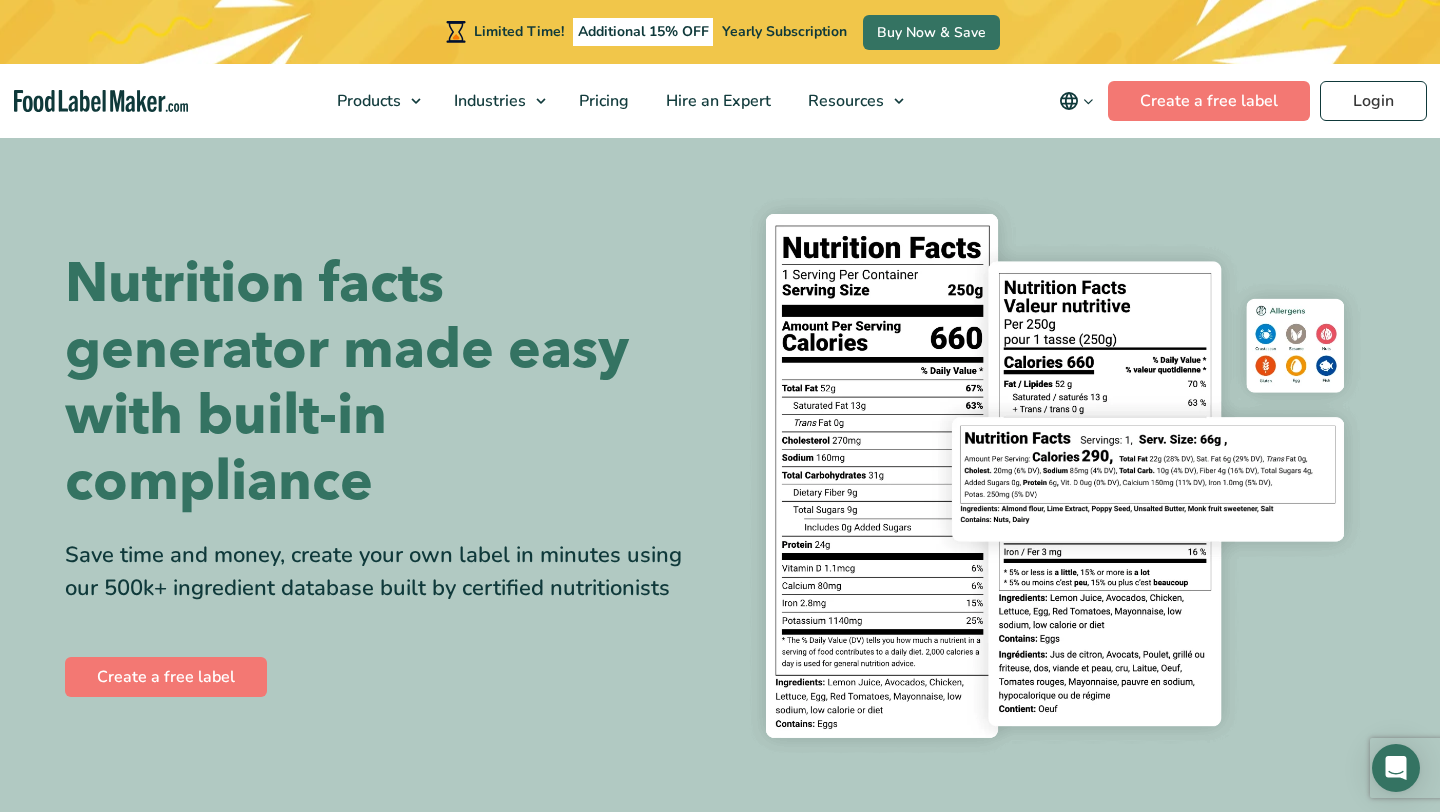 scroll, scrollTop: 0, scrollLeft: 0, axis: both 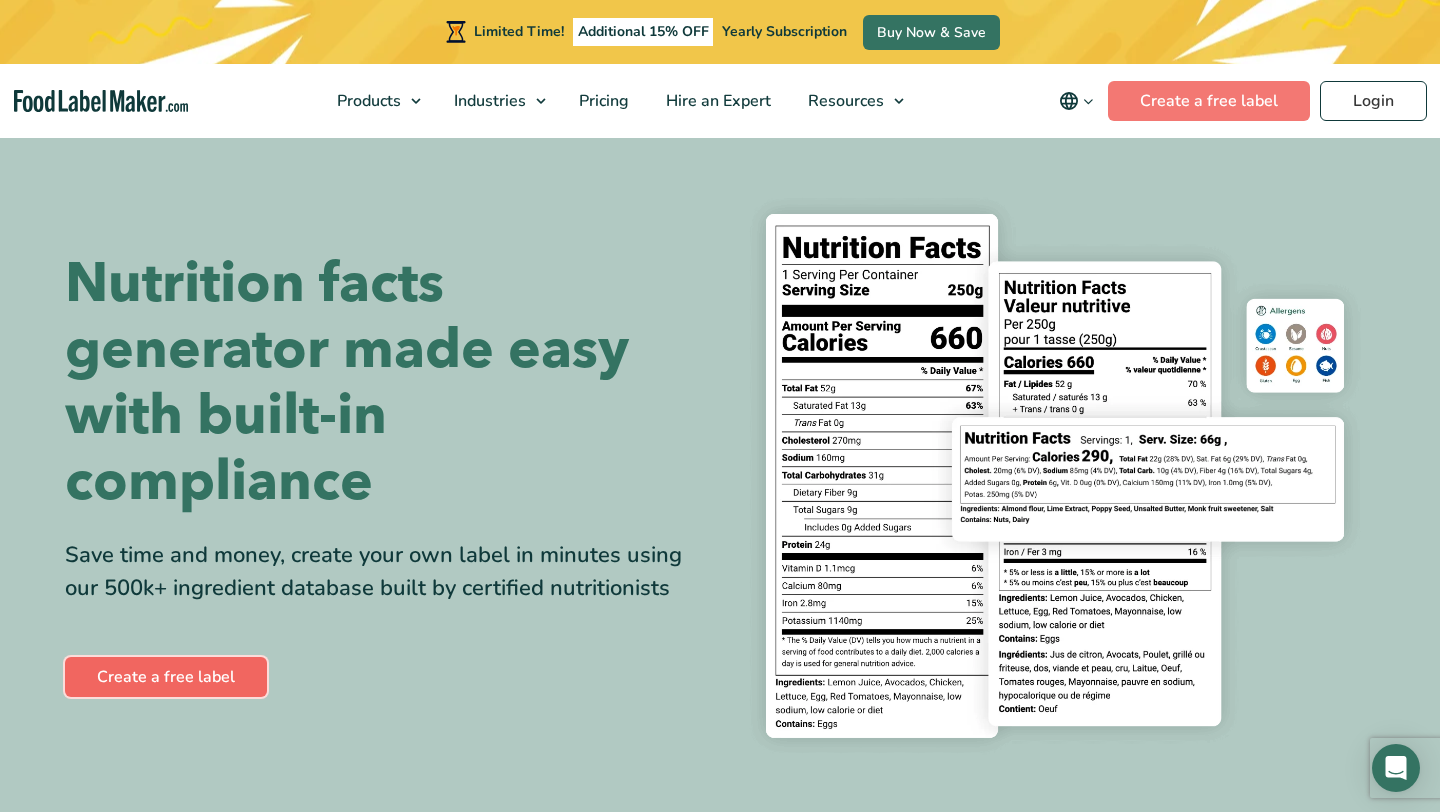 click on "Create a free label" at bounding box center [166, 677] 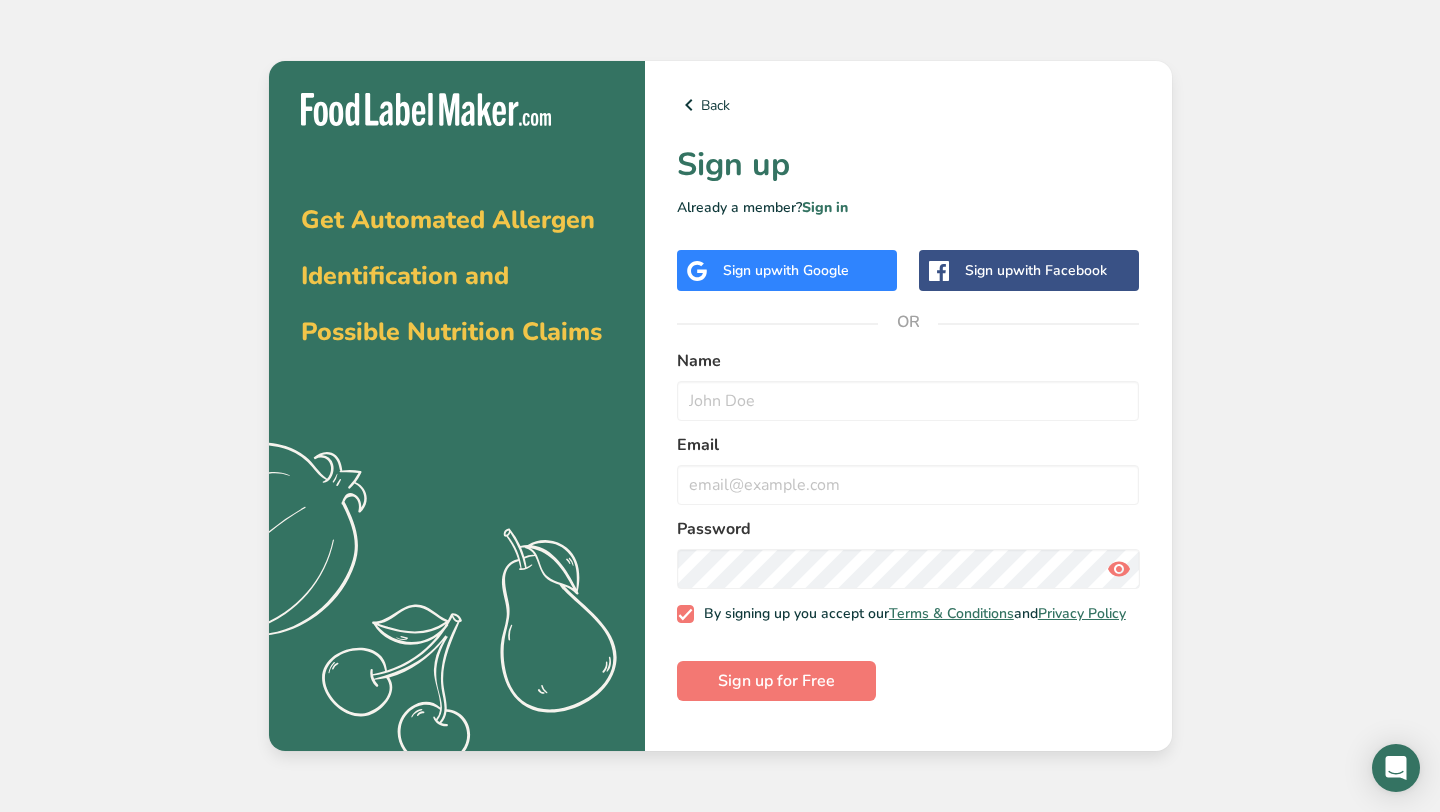 scroll, scrollTop: 0, scrollLeft: 0, axis: both 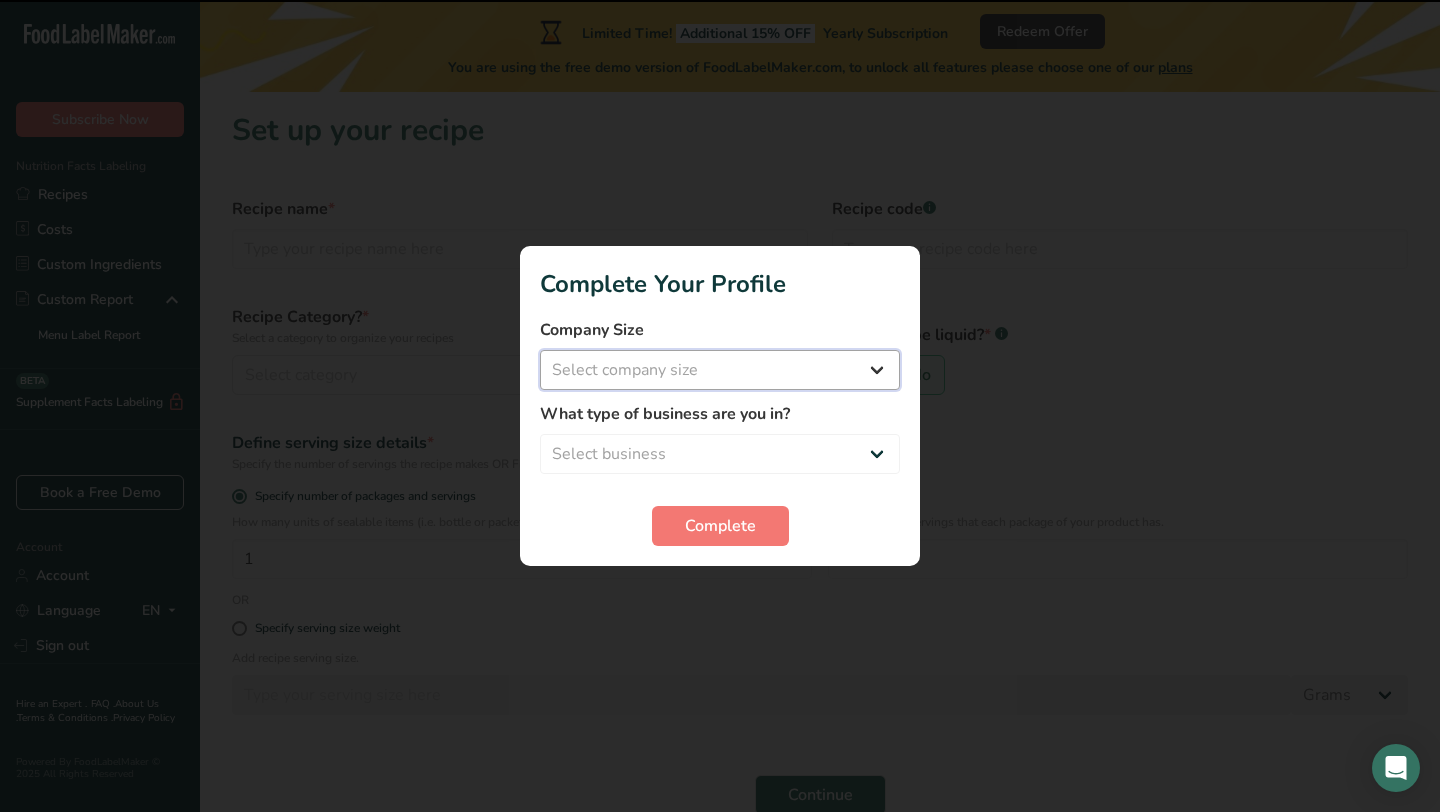 click on "Select company size
Fewer than 10 Employees
10 to 50 Employees
51 to 500 Employees
Over 500 Employees" at bounding box center [720, 370] 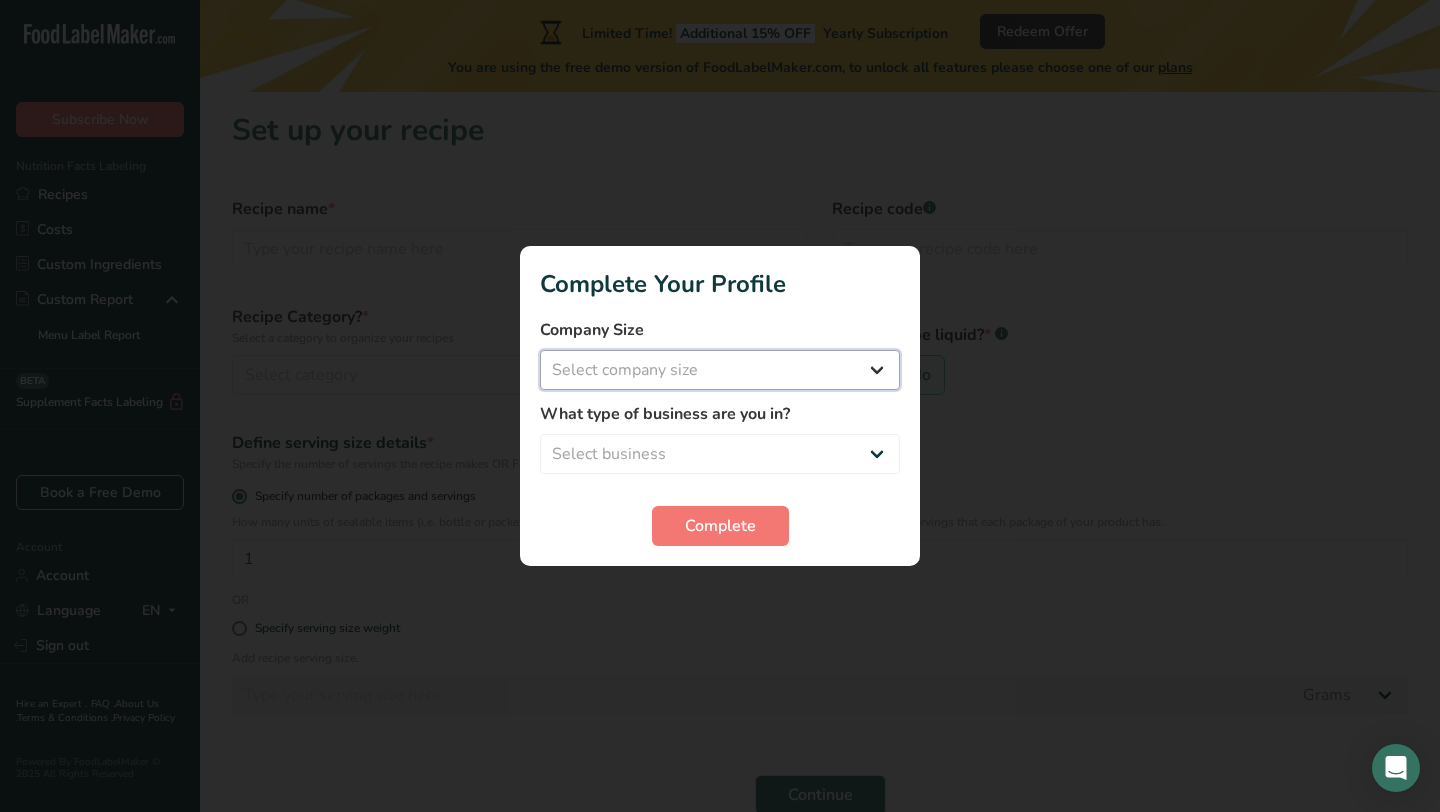 select on "1" 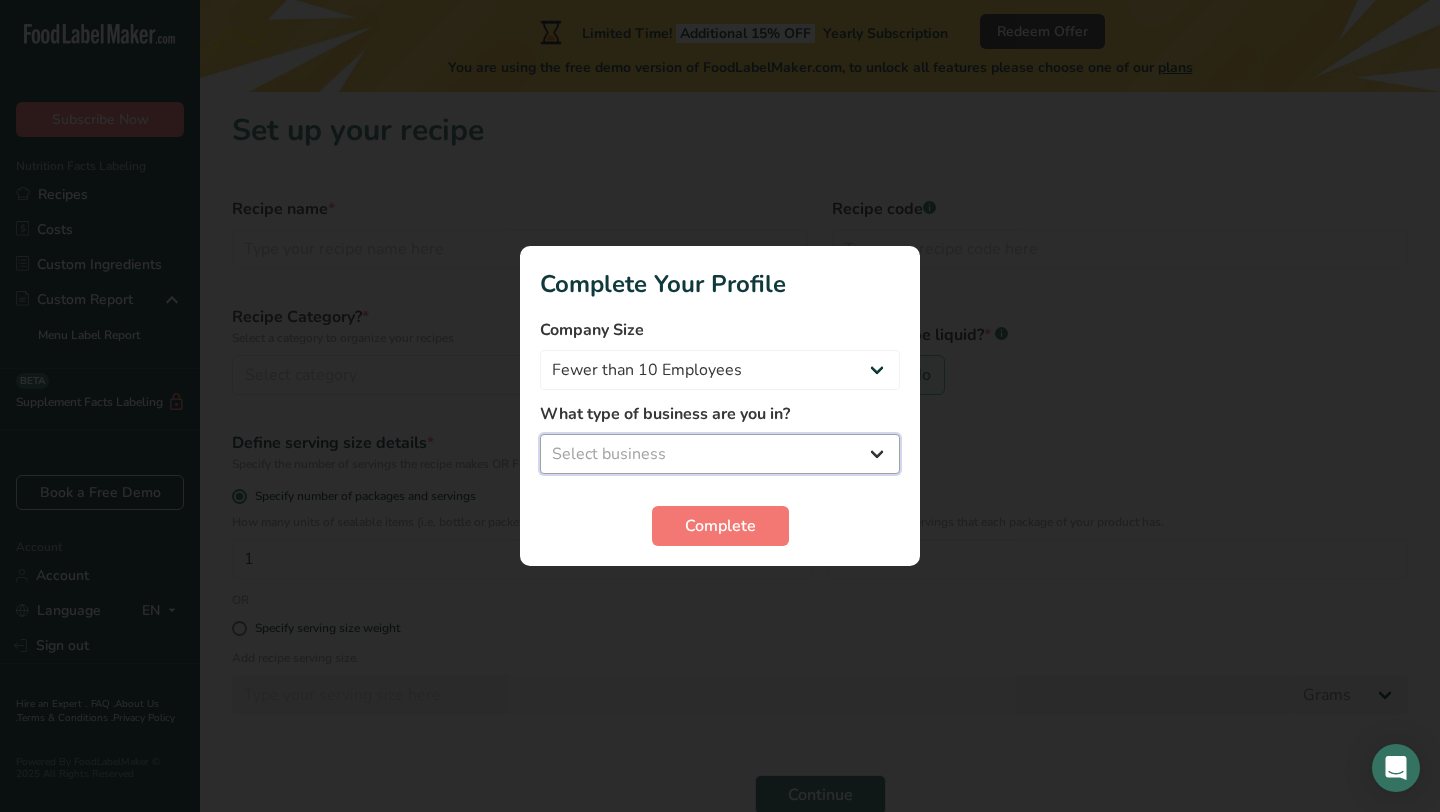 click on "Select business
Packaged Food Manufacturer
Restaurant & Cafe
Bakery
Meal Plans & Catering Company
Nutritionist
Food Blogger
Personal Trainer
Other" at bounding box center (720, 454) 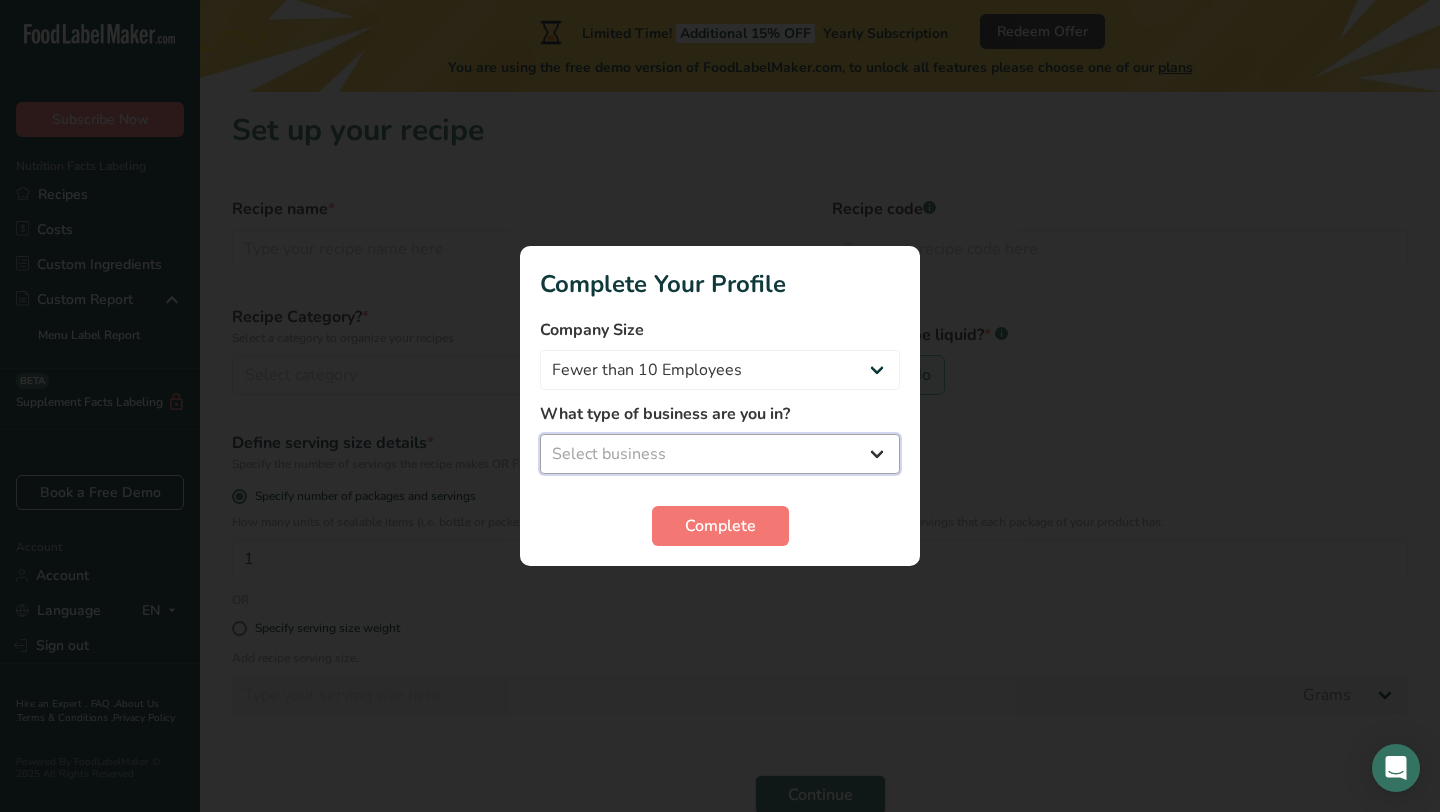 select on "3" 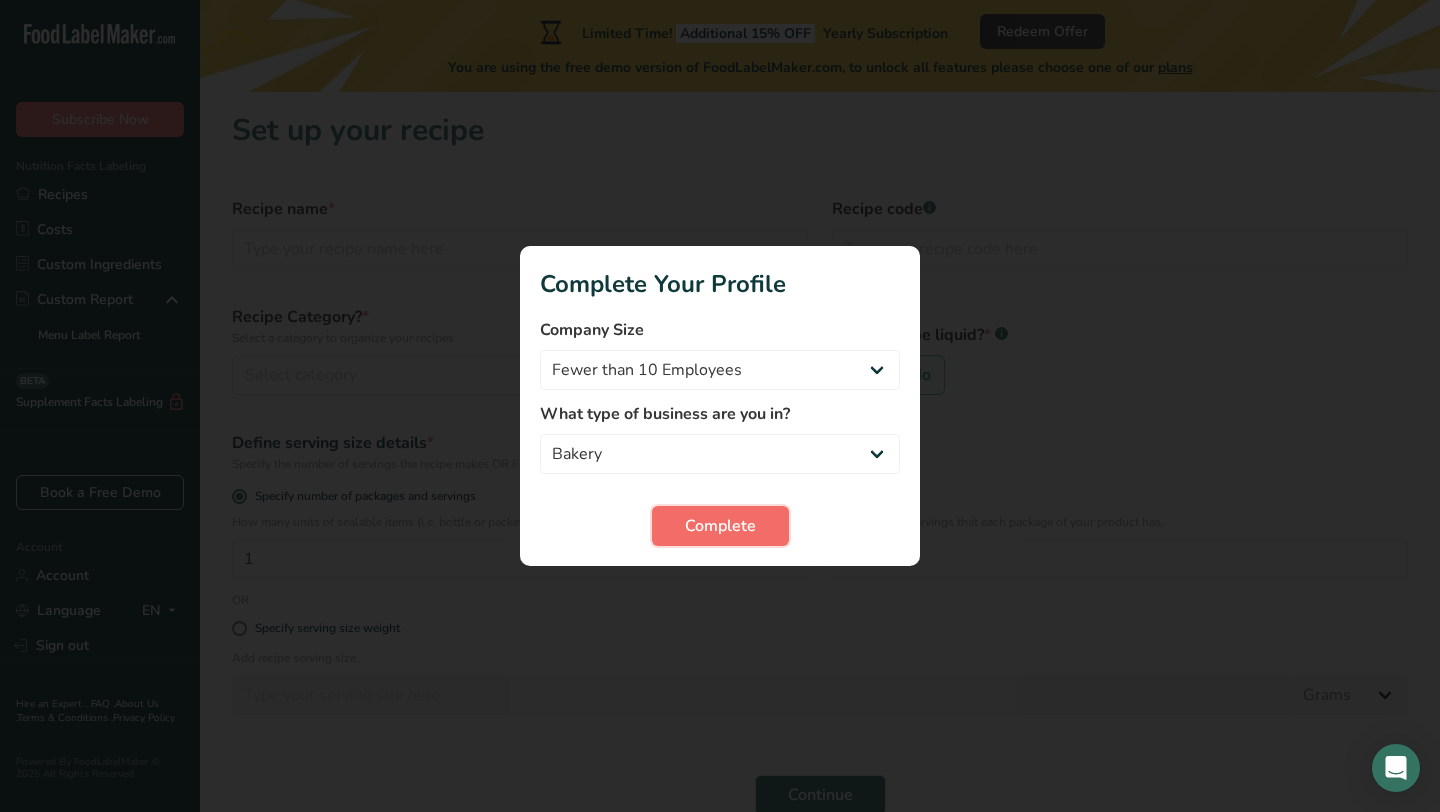 click on "Complete" at bounding box center [720, 526] 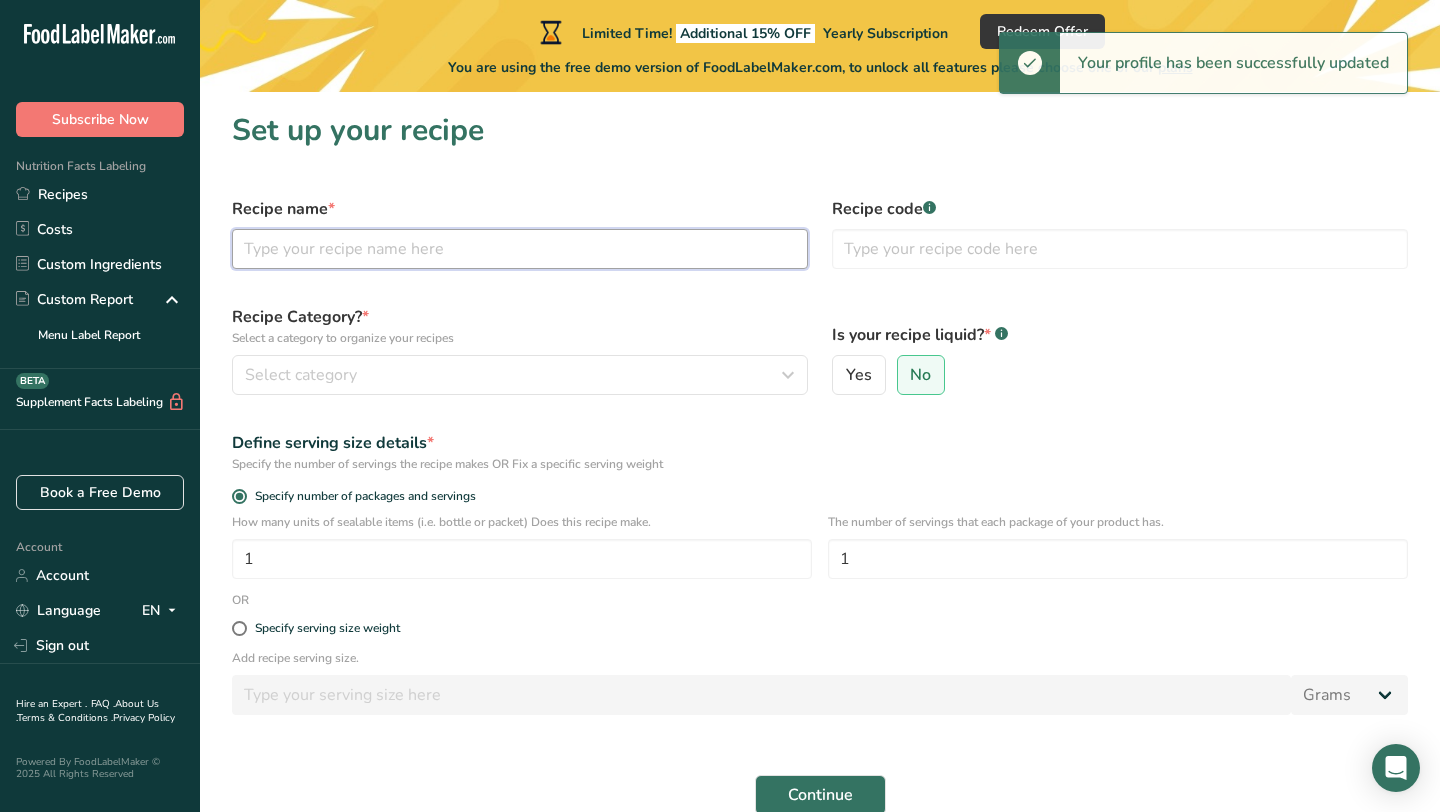 click at bounding box center [520, 249] 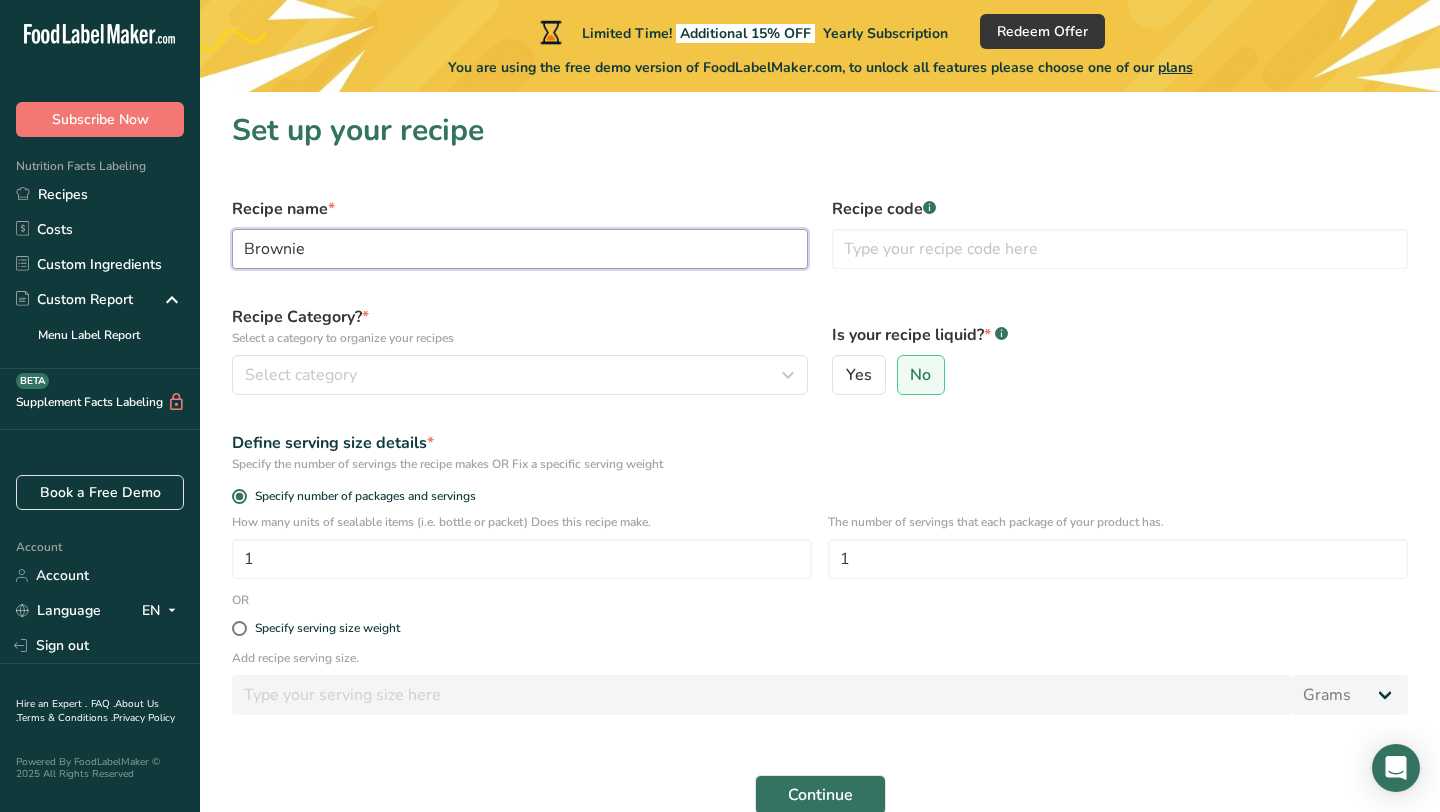 type on "Brownie" 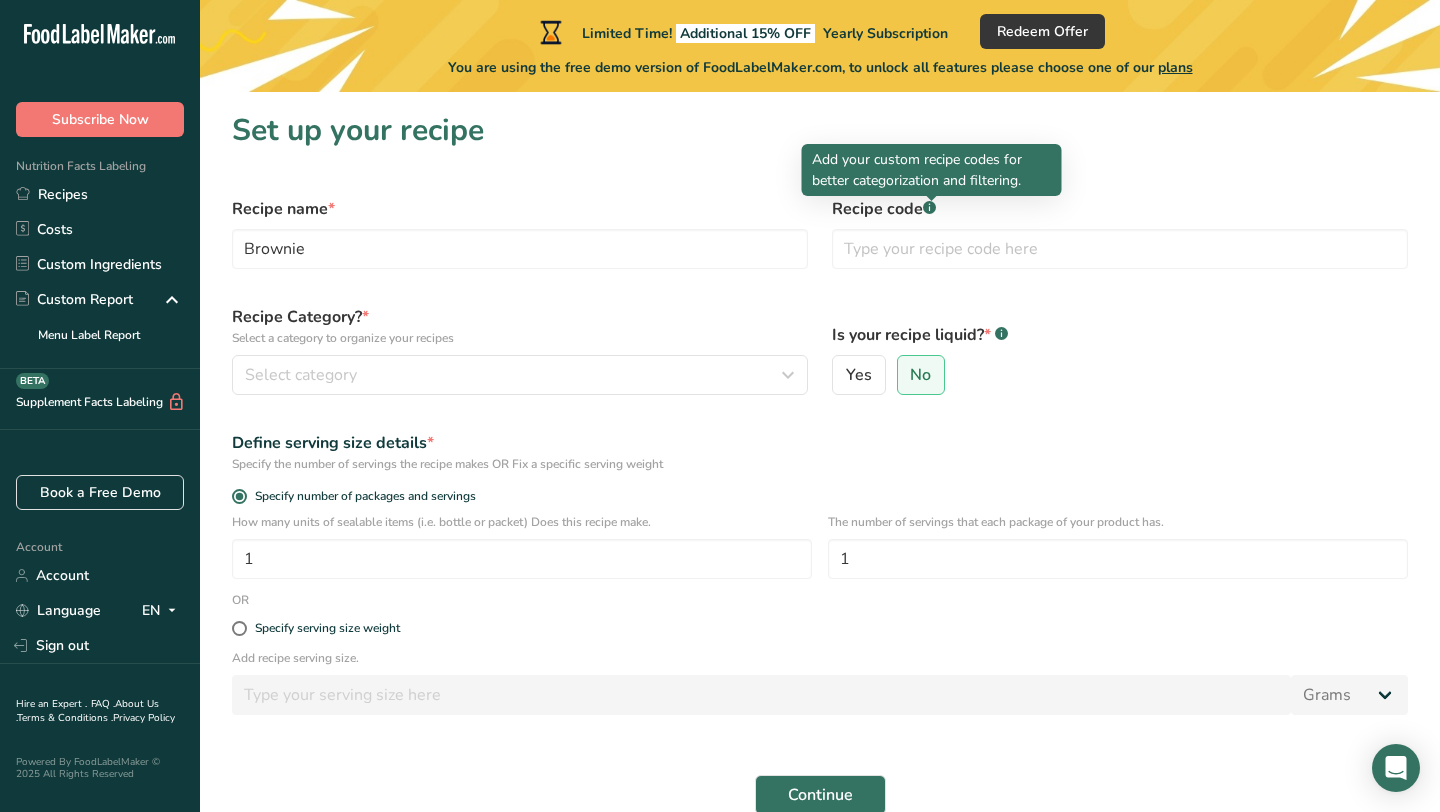 click on ".a-a{fill:#347362;}.b-a{fill:#fff;}" at bounding box center (929, 209) 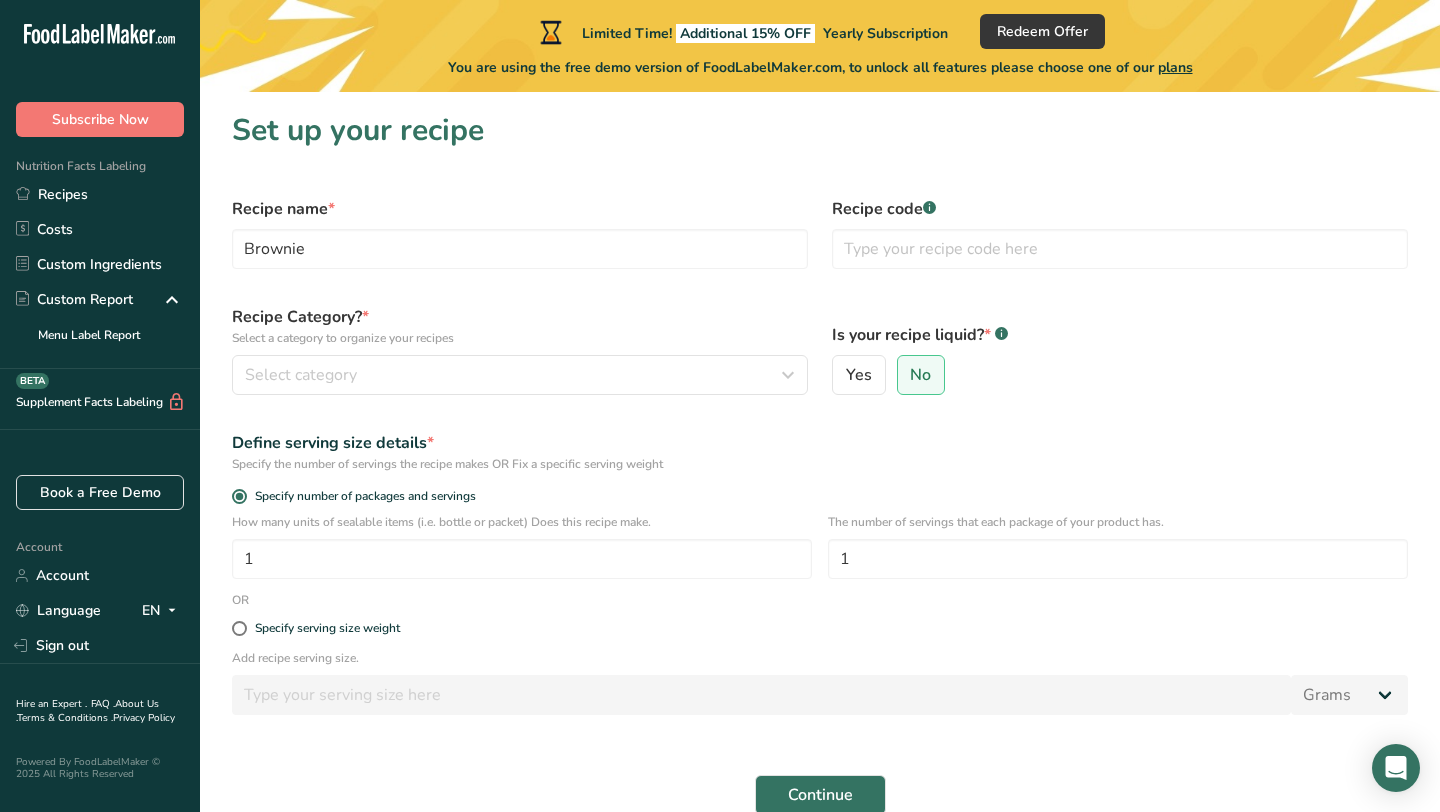 click 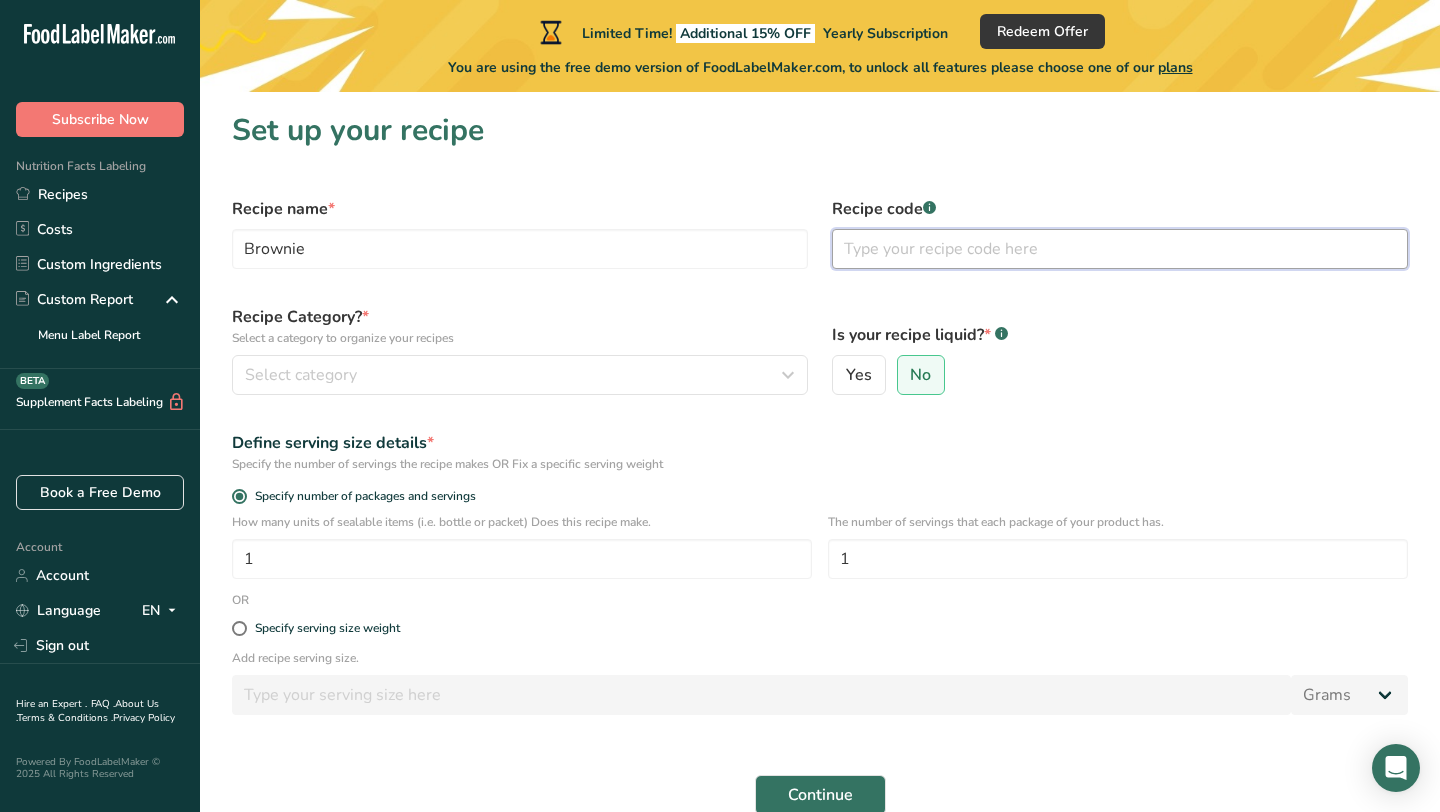 click at bounding box center [1120, 249] 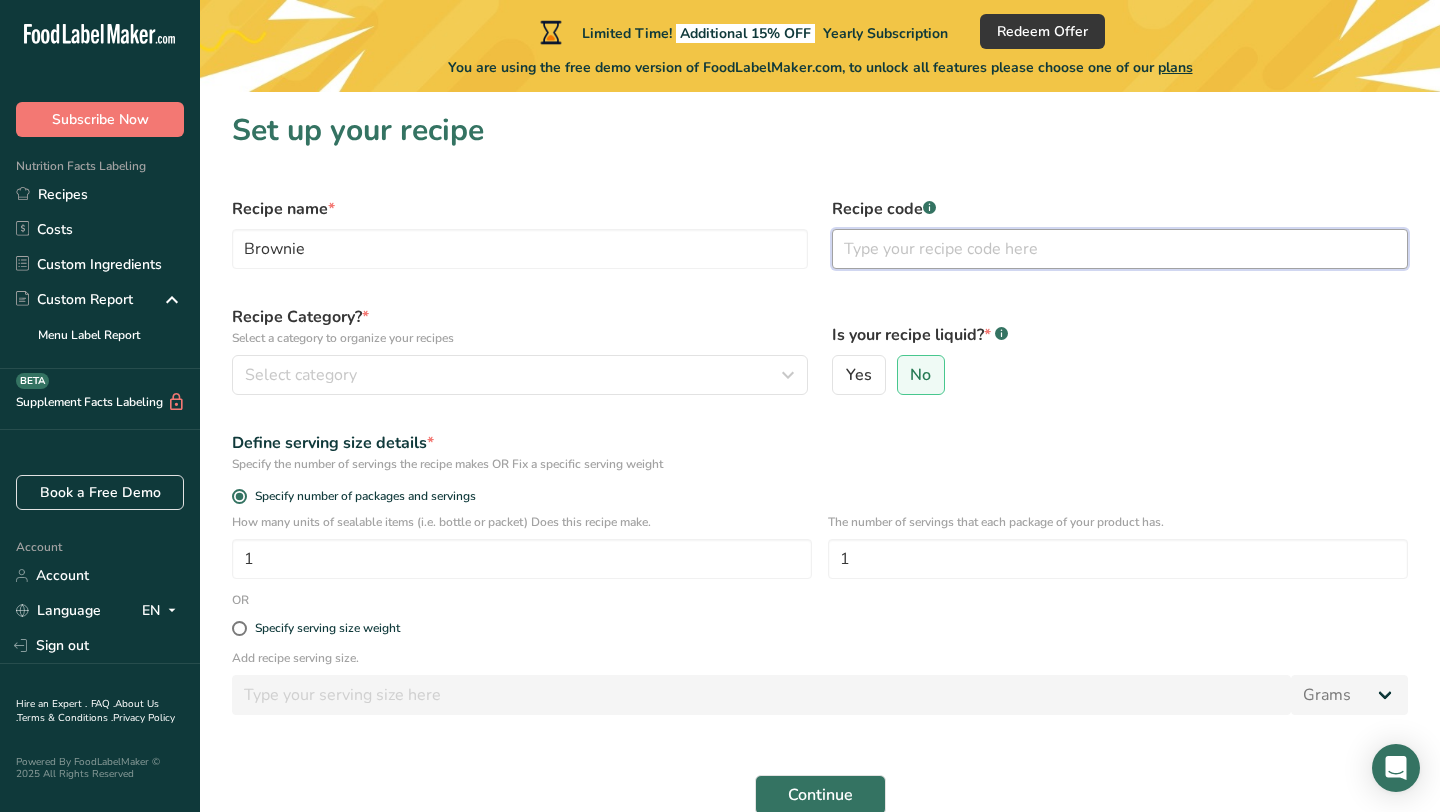type on "b" 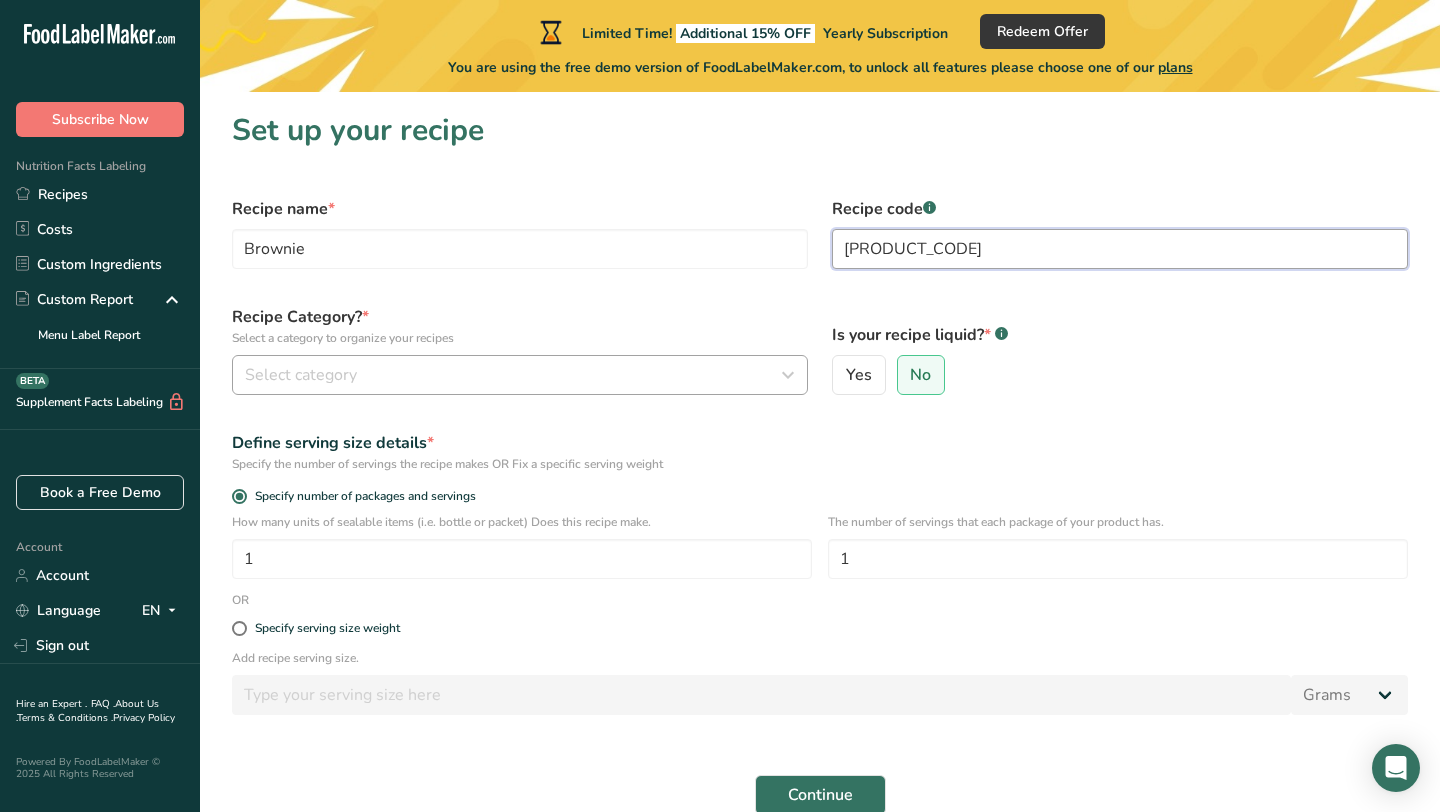 type on "[RECIPE_CODE]" 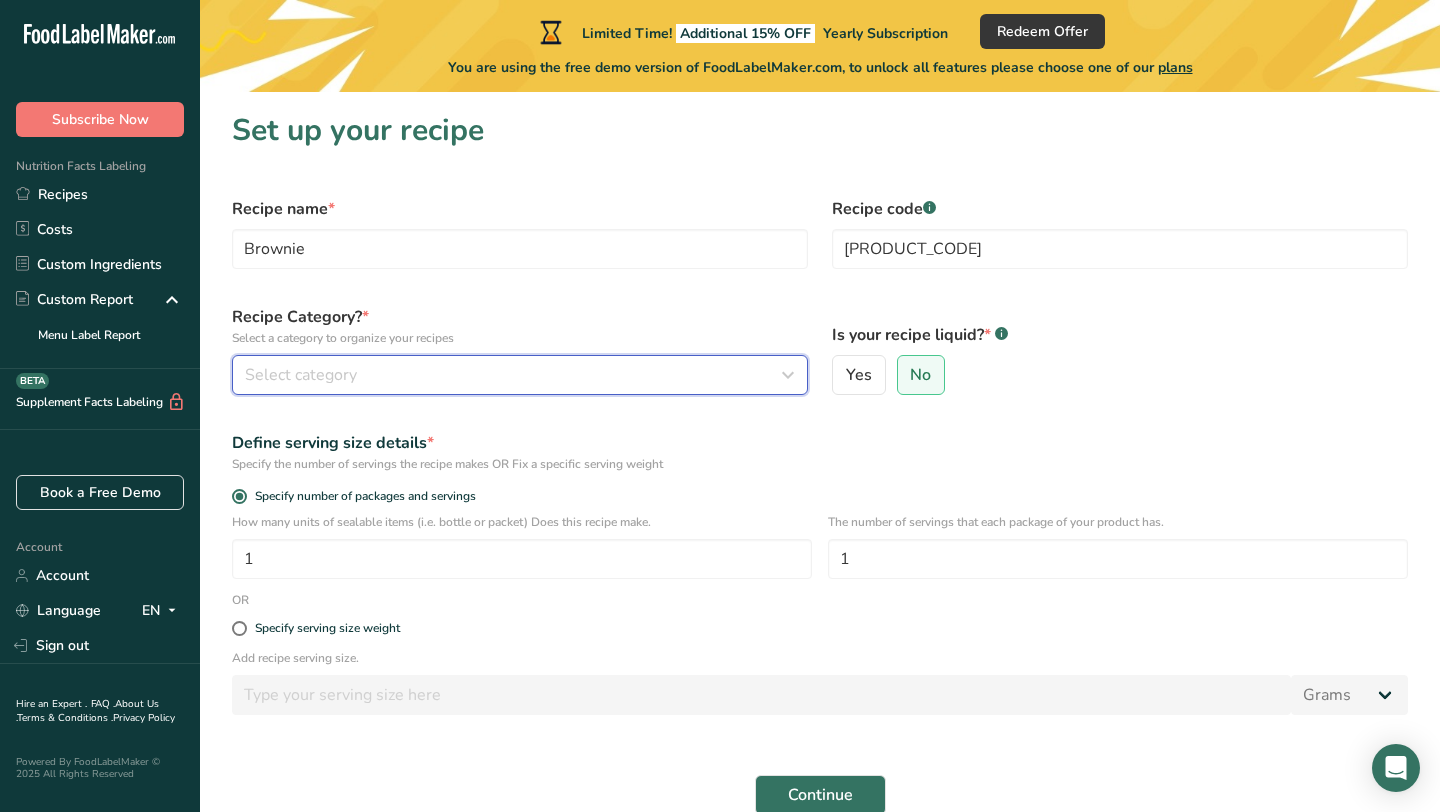 click on "Select category" at bounding box center [514, 375] 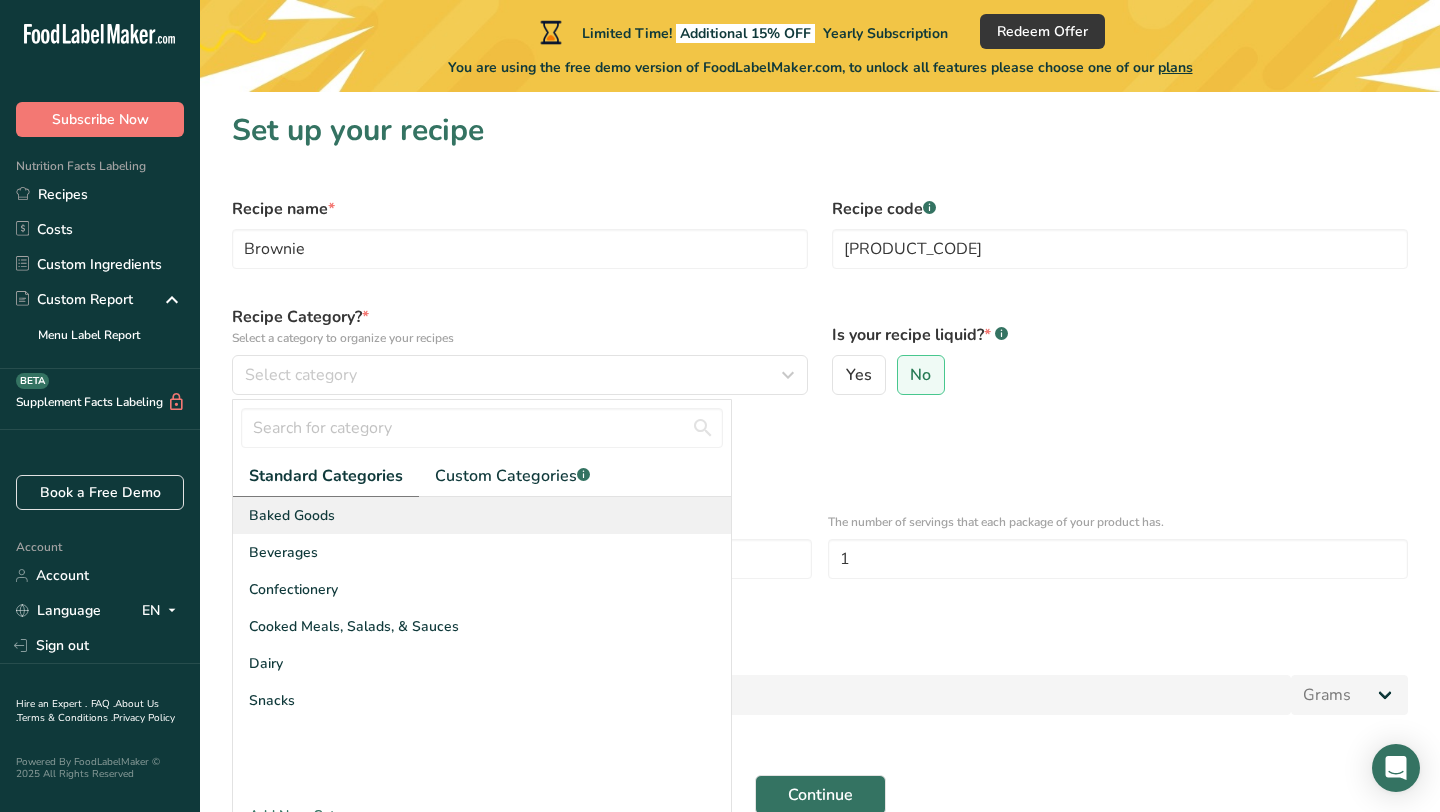click on "Baked Goods" at bounding box center (482, 515) 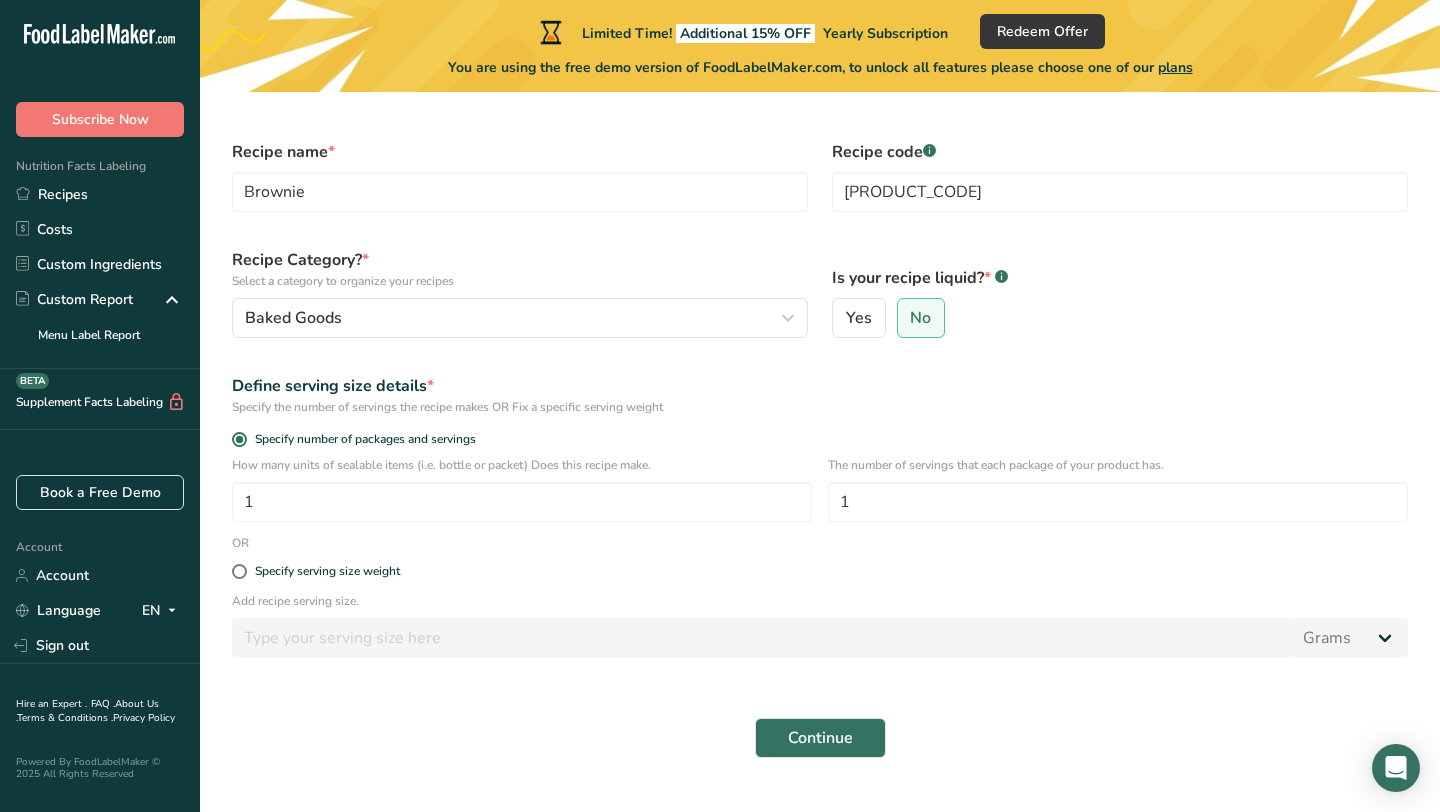 scroll, scrollTop: 99, scrollLeft: 0, axis: vertical 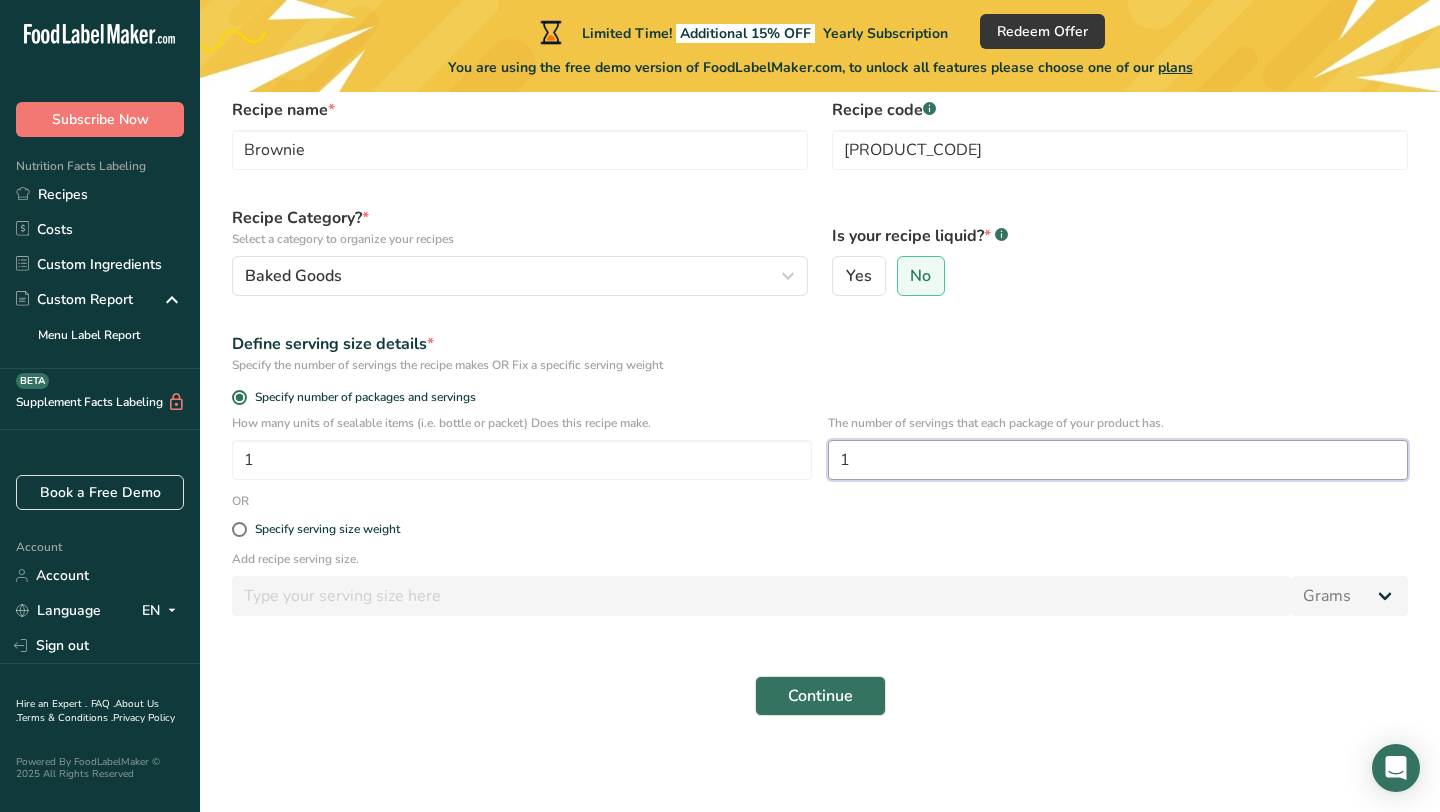 click on "1" at bounding box center (1118, 460) 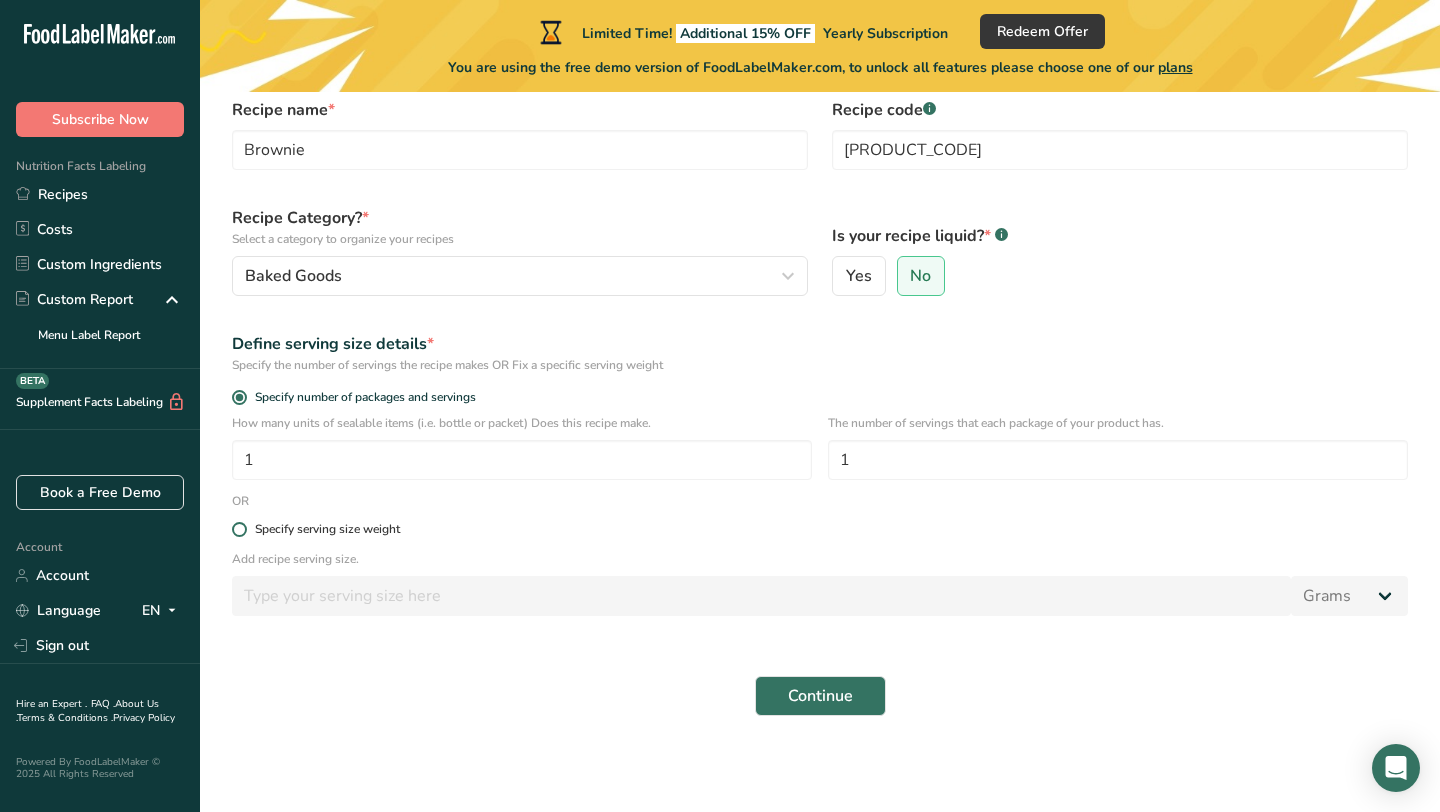 click on "Specify serving size weight" at bounding box center [327, 529] 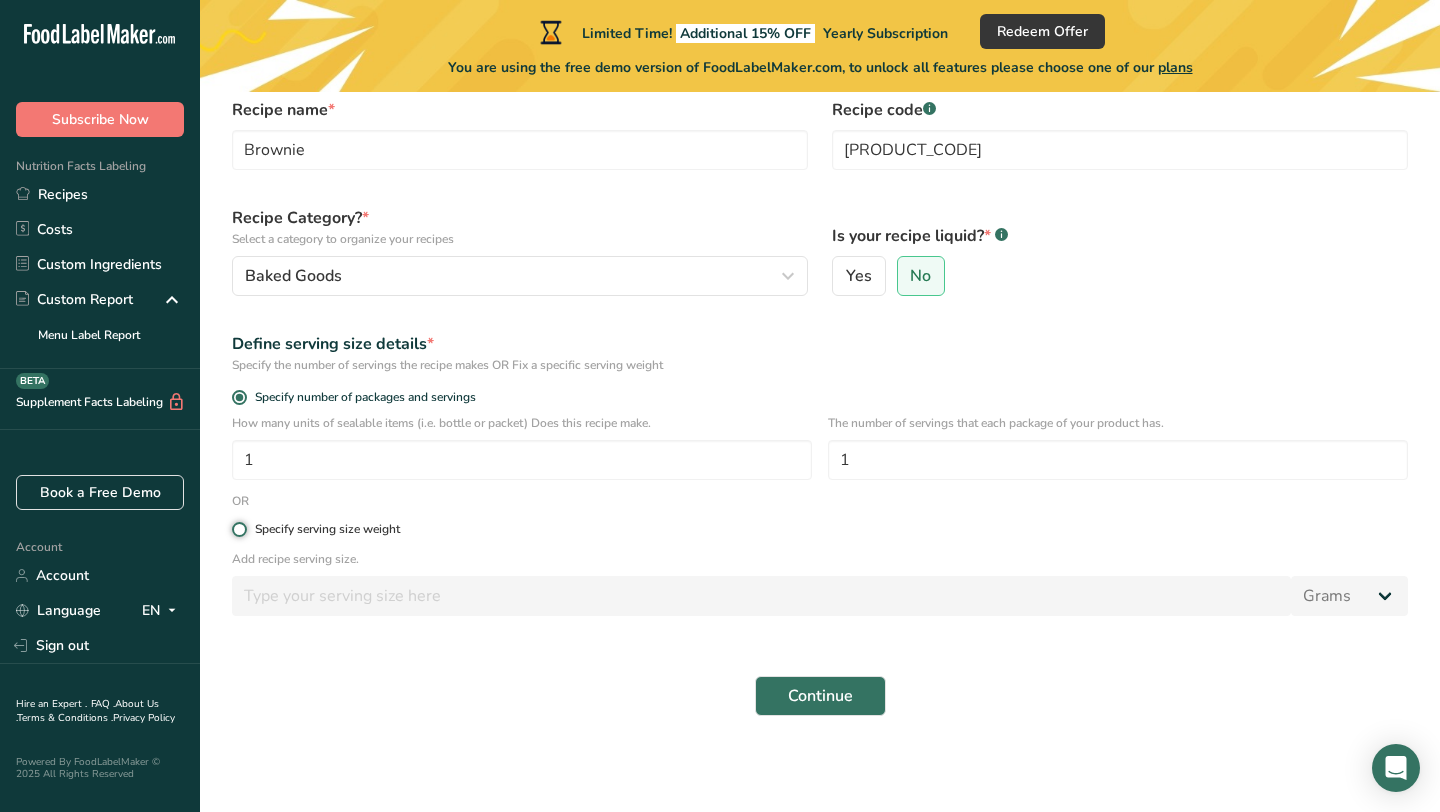radio on "true" 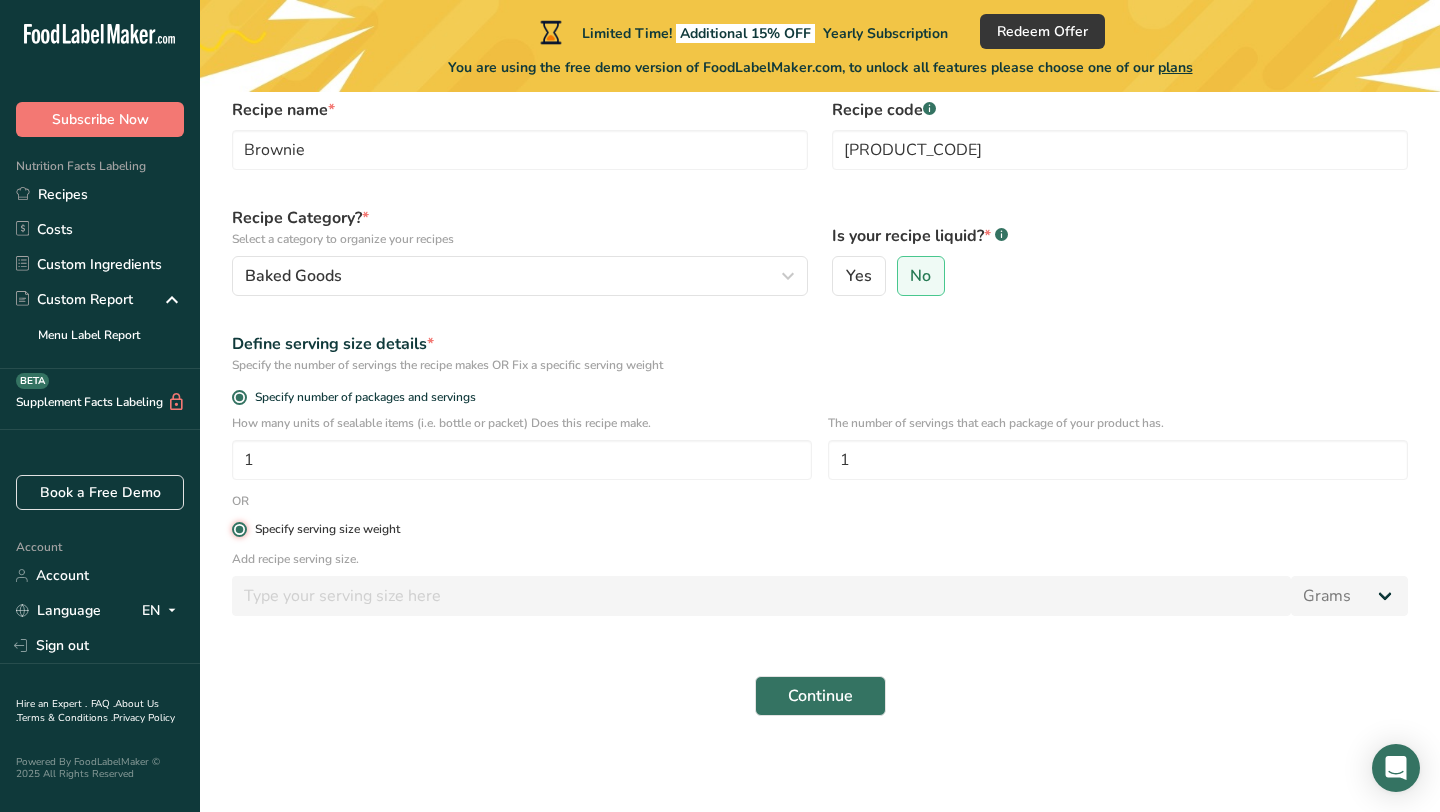 radio on "false" 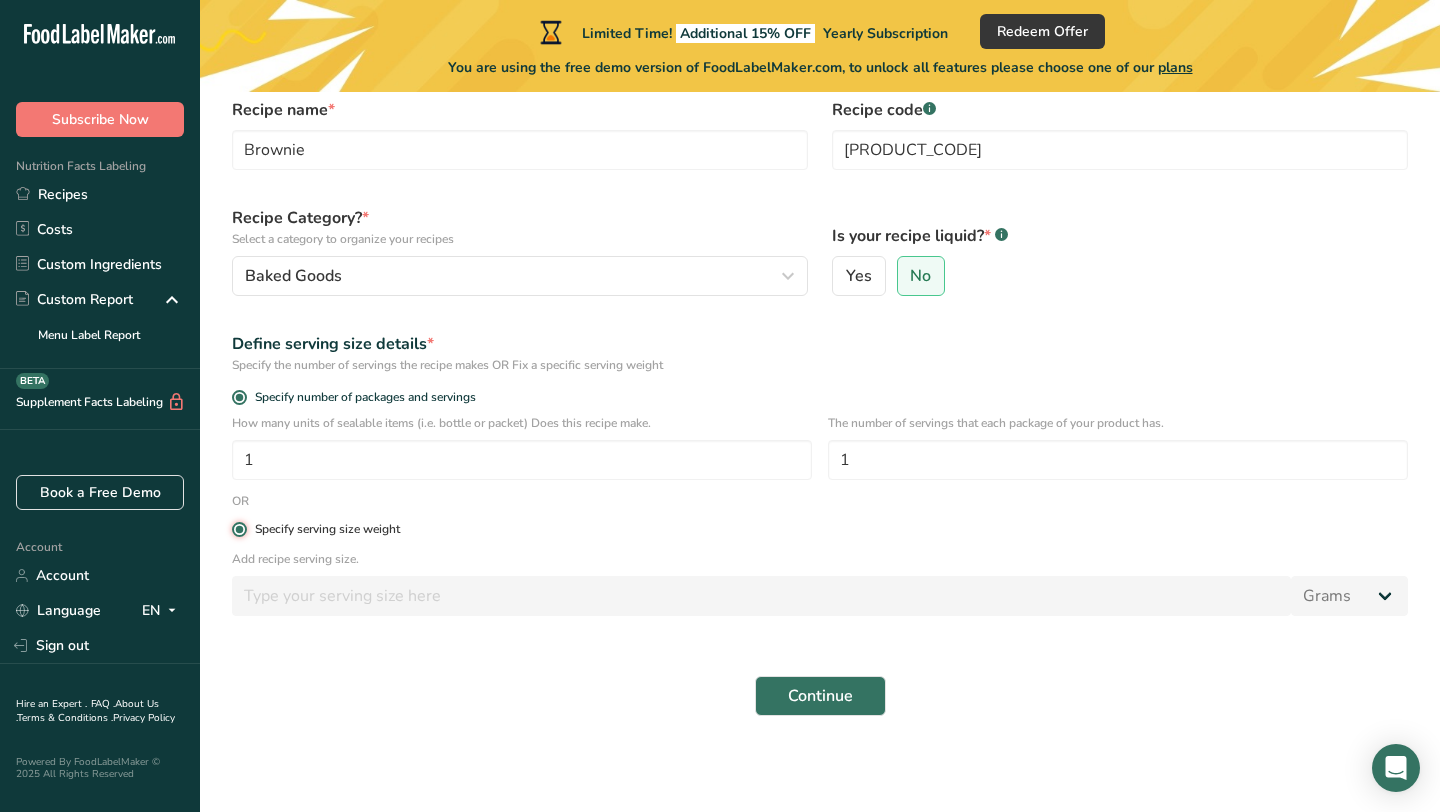 type 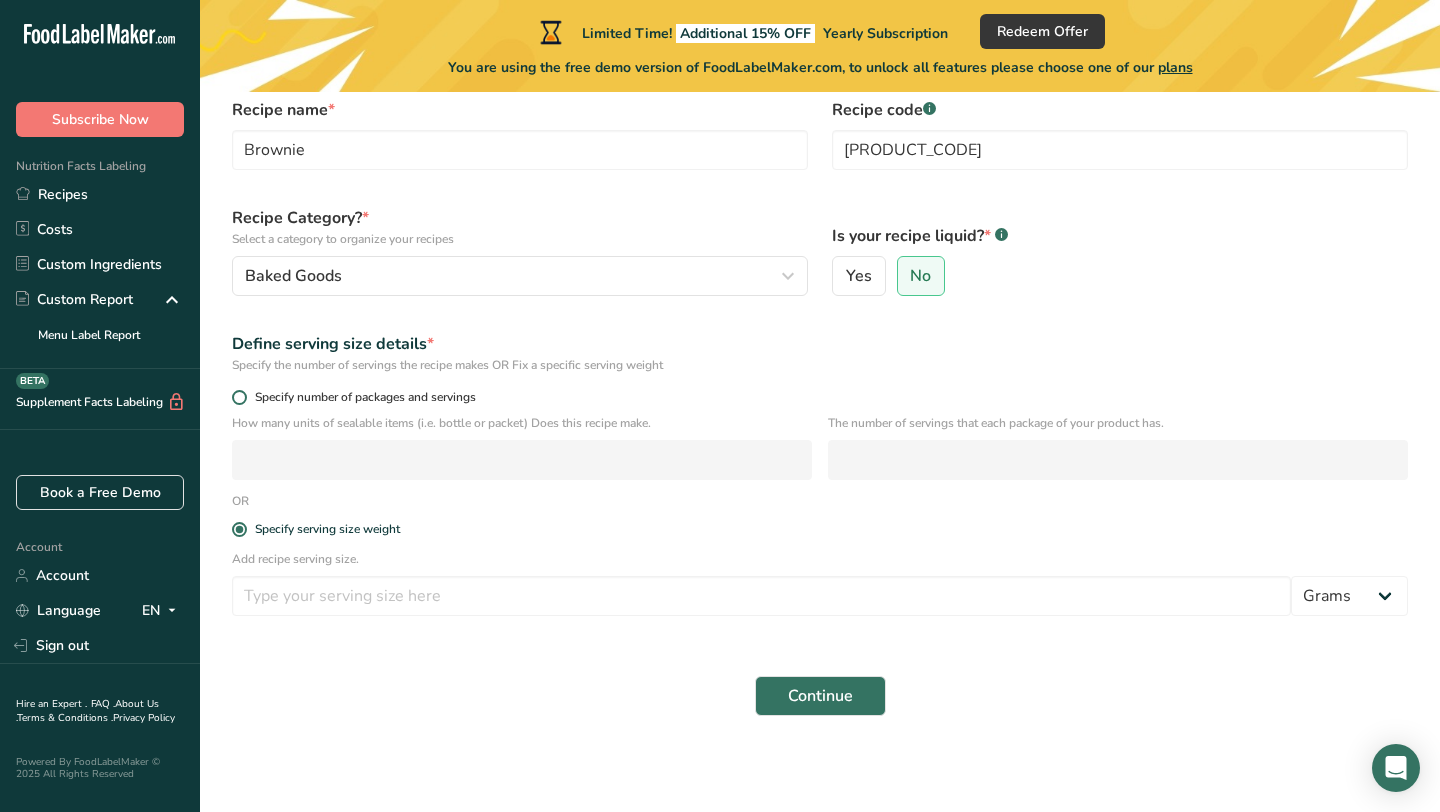 click on "Specify number of packages and servings" at bounding box center [361, 397] 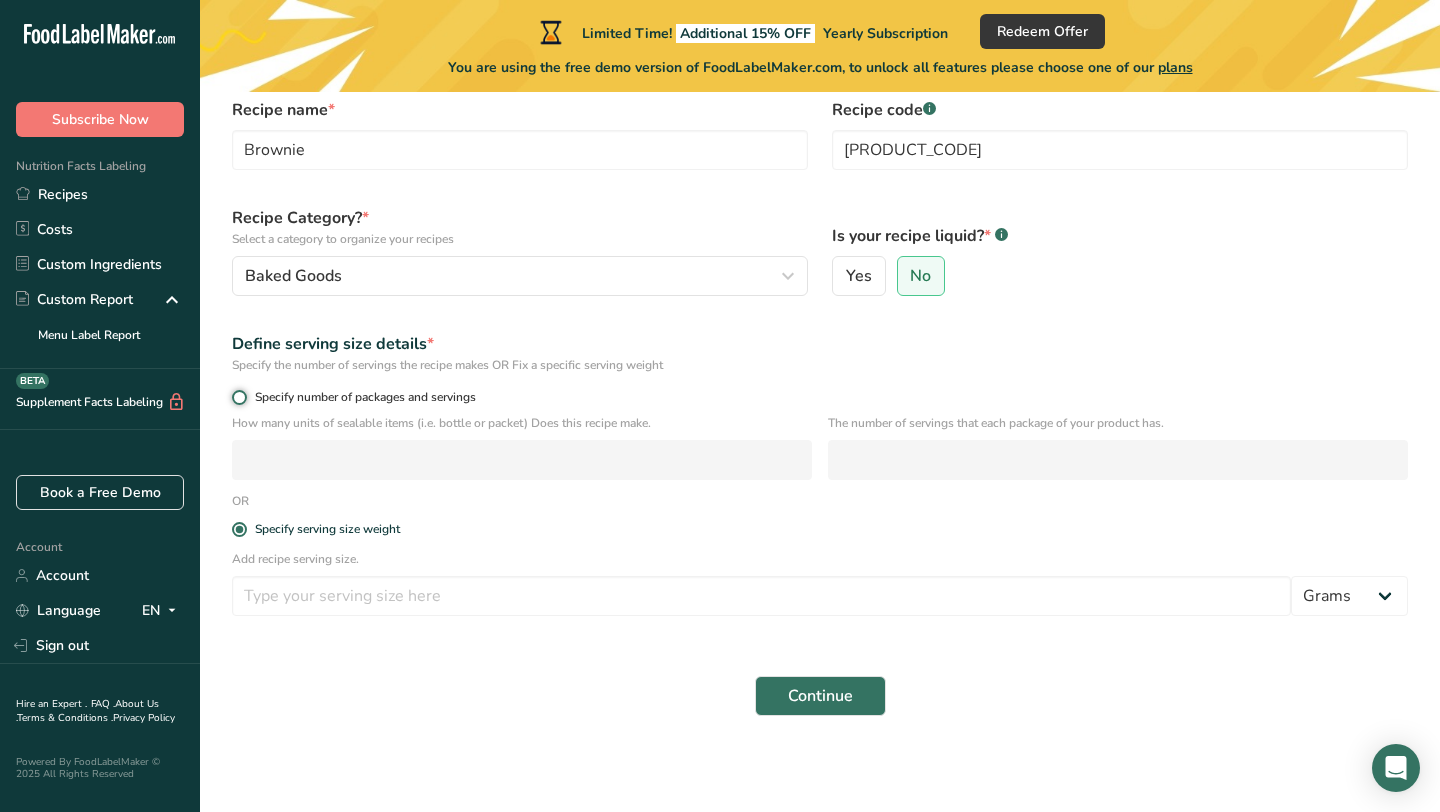 click on "Specify number of packages and servings" at bounding box center [238, 397] 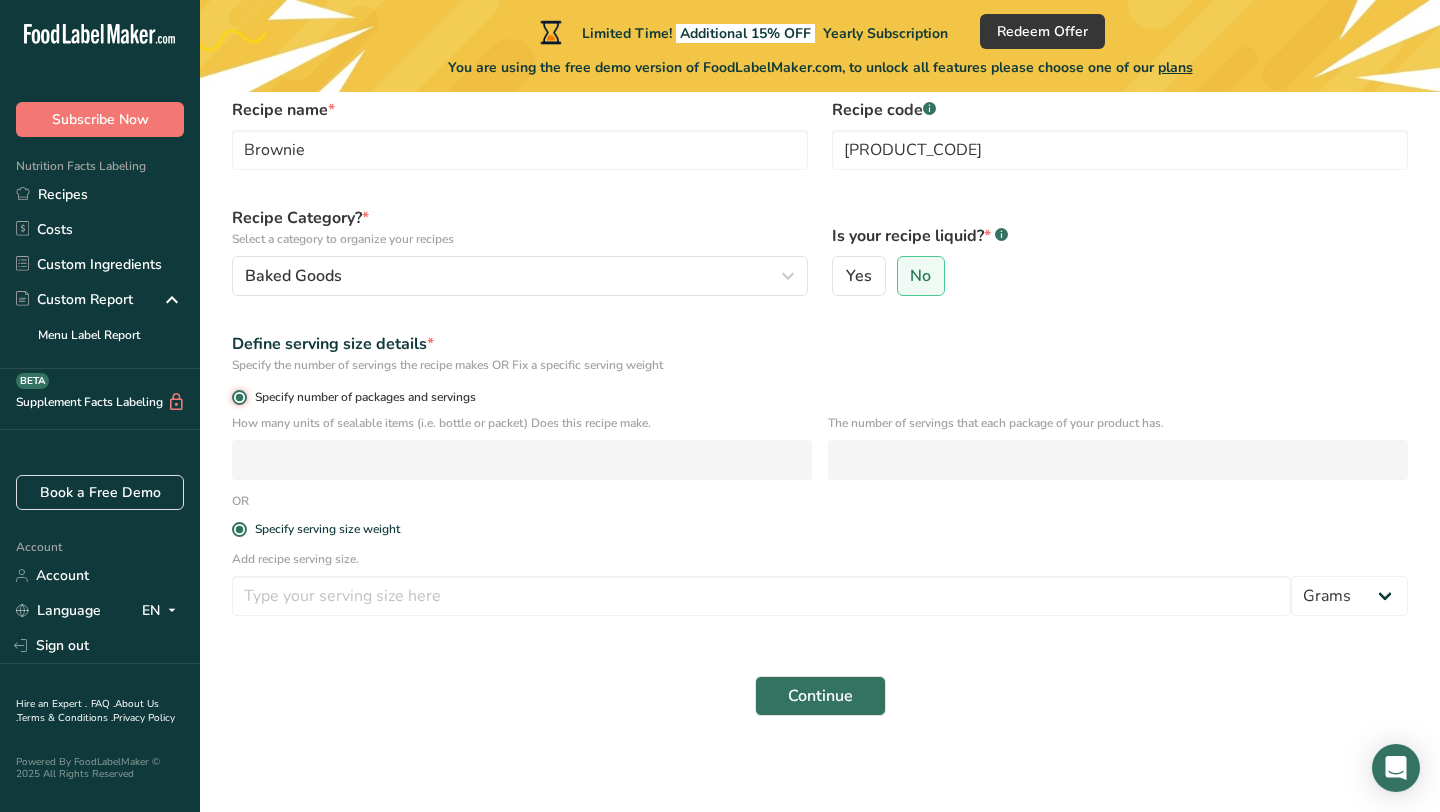 radio on "false" 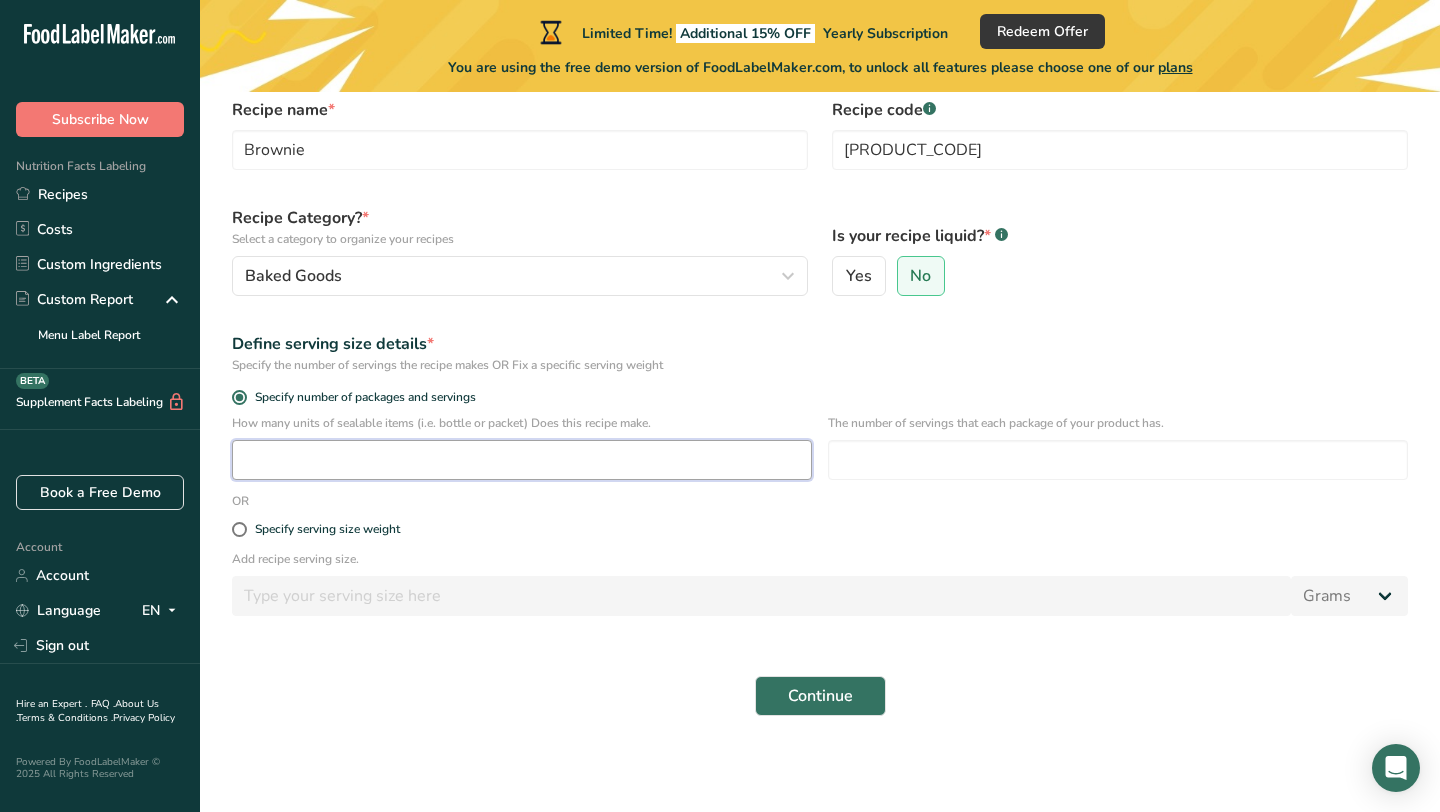 click at bounding box center (522, 460) 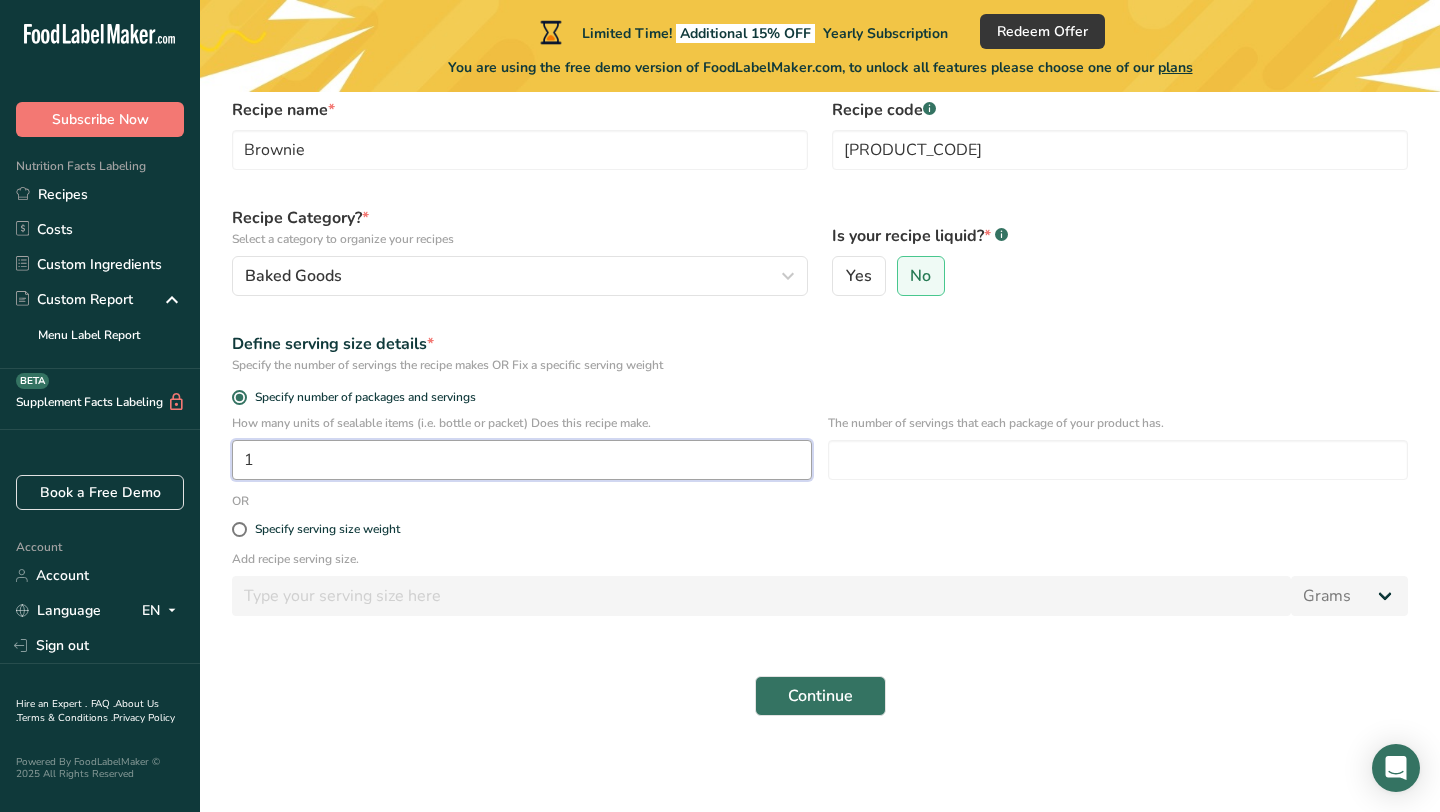 type on "1" 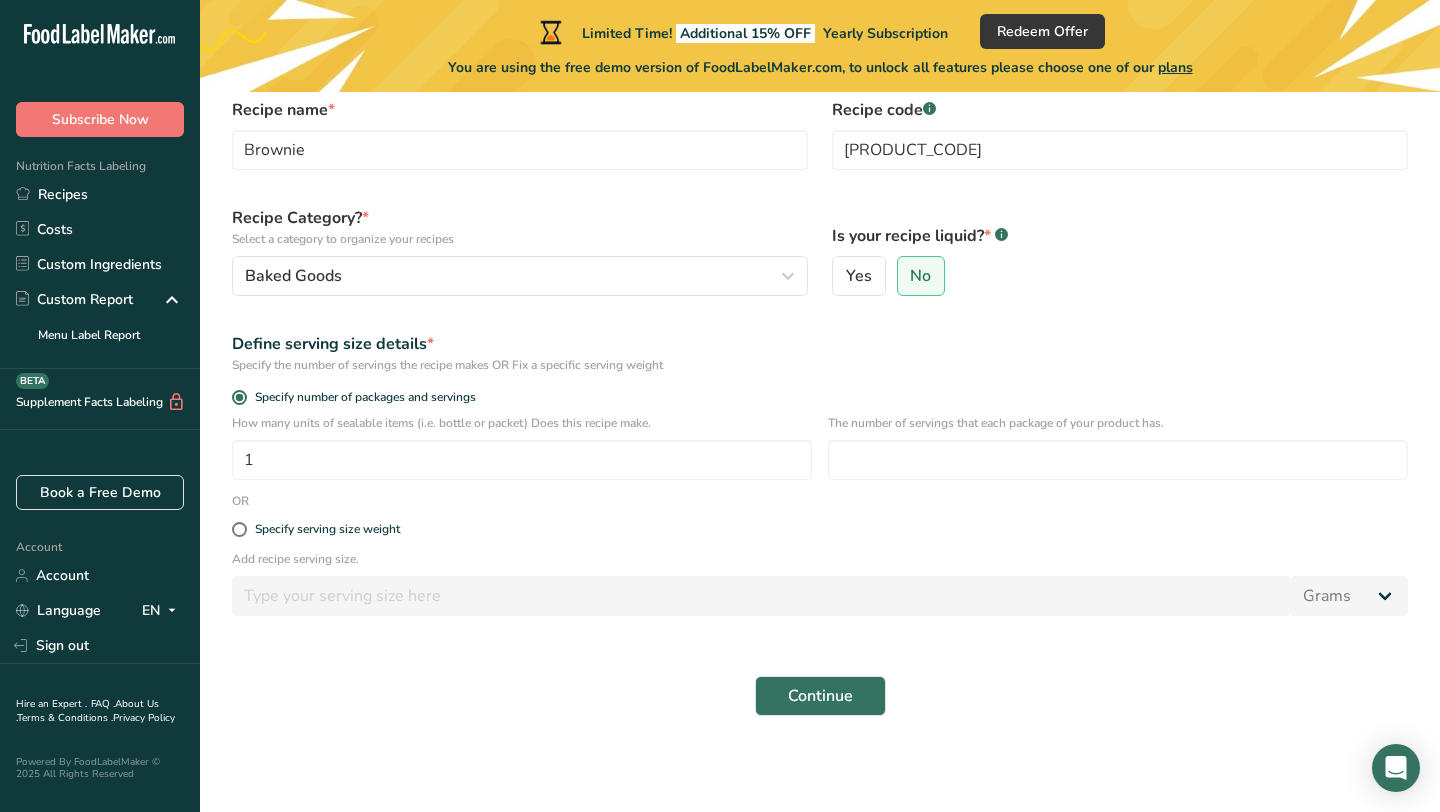 click on "Specify serving size weight" at bounding box center (820, 530) 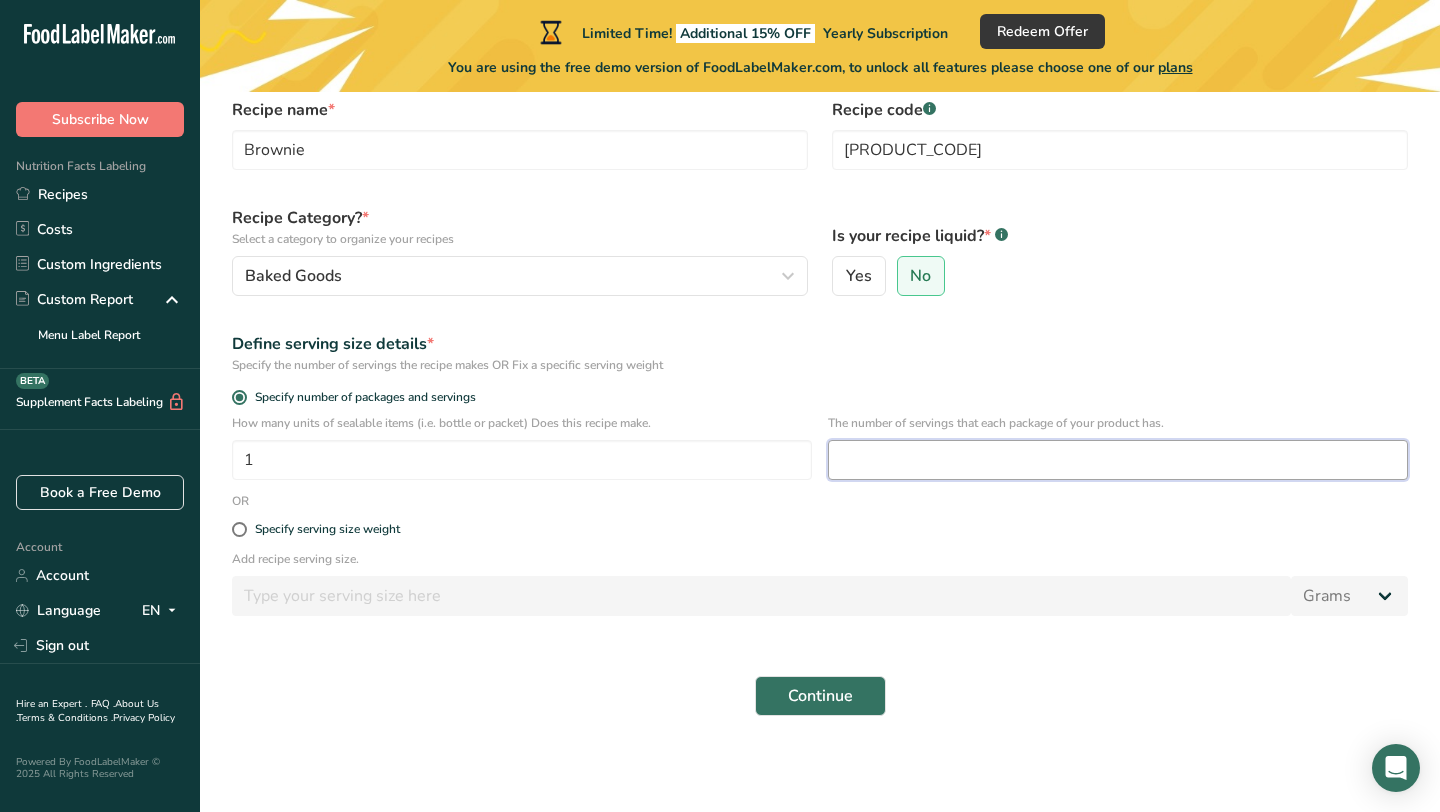click at bounding box center [1118, 460] 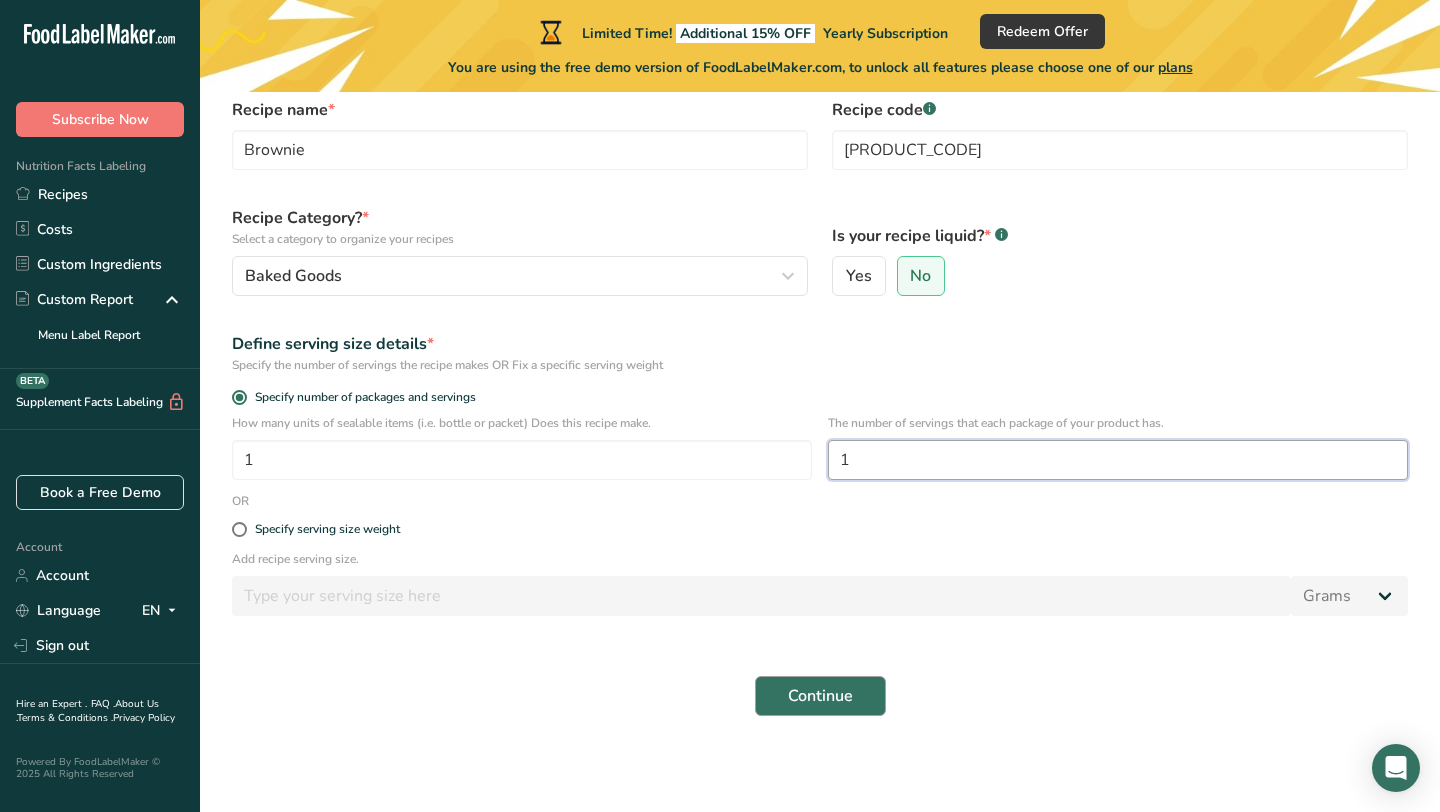 type on "1" 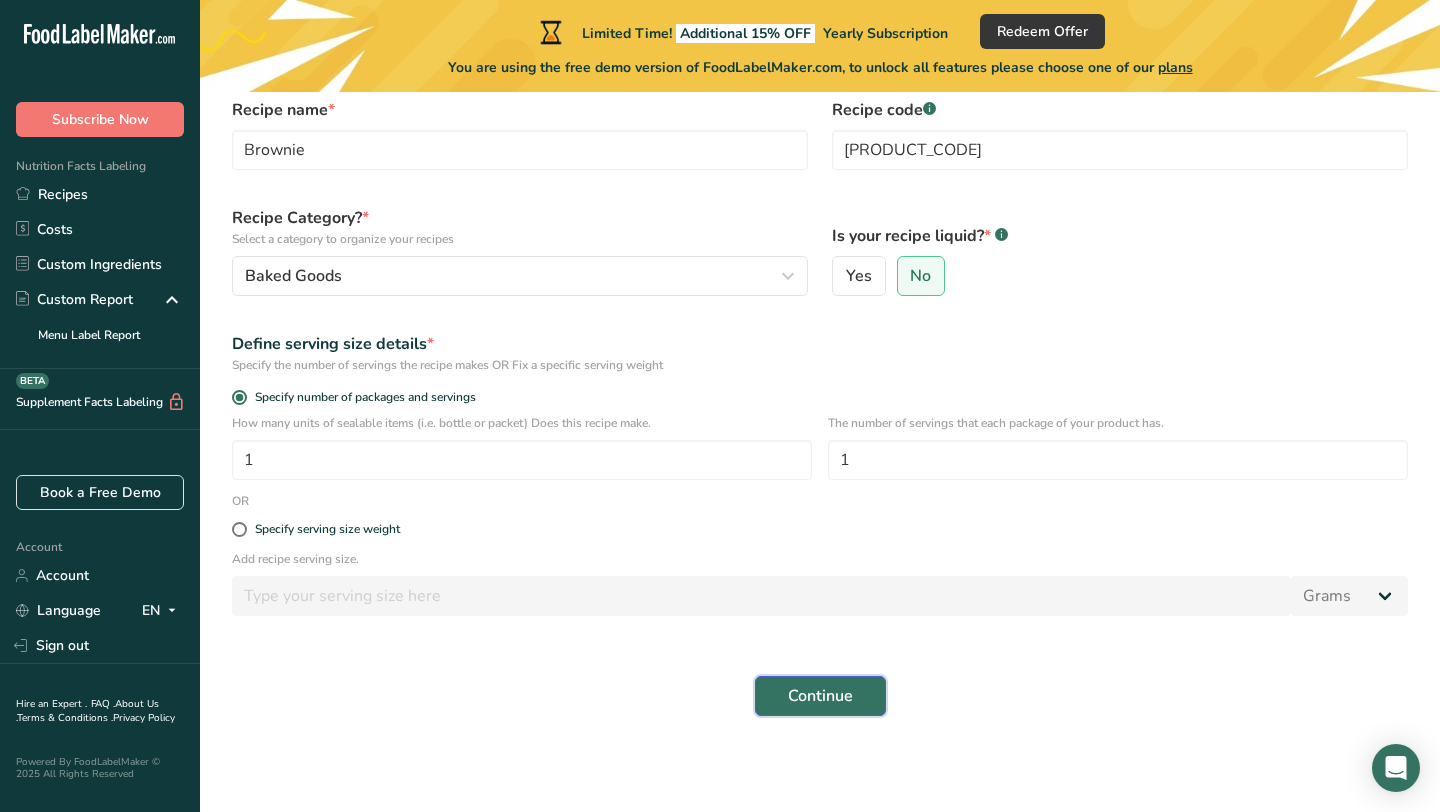 click on "Continue" at bounding box center (820, 696) 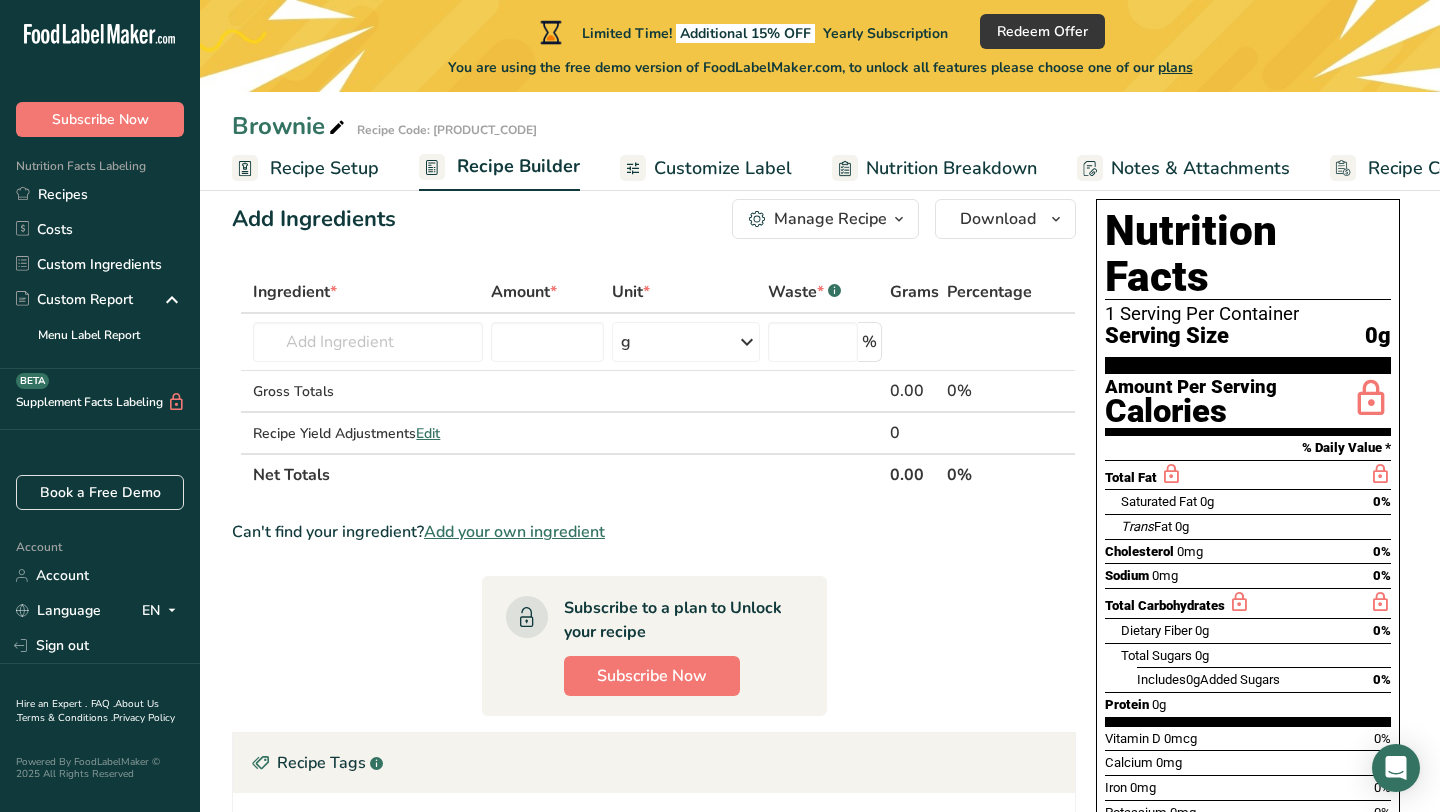 scroll, scrollTop: 0, scrollLeft: 0, axis: both 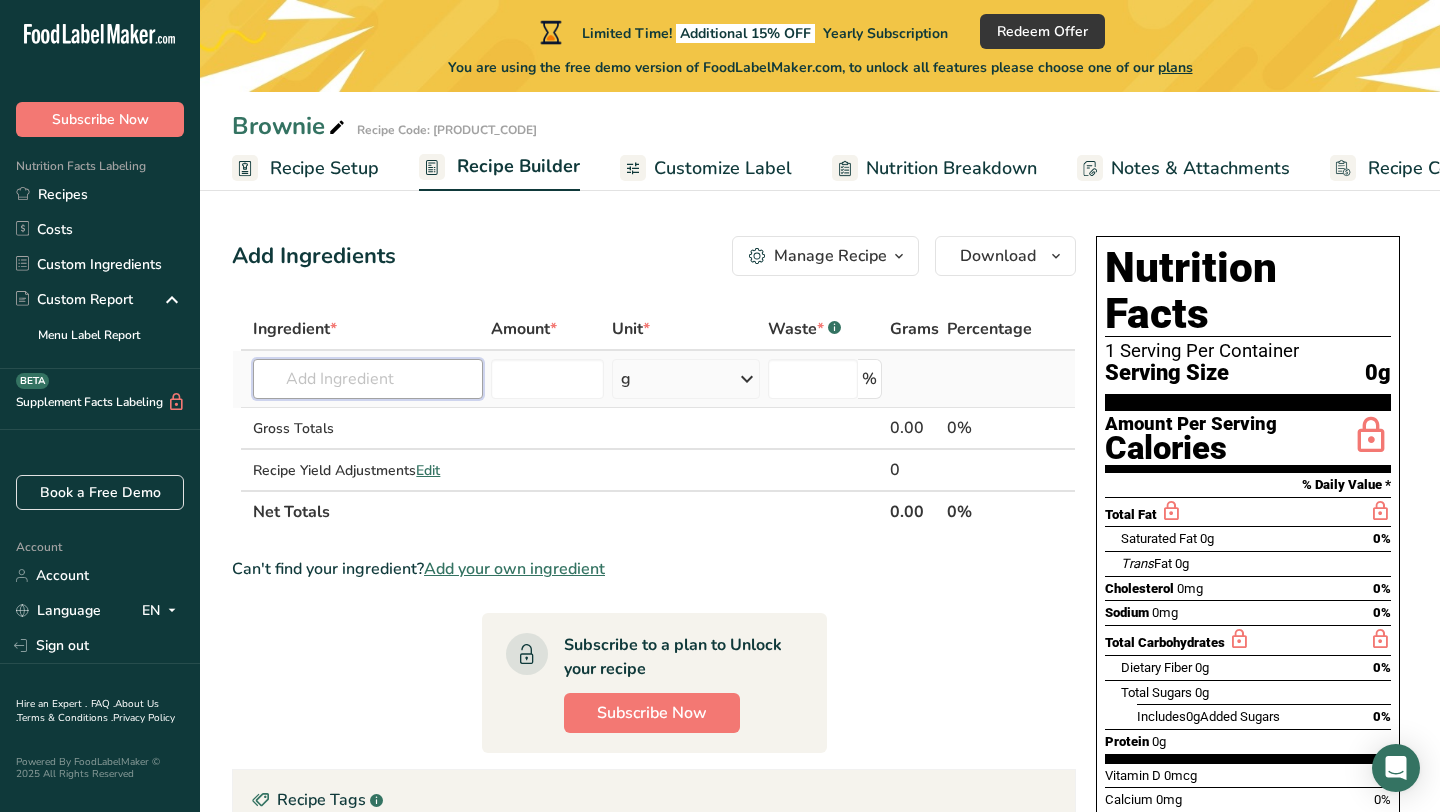 click at bounding box center (368, 379) 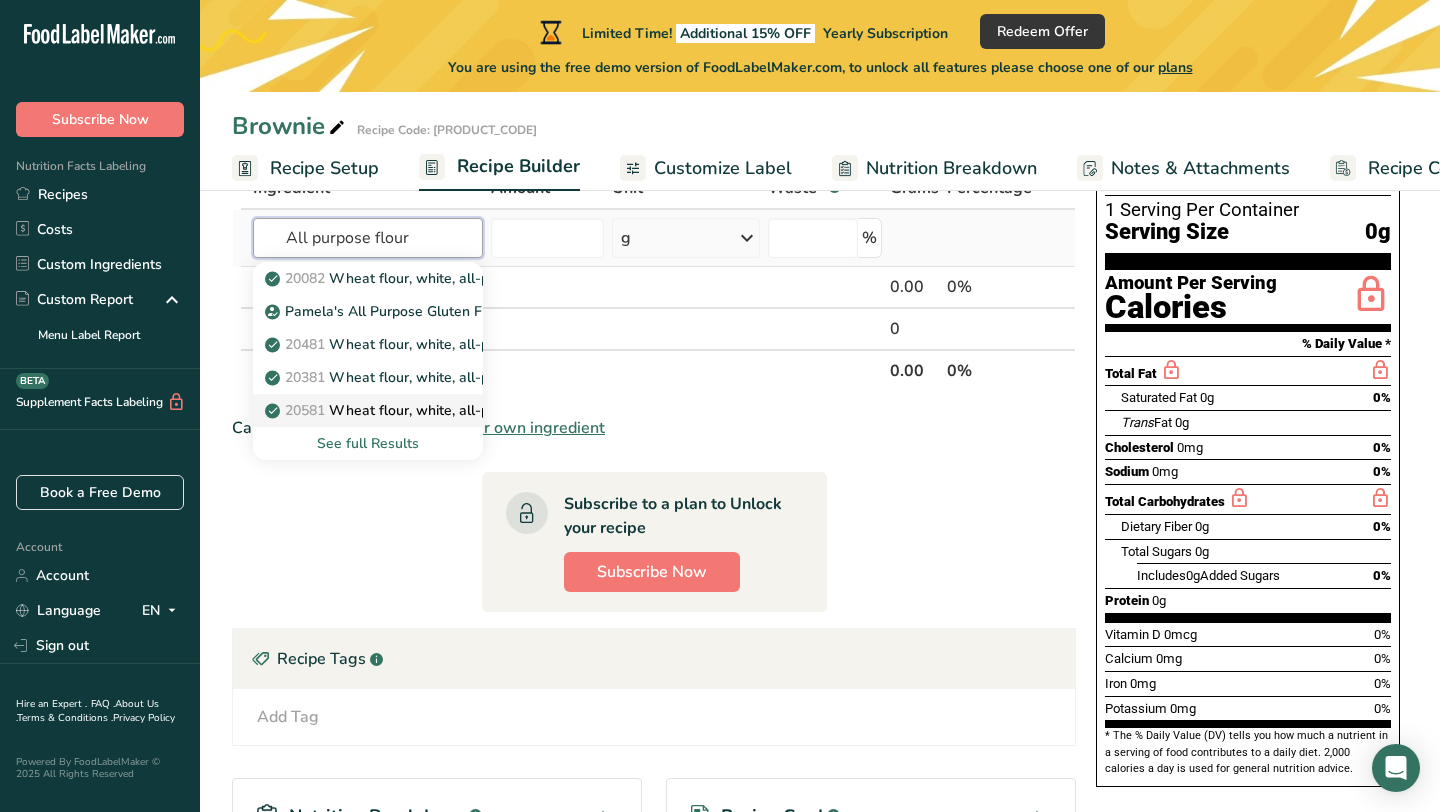scroll, scrollTop: 91, scrollLeft: 0, axis: vertical 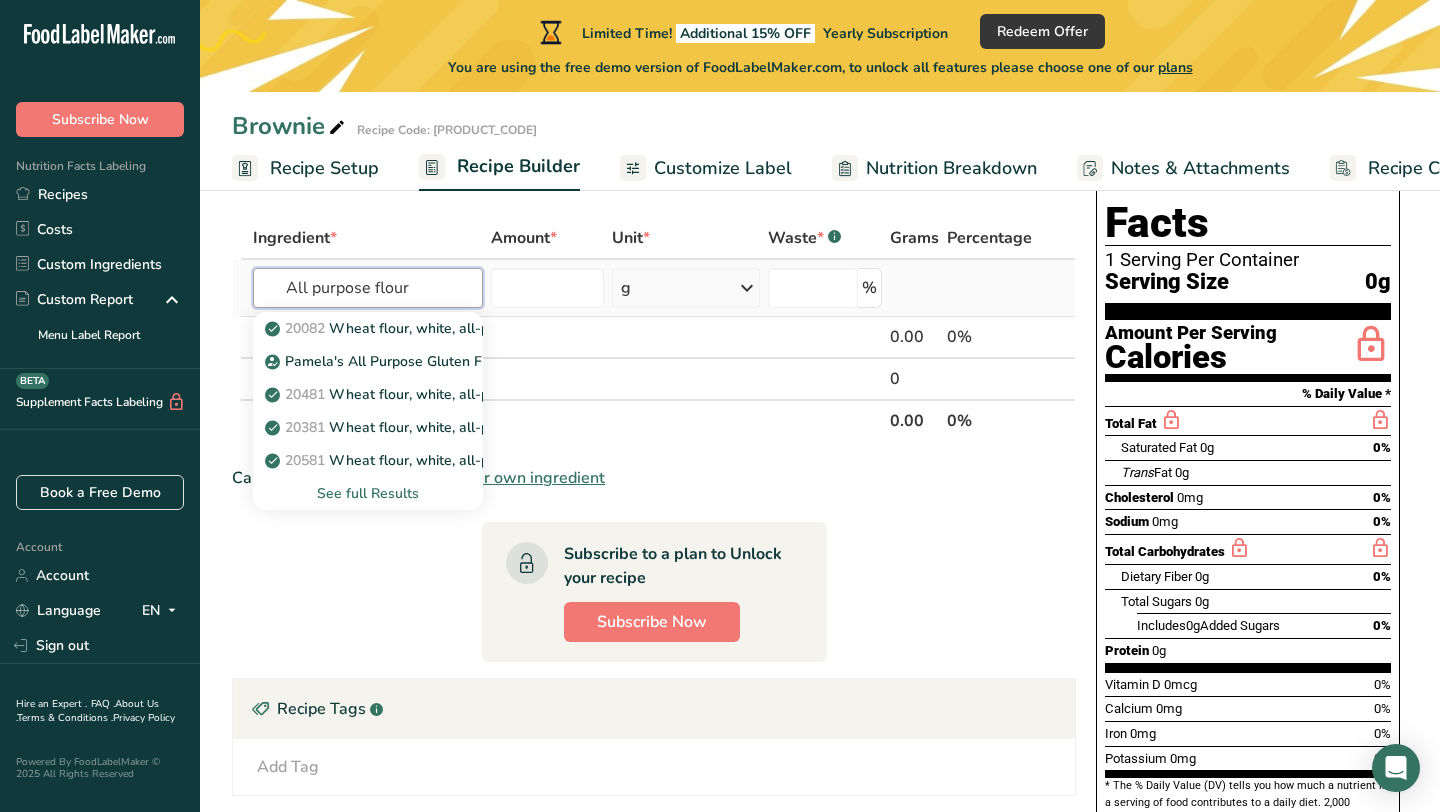 click on "All purpose flour" at bounding box center (368, 288) 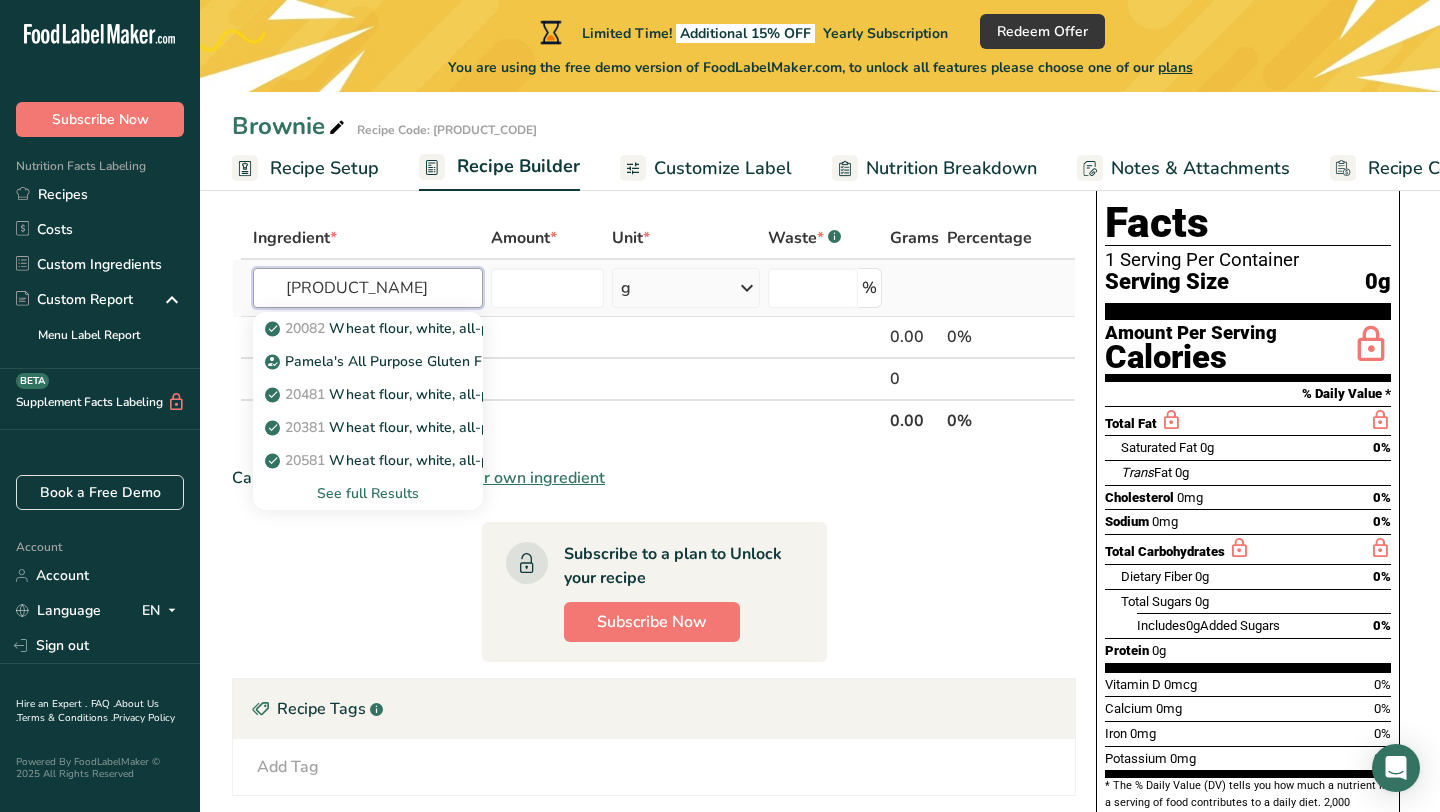 type on "maida" 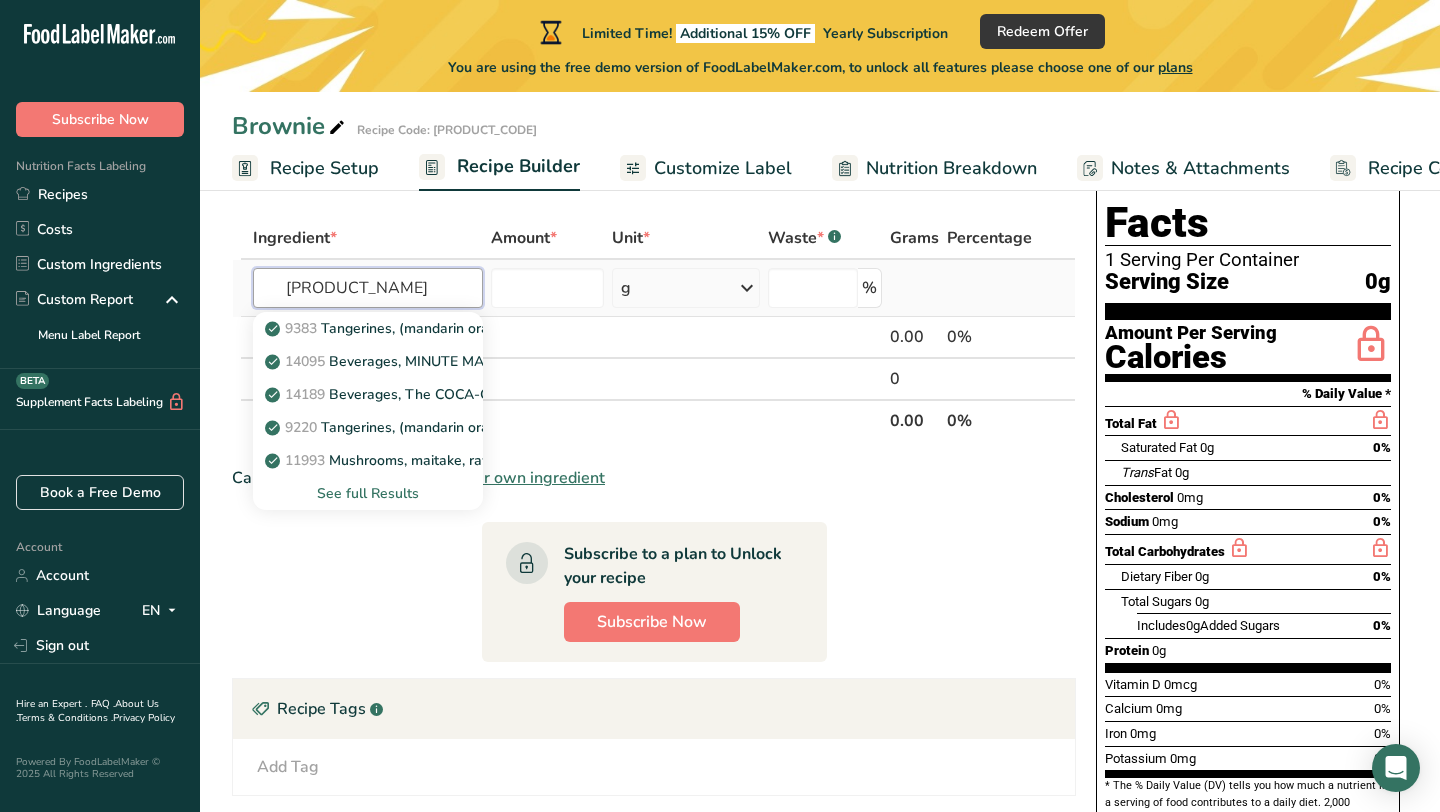 type on "Maida" 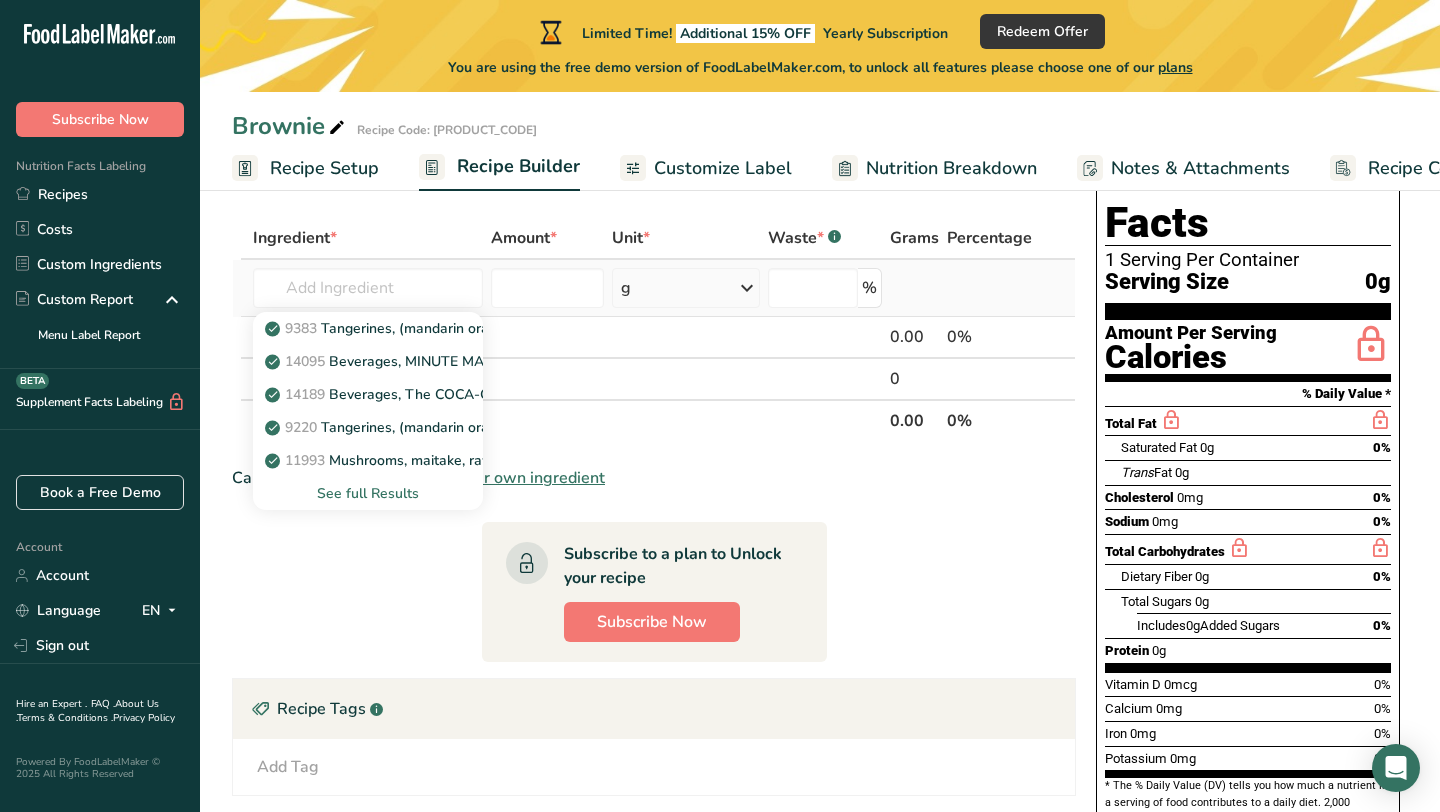 click on "See full Results" at bounding box center (368, 493) 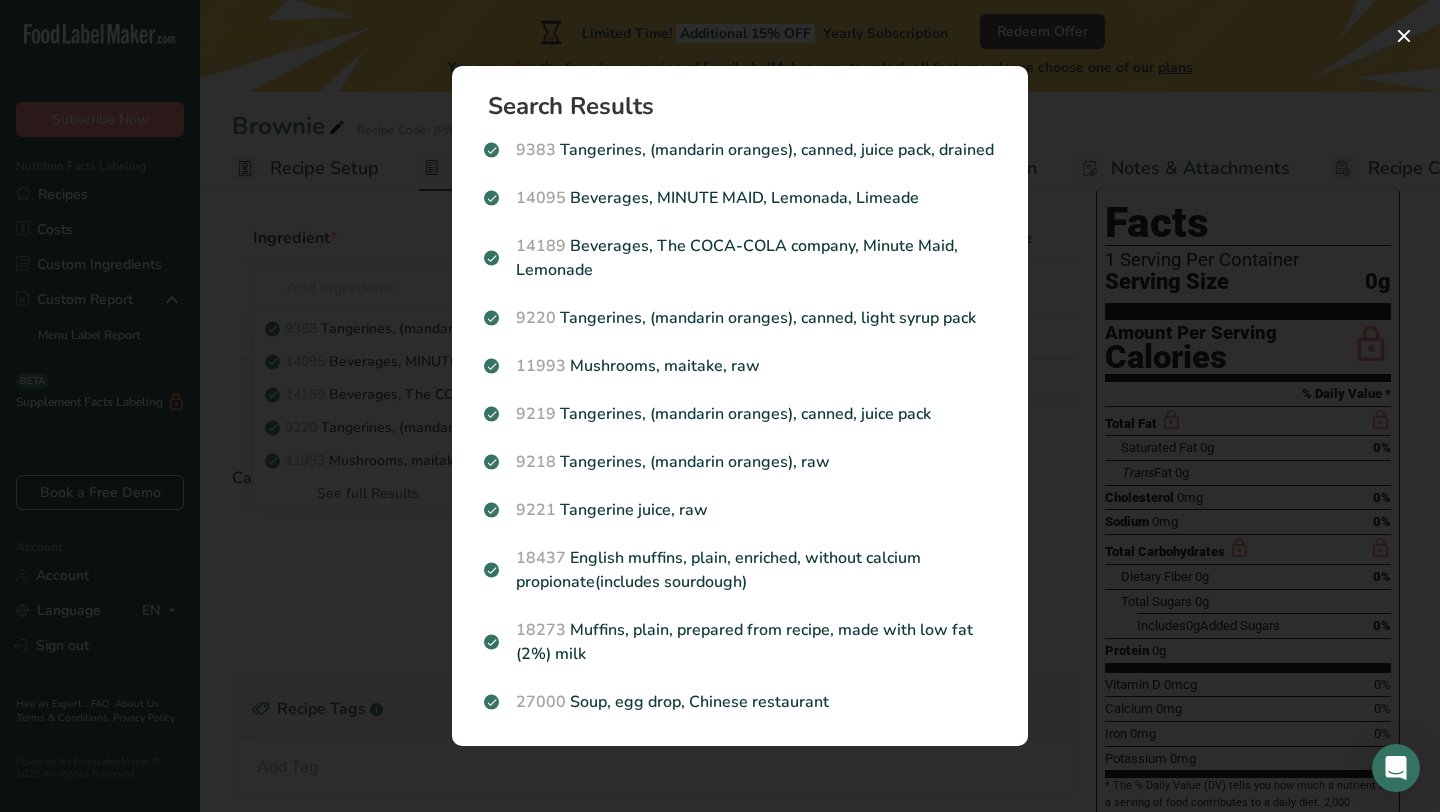 click at bounding box center (720, 406) 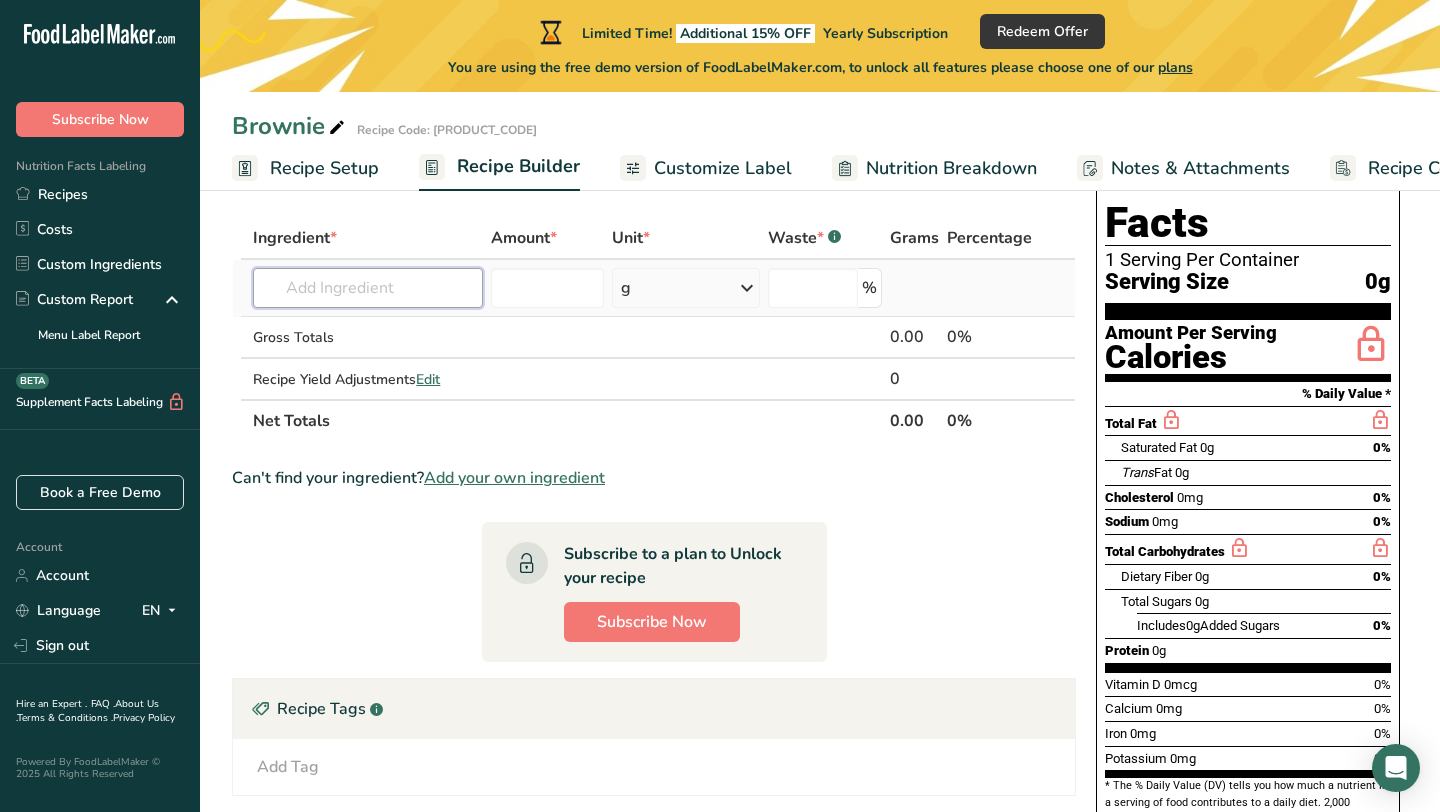 click at bounding box center [368, 288] 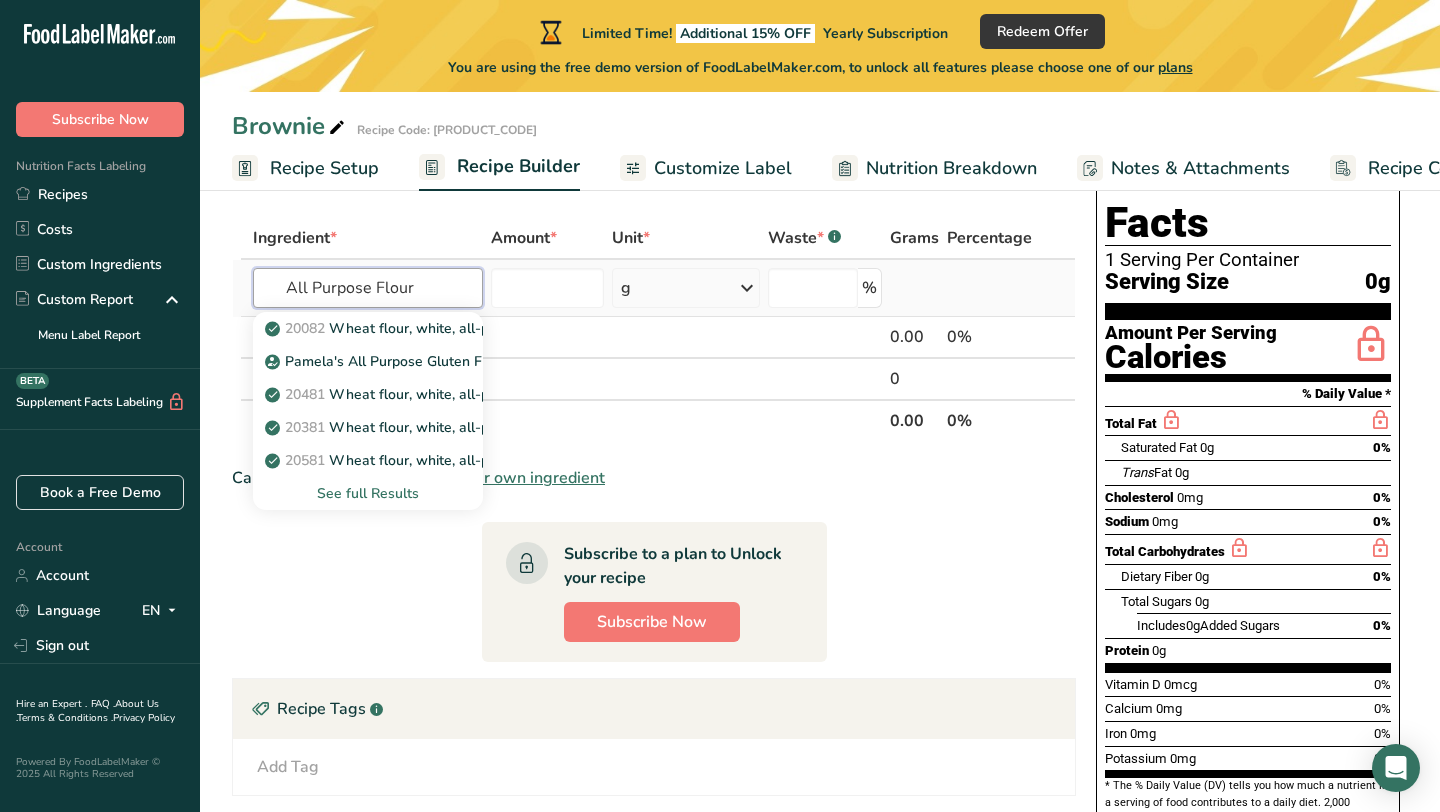 type on "All Purpose Flour" 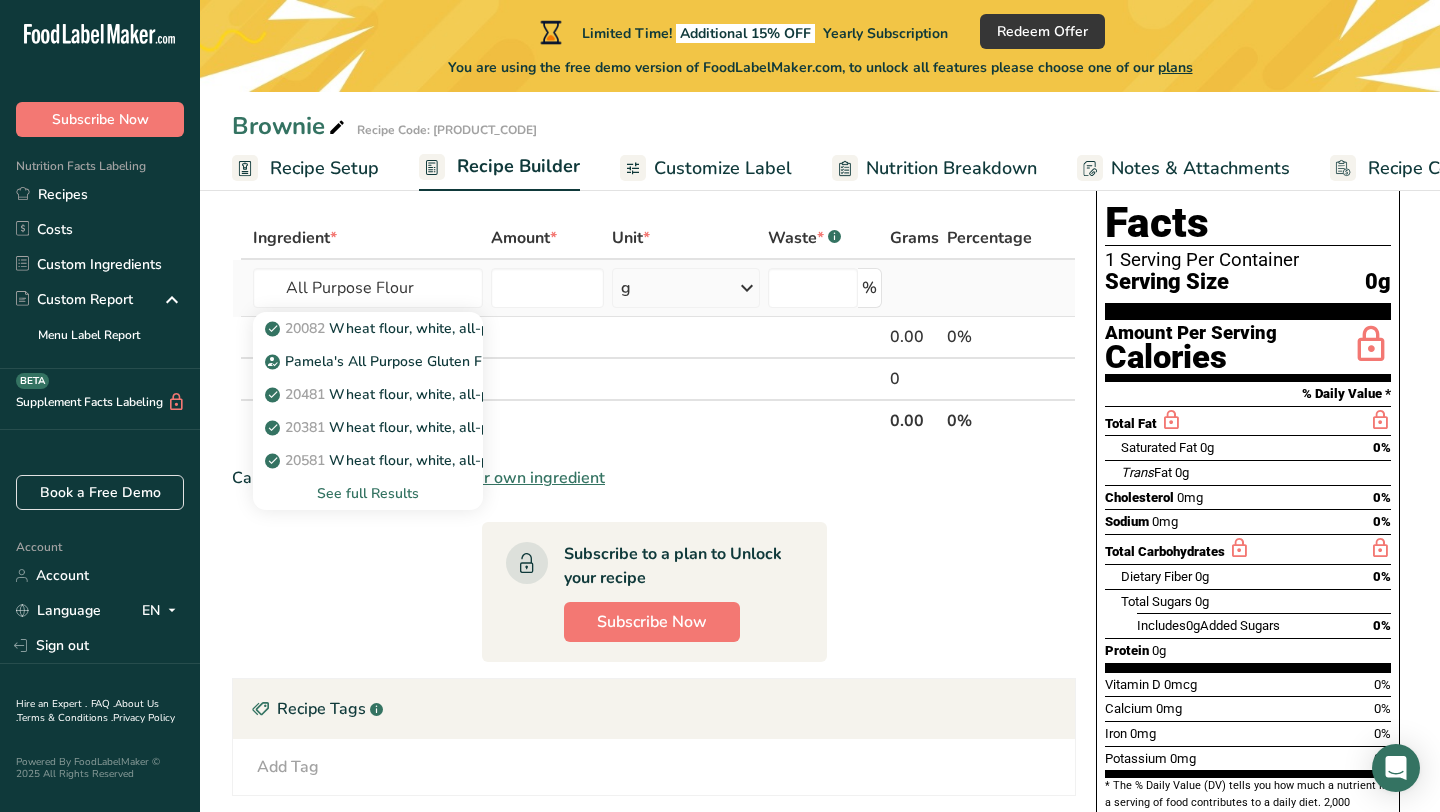 type 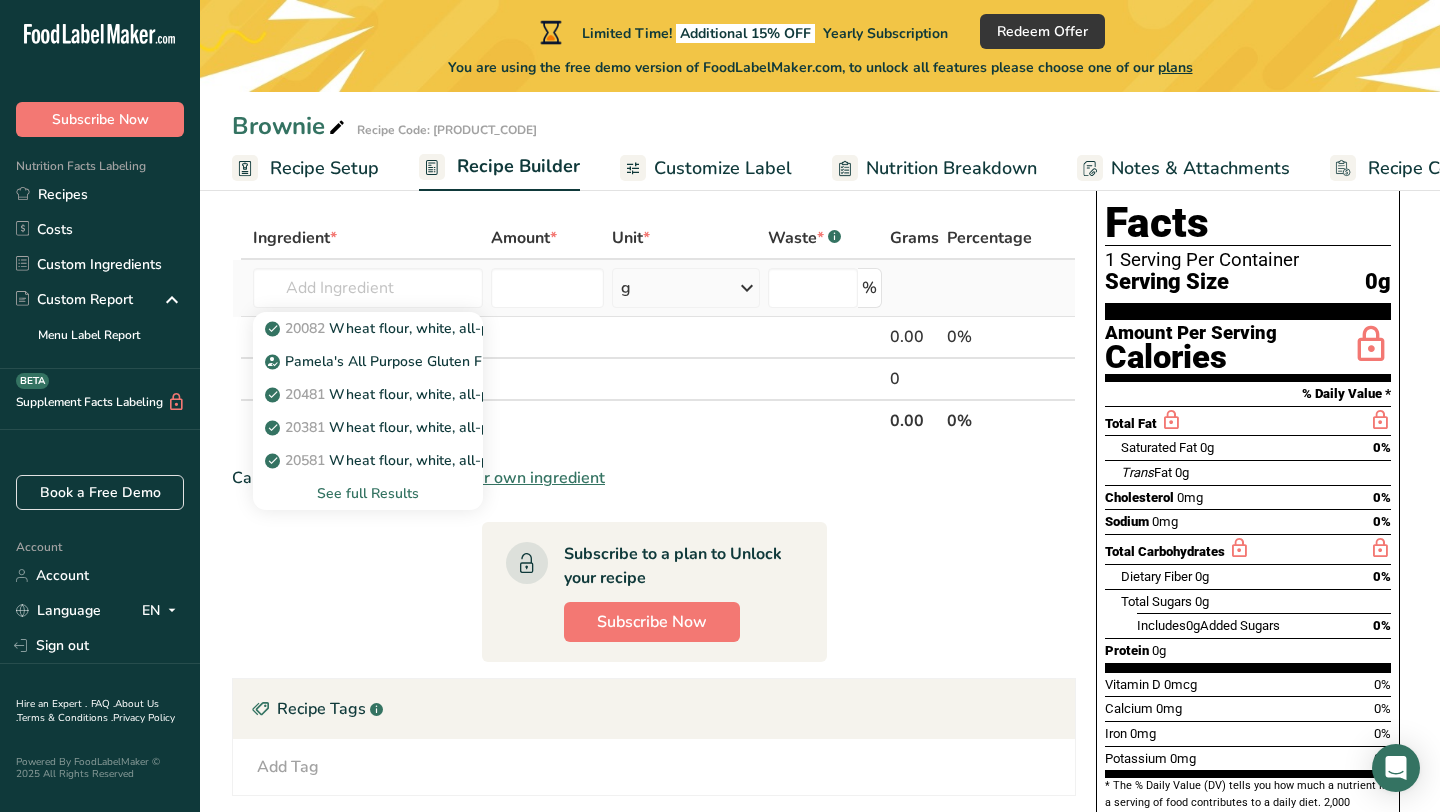 click on "See full Results" at bounding box center (368, 493) 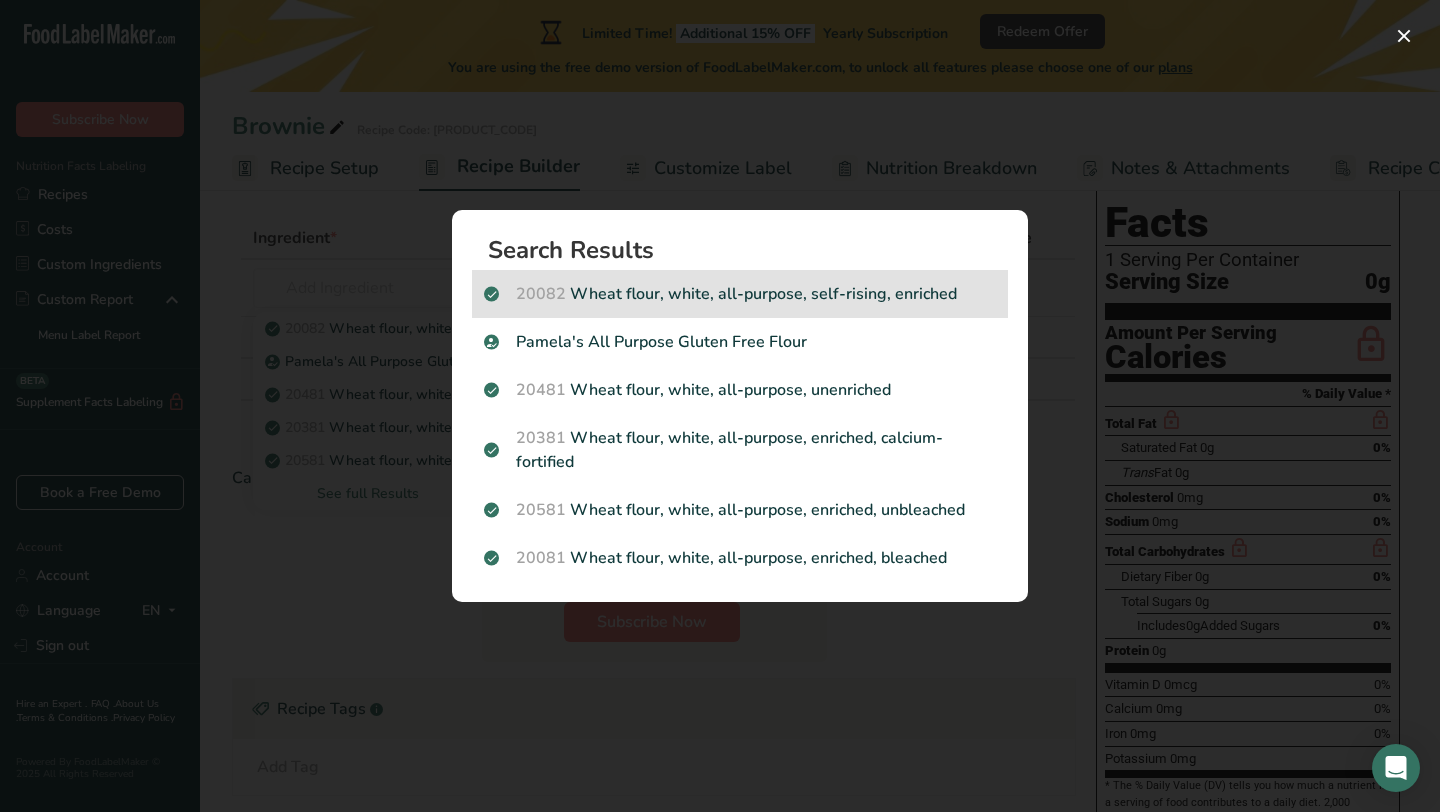 click on "20082
Wheat flour, white, all-purpose, self-rising, enriched" at bounding box center (740, 294) 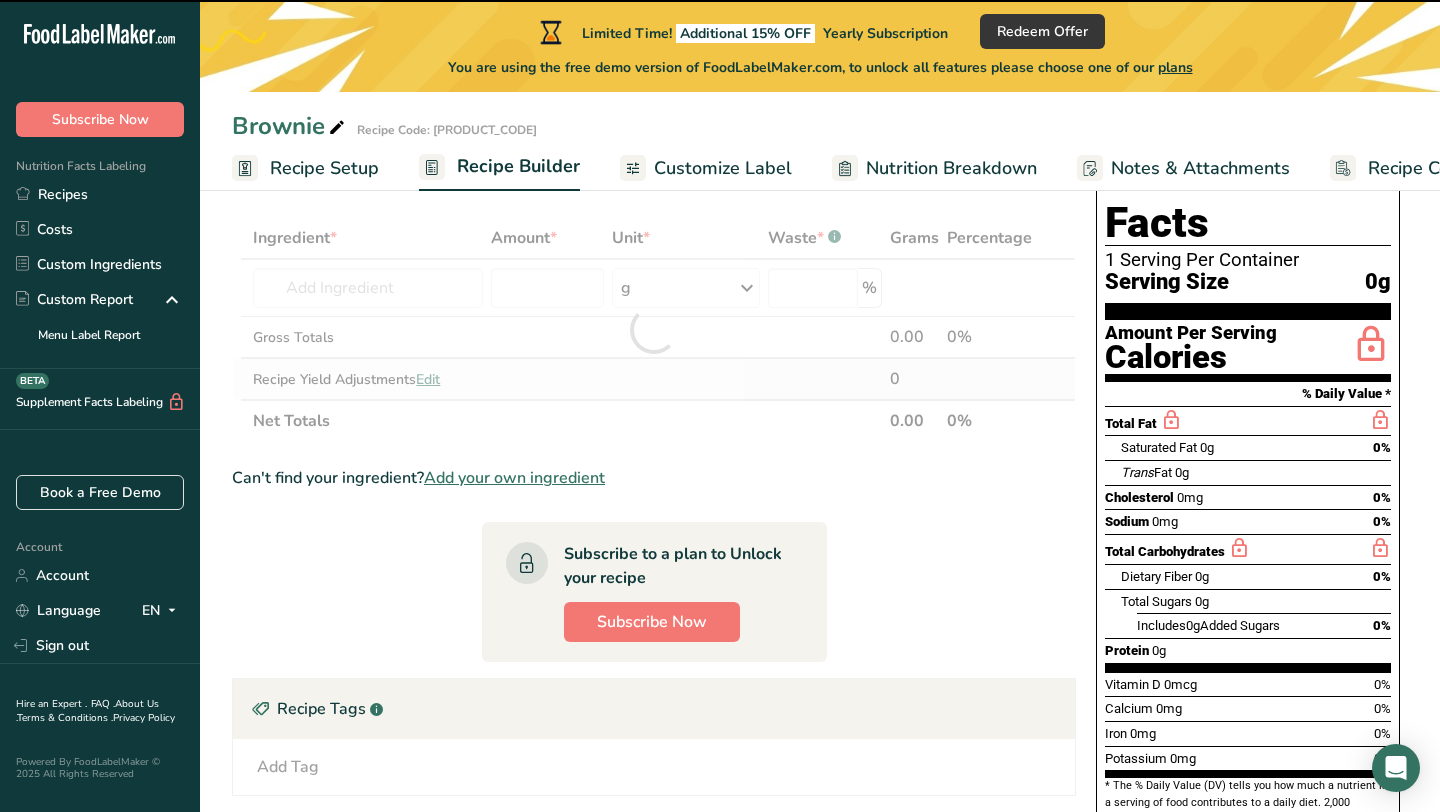 type on "0" 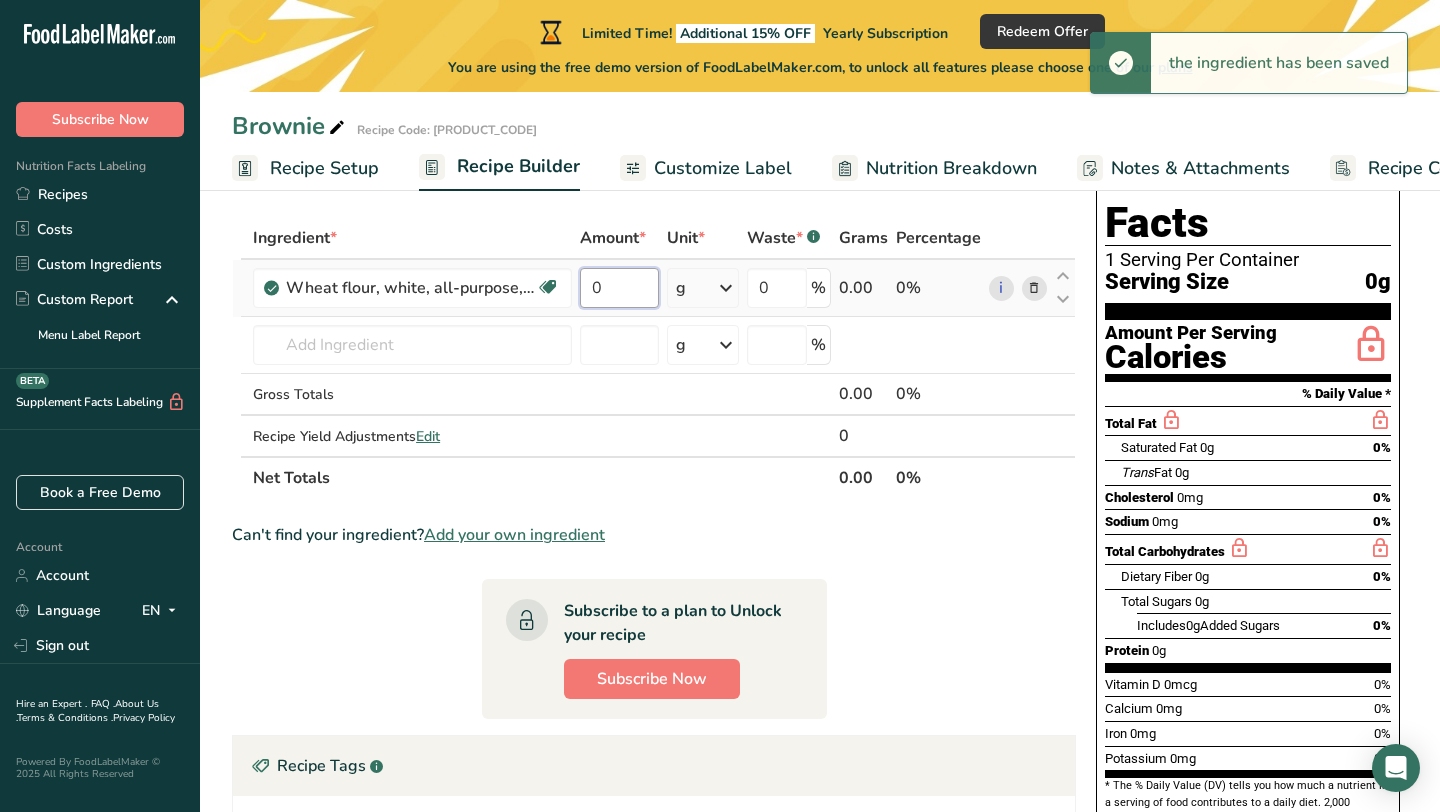 click on "0" at bounding box center (619, 288) 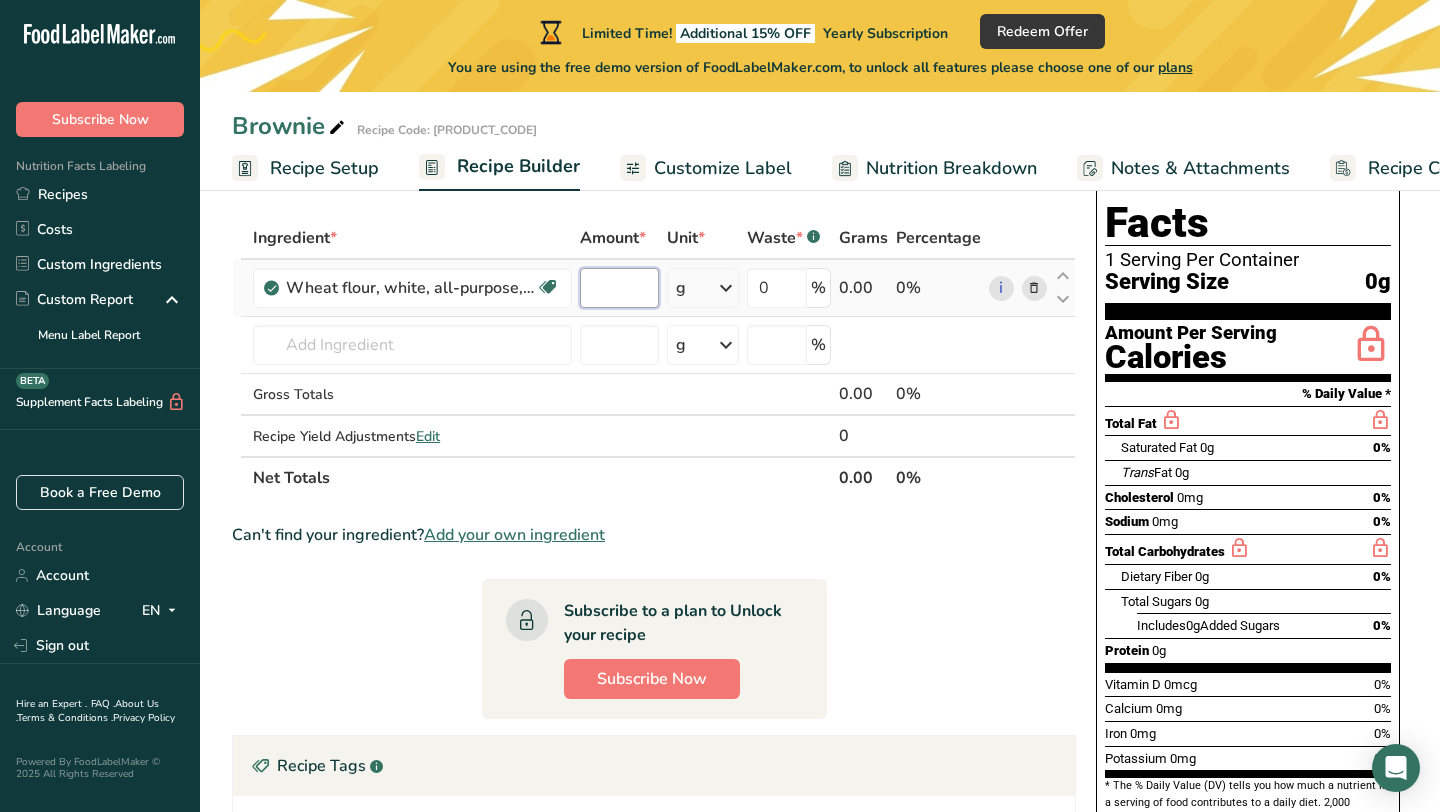 type on "9" 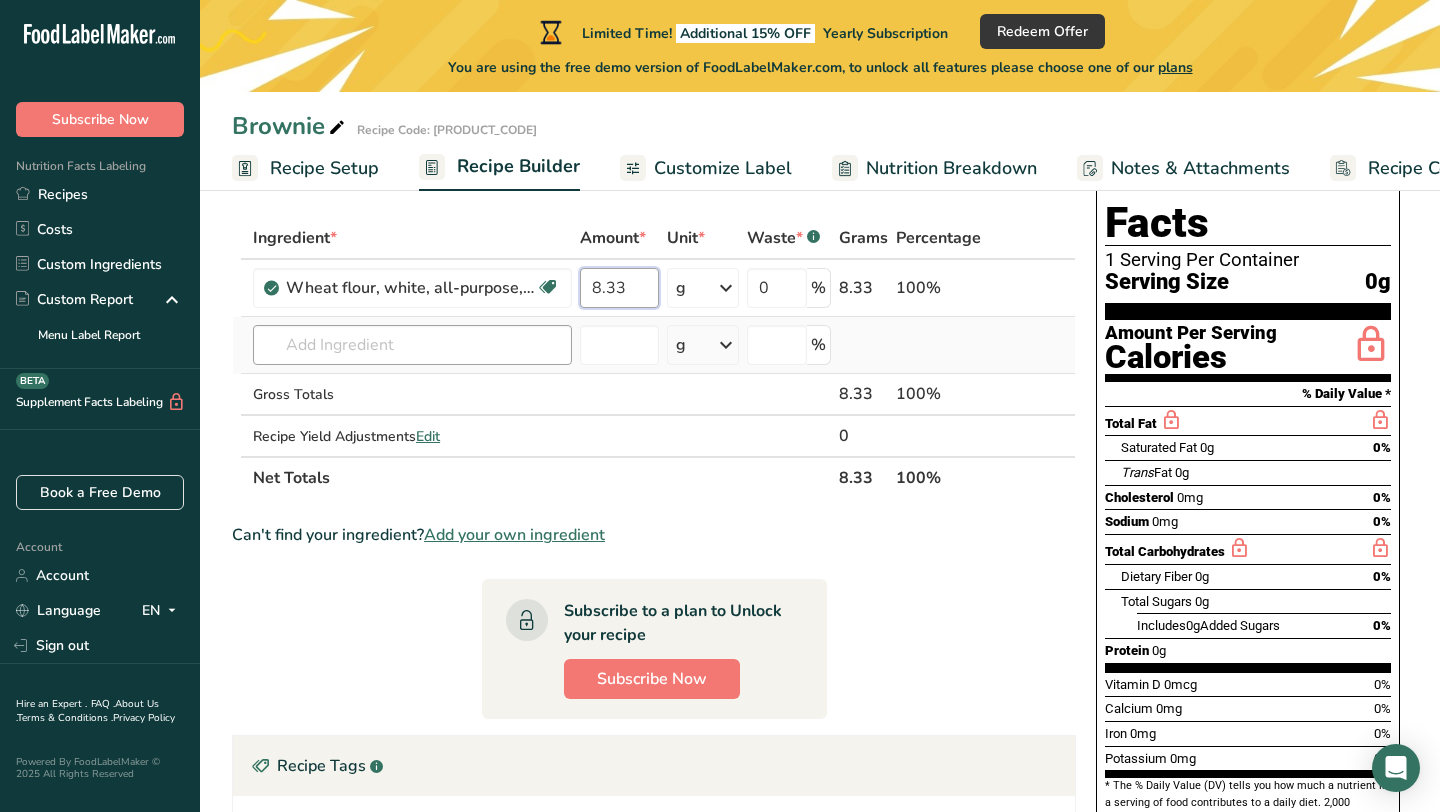type on "8.33" 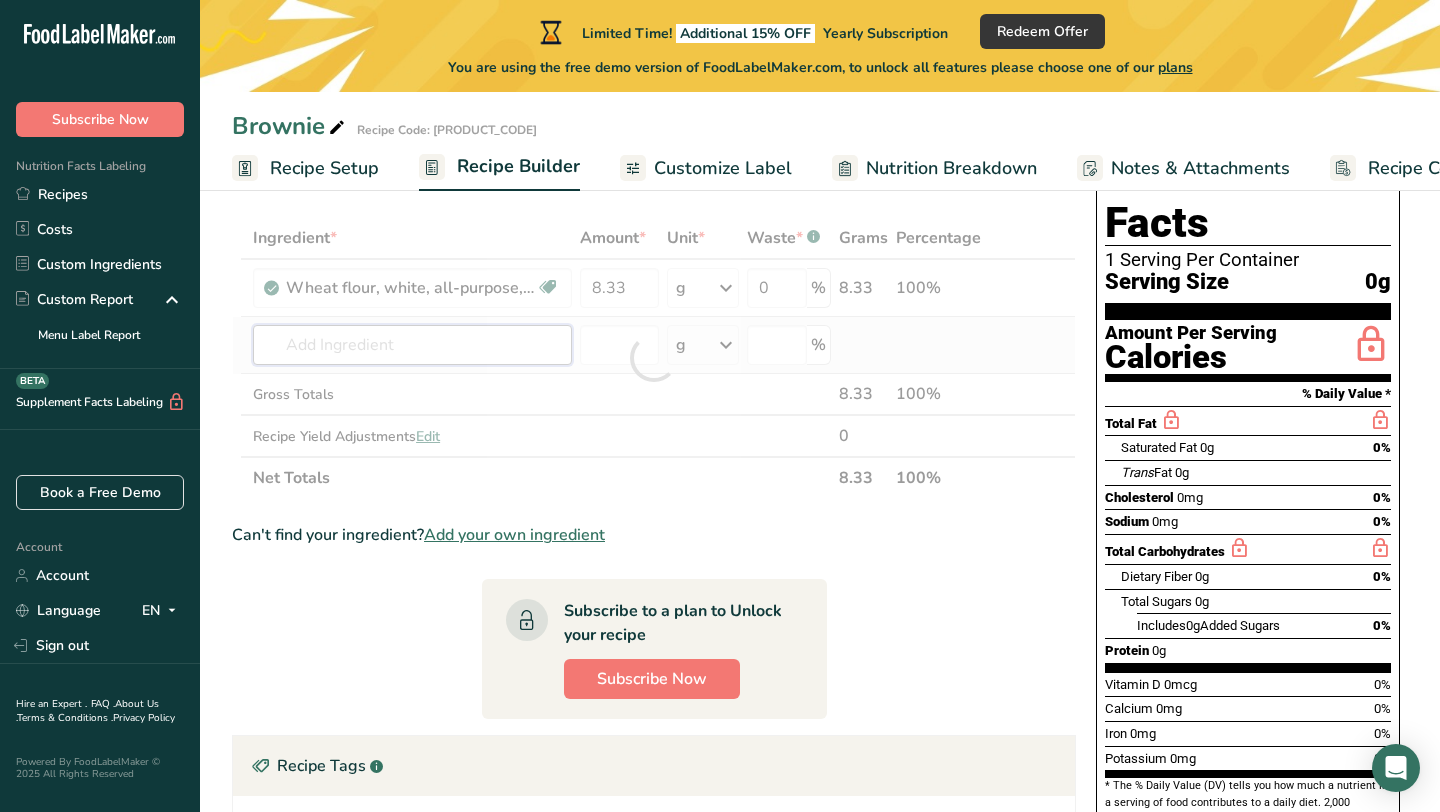 click on "Ingredient *
Amount *
Unit *
Waste *   .a-a{fill:#347362;}.b-a{fill:#fff;}          Grams
Percentage
Wheat flour, white, all-purpose, self-rising, enriched
Dairy free
Vegan
Vegetarian
Soy free
8.33
g
Portions
1 cup
Weight Units
g
kg
mg
See more
Volume Units
l
Volume units require a density conversion. If you know your ingredient's density enter it below. Otherwise, click on "RIA" our AI Regulatory bot - she will be able to help you
lb/ft3
g/cm3
Confirm
mL
lb/ft3
0" at bounding box center [654, 358] 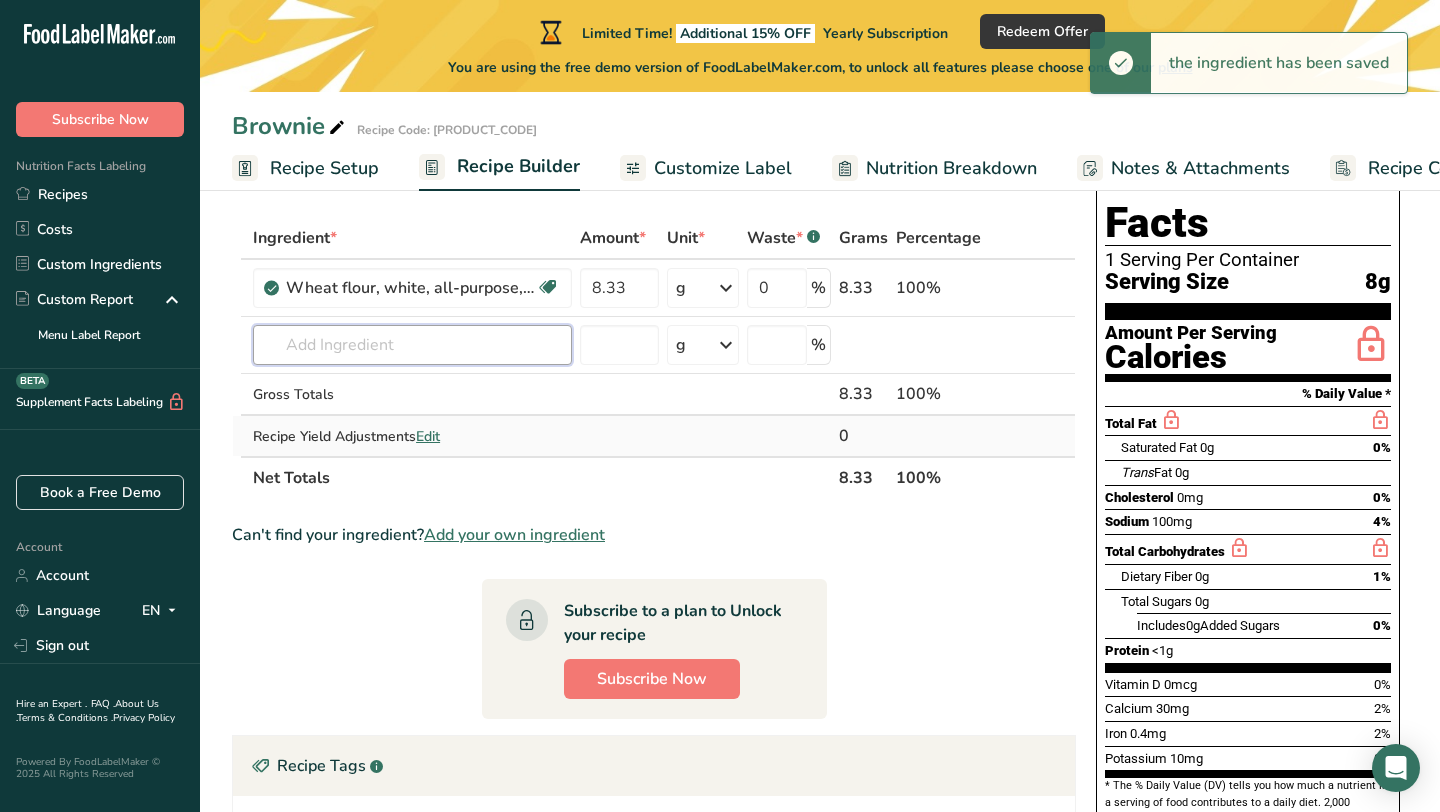 scroll, scrollTop: 83, scrollLeft: 0, axis: vertical 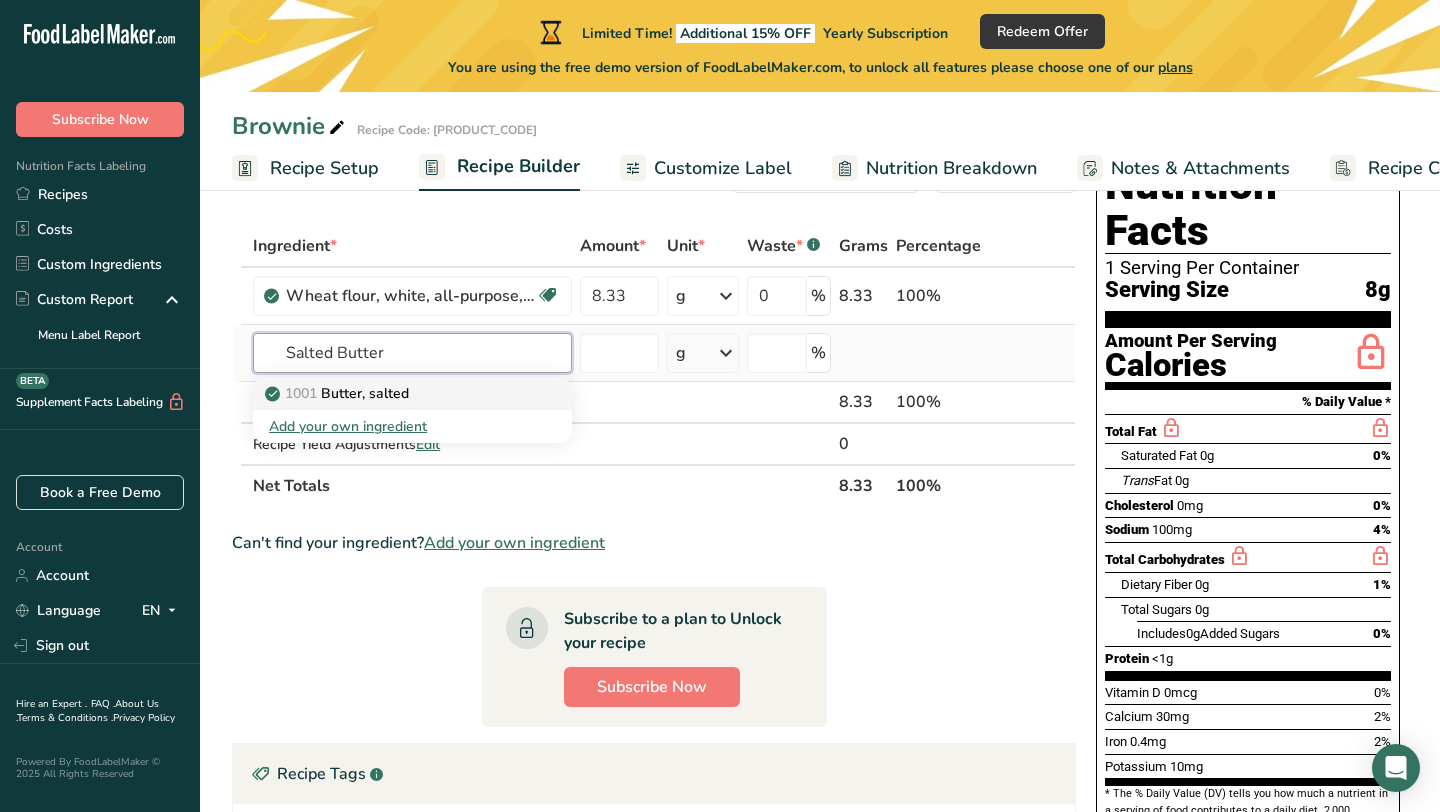 type on "Salted Butter" 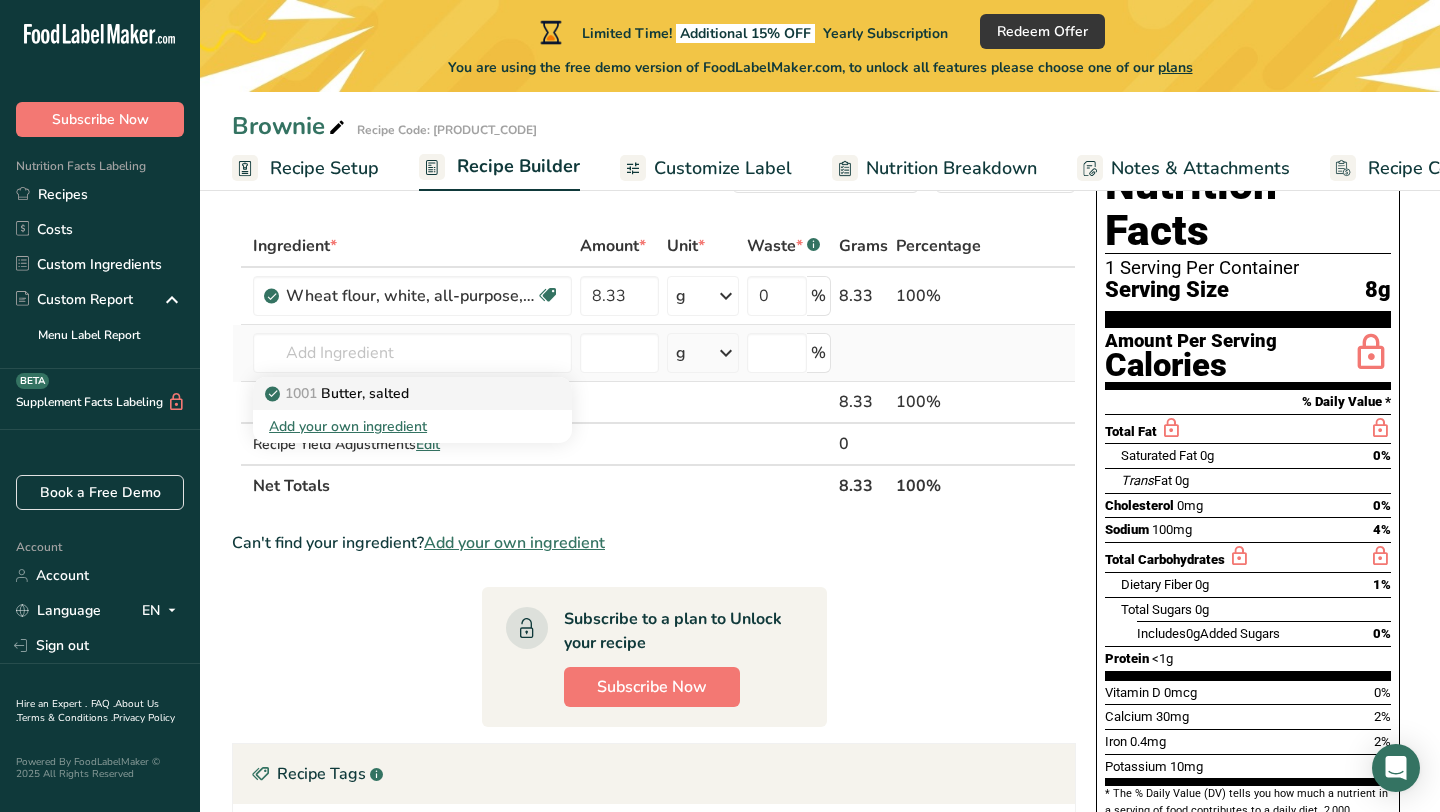 click on "1001
Butter, salted" at bounding box center (339, 393) 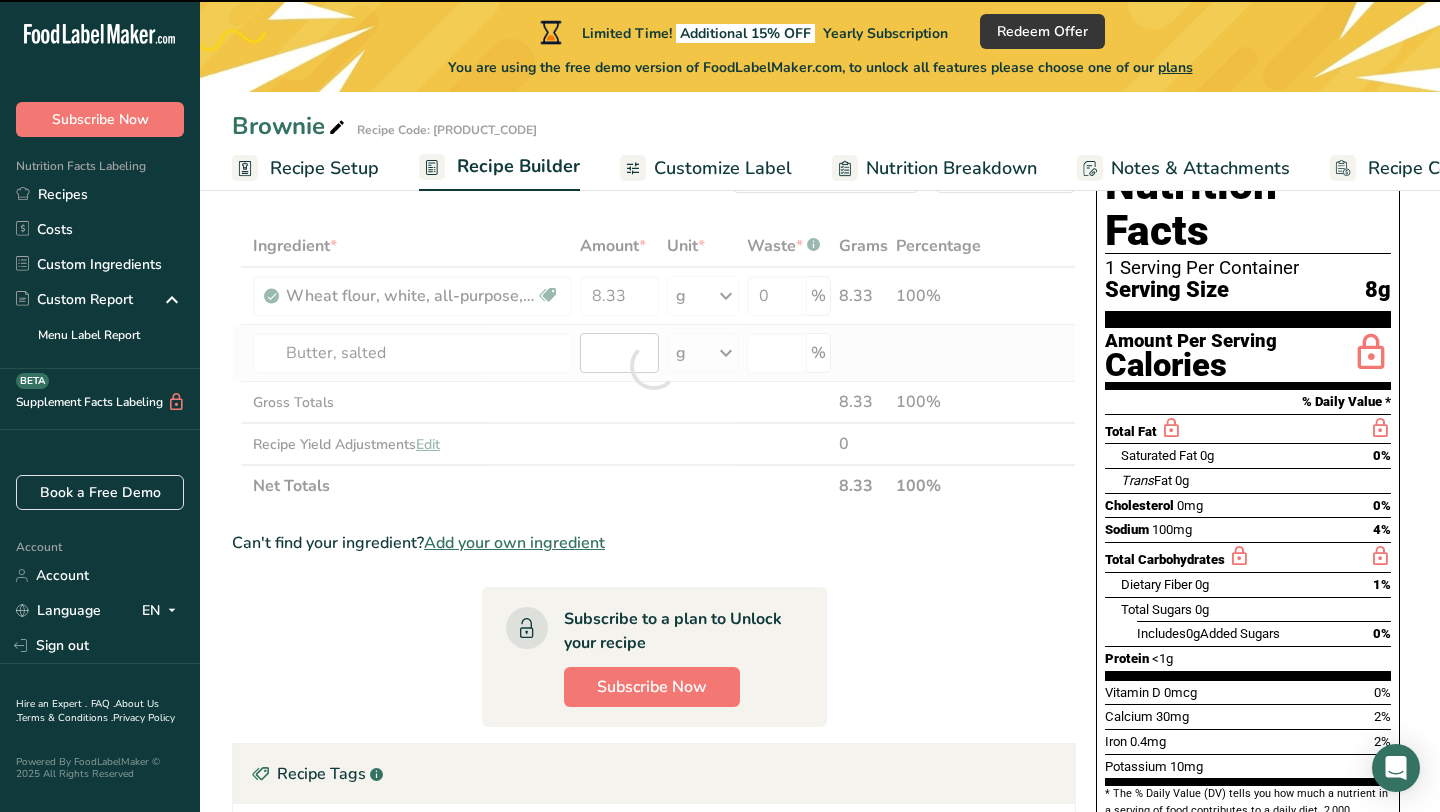 type on "0" 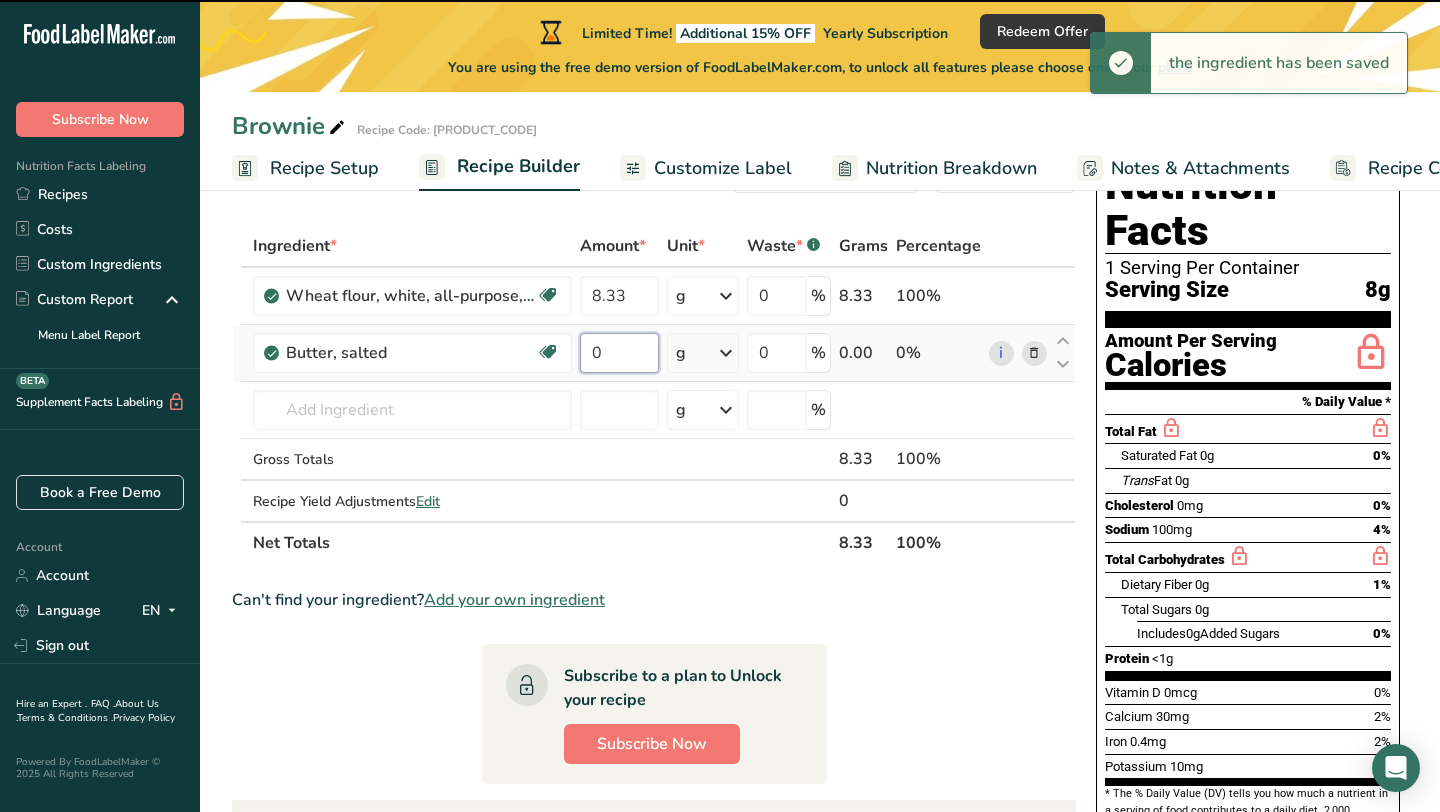 click on "0" at bounding box center (619, 353) 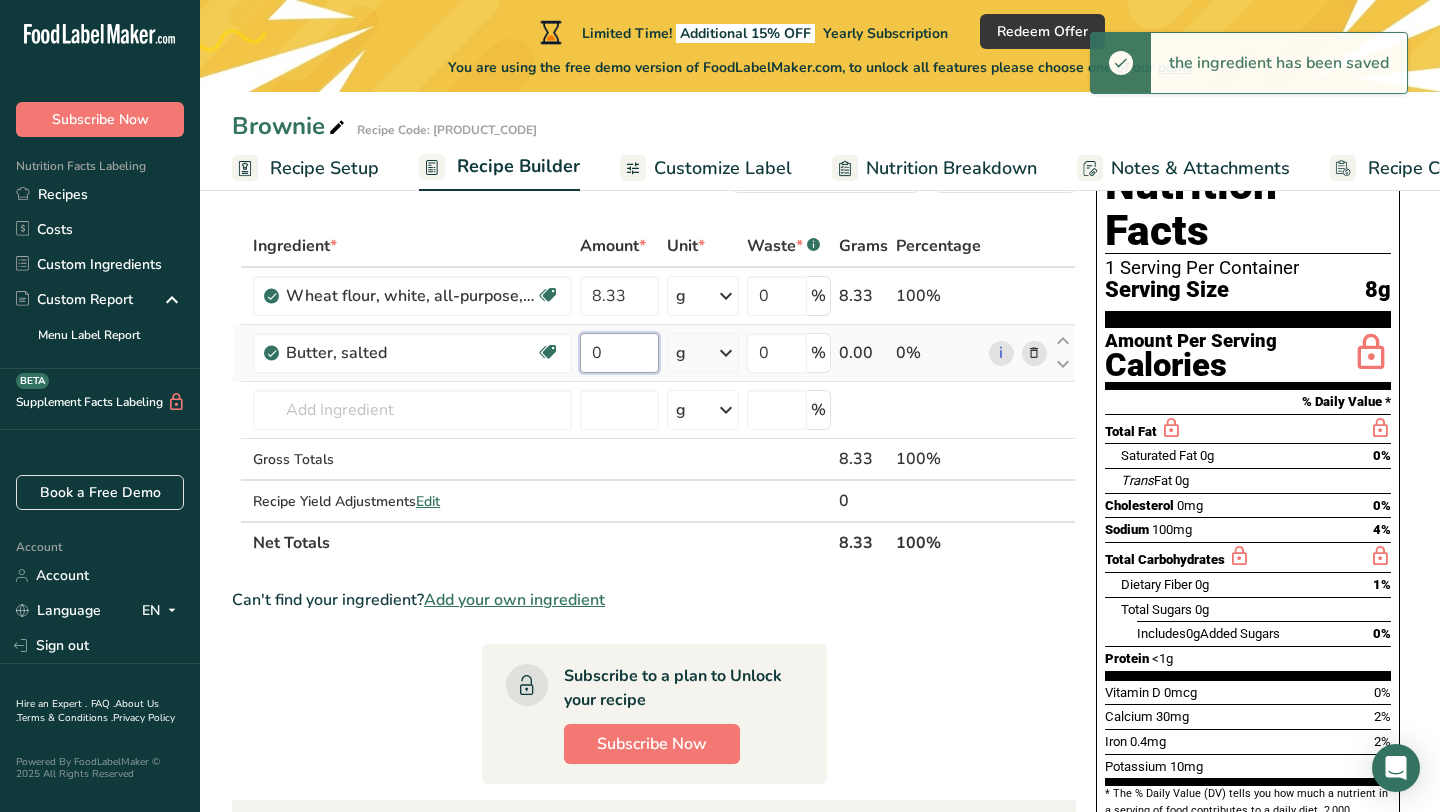 paste on "6.66" 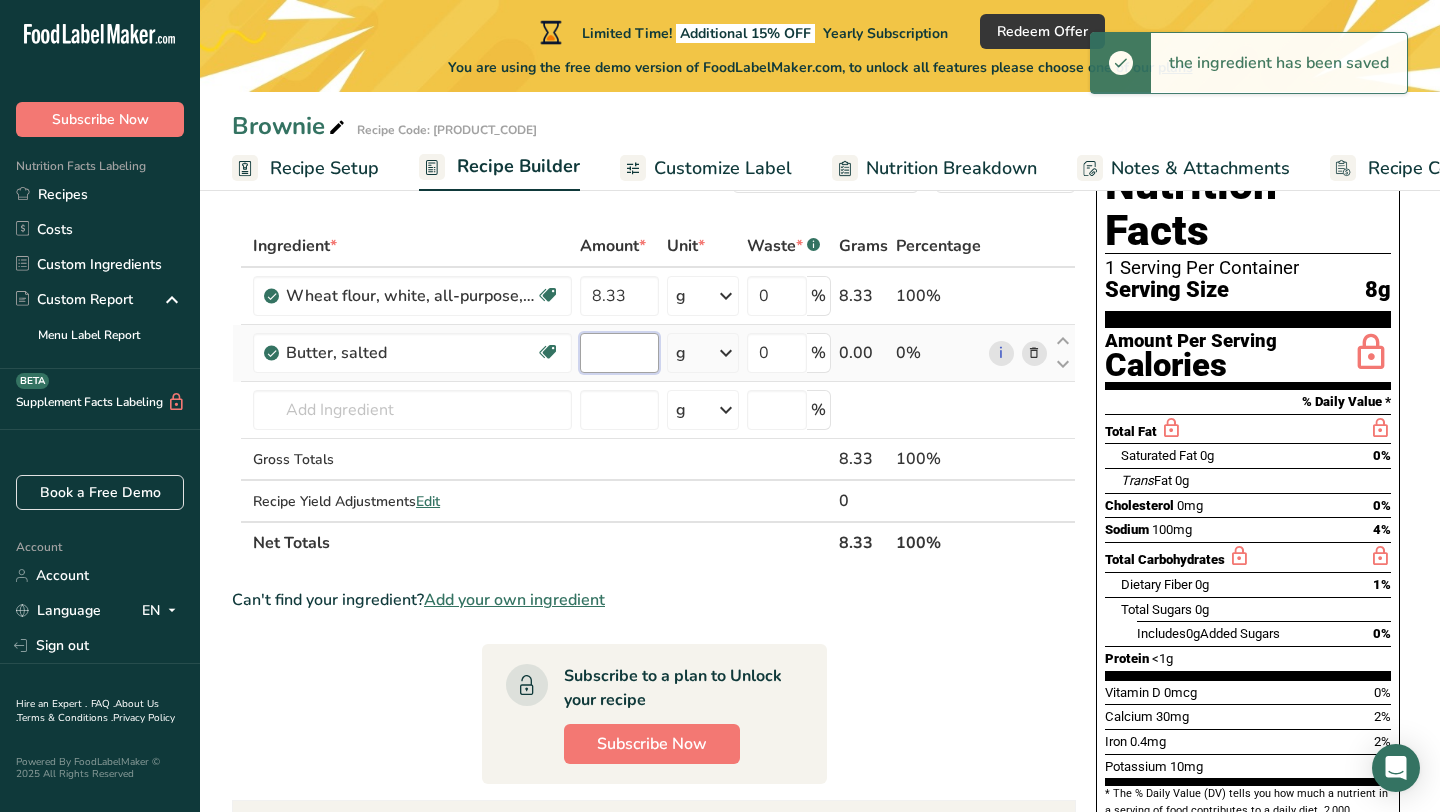 paste on "6.66" 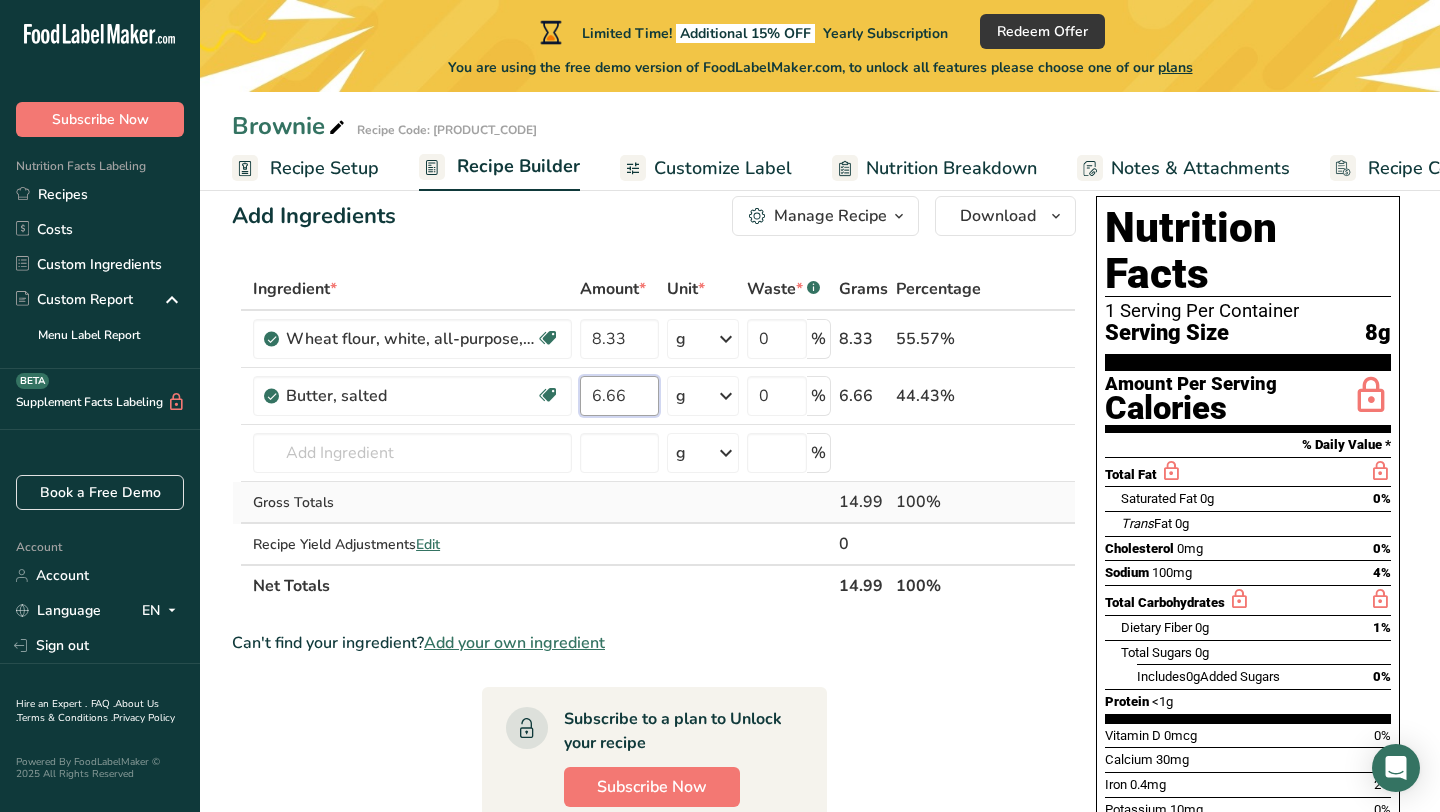scroll, scrollTop: 26, scrollLeft: 0, axis: vertical 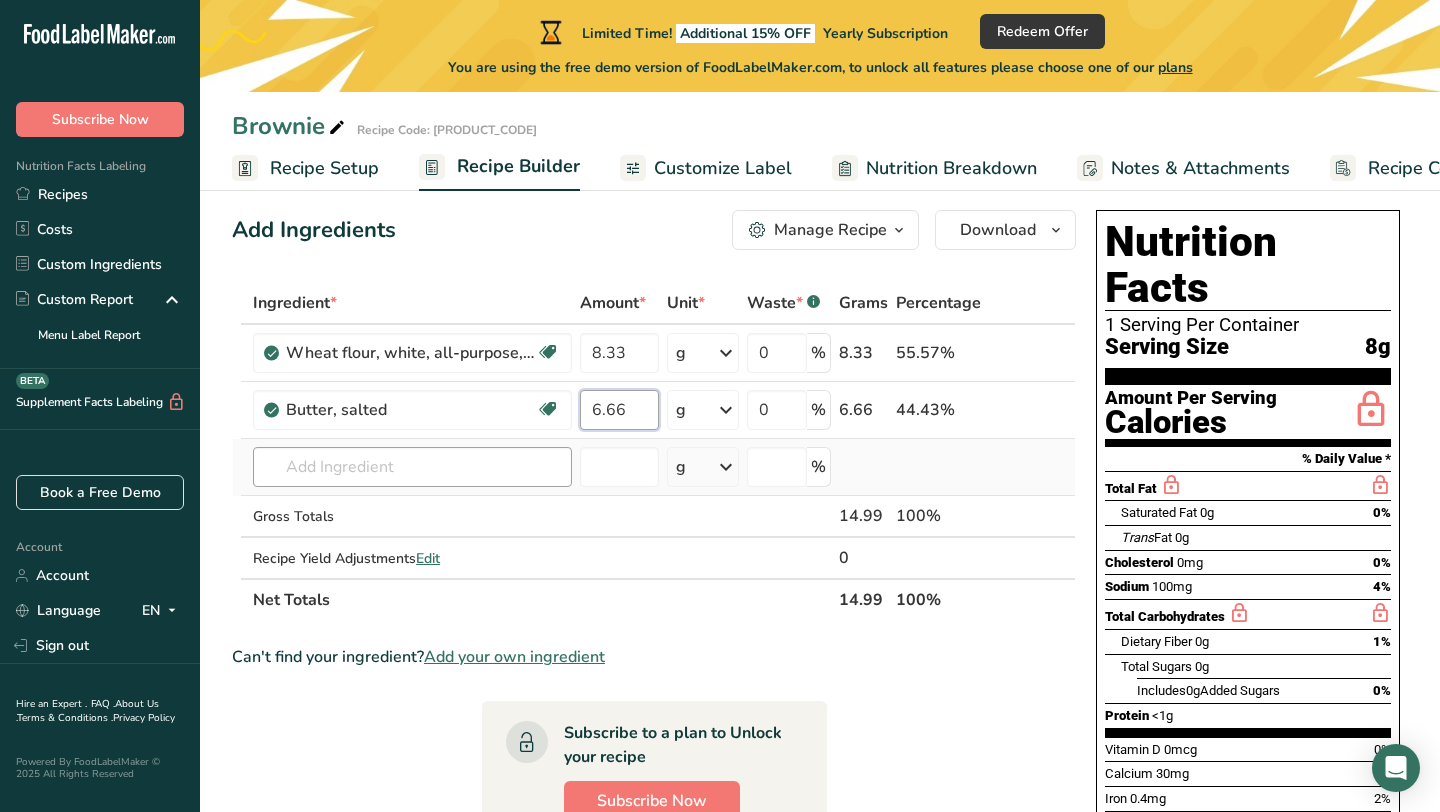 type on "6.66" 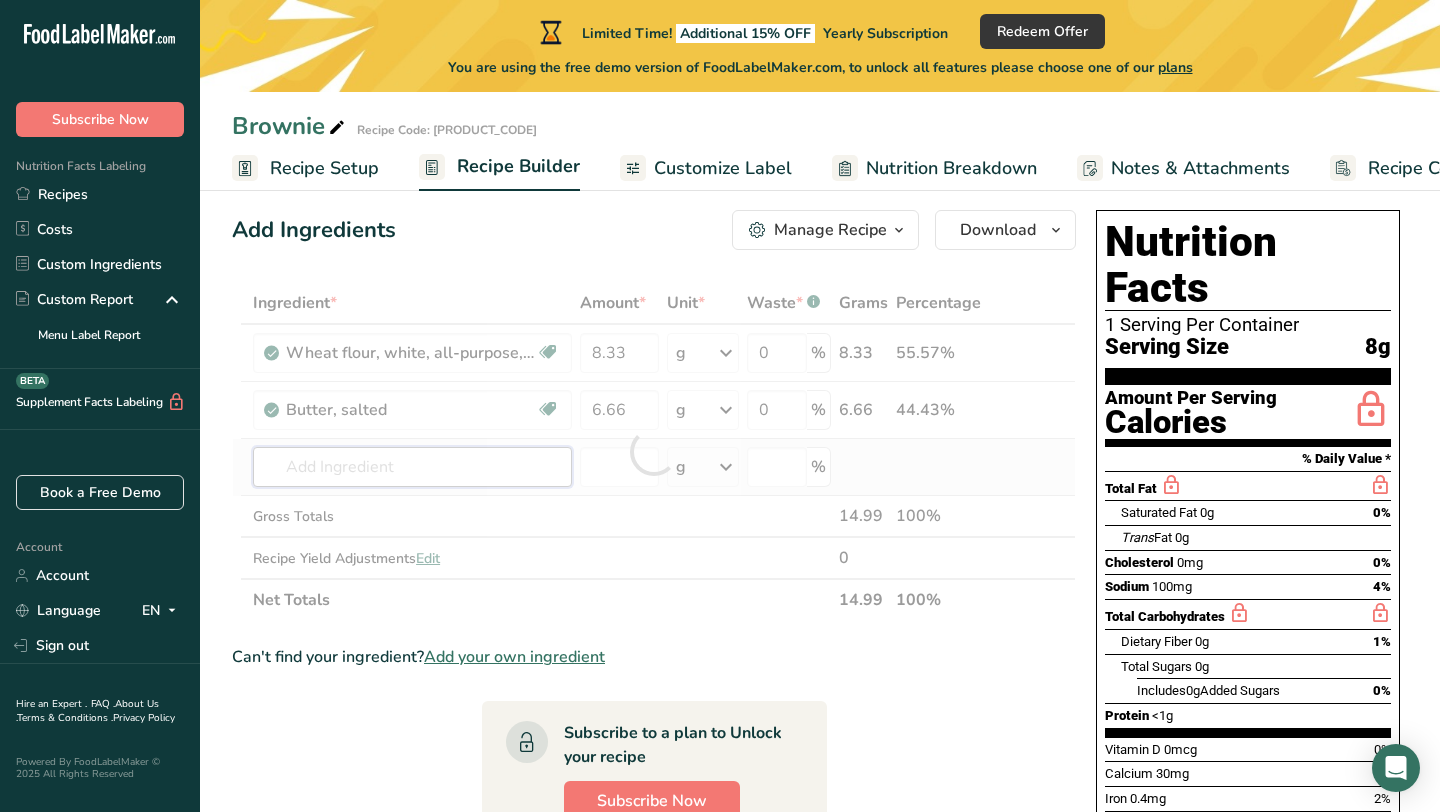 click on "Ingredient *
Amount *
Unit *
Waste *   .a-a{fill:#347362;}.b-a{fill:#fff;}          Grams
Percentage
Wheat flour, white, all-purpose, self-rising, enriched
Dairy free
Vegan
Vegetarian
Soy free
8.33
g
Portions
1 cup
Weight Units
g
kg
mg
See more
Volume Units
l
Volume units require a density conversion. If you know your ingredient's density enter it below. Otherwise, click on "RIA" our AI Regulatory bot - she will be able to help you
lb/ft3
g/cm3
Confirm
mL
lb/ft3
0" at bounding box center (654, 451) 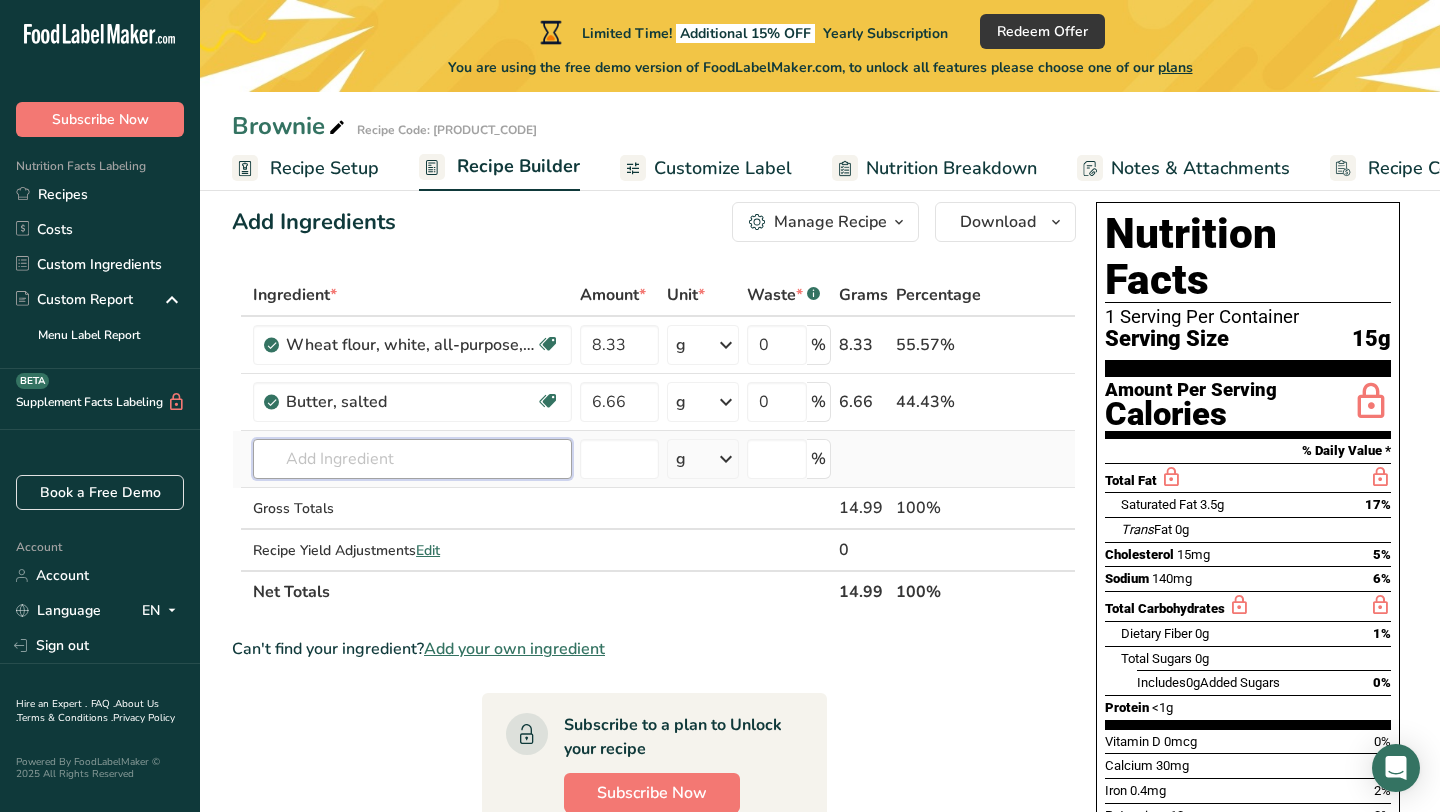 scroll, scrollTop: 36, scrollLeft: 0, axis: vertical 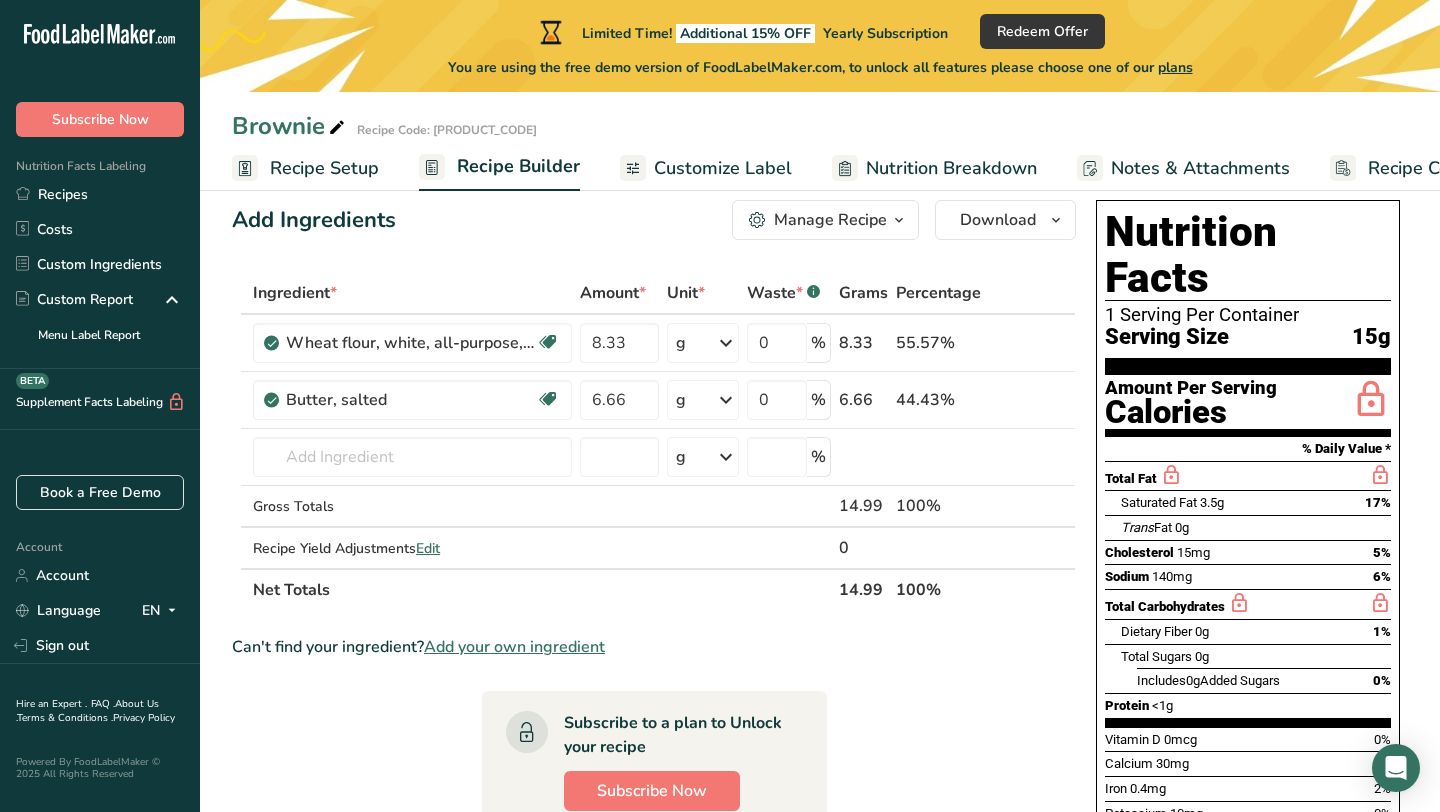 click on "1 Serving Per Container" at bounding box center (1248, 315) 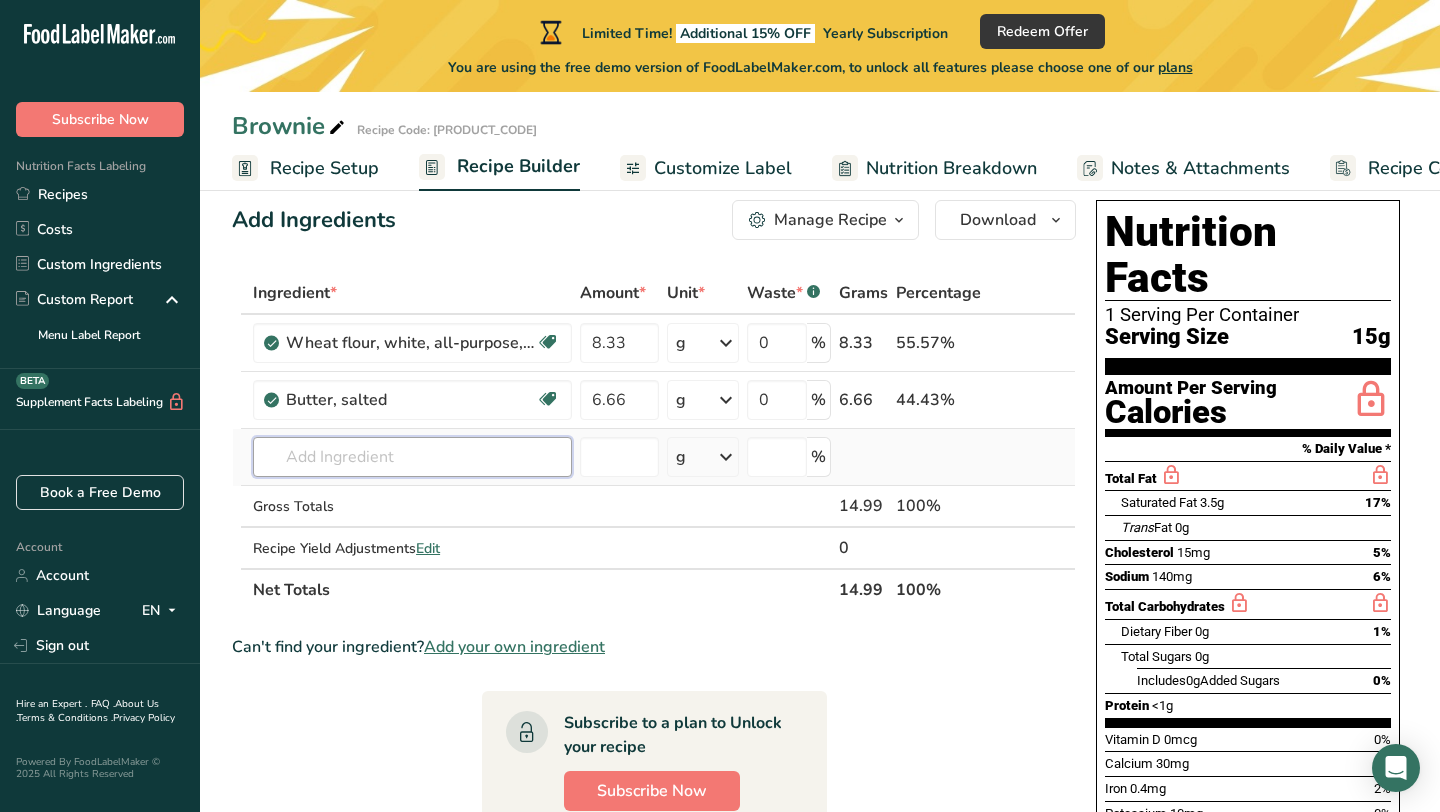 click at bounding box center [412, 457] 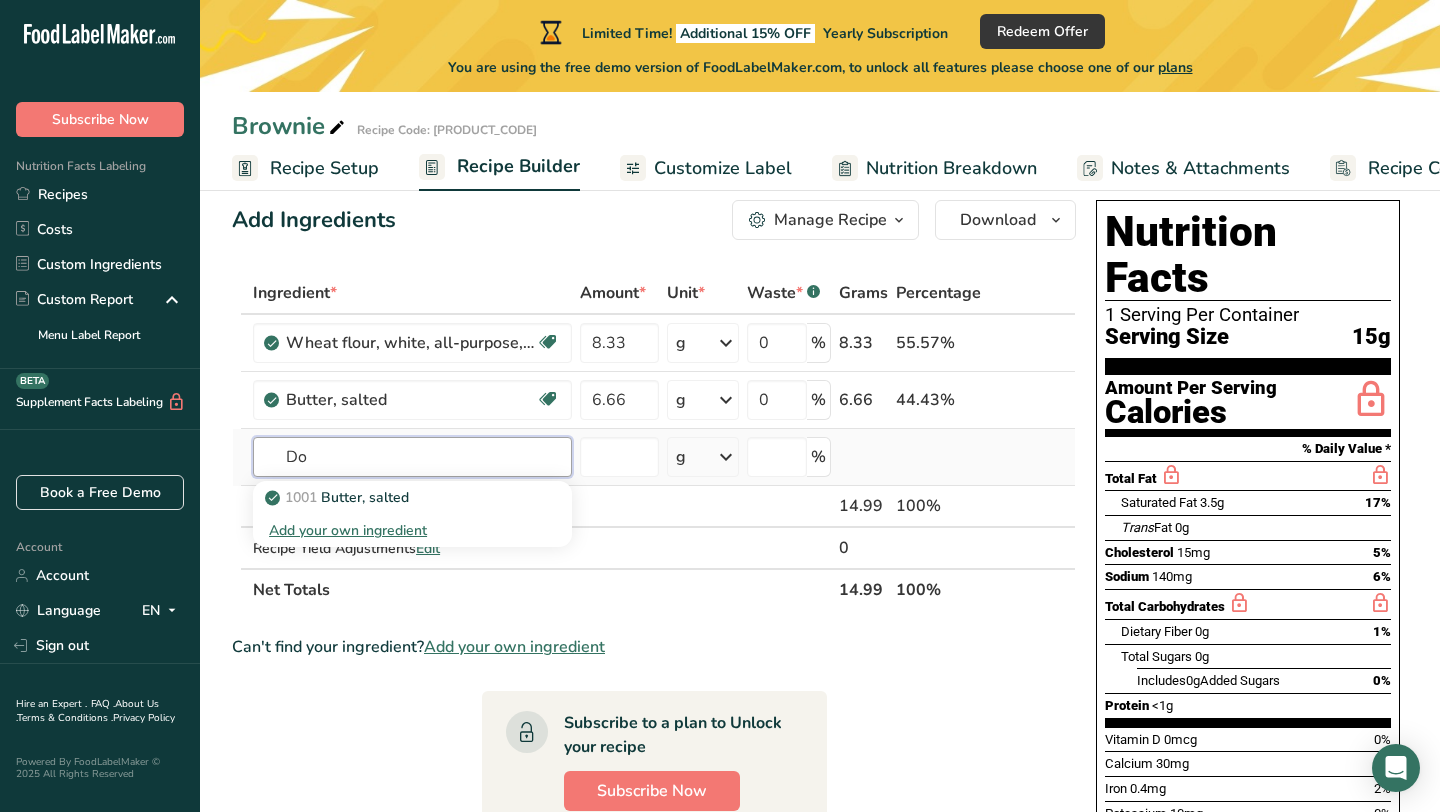 type on "D" 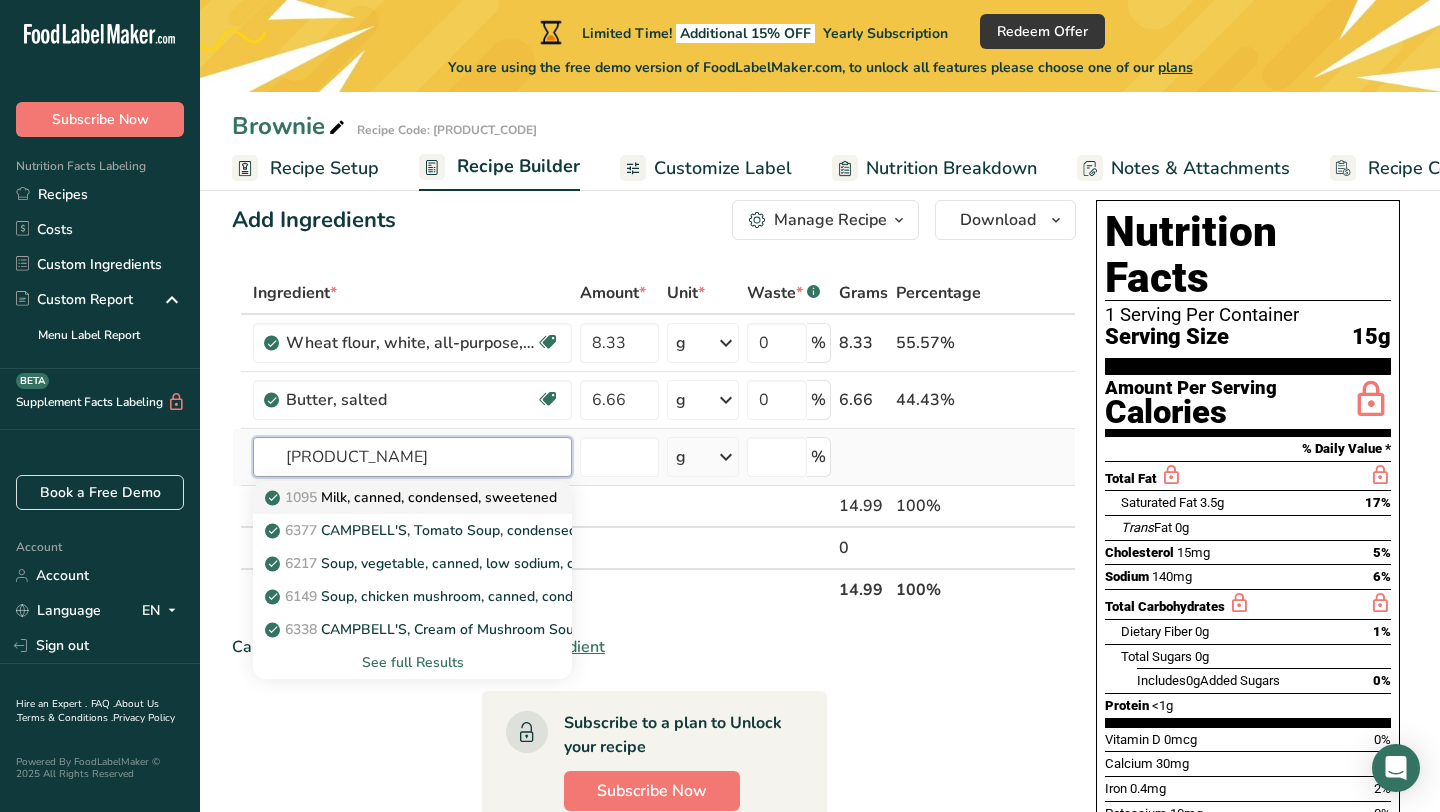 type on "Condensed" 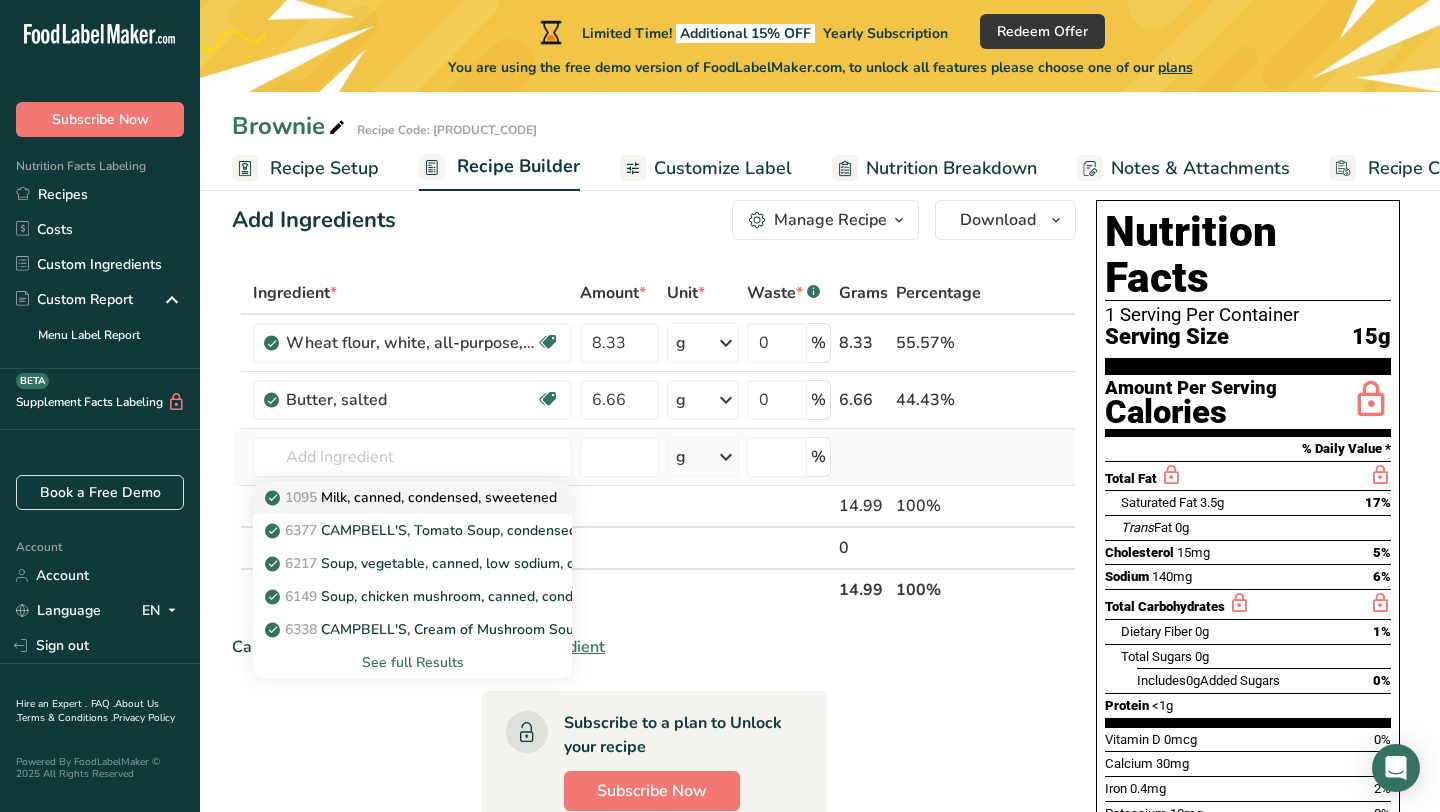 click on "1095
Milk, canned, condensed, sweetened" at bounding box center [413, 497] 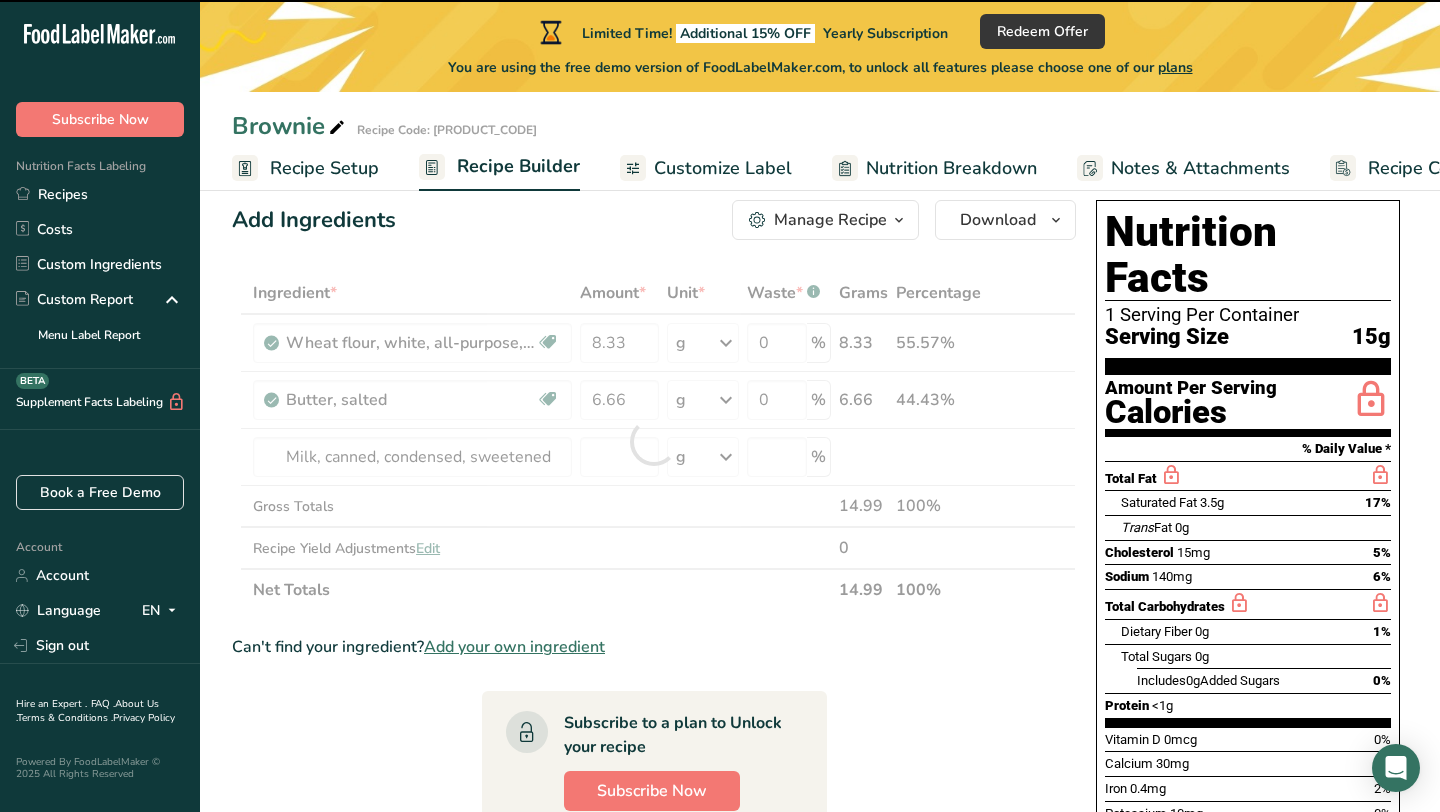 type on "0" 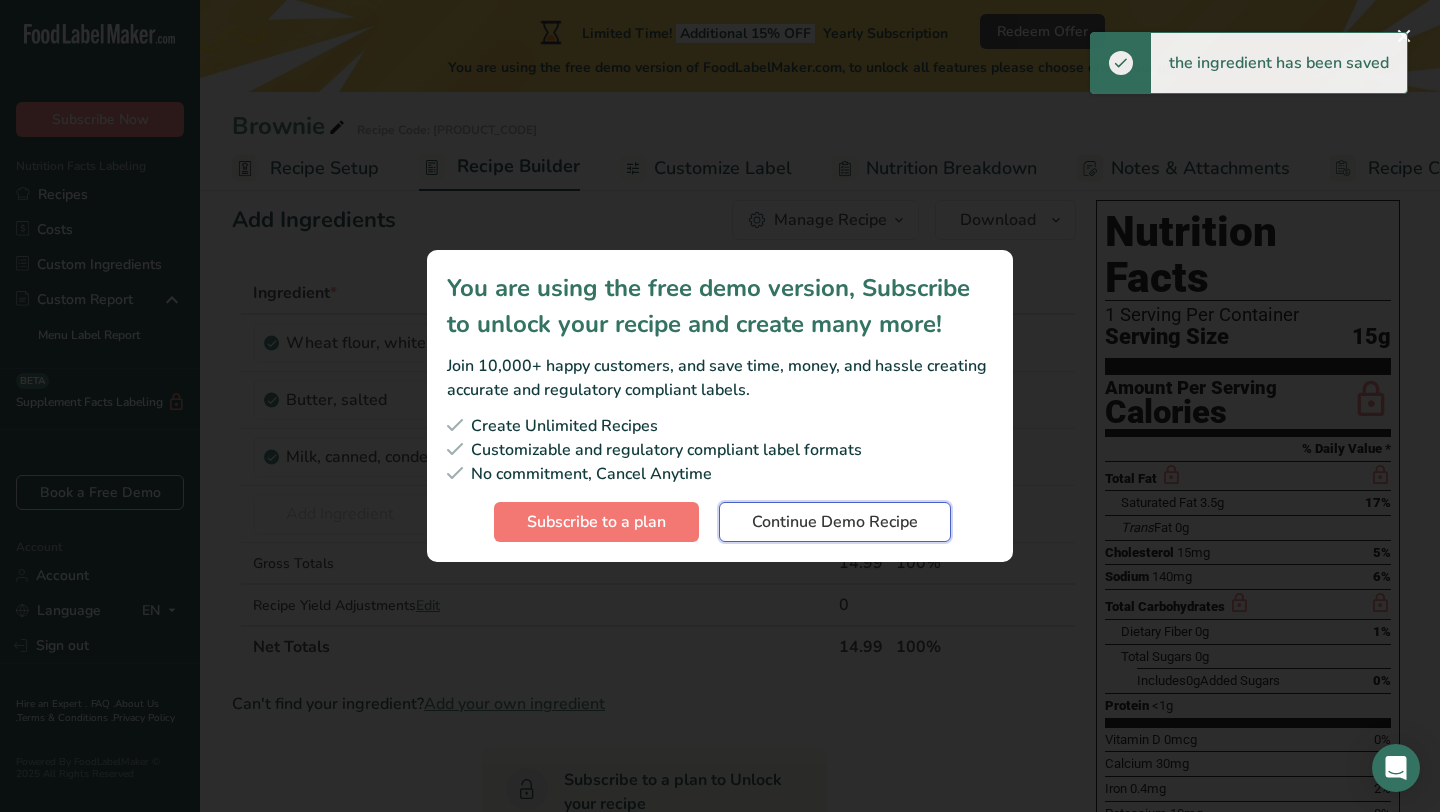 click on "Continue Demo Recipe" at bounding box center (835, 522) 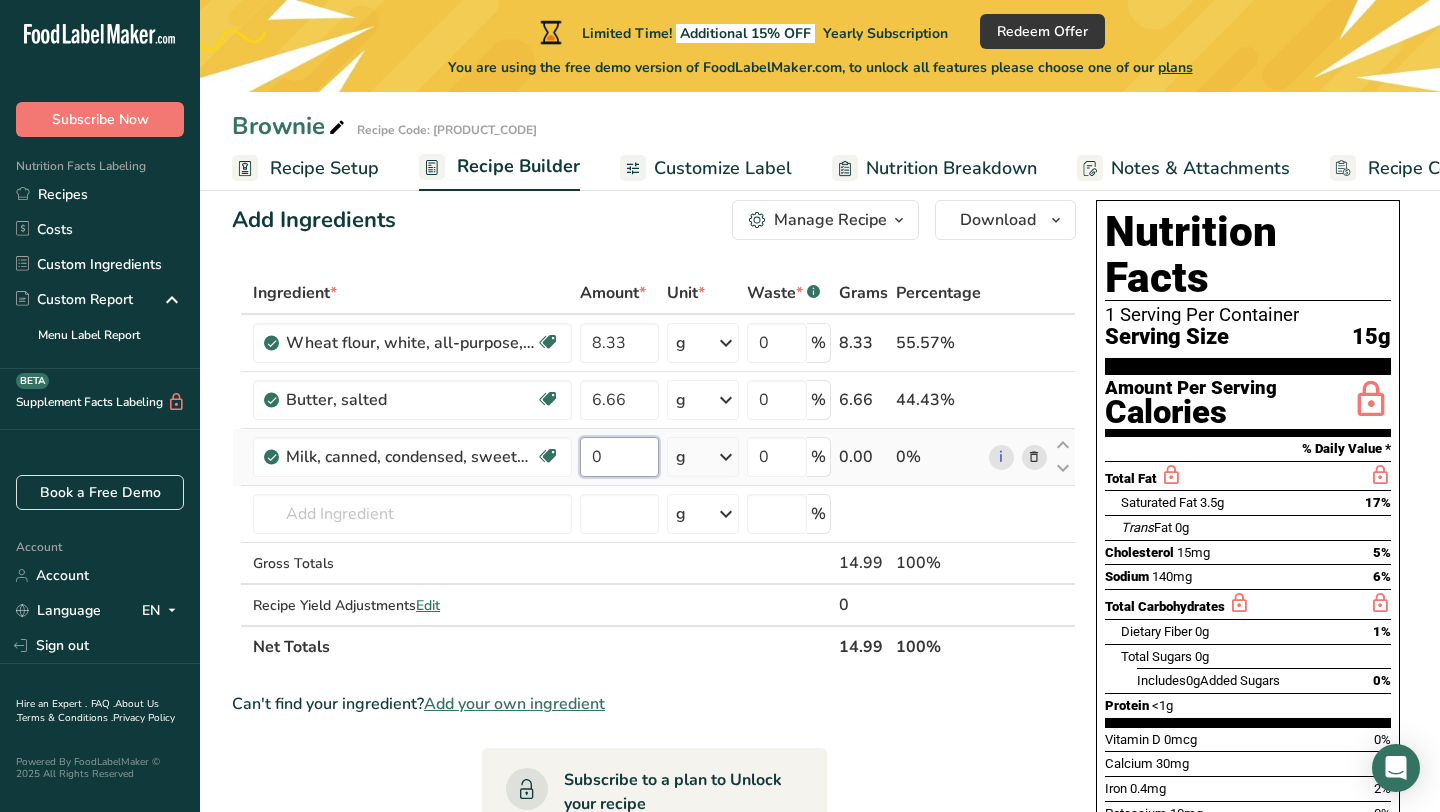 click on "0" at bounding box center (619, 457) 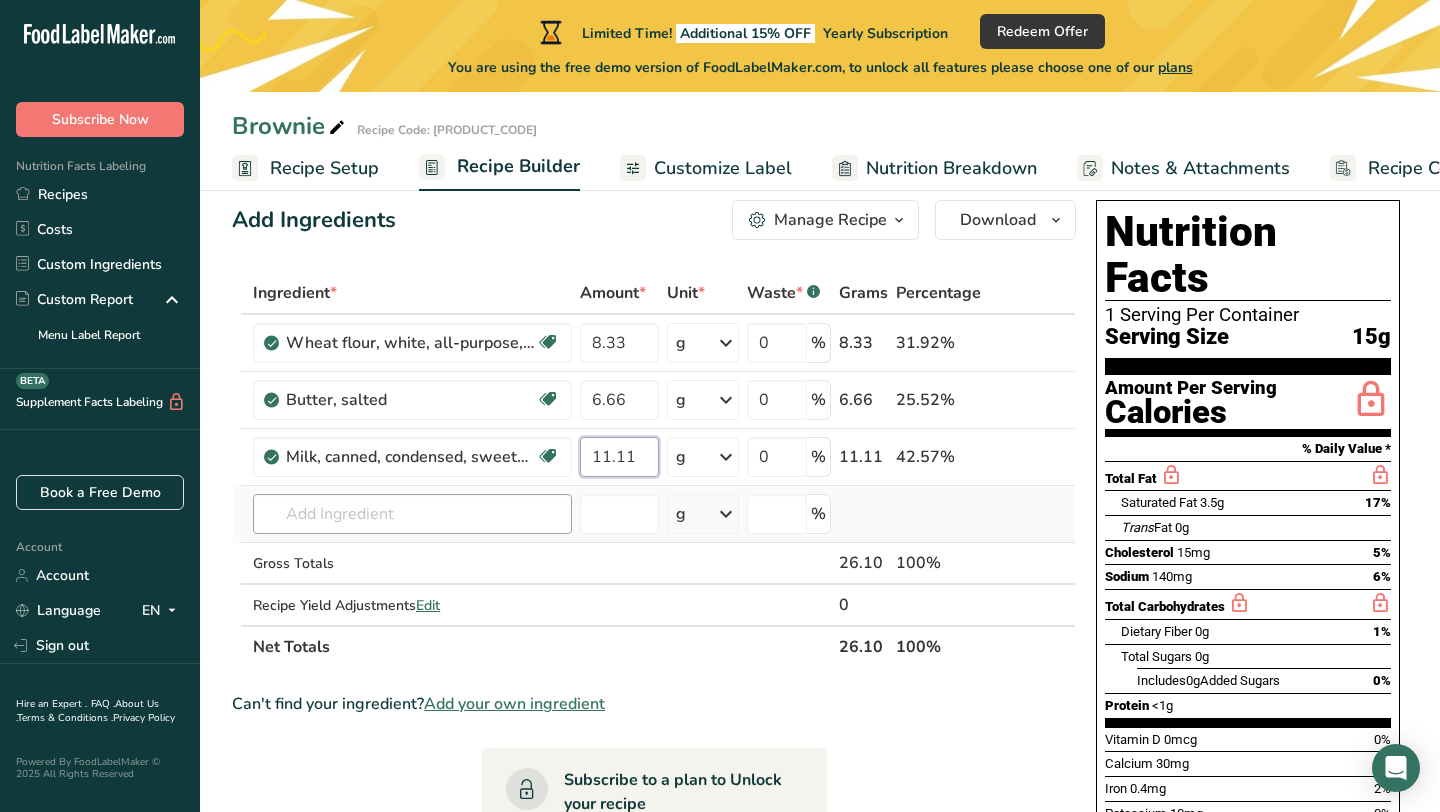 type on "11.11" 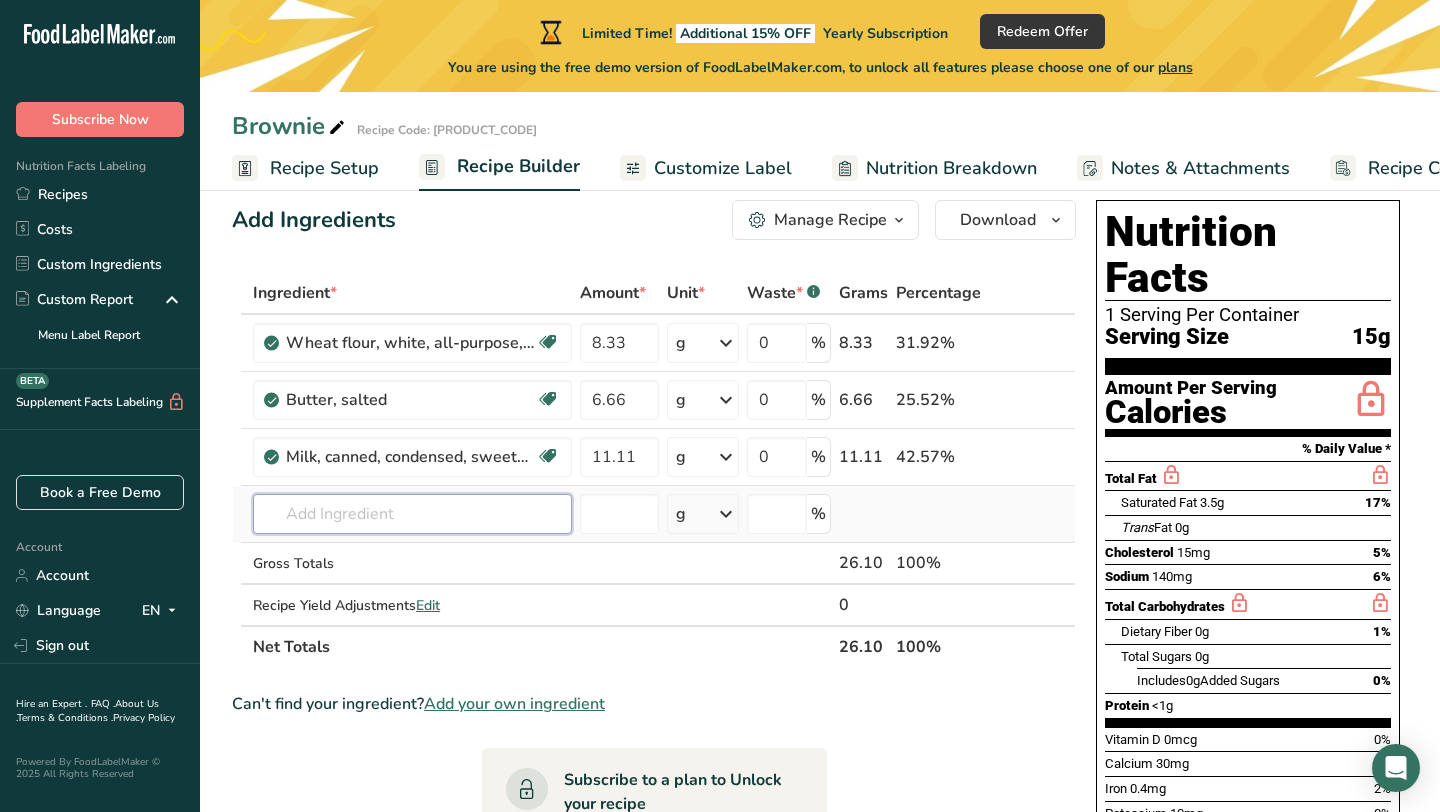 click on "Ingredient *
Amount *
Unit *
Waste *   .a-a{fill:#347362;}.b-a{fill:#fff;}          Grams
Percentage
Wheat flour, white, all-purpose, self-rising, enriched
Dairy free
Vegan
Vegetarian
Soy free
8.33
g
Portions
1 cup
Weight Units
g
kg
mg
See more
Volume Units
l
Volume units require a density conversion. If you know your ingredient's density enter it below. Otherwise, click on "RIA" our AI Regulatory bot - she will be able to help you
lb/ft3
g/cm3
Confirm
mL
lb/ft3
0" at bounding box center (654, 470) 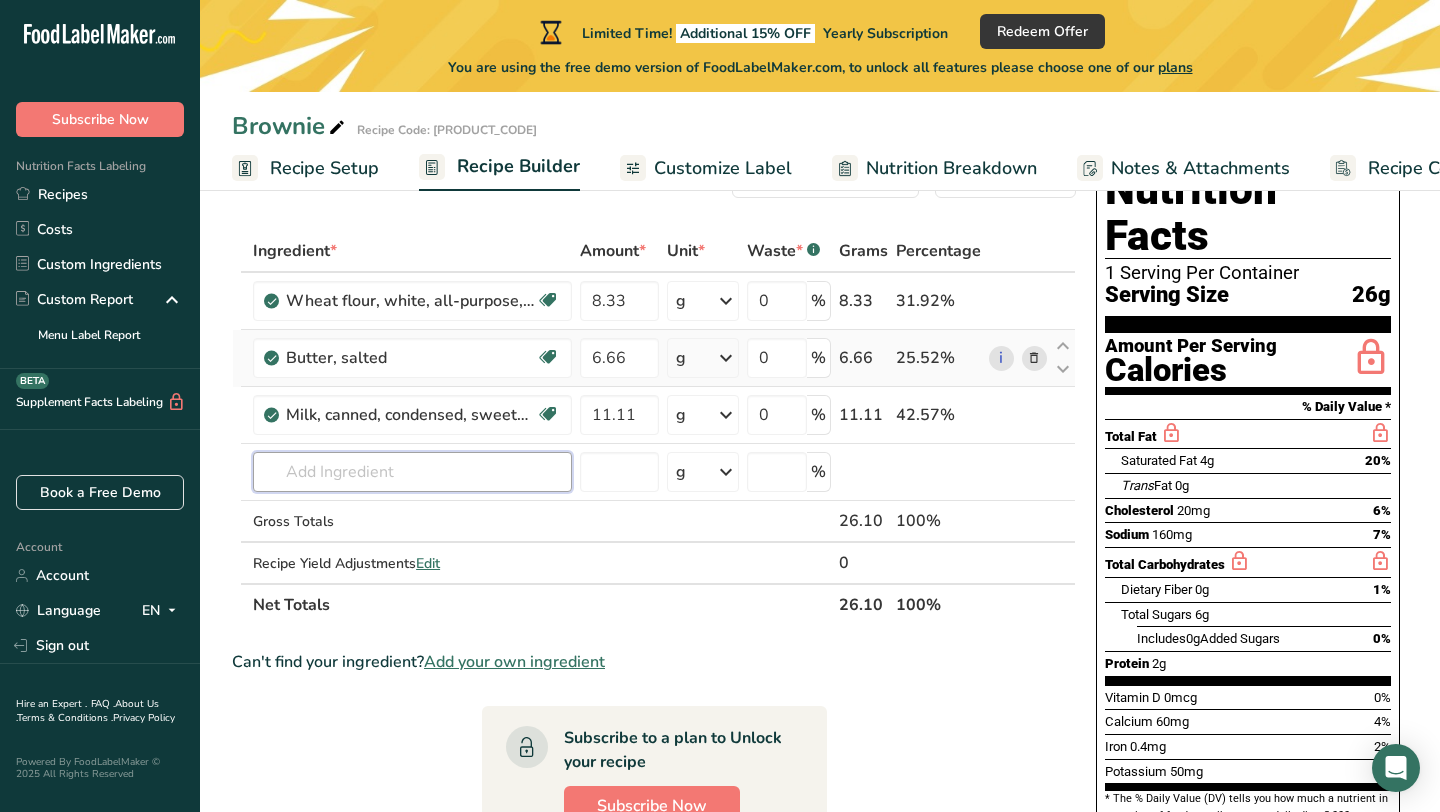 scroll, scrollTop: 70, scrollLeft: 0, axis: vertical 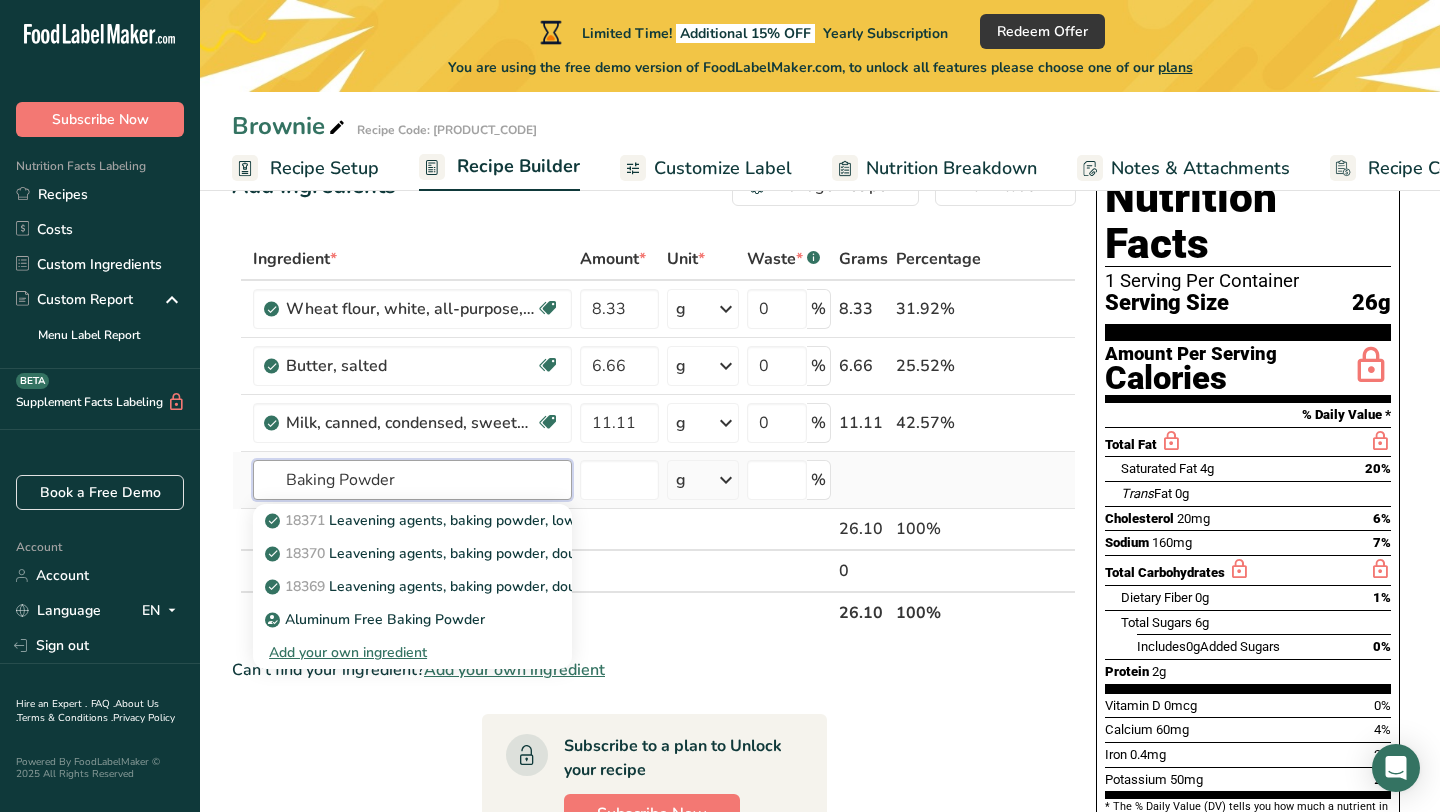 type on "Baking Powder" 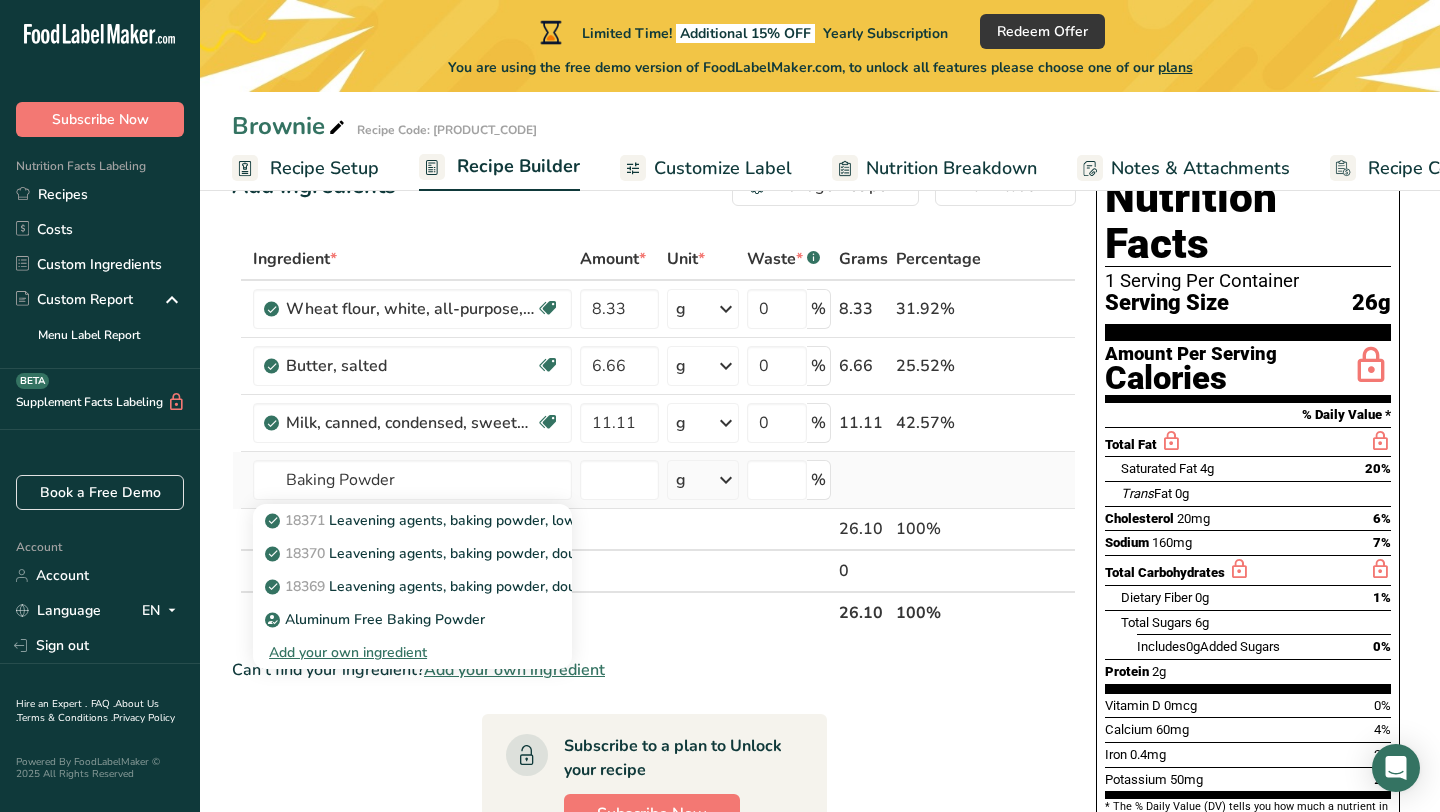 type 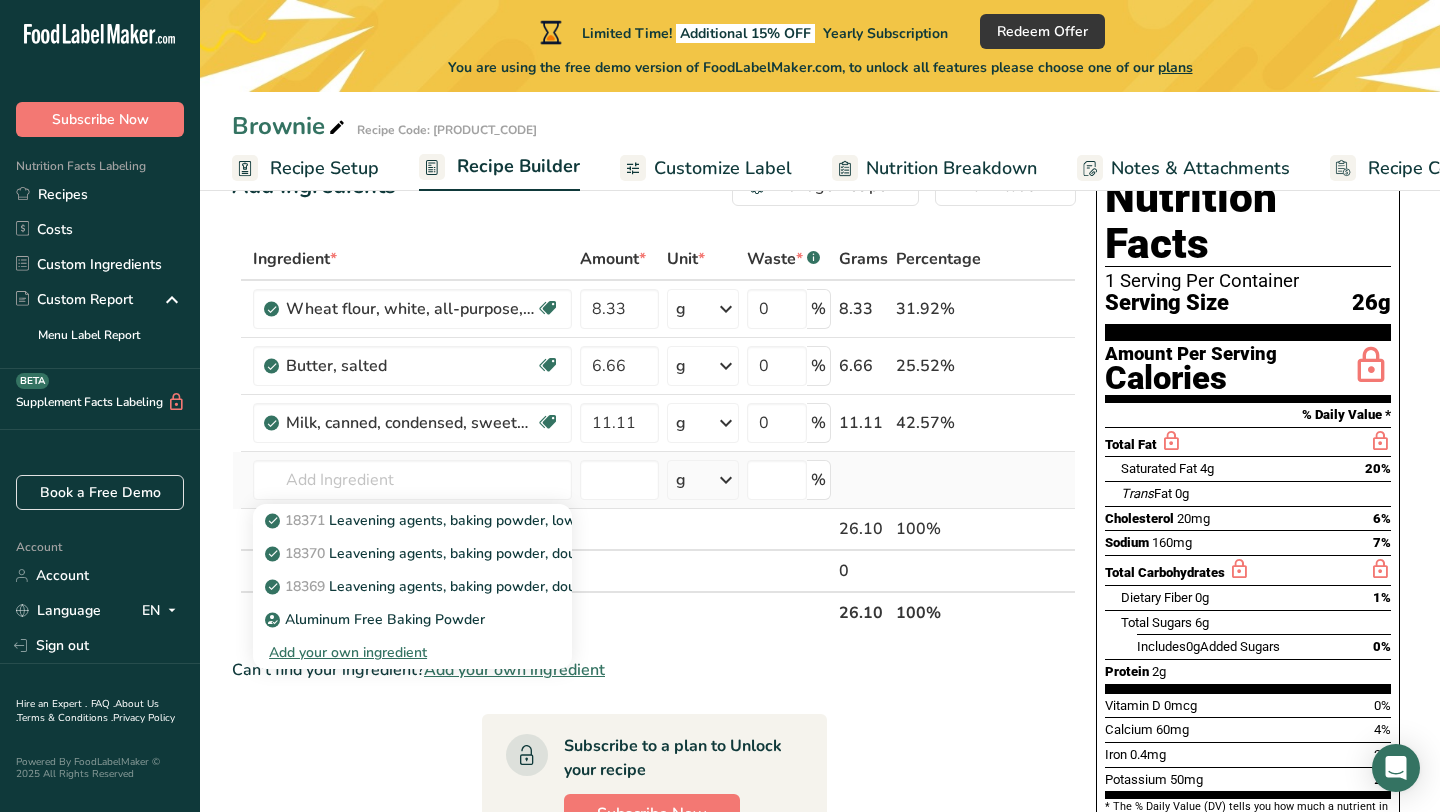 click on "Add your own ingredient" at bounding box center (412, 652) 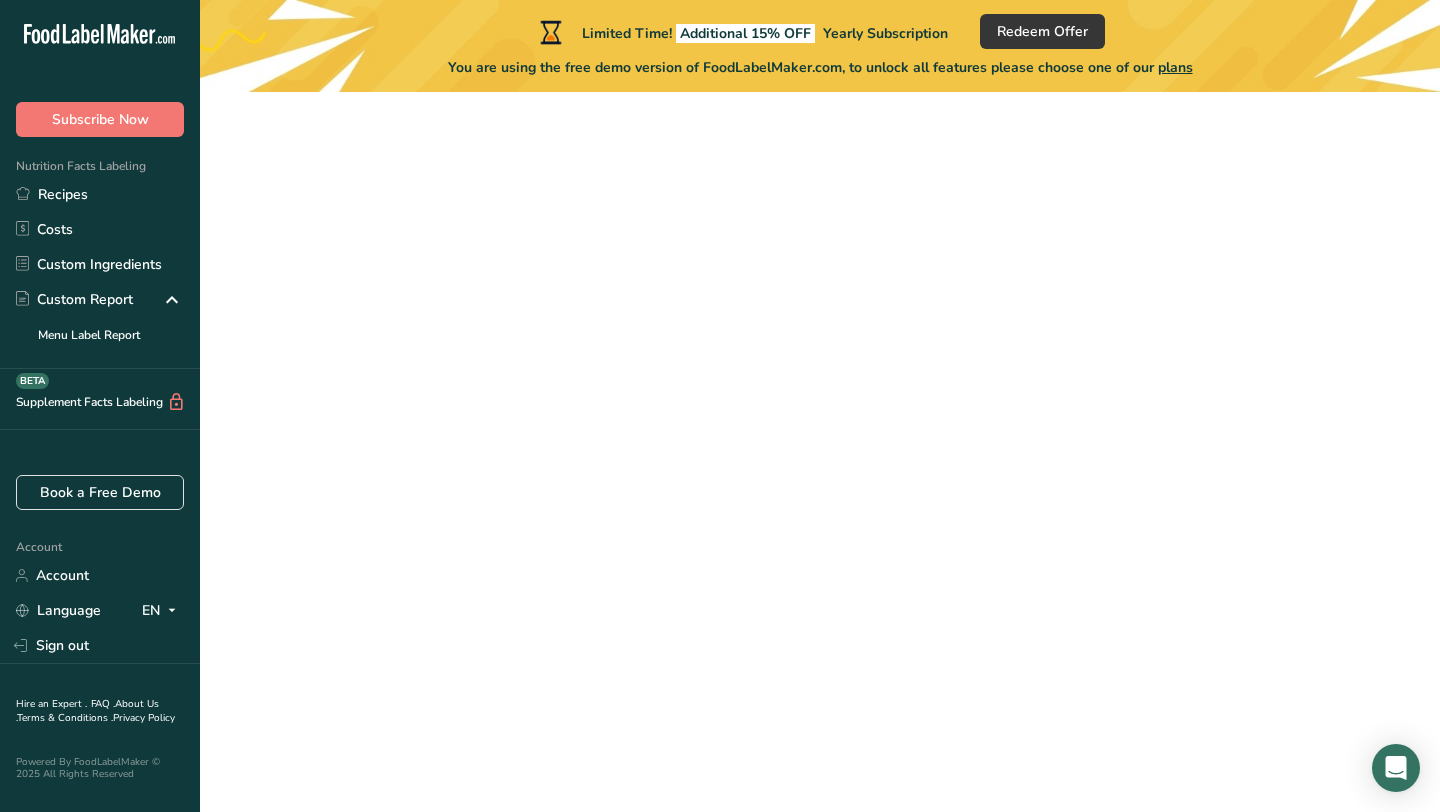 scroll, scrollTop: 0, scrollLeft: 0, axis: both 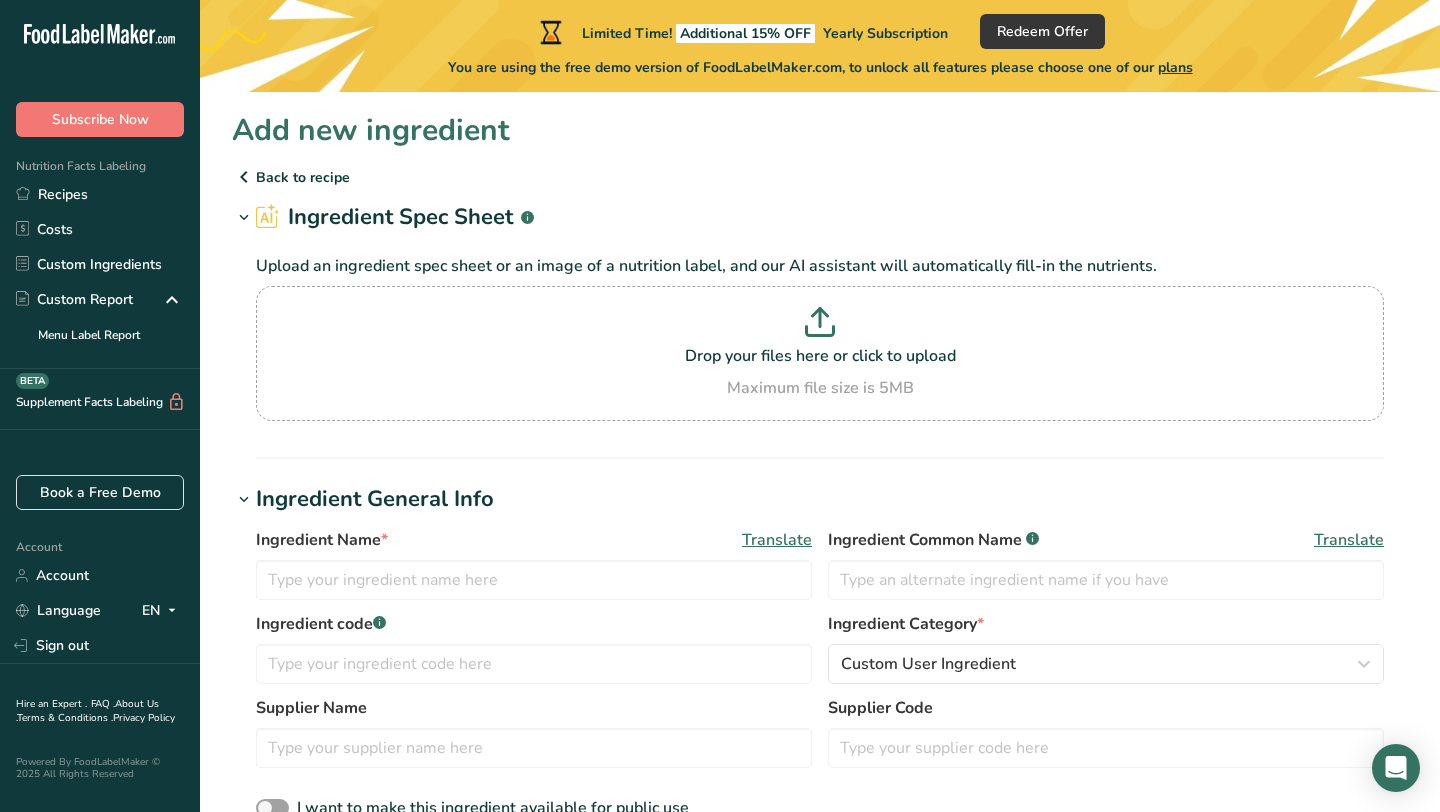 click on "Back to recipe" at bounding box center [820, 177] 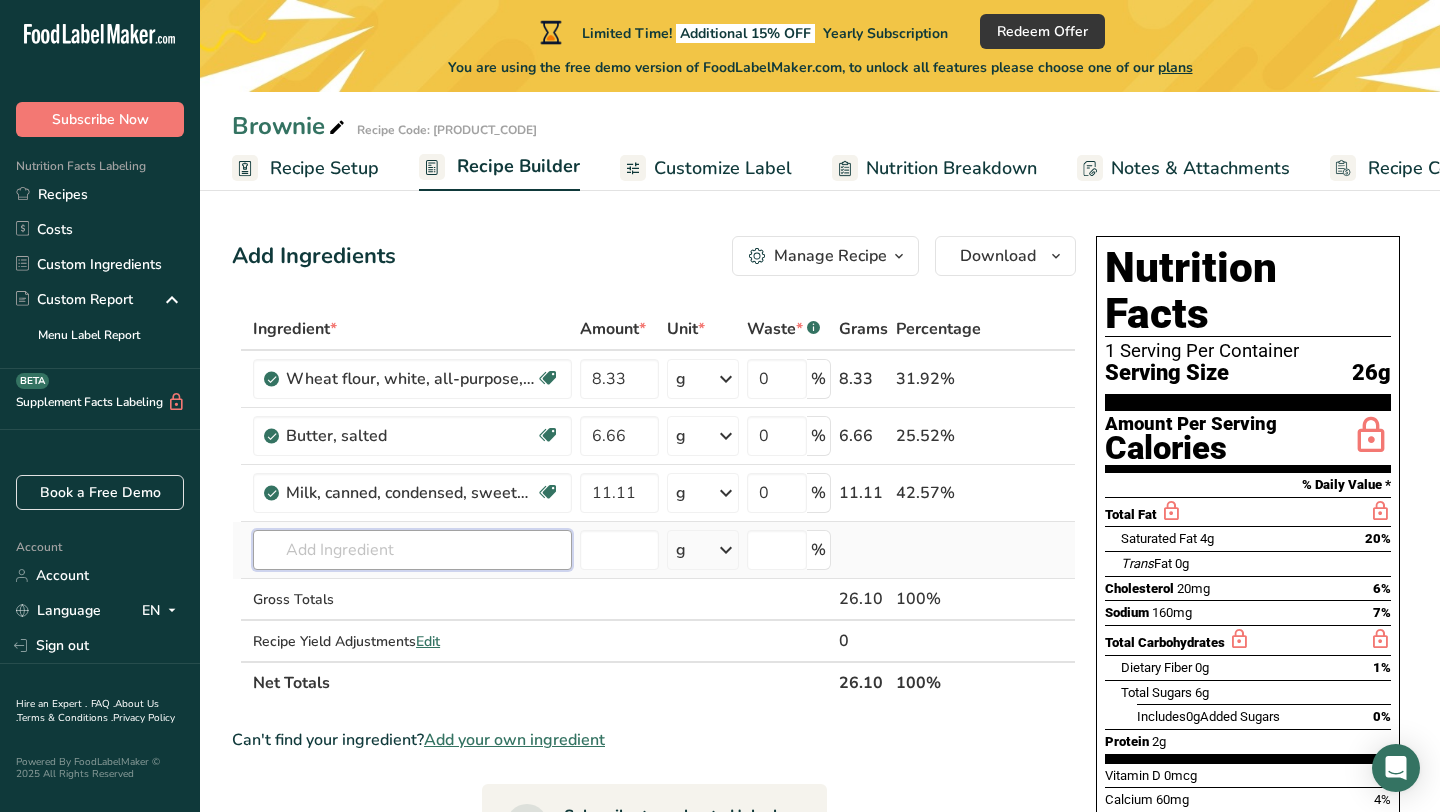 click at bounding box center (412, 550) 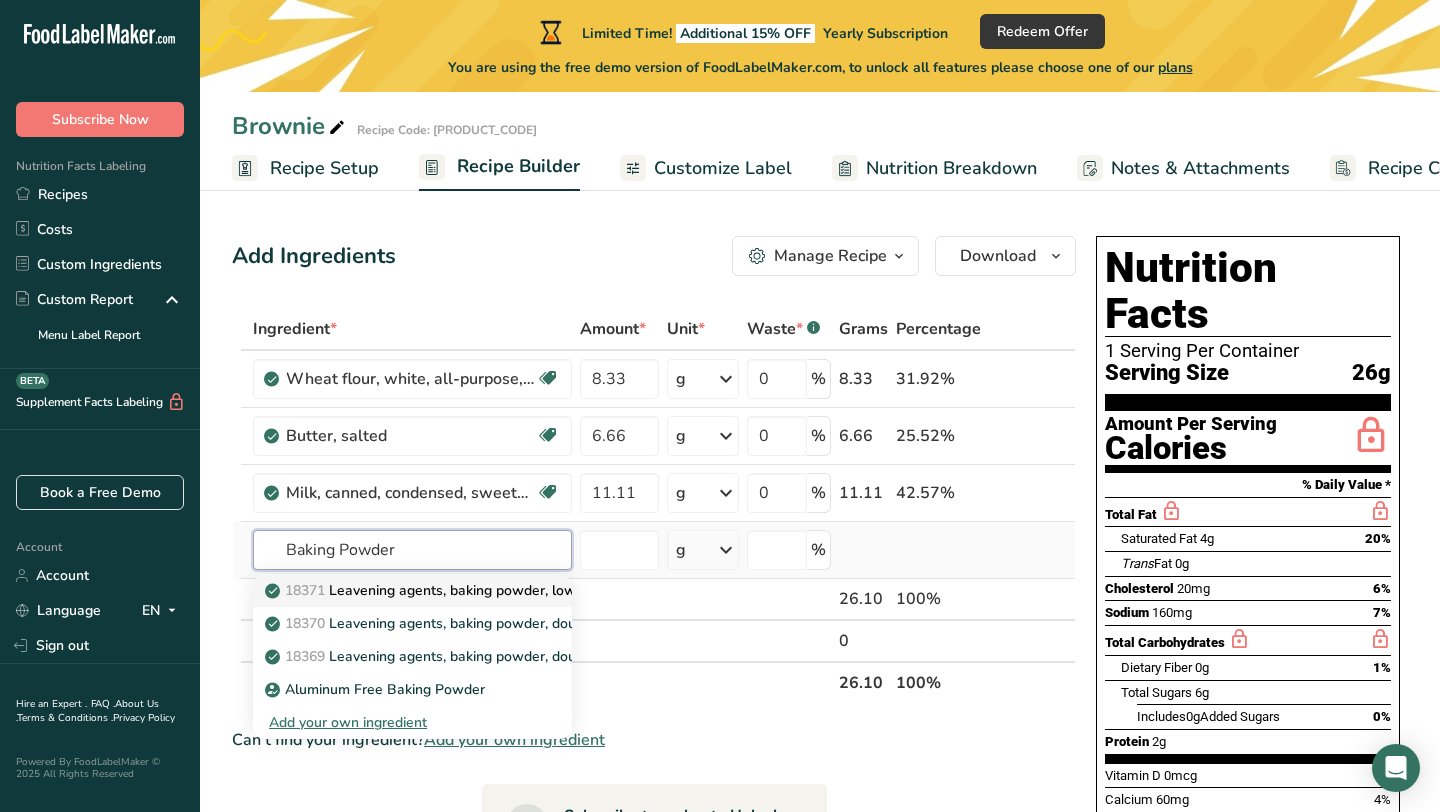 type on "Baking Powder" 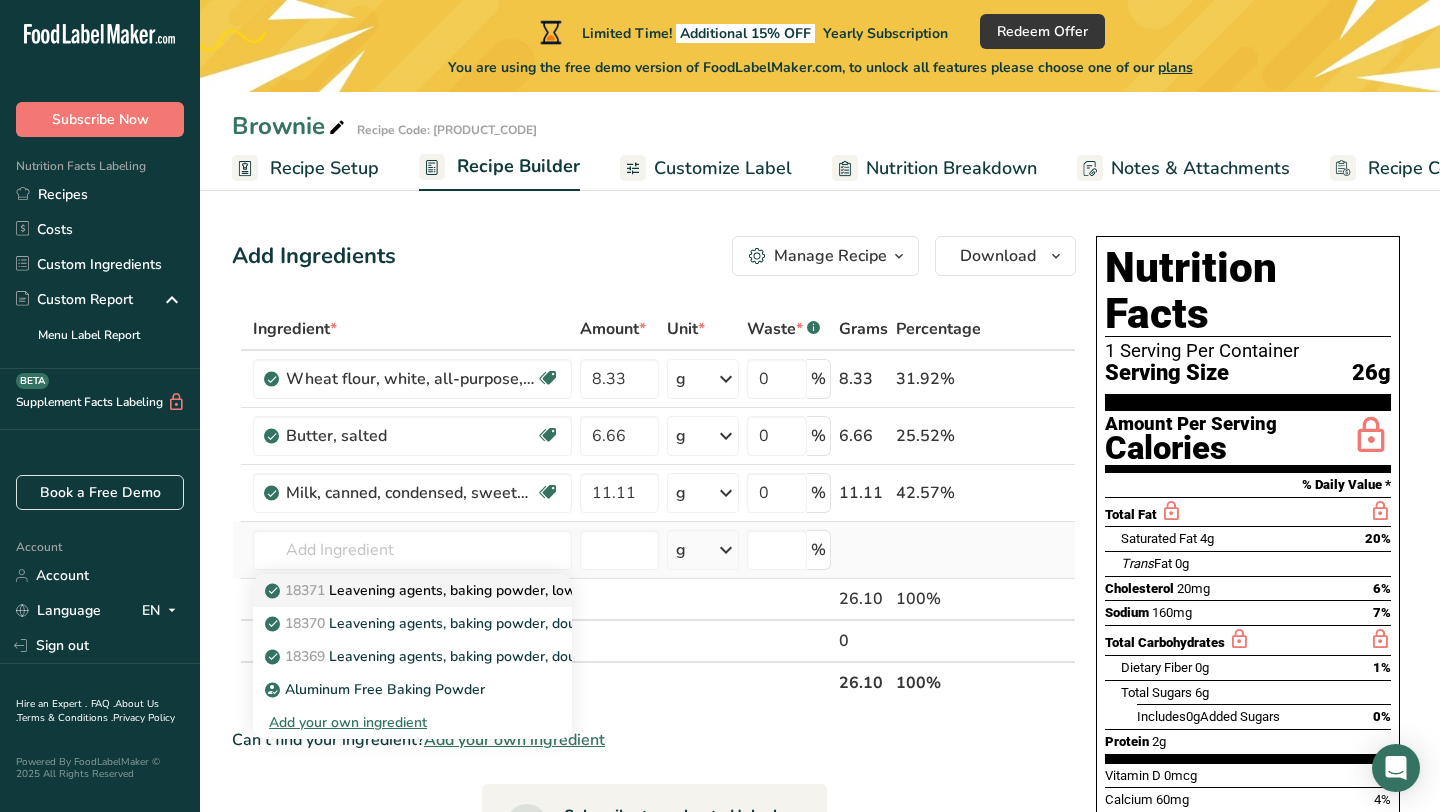 click on "18371
Leavening agents, baking powder, low-sodium" at bounding box center (448, 590) 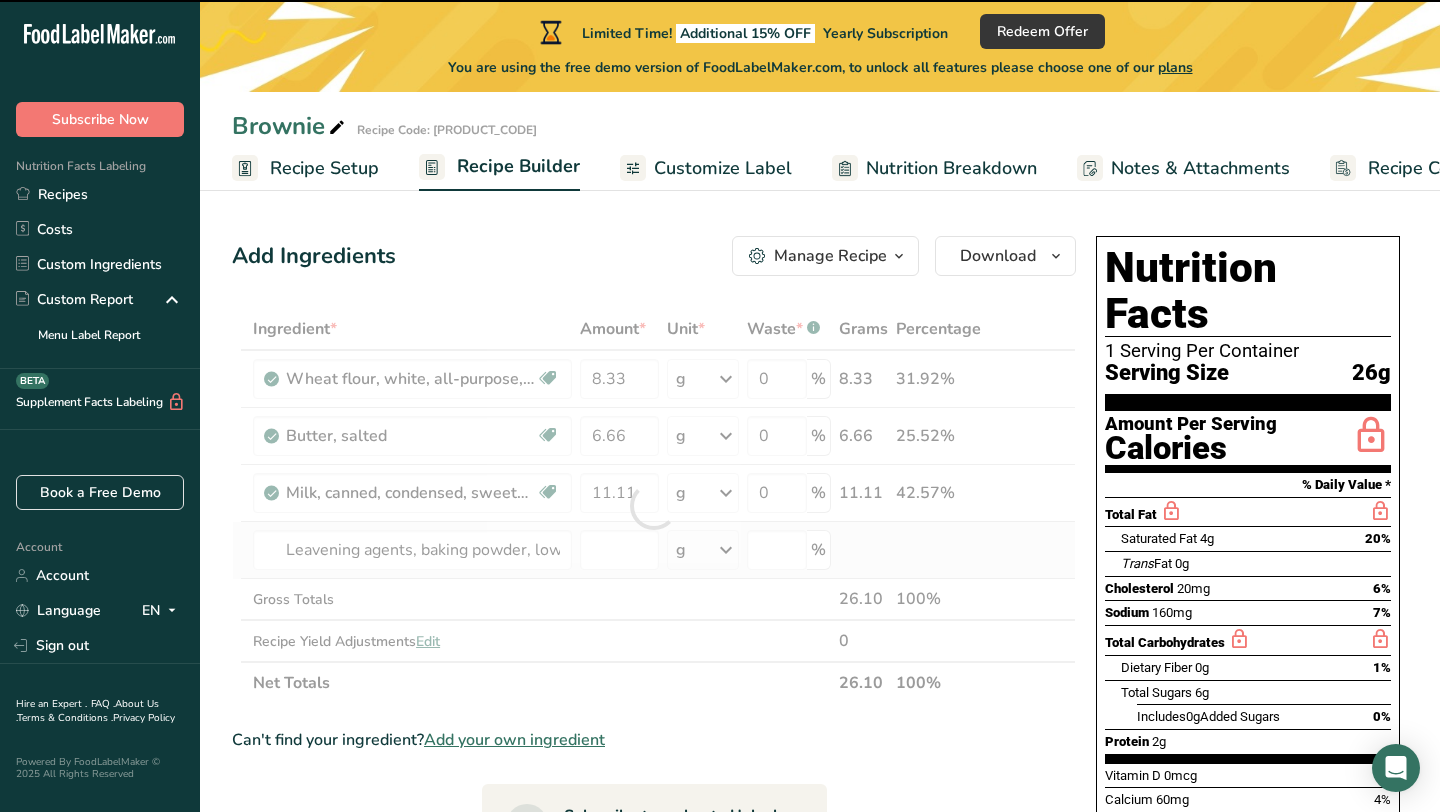 type on "0" 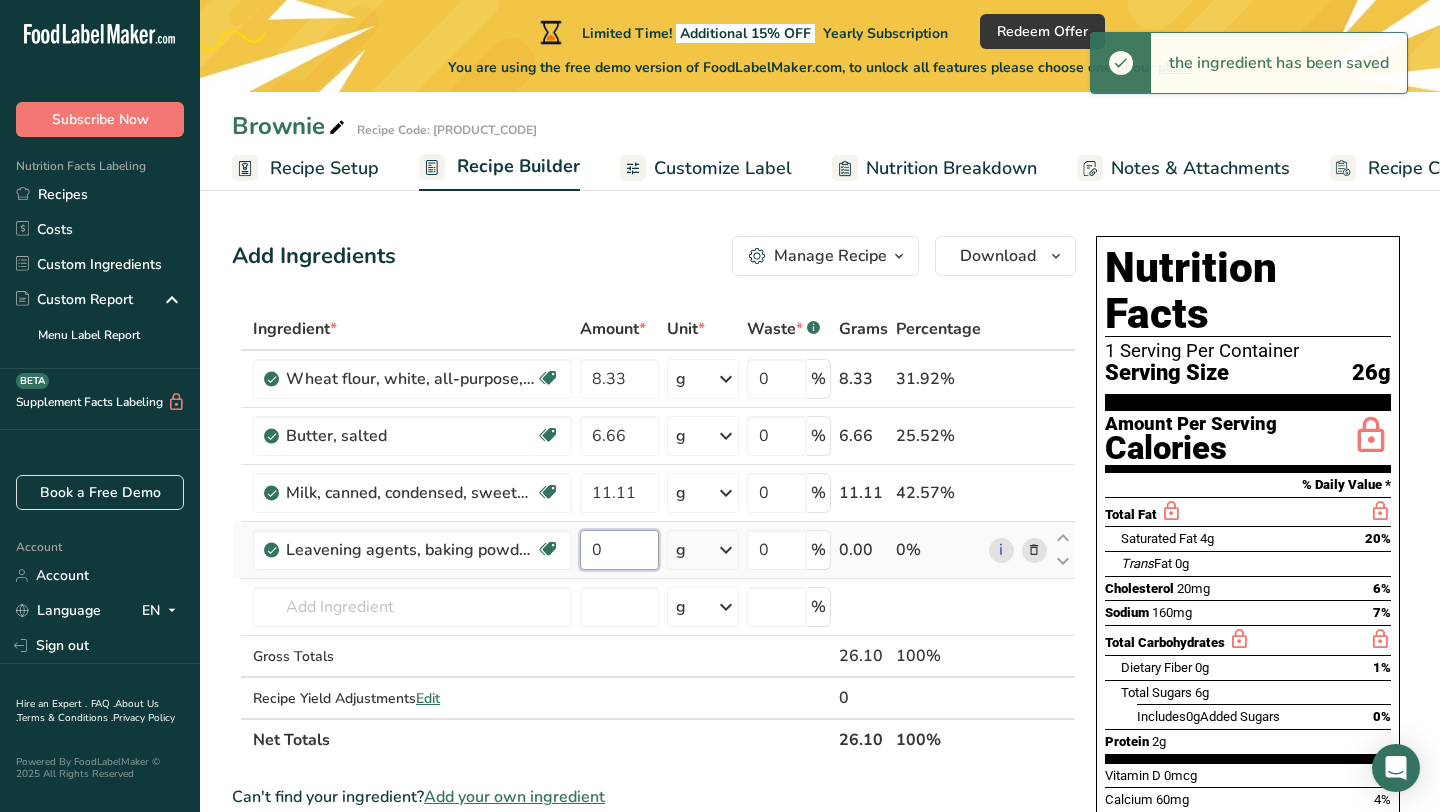 click on "0" at bounding box center [619, 550] 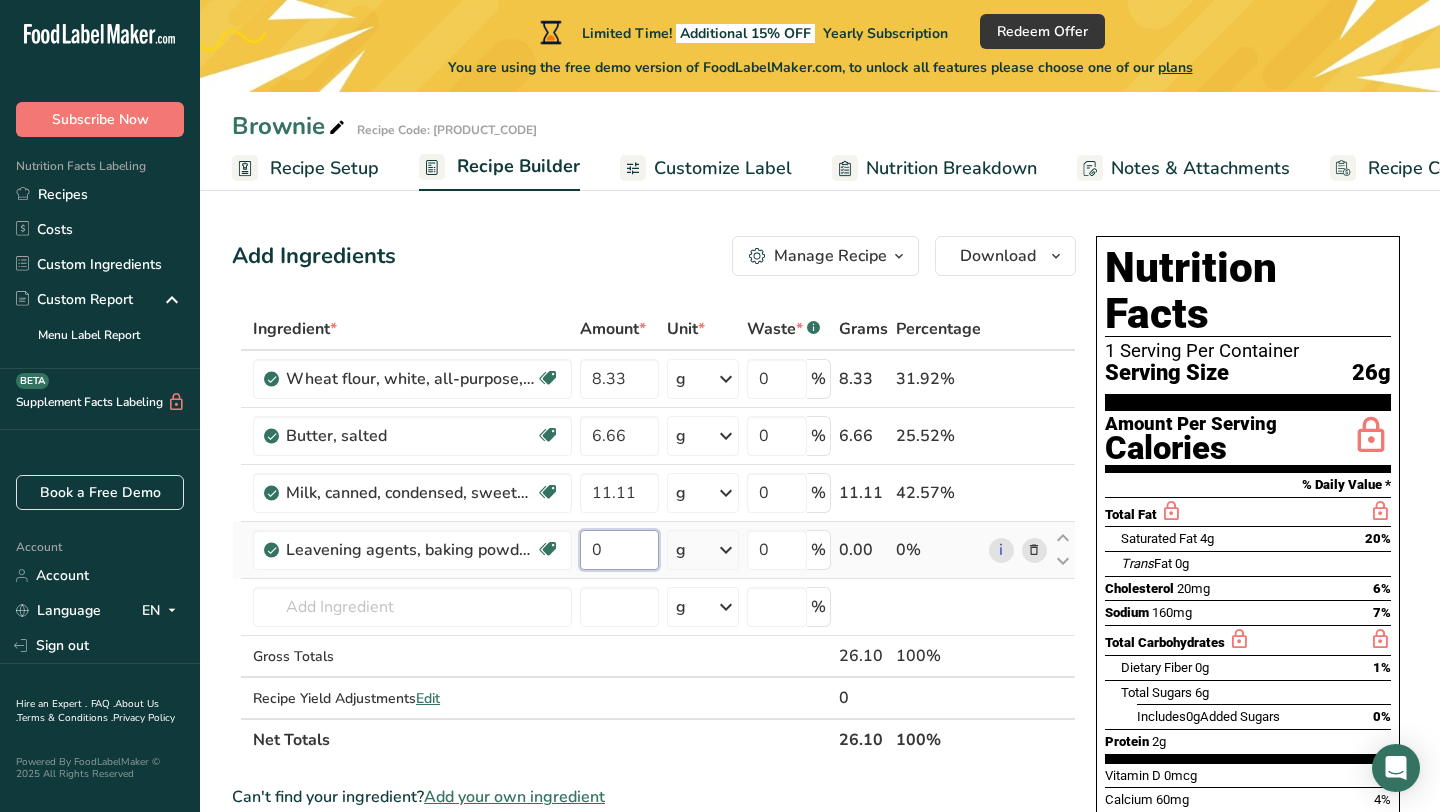 click on "0" at bounding box center [619, 550] 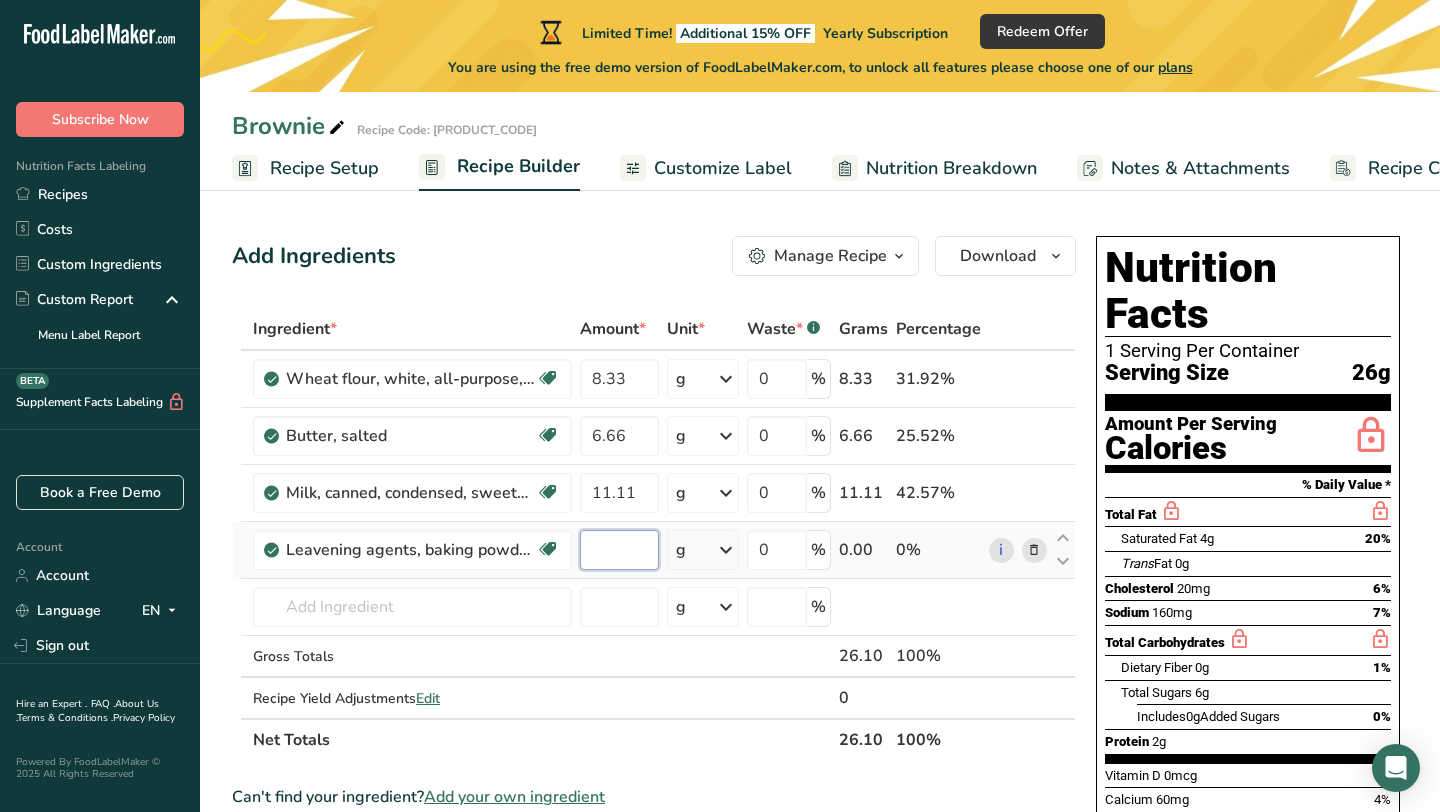 paste on "0.05555555556" 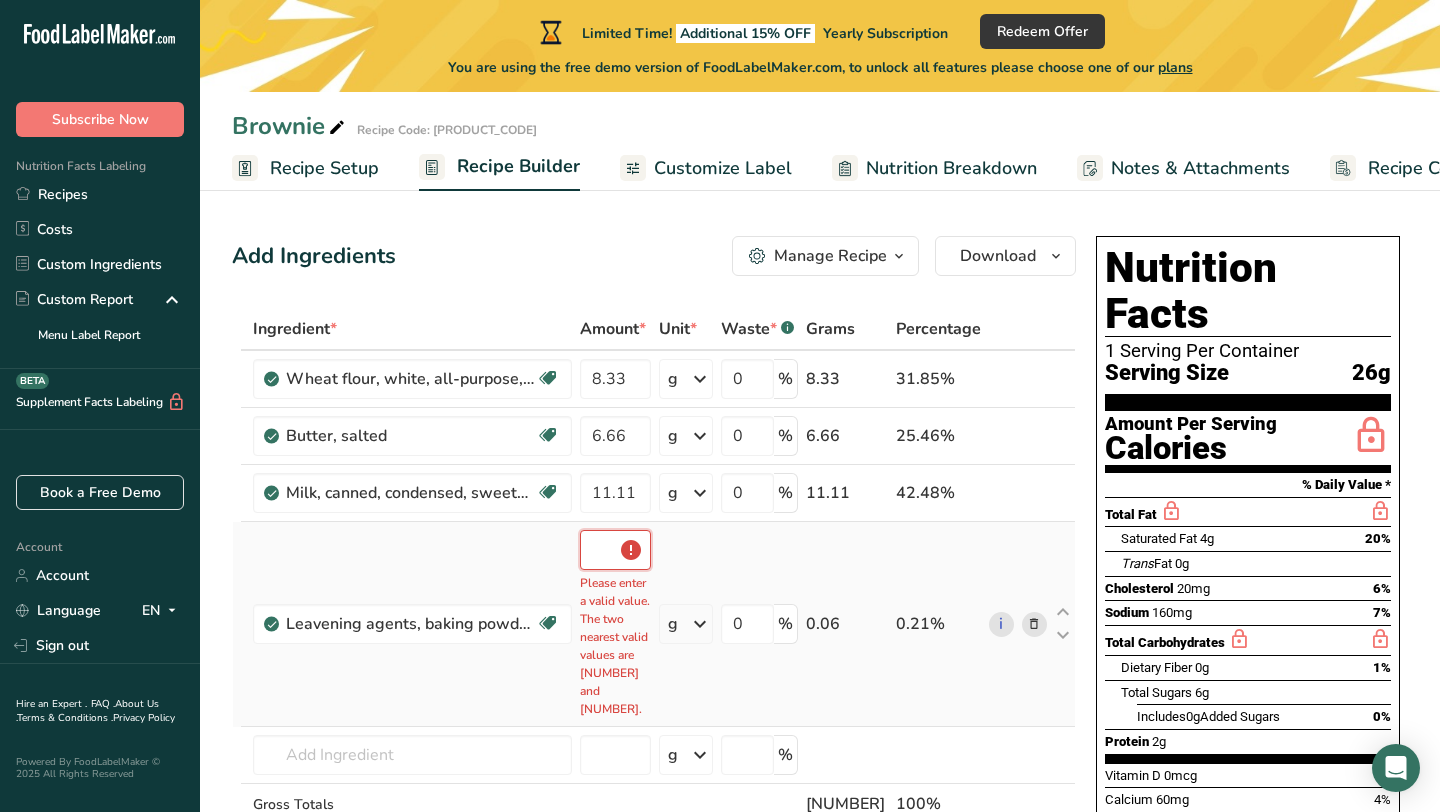 scroll, scrollTop: 0, scrollLeft: 0, axis: both 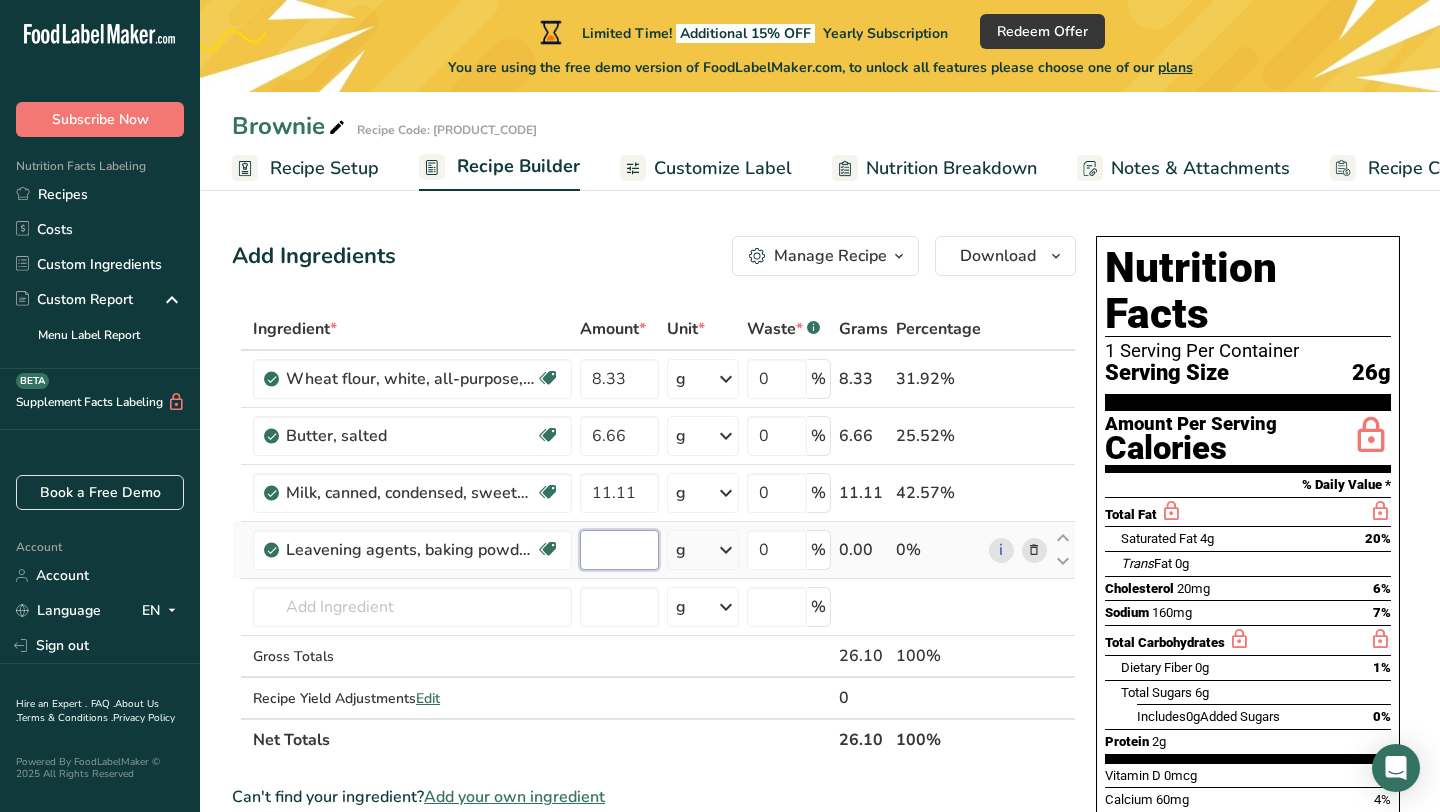 paste on "0.05555555556" 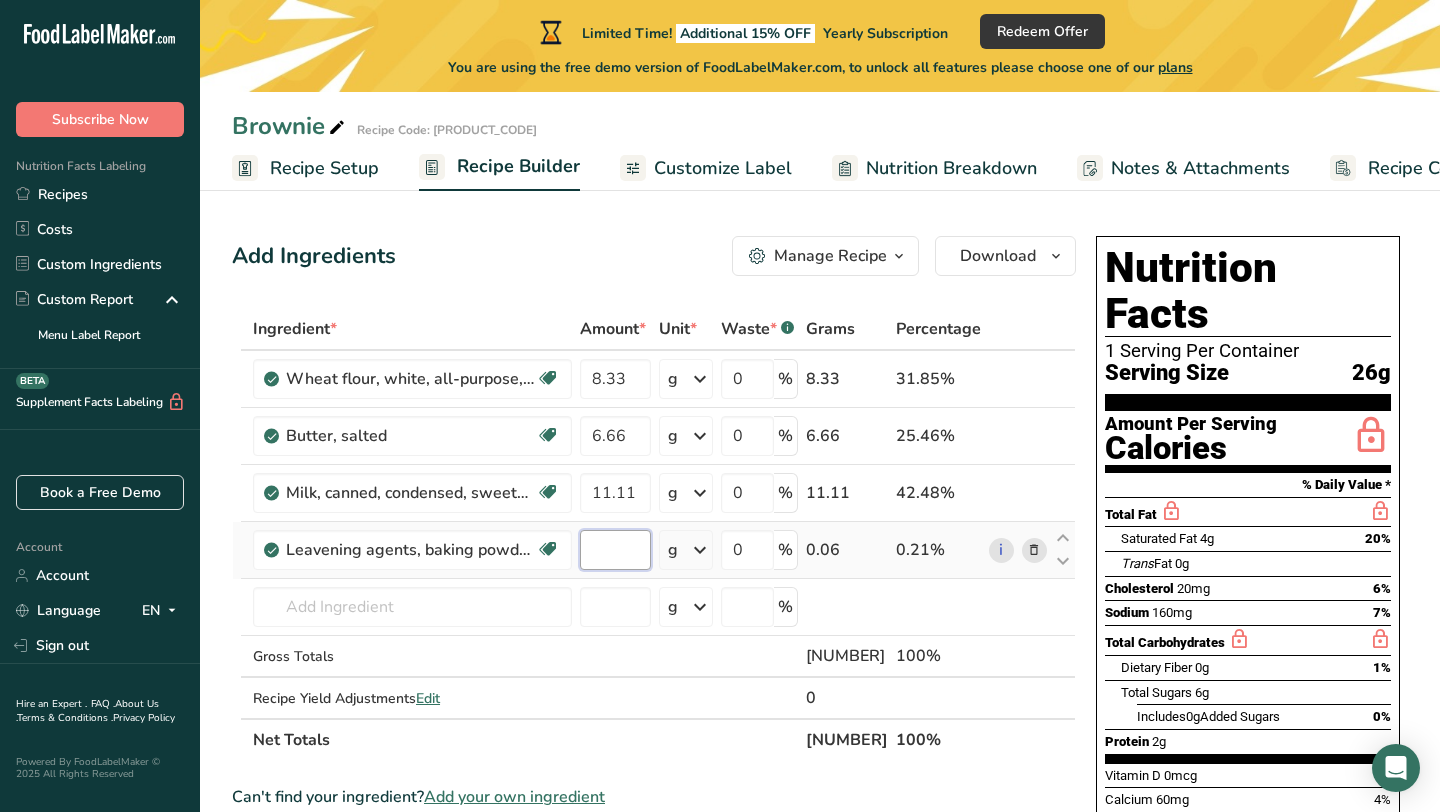 scroll, scrollTop: 0, scrollLeft: 0, axis: both 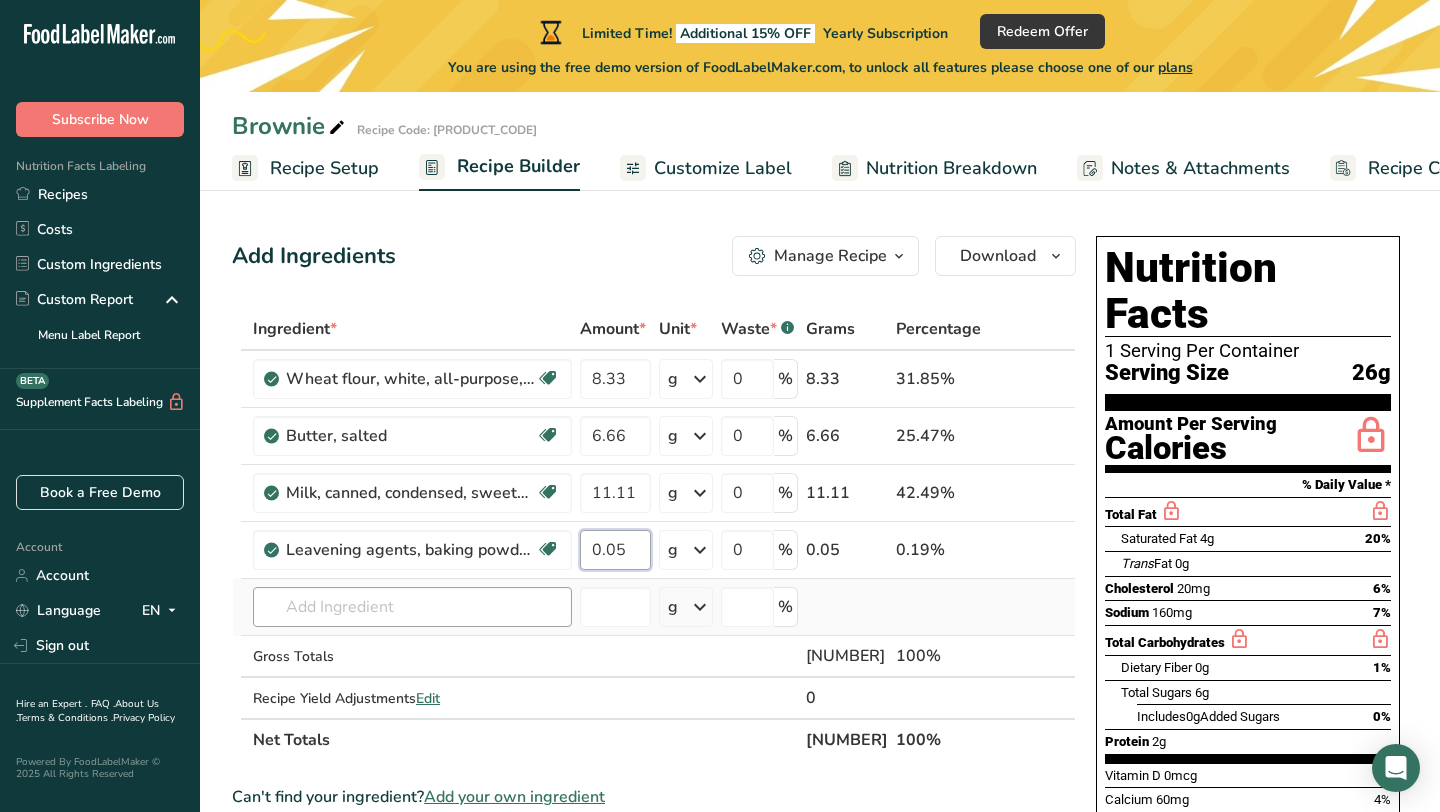 type on "0.05" 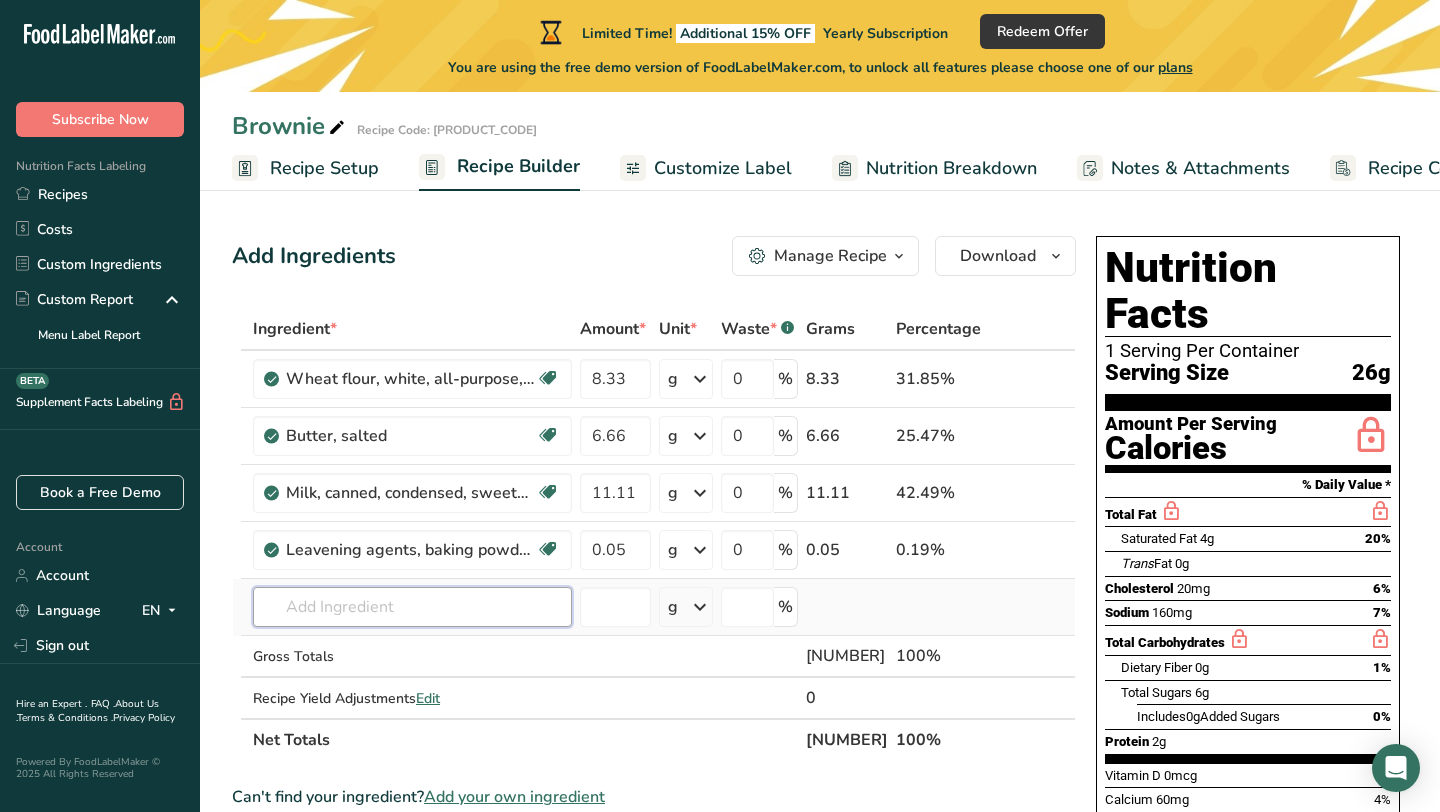 click on "Ingredient *
Amount *
Unit *
Waste *   .a-a{fill:#347362;}.b-a{fill:#fff;}          Grams
Percentage
Wheat flour, white, all-purpose, self-rising, enriched
Dairy free
Vegan
Vegetarian
Soy free
8.33
g
Portions
1 cup
Weight Units
g
kg
mg
See more
Volume Units
l
Volume units require a density conversion. If you know your ingredient's density enter it below. Otherwise, click on "RIA" our AI Regulatory bot - she will be able to help you
lb/ft3
g/cm3
Confirm
mL
lb/ft3
0" at bounding box center (654, 534) 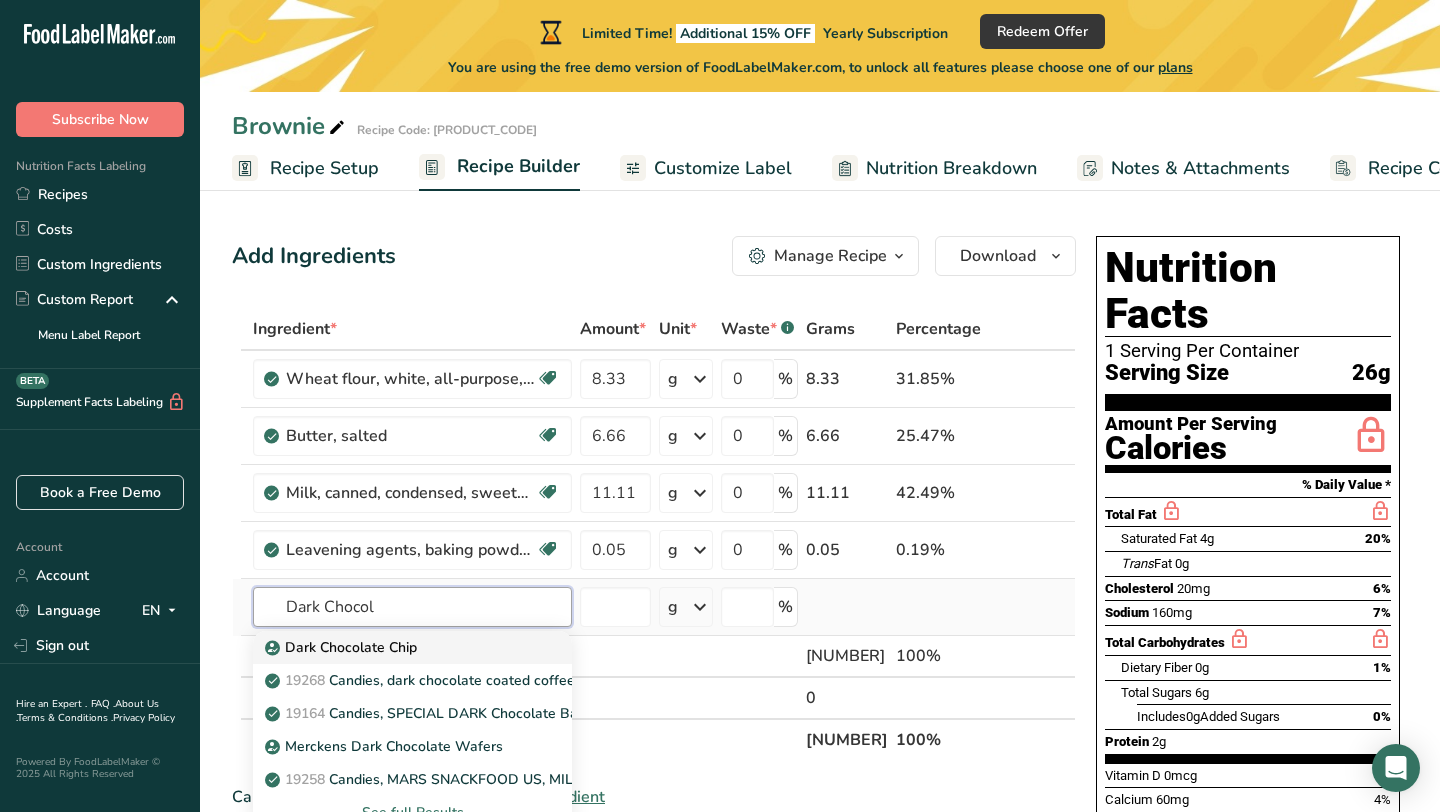 type on "Dark Chocol" 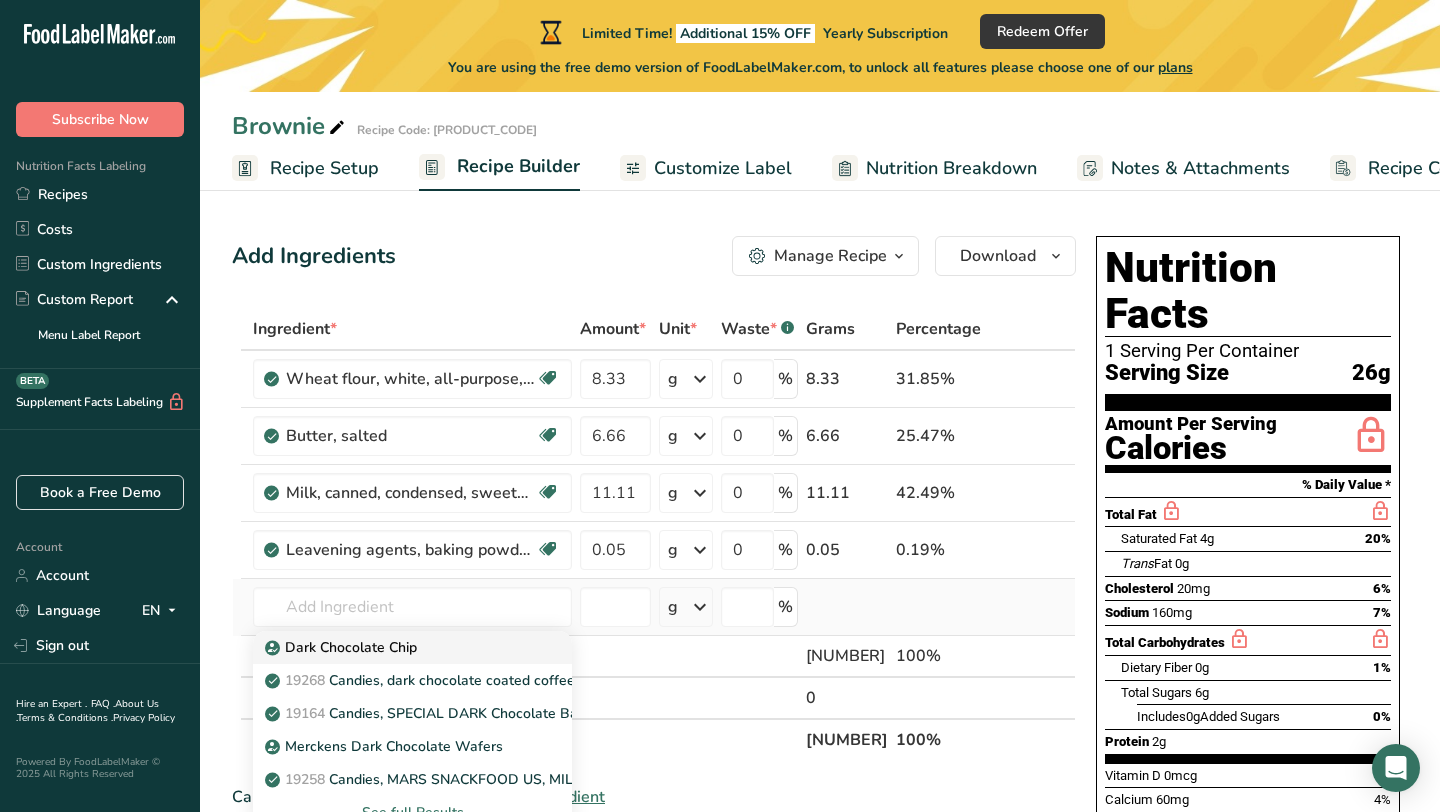 click on "Dark Chocolate Chip" at bounding box center (396, 647) 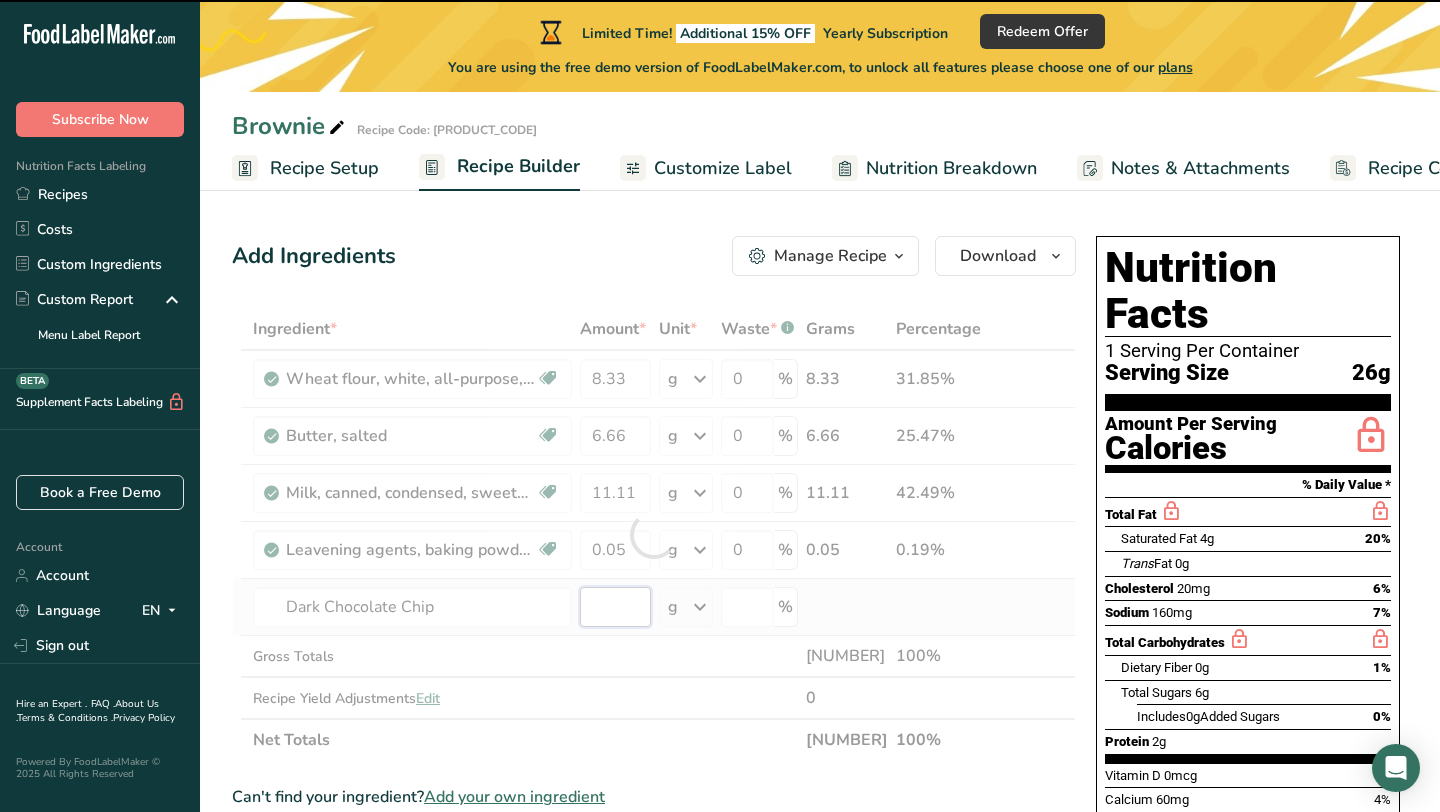 type on "0" 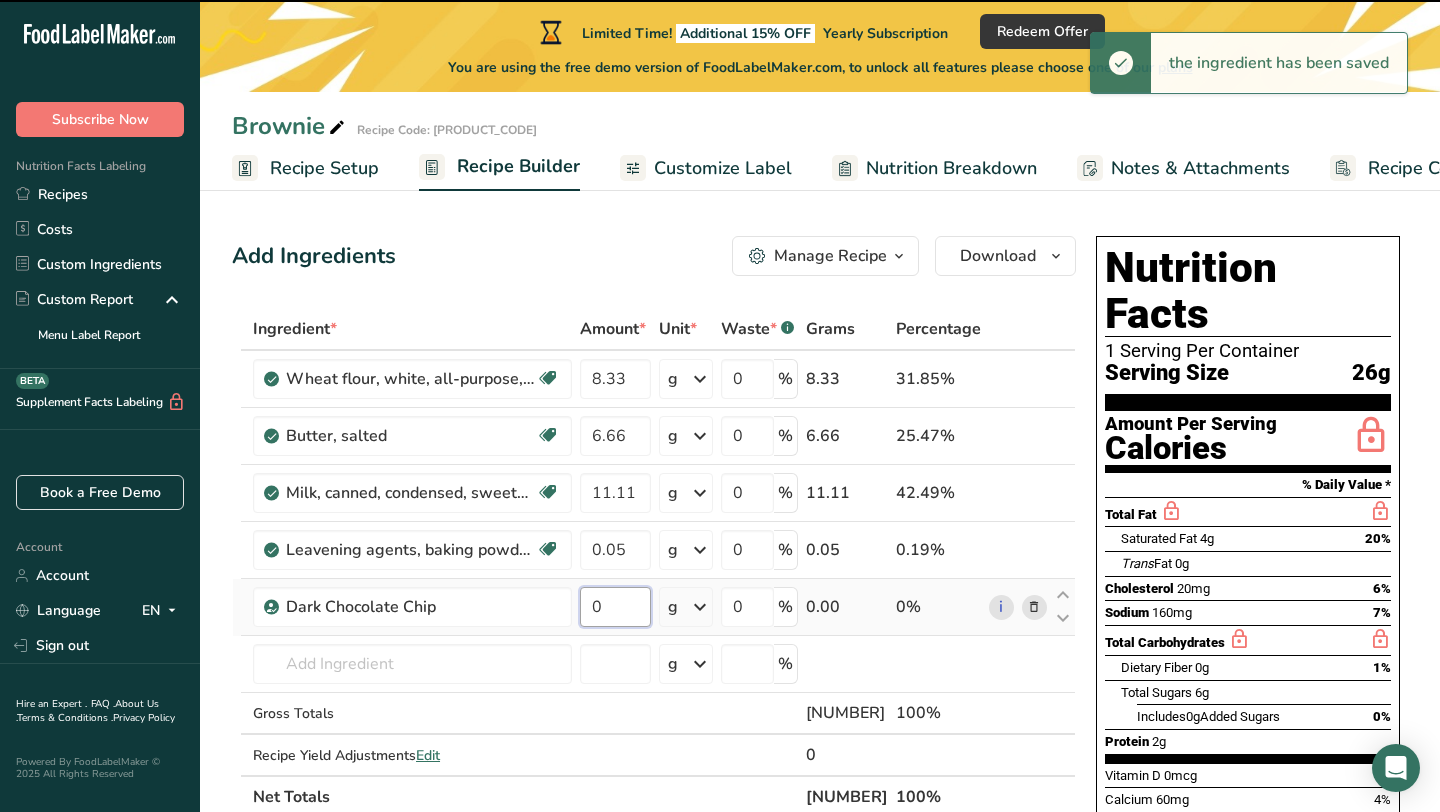 click on "0" at bounding box center (615, 607) 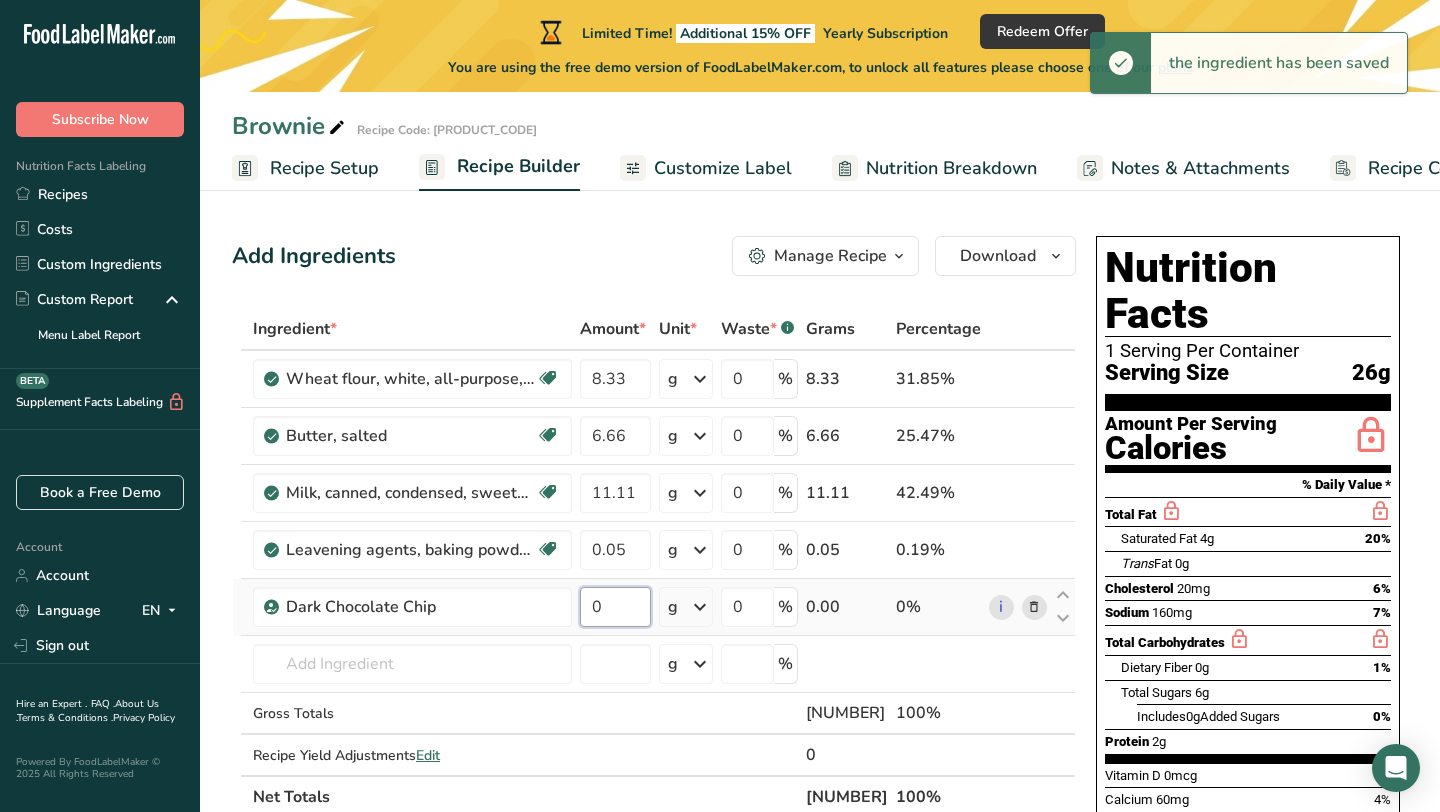paste on "27.77777778" 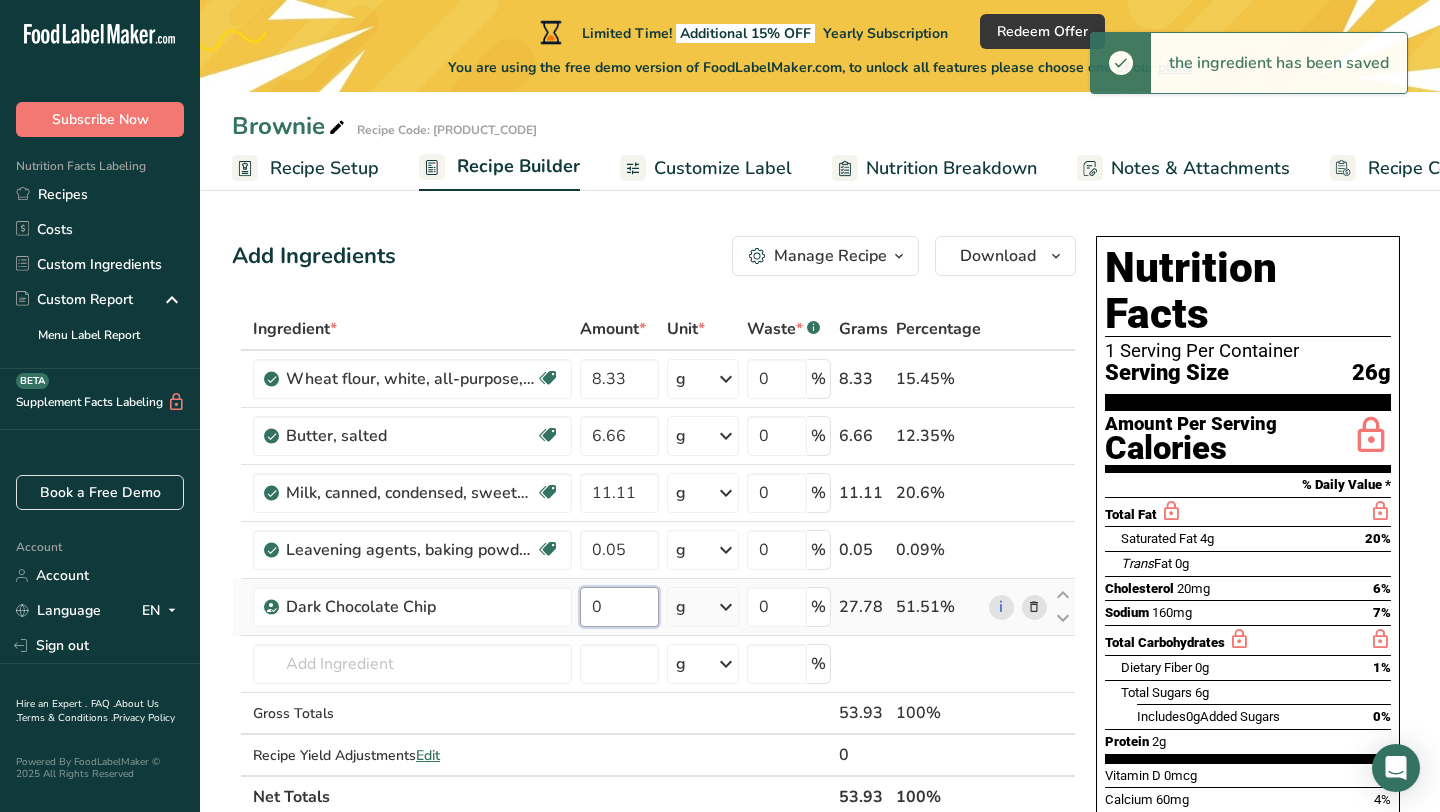 scroll, scrollTop: 0, scrollLeft: 0, axis: both 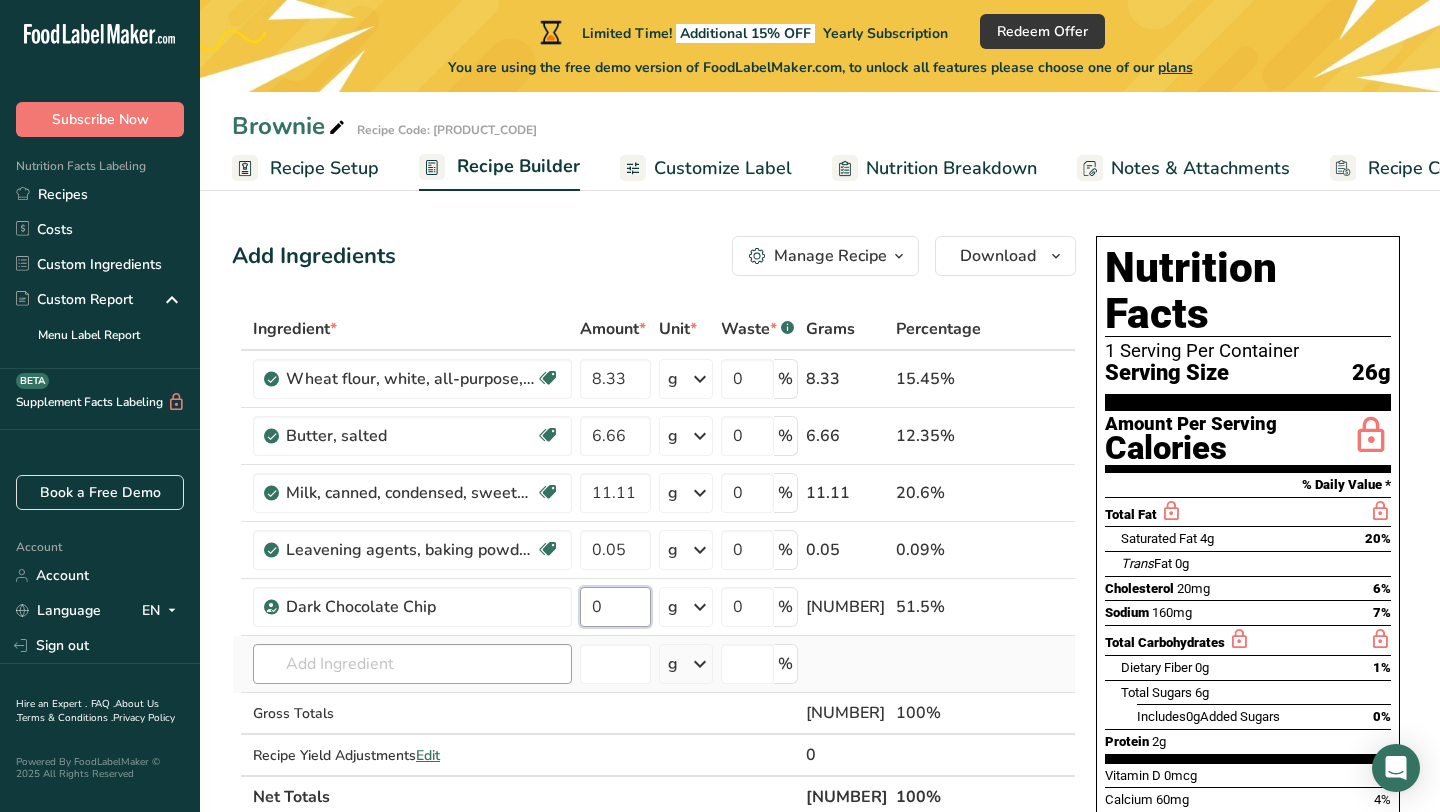 type on "27.77" 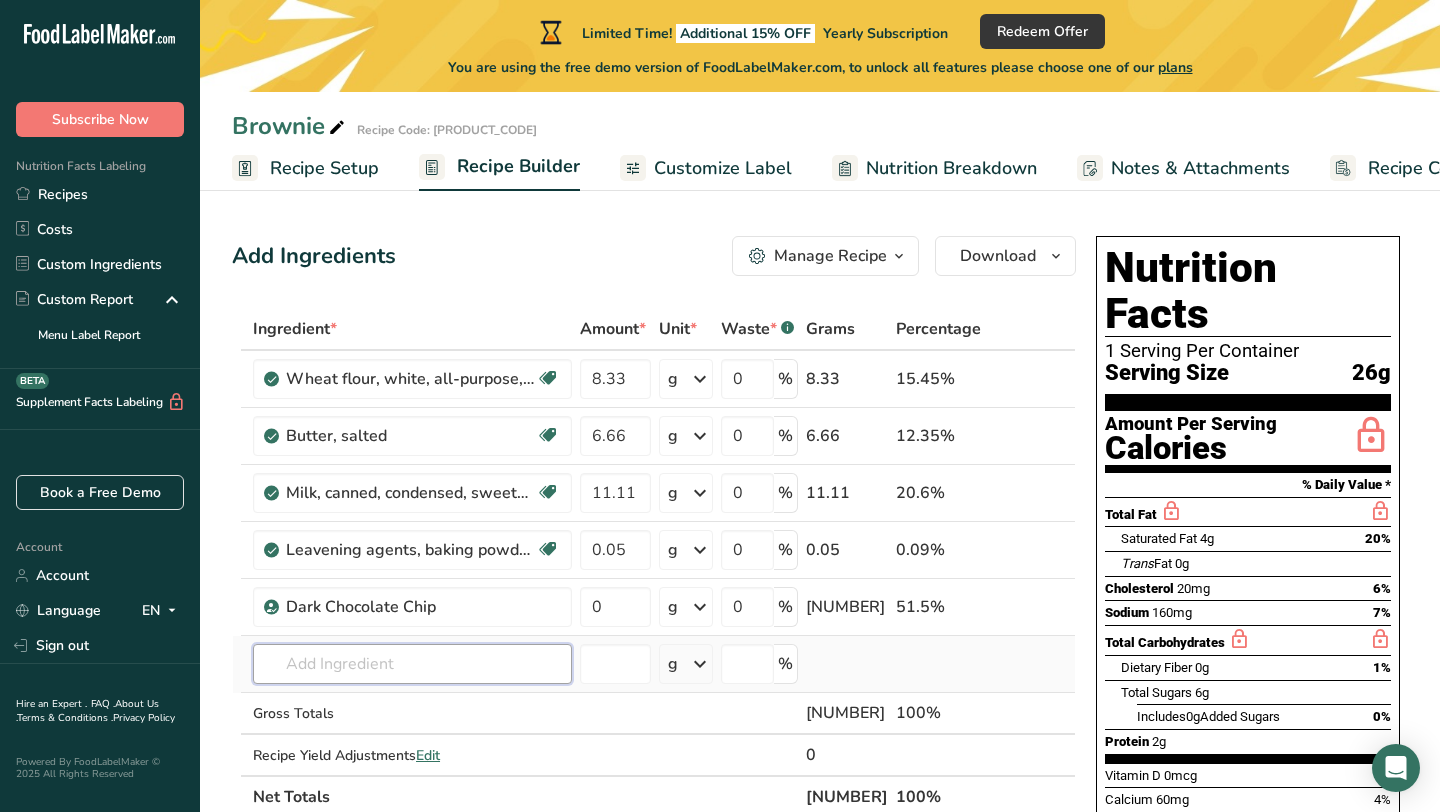 click on "Ingredient *
Amount *
Unit *
Waste *   .a-a{fill:#347362;}.b-a{fill:#fff;}          Grams
Percentage
Wheat flour, white, all-purpose, self-rising, enriched
Dairy free
Vegan
Vegetarian
Soy free
8.33
g
Portions
1 cup
Weight Units
g
kg
mg
See more
Volume Units
l
Volume units require a density conversion. If you know your ingredient's density enter it below. Otherwise, click on "RIA" our AI Regulatory bot - she will be able to help you
lb/ft3
g/cm3
Confirm
mL
lb/ft3
0" at bounding box center [654, 563] 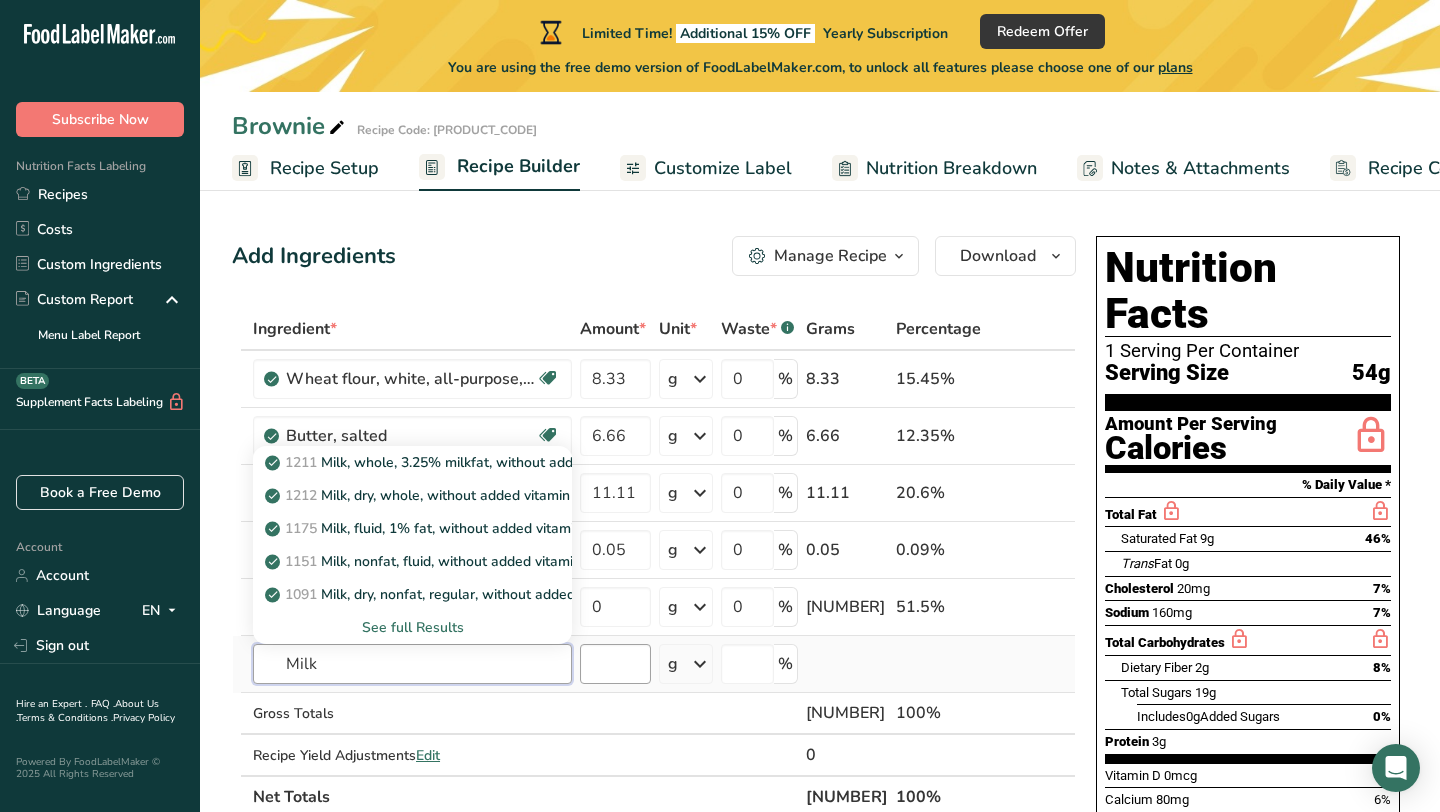 type on "Milk" 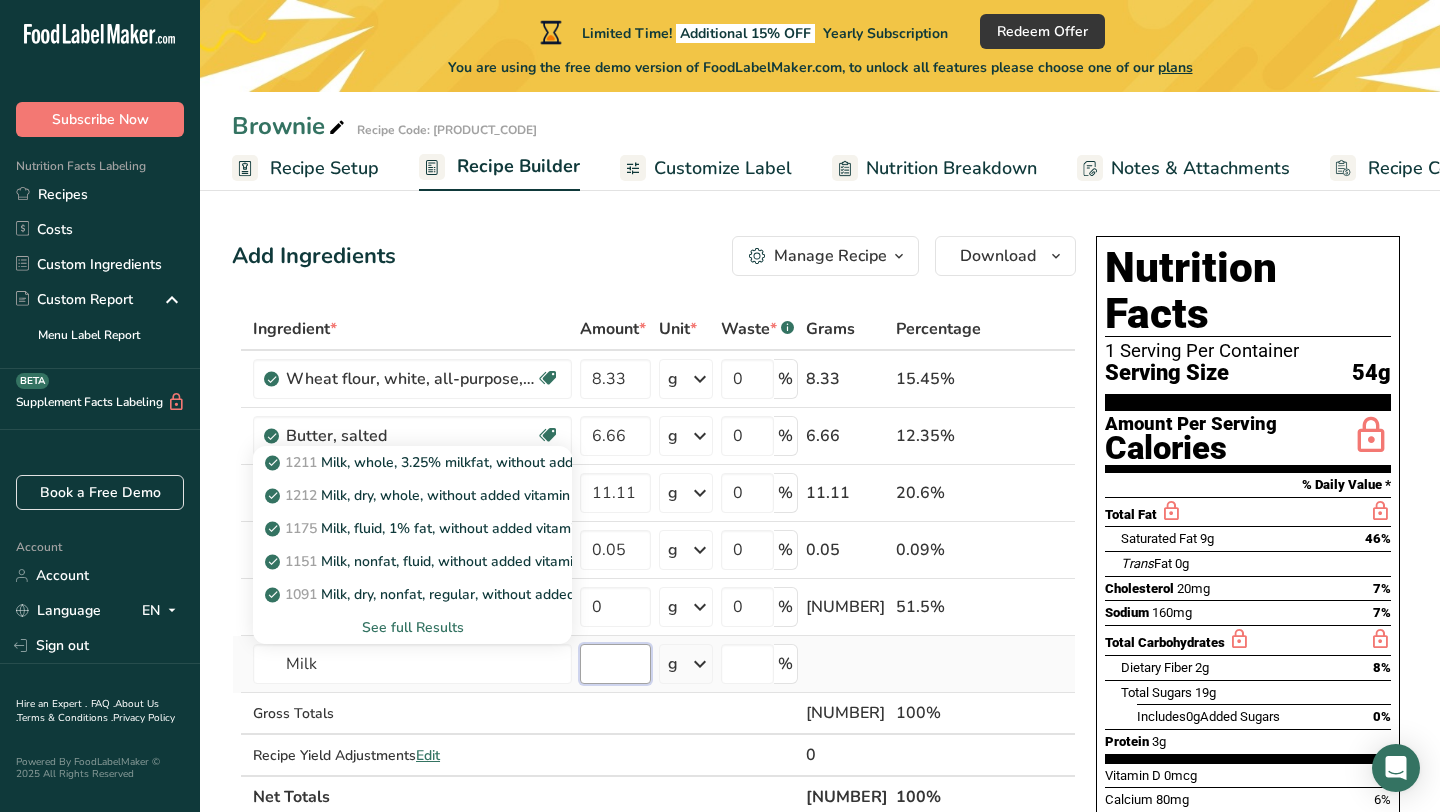 type 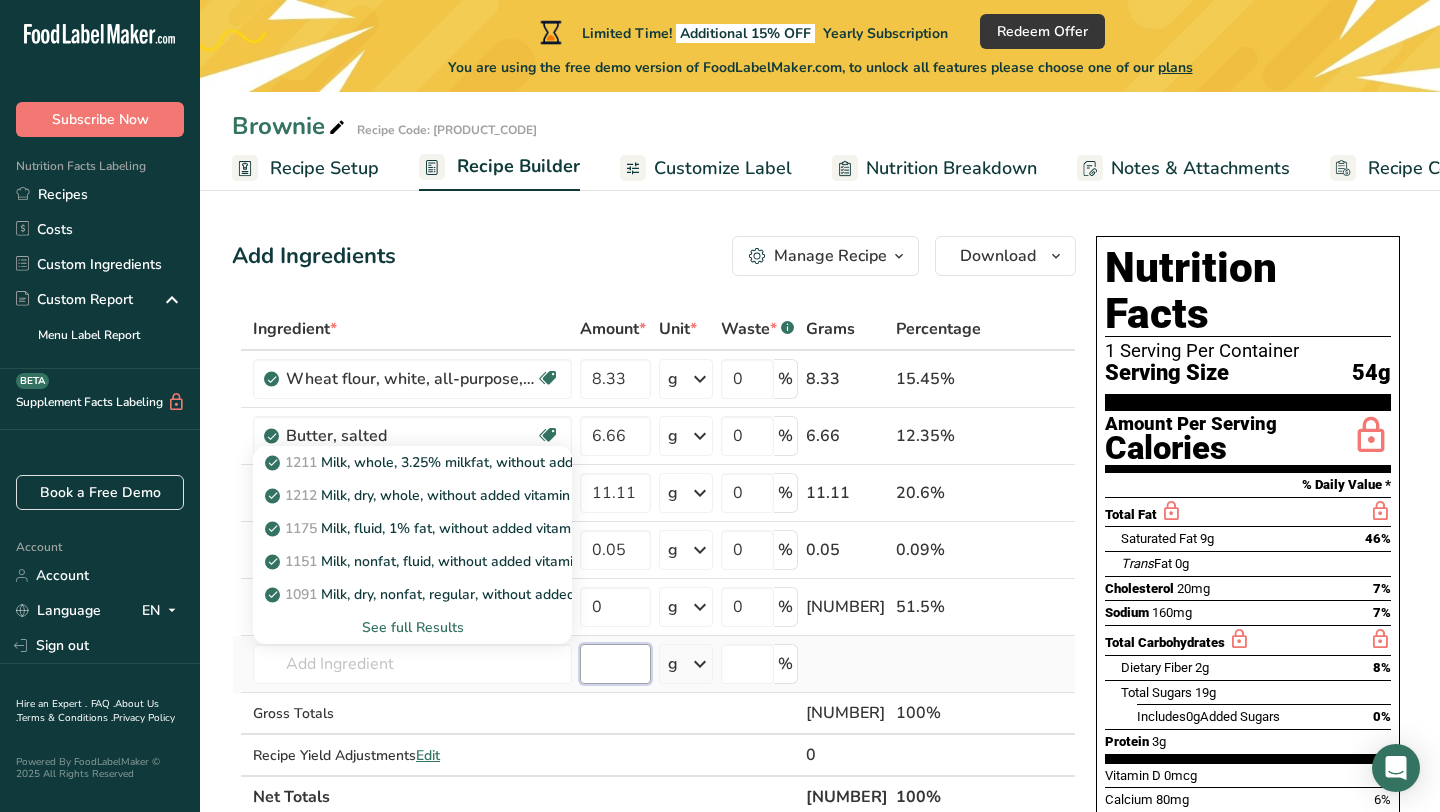 click at bounding box center (615, 664) 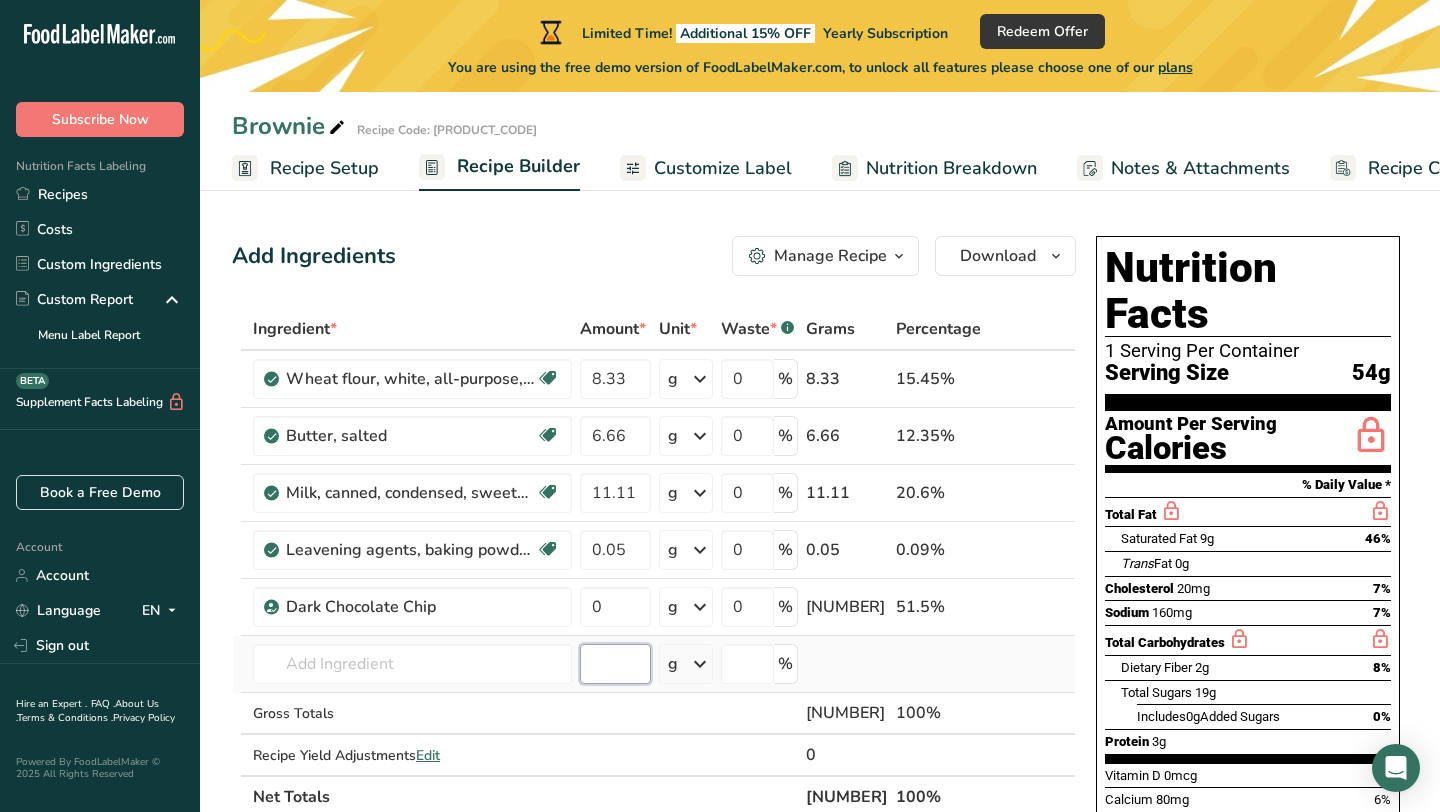 paste on "8.333333333" 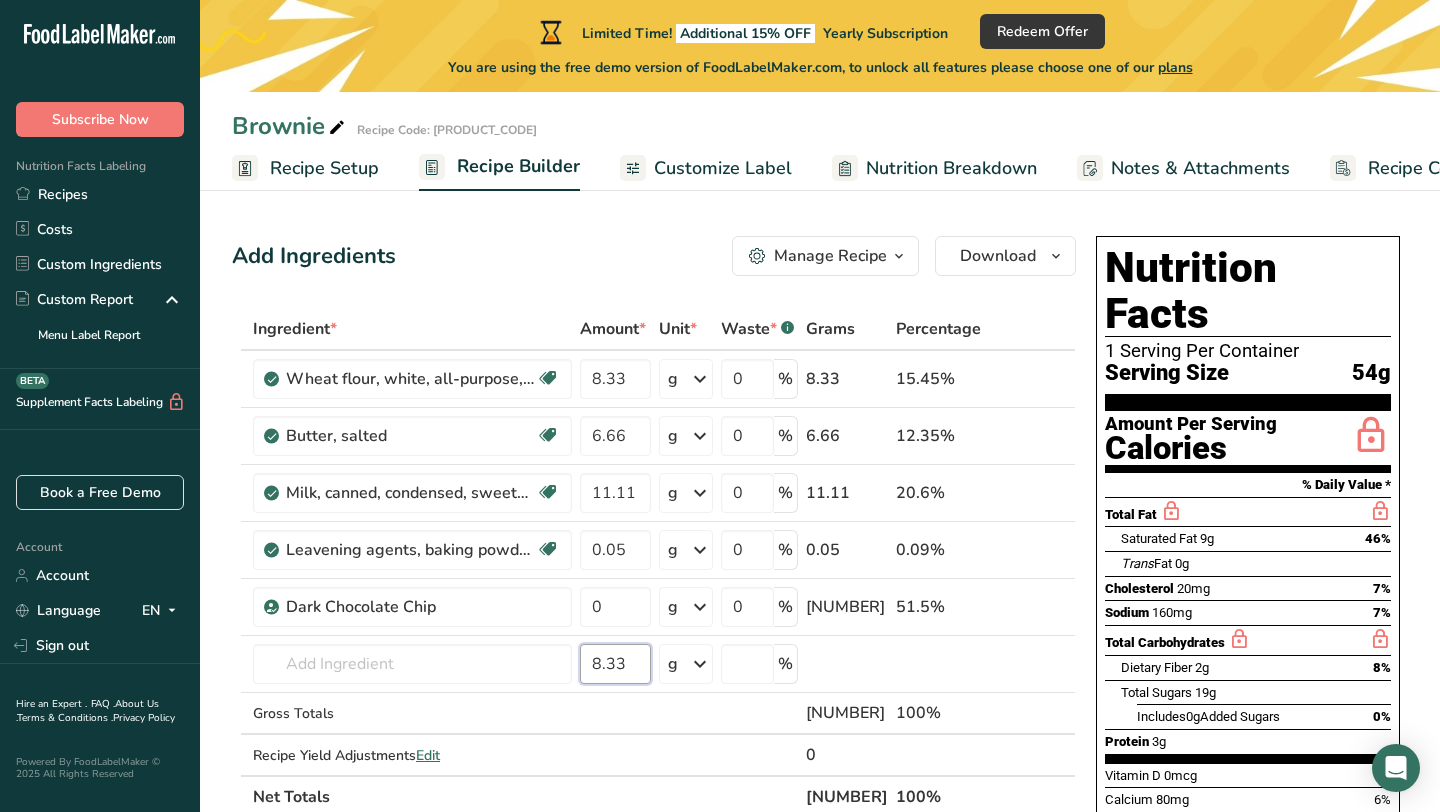 type on "8.33" 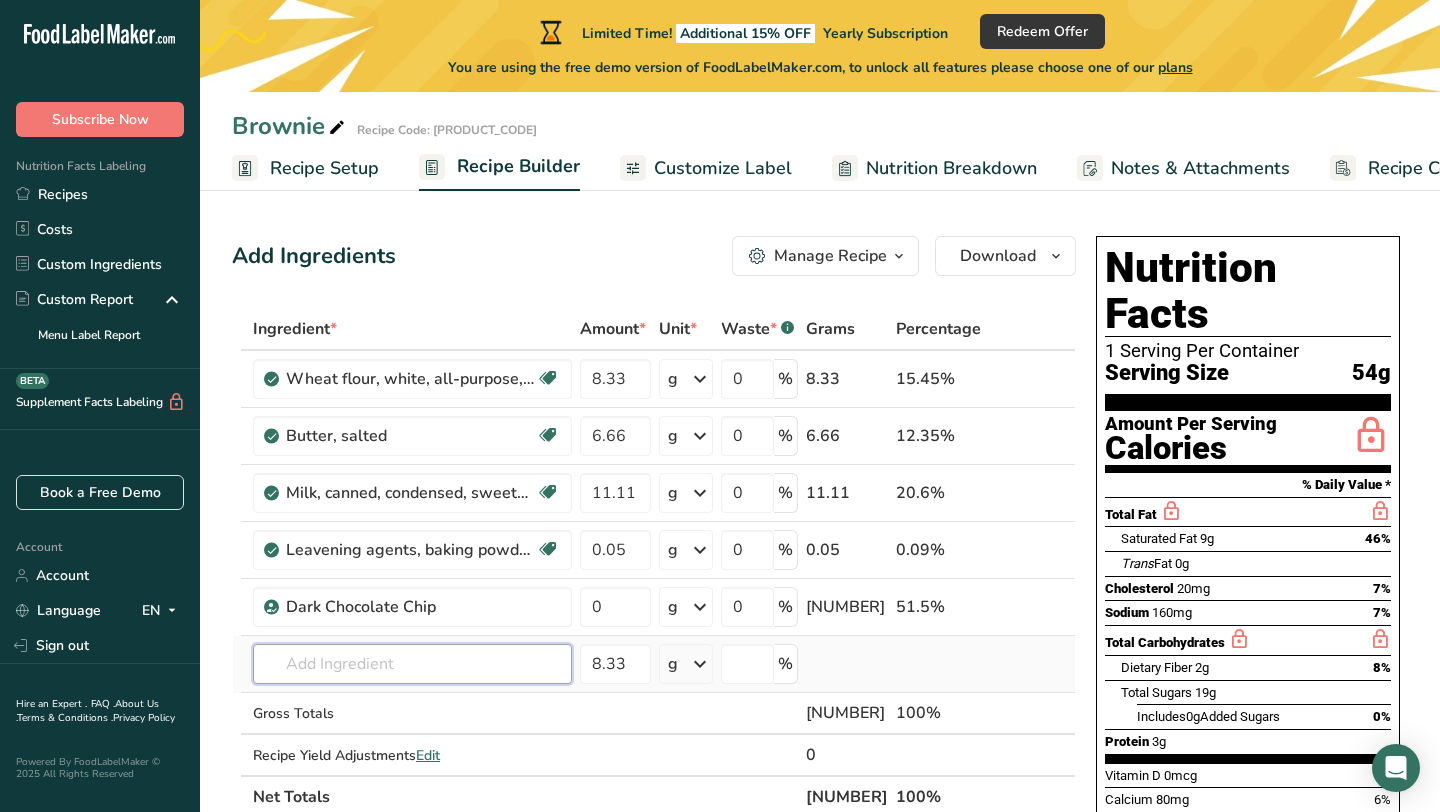 click at bounding box center (412, 664) 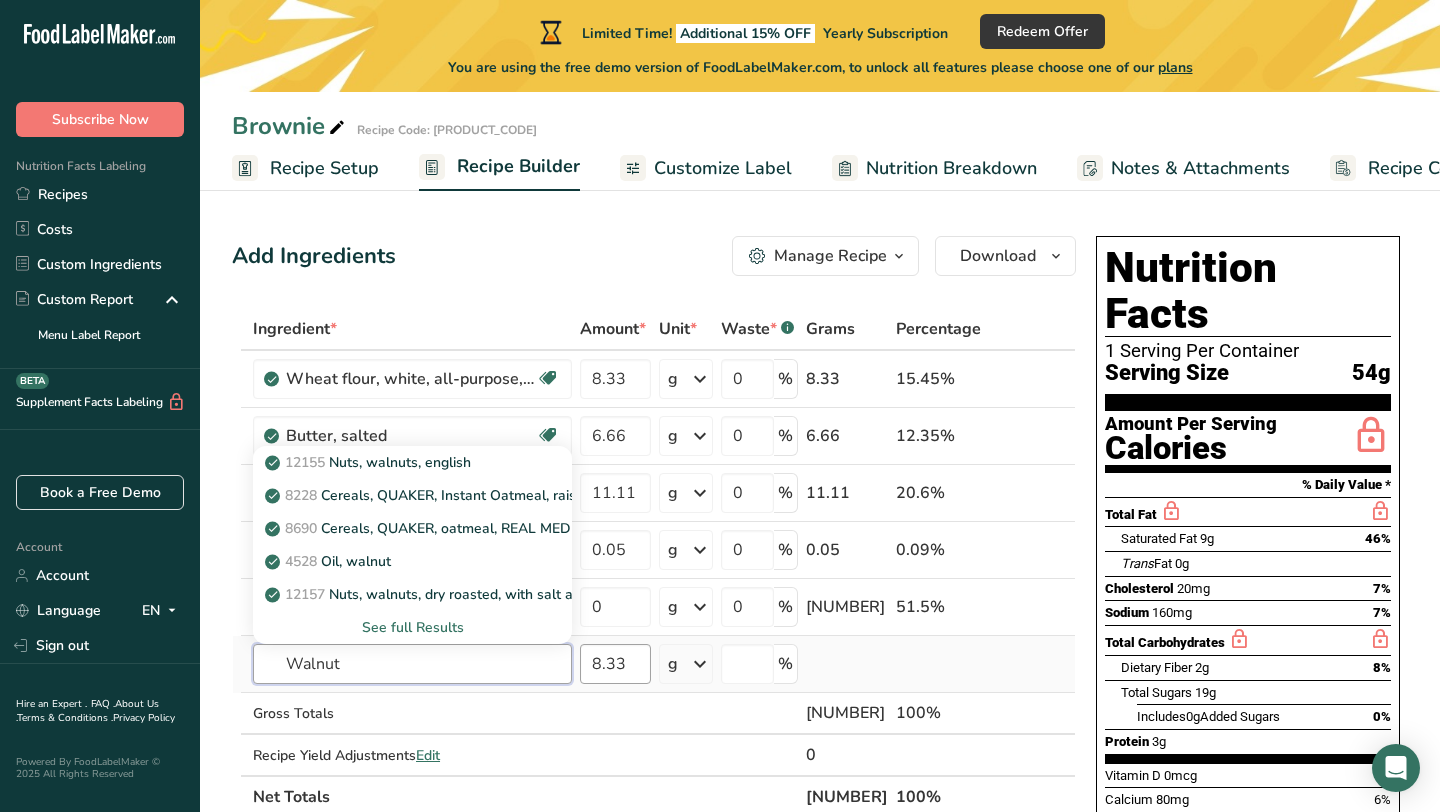 type on "Walnut" 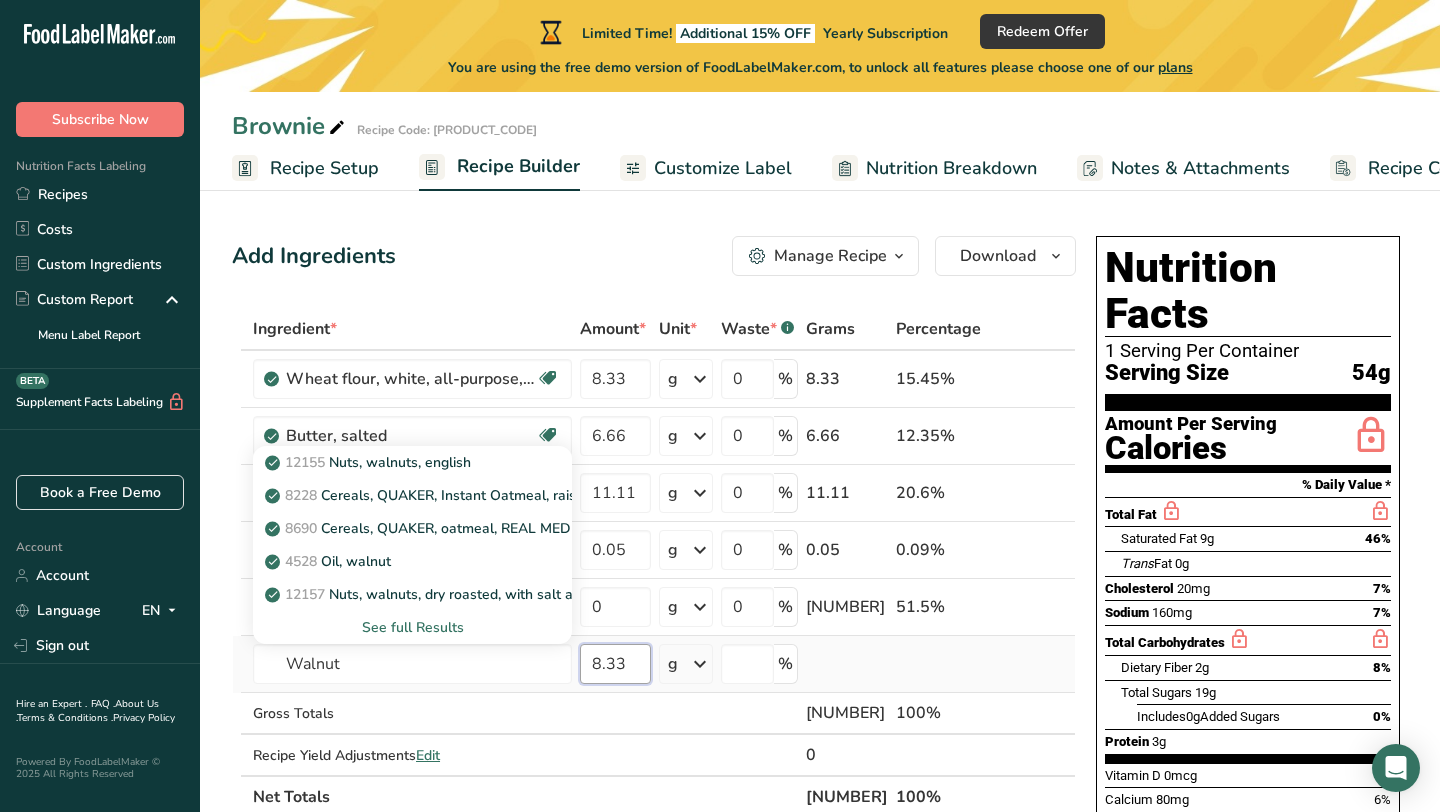 type 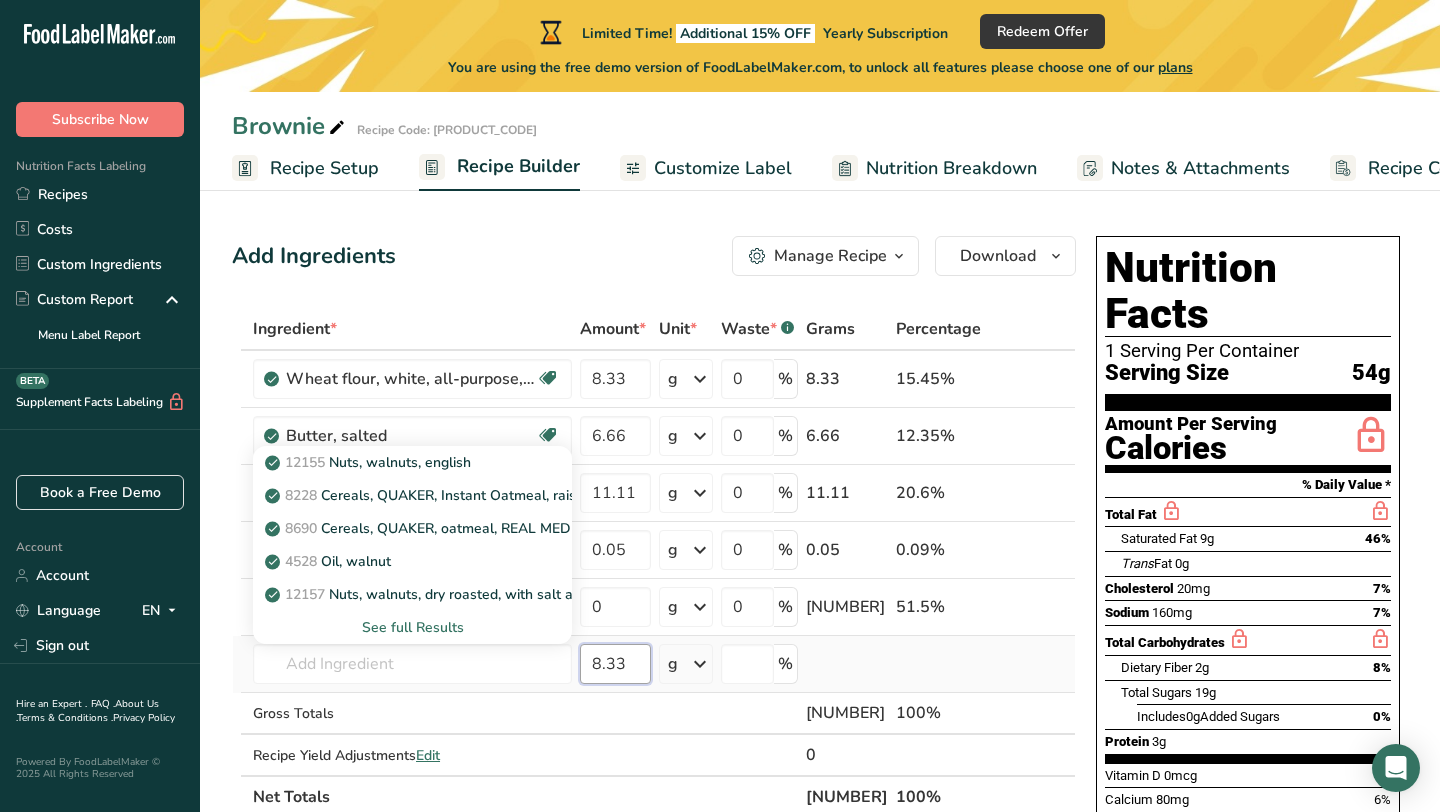 click on "8.33" at bounding box center (615, 664) 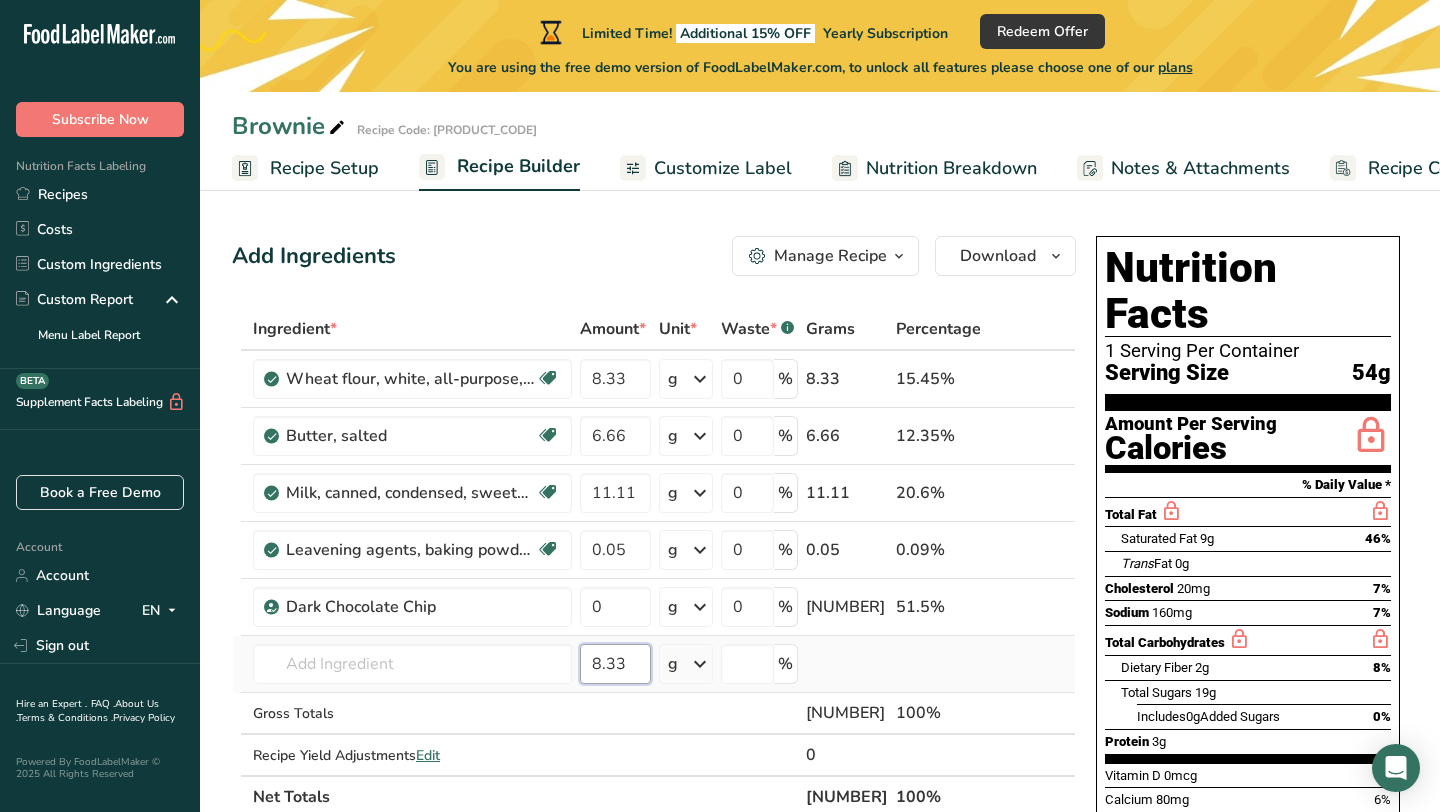 click on "8.33" at bounding box center (615, 664) 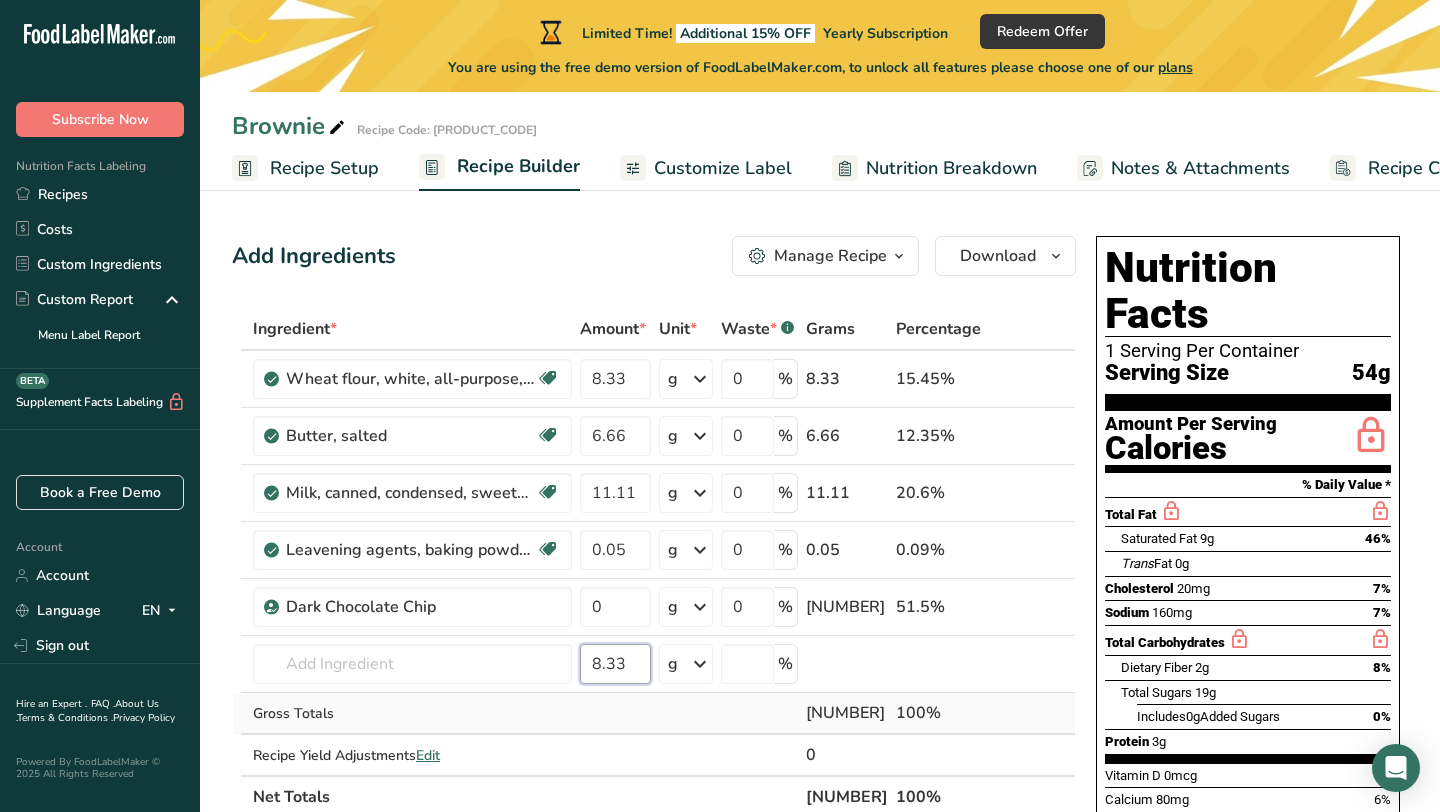 paste on "6.11" 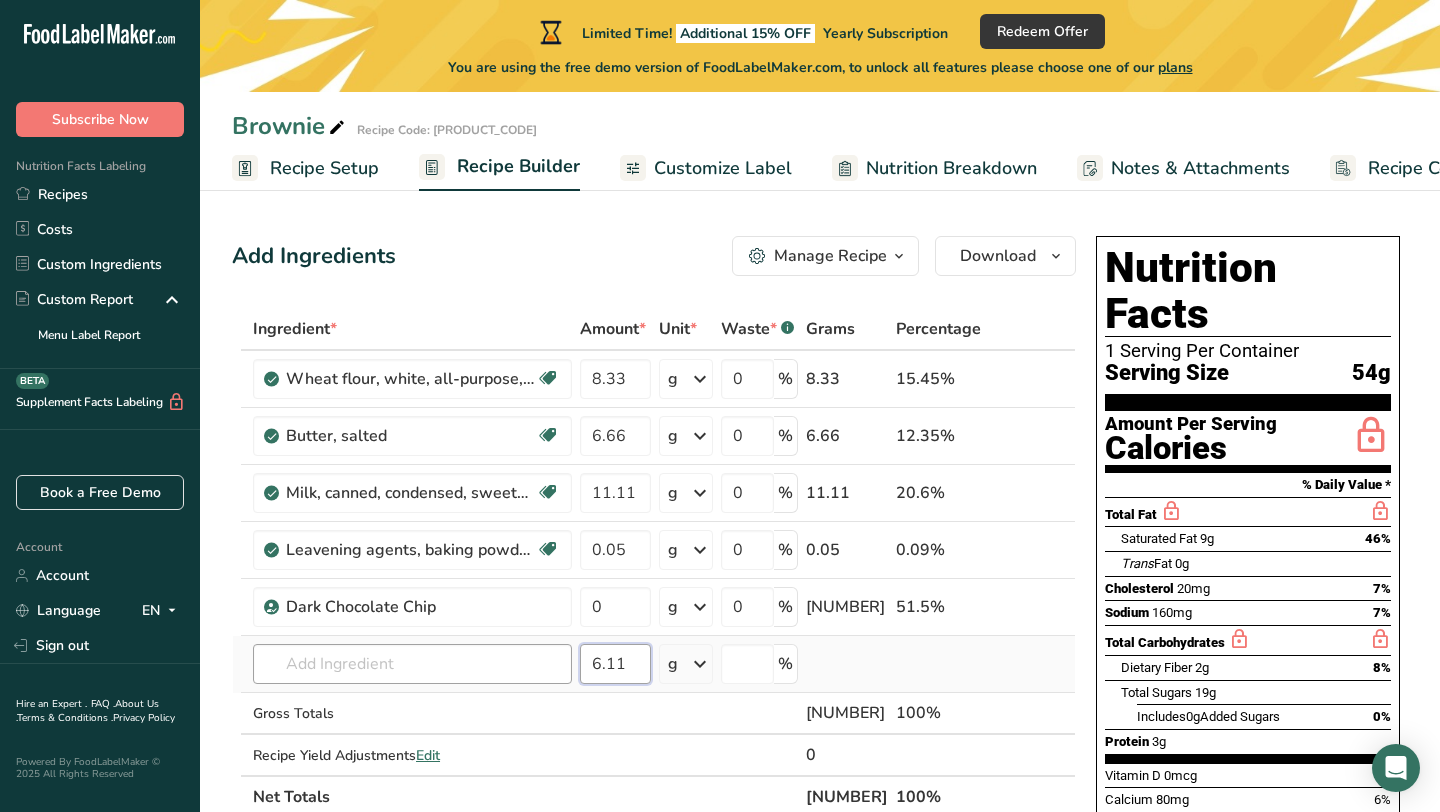 type on "6.11" 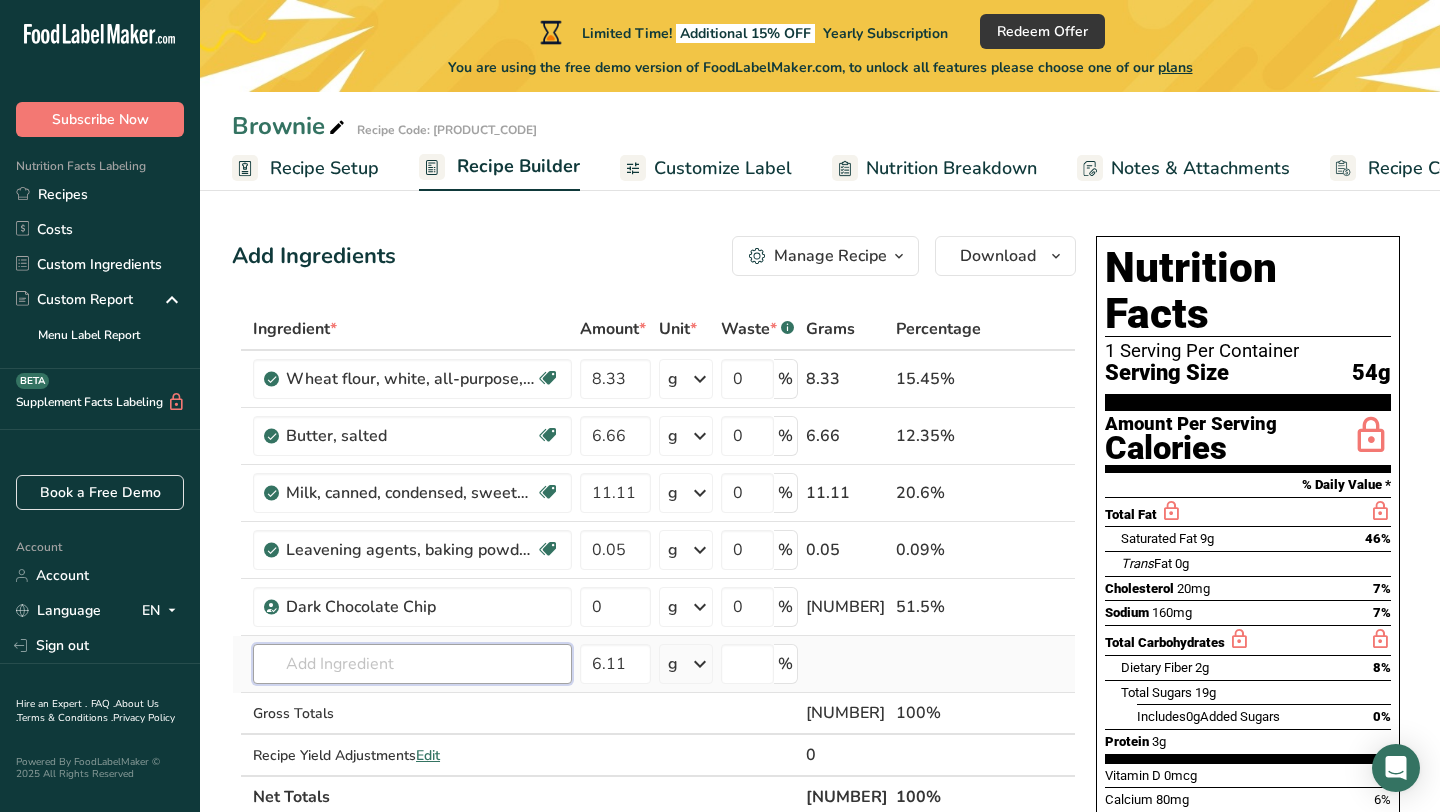 click at bounding box center [412, 664] 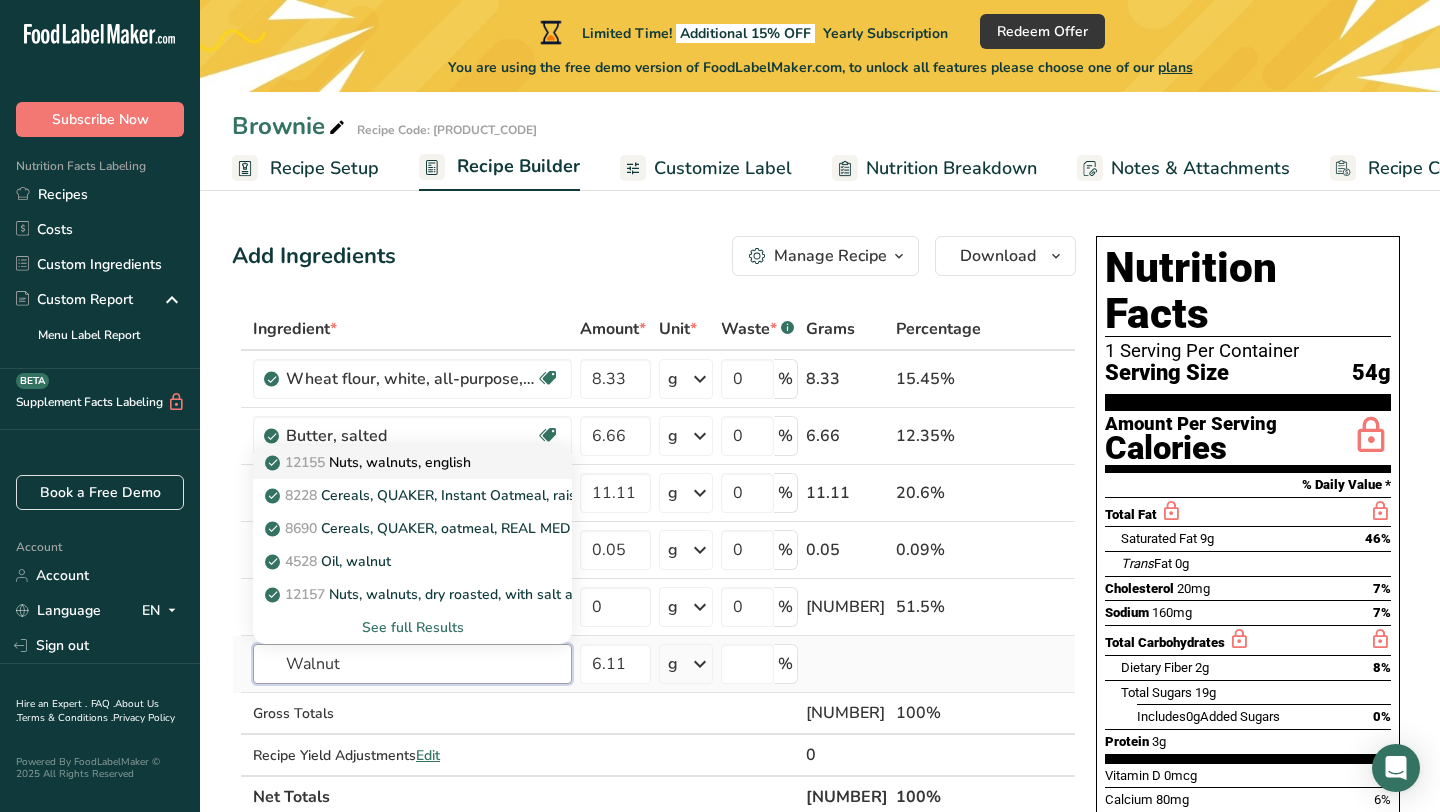 type on "Walnut" 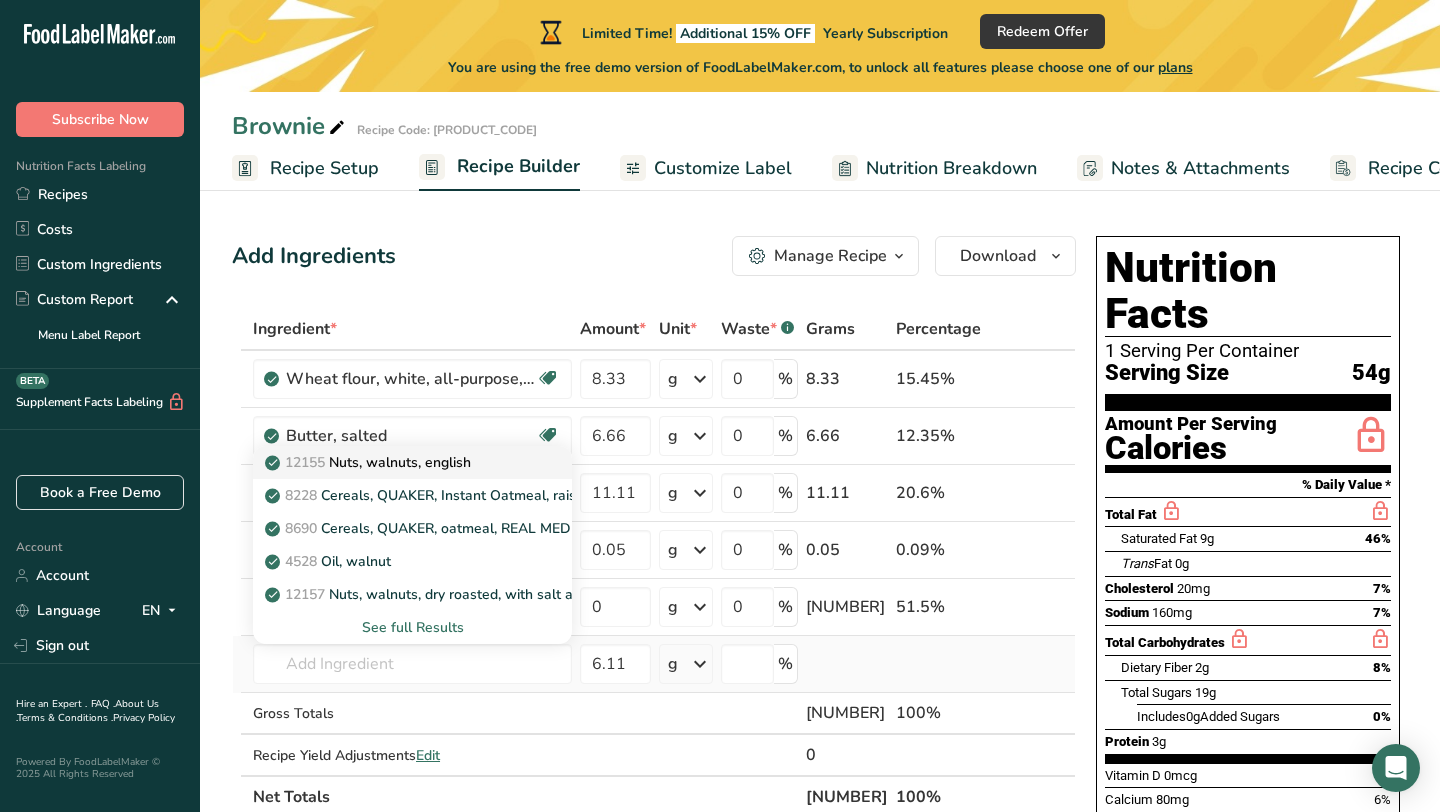 click on "12155
Nuts, walnuts, english" at bounding box center [370, 462] 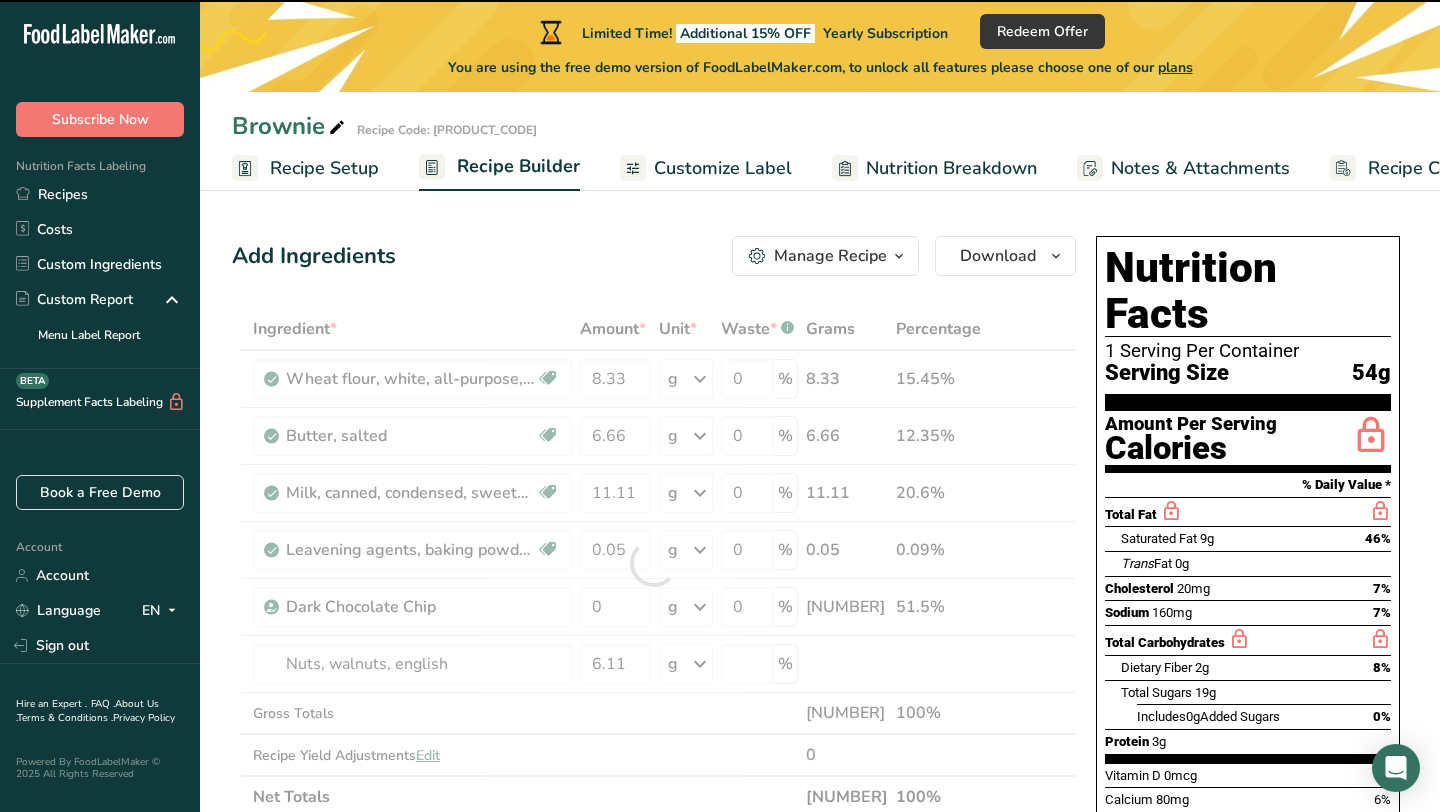 type on "0" 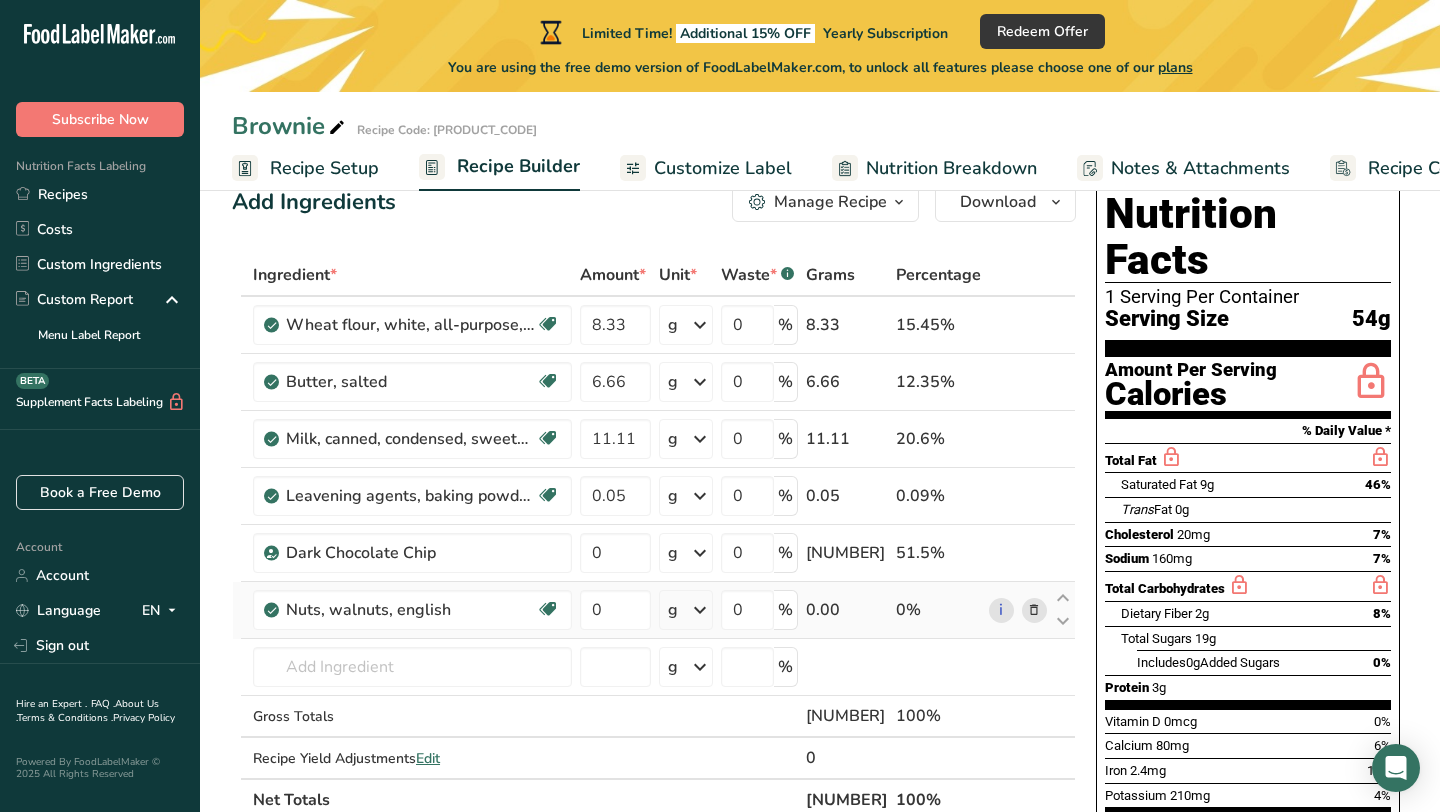scroll, scrollTop: 46, scrollLeft: 0, axis: vertical 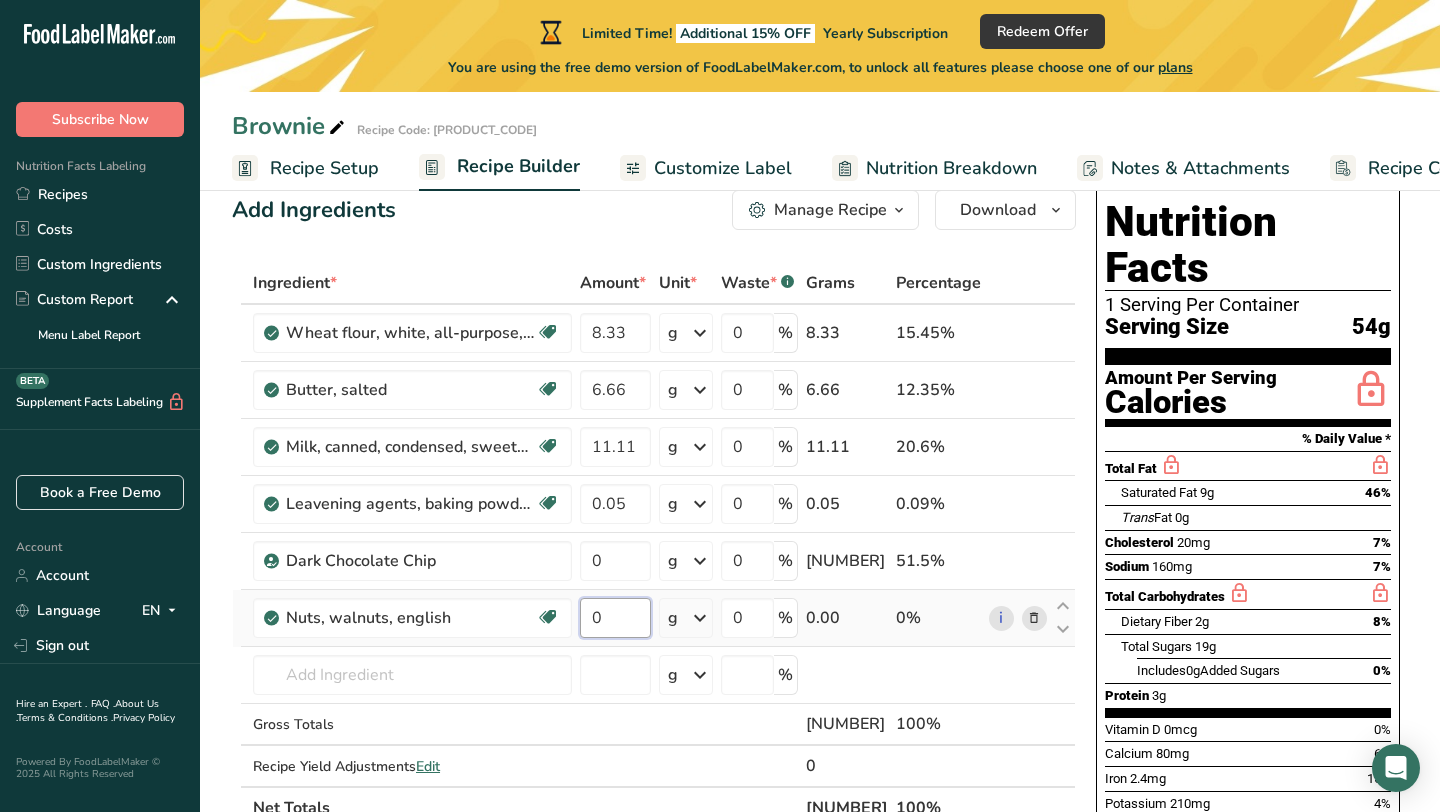 click on "0" at bounding box center (615, 618) 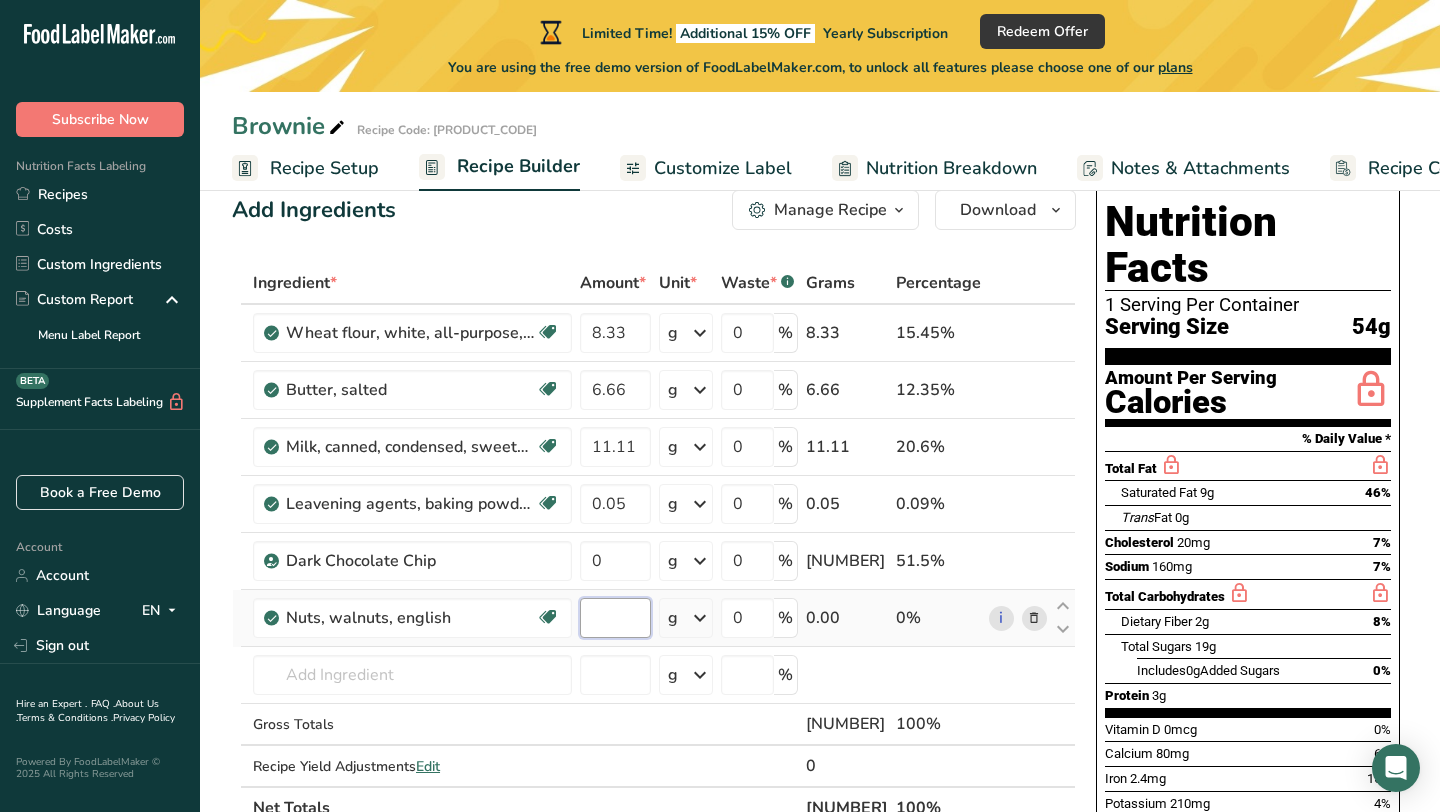paste on "6.11" 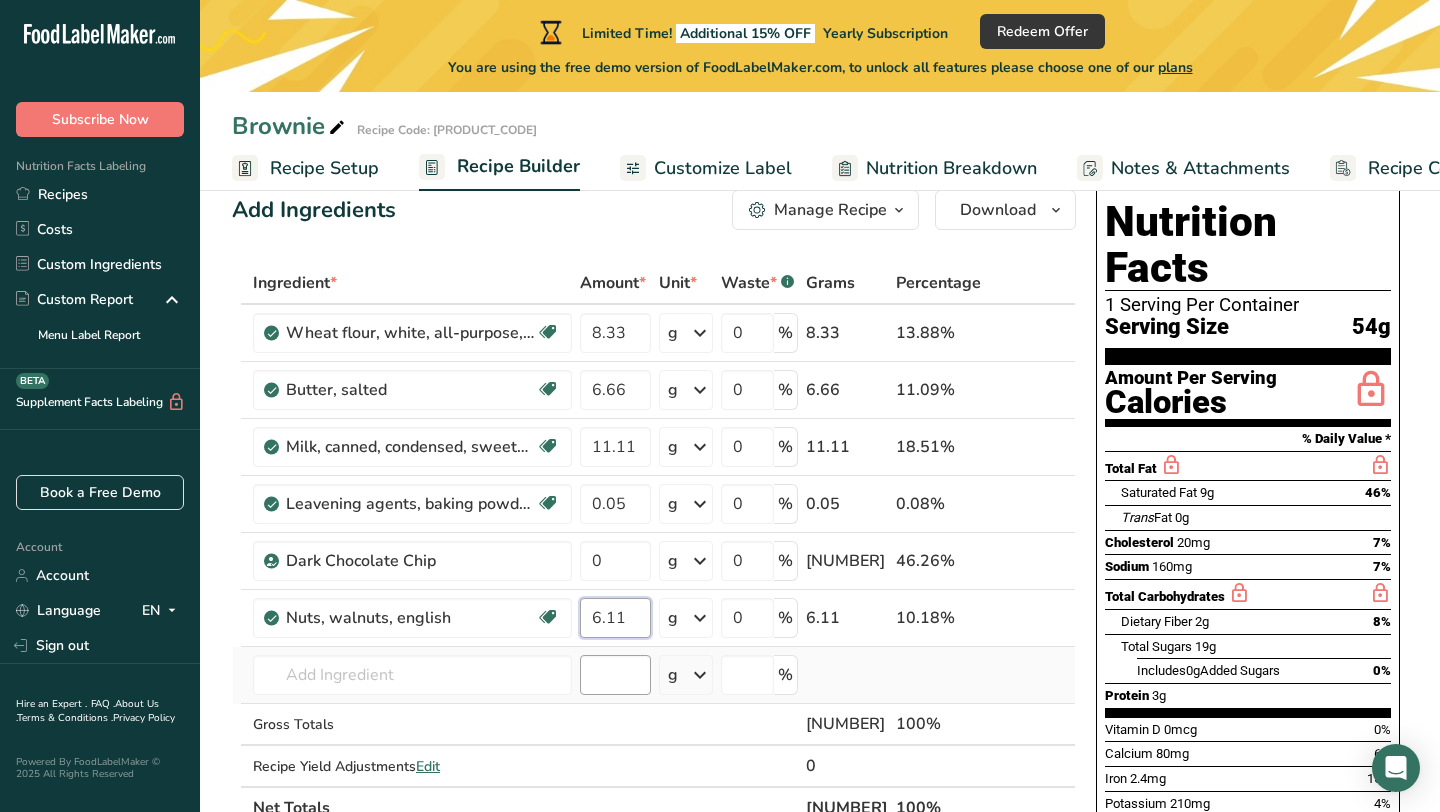 type on "6.11" 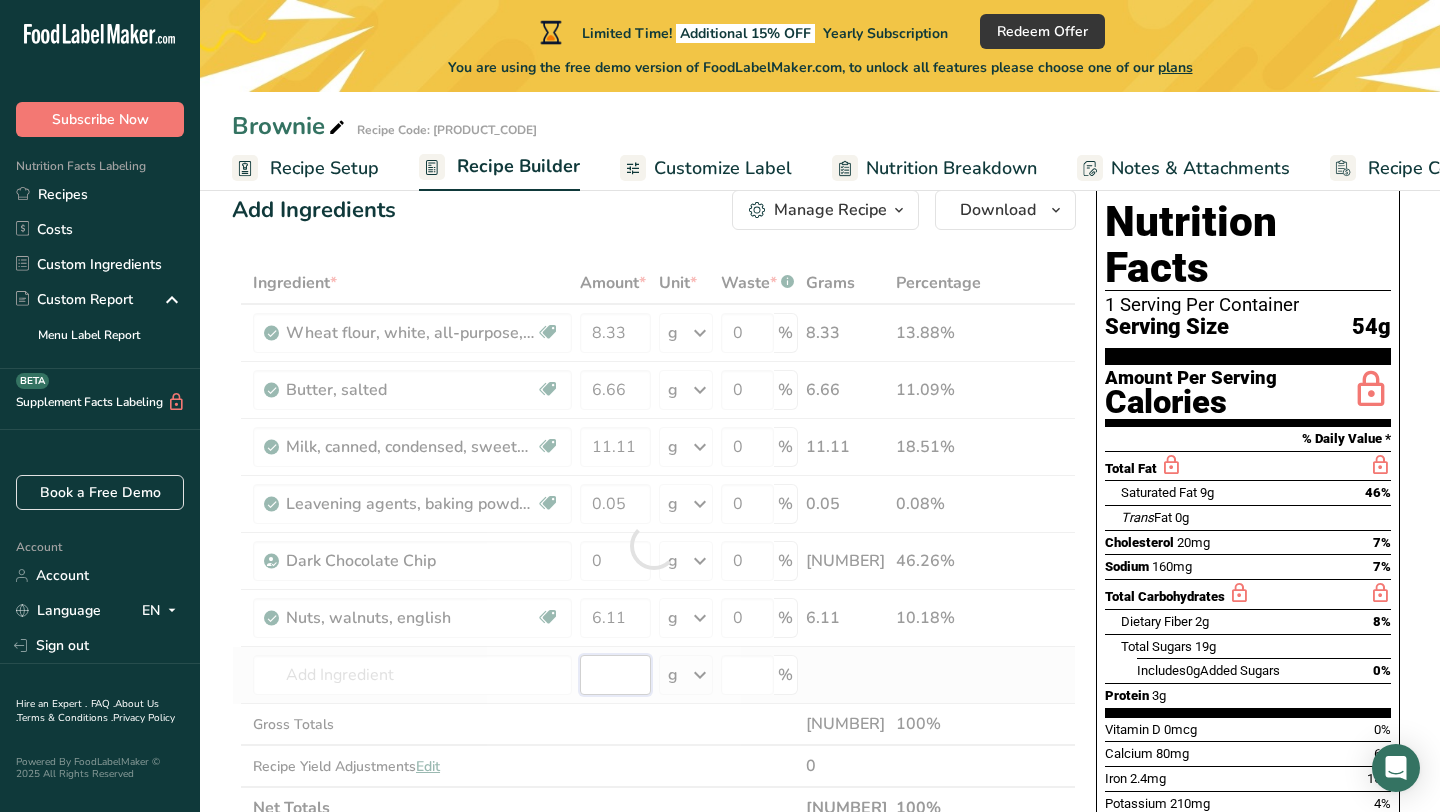 click on "Ingredient *
Amount *
Unit *
Waste *   .a-a{fill:#347362;}.b-a{fill:#fff;}          Grams
Percentage
Wheat flour, white, all-purpose, self-rising, enriched
Dairy free
Vegan
Vegetarian
Soy free
8.33
g
Portions
1 cup
Weight Units
g
kg
mg
See more
Volume Units
l
Volume units require a density conversion. If you know your ingredient's density enter it below. Otherwise, click on "RIA" our AI Regulatory bot - she will be able to help you
lb/ft3
g/cm3
Confirm
mL
lb/ft3
0" at bounding box center [654, 545] 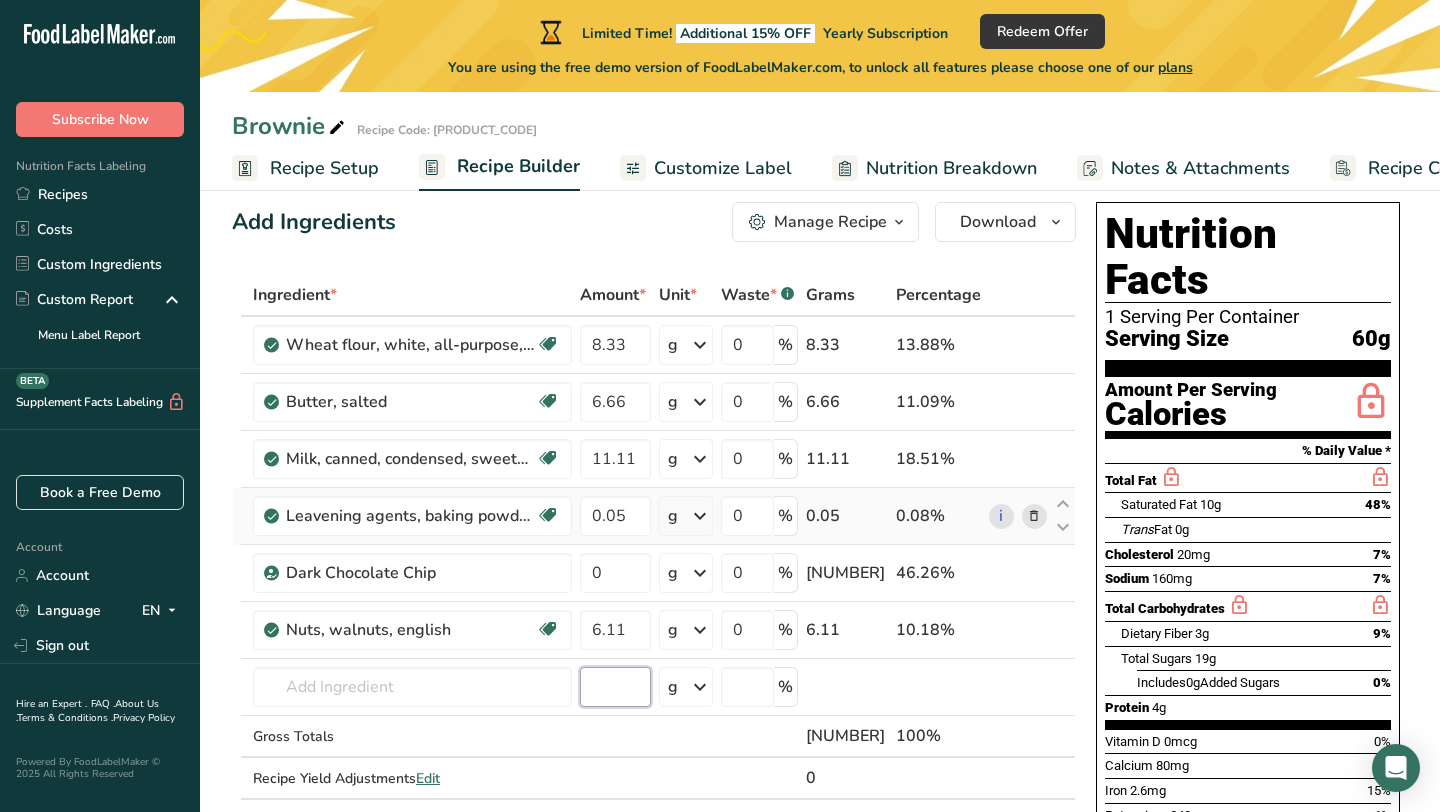 scroll, scrollTop: 0, scrollLeft: 0, axis: both 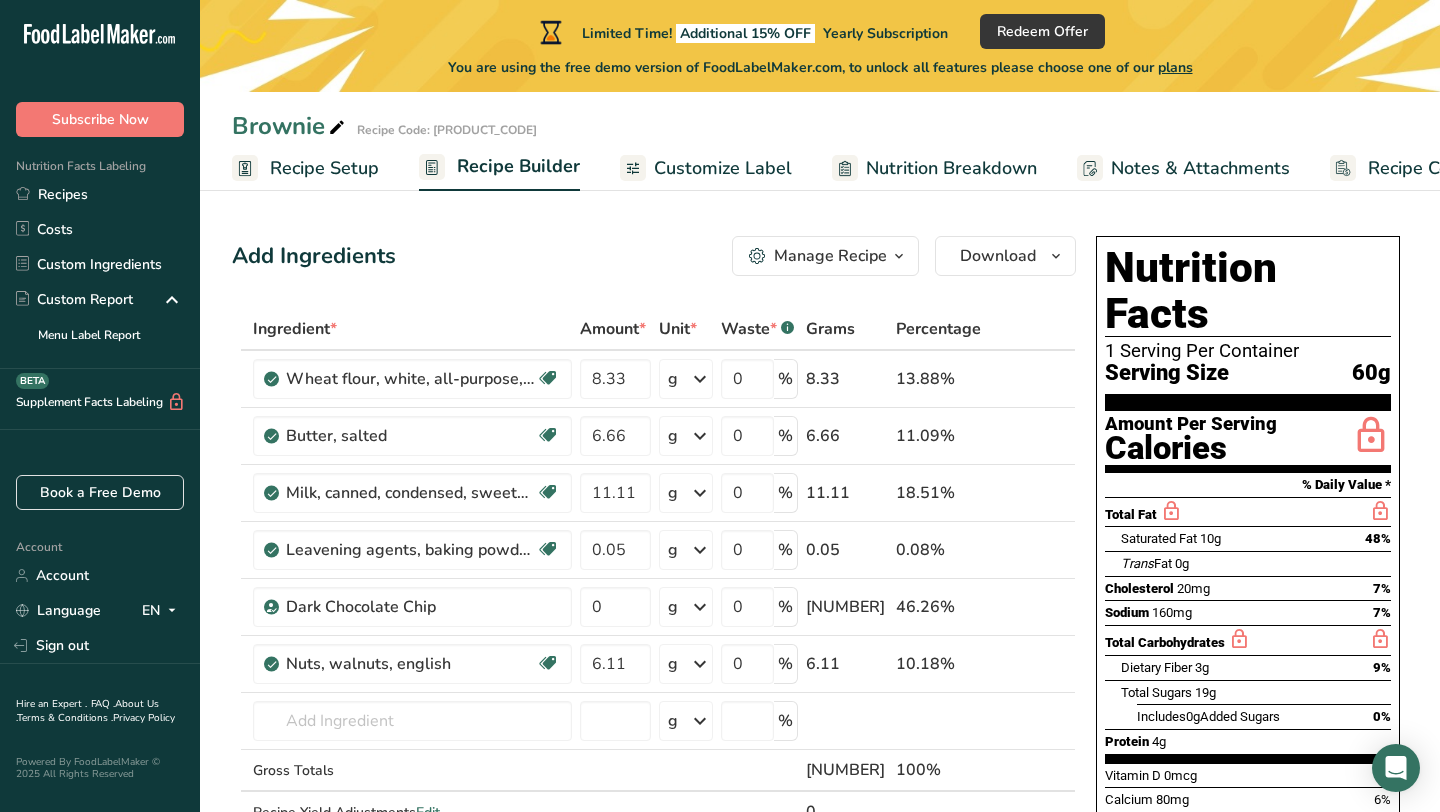 click at bounding box center [899, 256] 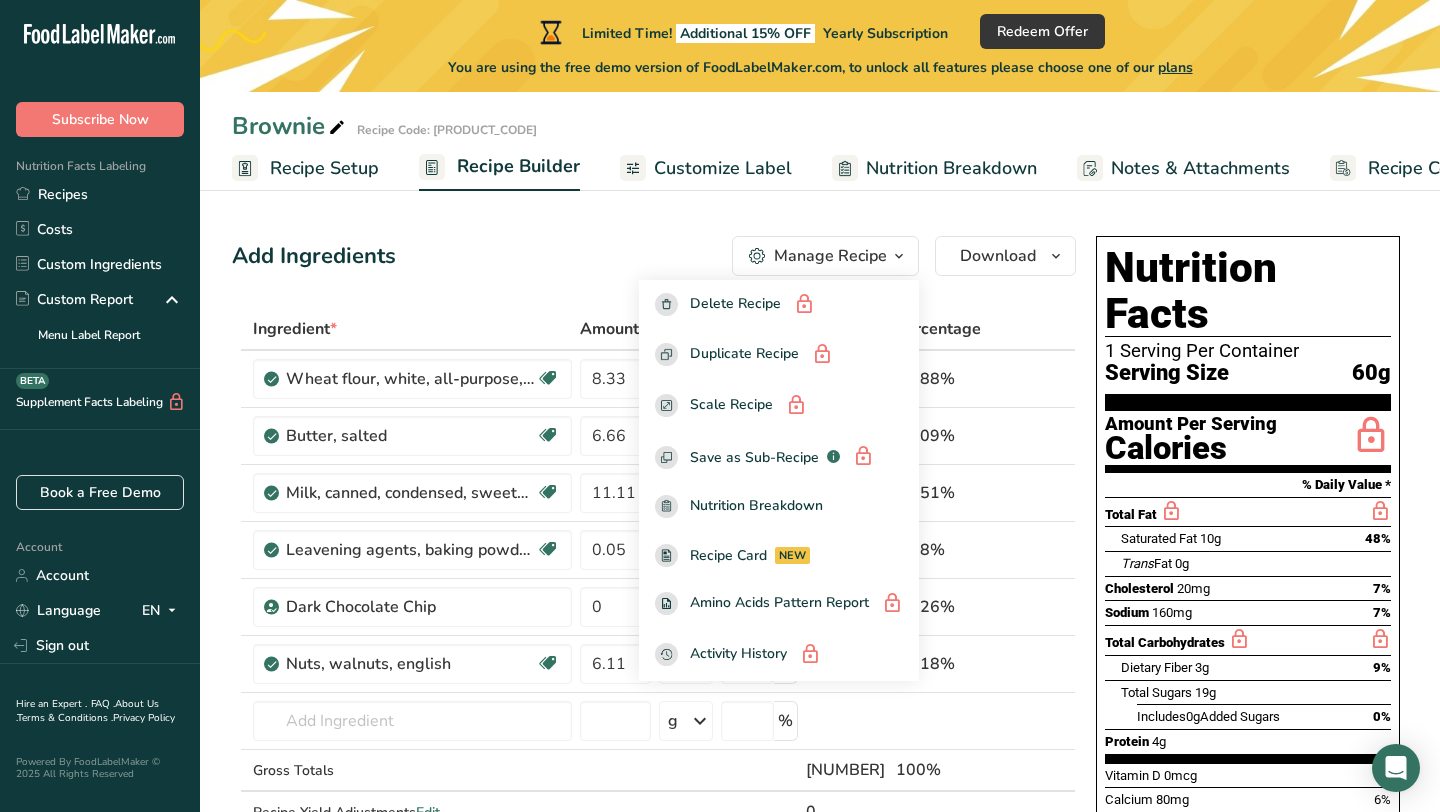 click on "Add Ingredients
Manage Recipe         Delete Recipe             Duplicate Recipe               Scale Recipe               Save as Sub-Recipe   .a-a{fill:#347362;}.b-a{fill:#fff;}                                 Nutrition Breakdown                 Recipe Card
NEW
Amino Acids Pattern Report             Activity History
Download
Choose your preferred label style
Standard FDA label
Standard FDA label
The most common format for nutrition facts labels in compliance with the FDA's typeface, style and requirements
Tabular FDA label
A label format compliant with the FDA regulations presented in a tabular (horizontal) display.
Linear FDA label
A simple linear display for small sized packages.
Simplified FDA label" at bounding box center (820, 875) 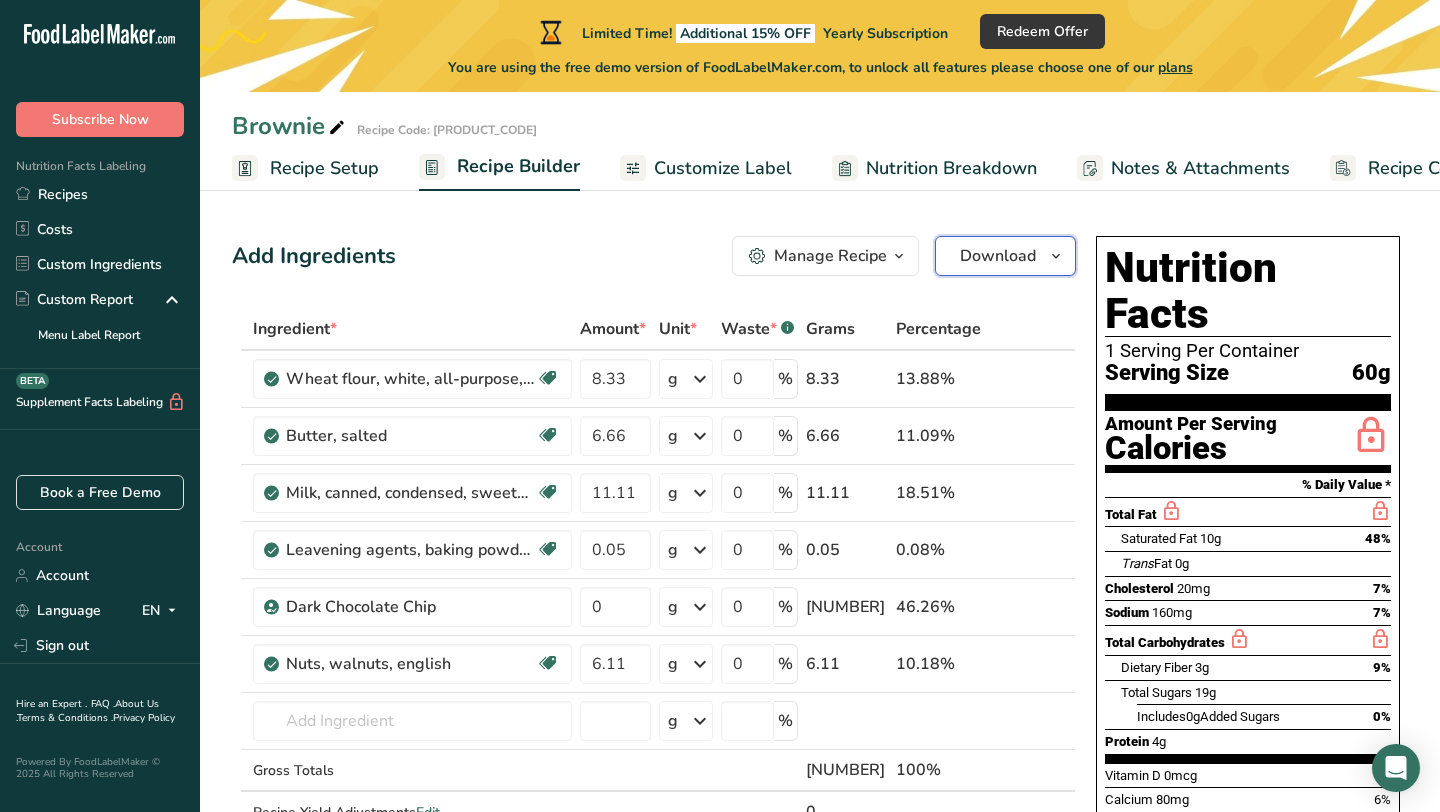 click on "Download" at bounding box center [1005, 256] 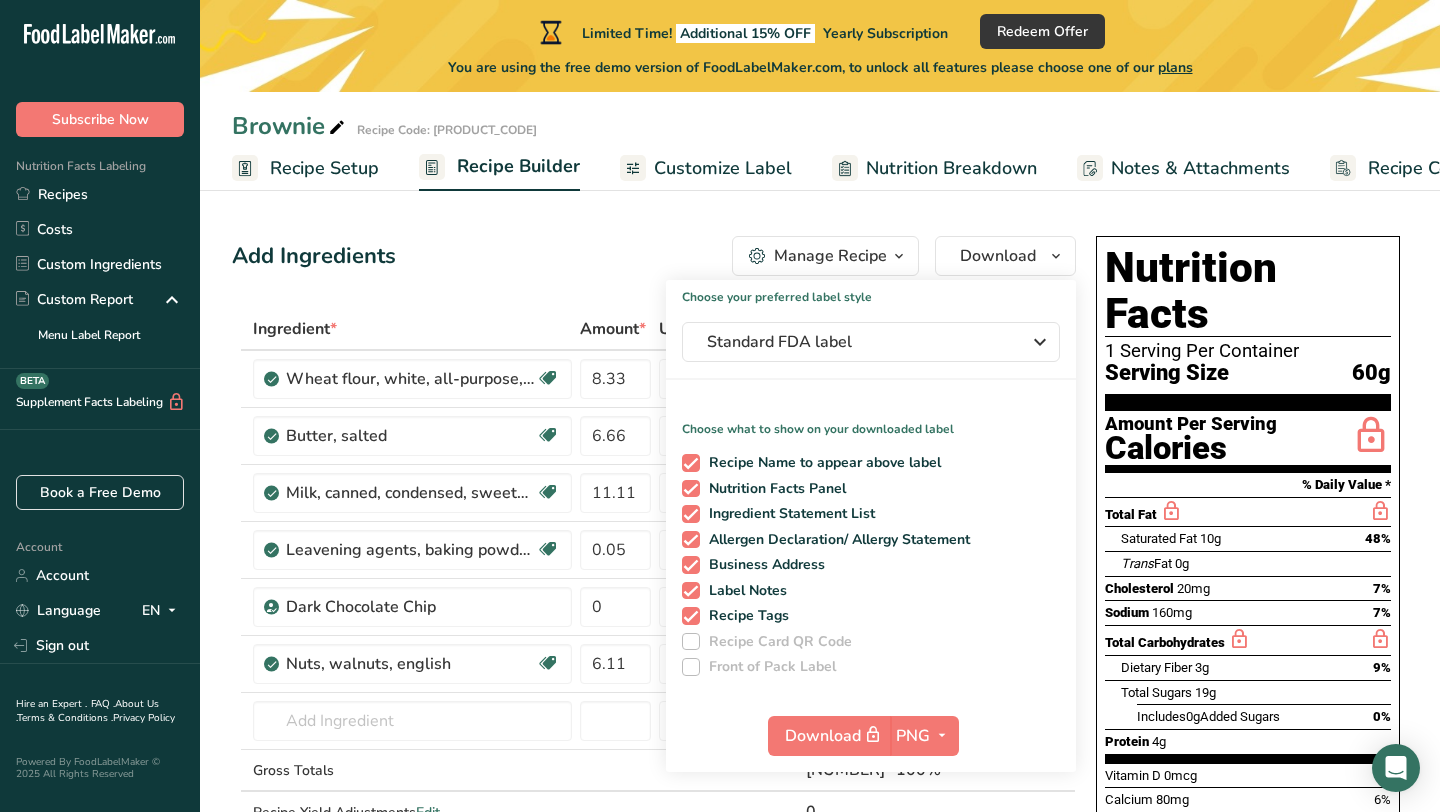 click on "Add Ingredients
Manage Recipe         Delete Recipe             Duplicate Recipe               Scale Recipe               Save as Sub-Recipe   .a-a{fill:#347362;}.b-a{fill:#fff;}                                 Nutrition Breakdown                 Recipe Card
NEW
Amino Acids Pattern Report             Activity History
Download
Choose your preferred label style
Standard FDA label
Standard FDA label
The most common format for nutrition facts labels in compliance with the FDA's typeface, style and requirements
Tabular FDA label
A label format compliant with the FDA regulations presented in a tabular (horizontal) display.
Linear FDA label
A simple linear display for small sized packages.
Simplified FDA label" at bounding box center [820, 875] 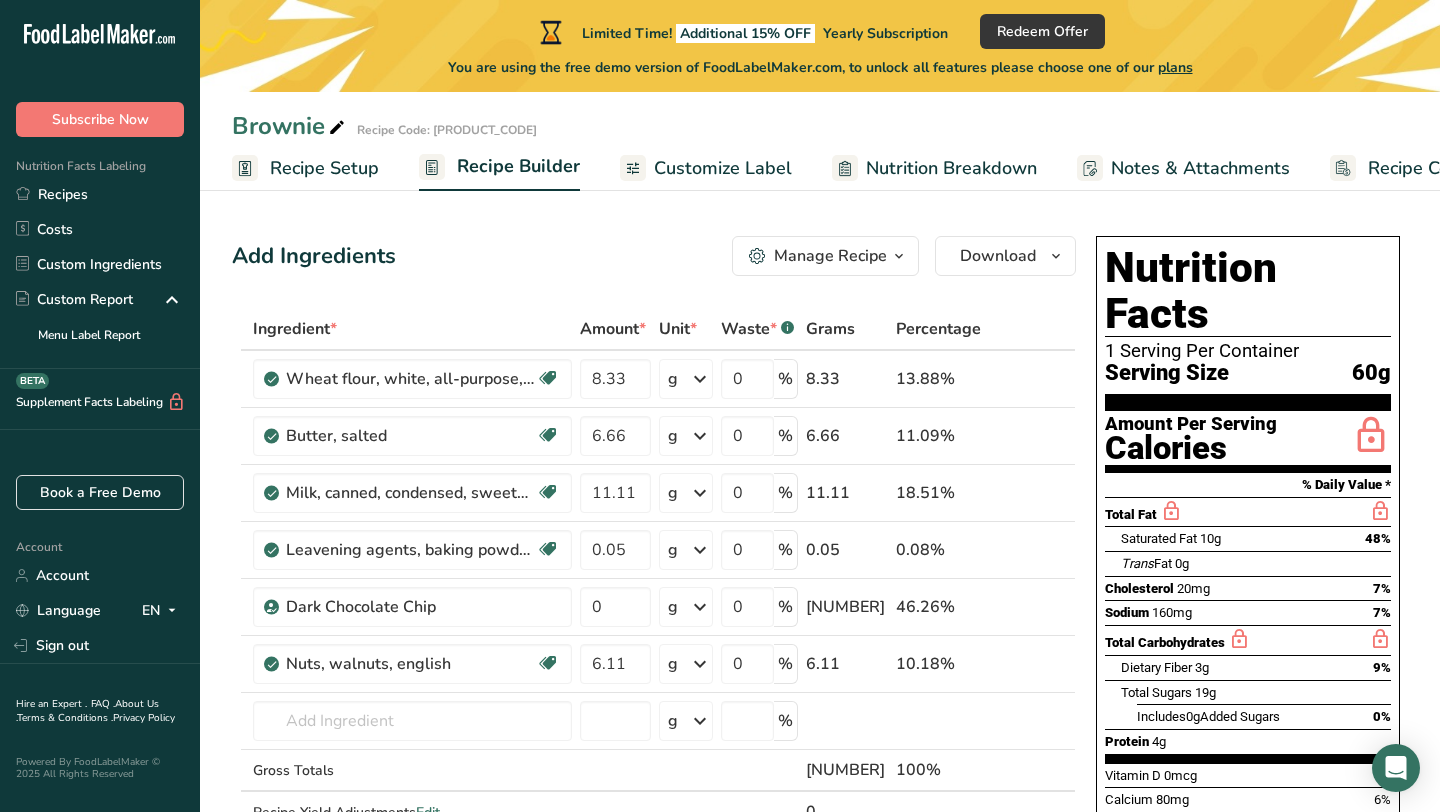 click on "Recipe Setup" at bounding box center (324, 168) 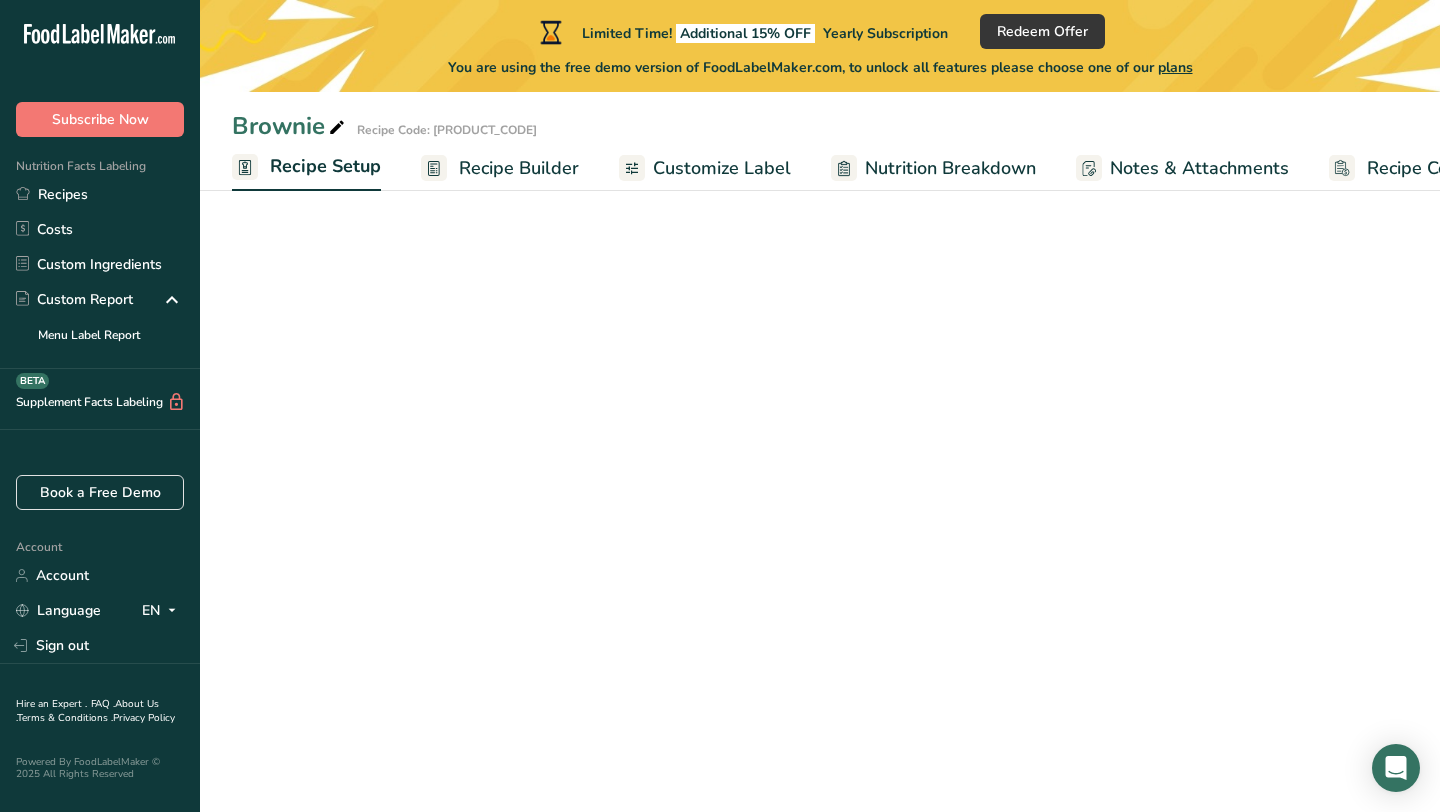 scroll, scrollTop: 0, scrollLeft: 7, axis: horizontal 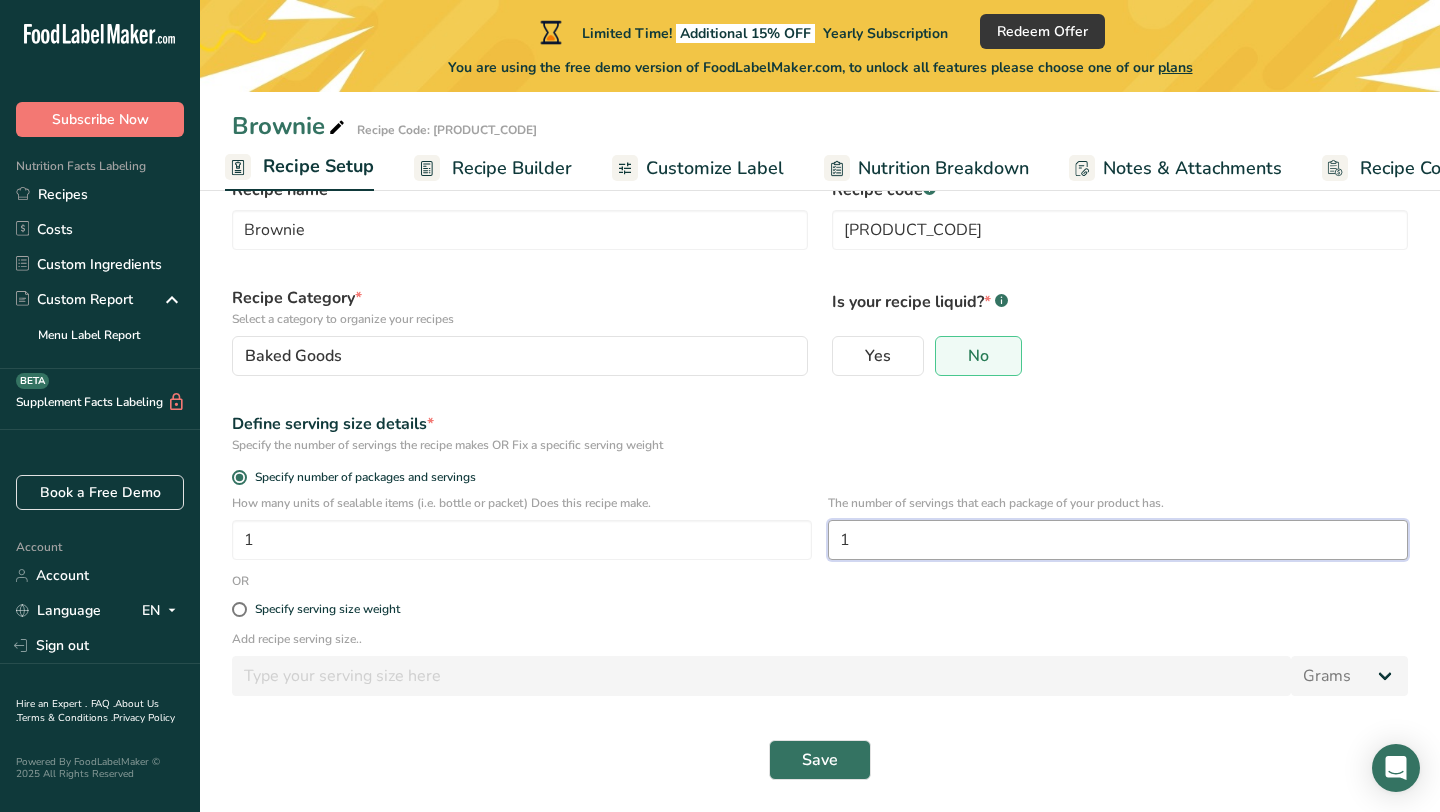 click on "1" at bounding box center [1118, 540] 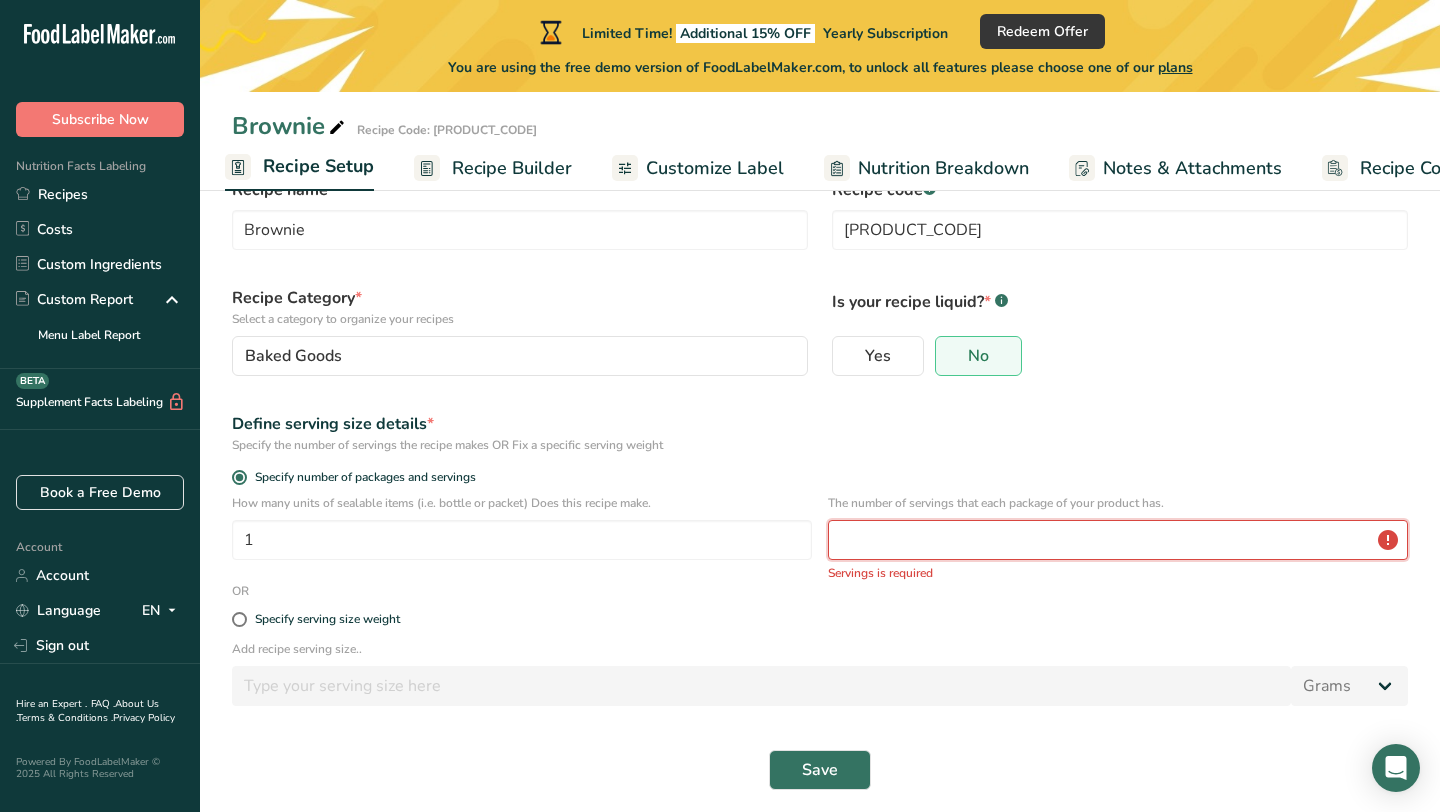 type on "0" 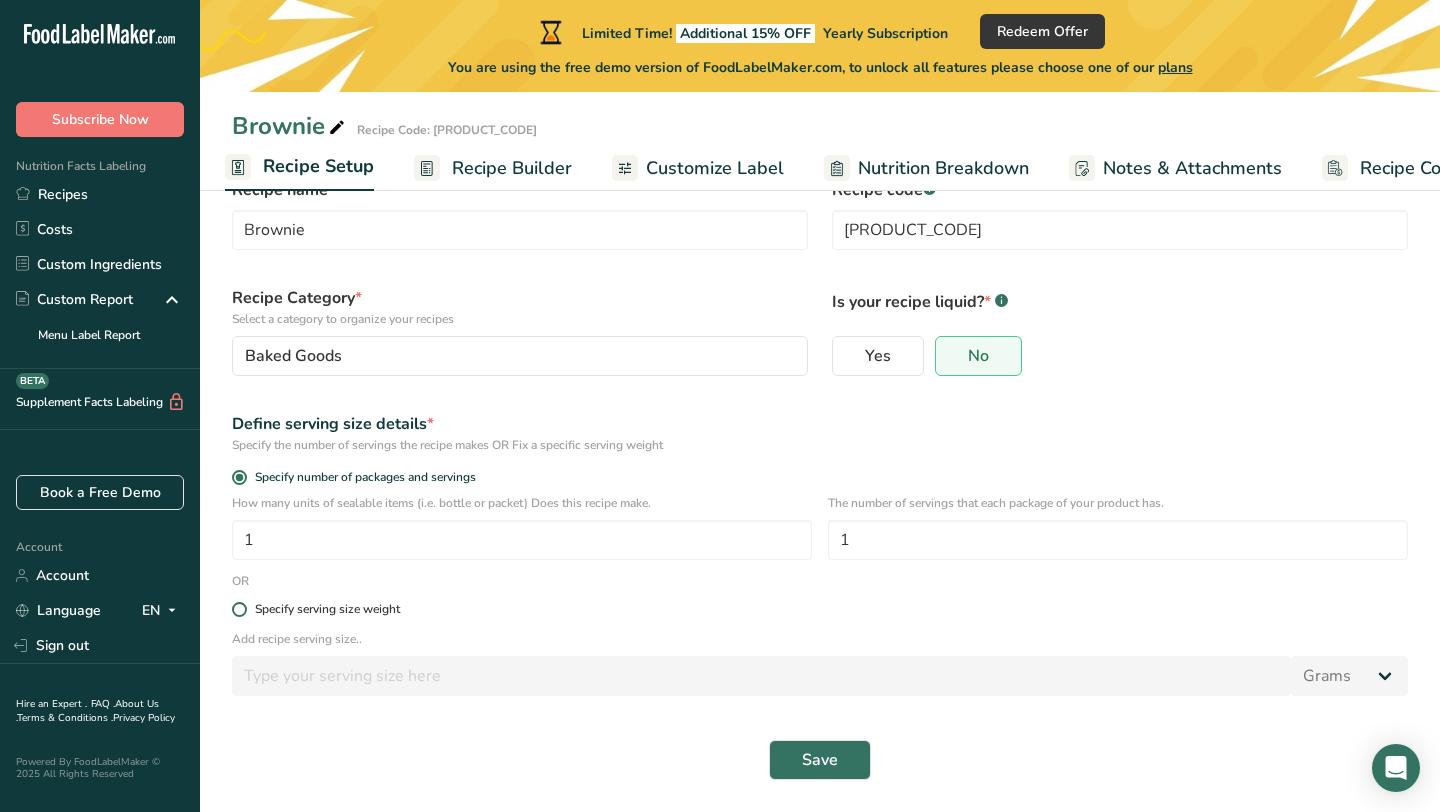 click on "Specify serving size weight" at bounding box center (820, 609) 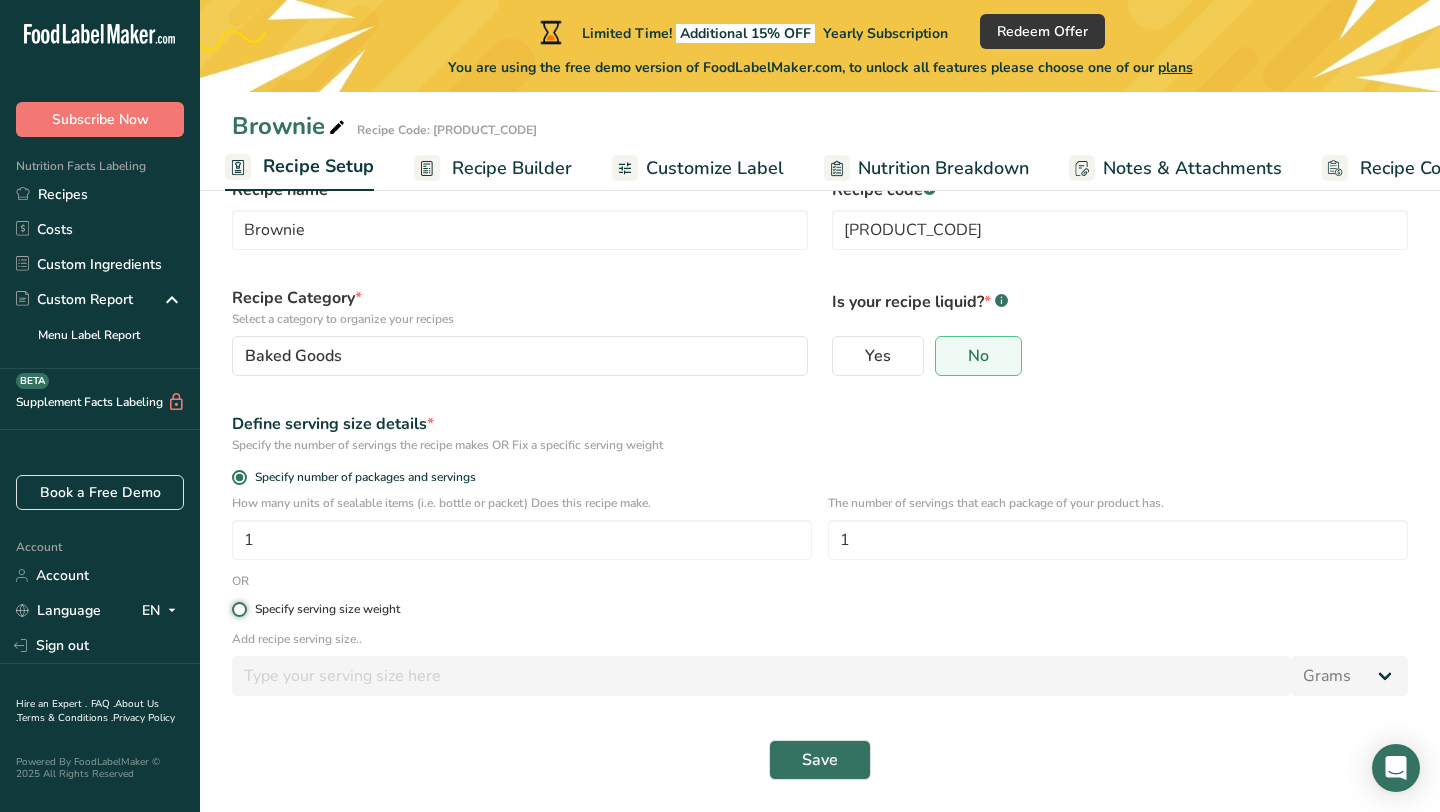 click on "Specify serving size weight" at bounding box center (238, 609) 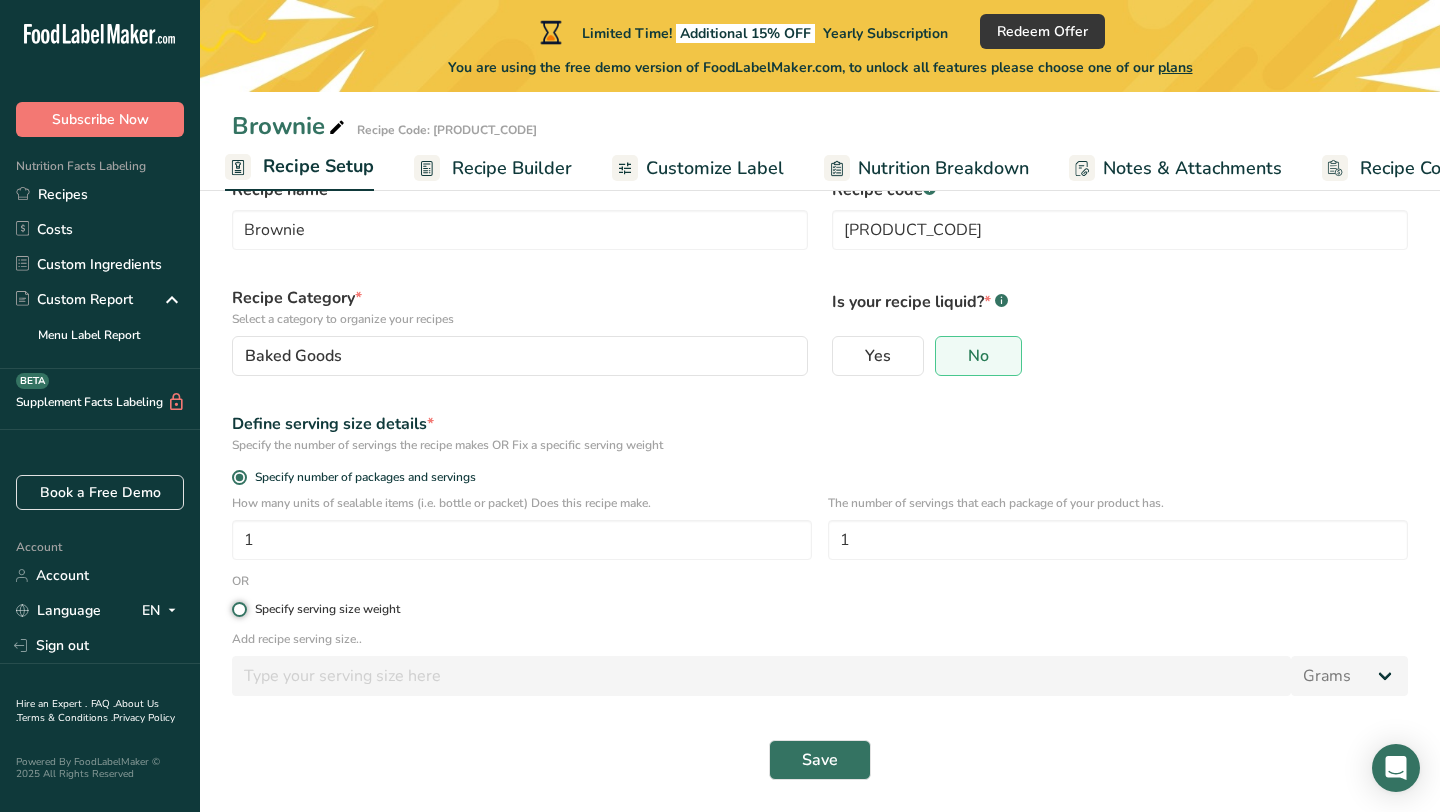radio on "true" 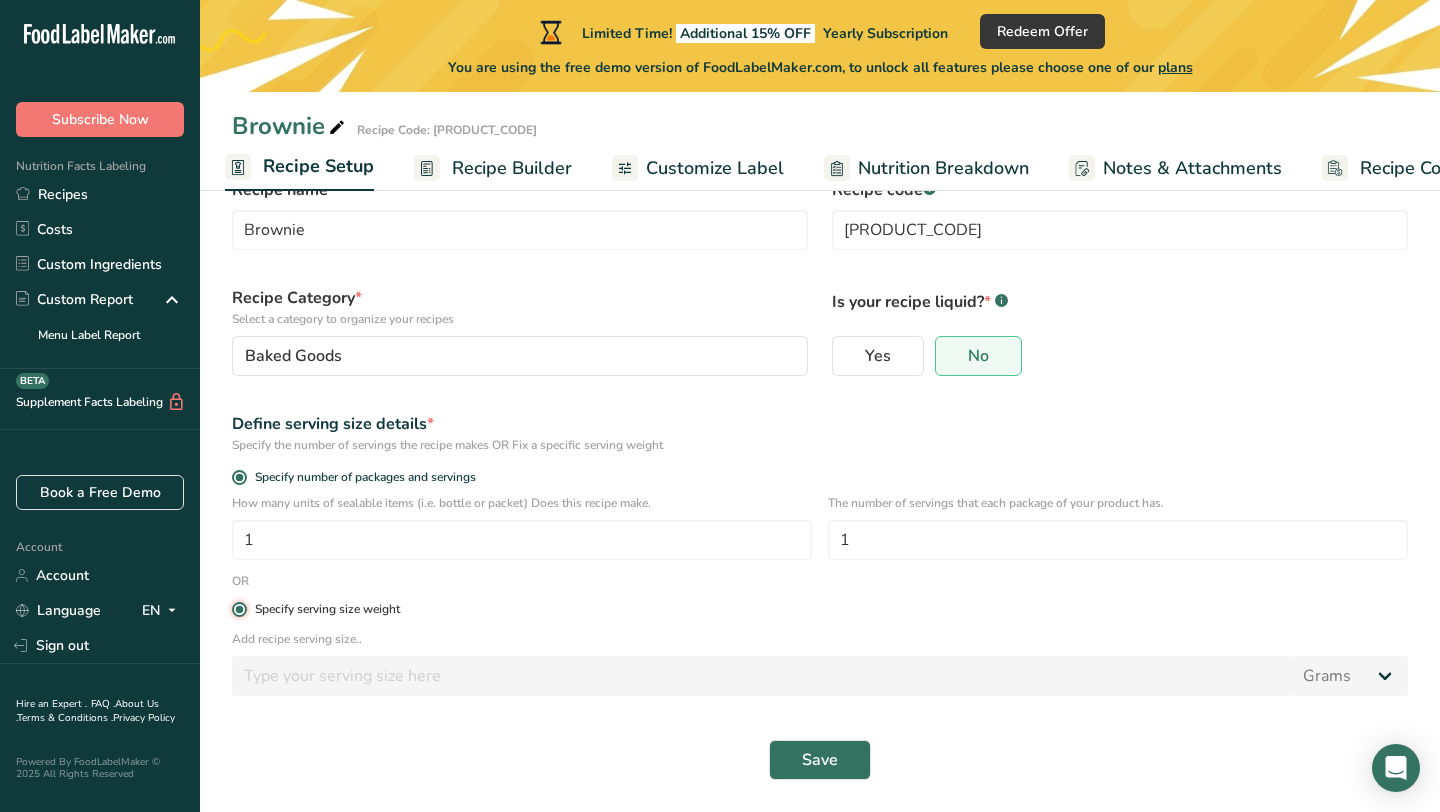 radio on "false" 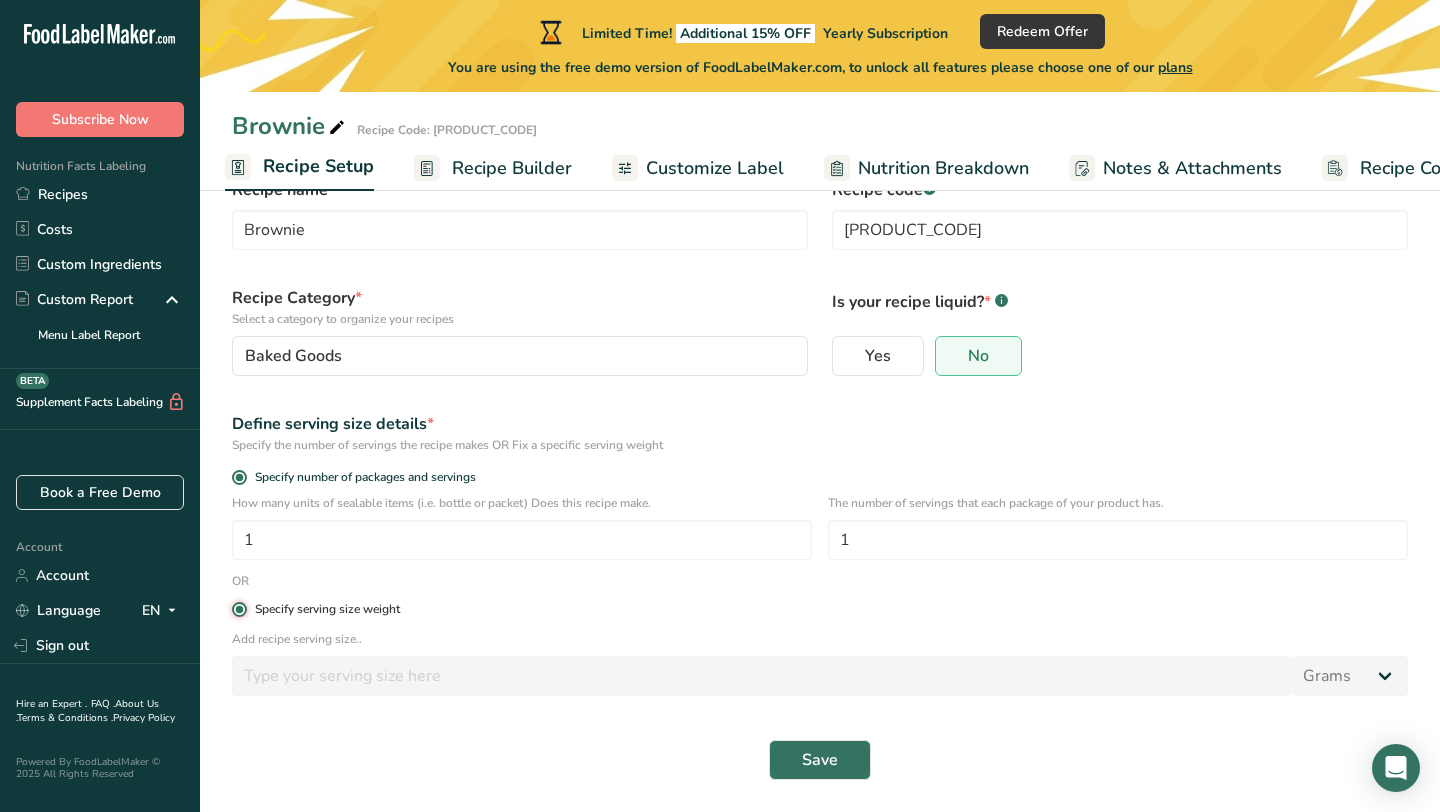 type 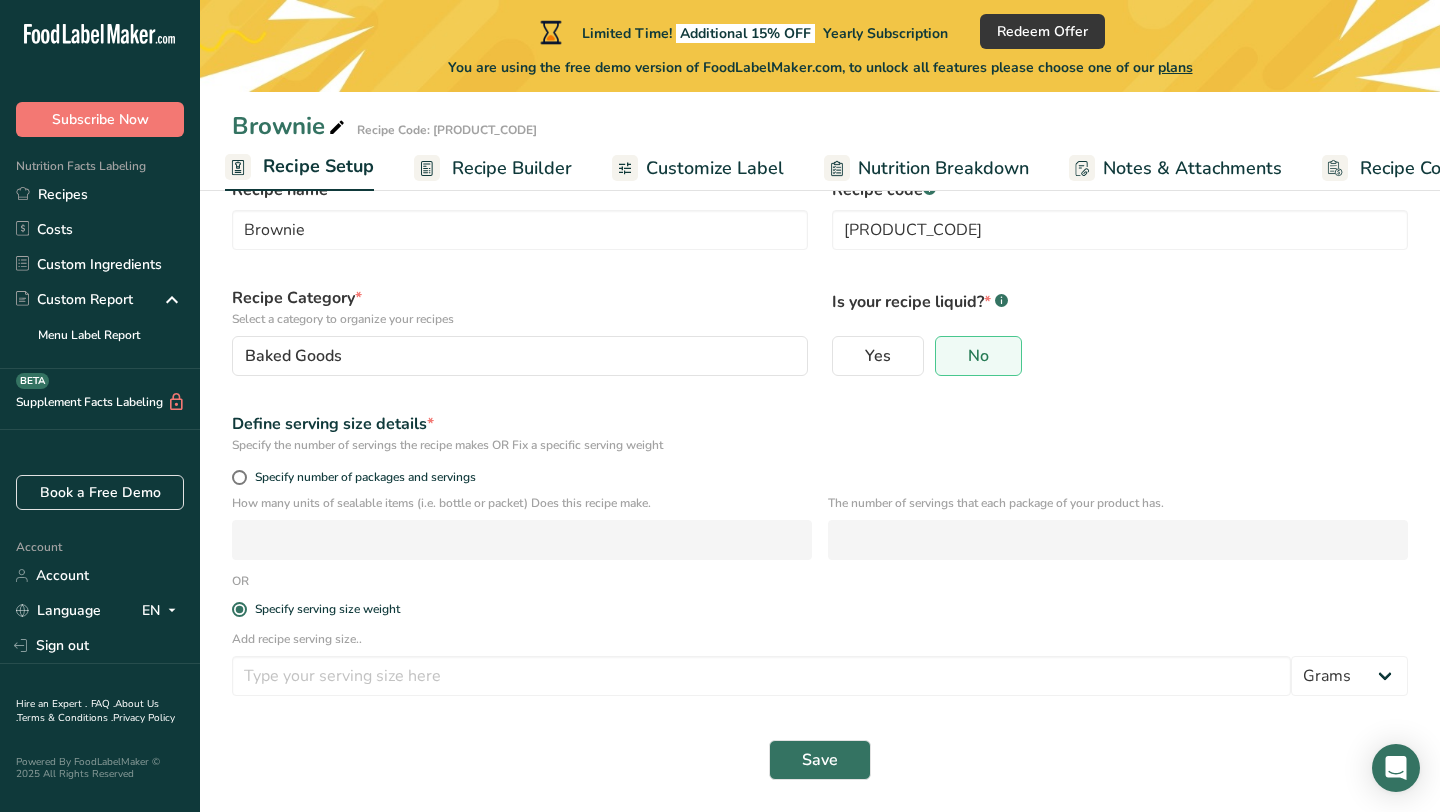 click on "Recipe name *   Brownie" at bounding box center (520, 214) 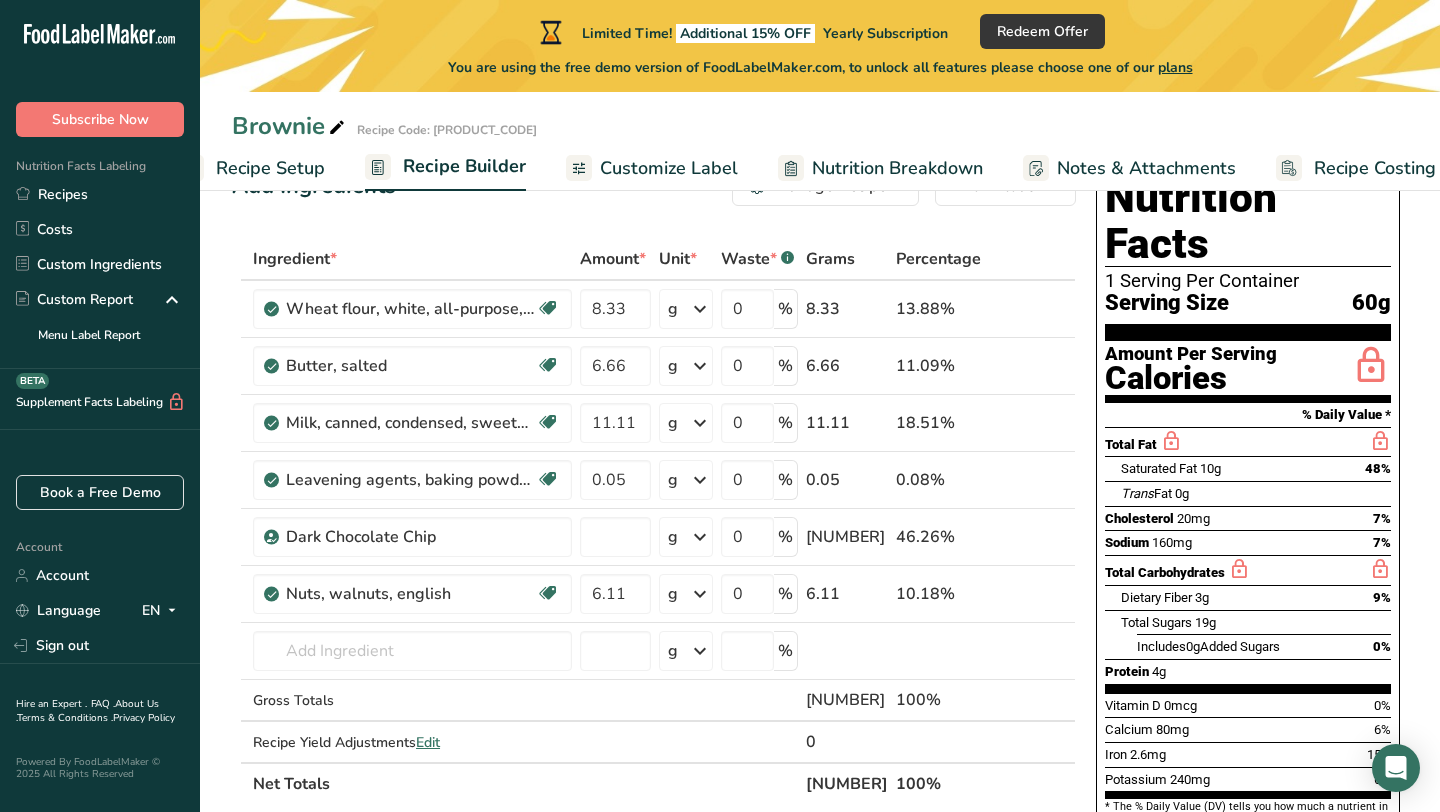 scroll, scrollTop: 0, scrollLeft: 81, axis: horizontal 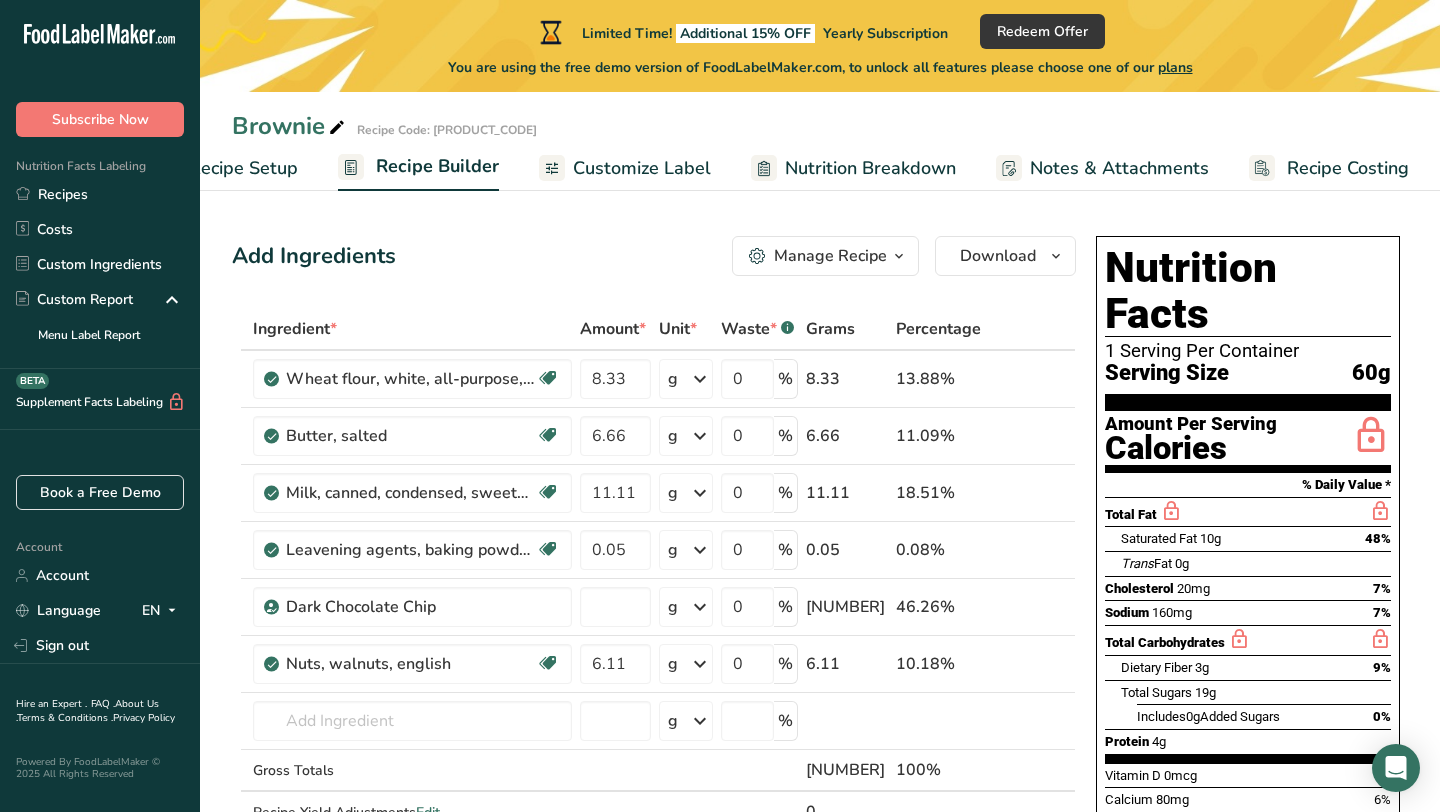 click on "Customize Label" at bounding box center (625, 168) 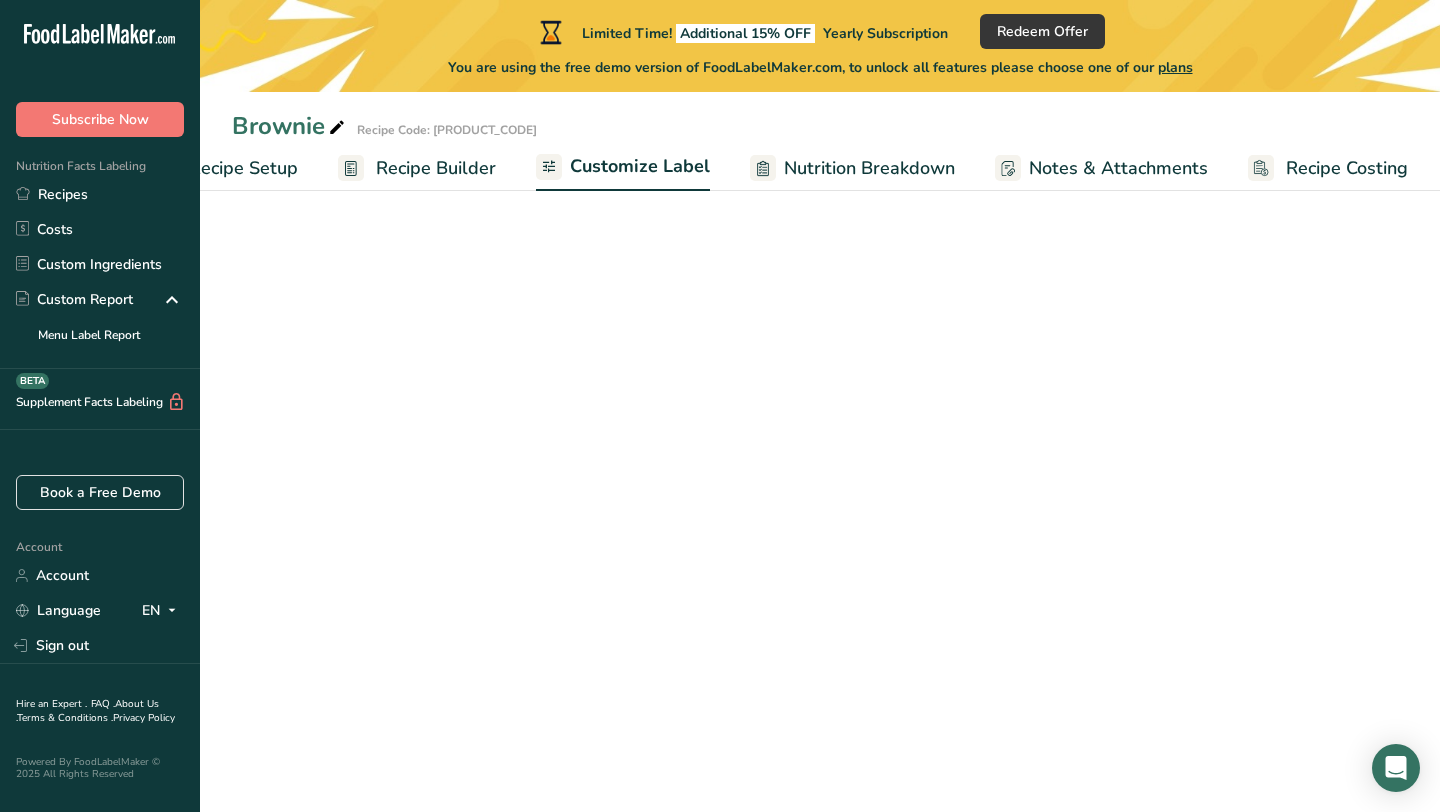 scroll, scrollTop: 0, scrollLeft: 81, axis: horizontal 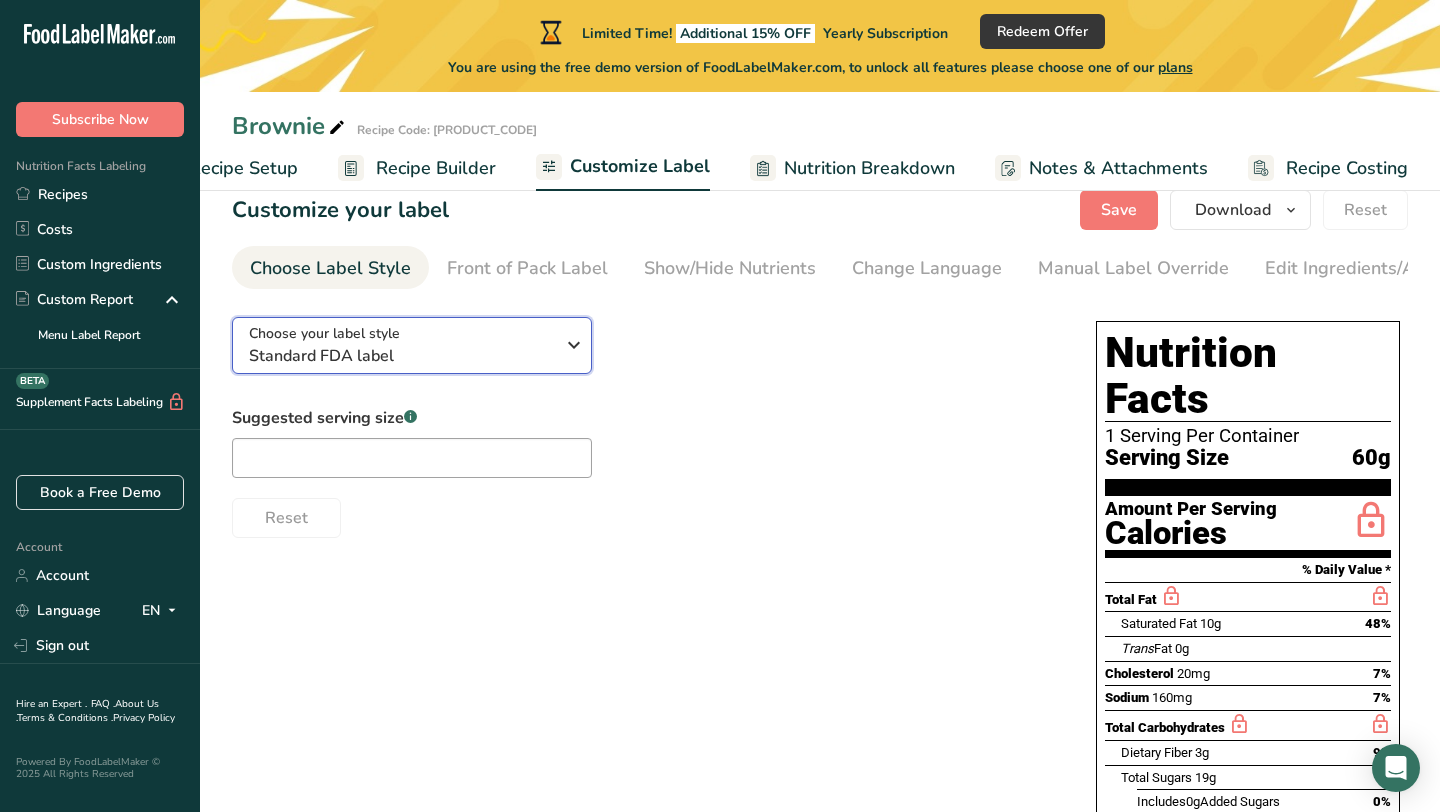 click on "Choose your label style
Standard FDA label" at bounding box center (401, 345) 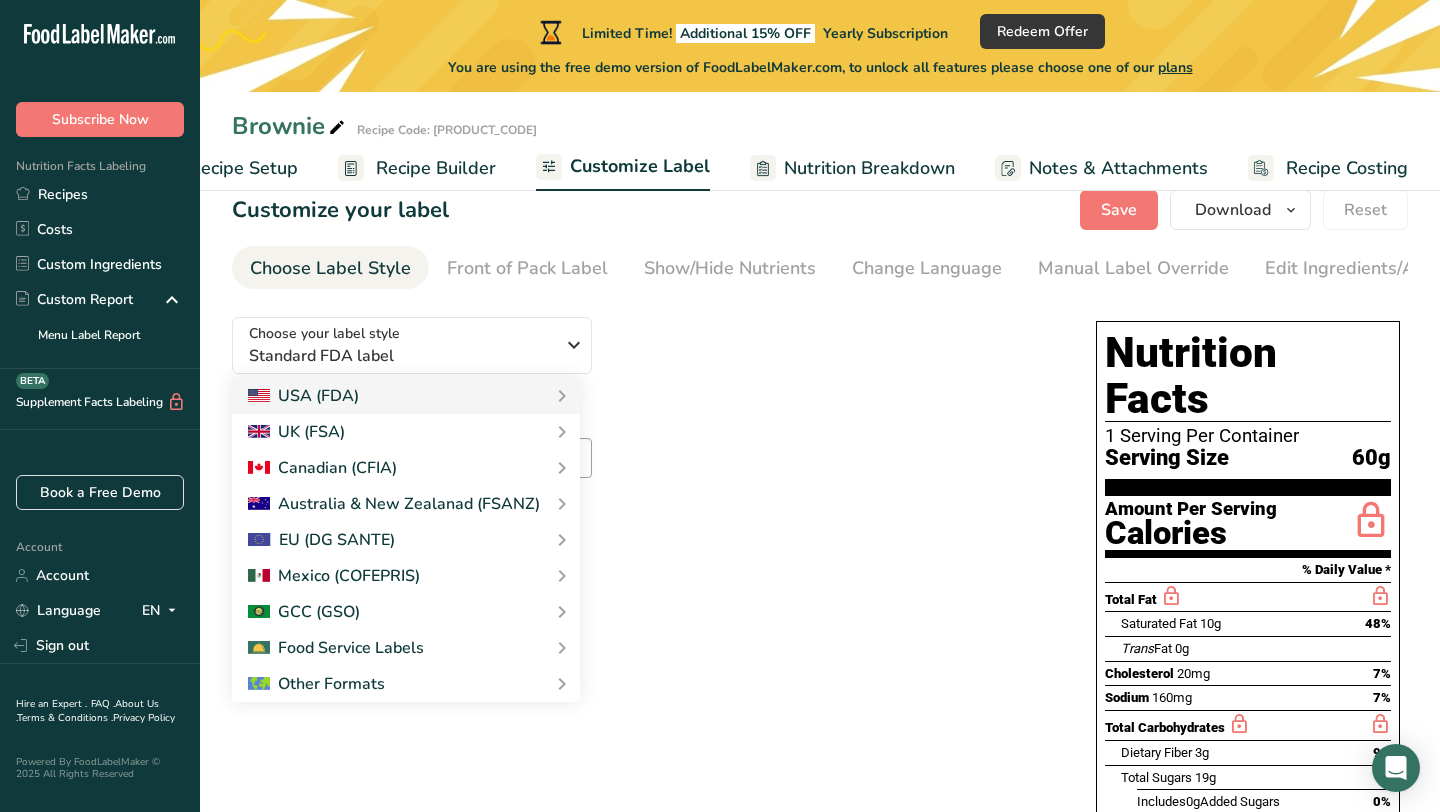 click on "Customize your label
Save
Download
Choose what to show on your downloaded label
Recipe Name to appear above label
Nutrition Facts Panel
Ingredient Statement List
Allergen Declaration/ Allergy Statement
Business Address
Label Notes
Recipe Tags
Recipe Card QR Code
Front of Pack Label
Download
PNG
PNG
BMP
SVG
PDF
TXT
Reset
Choose Label Style
Front of Pack Label
Show/Hide Nutrients
Change Language
Manual Label Override
Edit Ingredients/Allergens List
Label Extra Info" at bounding box center [820, 660] 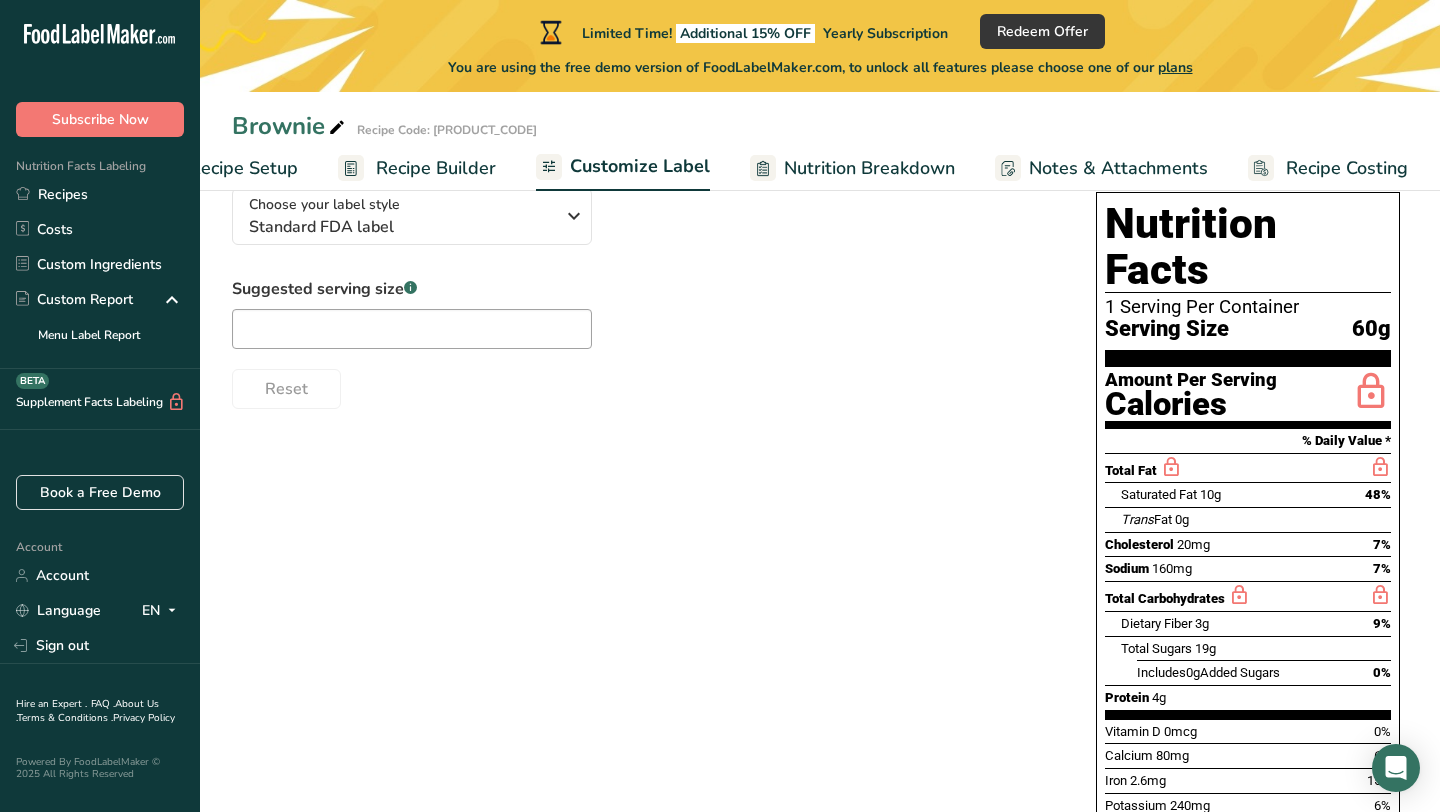 scroll, scrollTop: 0, scrollLeft: 0, axis: both 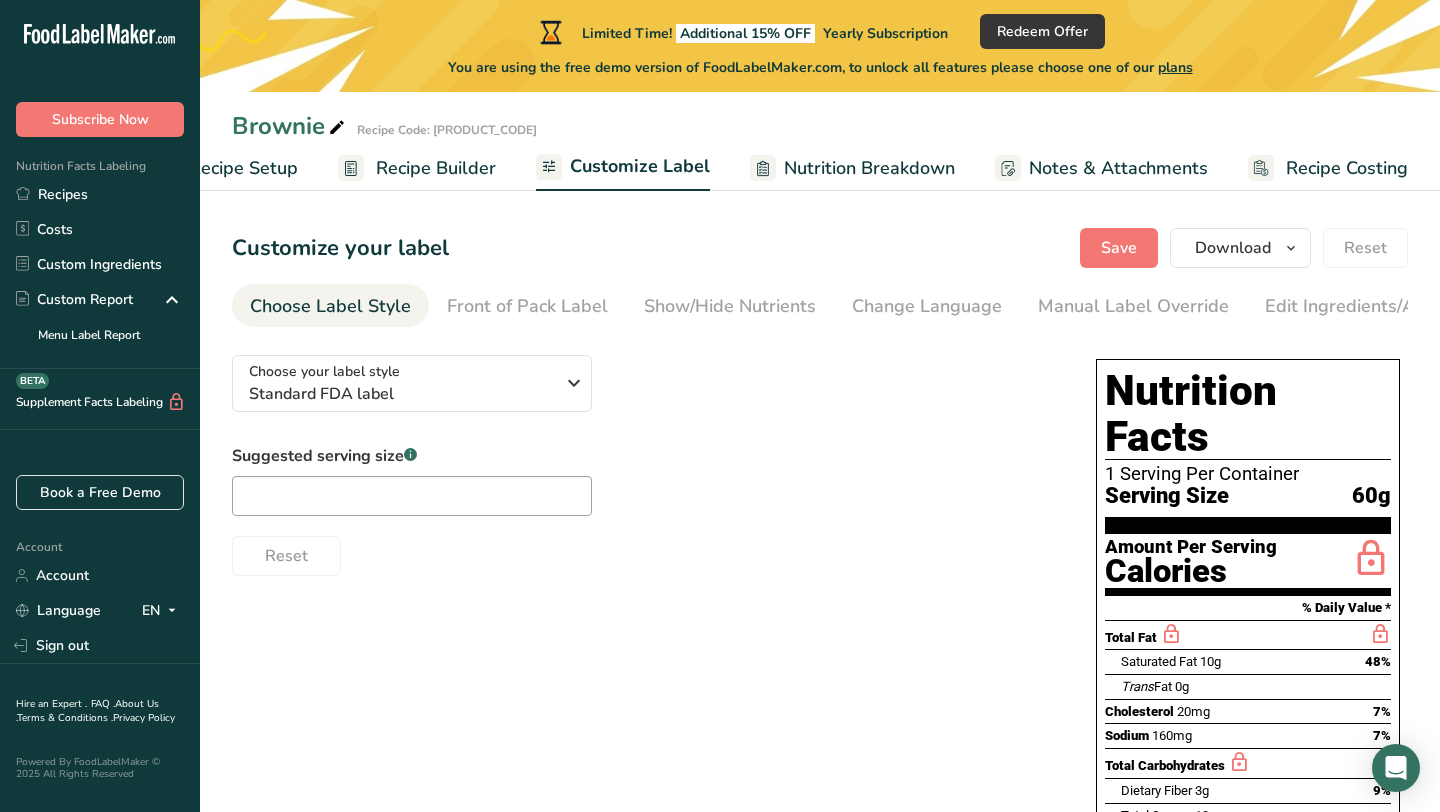 click on "Nutrition Breakdown" at bounding box center (869, 168) 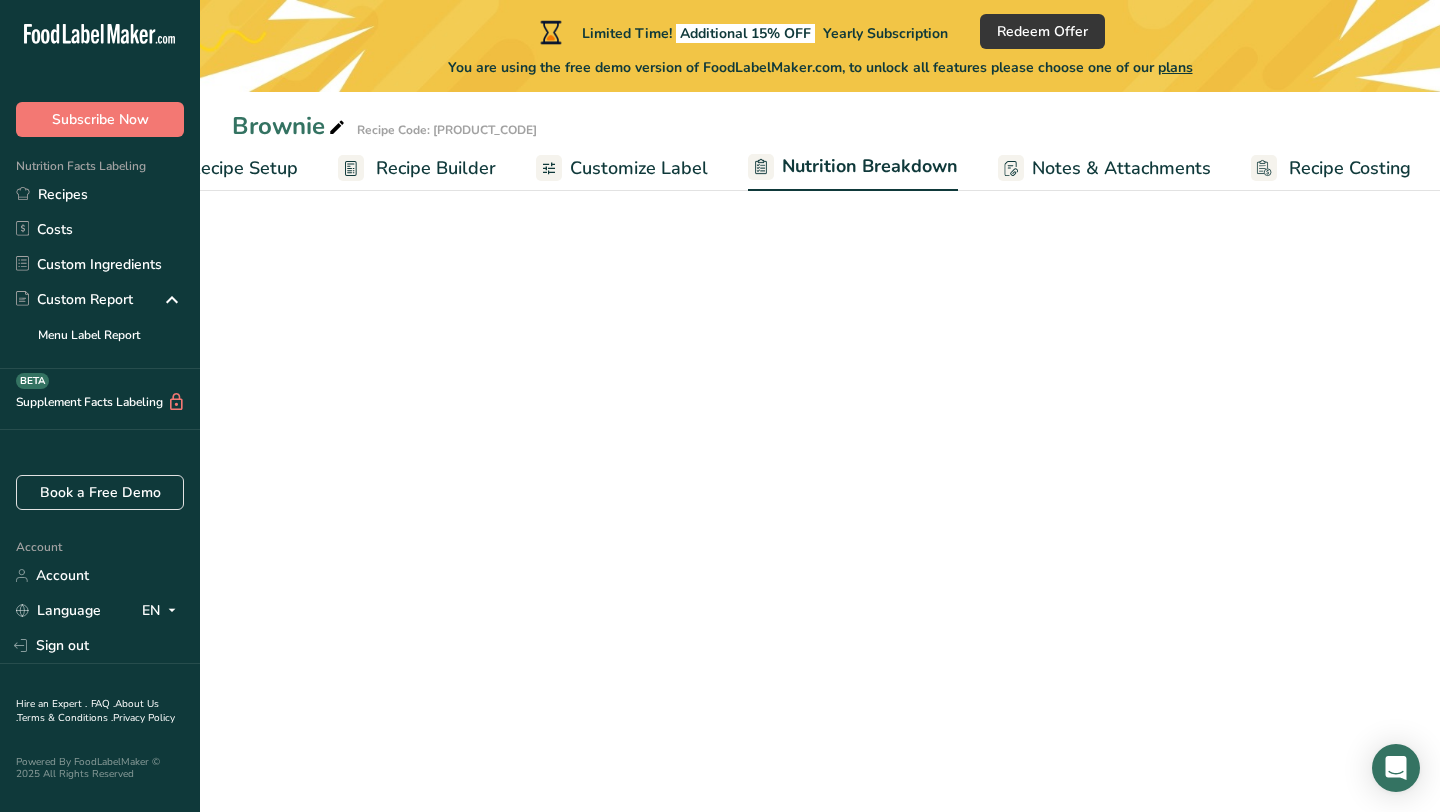 scroll, scrollTop: 0, scrollLeft: 83, axis: horizontal 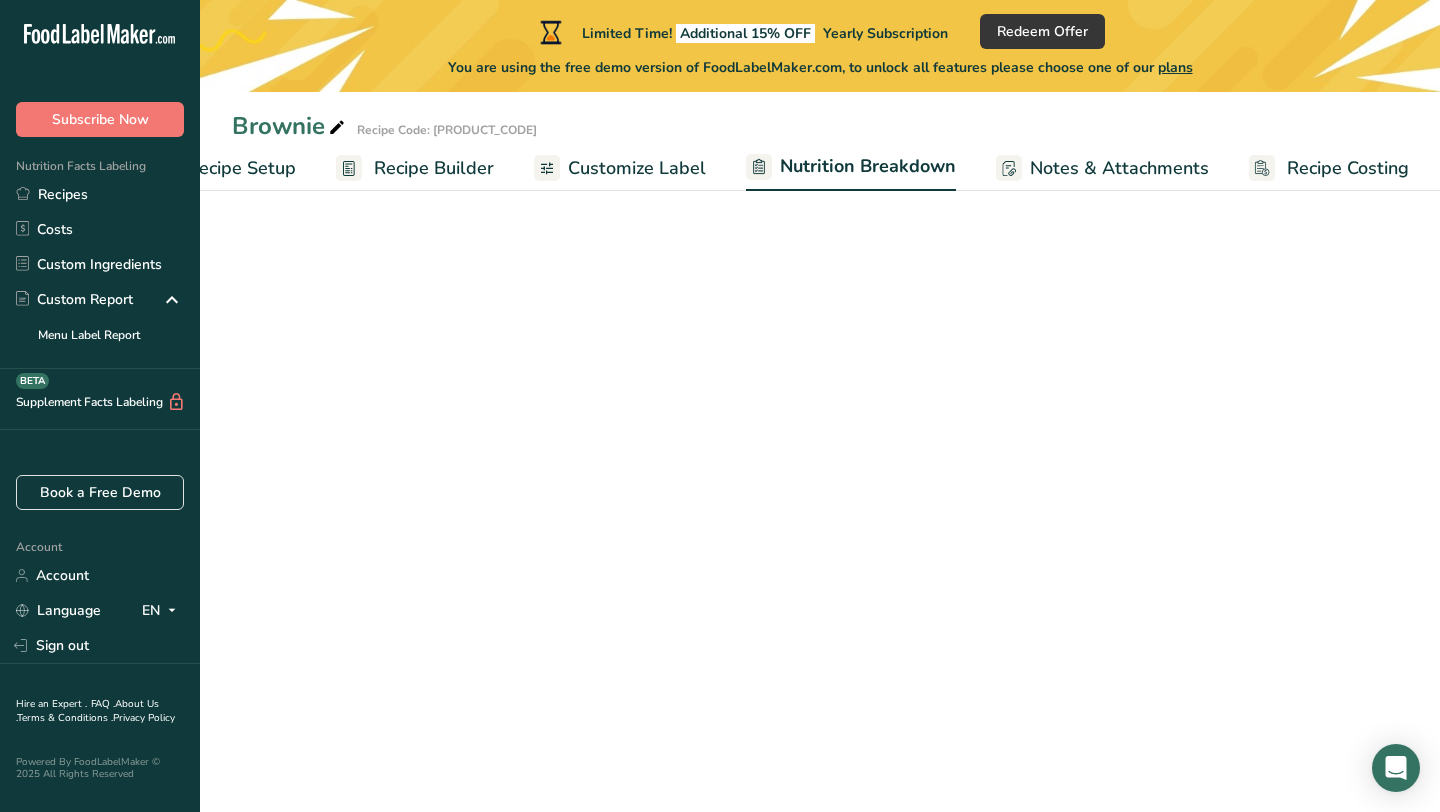 select on "Calories" 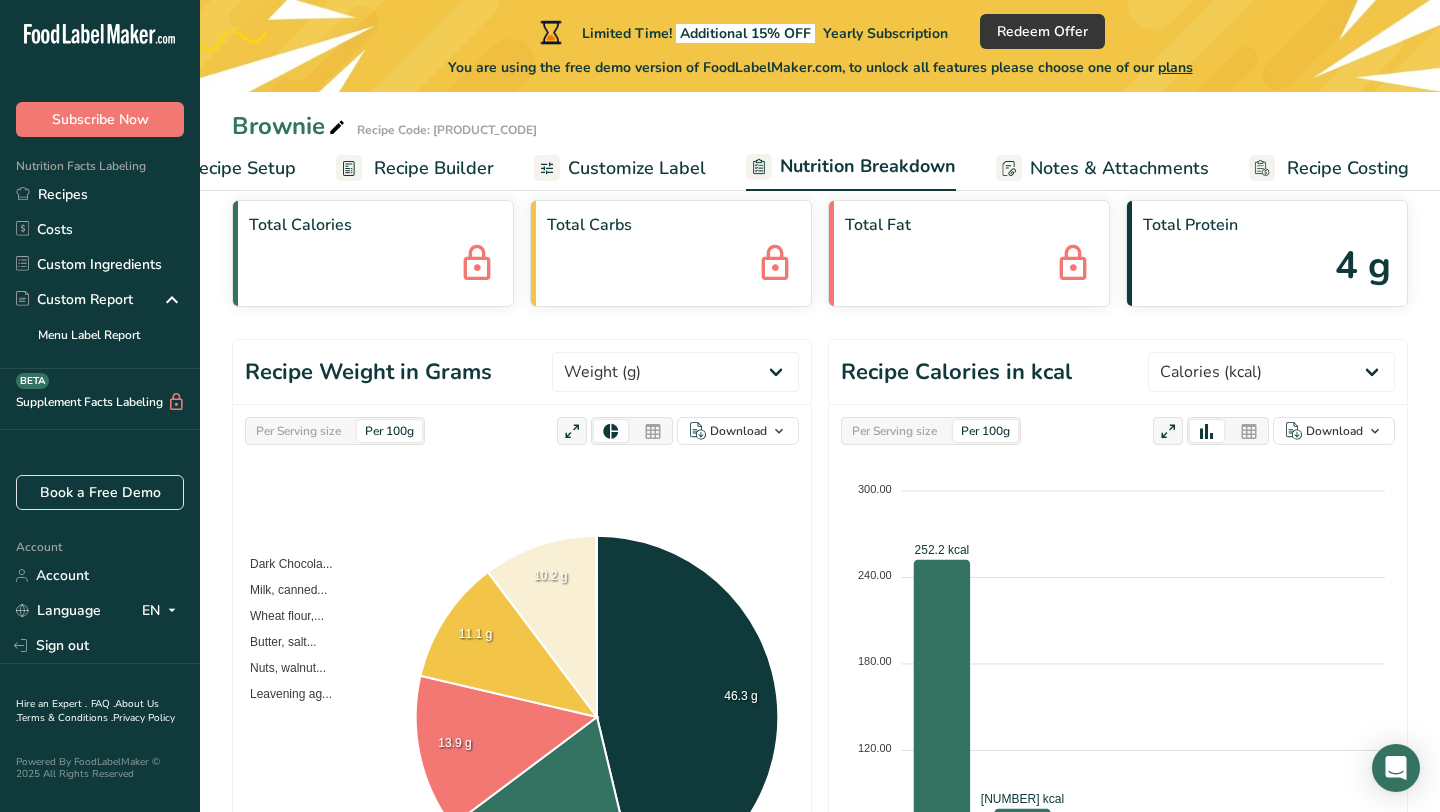 scroll, scrollTop: 0, scrollLeft: 0, axis: both 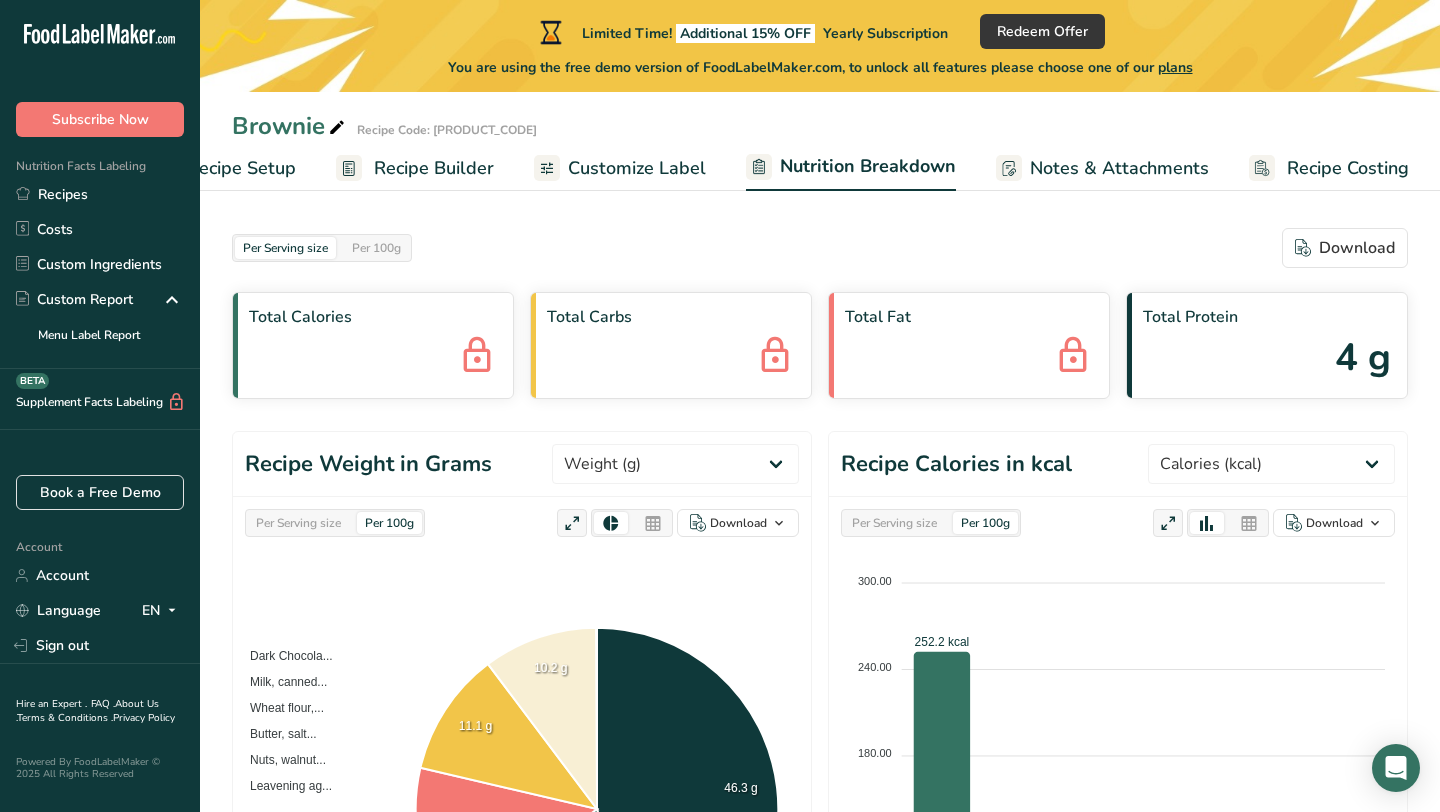 click on "Notes & Attachments" at bounding box center (1119, 168) 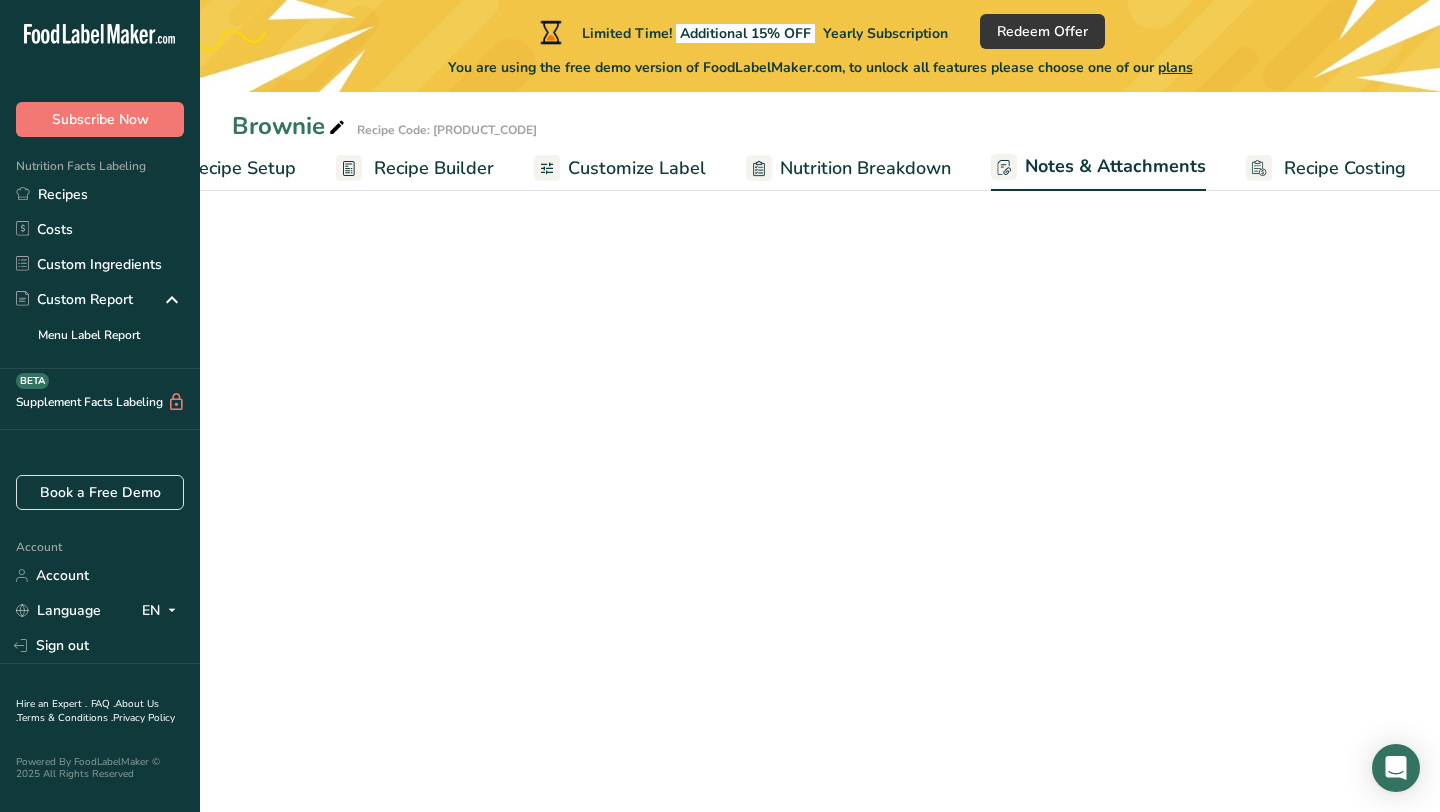 scroll, scrollTop: 0, scrollLeft: 82, axis: horizontal 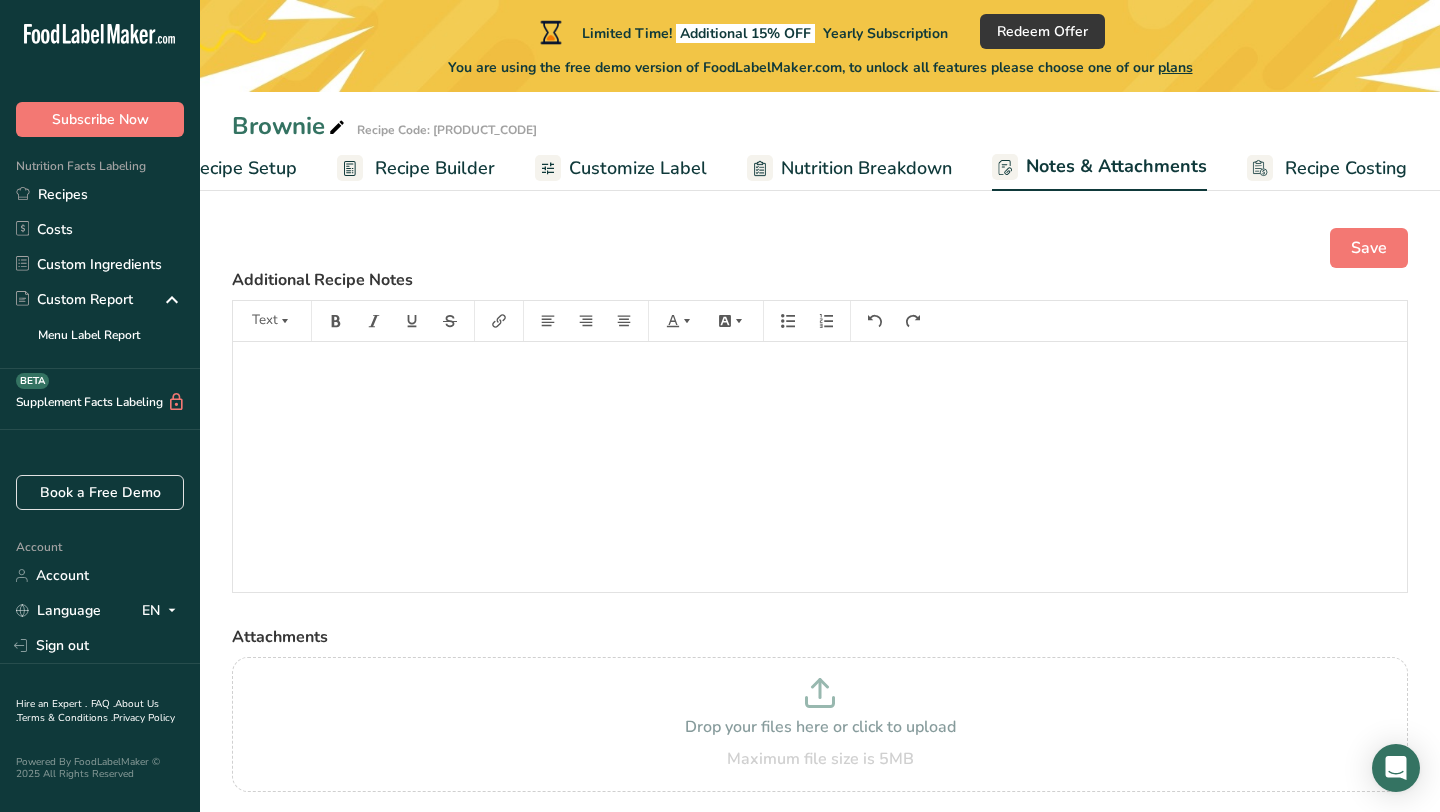 click on "Recipe Costing" at bounding box center (1346, 168) 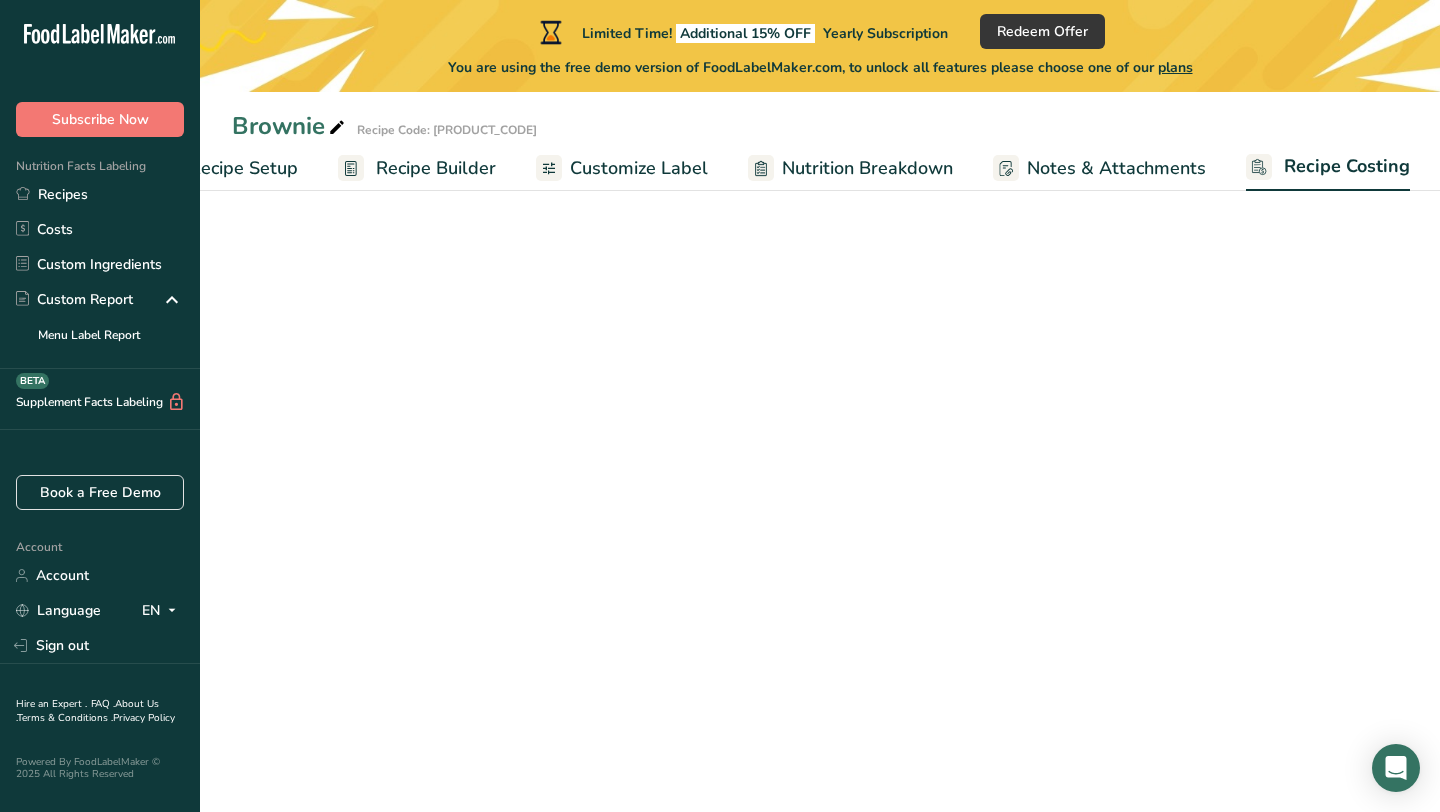 select on "1" 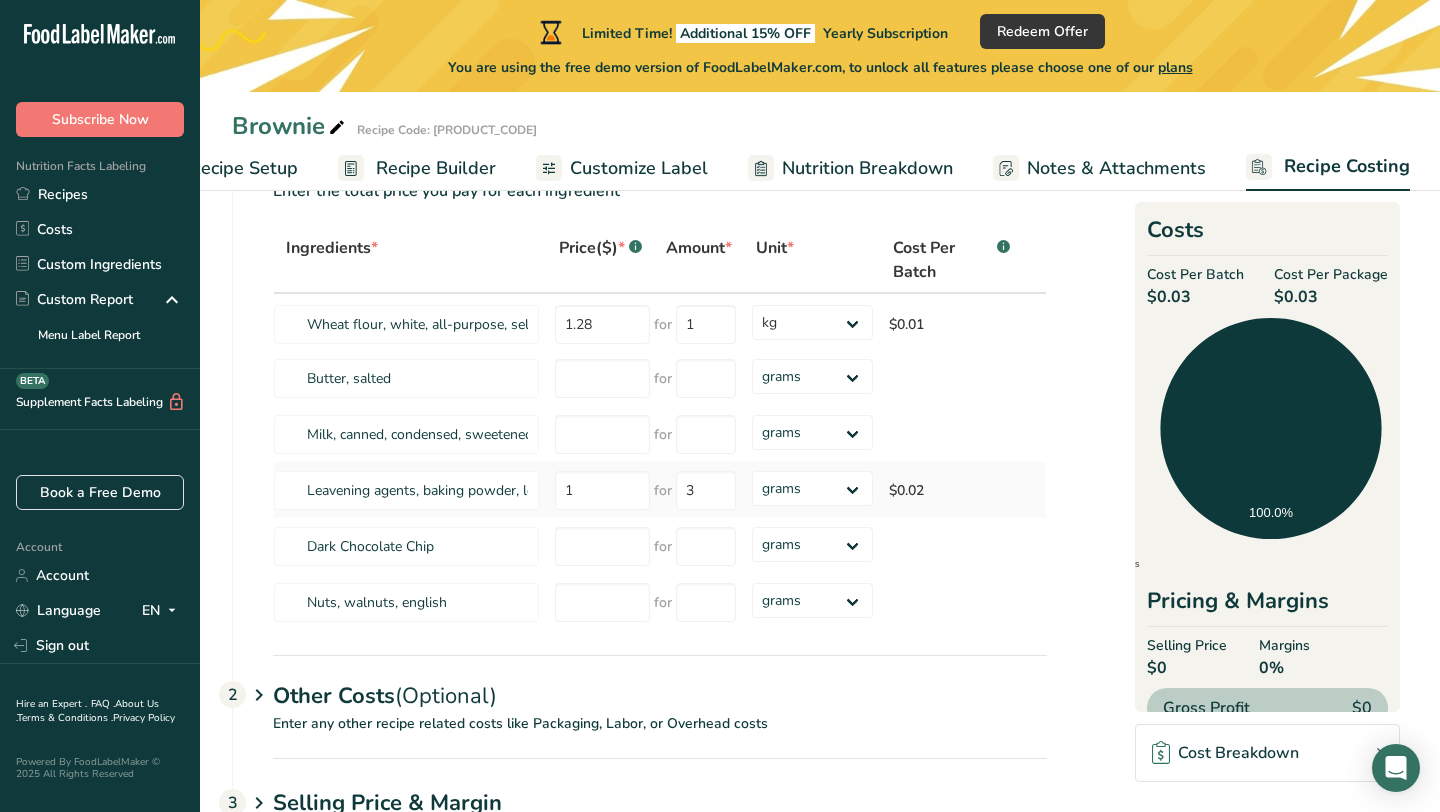 scroll, scrollTop: 76, scrollLeft: 0, axis: vertical 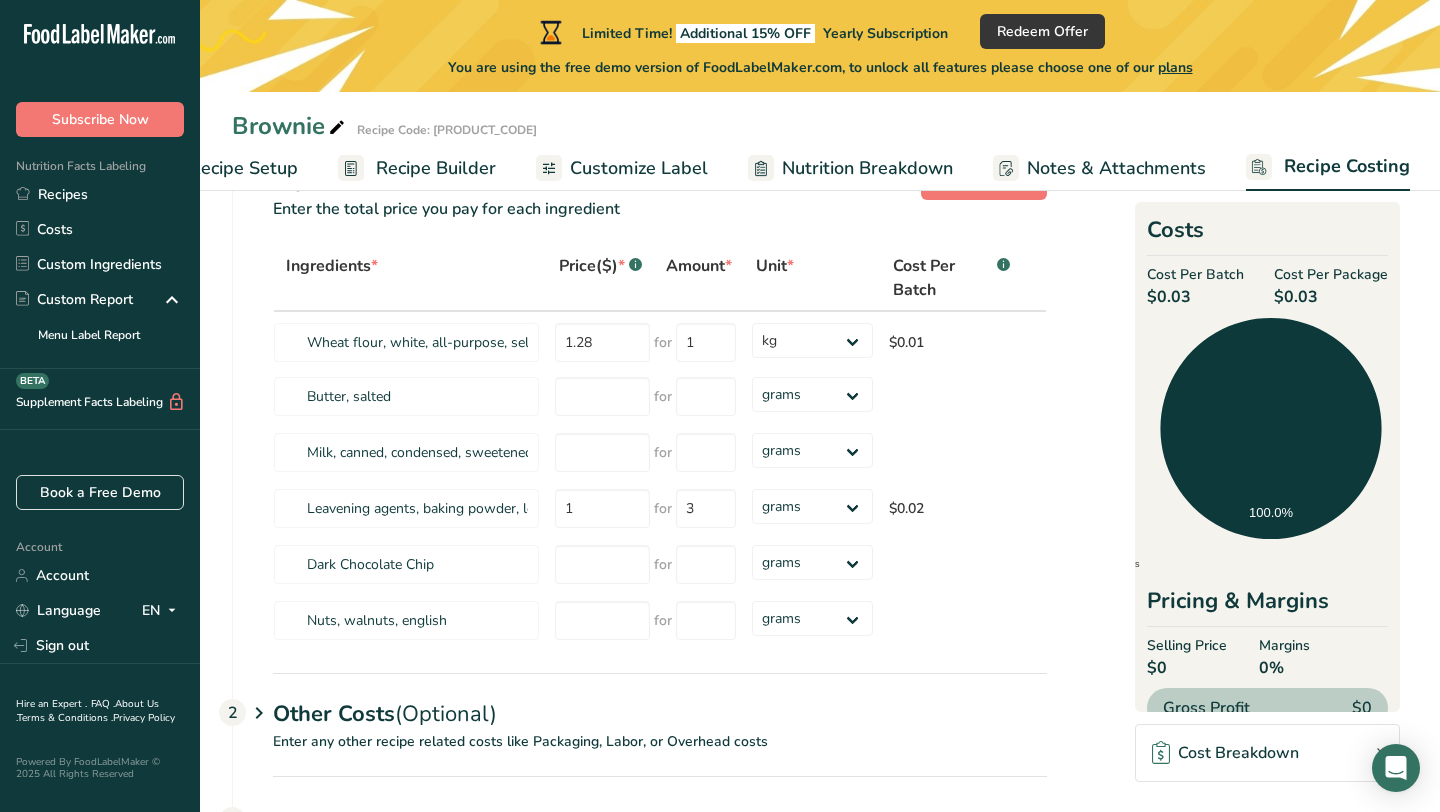 click on "Recipe Setup                       Recipe Builder   Customize Label               Nutrition Breakdown               Notes & Attachments                 Recipe Costing" at bounding box center [784, 167] 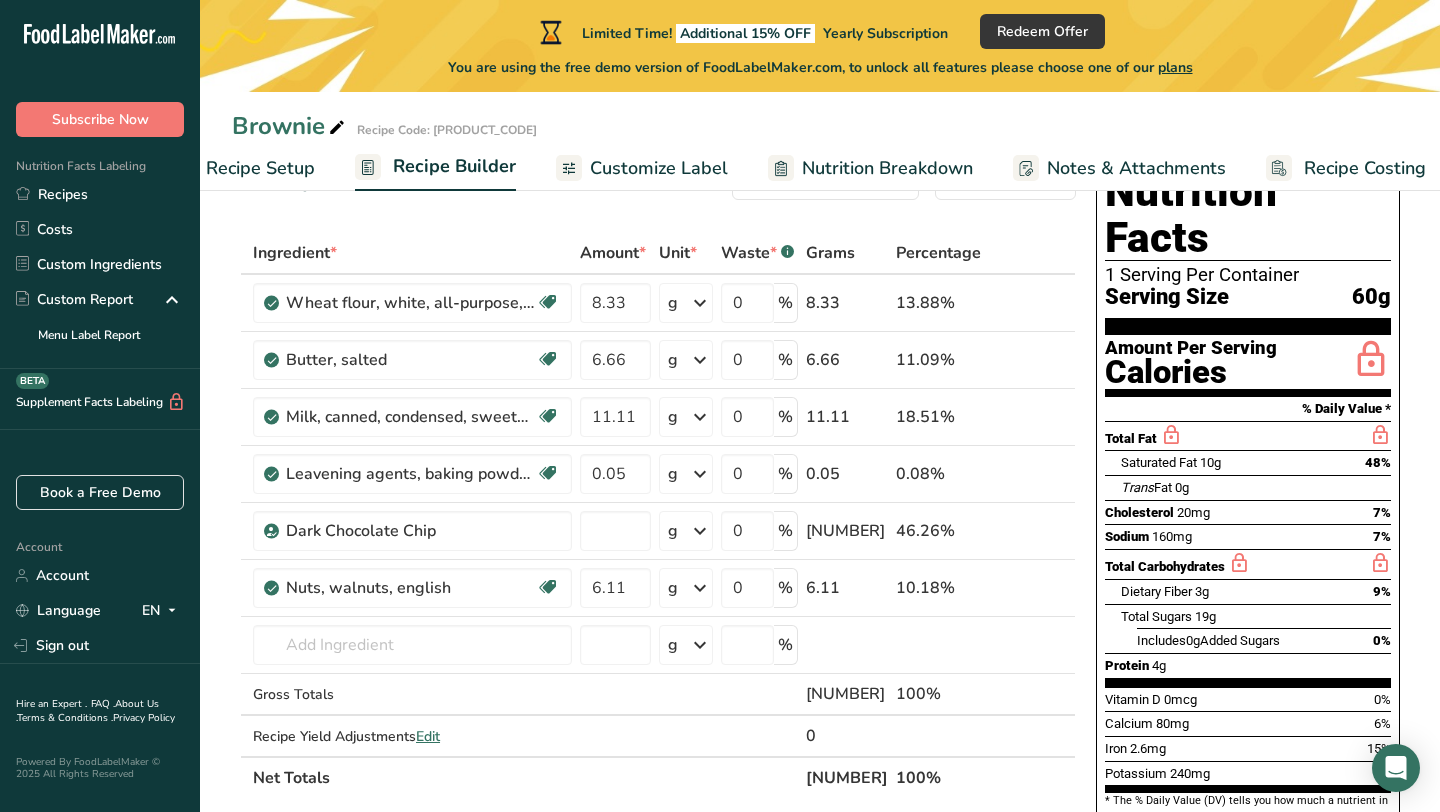 scroll, scrollTop: 0, scrollLeft: 56, axis: horizontal 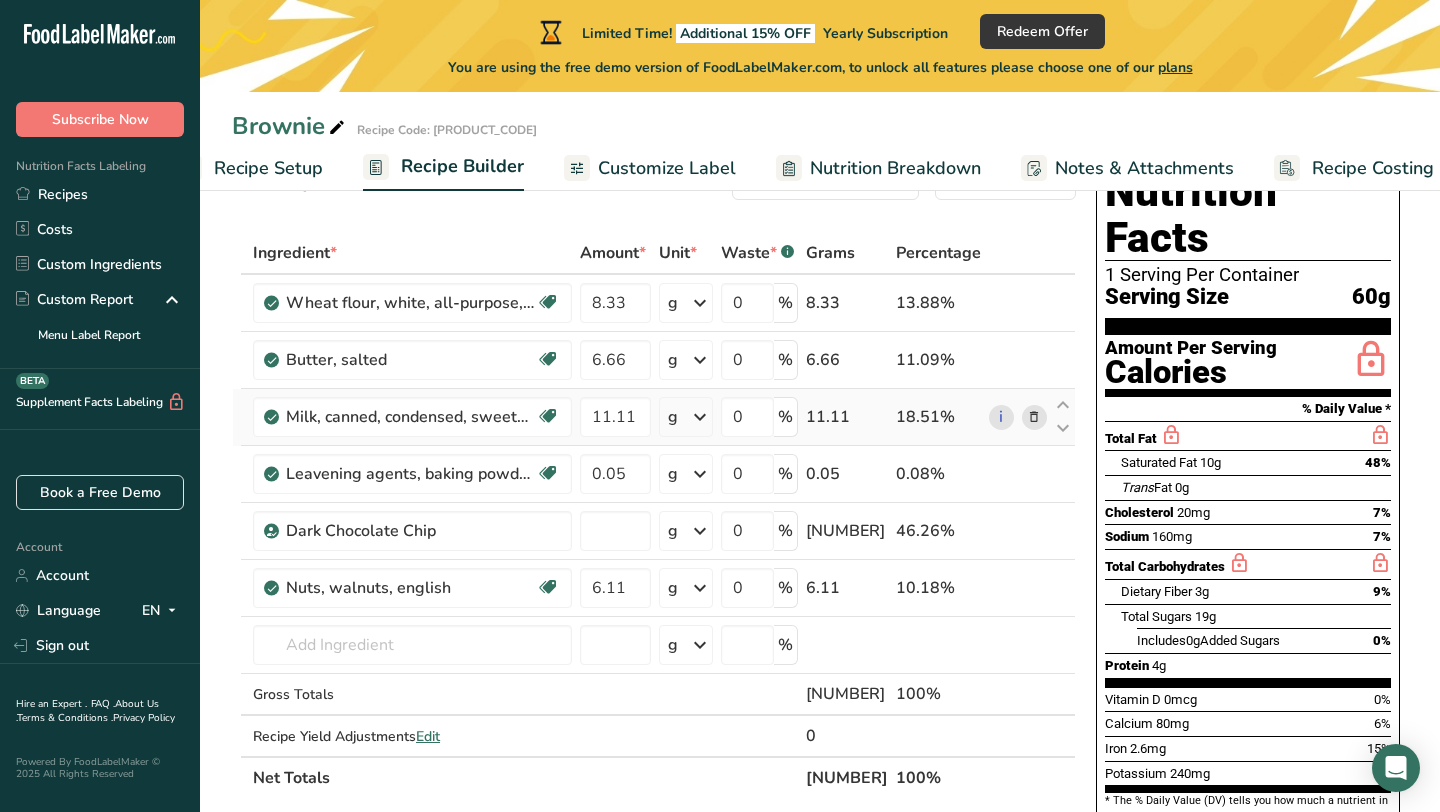 click at bounding box center (700, 417) 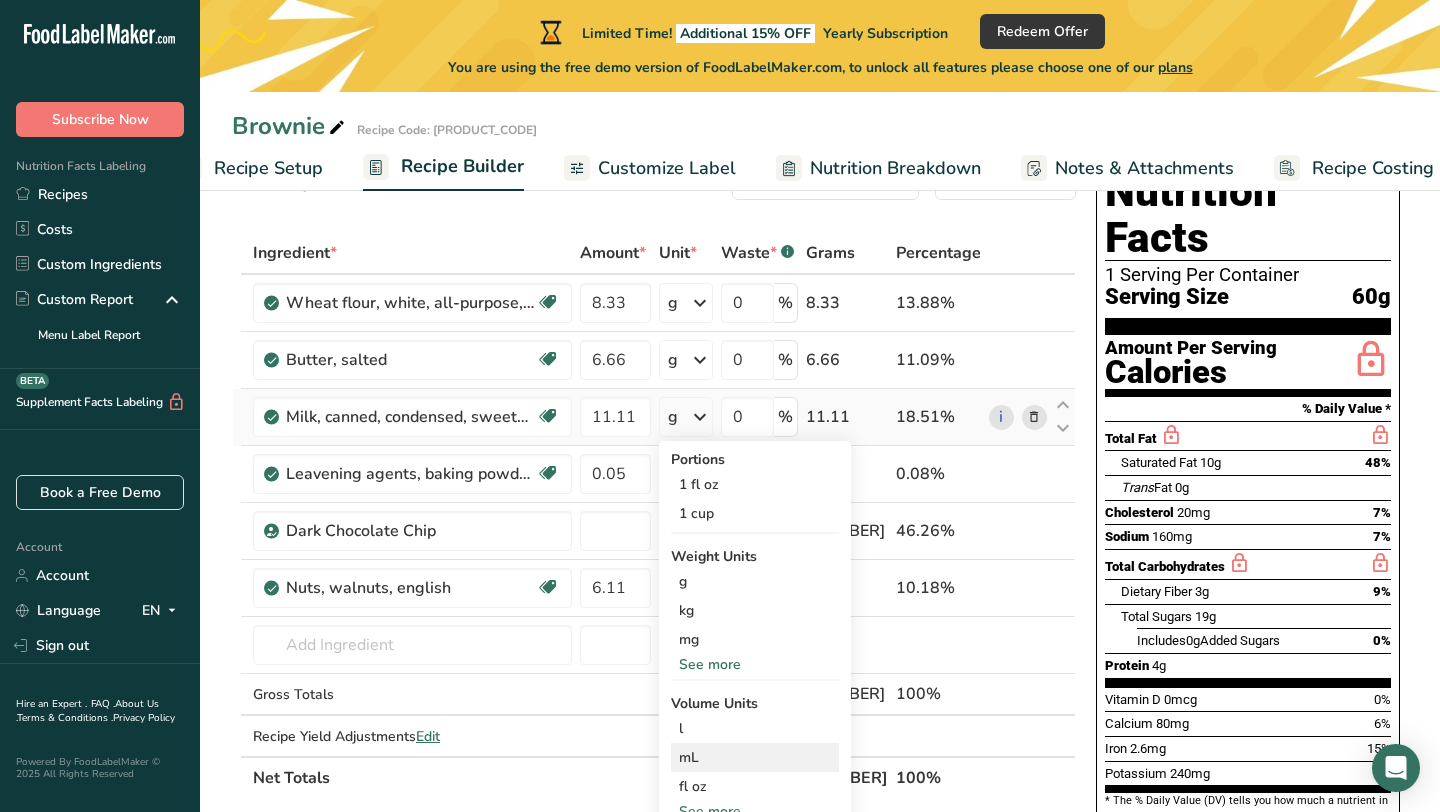 click on "mL" at bounding box center [755, 757] 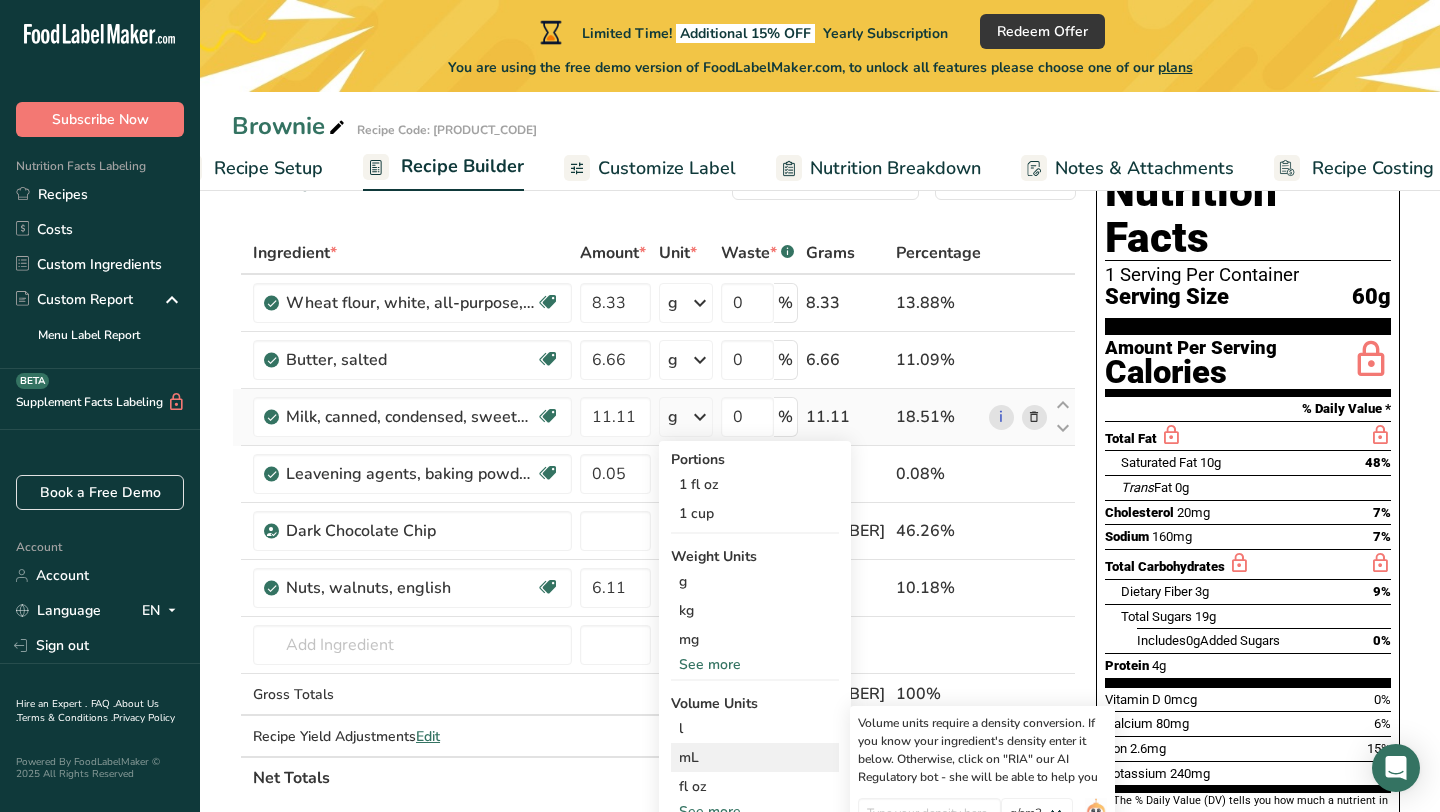 click on "mL" at bounding box center [755, 757] 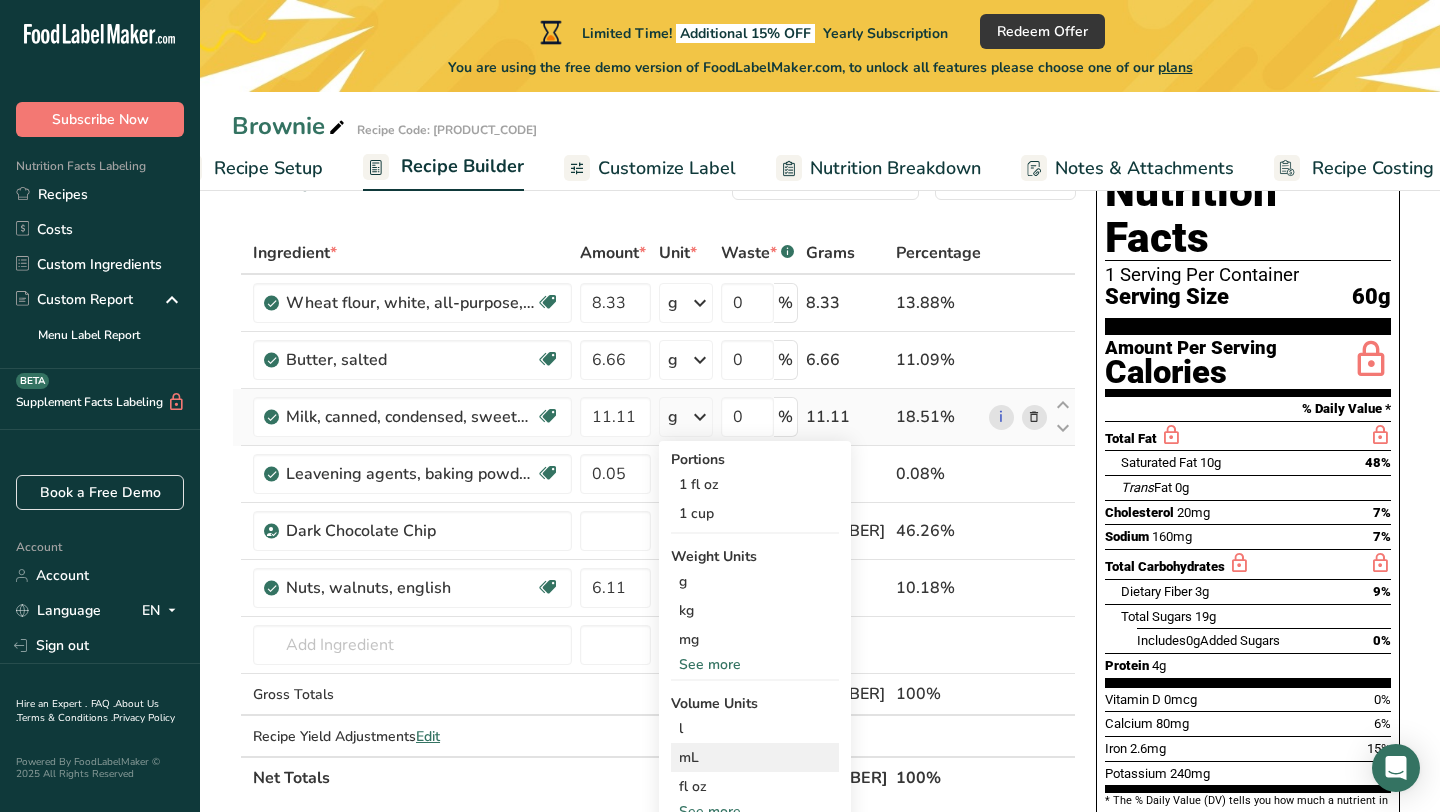 click on "mL" at bounding box center (755, 757) 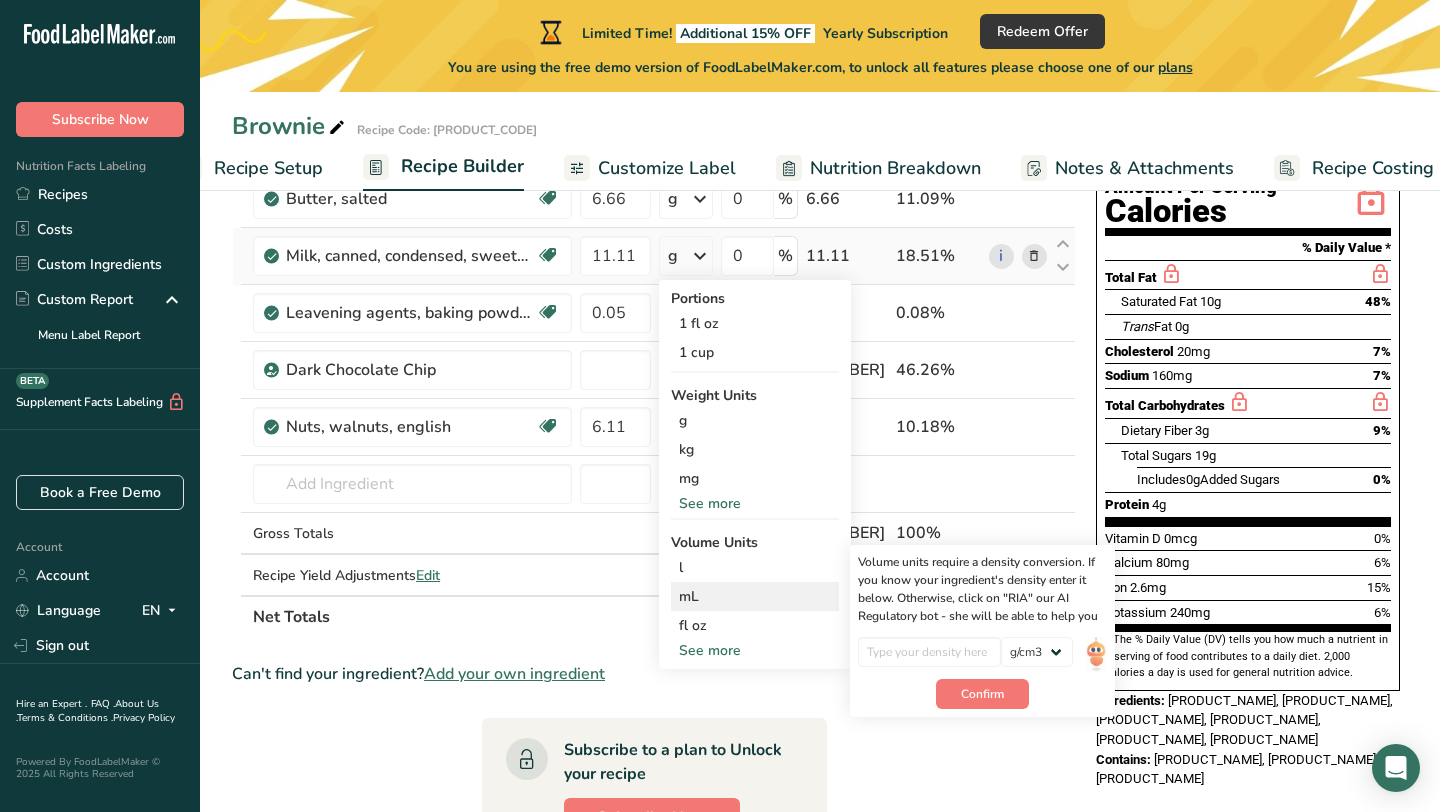 scroll, scrollTop: 241, scrollLeft: 0, axis: vertical 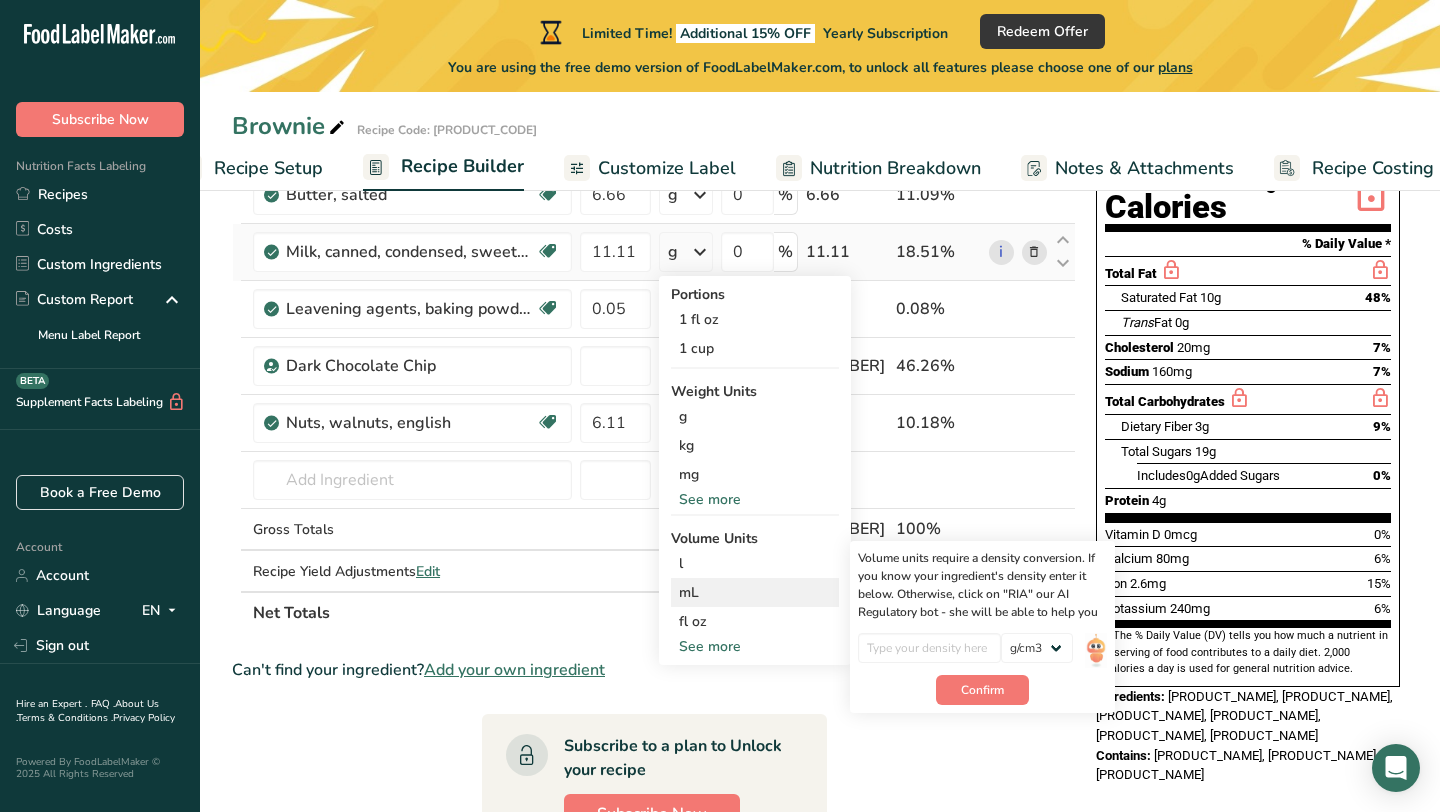 click on "mL" at bounding box center (755, 592) 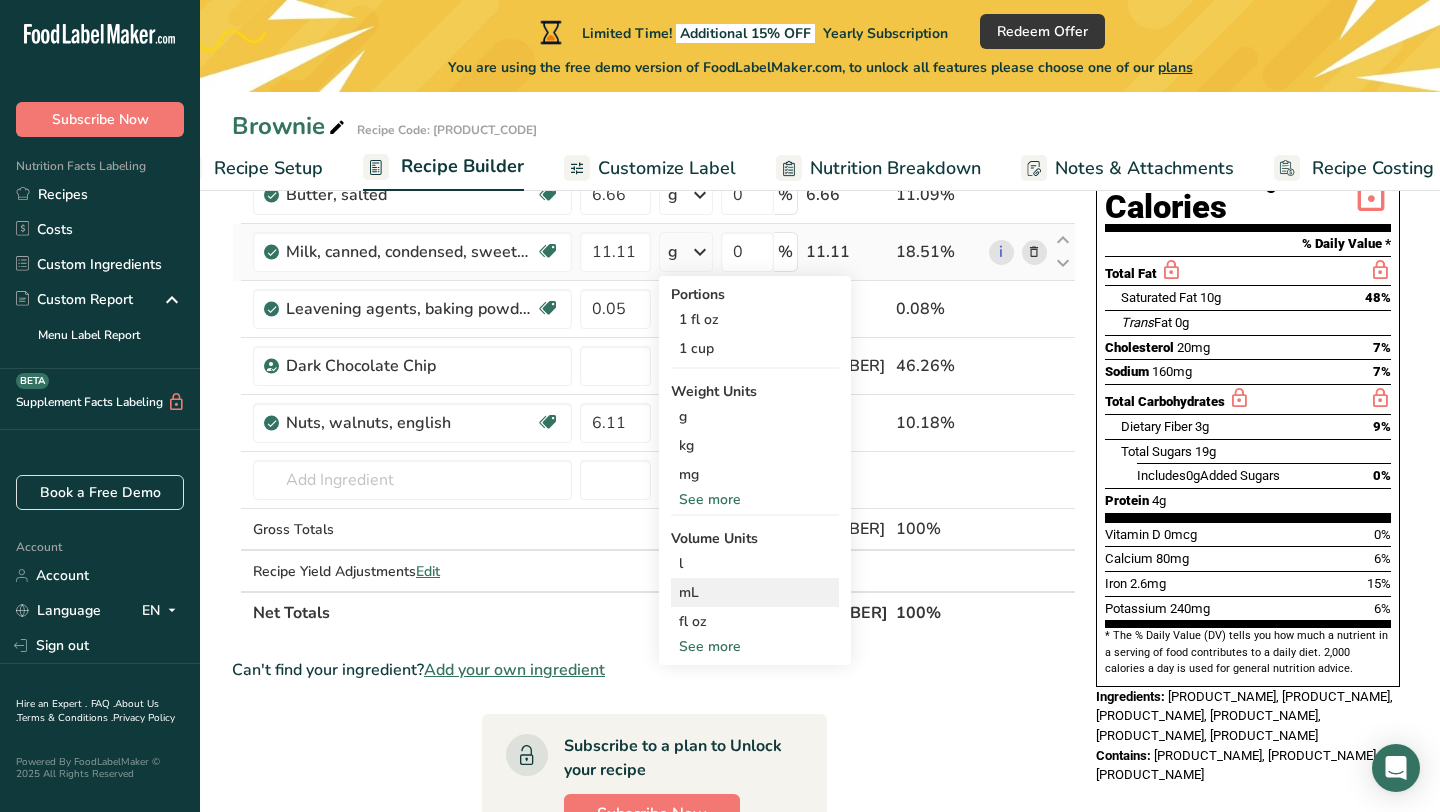 click on "mL" at bounding box center [755, 592] 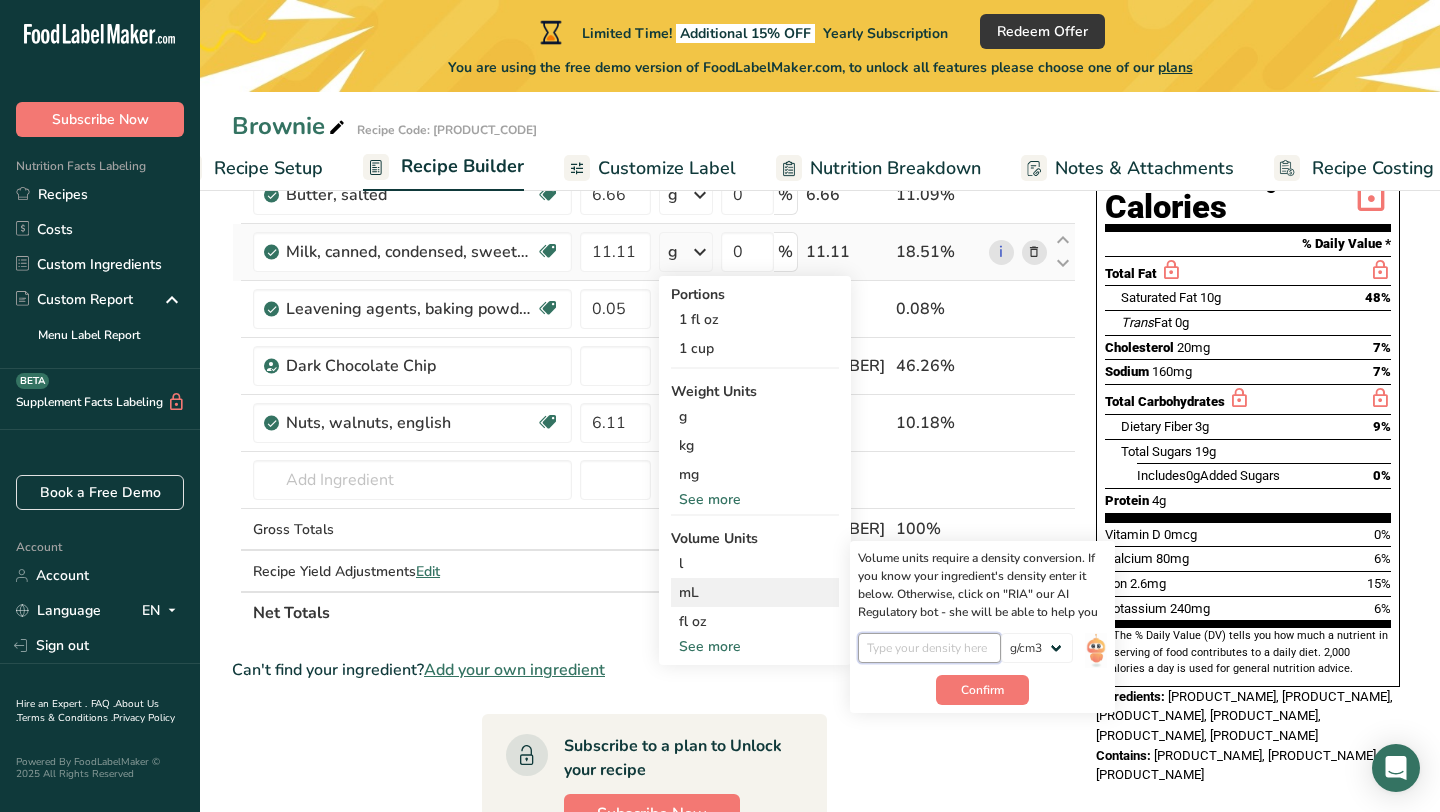 click at bounding box center [929, 648] 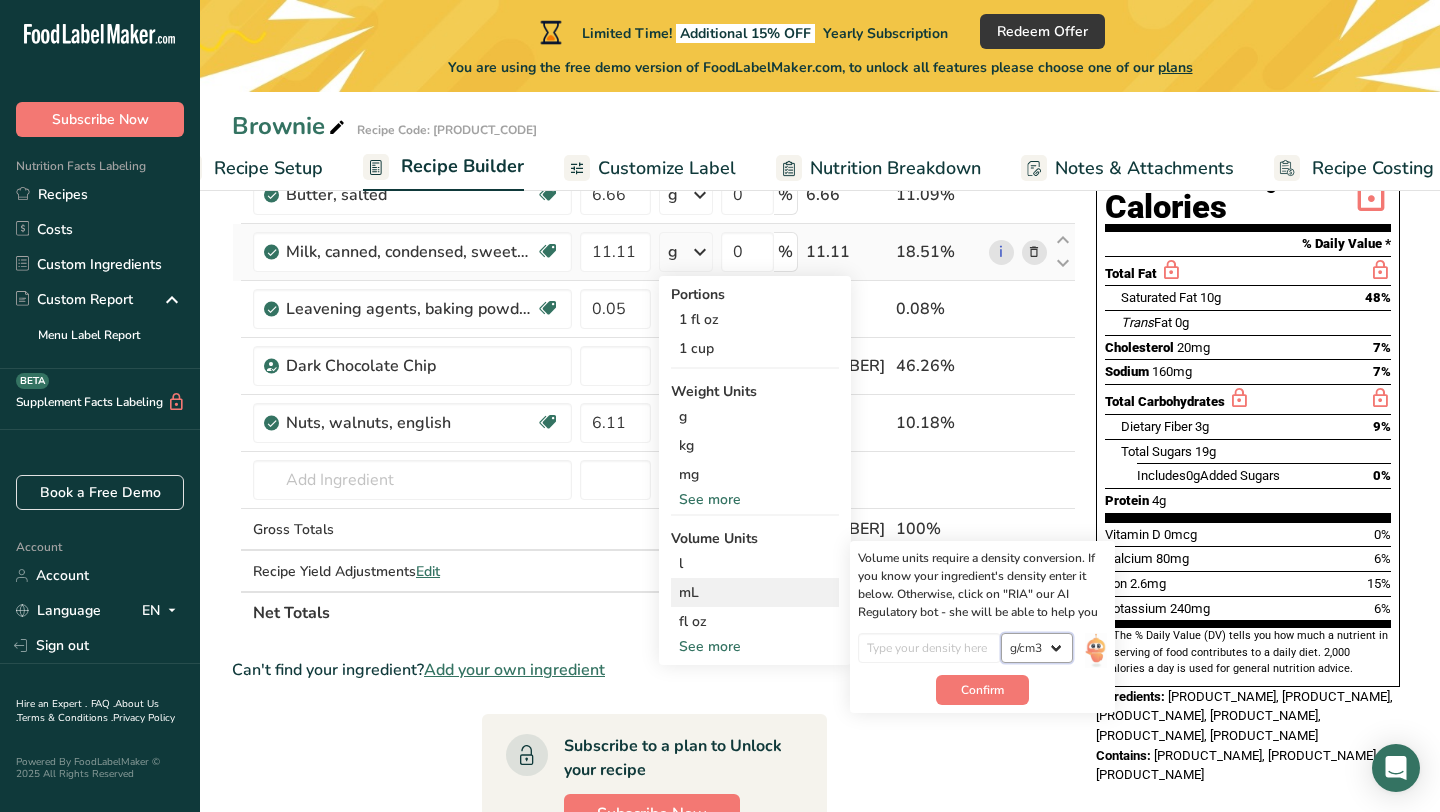 click on "lb/ft3
g/cm3" at bounding box center [1037, 648] 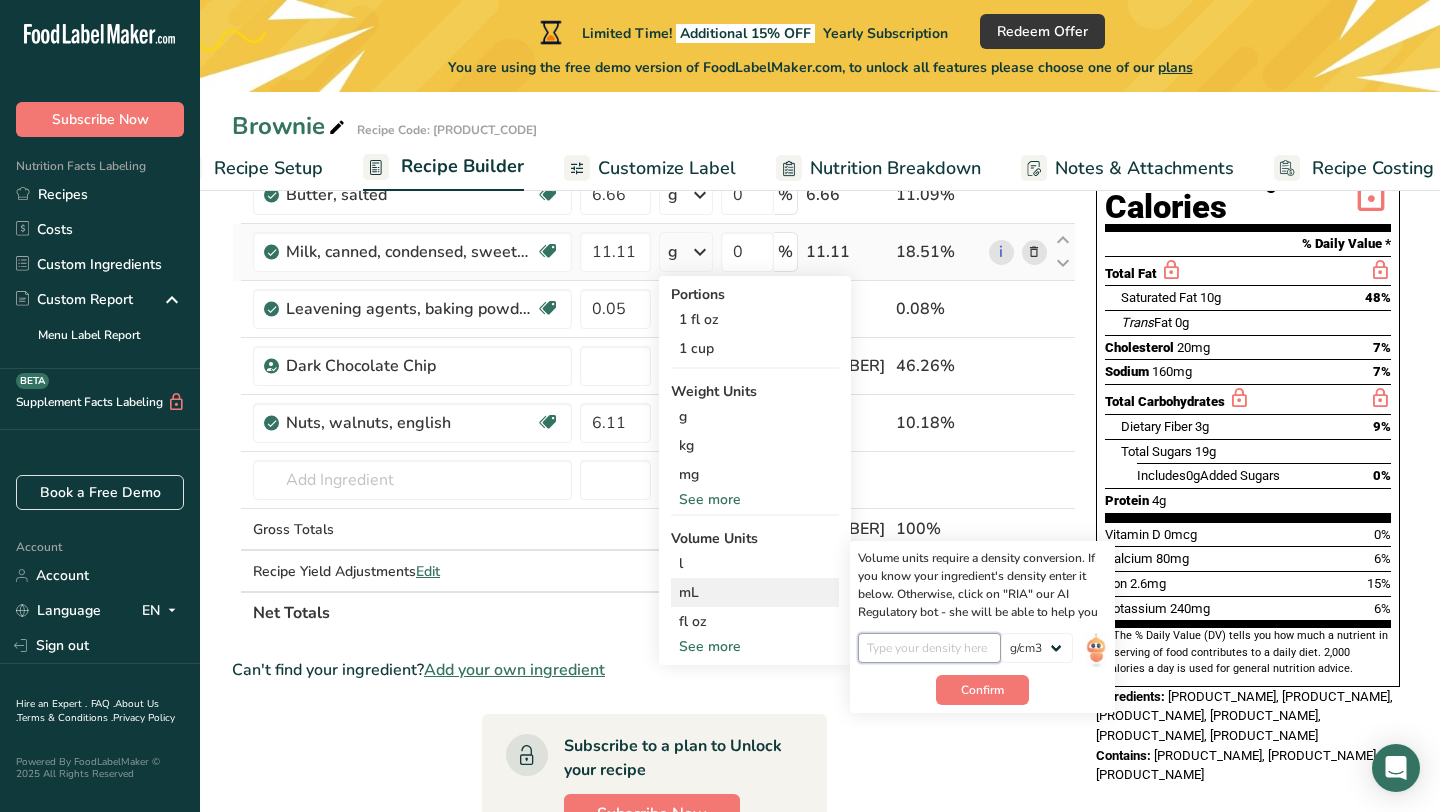 click at bounding box center (929, 648) 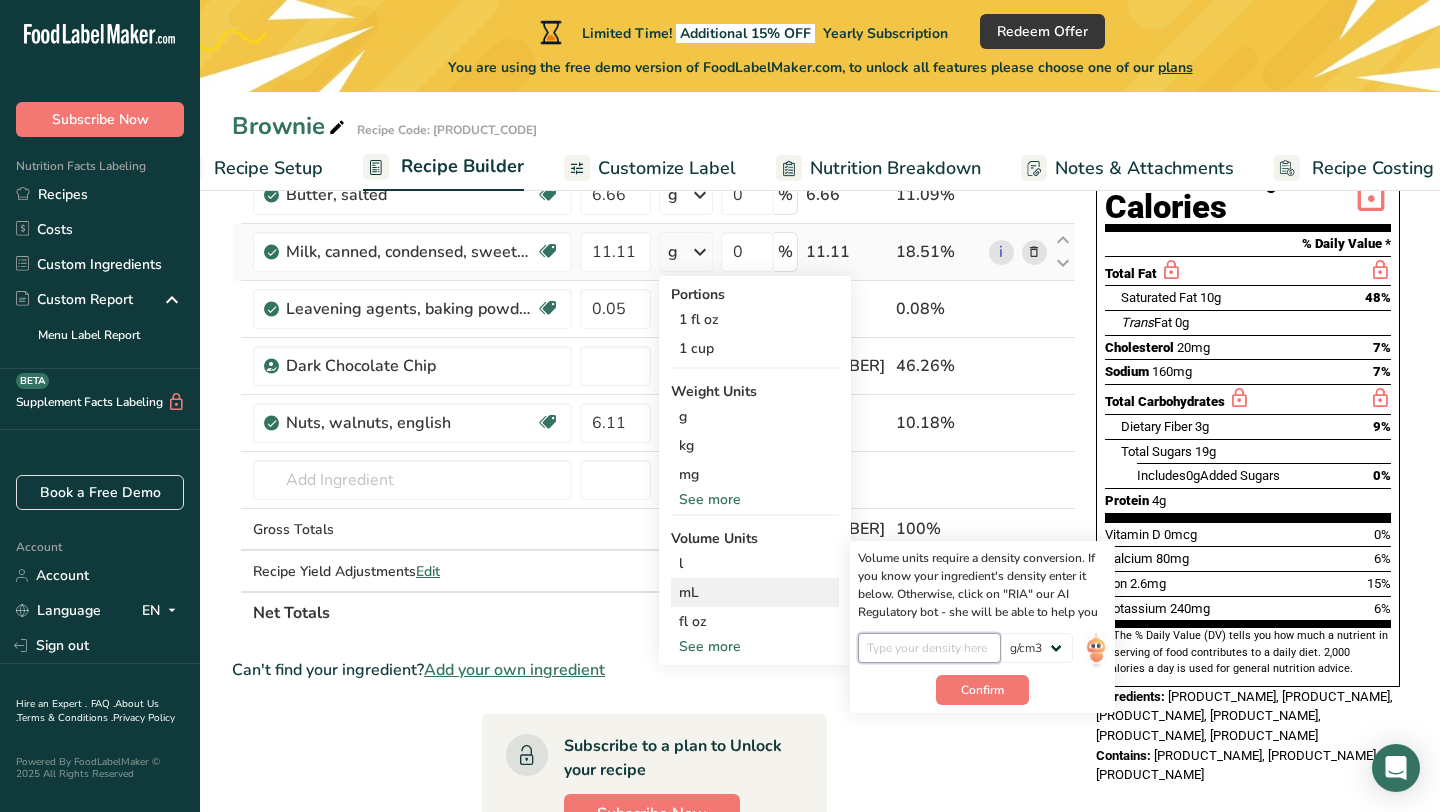 click at bounding box center (929, 648) 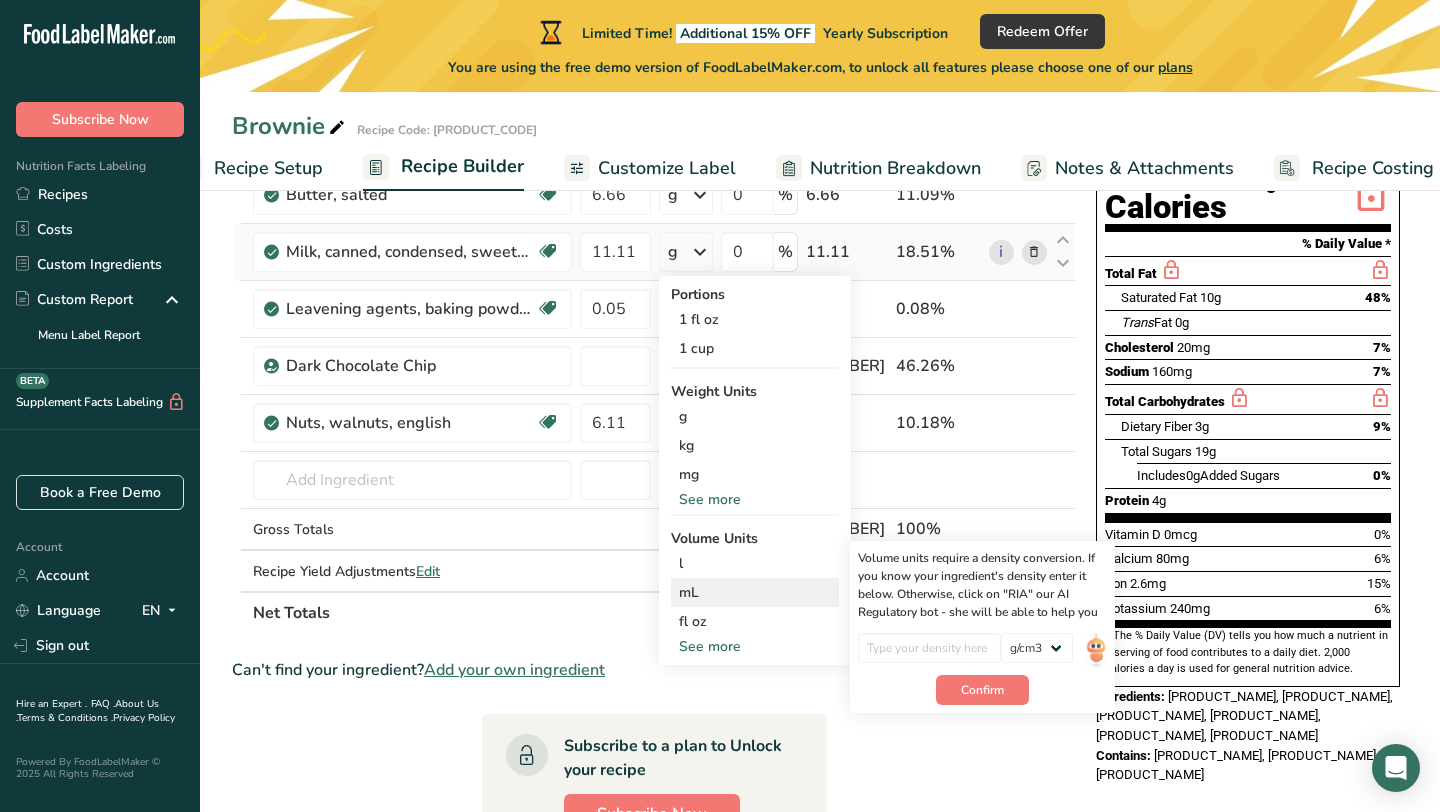 click on "mL" at bounding box center (755, 592) 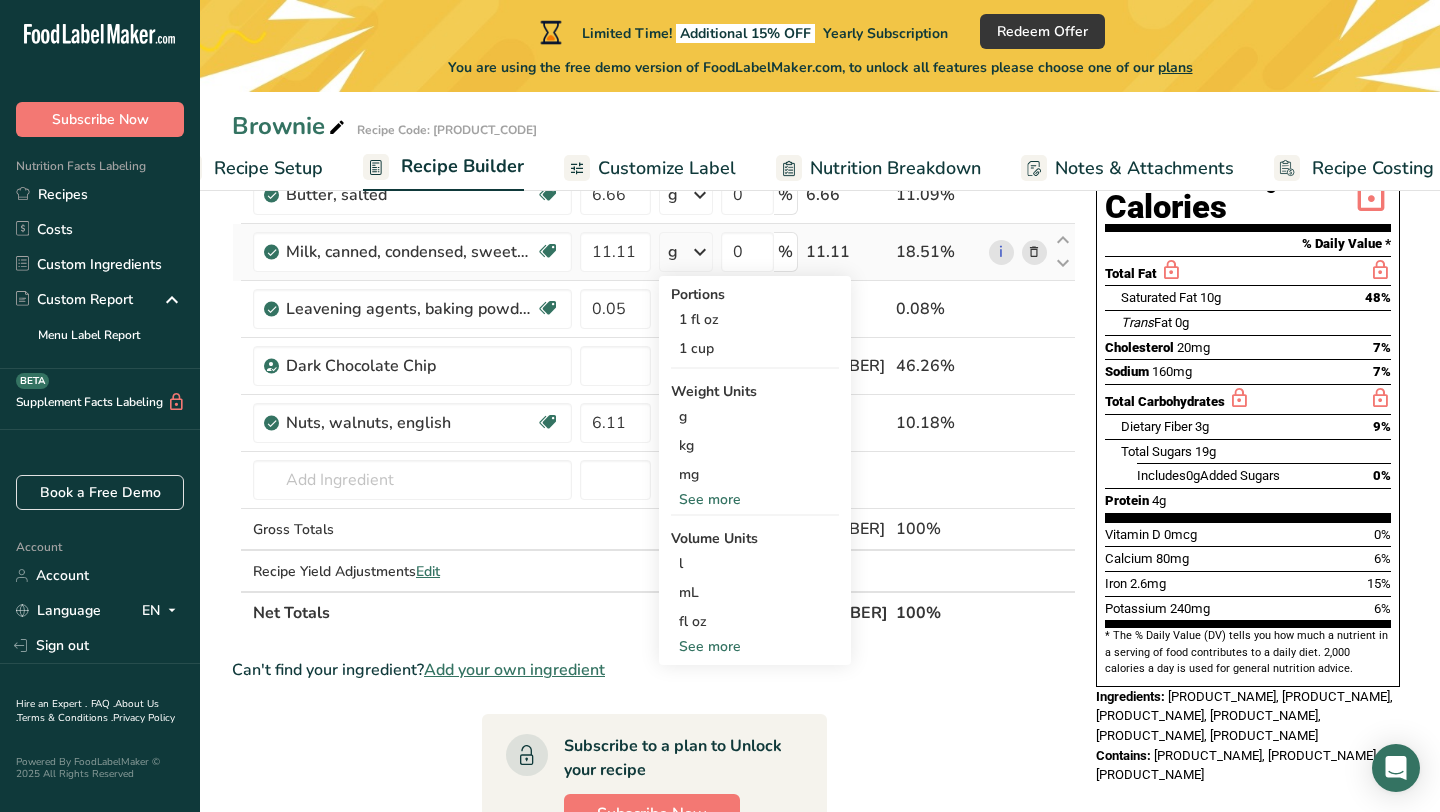 click on "See more" at bounding box center [755, 646] 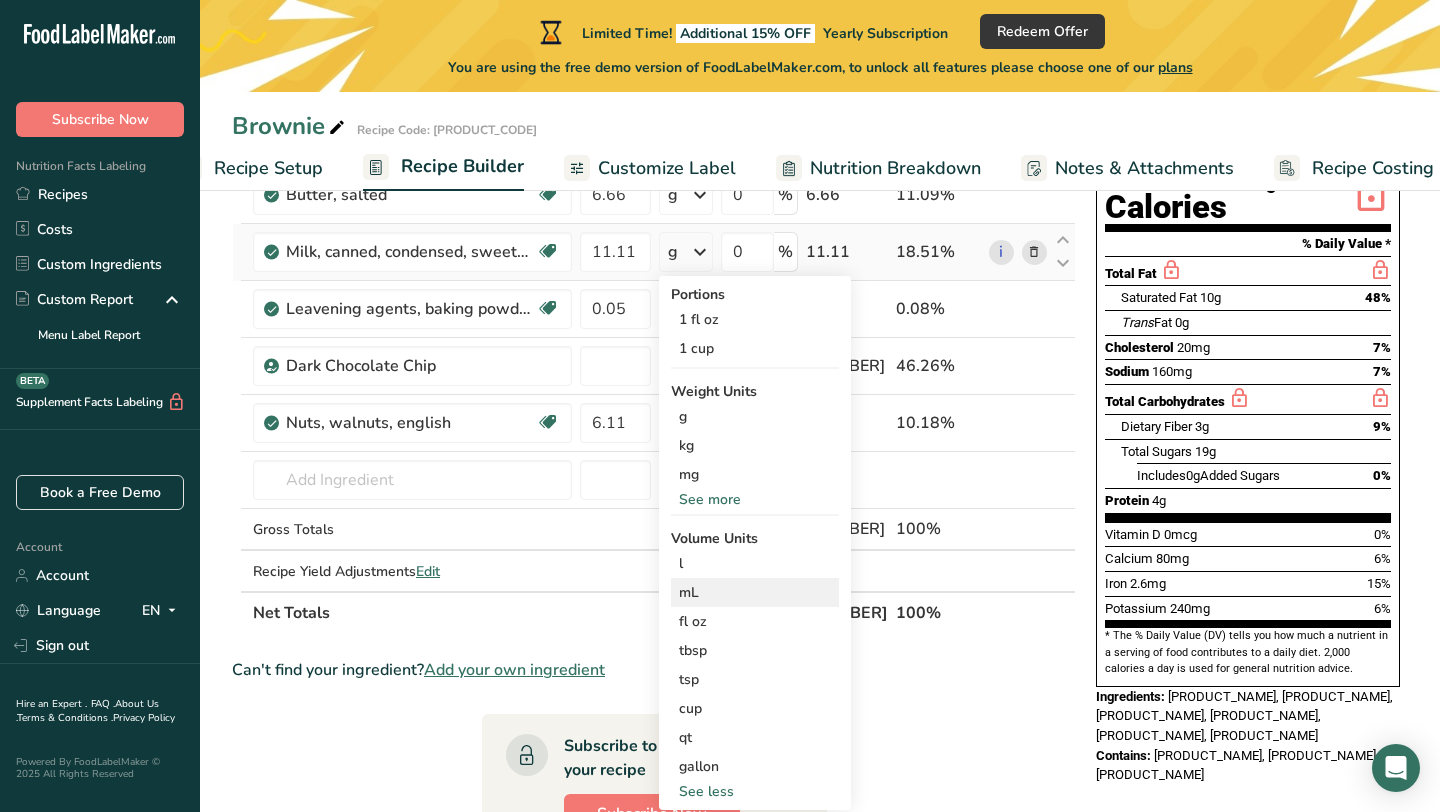 click on "mL" at bounding box center (755, 592) 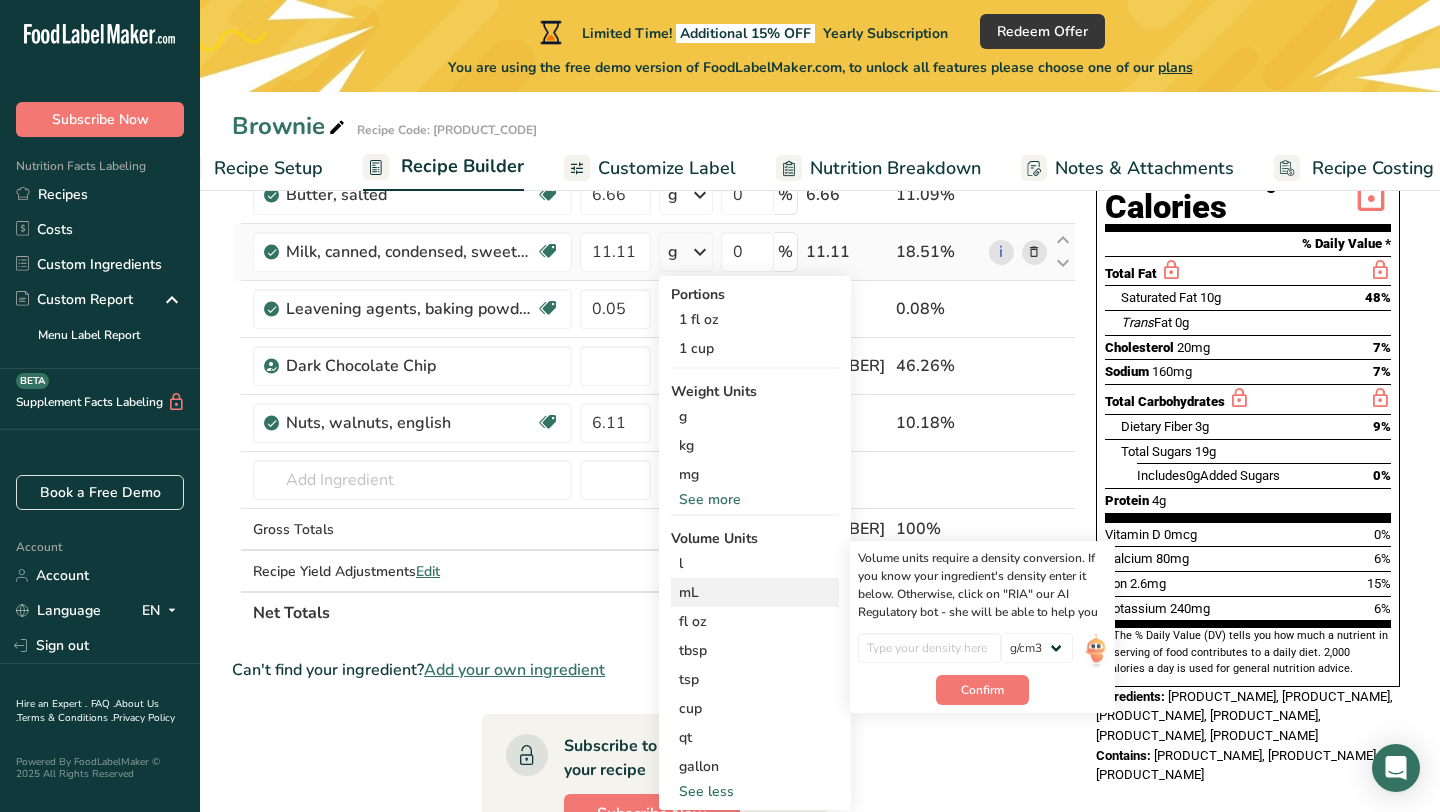 click on "Volume units require a density conversion. If you know your ingredient's density enter it below. Otherwise, click on "RIA" our AI Regulatory bot - she will be able to help you
lb/ft3
g/cm3
Confirm" at bounding box center [982, 627] 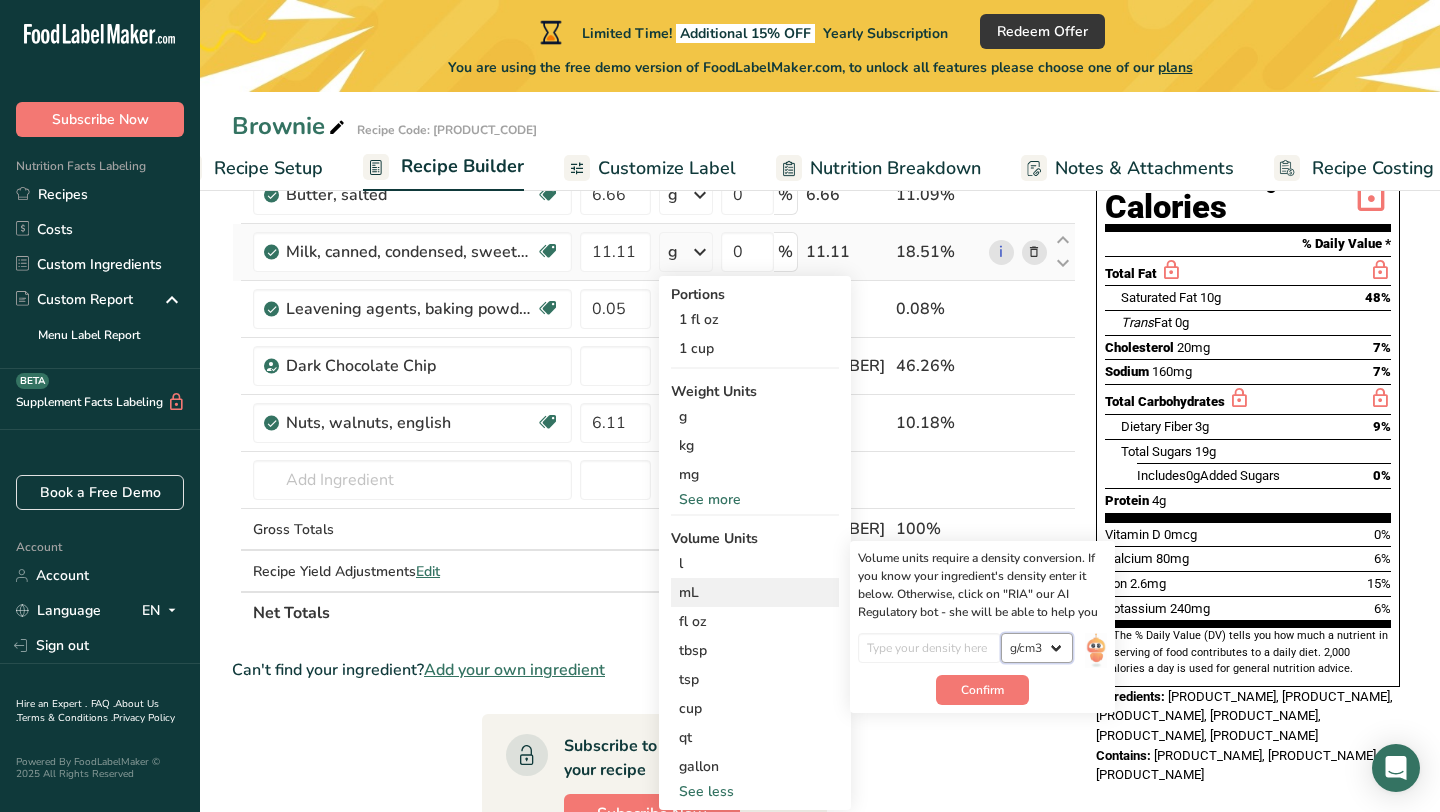 click on "lb/ft3
g/cm3" at bounding box center (1037, 648) 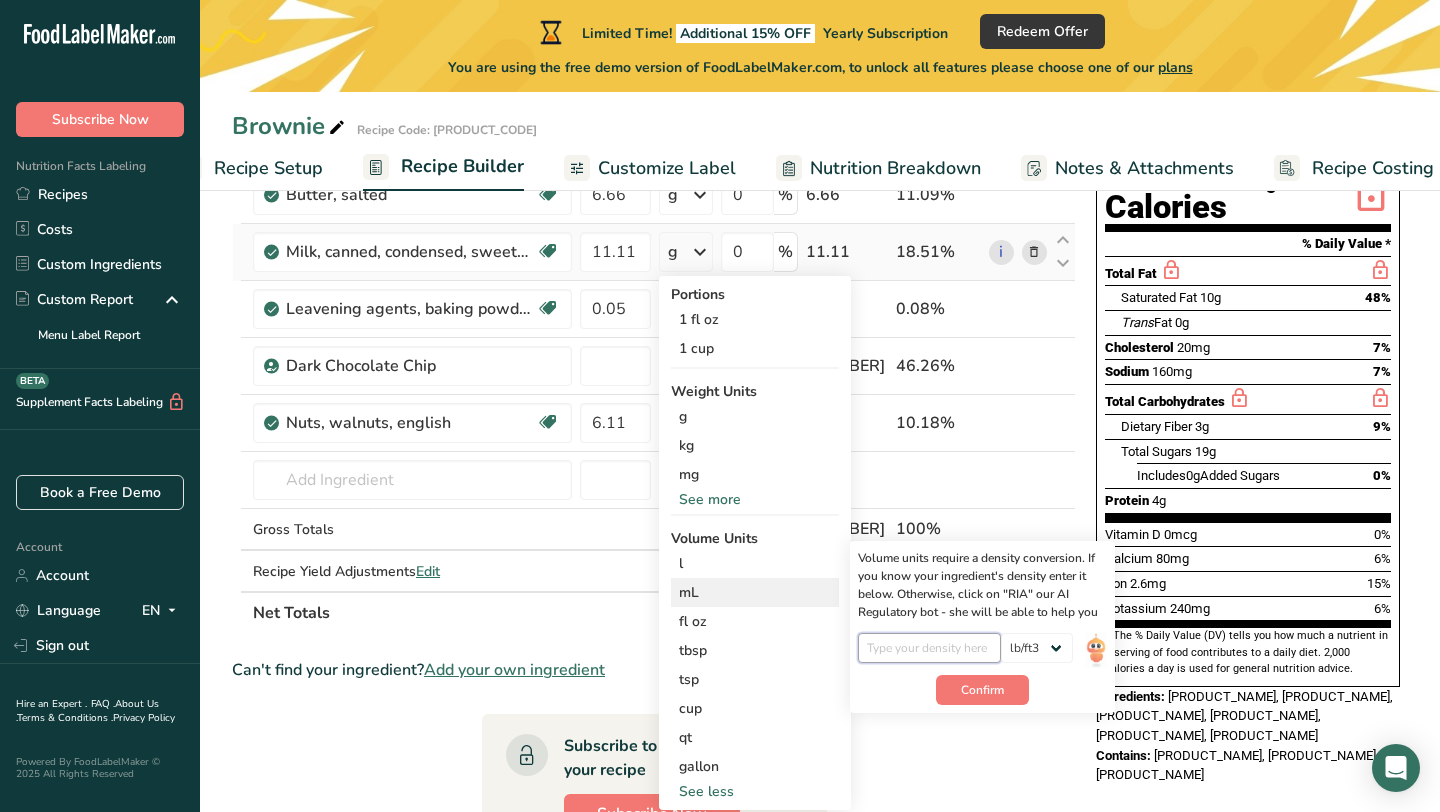 click at bounding box center (929, 648) 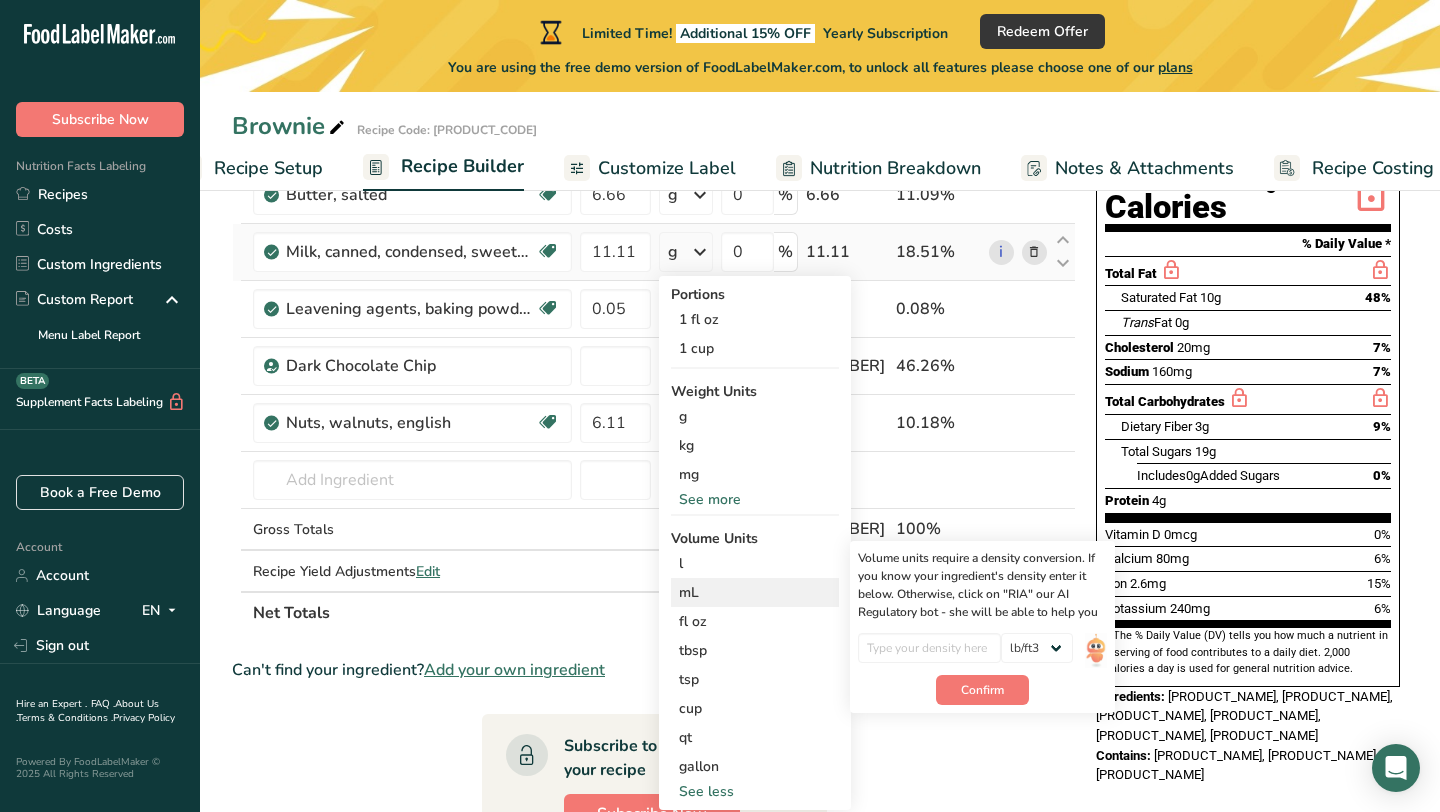 click on "lb/ft3
g/cm3" at bounding box center (982, 654) 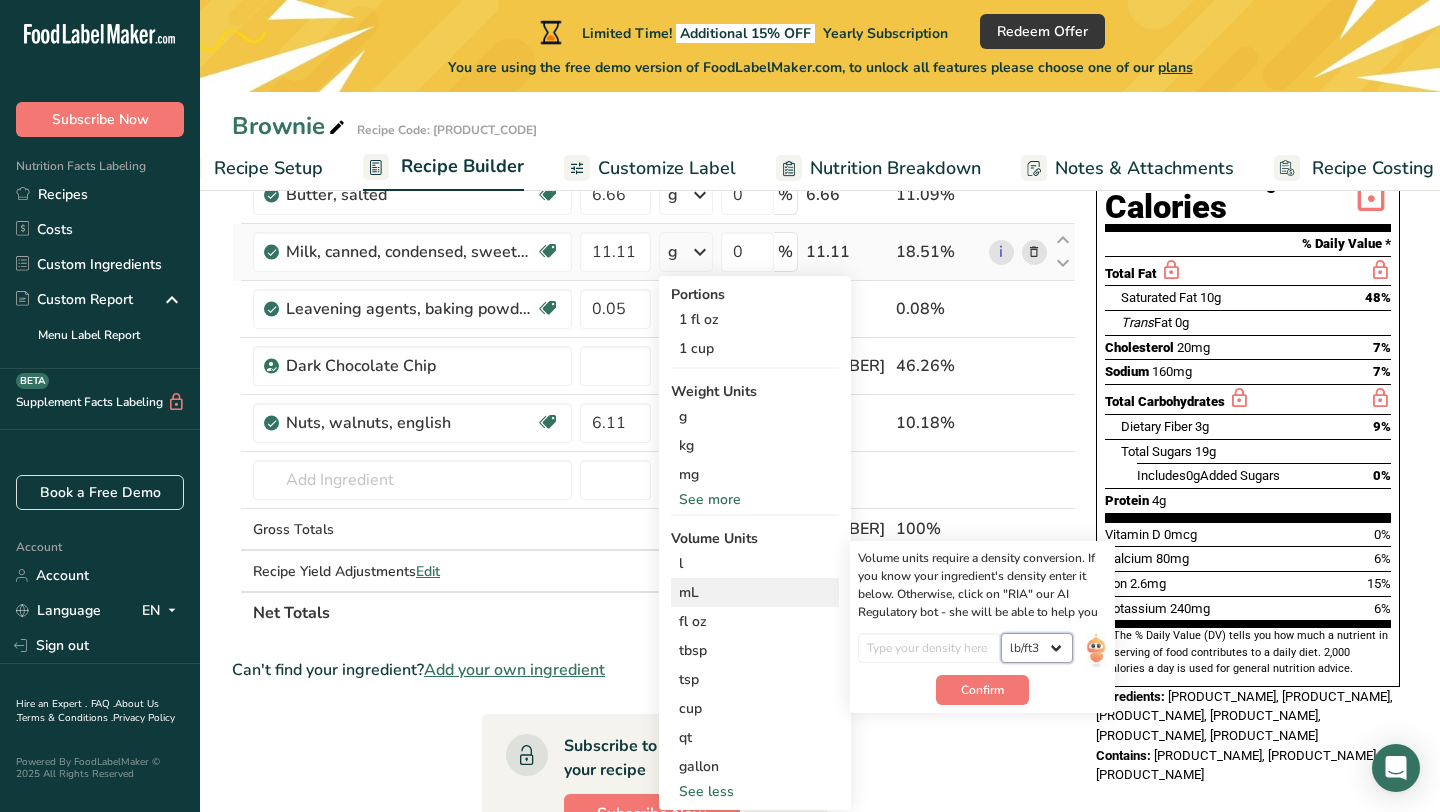 click on "lb/ft3
g/cm3" at bounding box center [1037, 648] 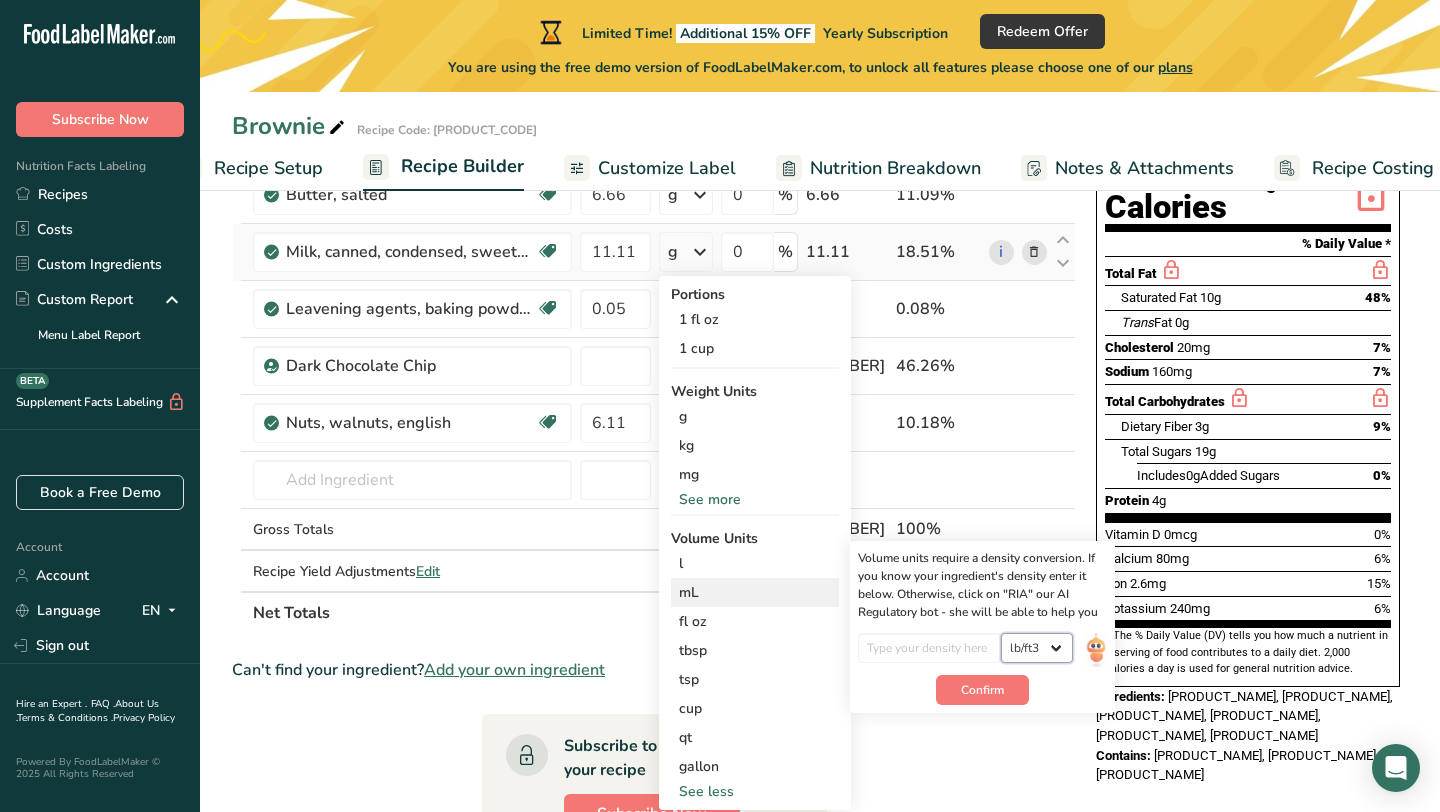 select on "22" 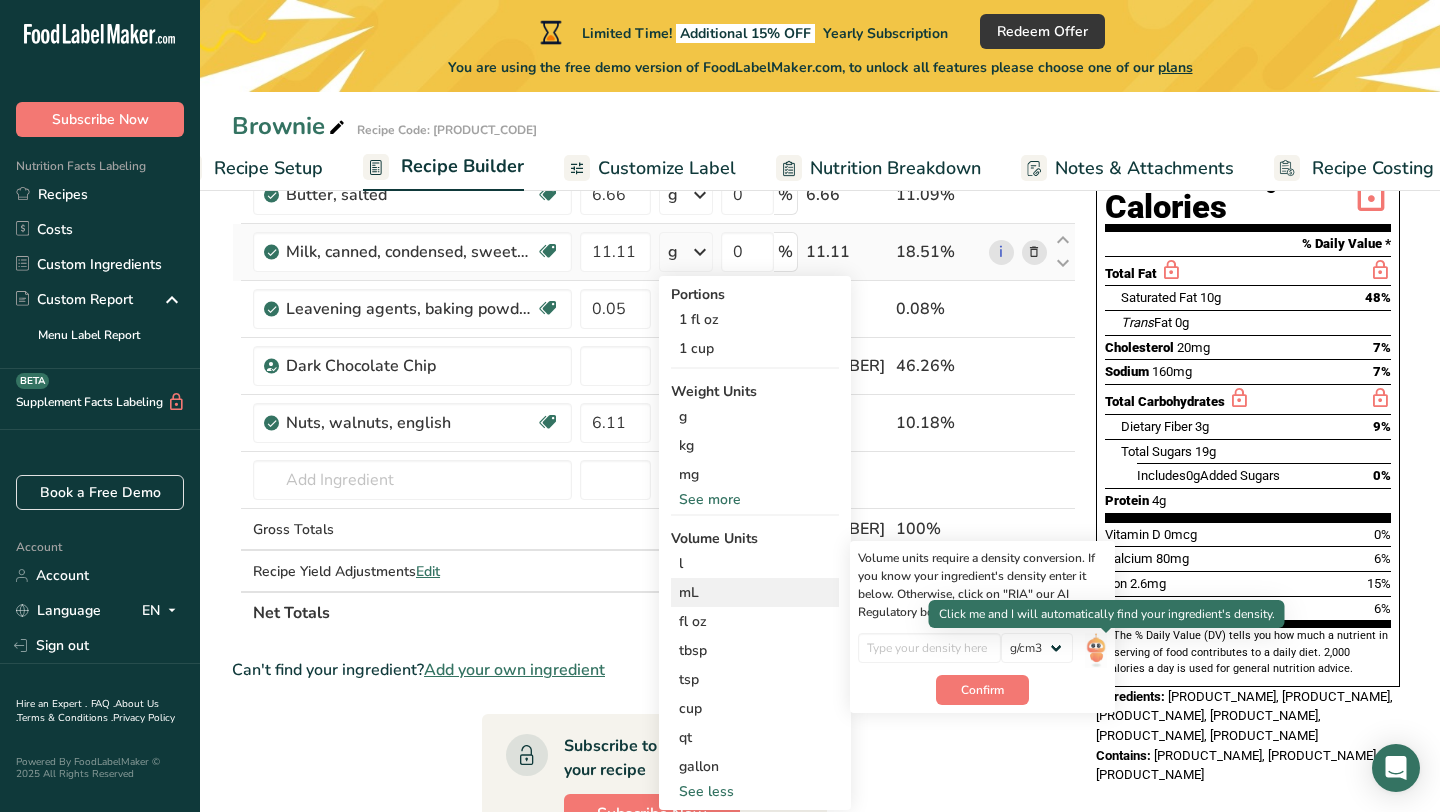 click at bounding box center (1096, 650) 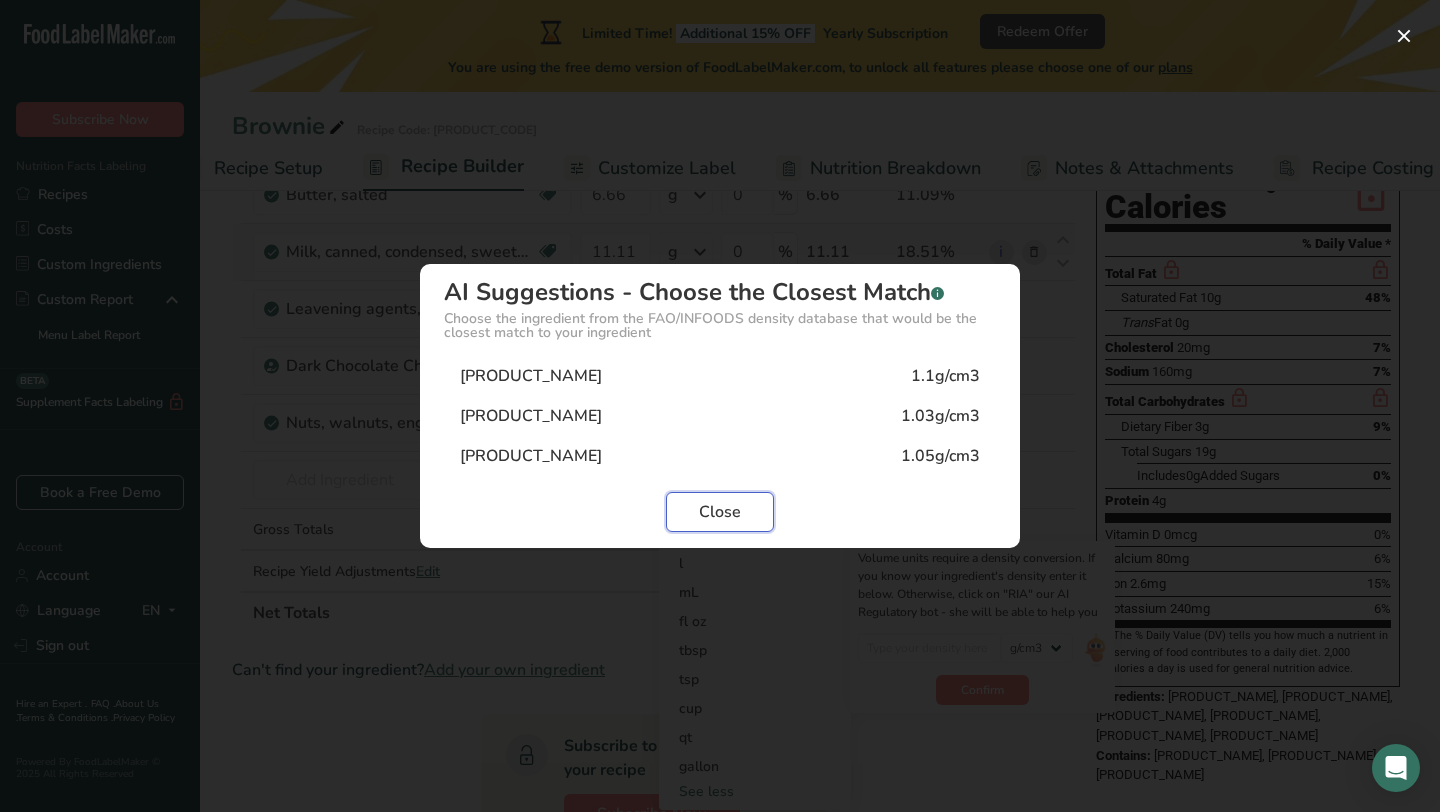 click on "Close" at bounding box center (720, 512) 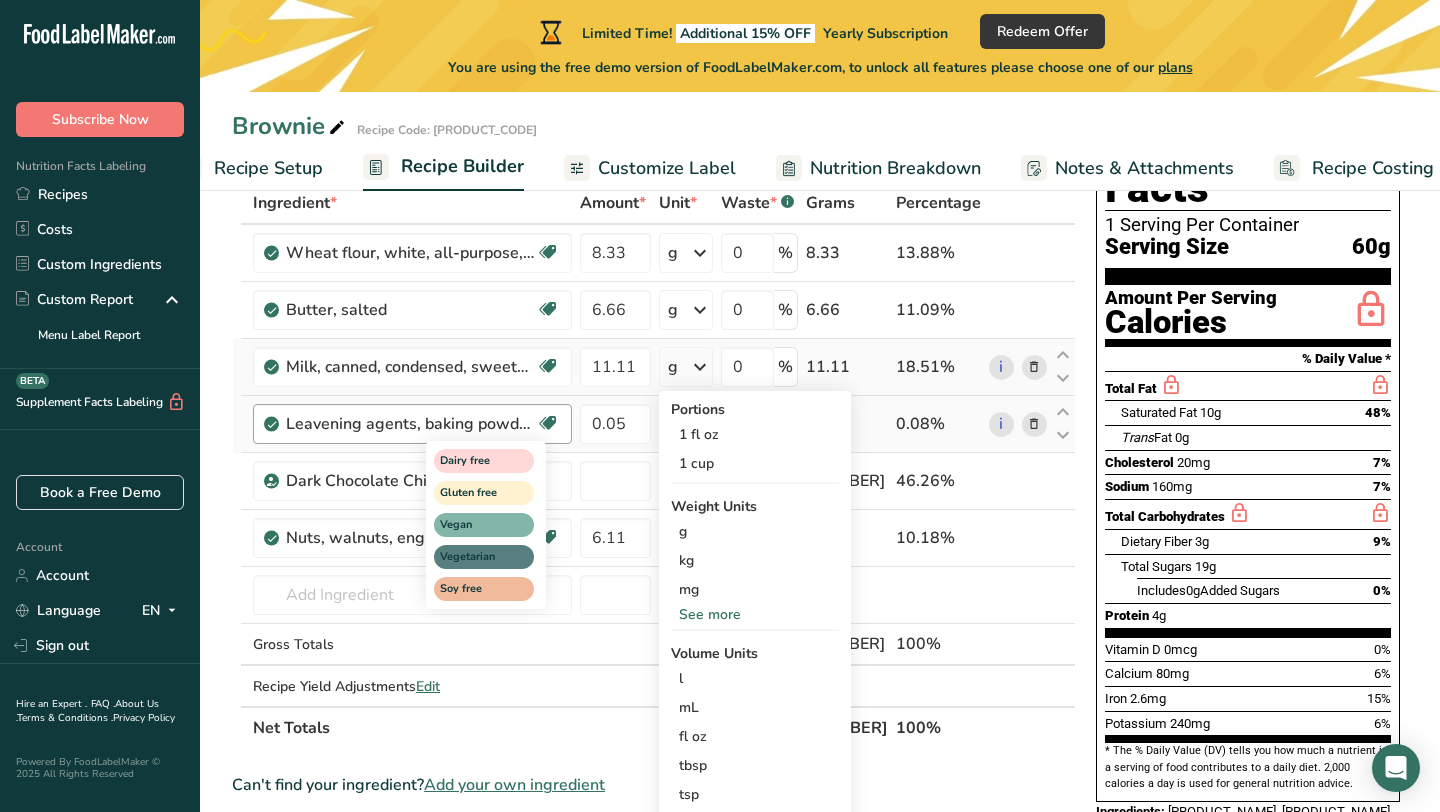 scroll, scrollTop: 96, scrollLeft: 0, axis: vertical 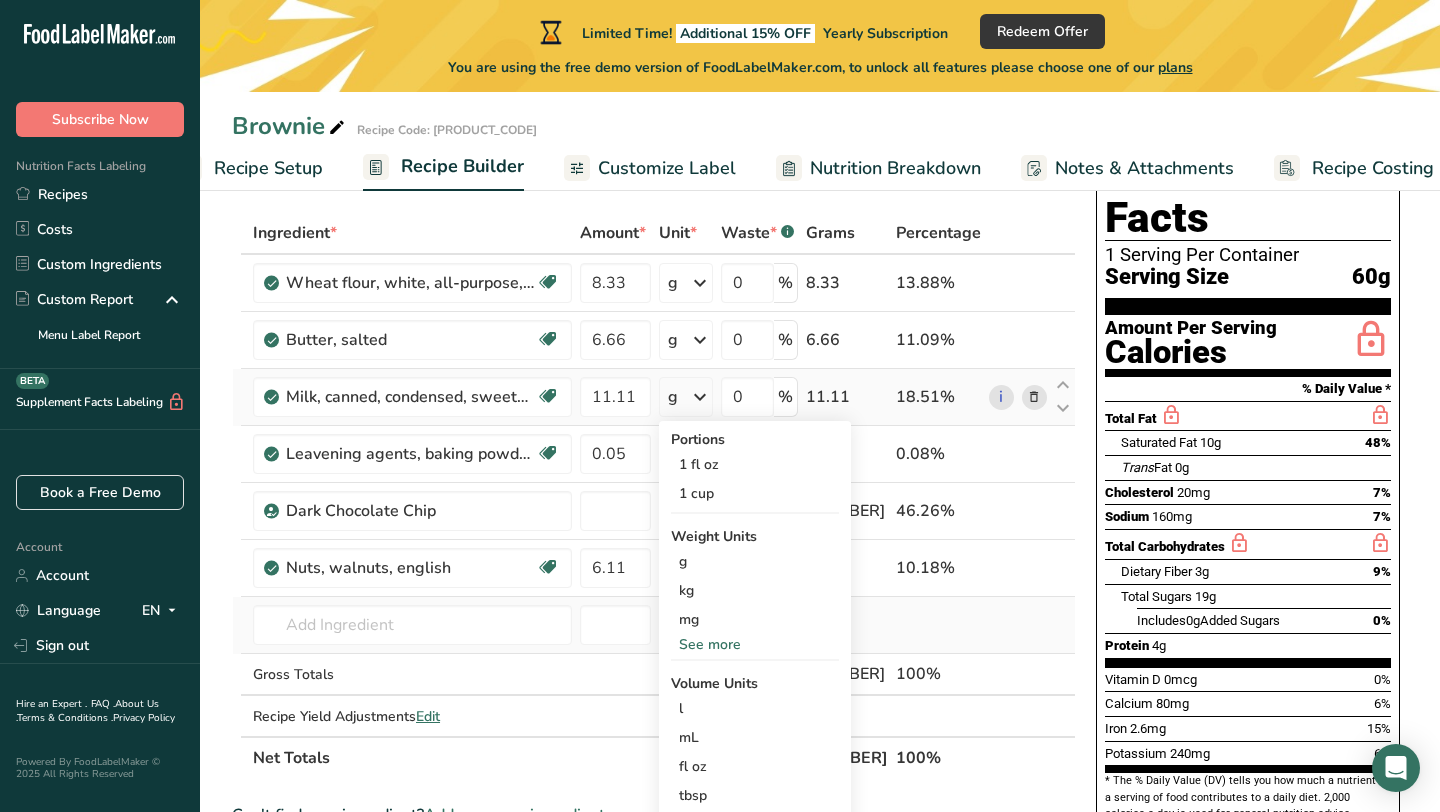 click on "Almond flour
1211
Milk, whole, 3.25% milkfat, without added vitamin A and vitamin D
23601
Beef, tenderloin, steak, separable lean only, trimmed to 1/8" fat, all grades, raw
13000
Beef, grass-fed, strip steaks, lean only, raw
13498
Beef, ground, 70% lean meat / 30% fat, raw
See full Results" at bounding box center (412, 625) 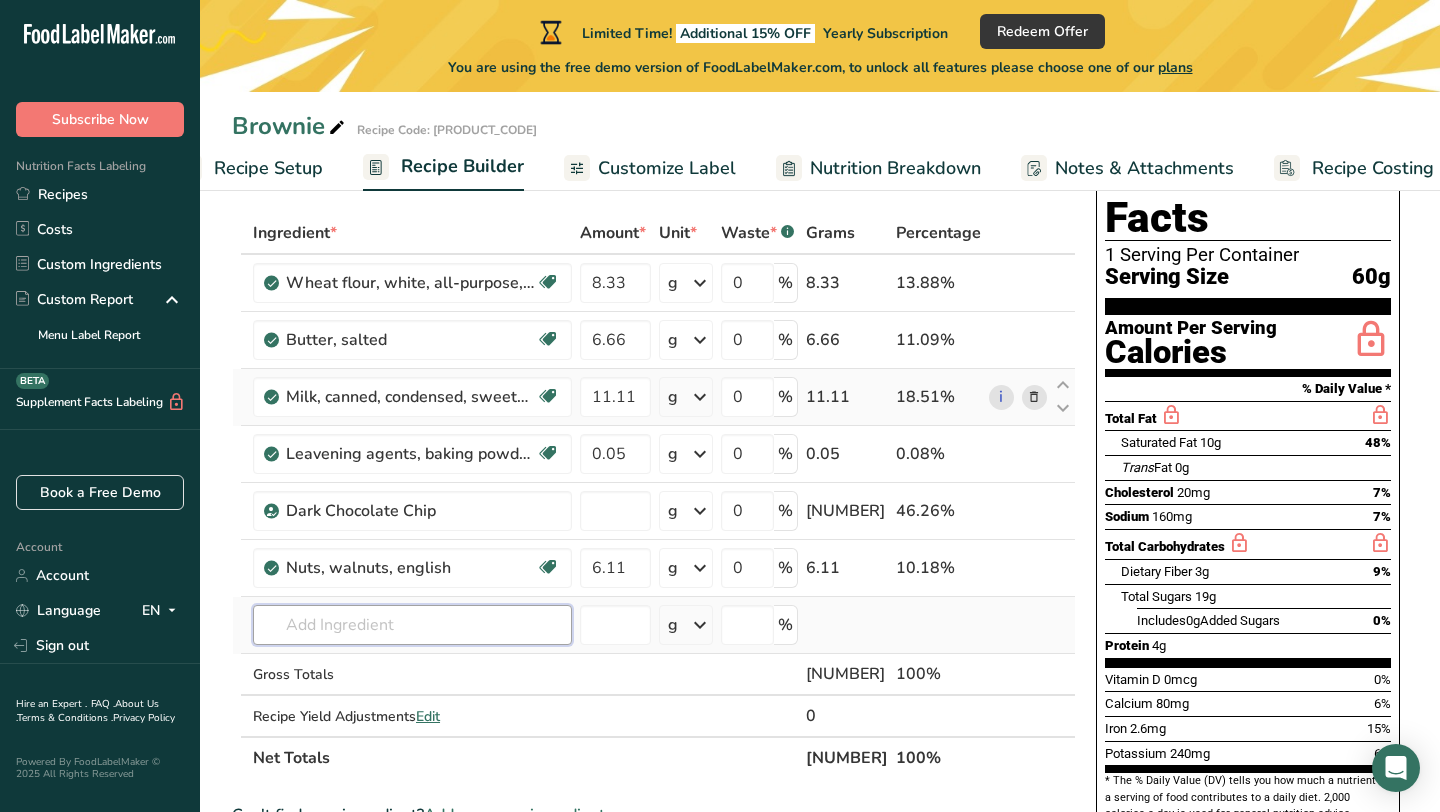 click at bounding box center (412, 625) 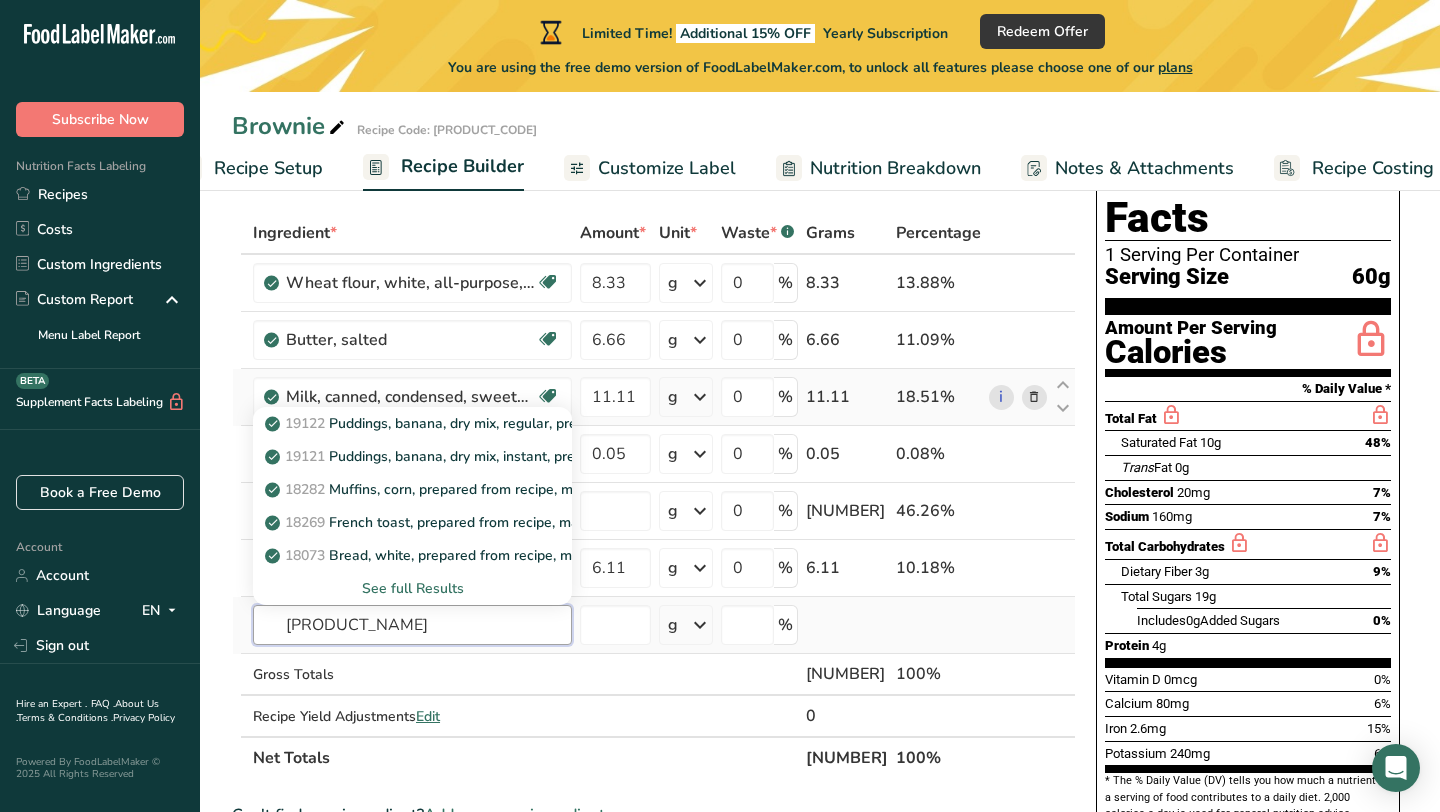 type on "Milk 2%" 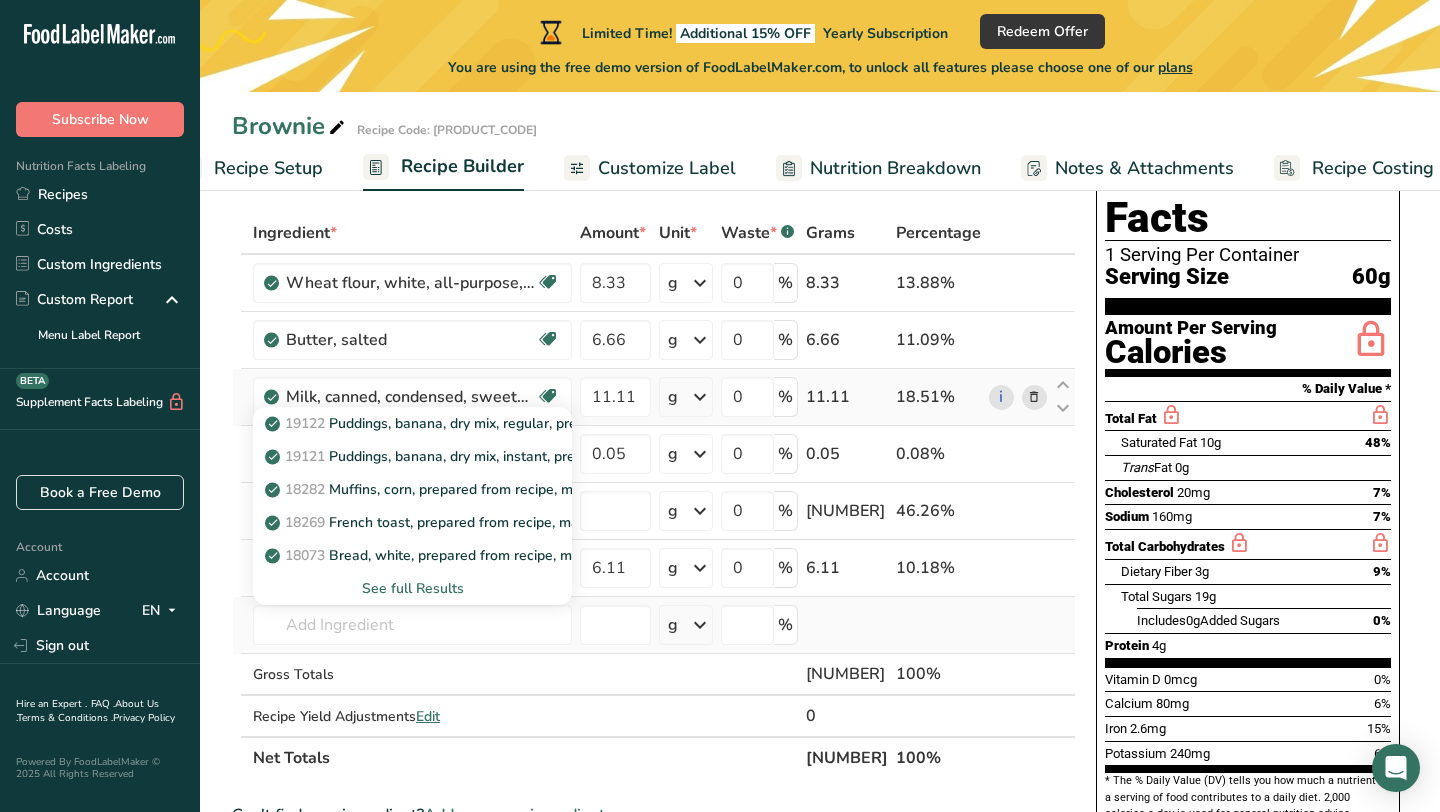 click on "See full Results" at bounding box center [412, 588] 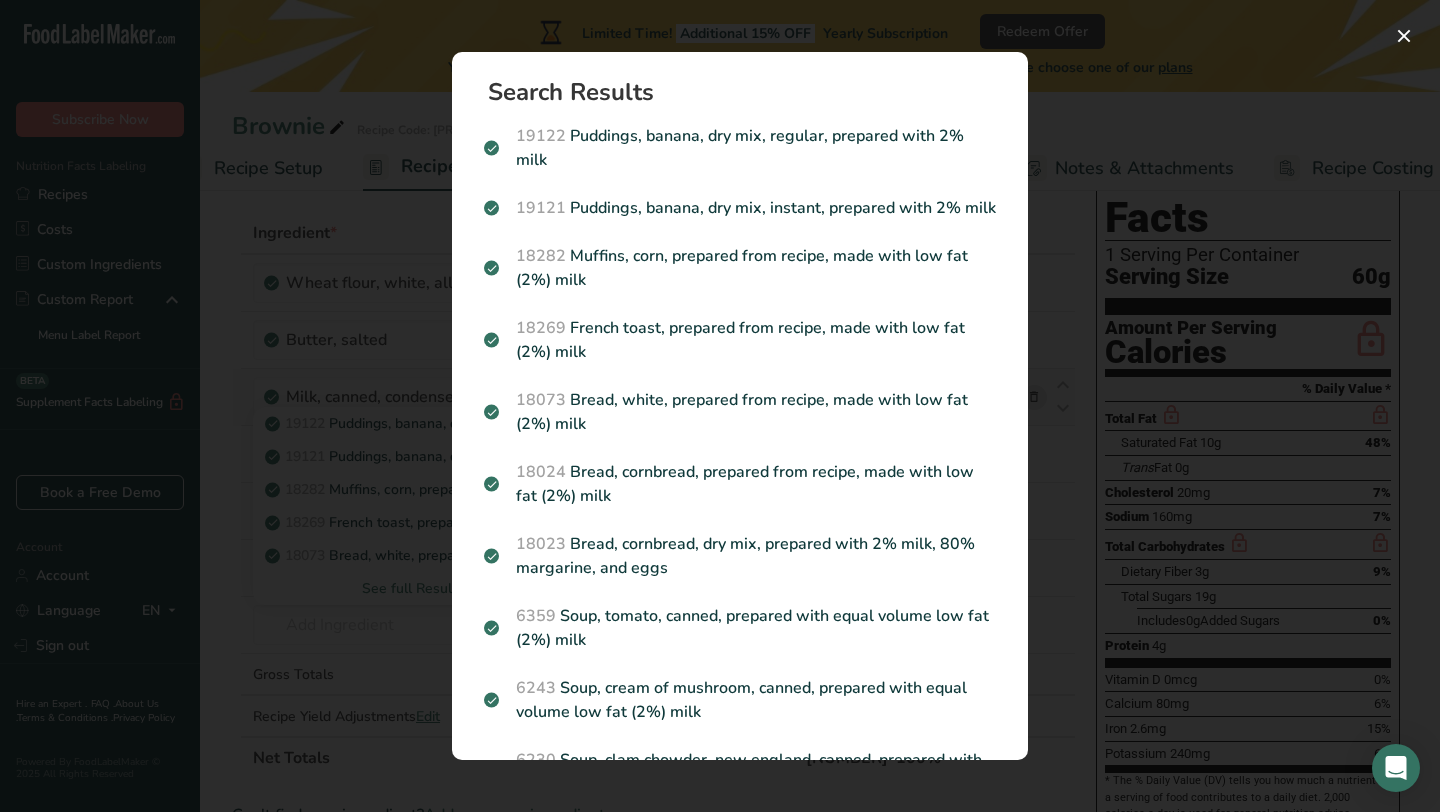 click at bounding box center [720, 406] 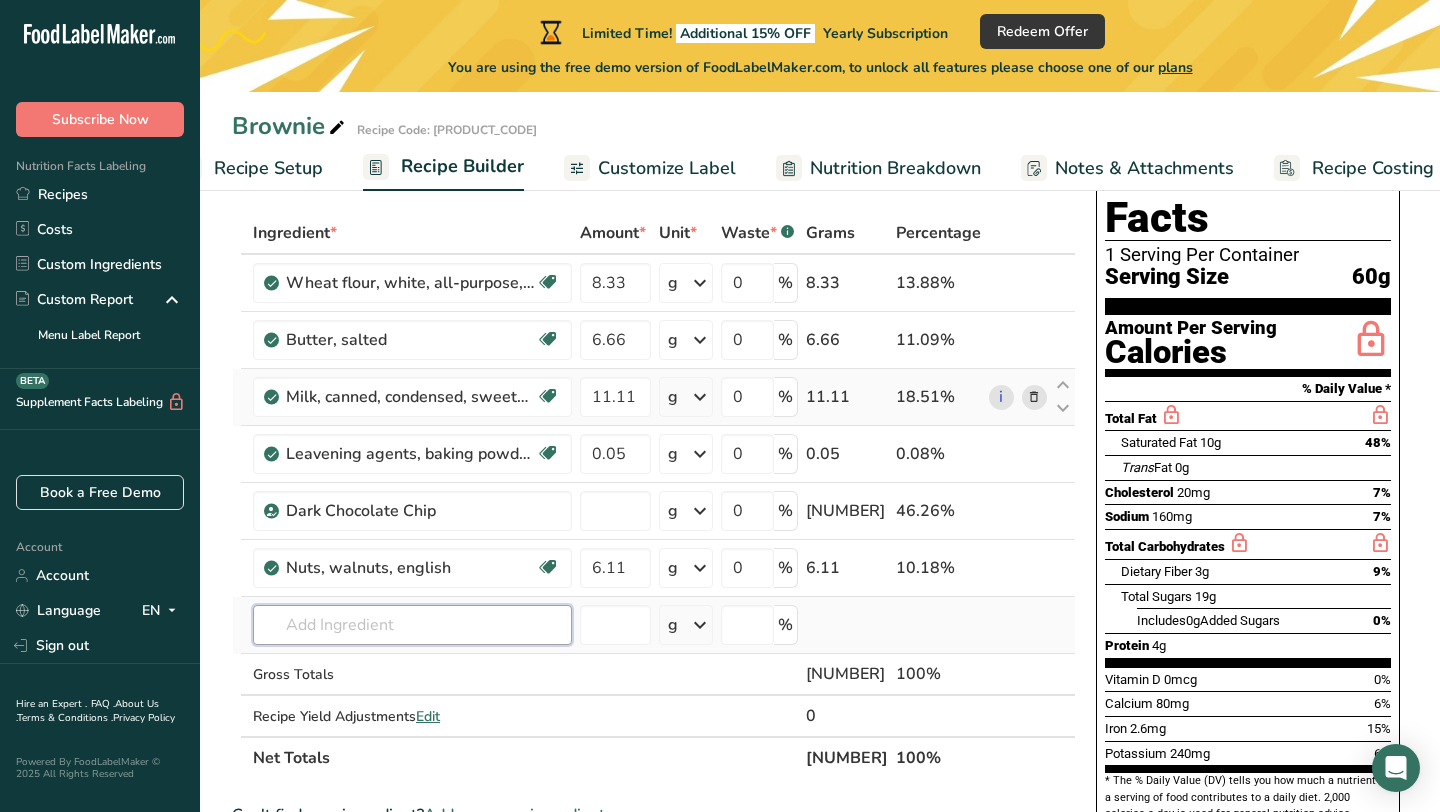 click at bounding box center (412, 625) 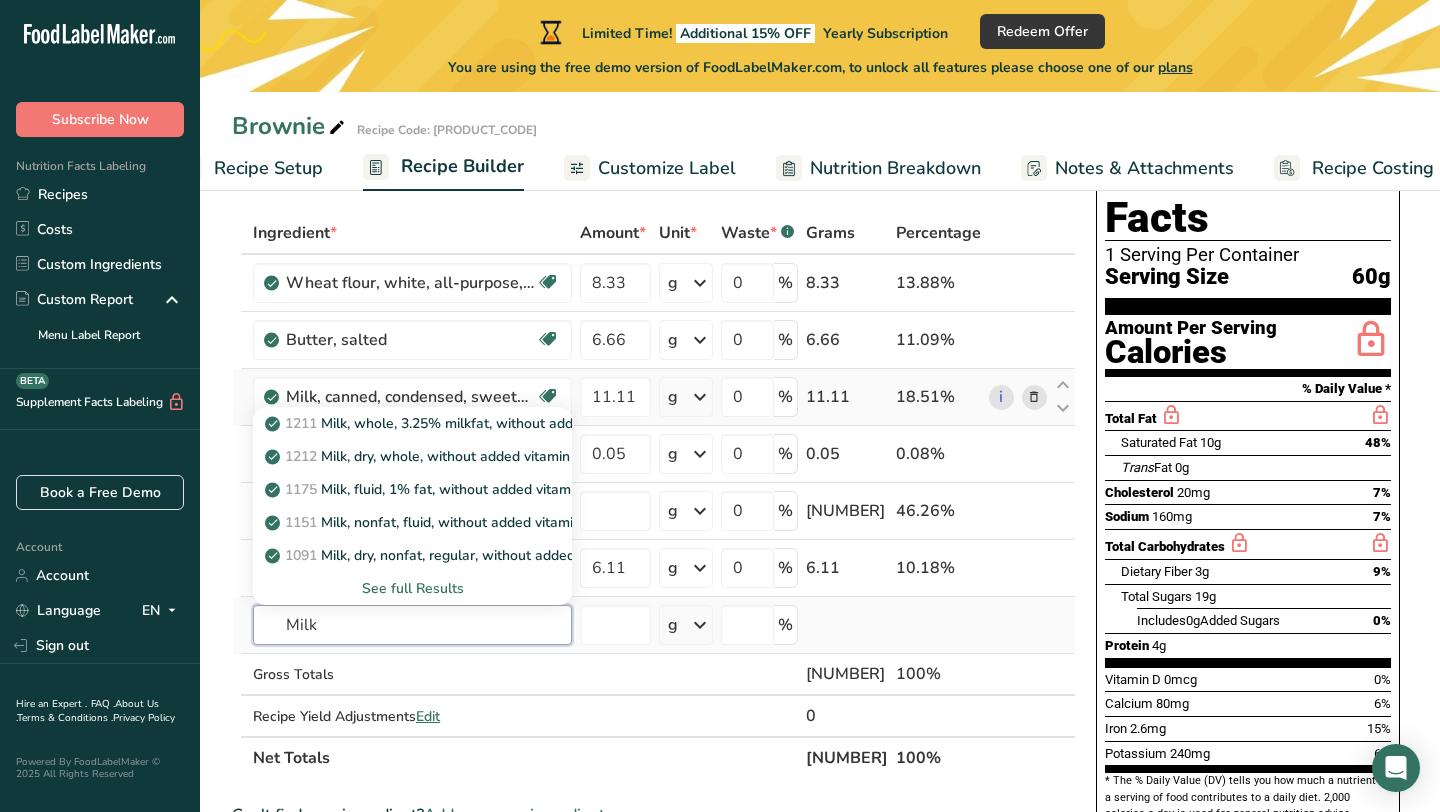 type on "Milk" 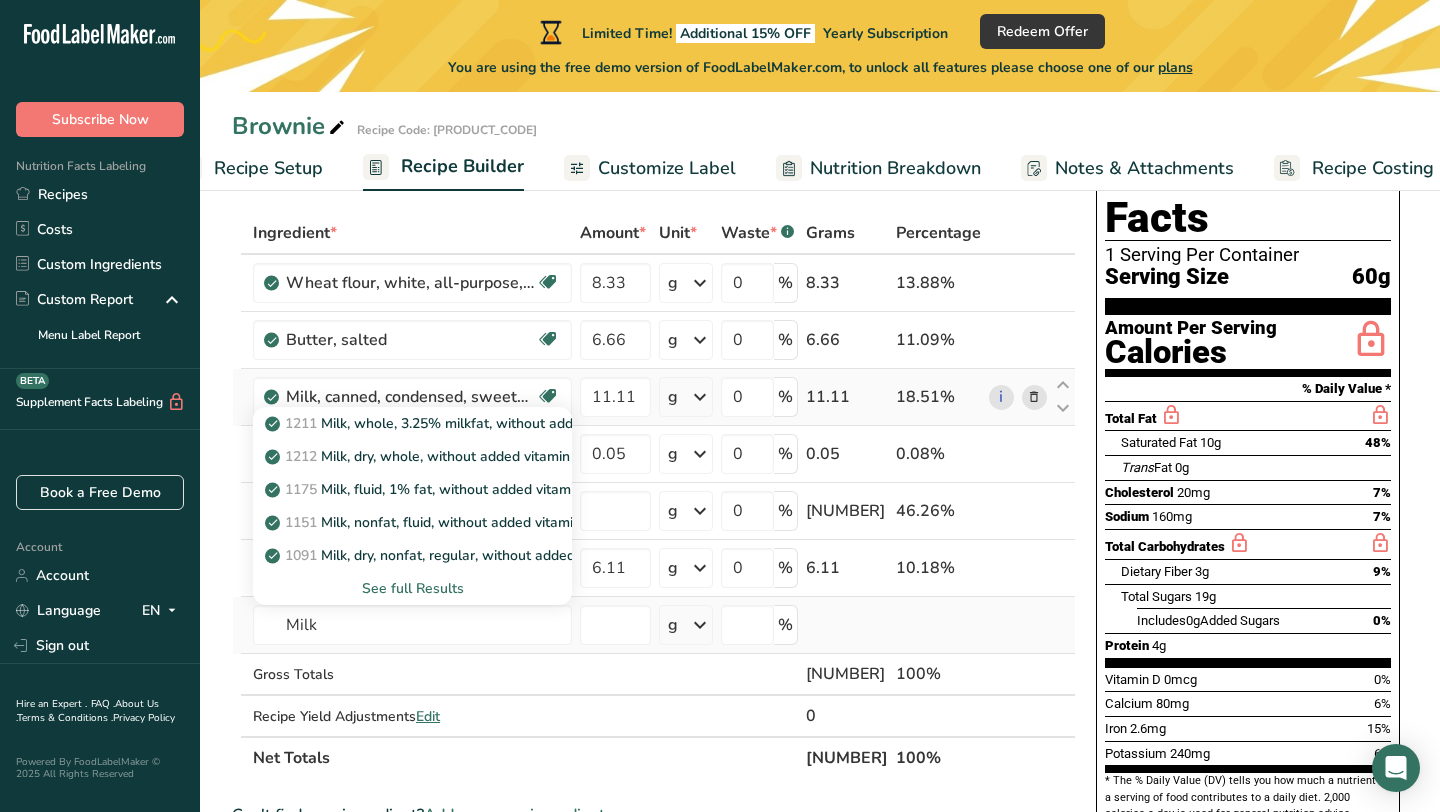 type 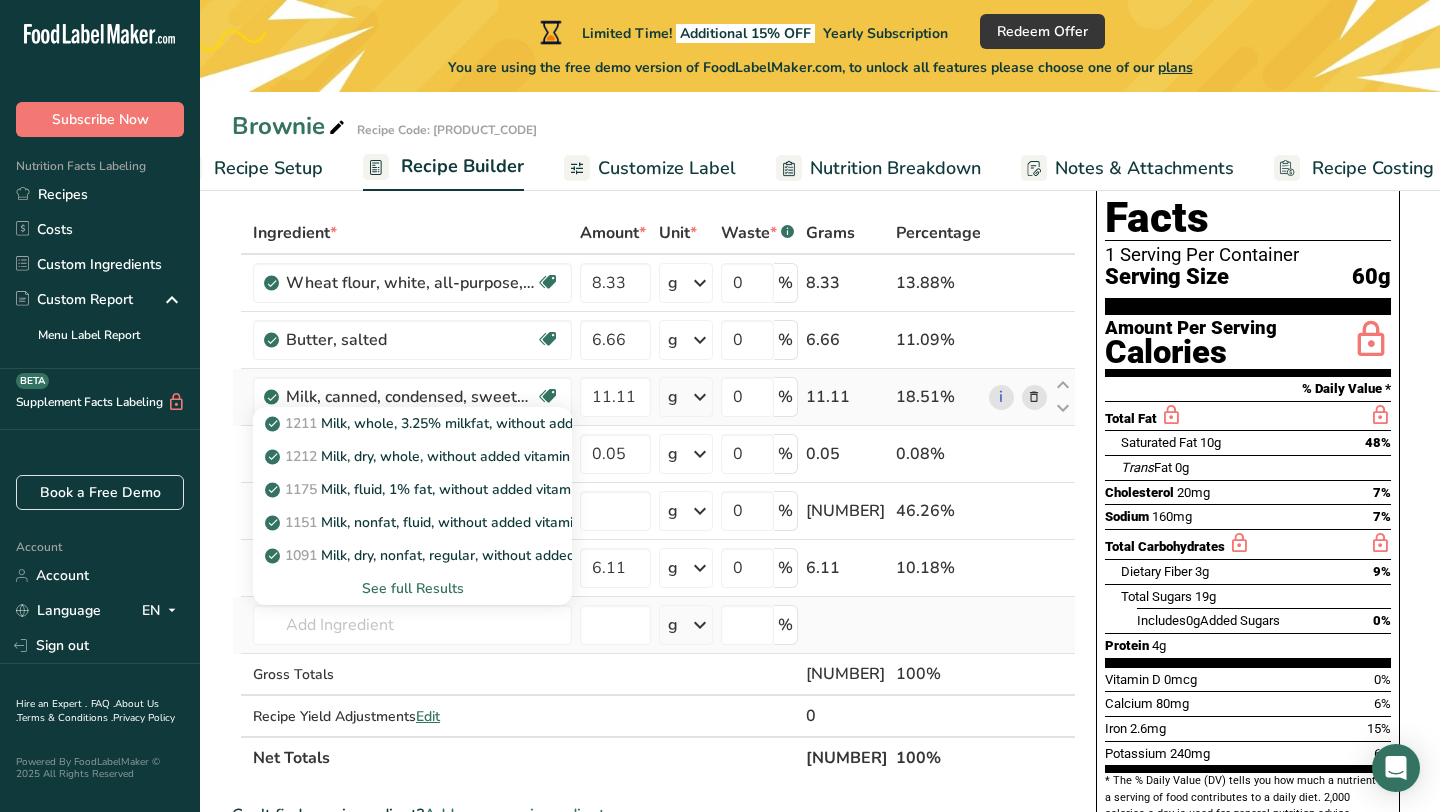 click on "See full Results" at bounding box center [412, 588] 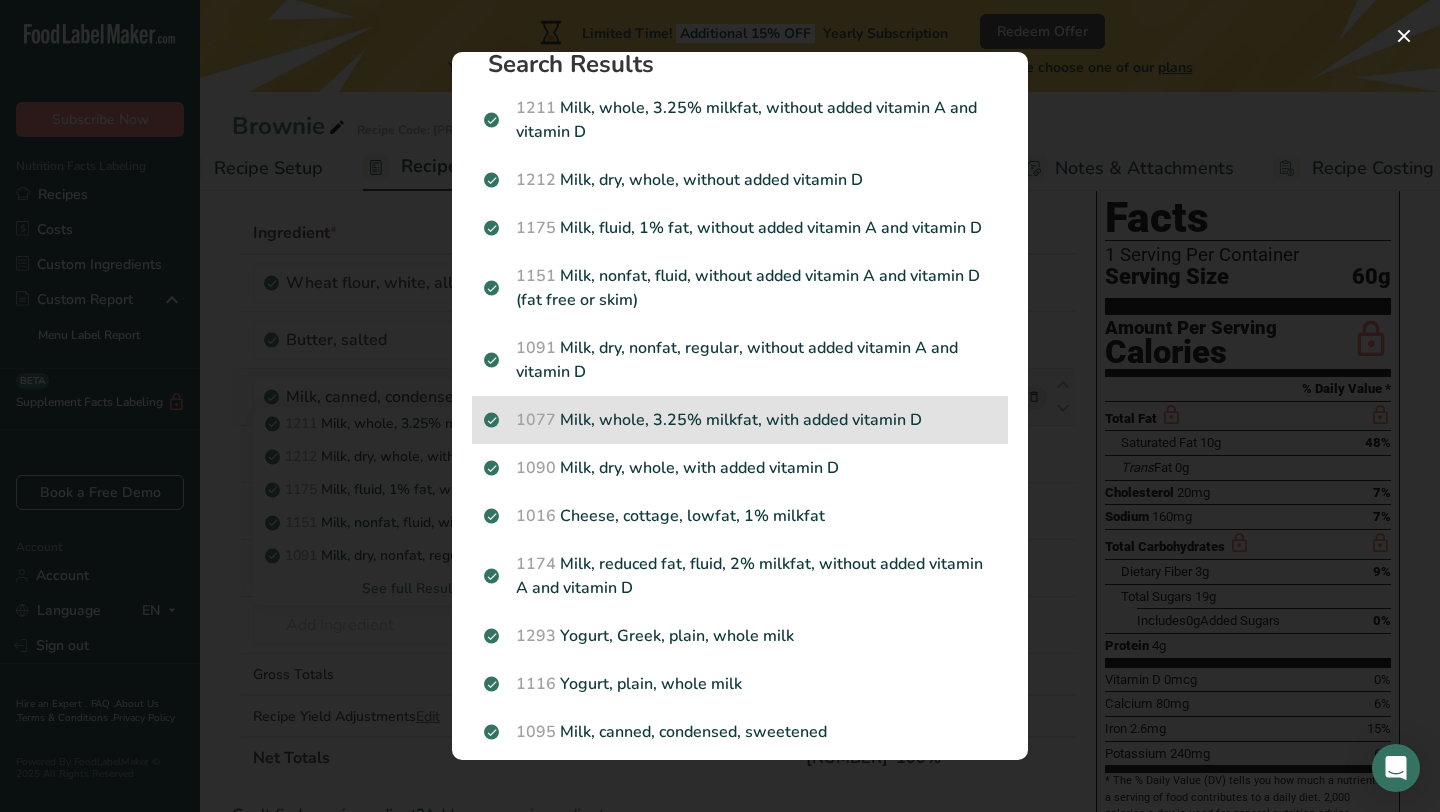 scroll, scrollTop: 0, scrollLeft: 0, axis: both 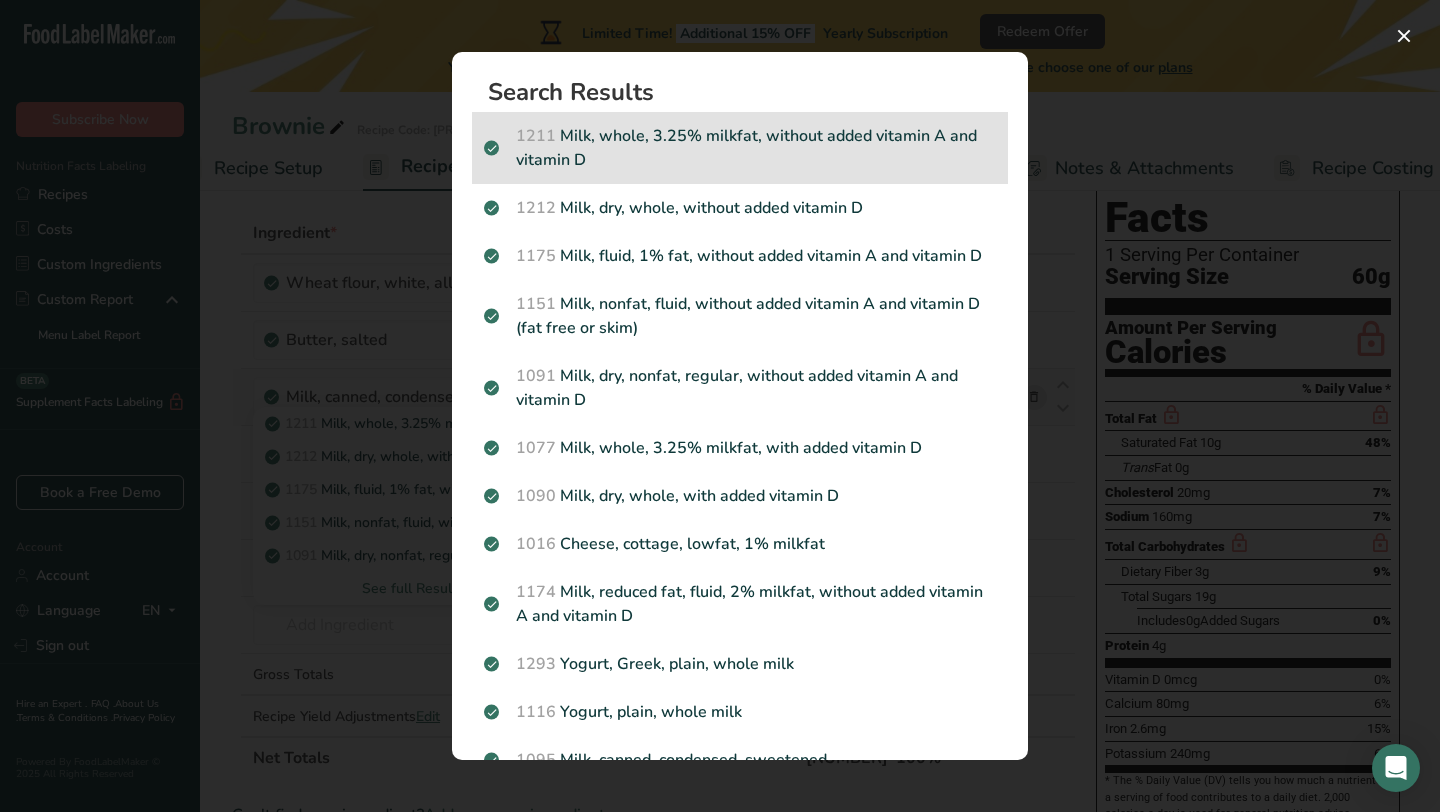 click on "1211
Milk, whole, 3.25% milkfat, without added vitamin A and vitamin D" at bounding box center (740, 148) 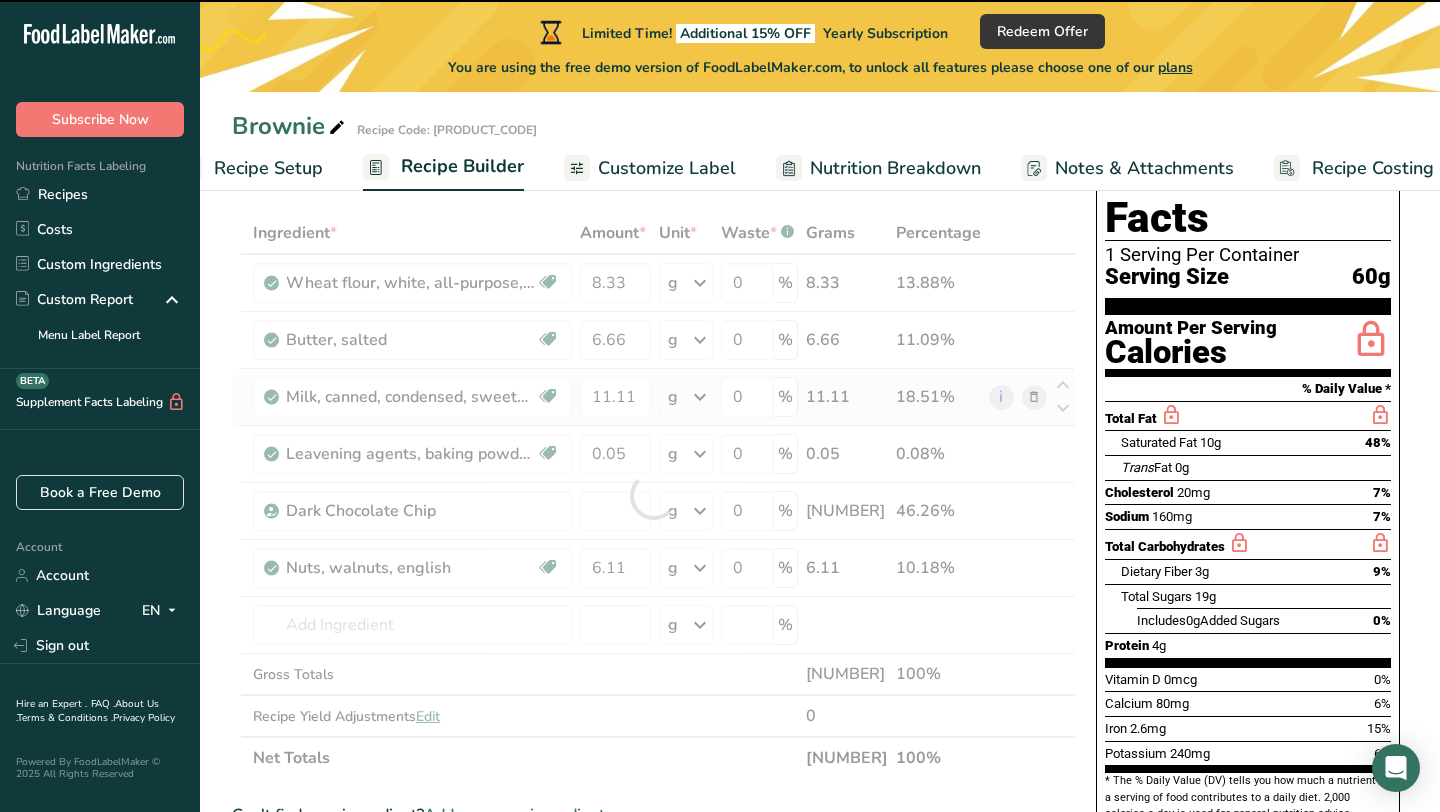 type on "0" 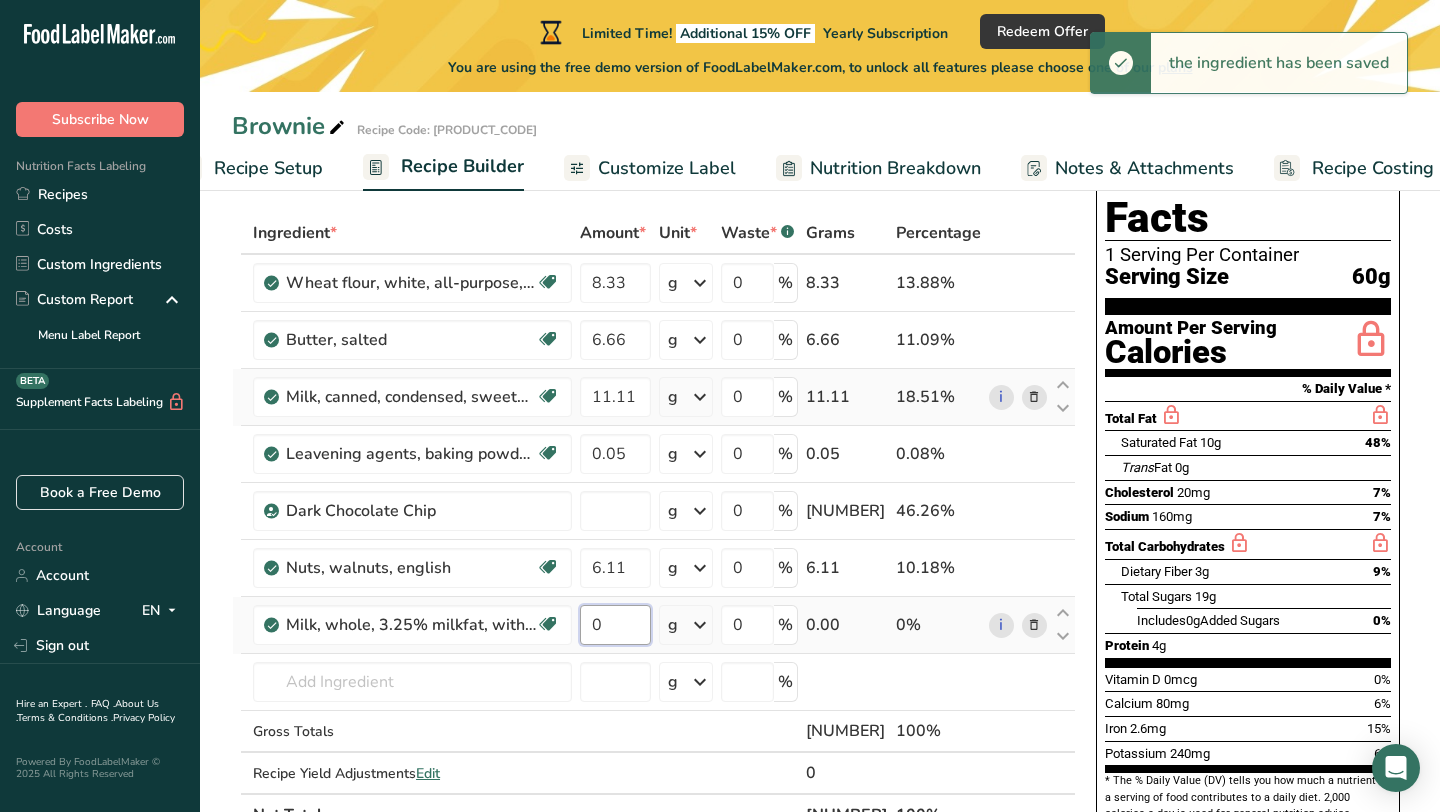 click on "0" at bounding box center (615, 625) 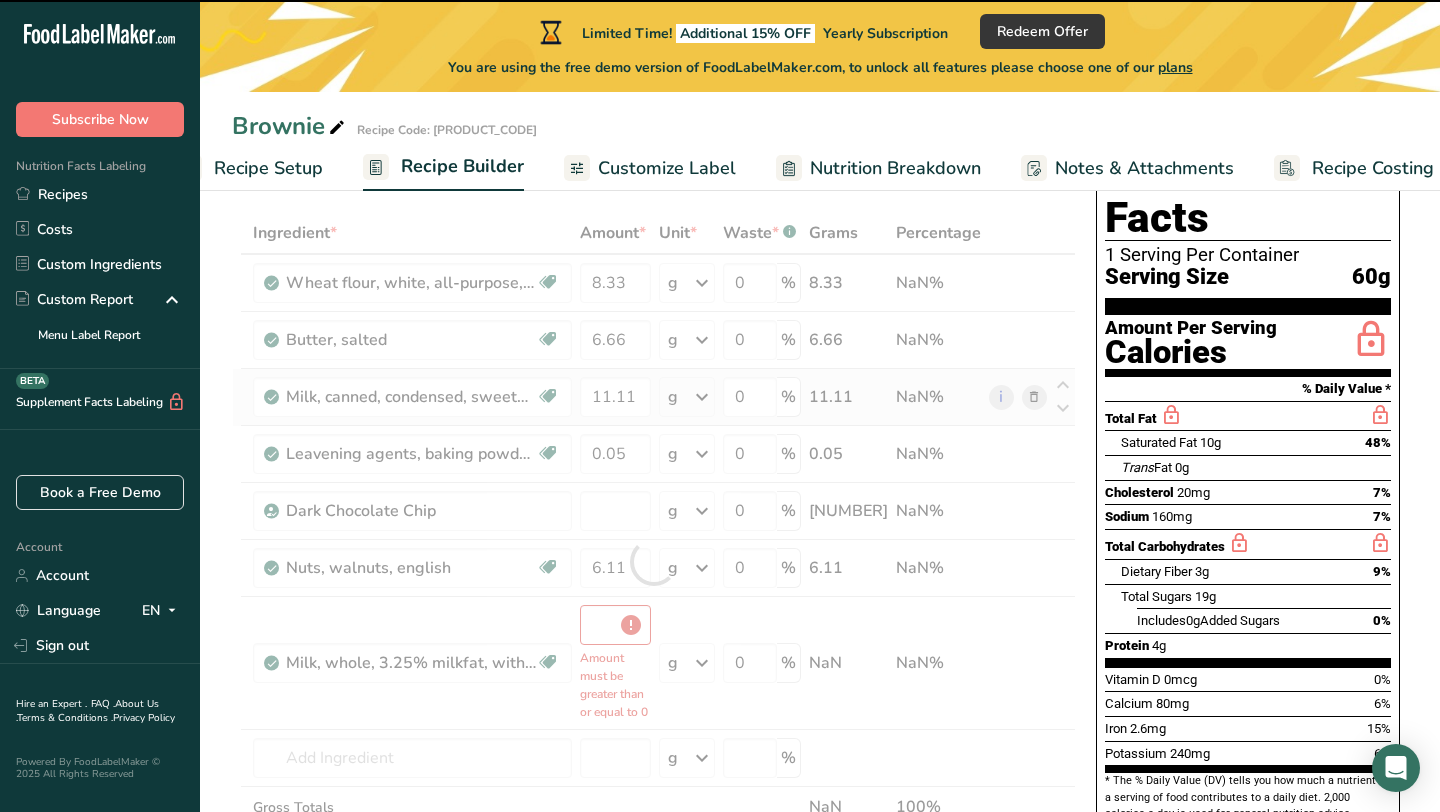 type on "0" 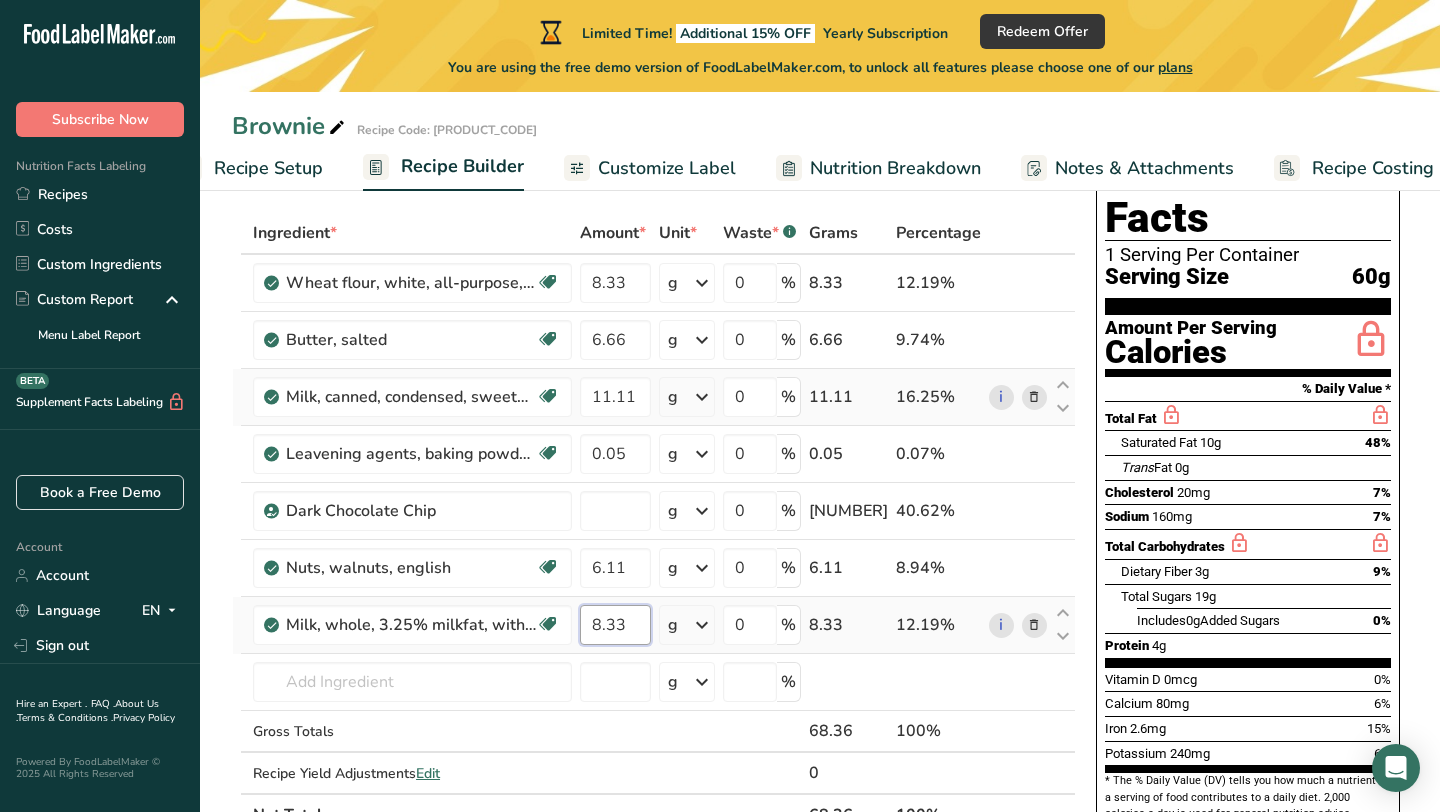 type on "8.33" 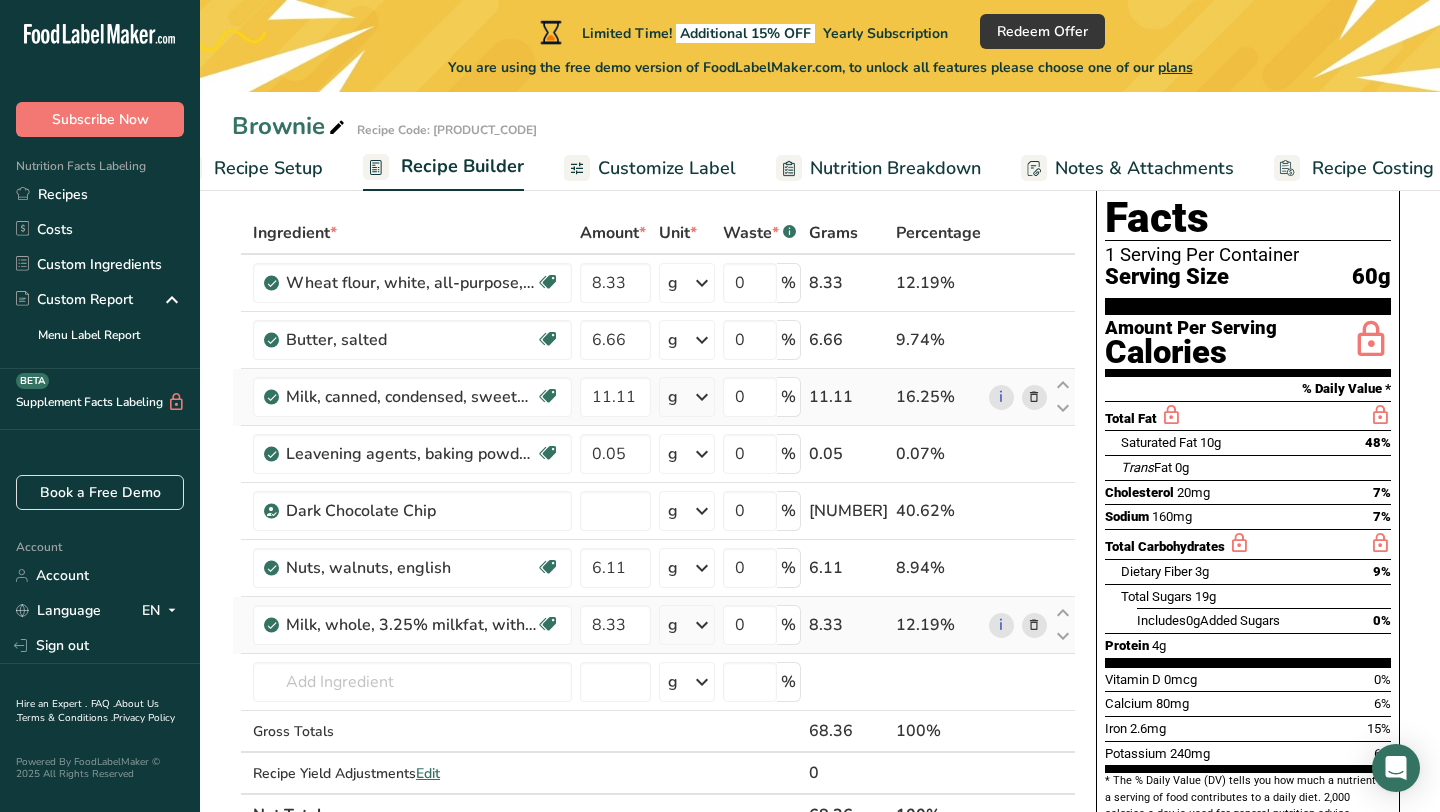 click on "Ingredient *
Amount *
Unit *
Waste *   .a-a{fill:#347362;}.b-a{fill:#fff;}          Grams
Percentage
Wheat flour, white, all-purpose, self-rising, enriched
Dairy free
Vegan
Vegetarian
Soy free
8.33
g
Portions
1 cup
Weight Units
g
kg
mg
See more
Volume Units
l
Volume units require a density conversion. If you know your ingredient's density enter it below. Otherwise, click on "RIA" our AI Regulatory bot - she will be able to help you
lb/ft3
g/cm3
Confirm
mL
lb/ft3
0" at bounding box center [654, 524] 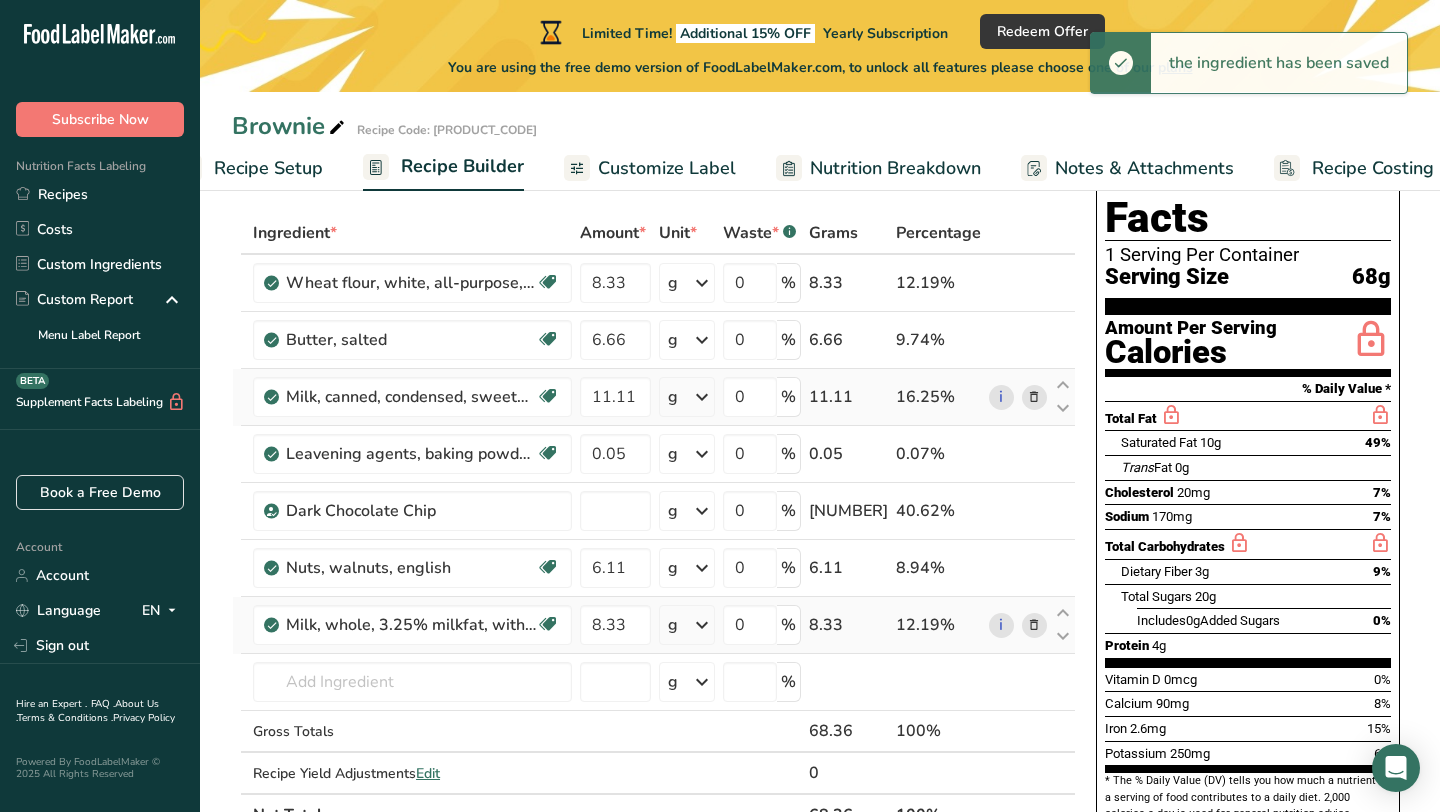 click at bounding box center [702, 625] 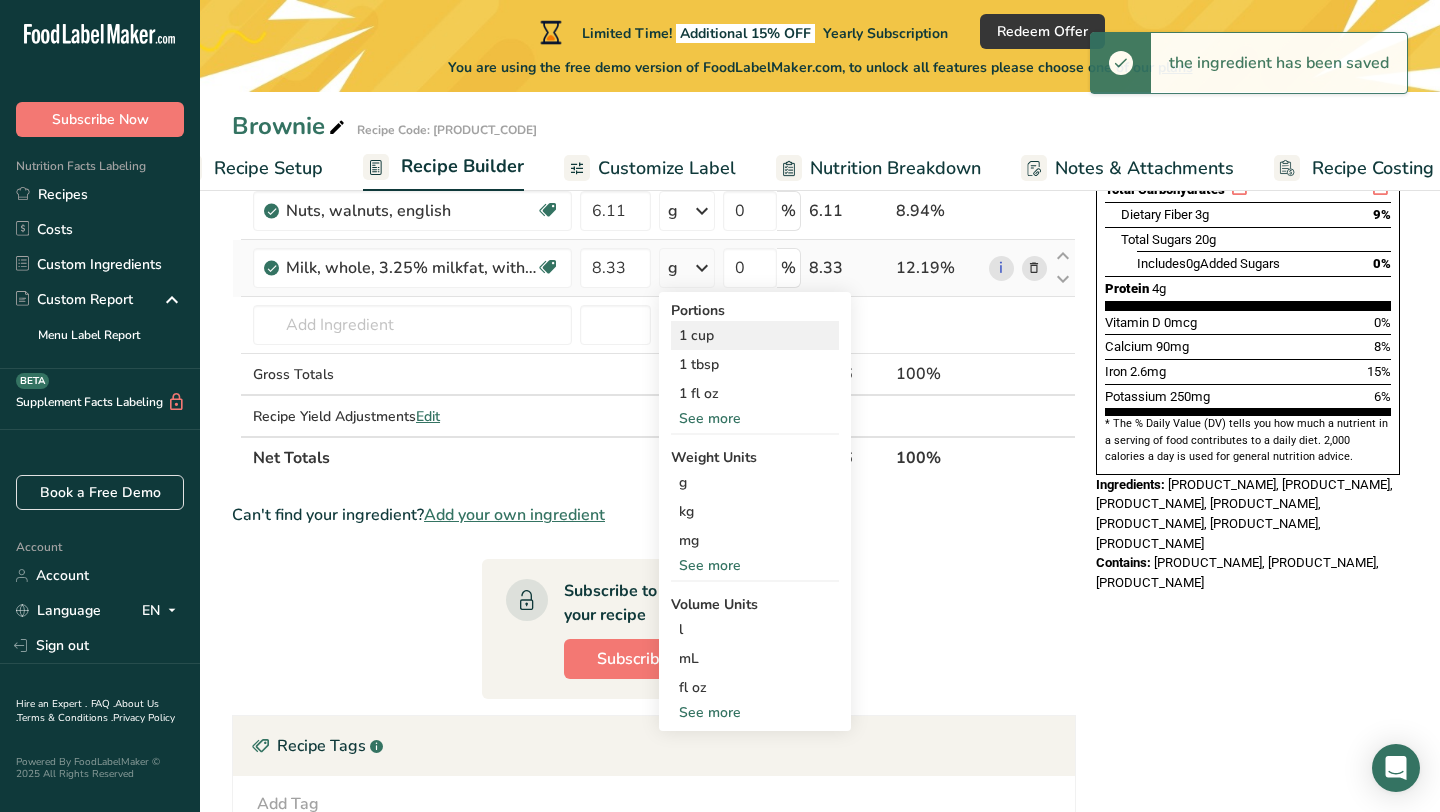 scroll, scrollTop: 456, scrollLeft: 0, axis: vertical 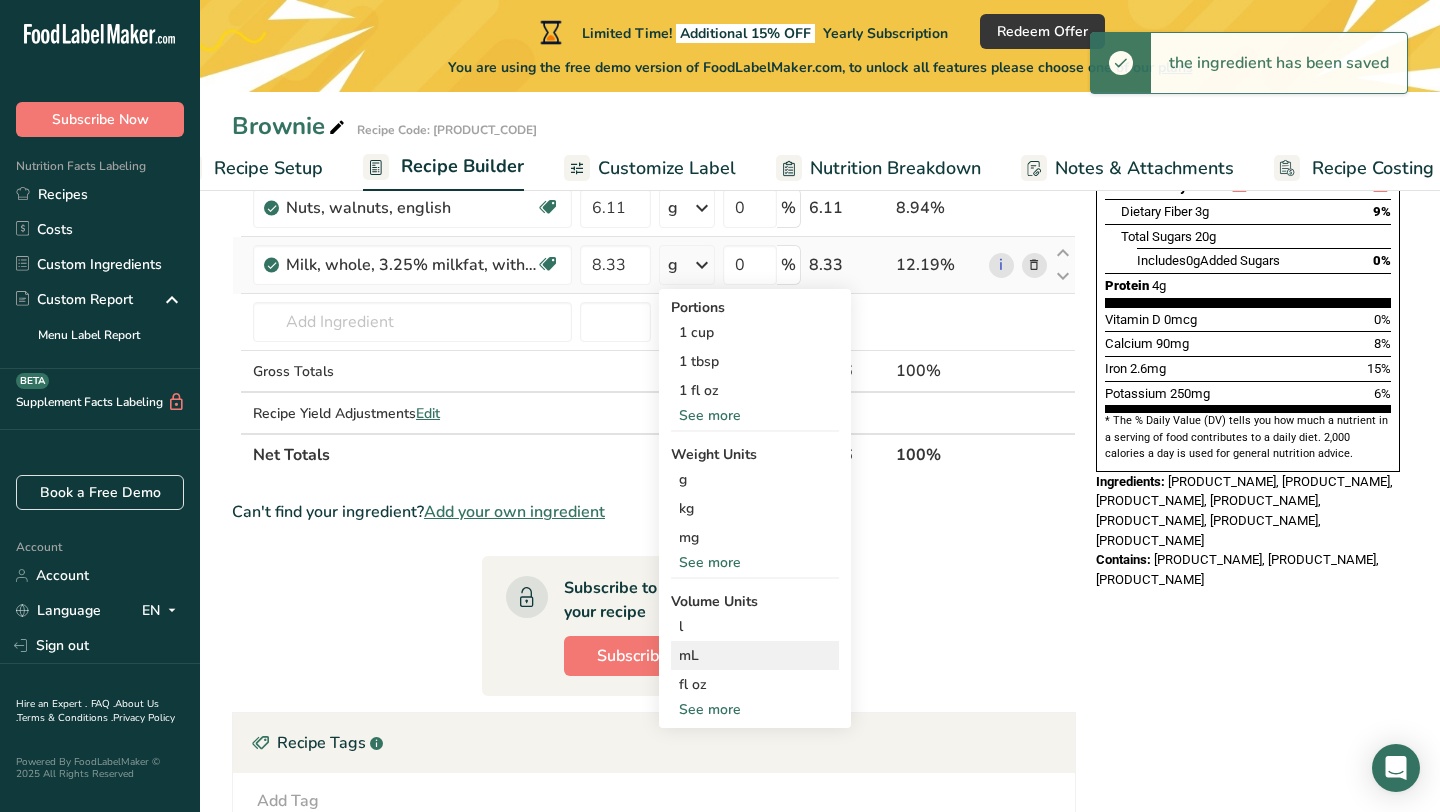 click on "mL" at bounding box center (755, 655) 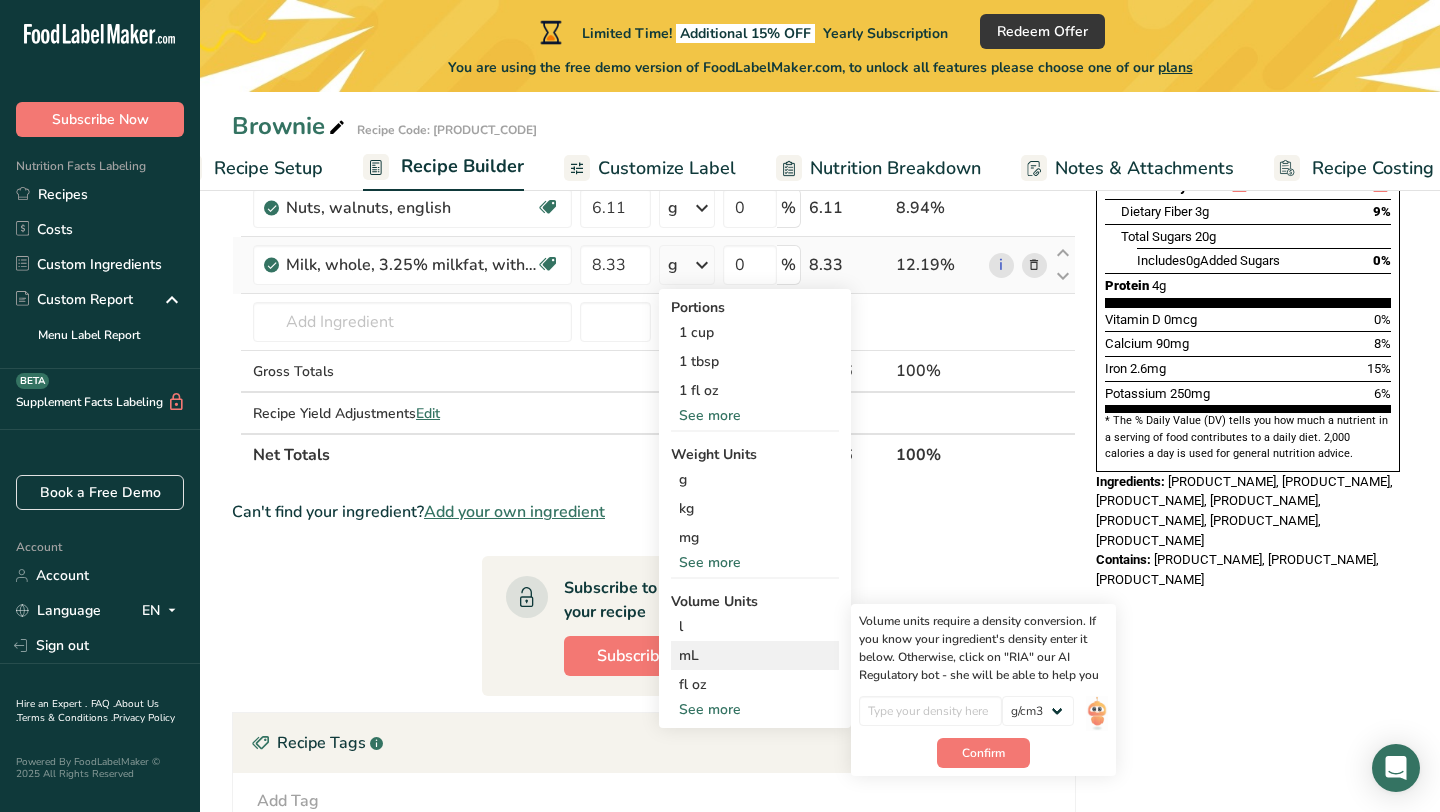 click at bounding box center (1097, 713) 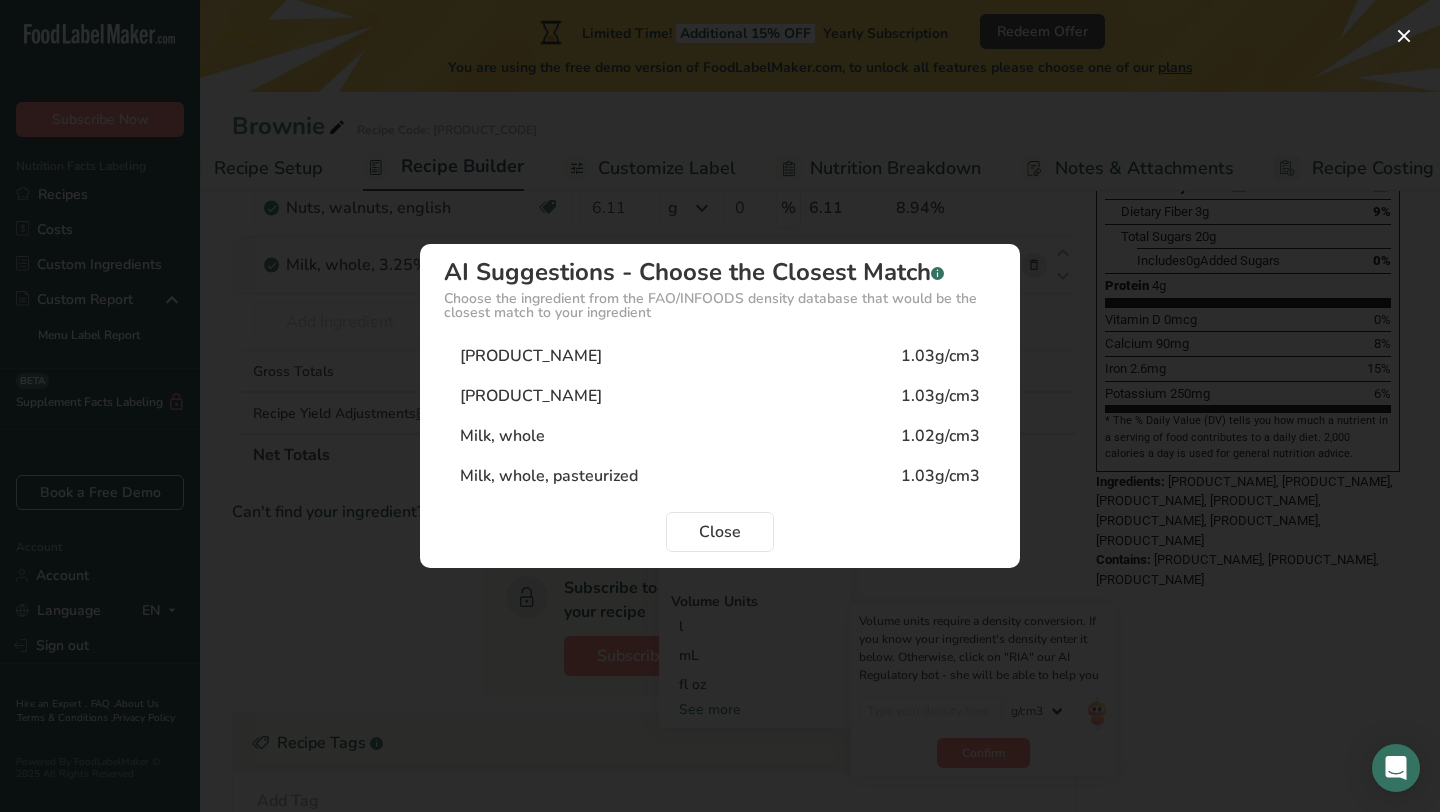 click on "Whole milk   1.03g/cm3" at bounding box center (720, 396) 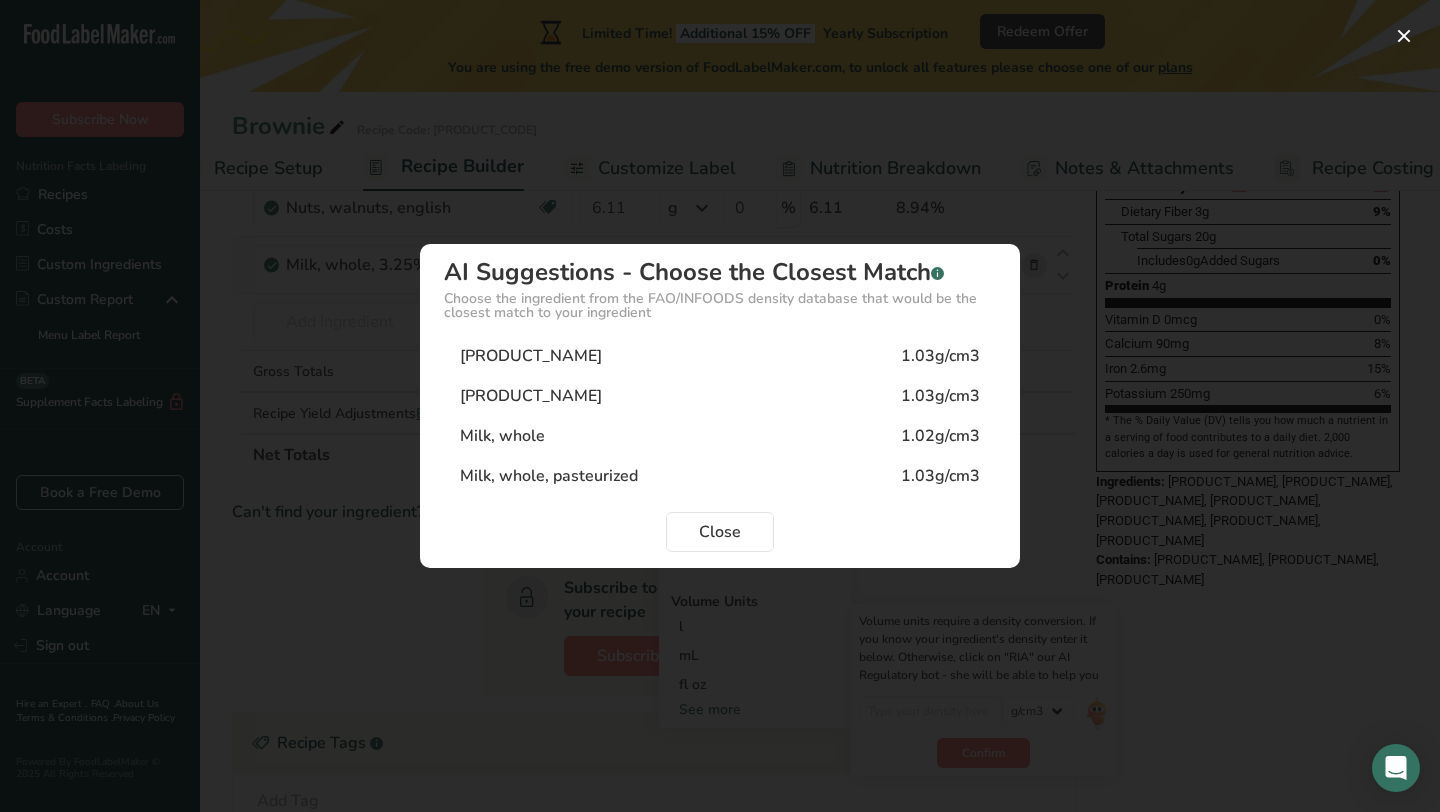 type on "1.03" 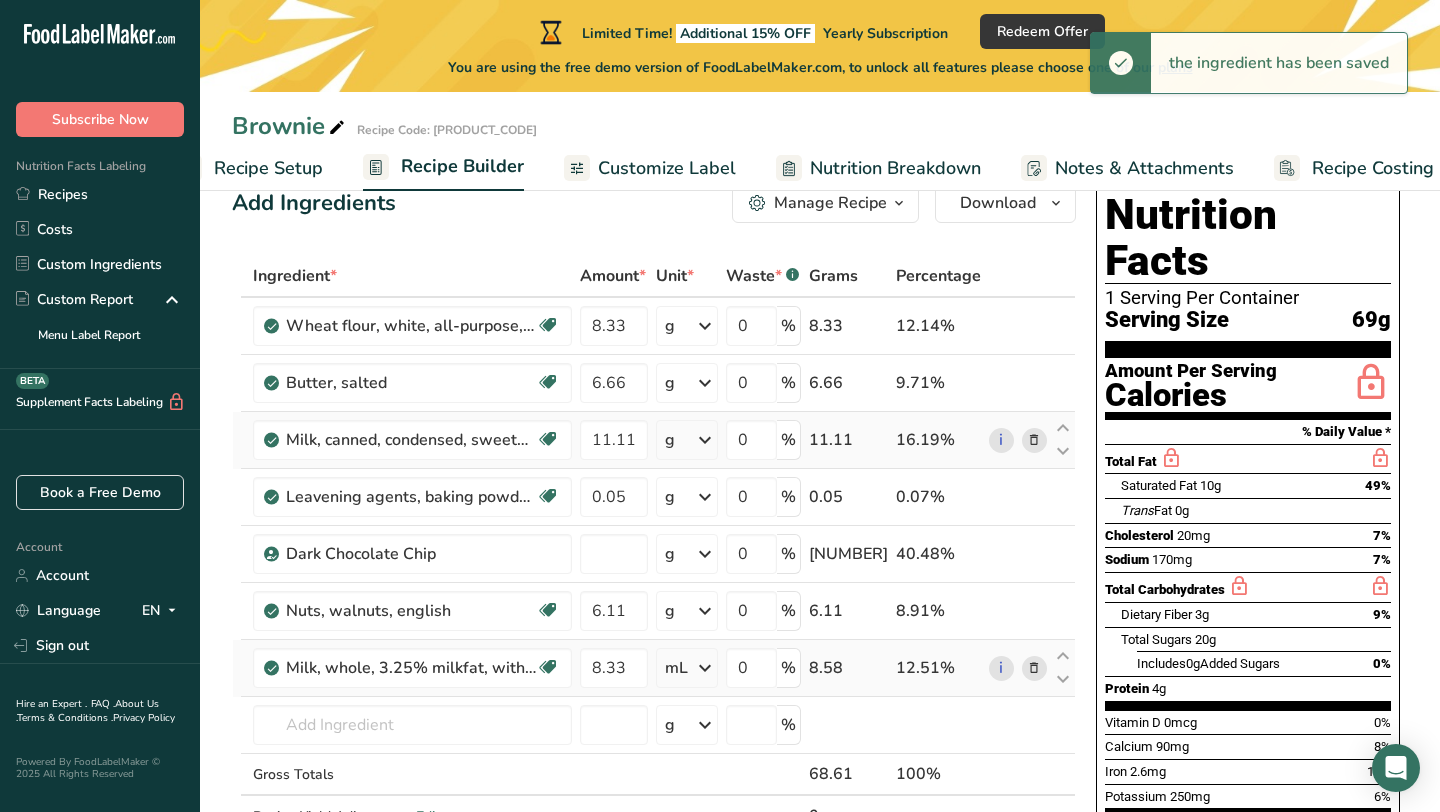 scroll, scrollTop: 0, scrollLeft: 0, axis: both 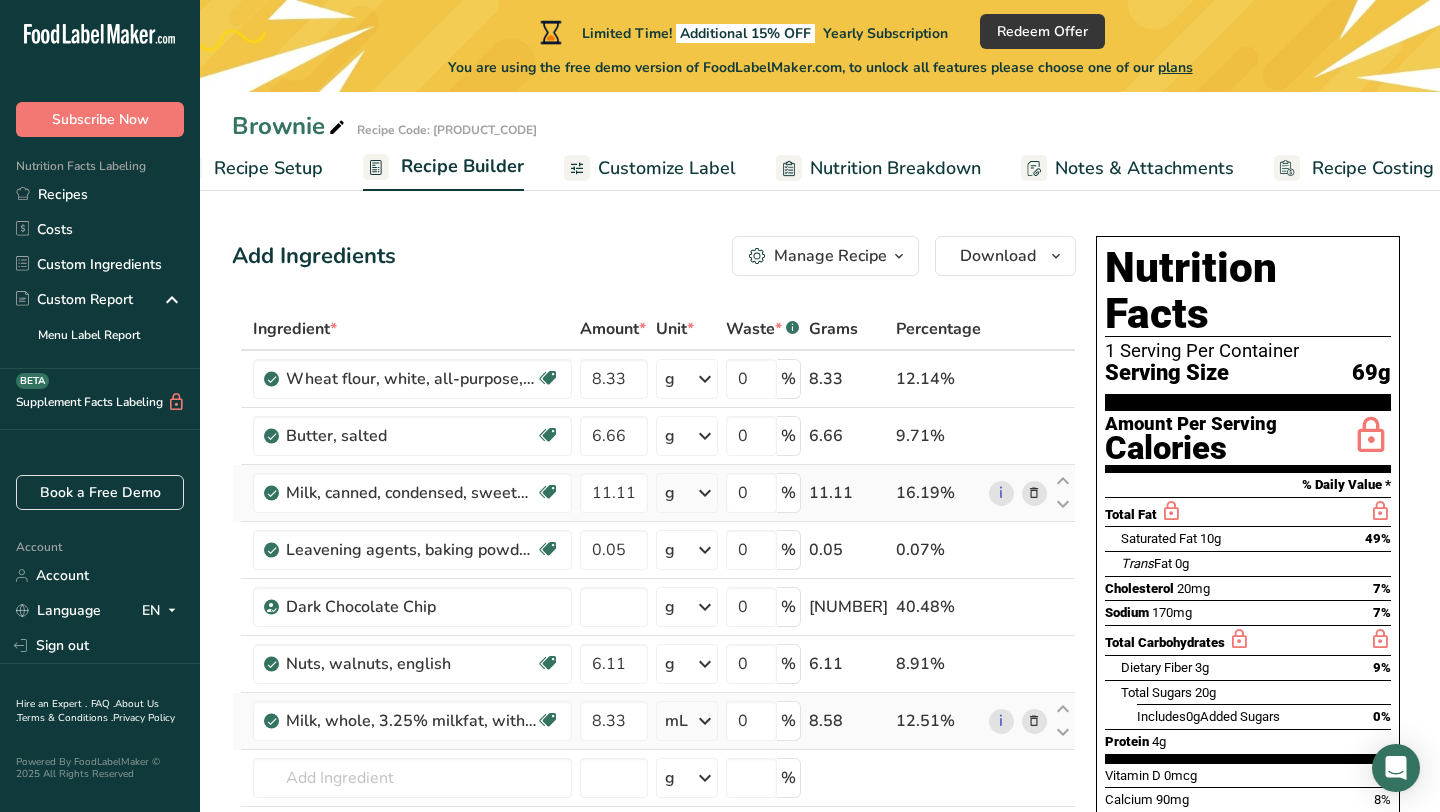 click at bounding box center (705, 493) 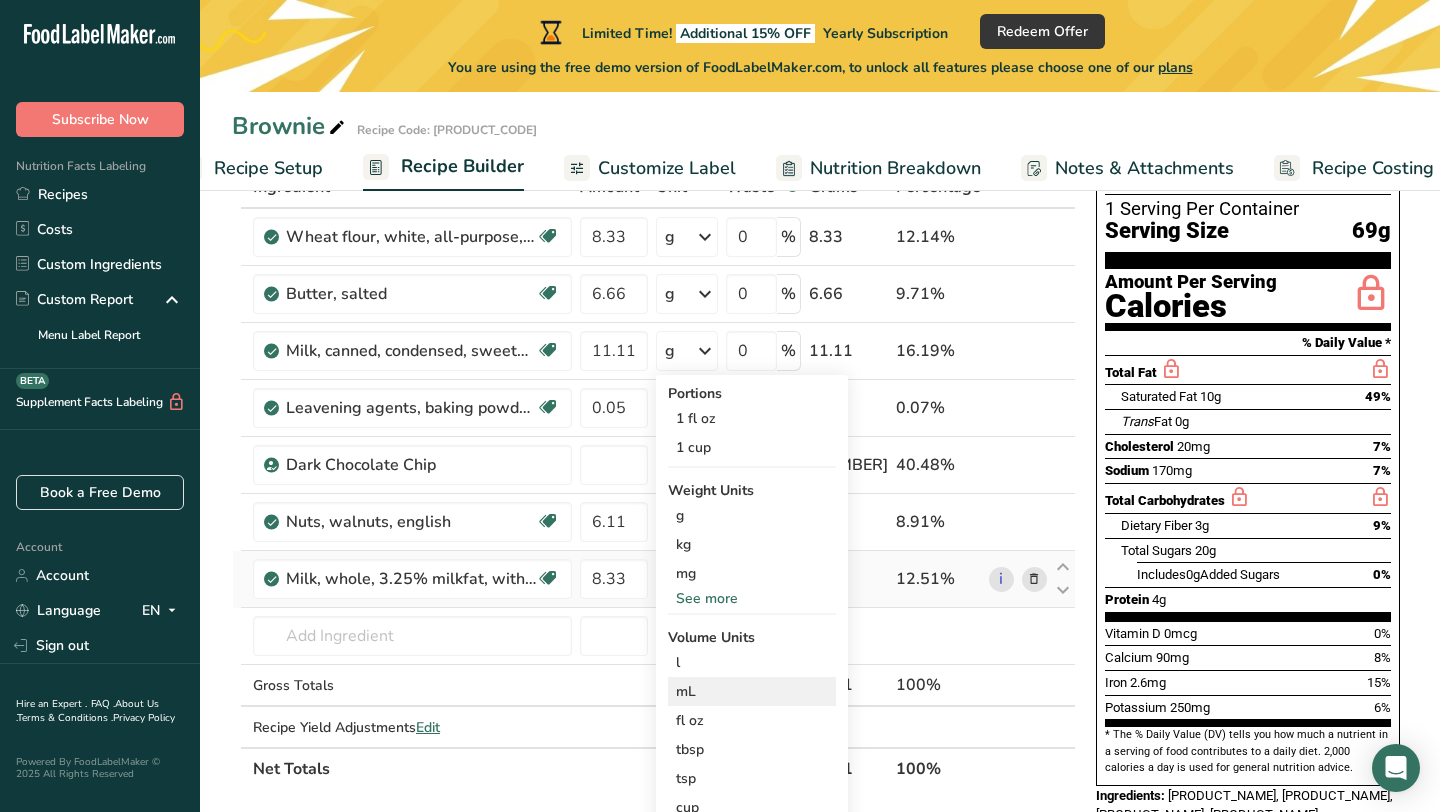 scroll, scrollTop: 151, scrollLeft: 0, axis: vertical 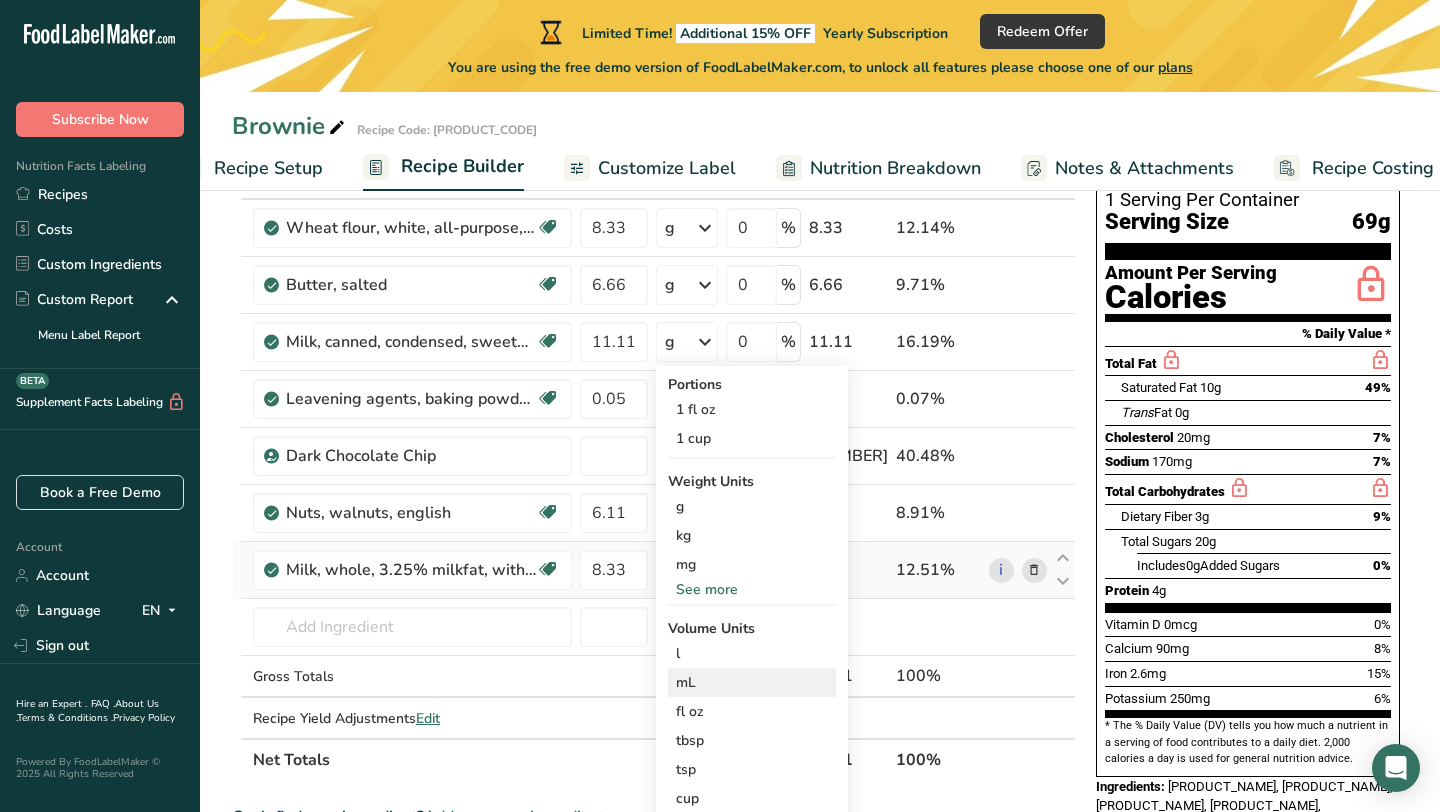 click on "mL" at bounding box center [752, 682] 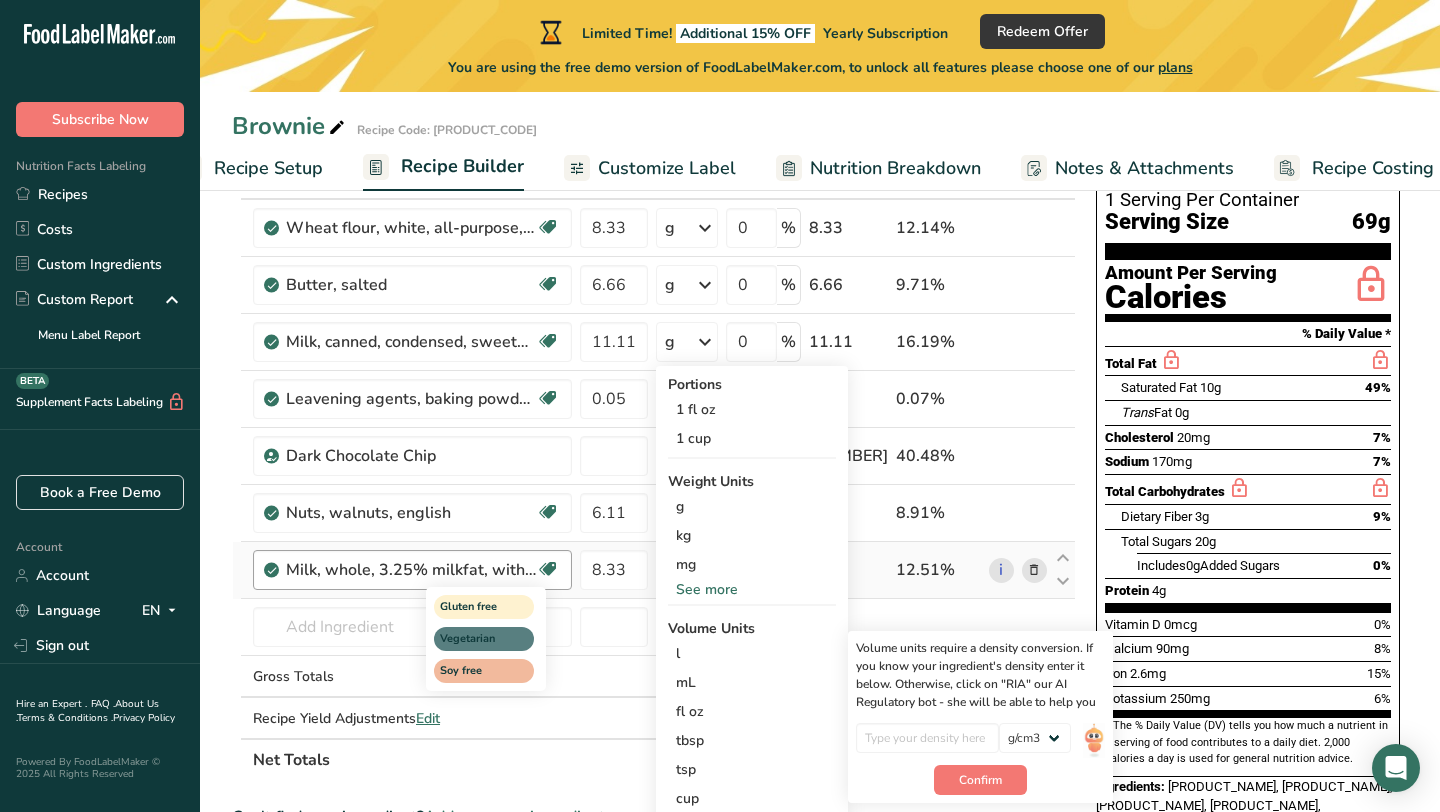 click on "Gluten free
Vegetarian
Soy free" at bounding box center [522, 637] 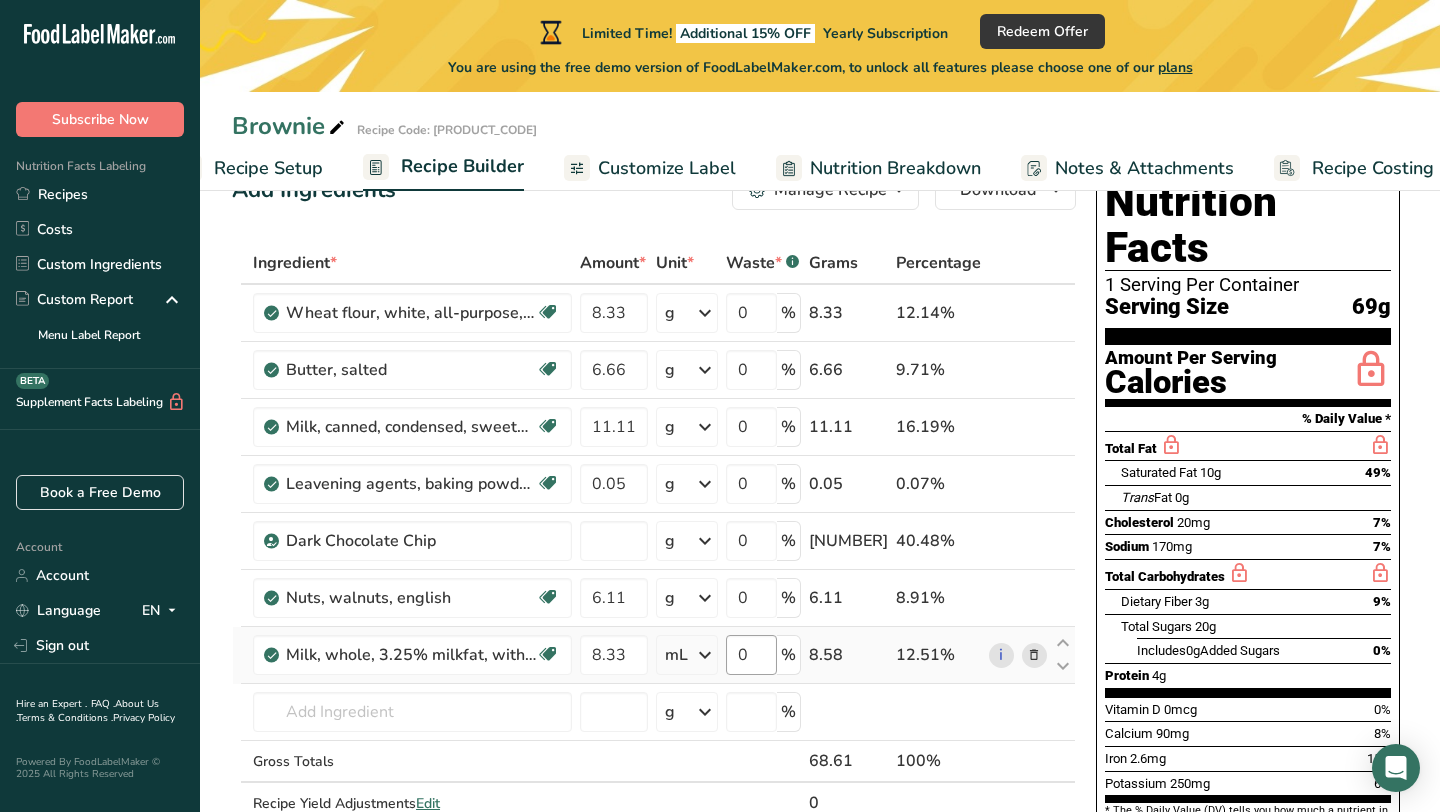 scroll, scrollTop: 0, scrollLeft: 0, axis: both 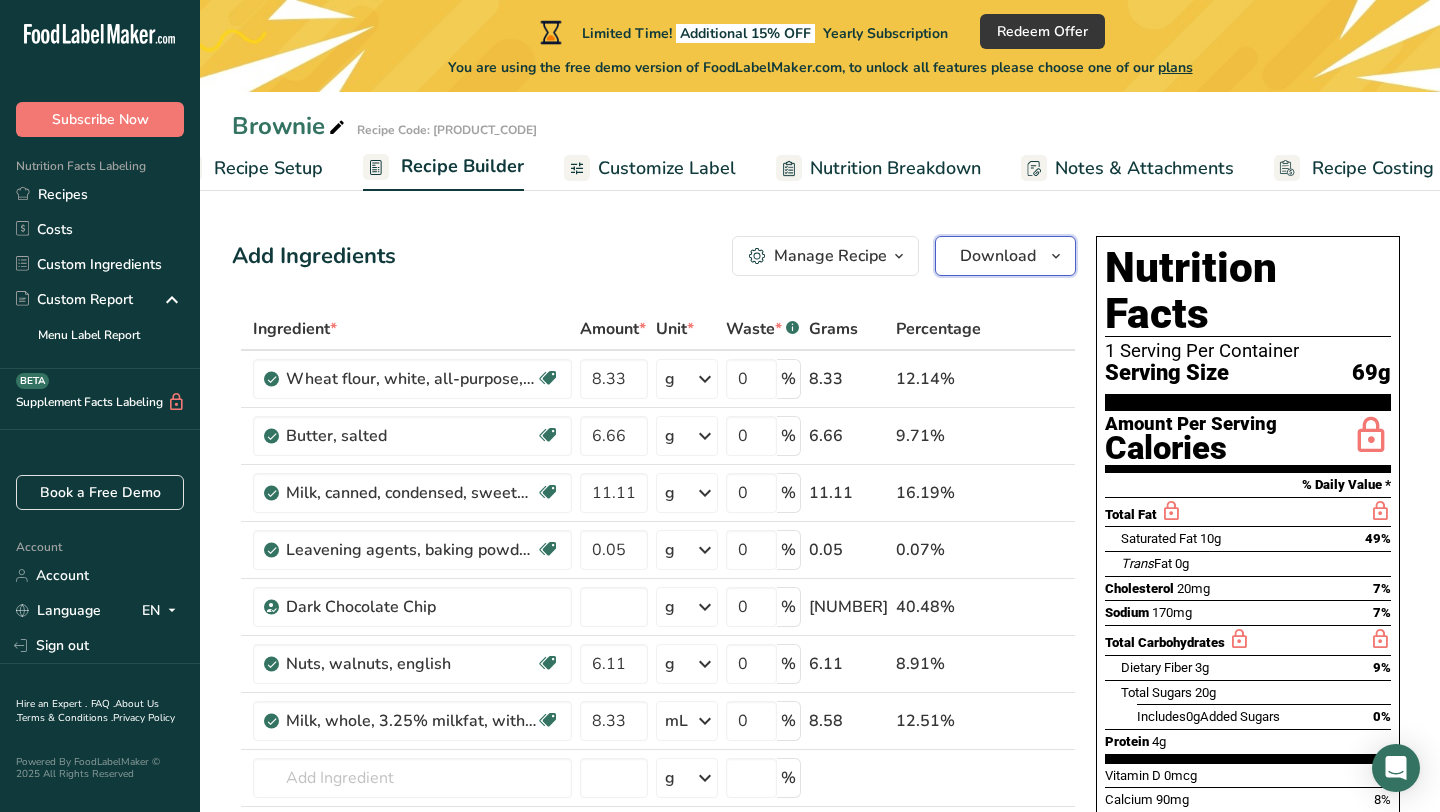 click on "Download" at bounding box center [1005, 256] 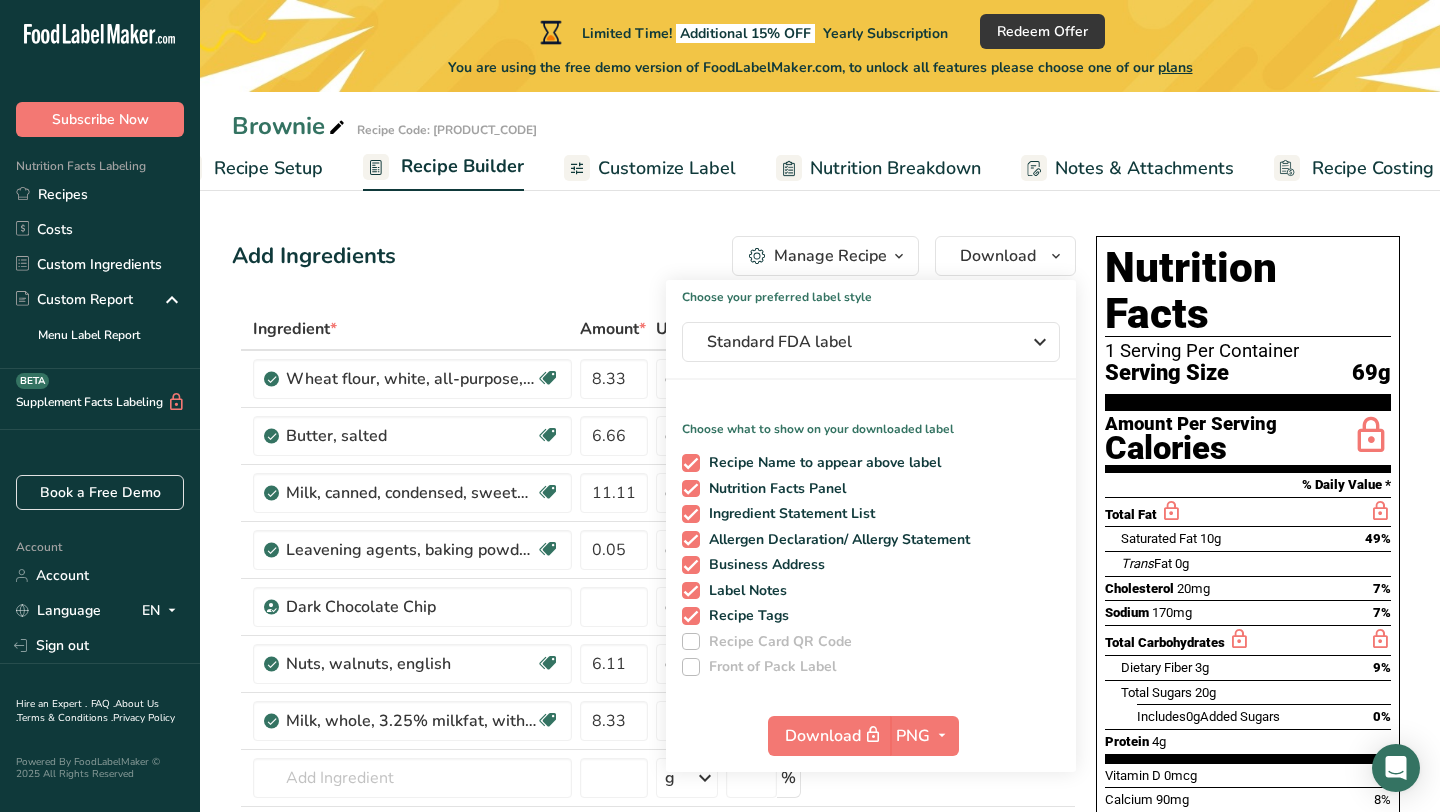 click on "Add Ingredients
Manage Recipe         Delete Recipe             Duplicate Recipe               Scale Recipe               Save as Sub-Recipe   .a-a{fill:#347362;}.b-a{fill:#fff;}                                 Nutrition Breakdown                 Recipe Card
NEW
Amino Acids Pattern Report             Activity History
Download
Choose your preferred label style
Standard FDA label
Standard FDA label
The most common format for nutrition facts labels in compliance with the FDA's typeface, style and requirements
Tabular FDA label
A label format compliant with the FDA regulations presented in a tabular (horizontal) display.
Linear FDA label
A simple linear display for small sized packages.
Simplified FDA label" at bounding box center (820, 904) 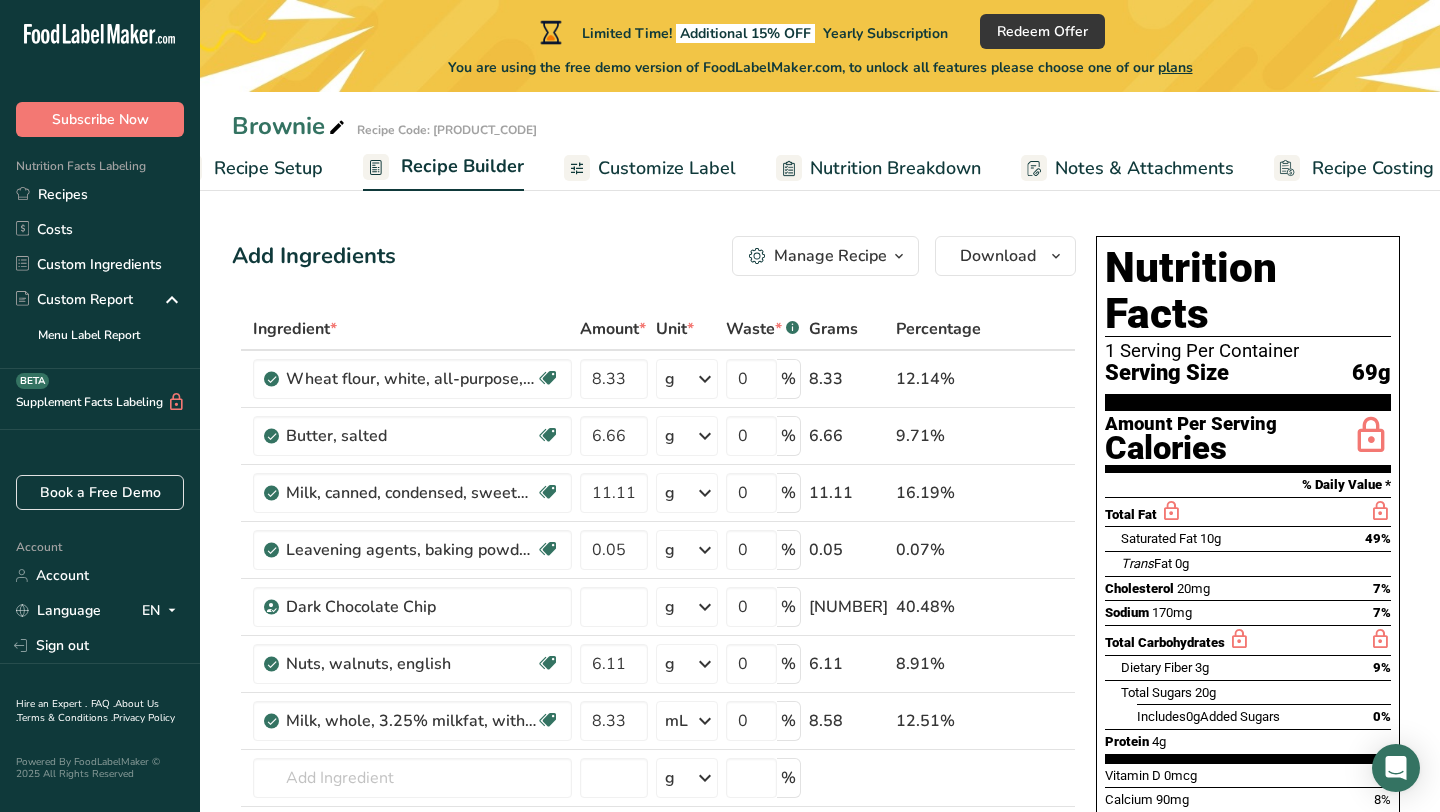 click on "Manage Recipe" at bounding box center [830, 256] 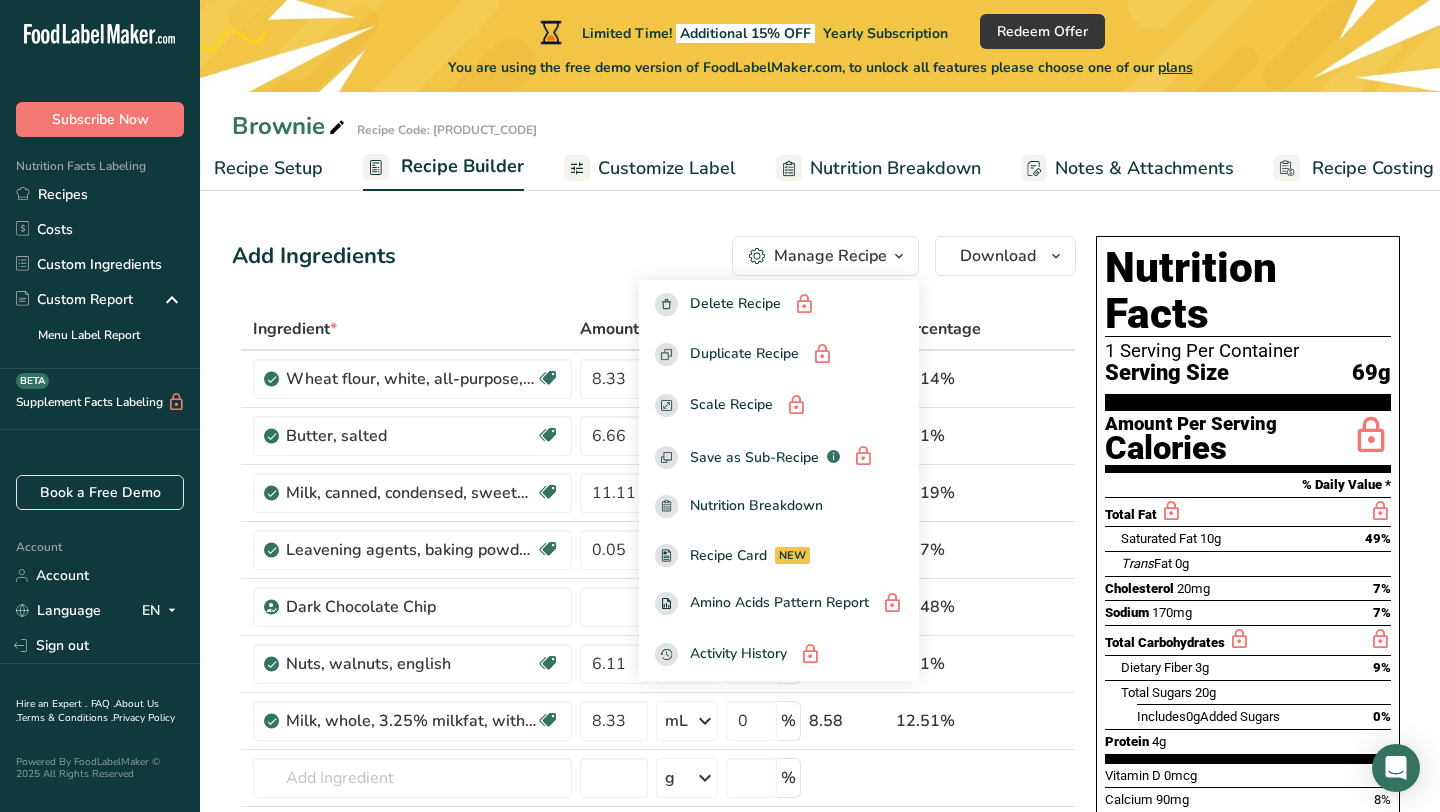 click on "Add Ingredients
Manage Recipe         Delete Recipe             Duplicate Recipe               Scale Recipe               Save as Sub-Recipe   .a-a{fill:#347362;}.b-a{fill:#fff;}                                 Nutrition Breakdown                 Recipe Card
NEW
Amino Acids Pattern Report             Activity History
Download
Choose your preferred label style
Standard FDA label
Standard FDA label
The most common format for nutrition facts labels in compliance with the FDA's typeface, style and requirements
Tabular FDA label
A label format compliant with the FDA regulations presented in a tabular (horizontal) display.
Linear FDA label
A simple linear display for small sized packages.
Simplified FDA label" at bounding box center (660, 904) 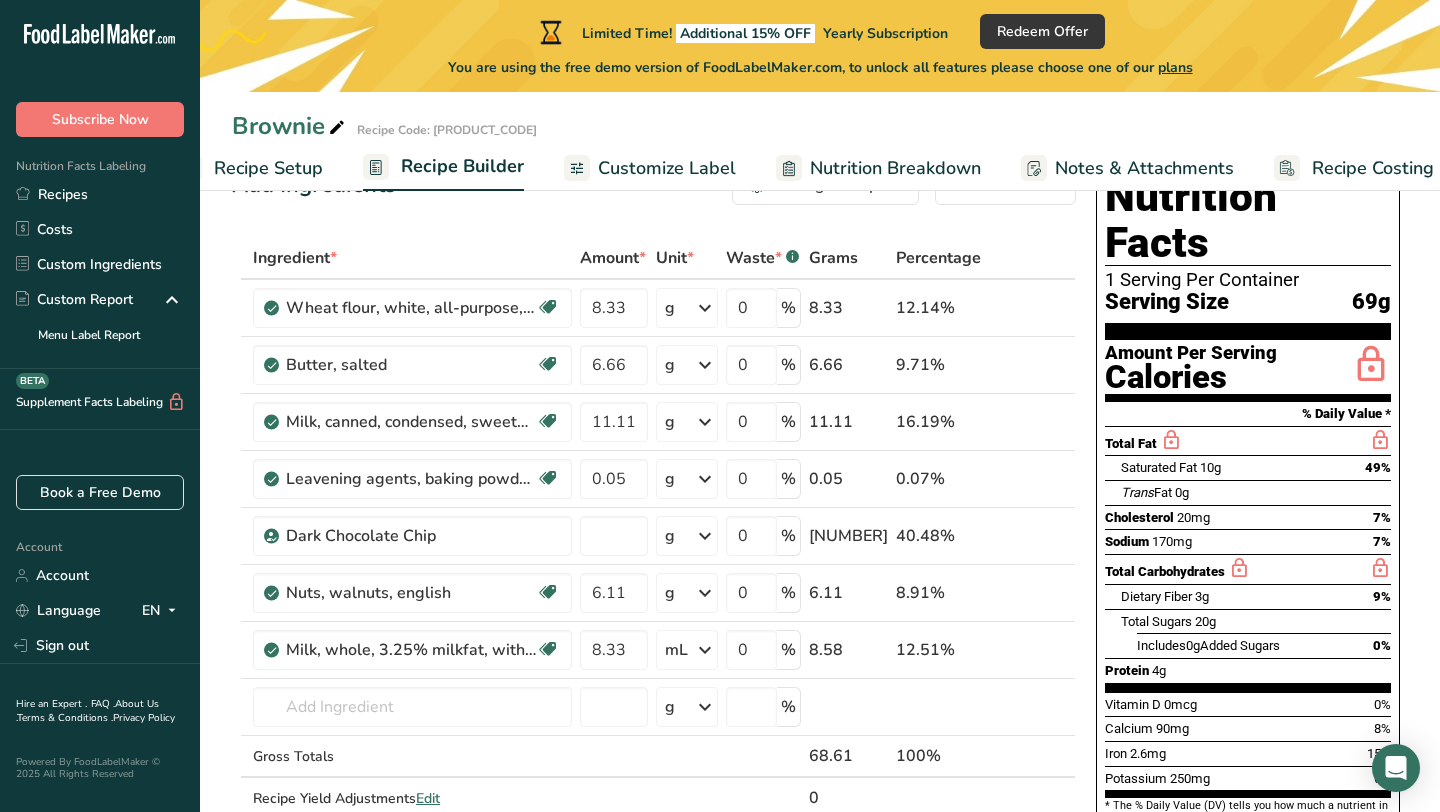 scroll, scrollTop: 52, scrollLeft: 0, axis: vertical 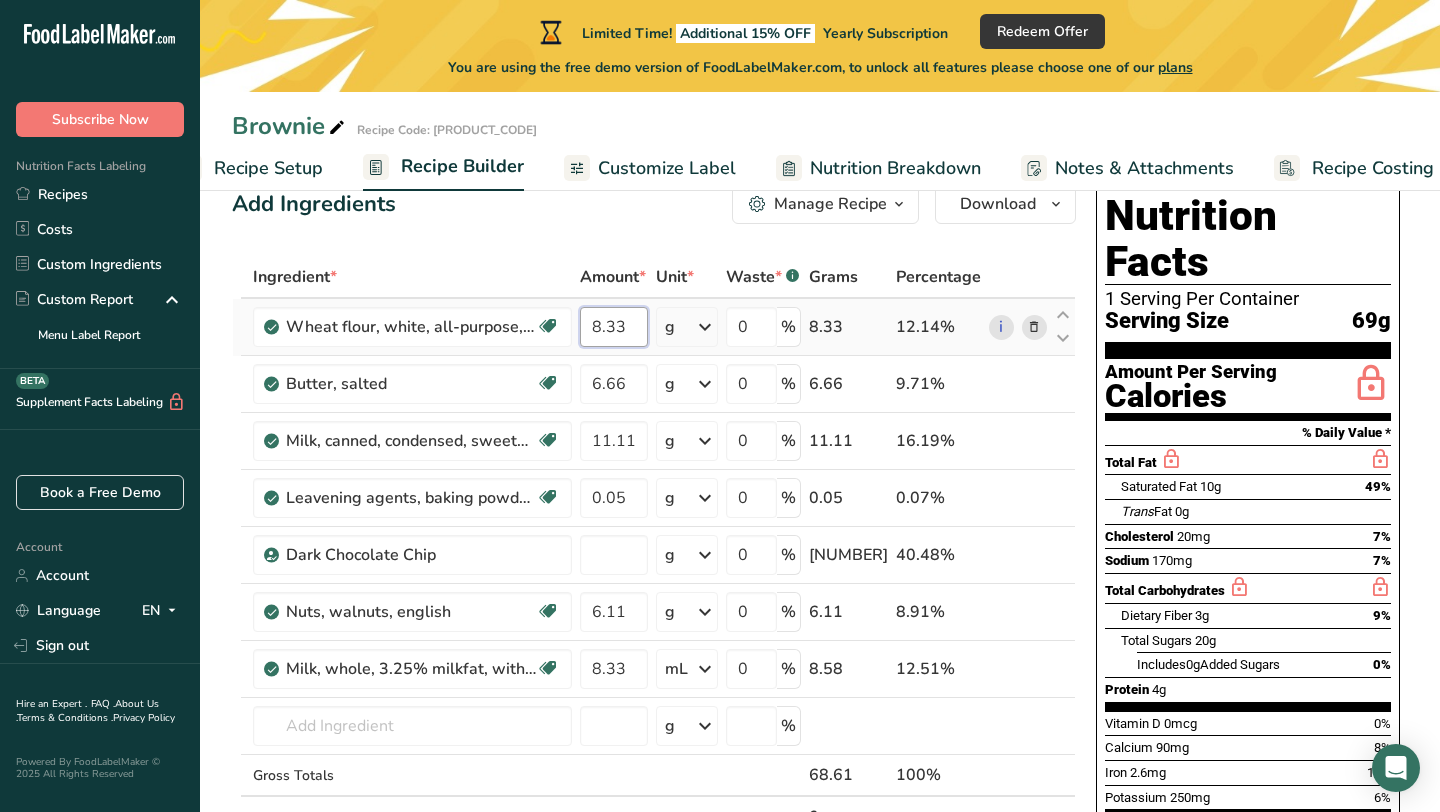 click on "8.33" at bounding box center (614, 327) 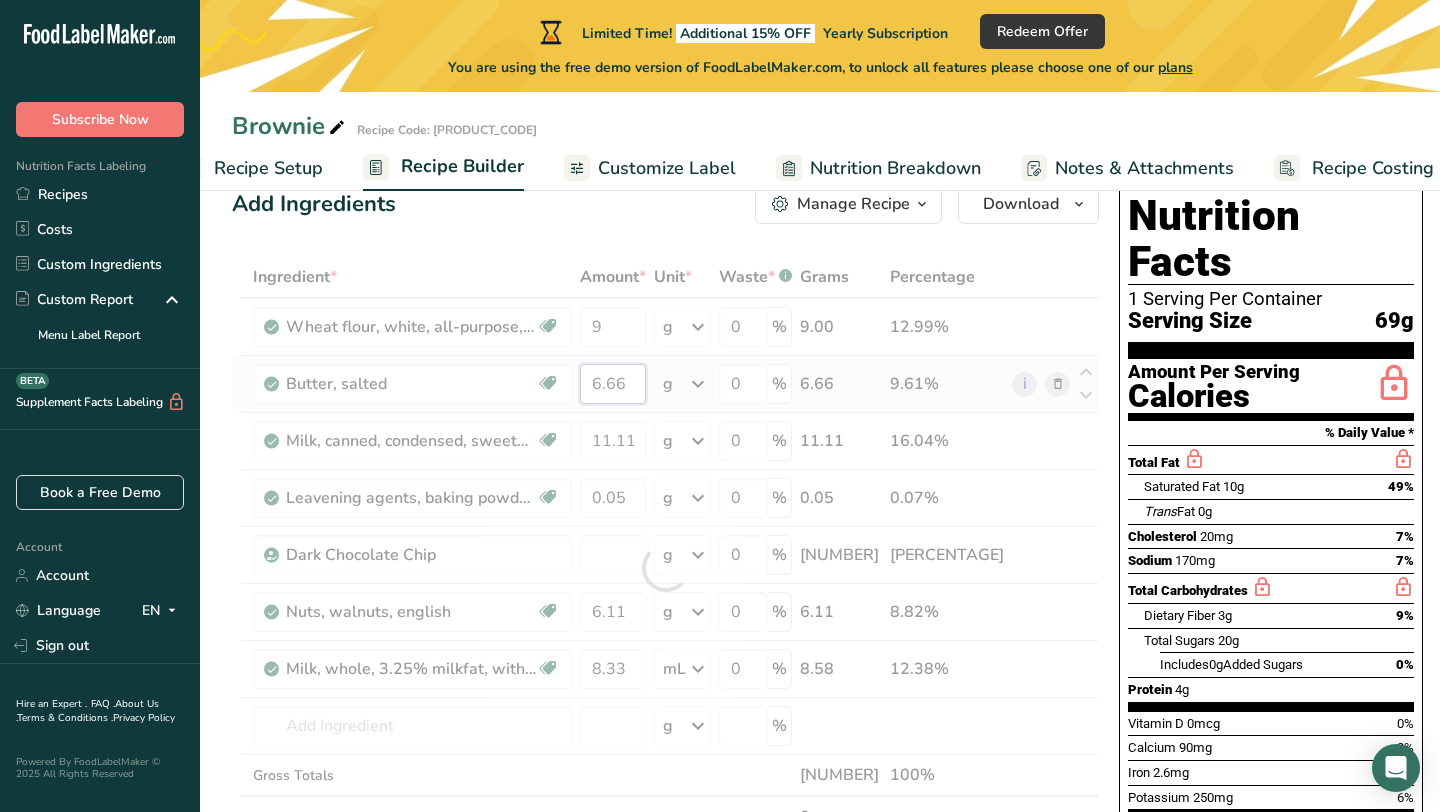 click on "Ingredient *
Amount *
Unit *
Waste *   .a-a{fill:#347362;}.b-a{fill:#fff;}          Grams
Percentage
Wheat flour, white, all-purpose, self-rising, enriched
Dairy free
Vegan
Vegetarian
Soy free
9
g
Portions
1 cup
Weight Units
g
kg
mg
See more
Volume Units
l
Volume units require a density conversion. If you know your ingredient's density enter it below. Otherwise, click on "RIA" our AI Regulatory bot - she will be able to help you
lb/ft3
g/cm3
Confirm
mL
lb/ft3
fl oz" at bounding box center [665, 568] 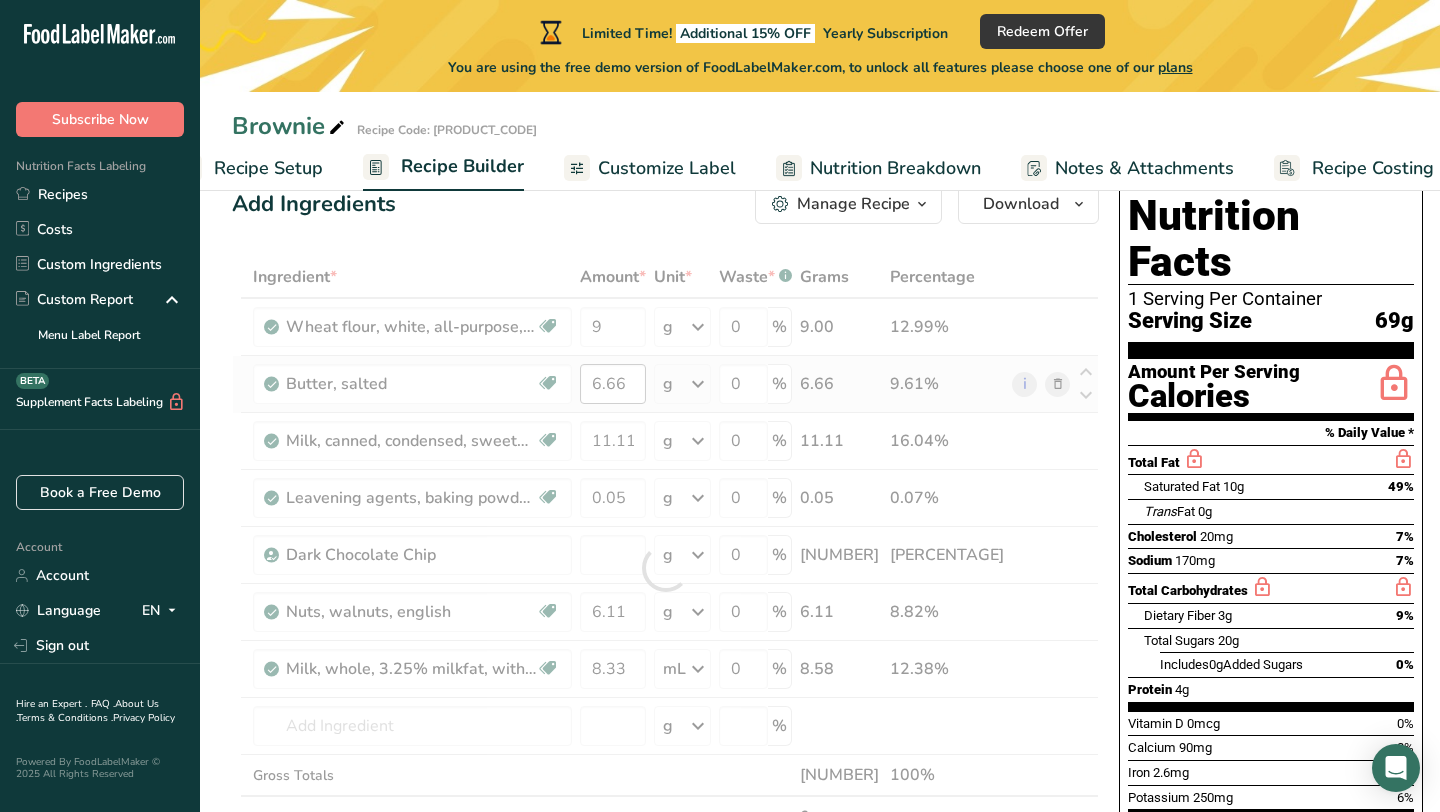 click at bounding box center [665, 568] 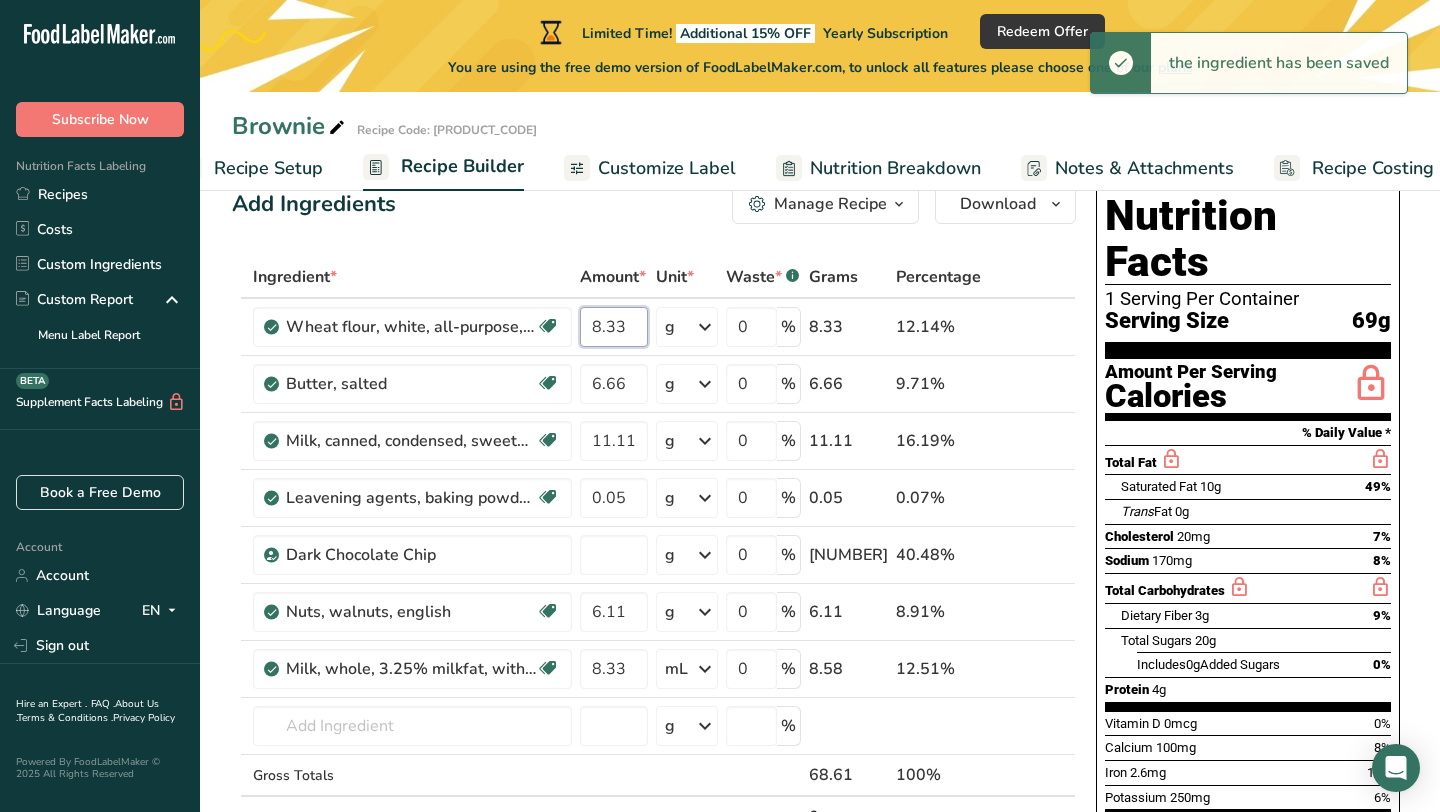 type on "8.33" 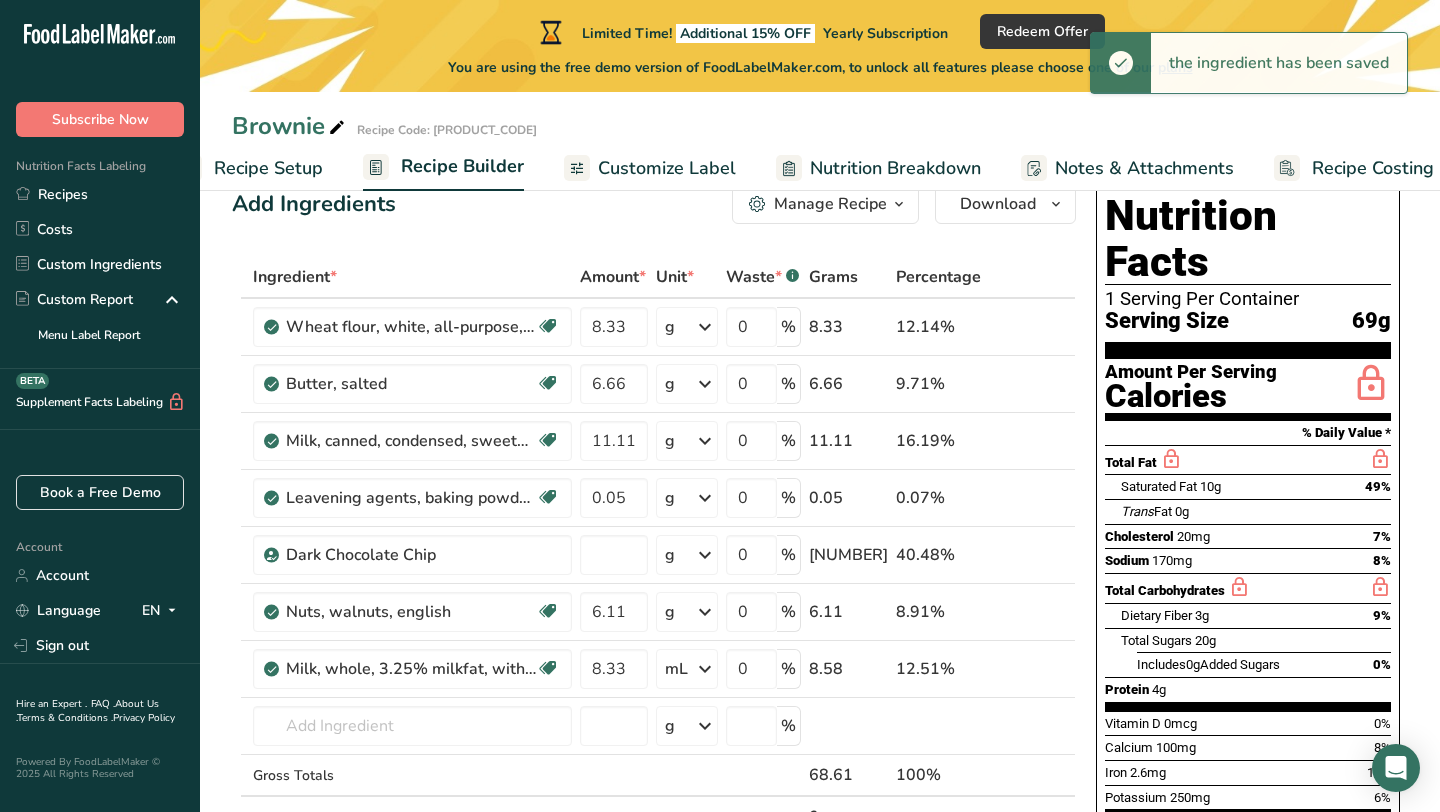 click on "Ingredient *
Amount *
Unit *
Waste *   .a-a{fill:#347362;}.b-a{fill:#fff;}          Grams
Percentage
Wheat flour, white, all-purpose, self-rising, enriched
Dairy free
Vegan
Vegetarian
Soy free
8.33
g
Portions
1 cup
Weight Units
g
kg
mg
See more
Volume Units
l
Volume units require a density conversion. If you know your ingredient's density enter it below. Otherwise, click on "RIA" our AI Regulatory bot - she will be able to help you
lb/ft3
g/cm3
Confirm
mL
lb/ft3
0" at bounding box center (654, 568) 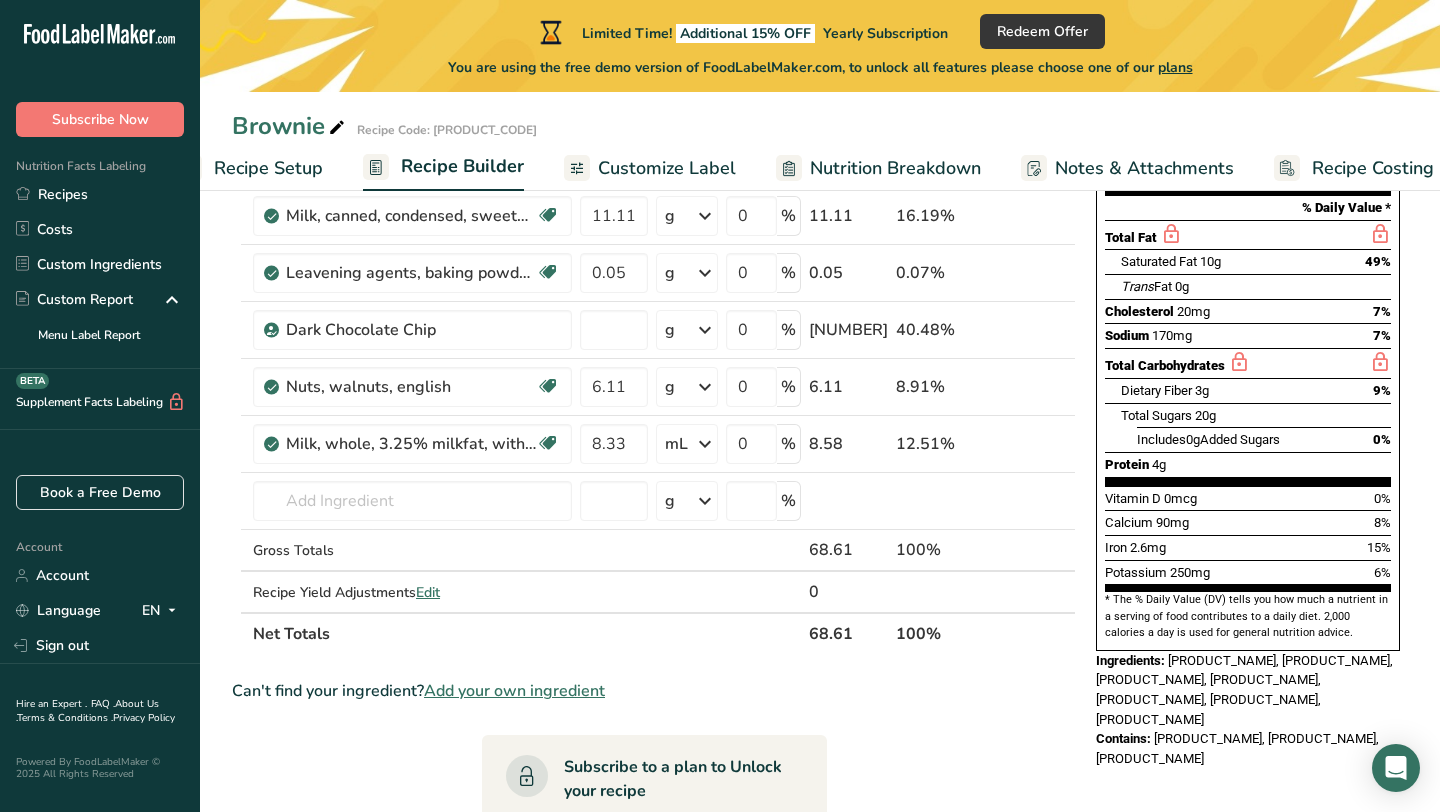 scroll, scrollTop: 0, scrollLeft: 0, axis: both 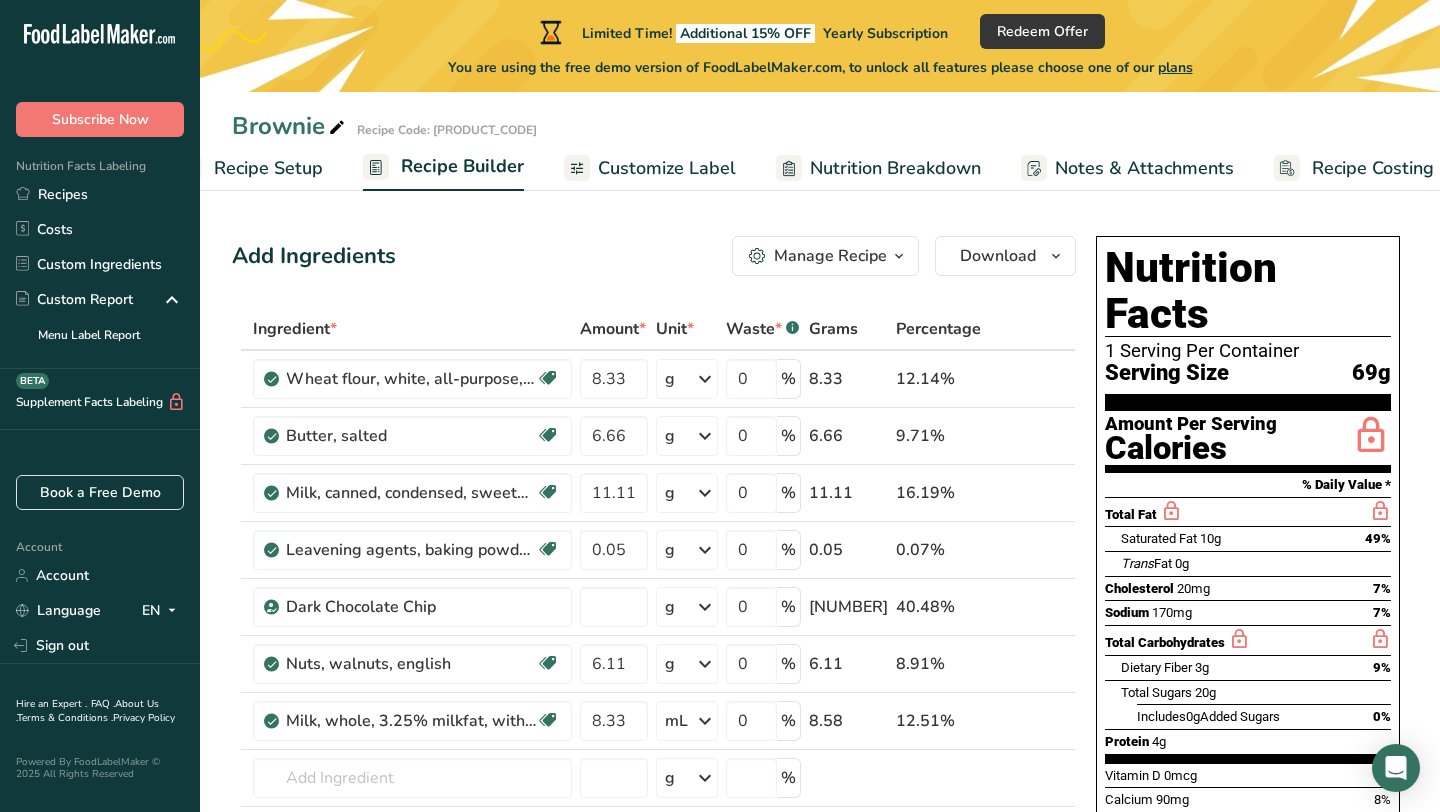 click on "Customize Label" at bounding box center [667, 168] 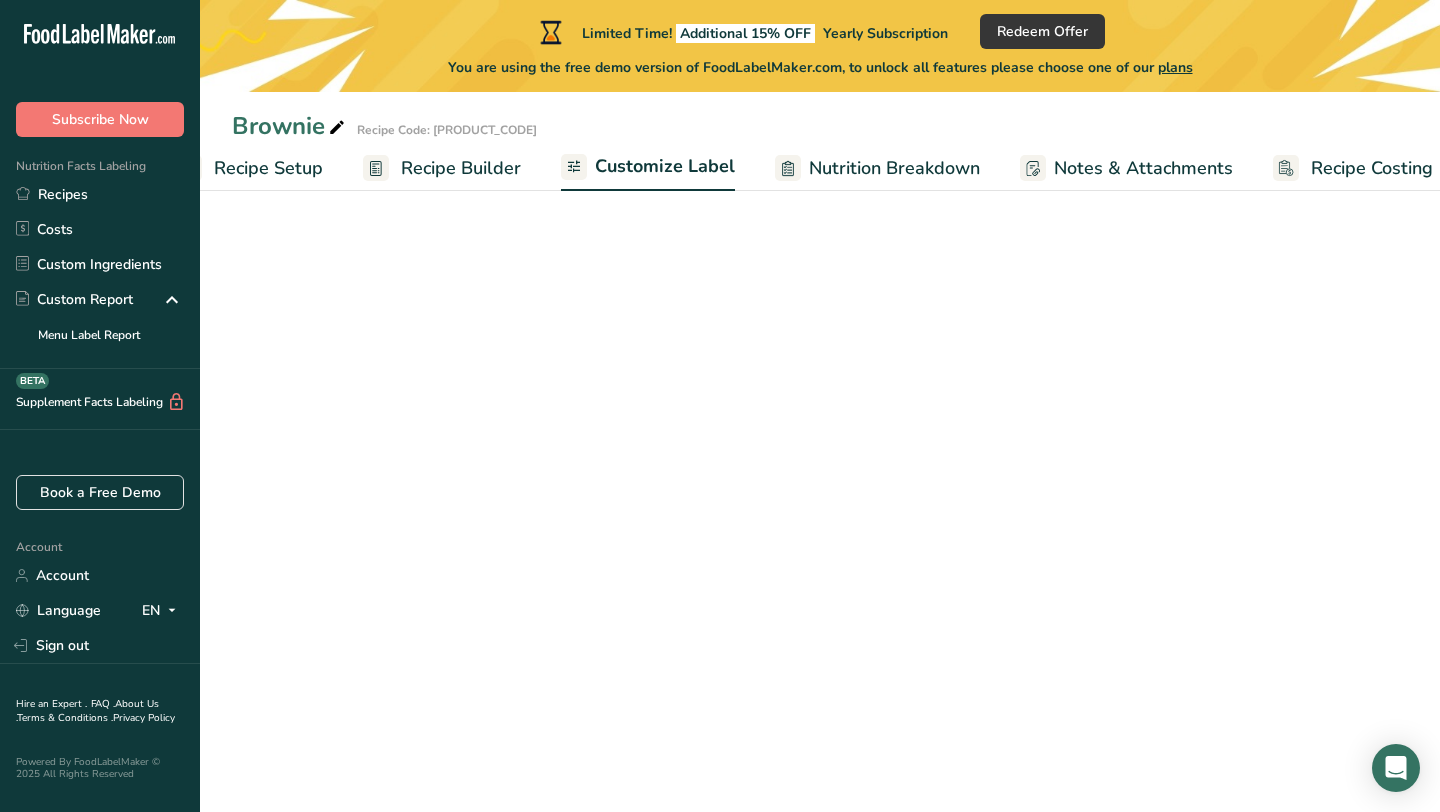 scroll, scrollTop: 0, scrollLeft: 81, axis: horizontal 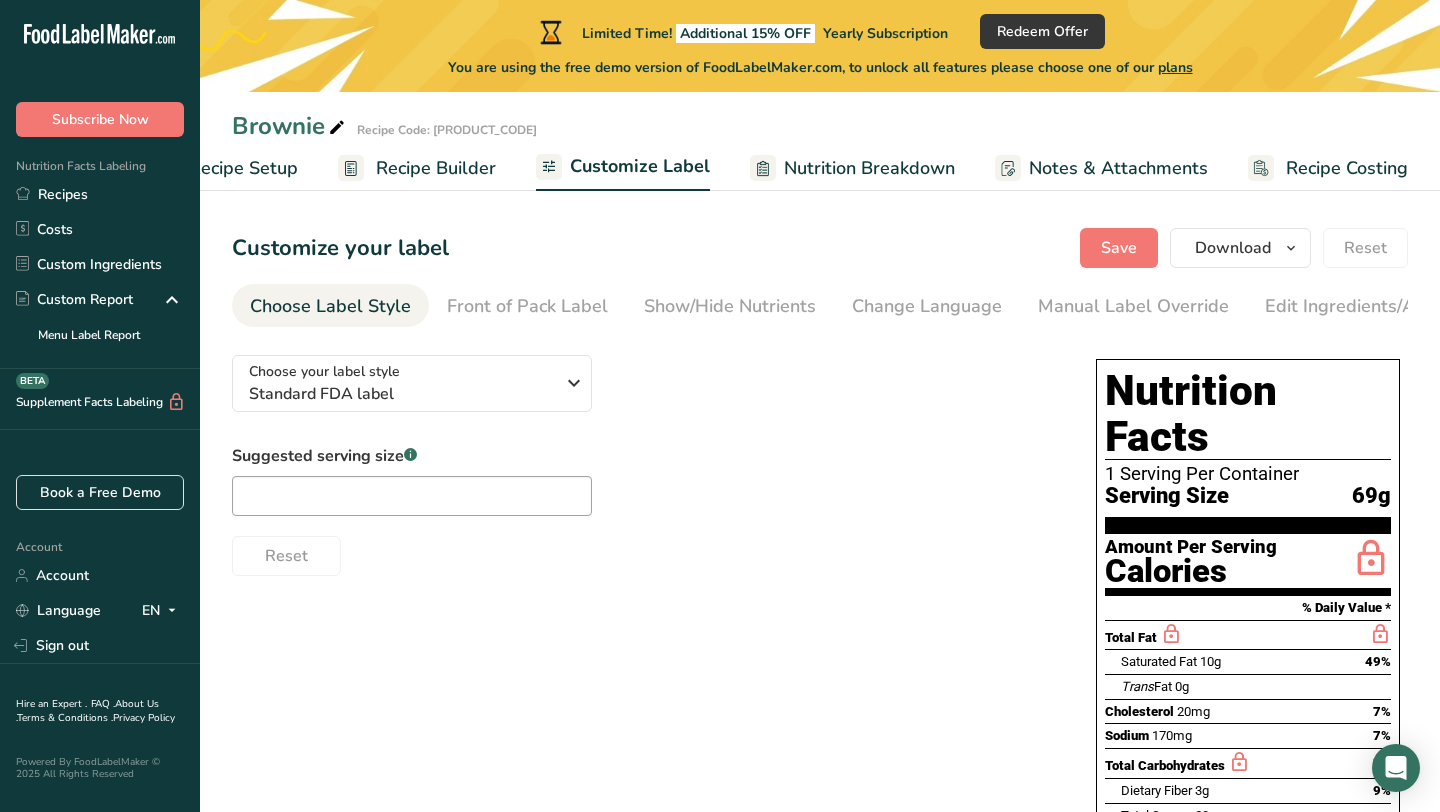 click on "Recipe Builder" at bounding box center (417, 168) 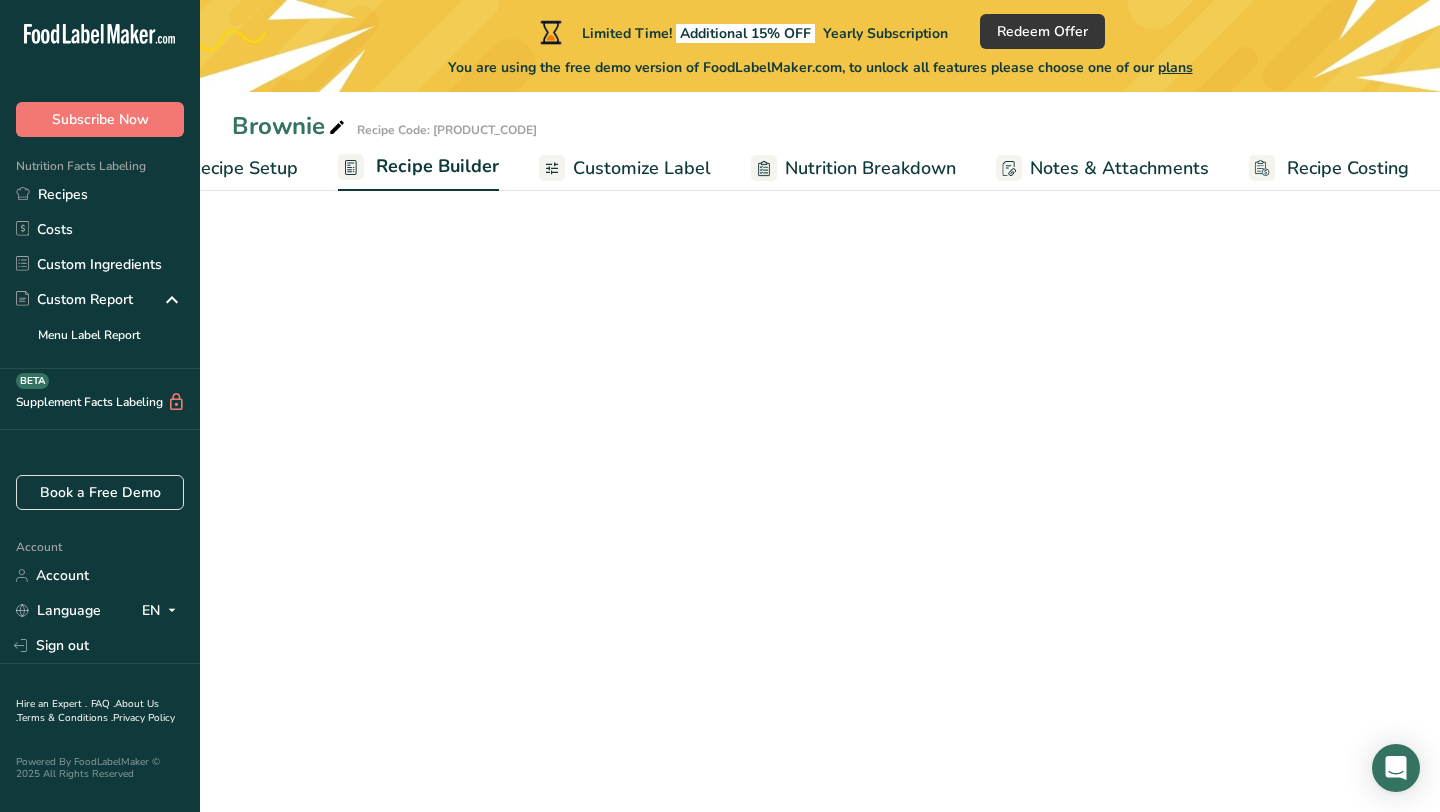 scroll, scrollTop: 0, scrollLeft: 81, axis: horizontal 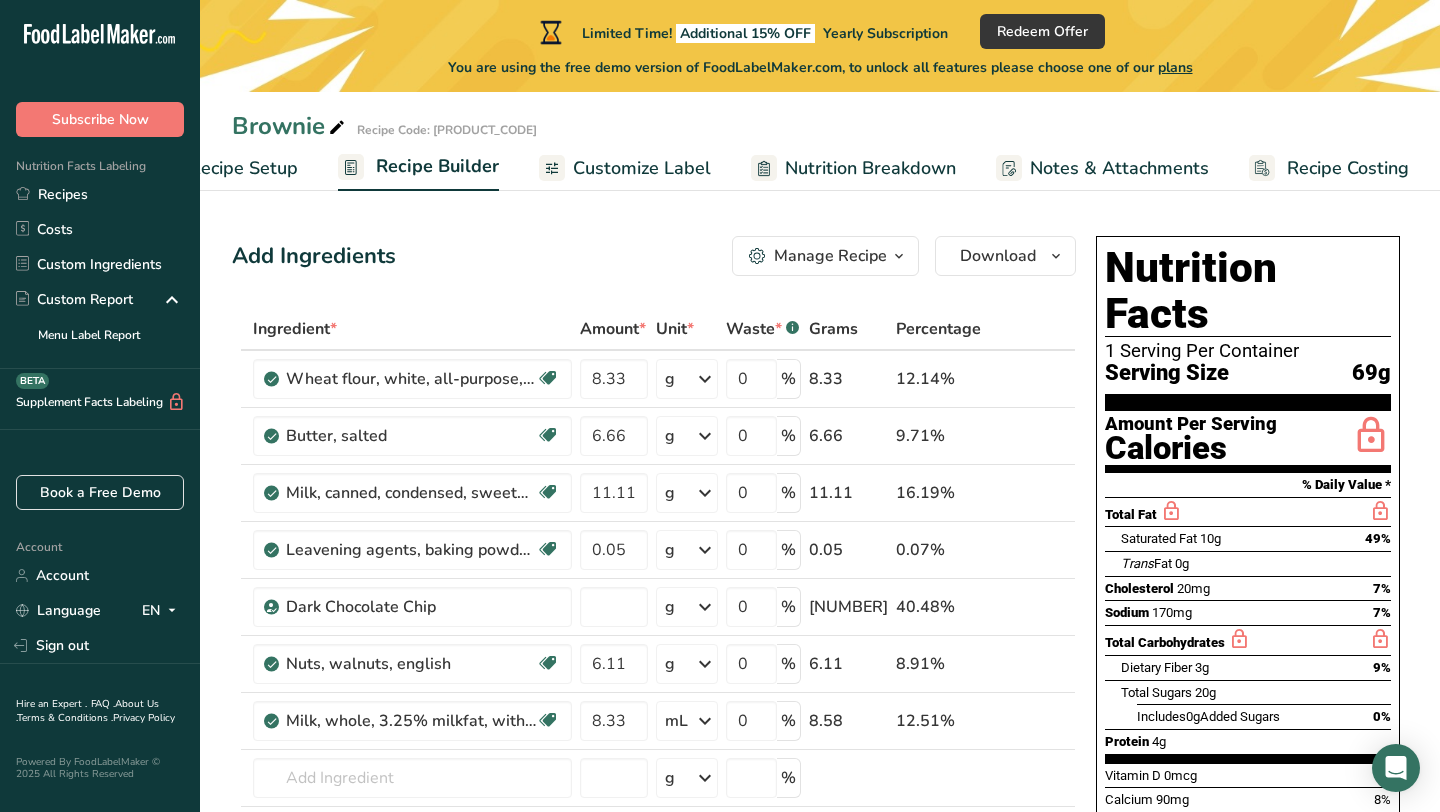 click on "Manage Recipe" at bounding box center (830, 256) 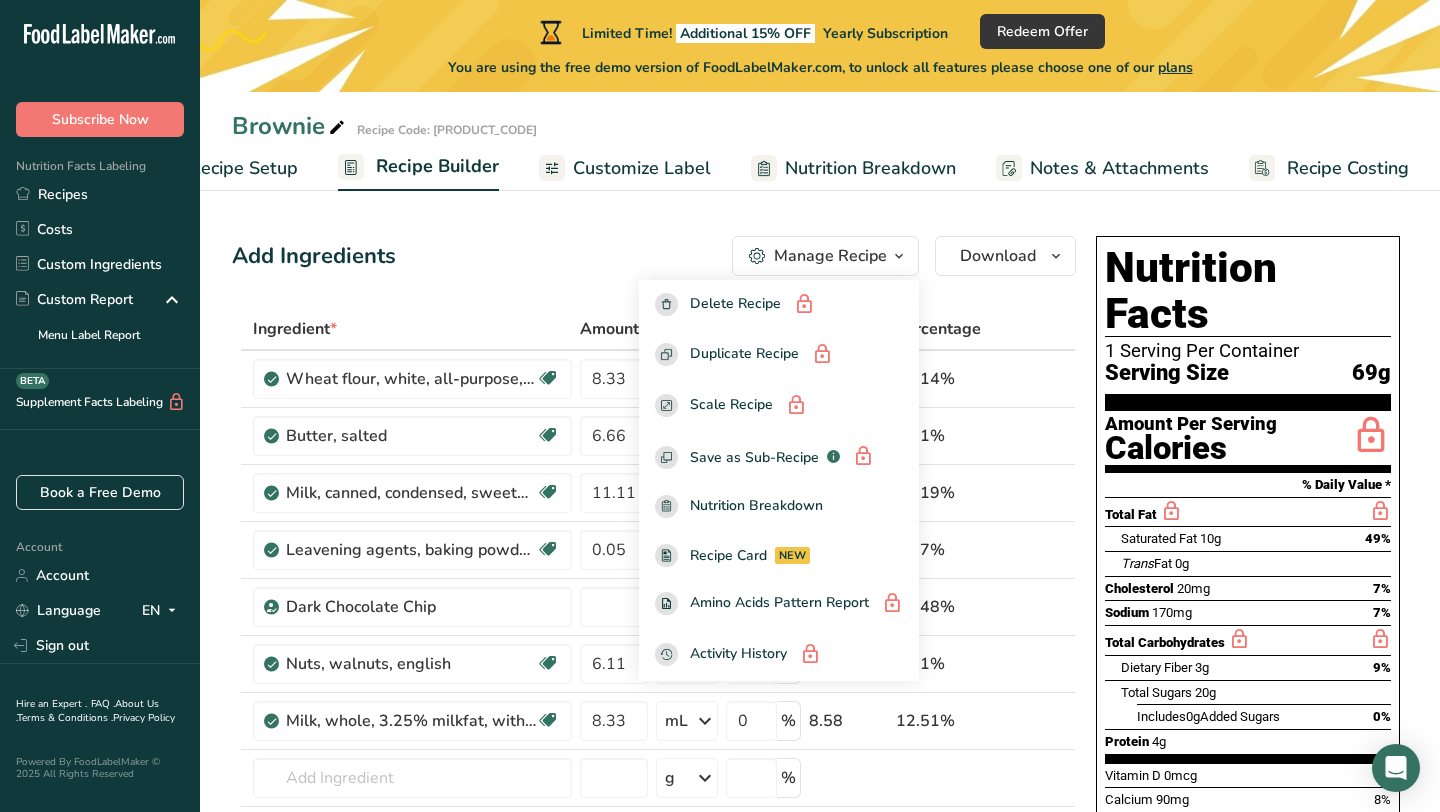 click on "Manage Recipe" at bounding box center (830, 256) 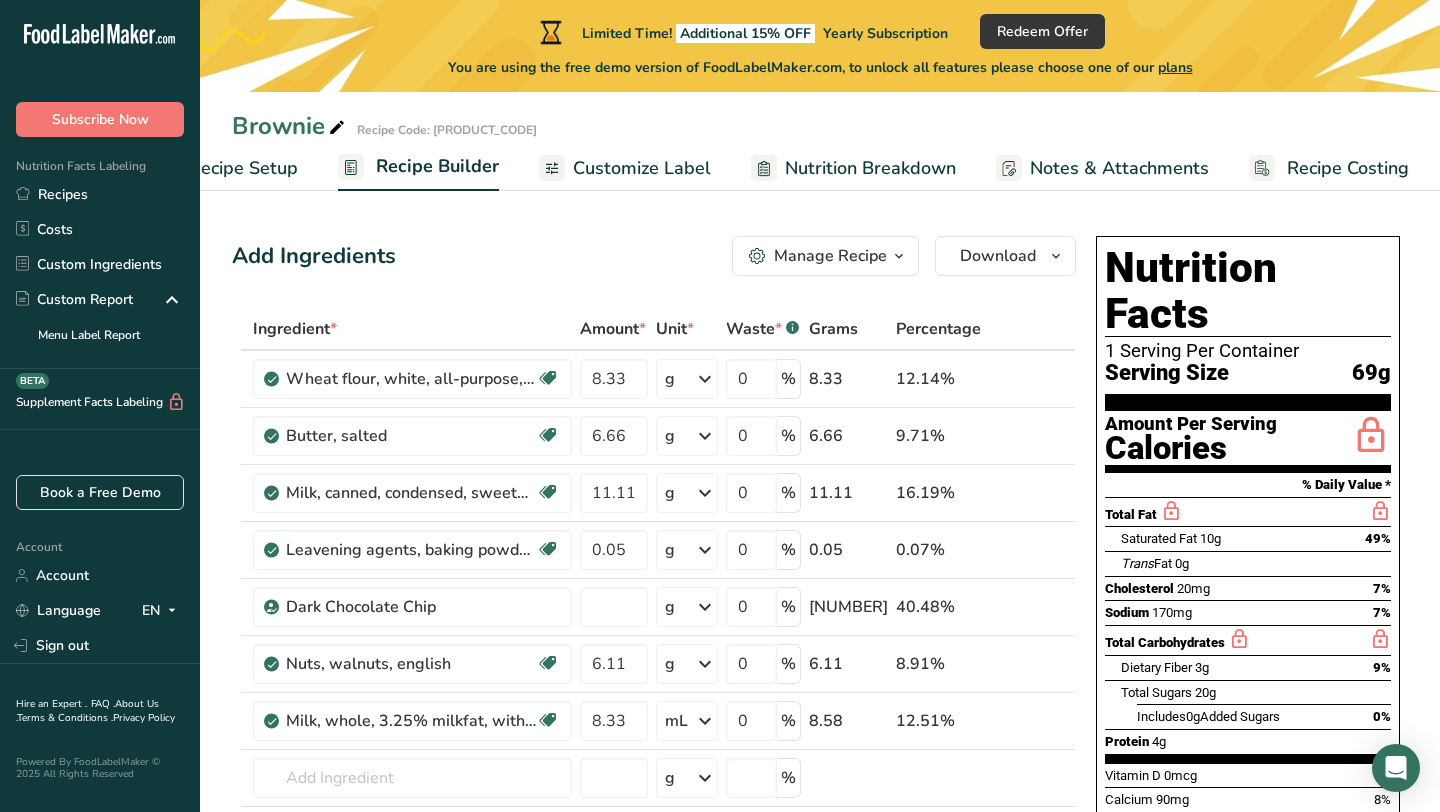 scroll, scrollTop: 0, scrollLeft: 0, axis: both 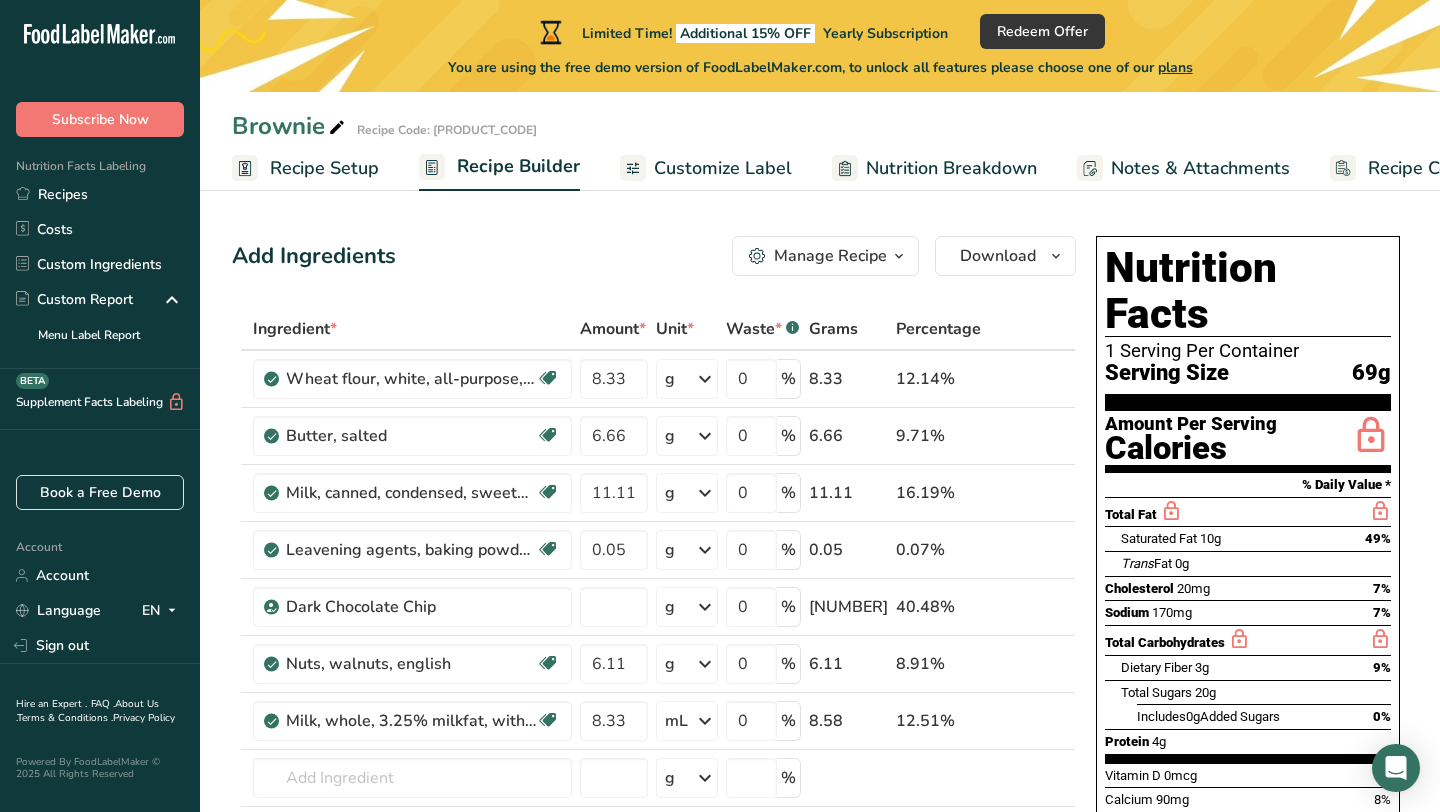 click on "Recipe Setup" at bounding box center (324, 168) 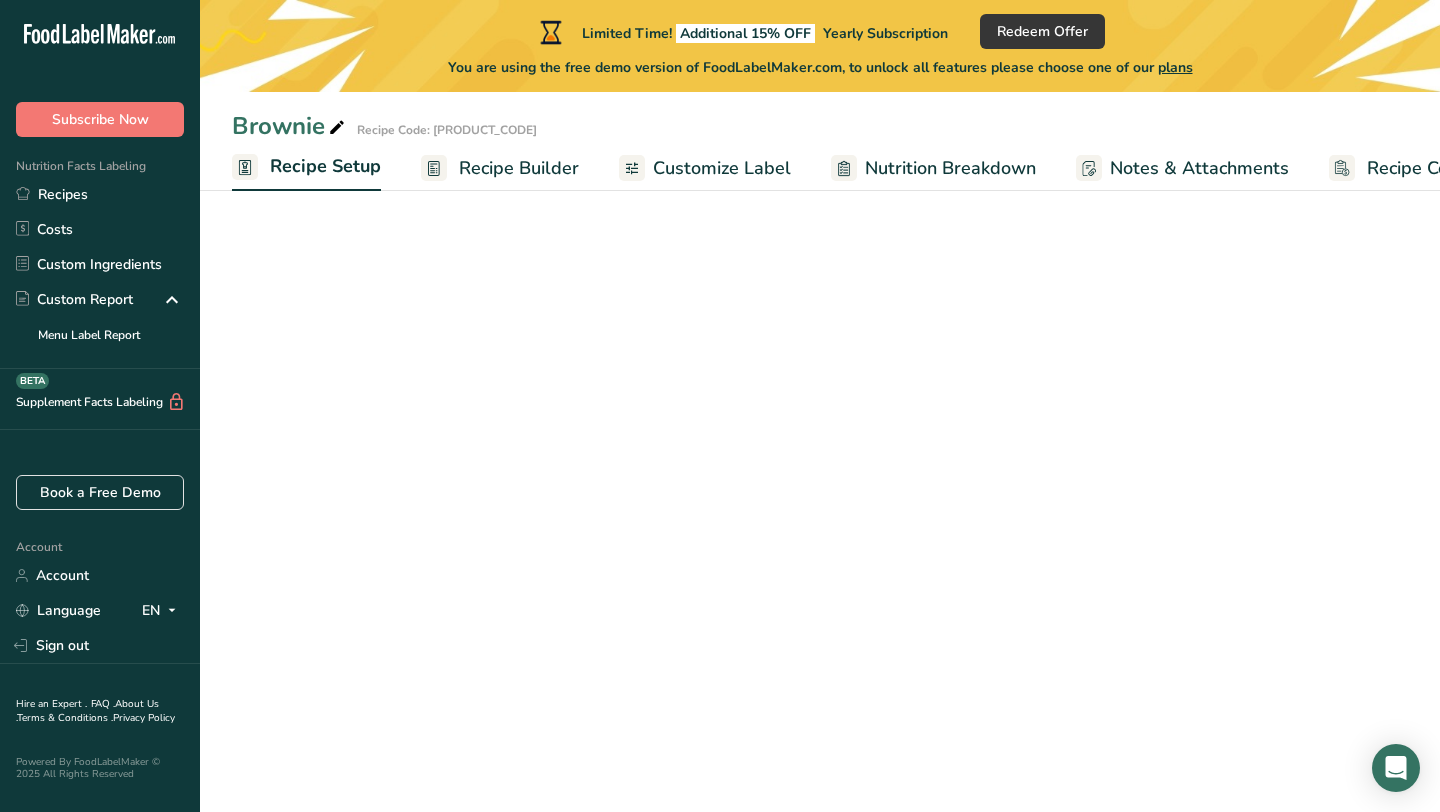 scroll, scrollTop: 0, scrollLeft: 7, axis: horizontal 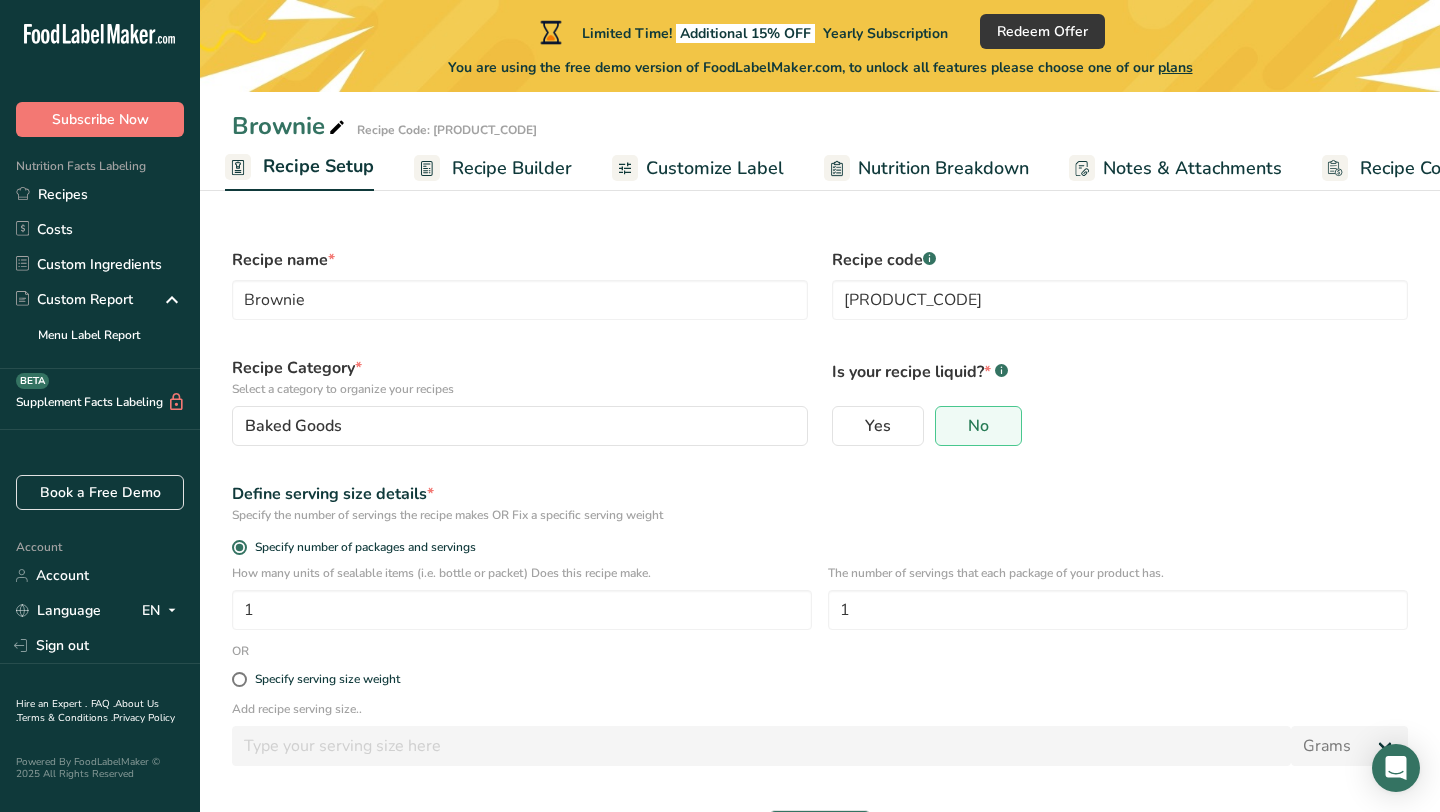 click on "Recipe Builder" at bounding box center (512, 168) 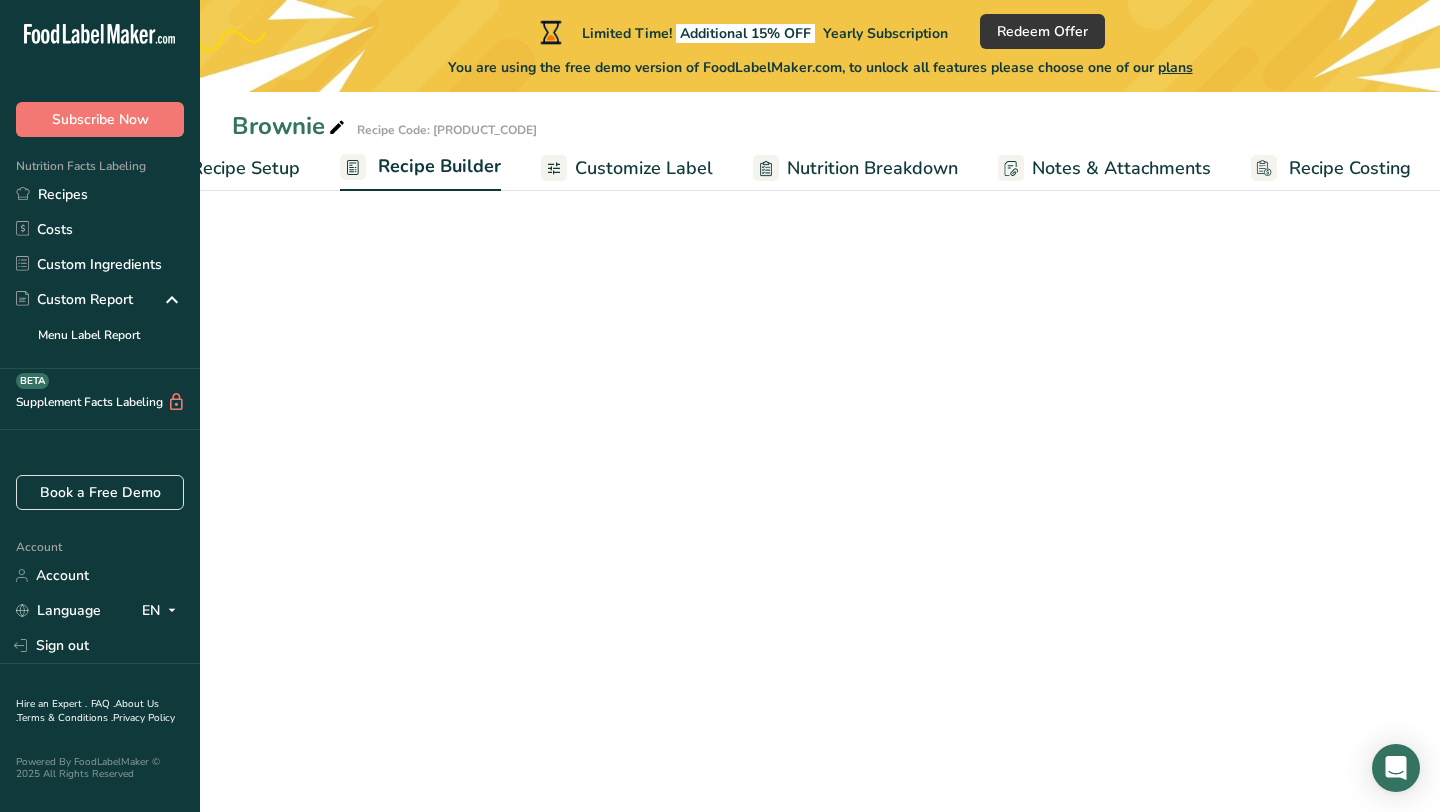 scroll, scrollTop: 0, scrollLeft: 81, axis: horizontal 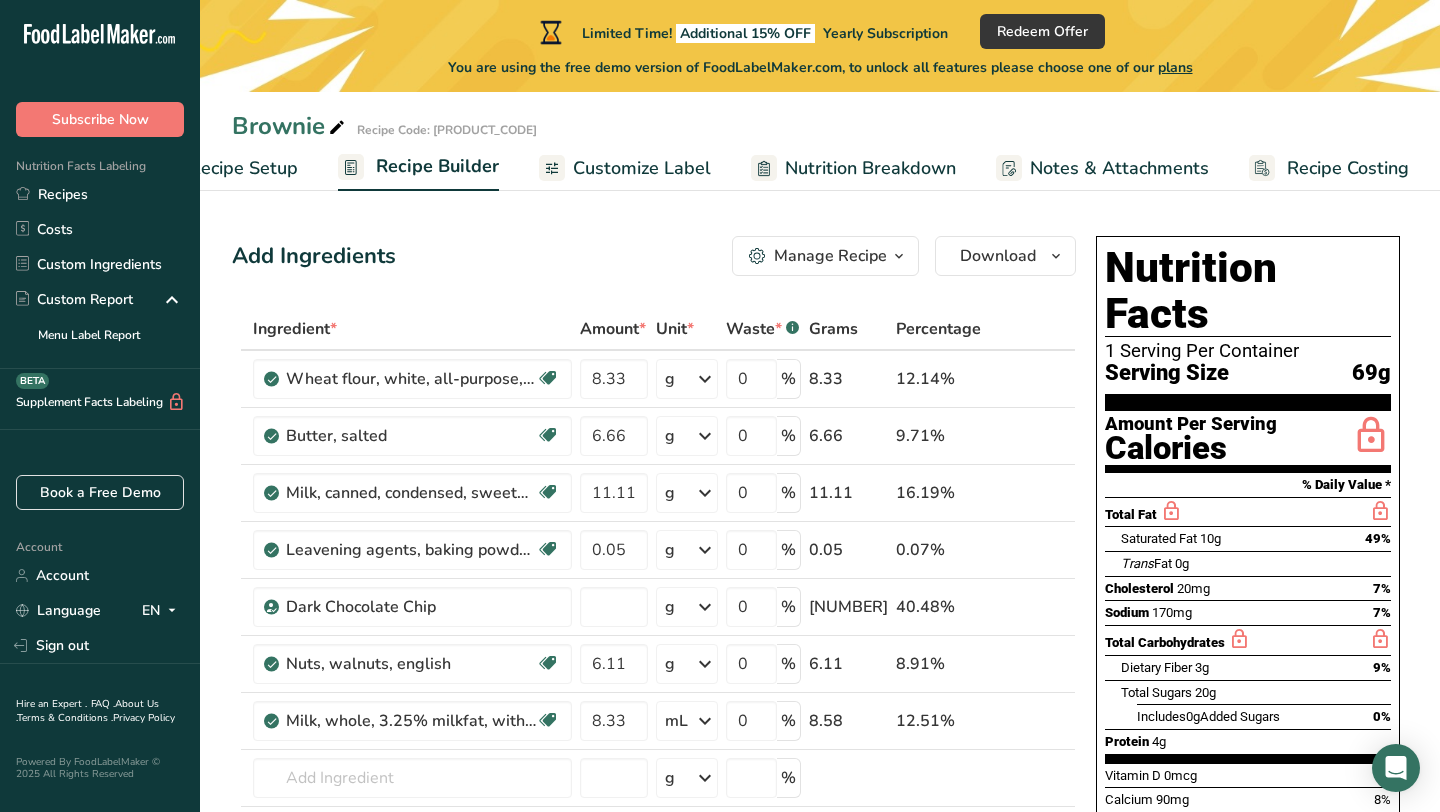 click on "Add Ingredients
Manage Recipe         Delete Recipe             Duplicate Recipe               Scale Recipe               Save as Sub-Recipe   .a-a{fill:#347362;}.b-a{fill:#fff;}                                 Nutrition Breakdown                 Recipe Card
NEW
Amino Acids Pattern Report             Activity History
Download
Choose your preferred label style
Standard FDA label
Standard FDA label
The most common format for nutrition facts labels in compliance with the FDA's typeface, style and requirements
Tabular FDA label
A label format compliant with the FDA regulations presented in a tabular (horizontal) display.
Linear FDA label
A simple linear display for small sized packages.
Simplified FDA label" at bounding box center (660, 904) 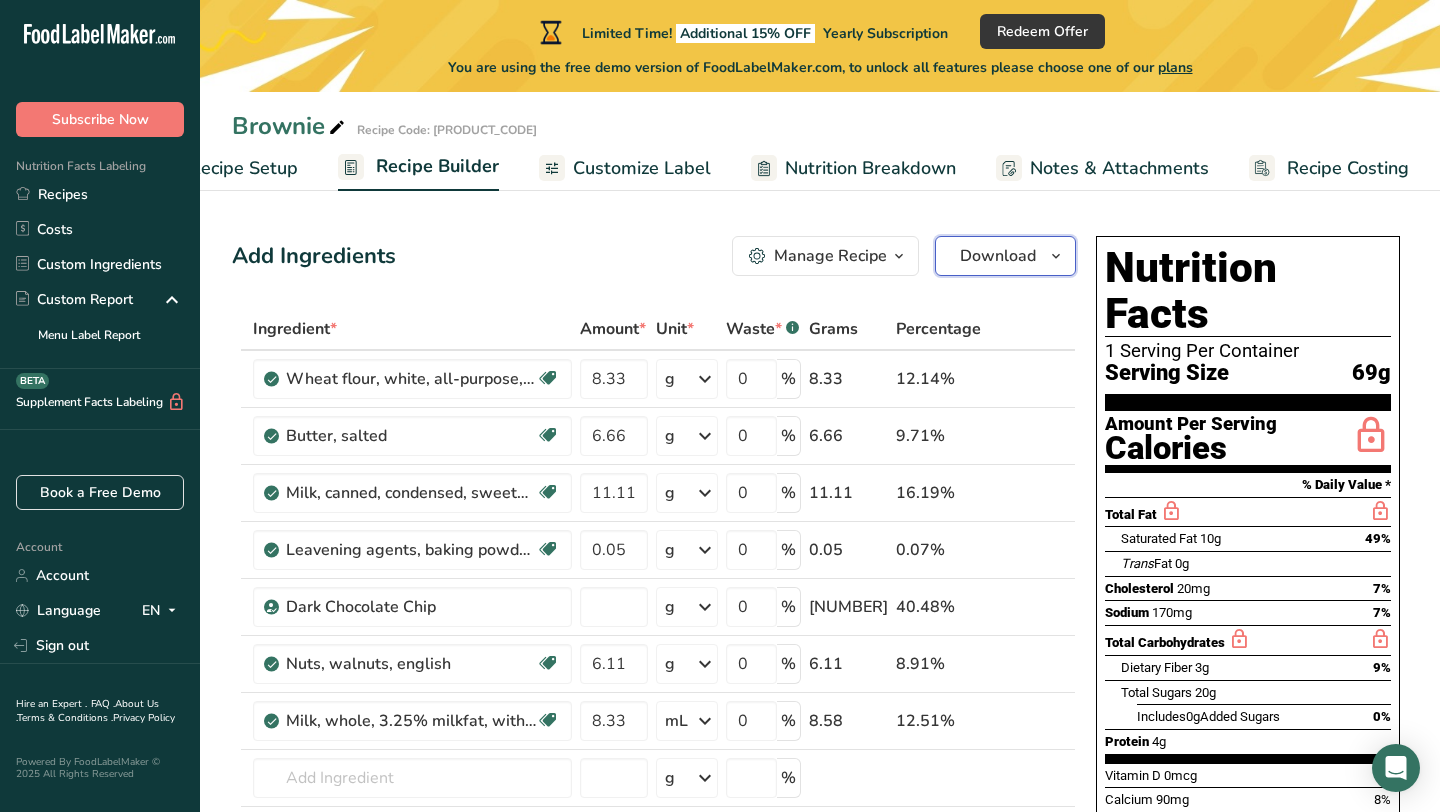 click on "Download" at bounding box center [998, 256] 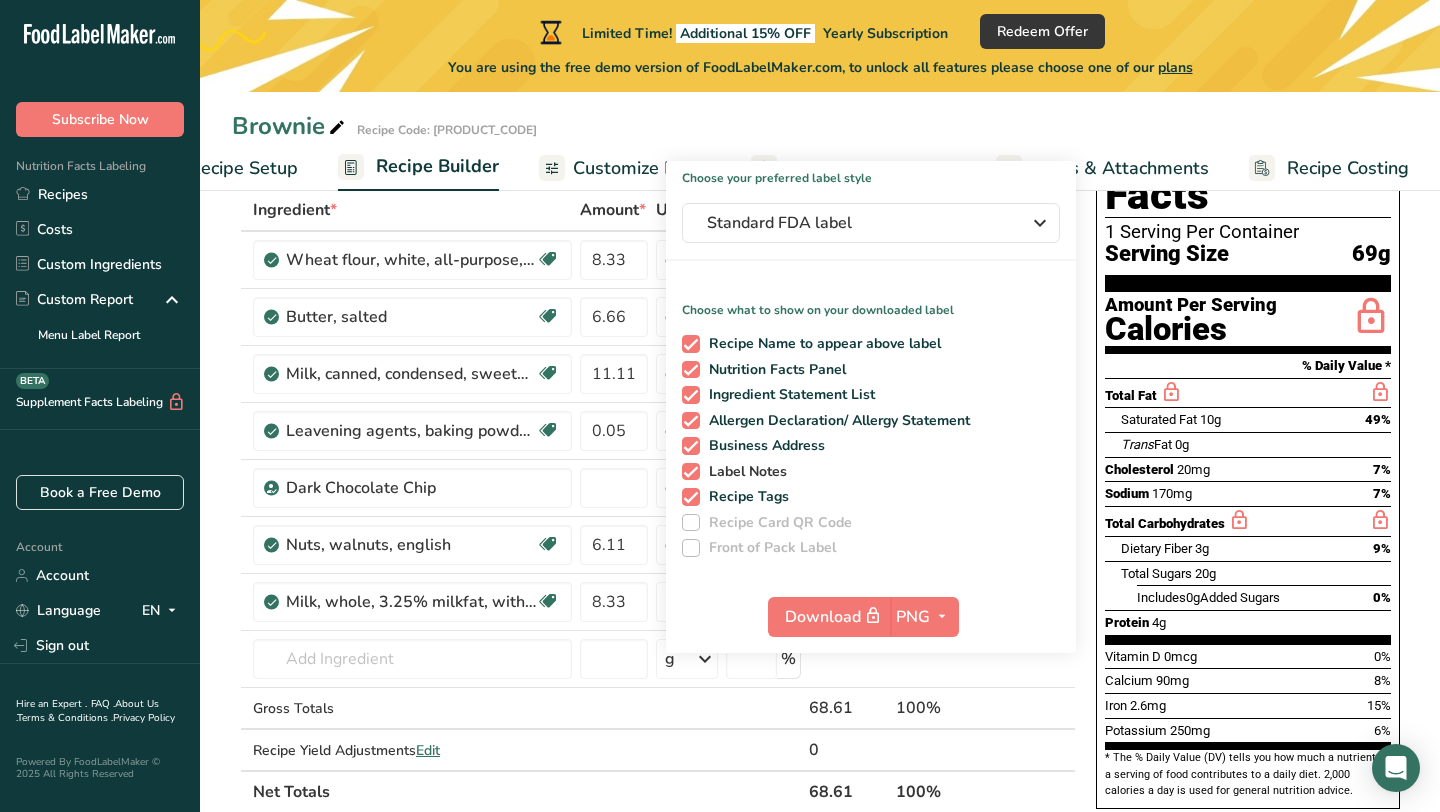 scroll, scrollTop: 122, scrollLeft: 0, axis: vertical 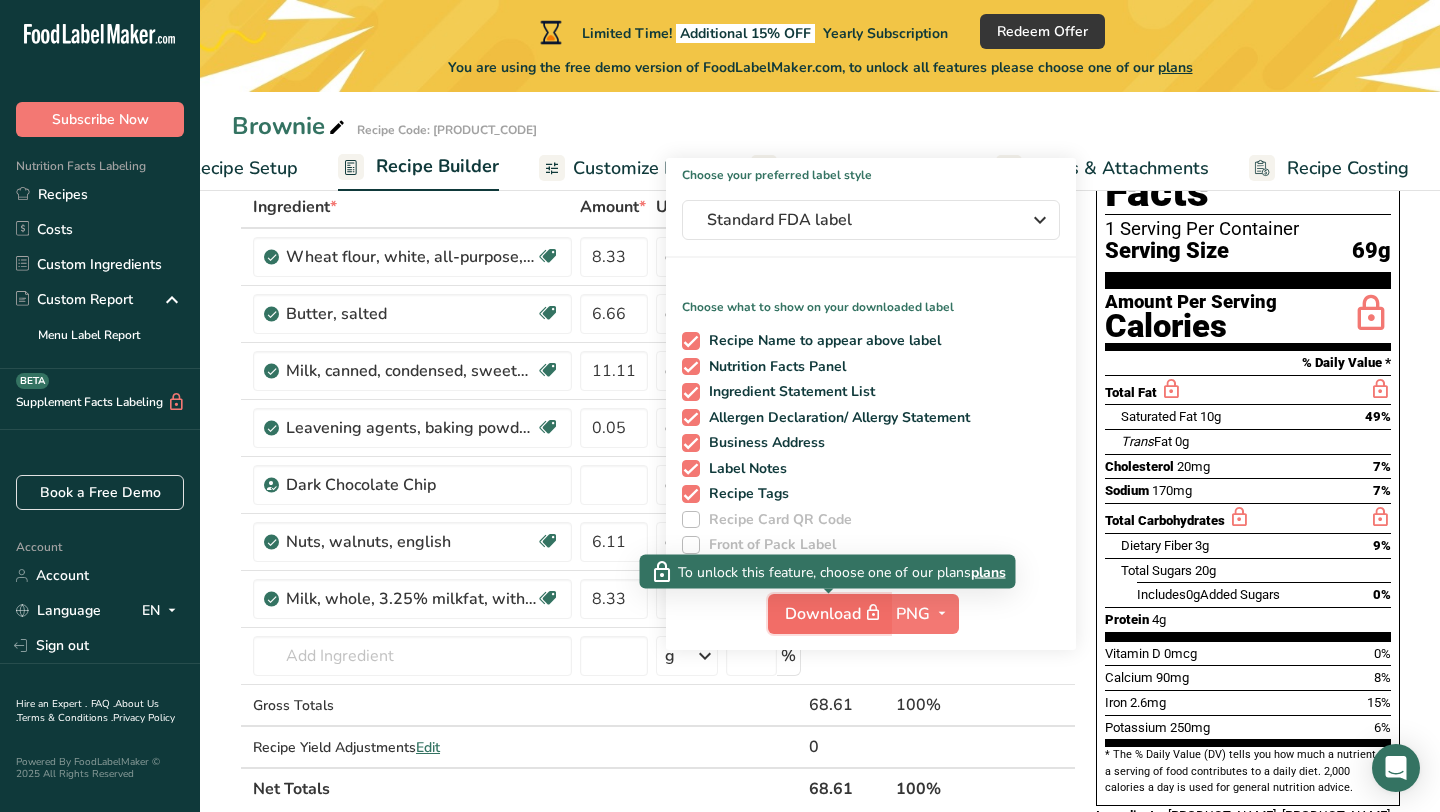 click on "Download" at bounding box center [835, 613] 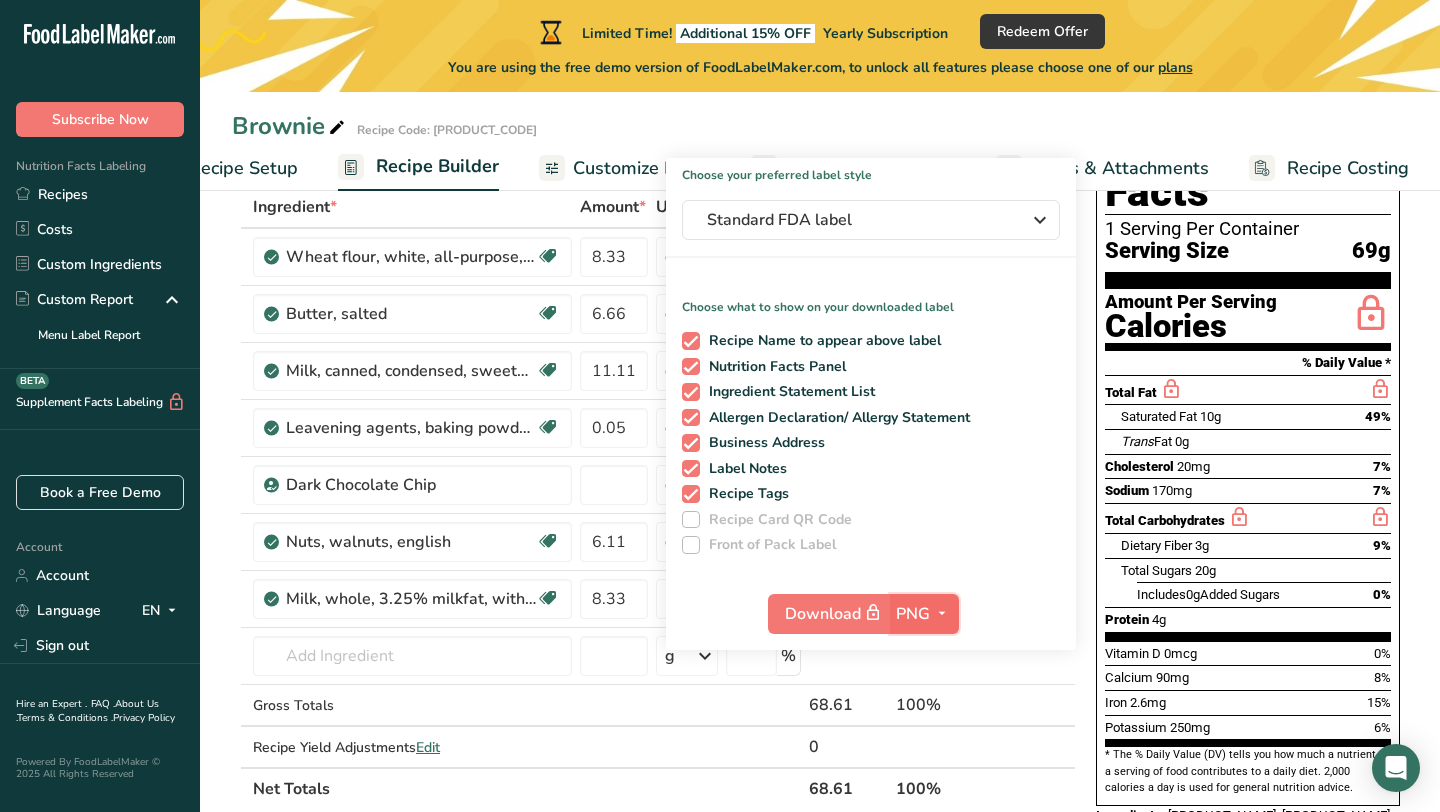 click at bounding box center [942, 614] 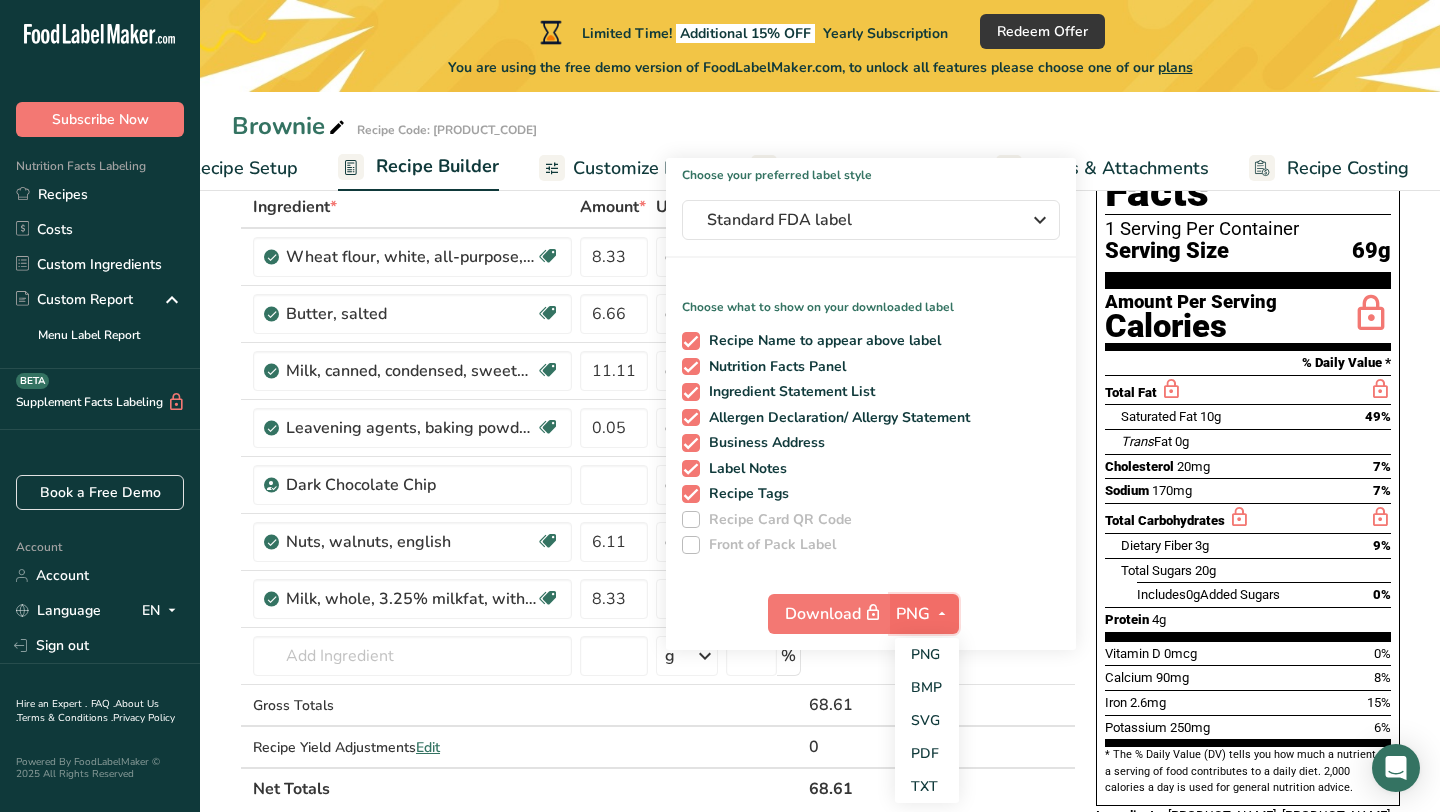 click at bounding box center [942, 614] 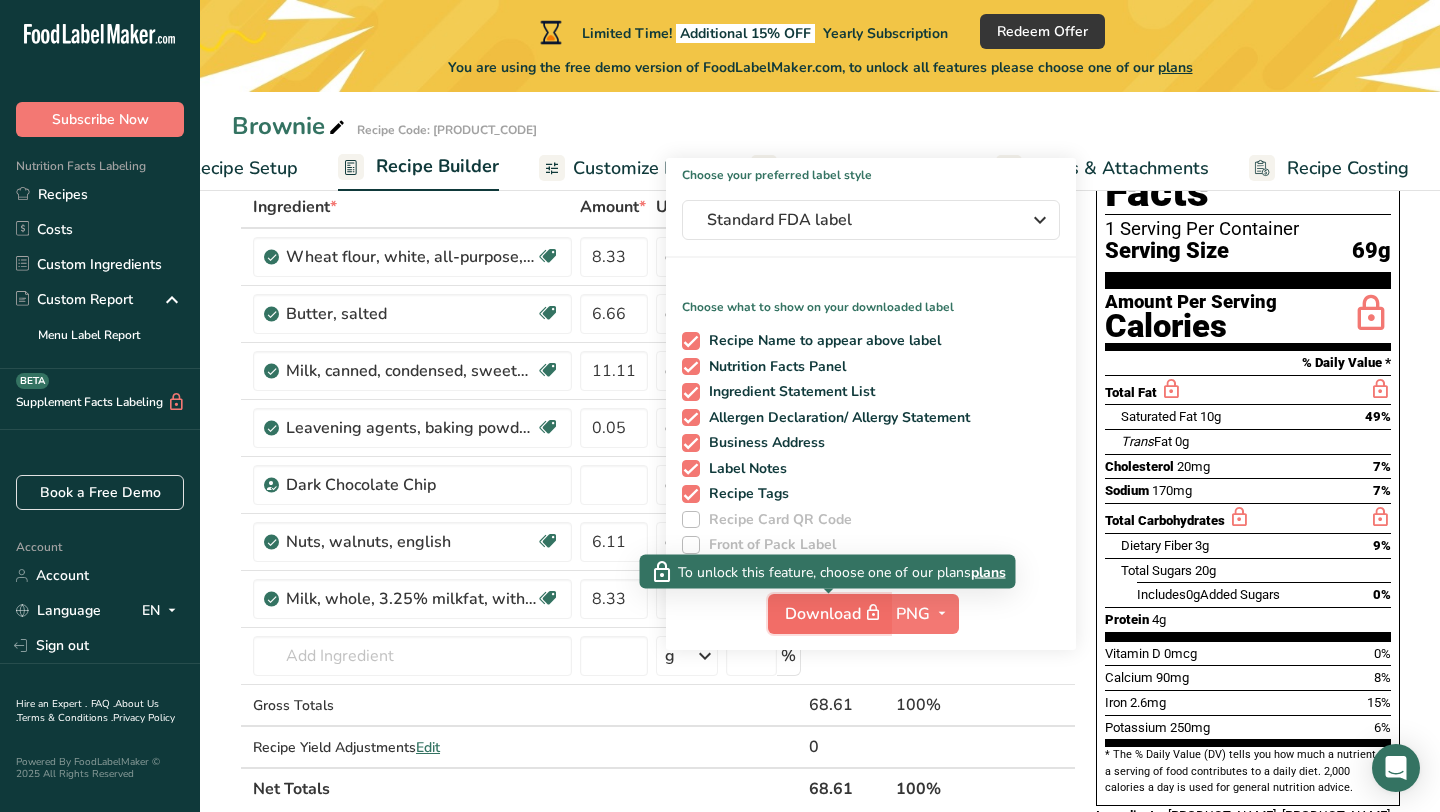 click on "Download" at bounding box center [835, 613] 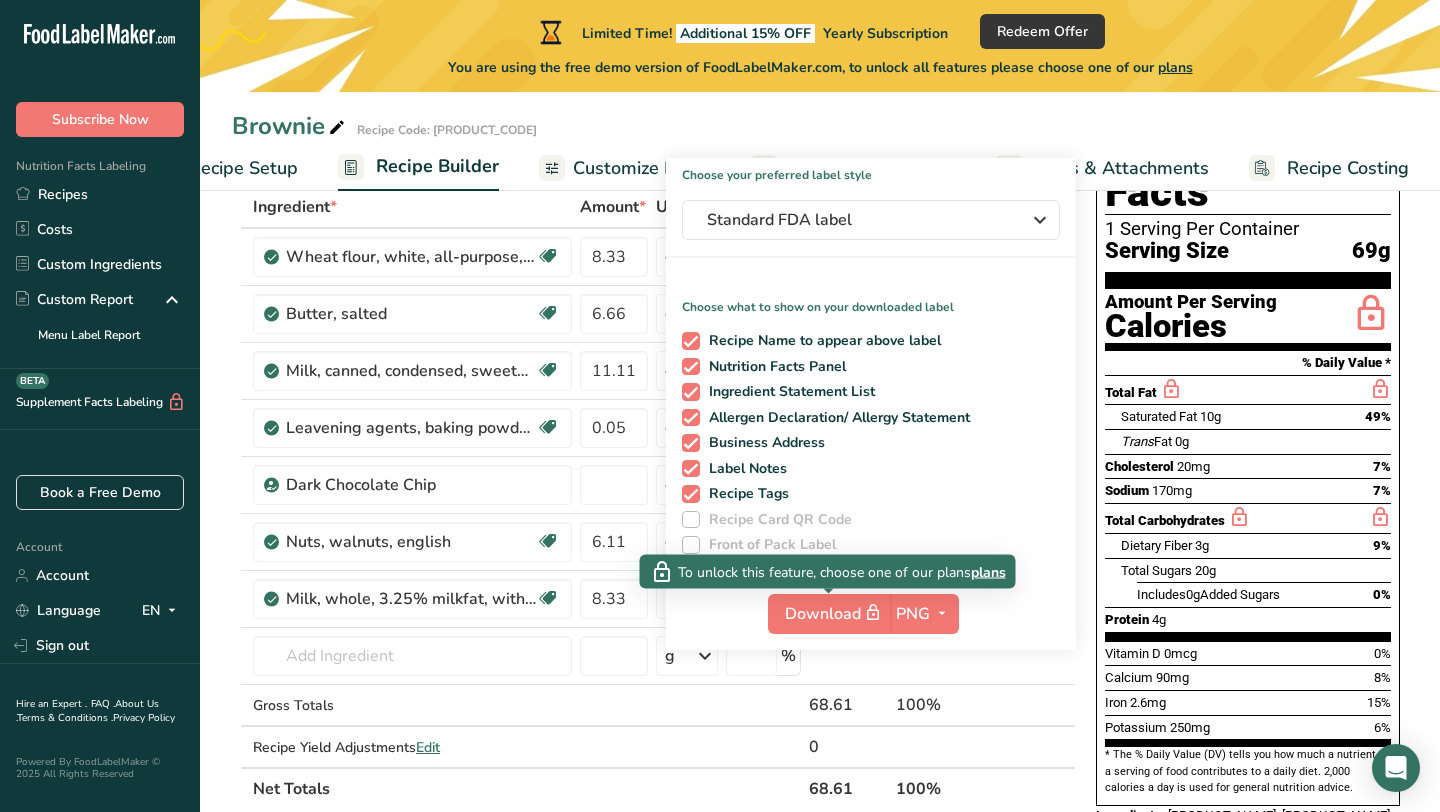 click on "plans" at bounding box center [988, 571] 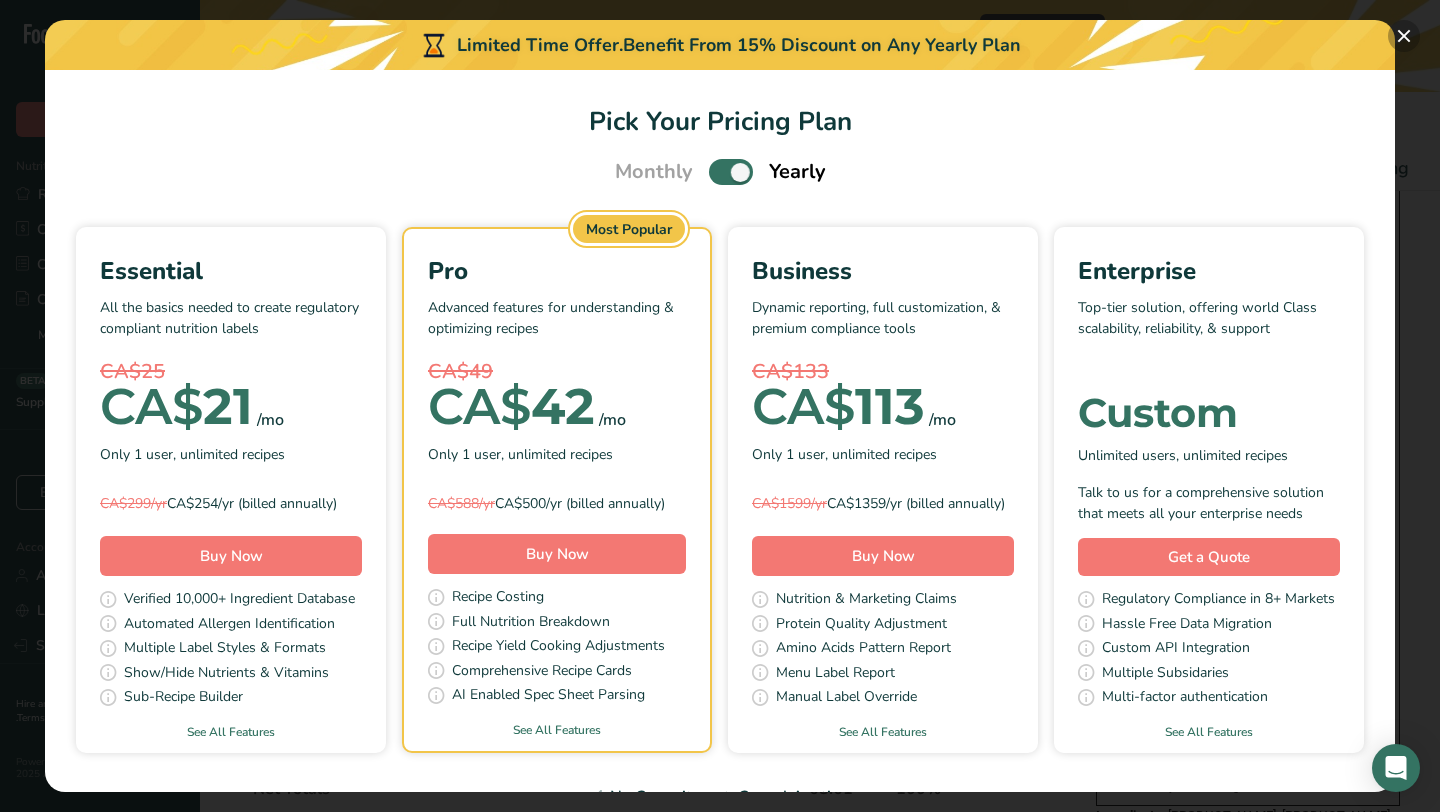 click at bounding box center [1404, 36] 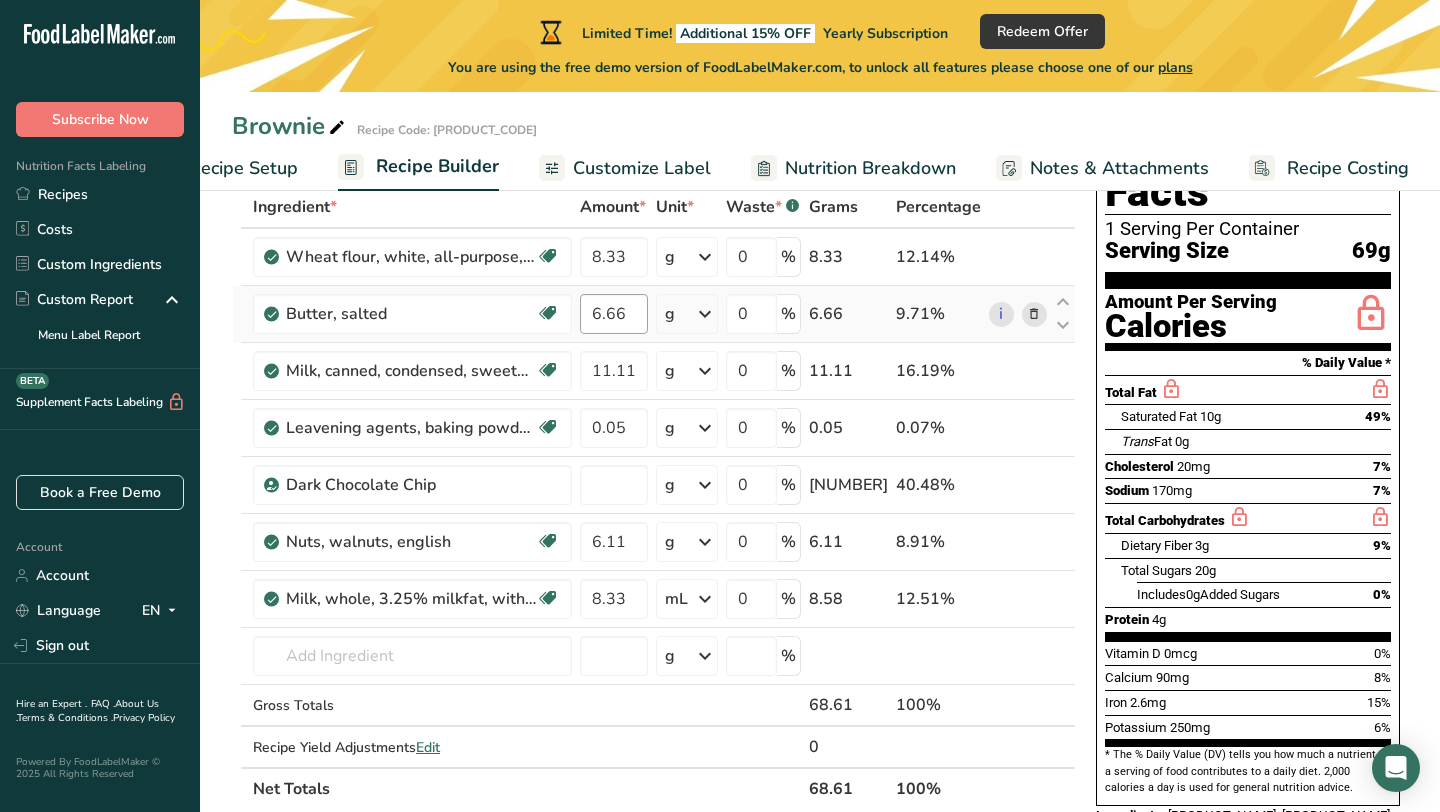 scroll, scrollTop: 0, scrollLeft: 0, axis: both 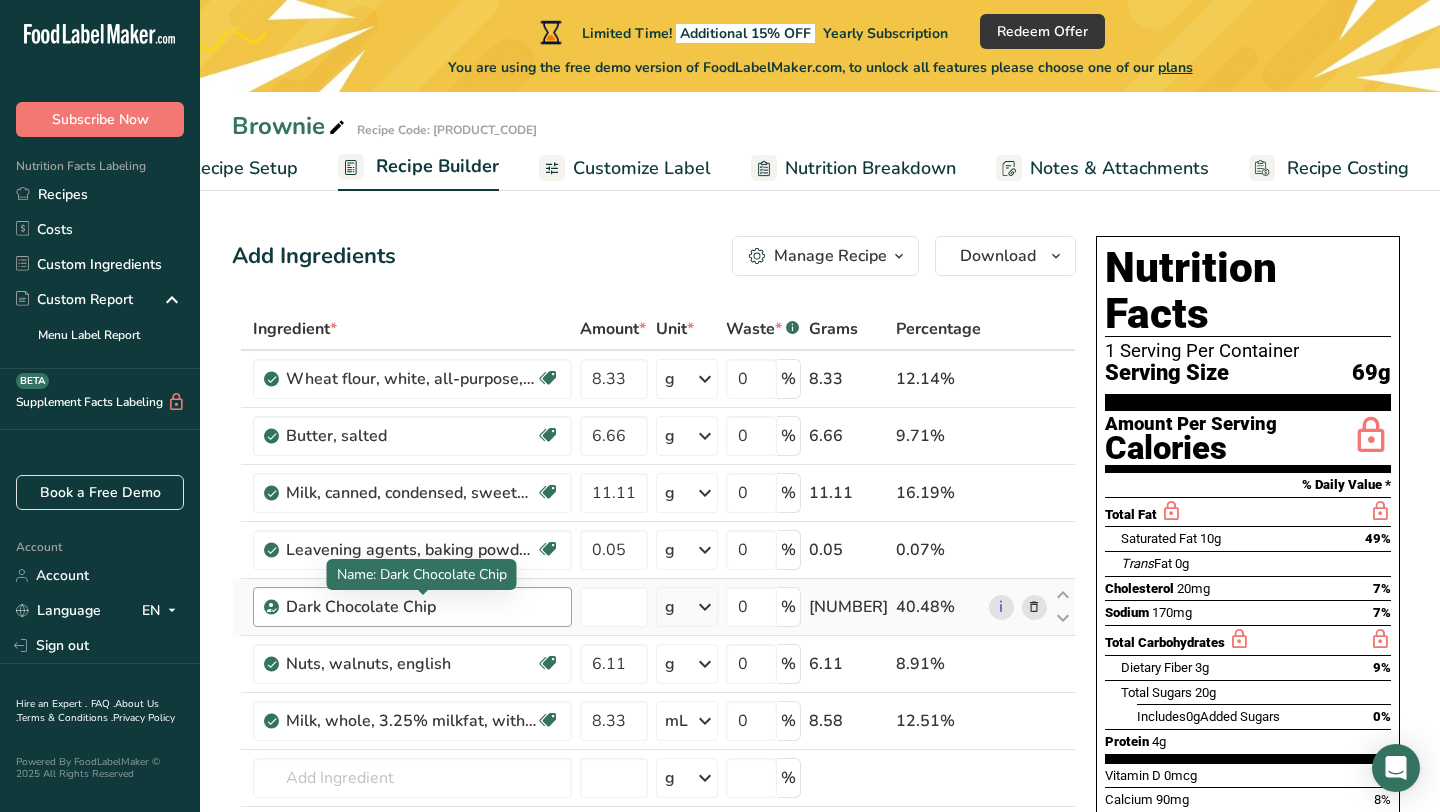 click on "Dark Chocolate Chip" at bounding box center (411, 607) 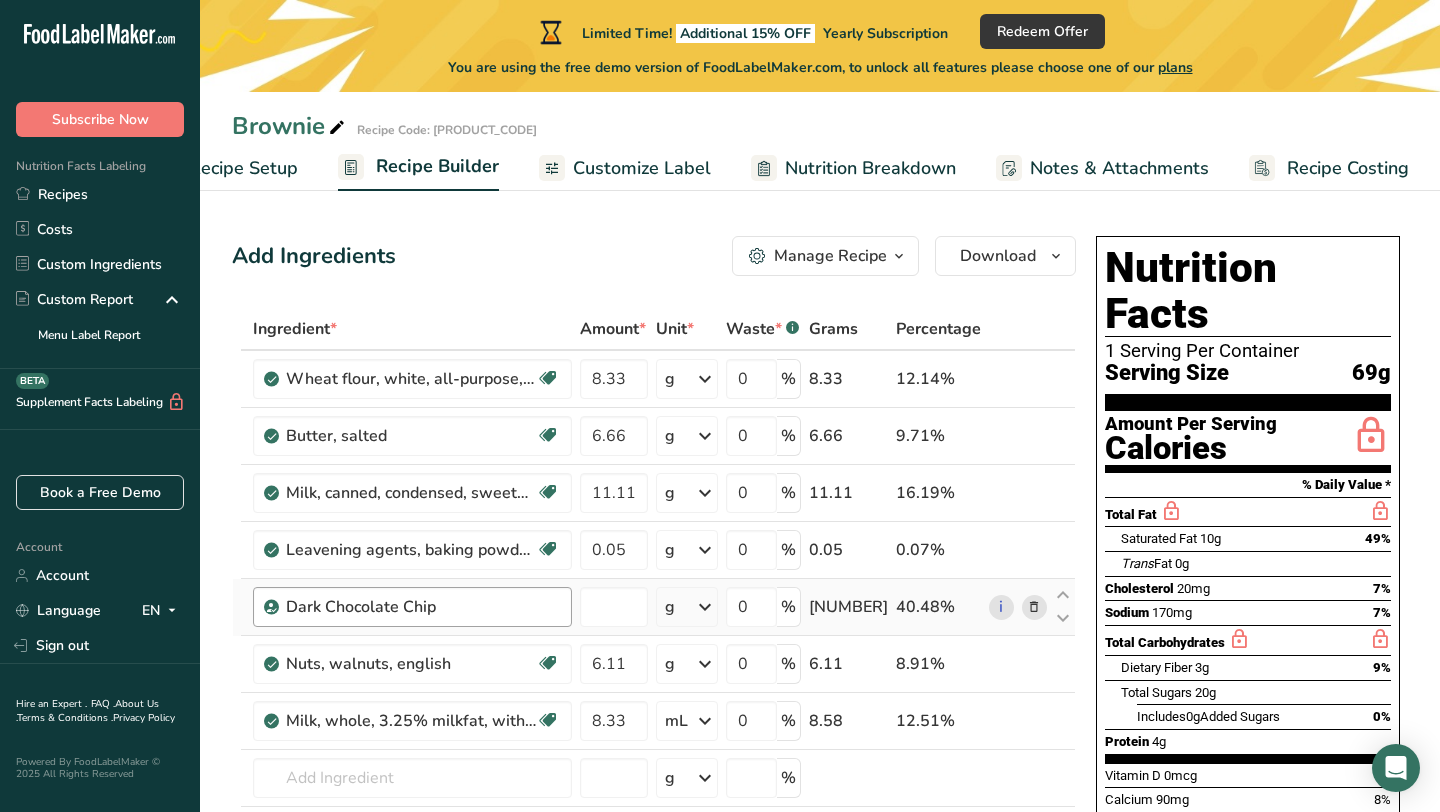 click on "Dark Chocolate Chip" at bounding box center (411, 607) 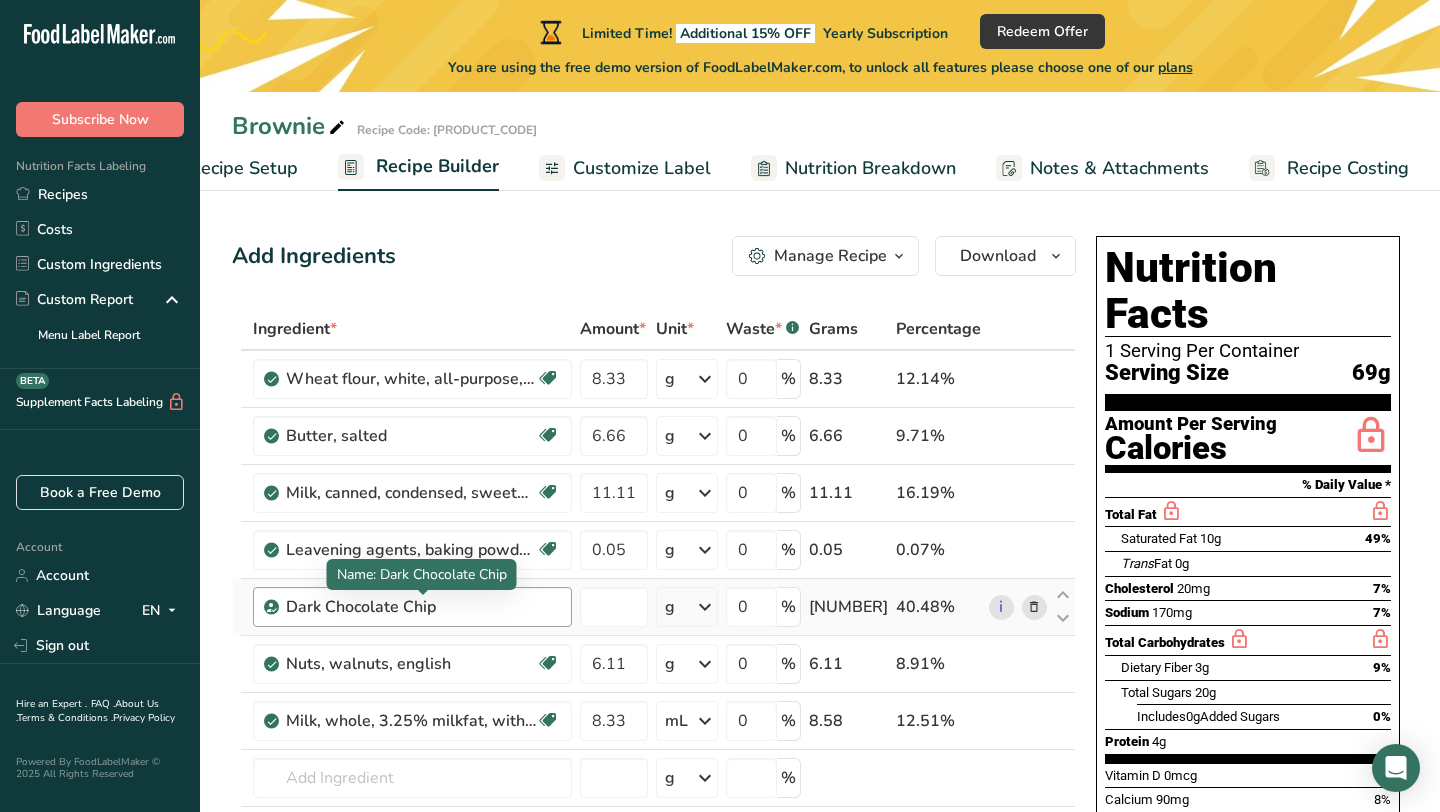 click on "Dark Chocolate Chip" at bounding box center [411, 607] 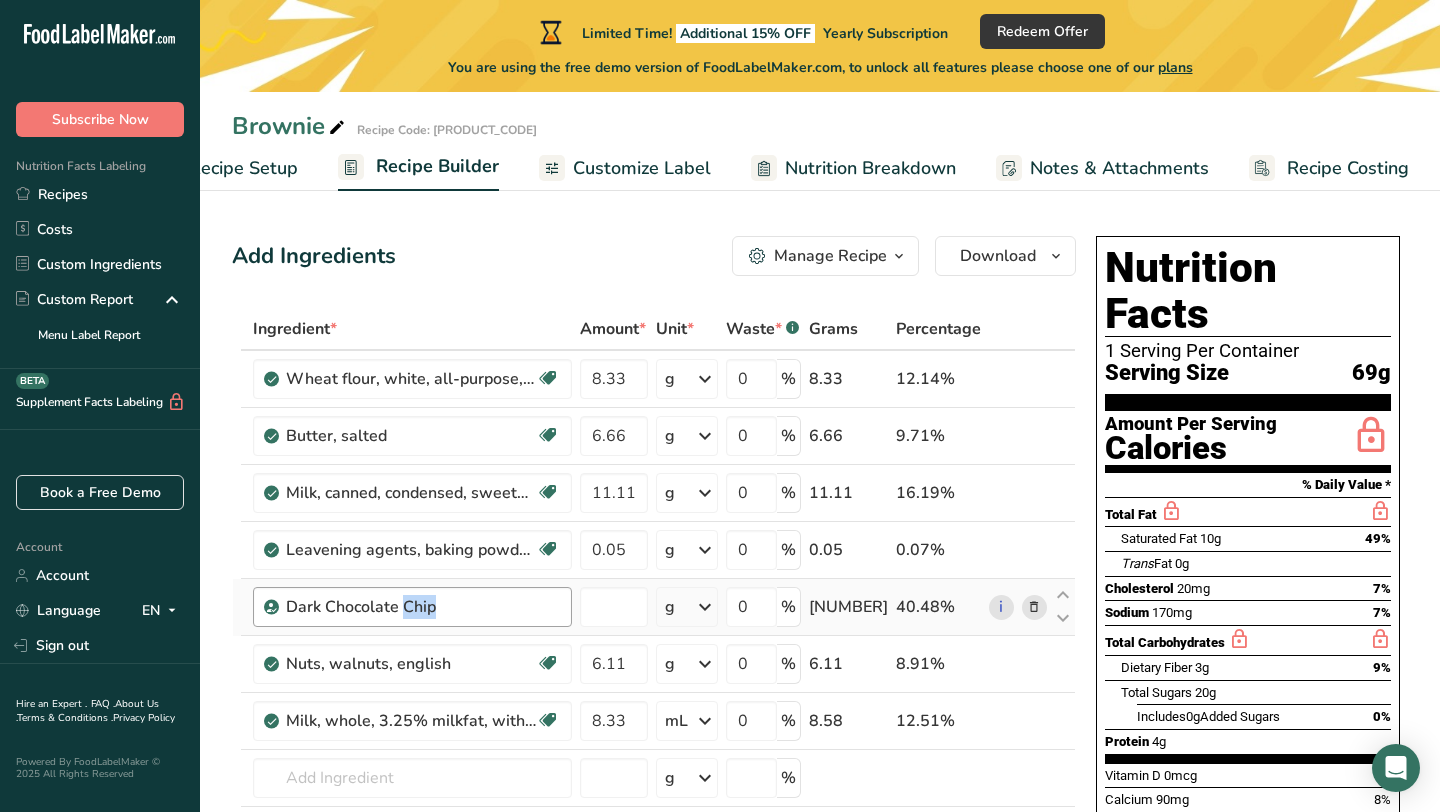 click on "Dark Chocolate Chip" at bounding box center [411, 607] 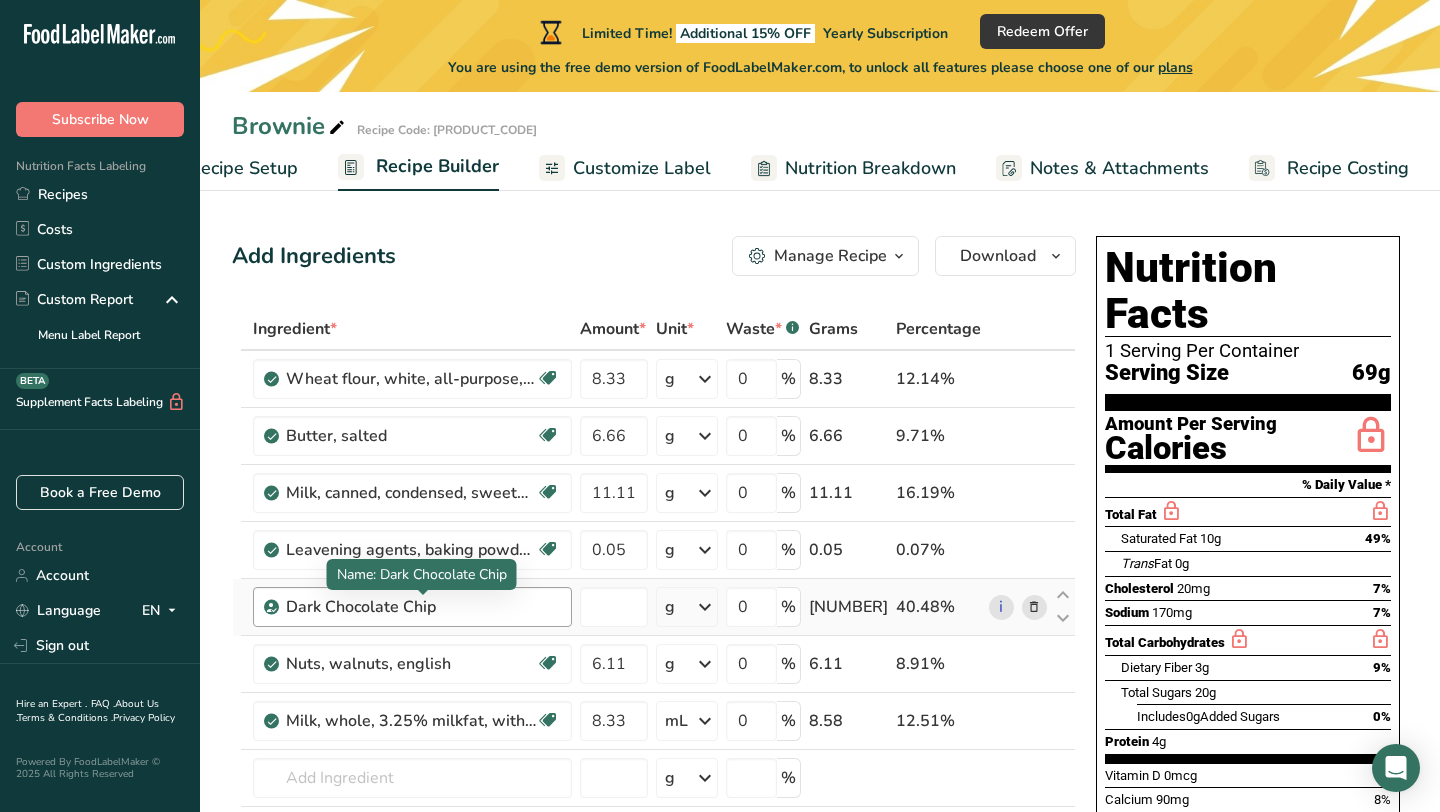 click on "Dark Chocolate Chip" at bounding box center (411, 607) 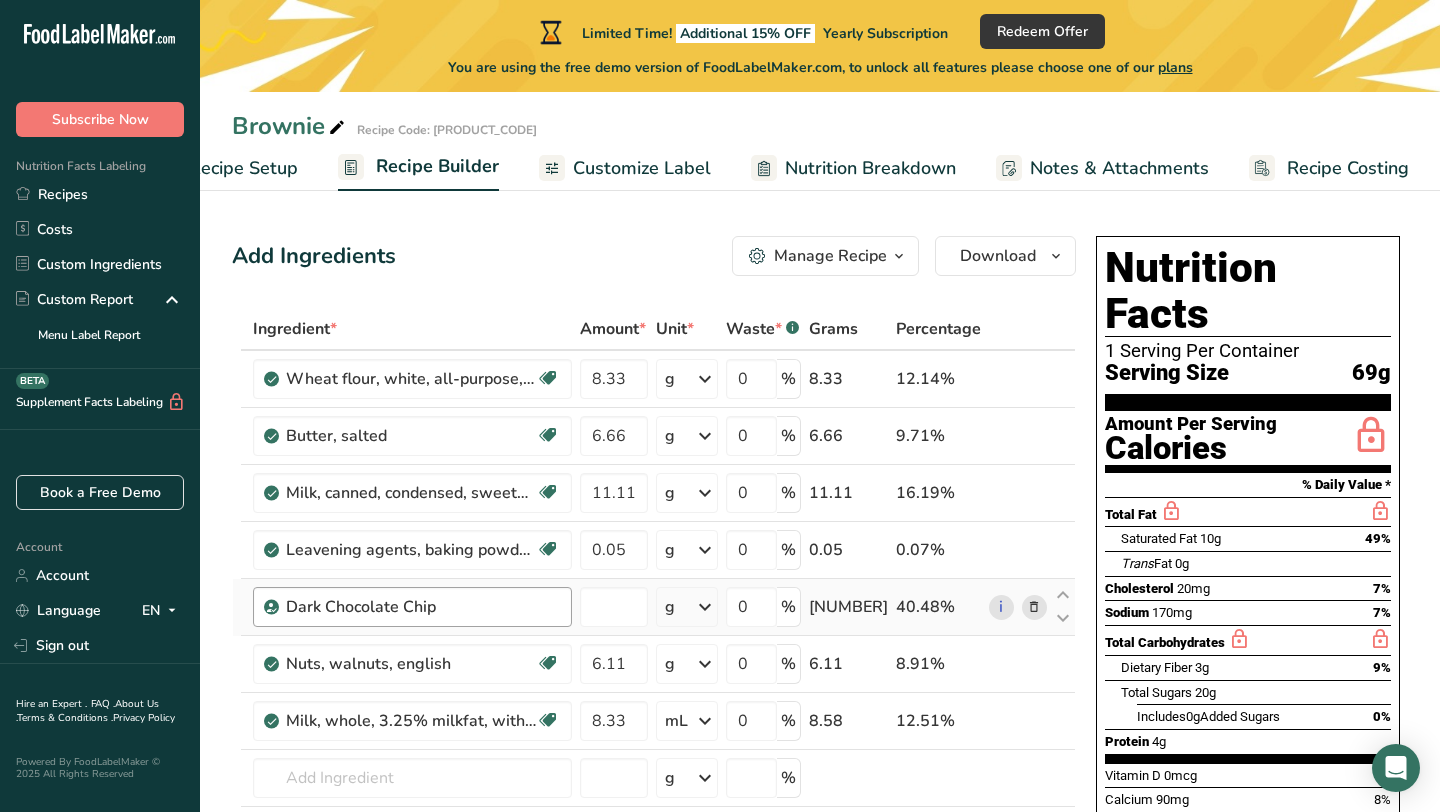 click on "Dark Chocolate Chip" at bounding box center [411, 607] 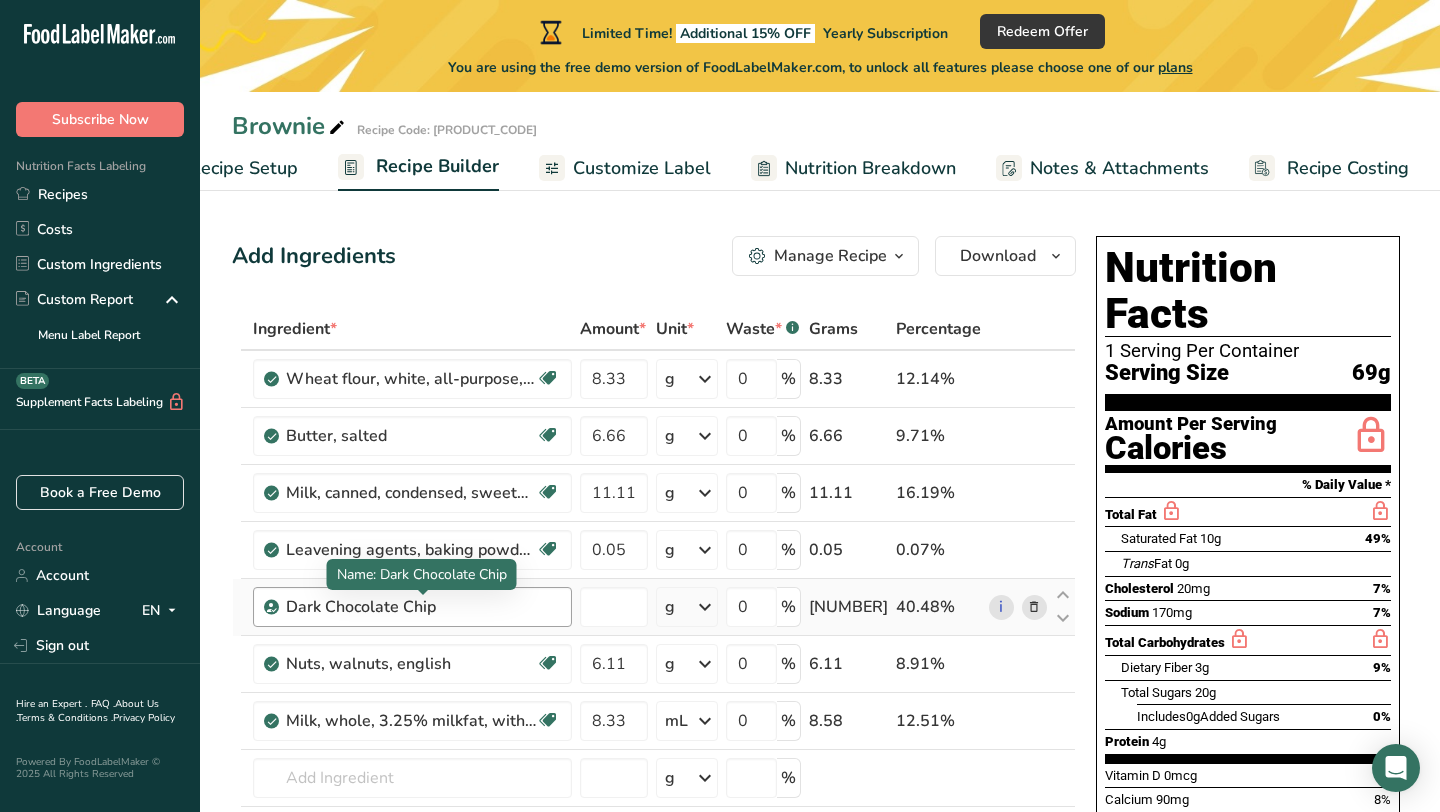 click on "Dark Chocolate Chip" at bounding box center [411, 607] 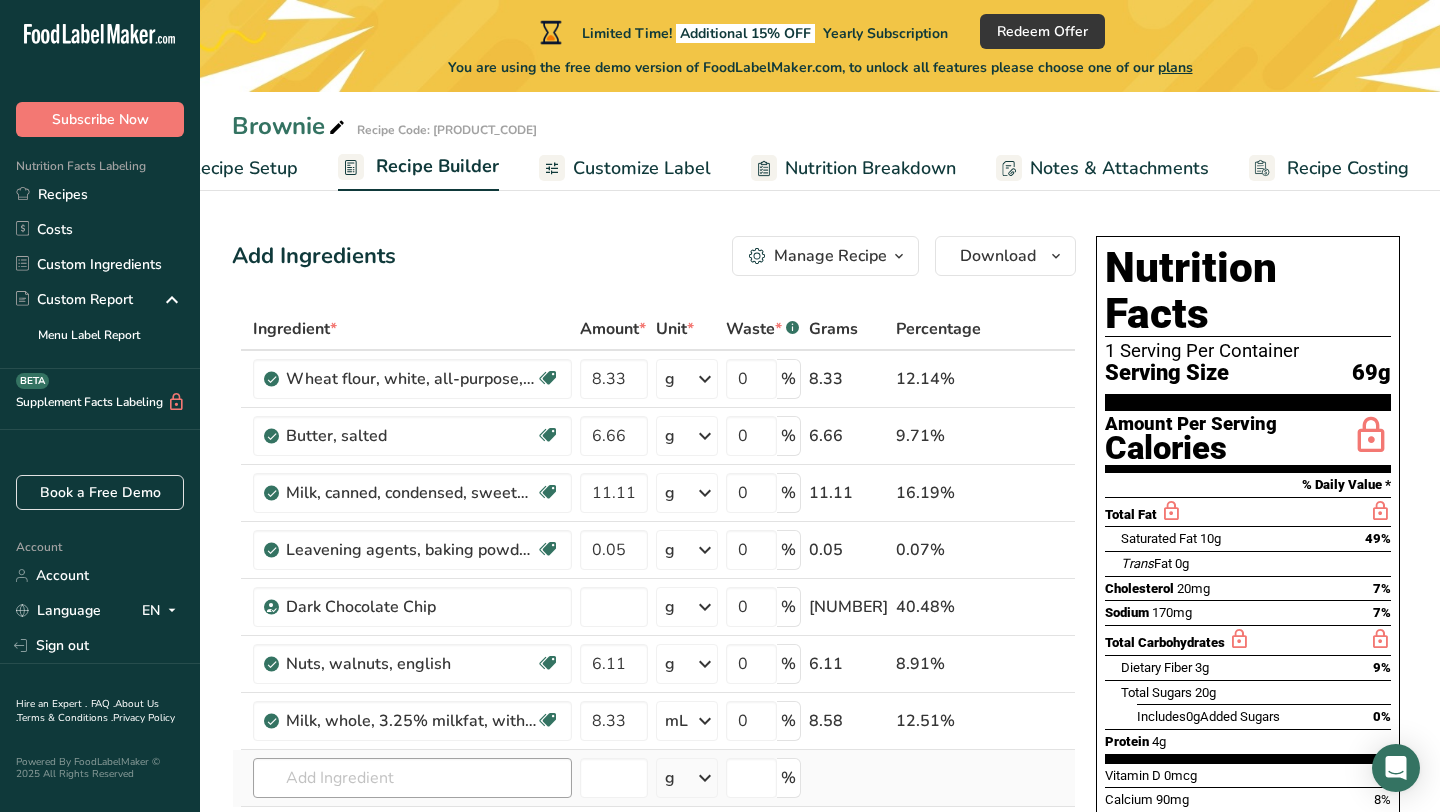 scroll, scrollTop: 66, scrollLeft: 0, axis: vertical 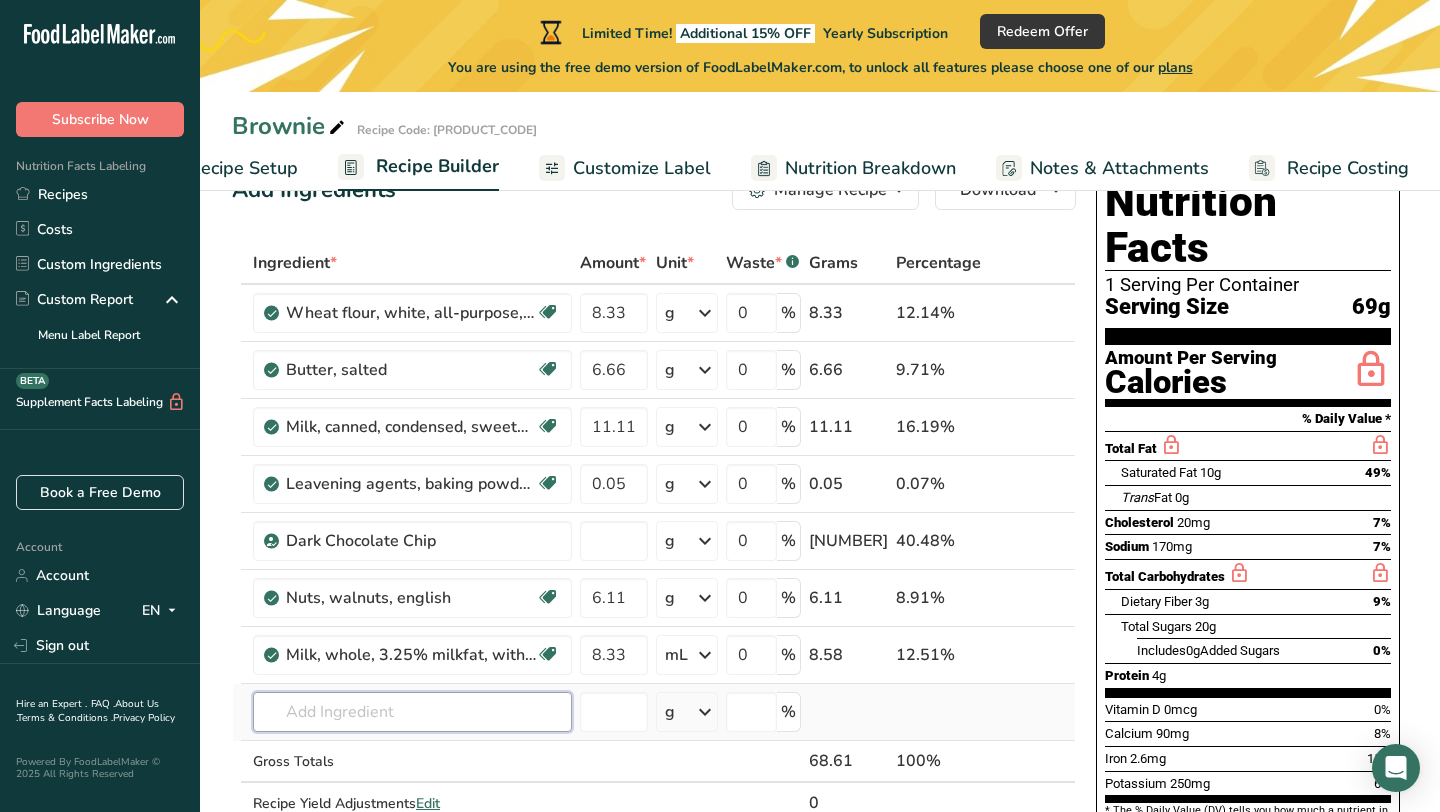 click at bounding box center [412, 712] 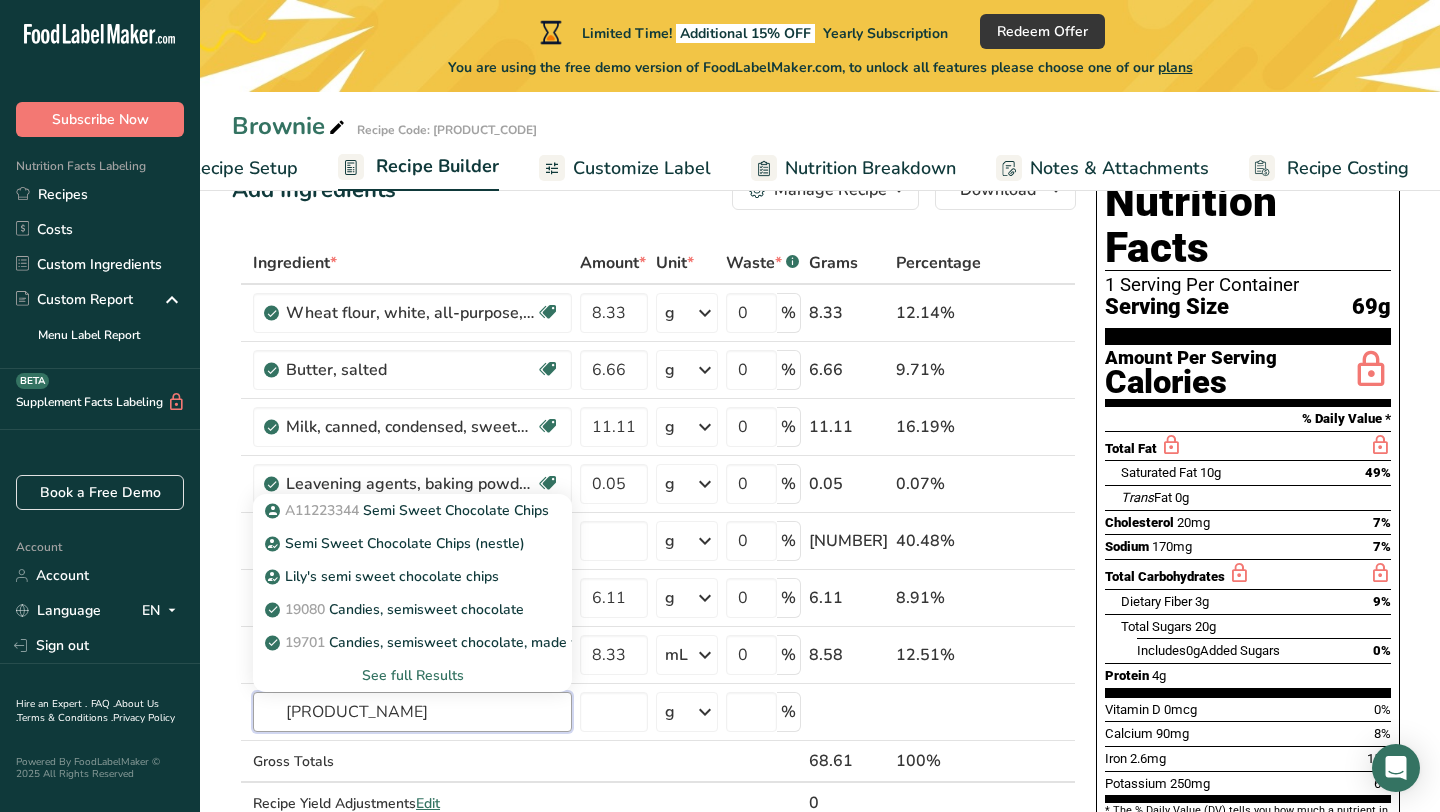 type on "Semi Sweet C" 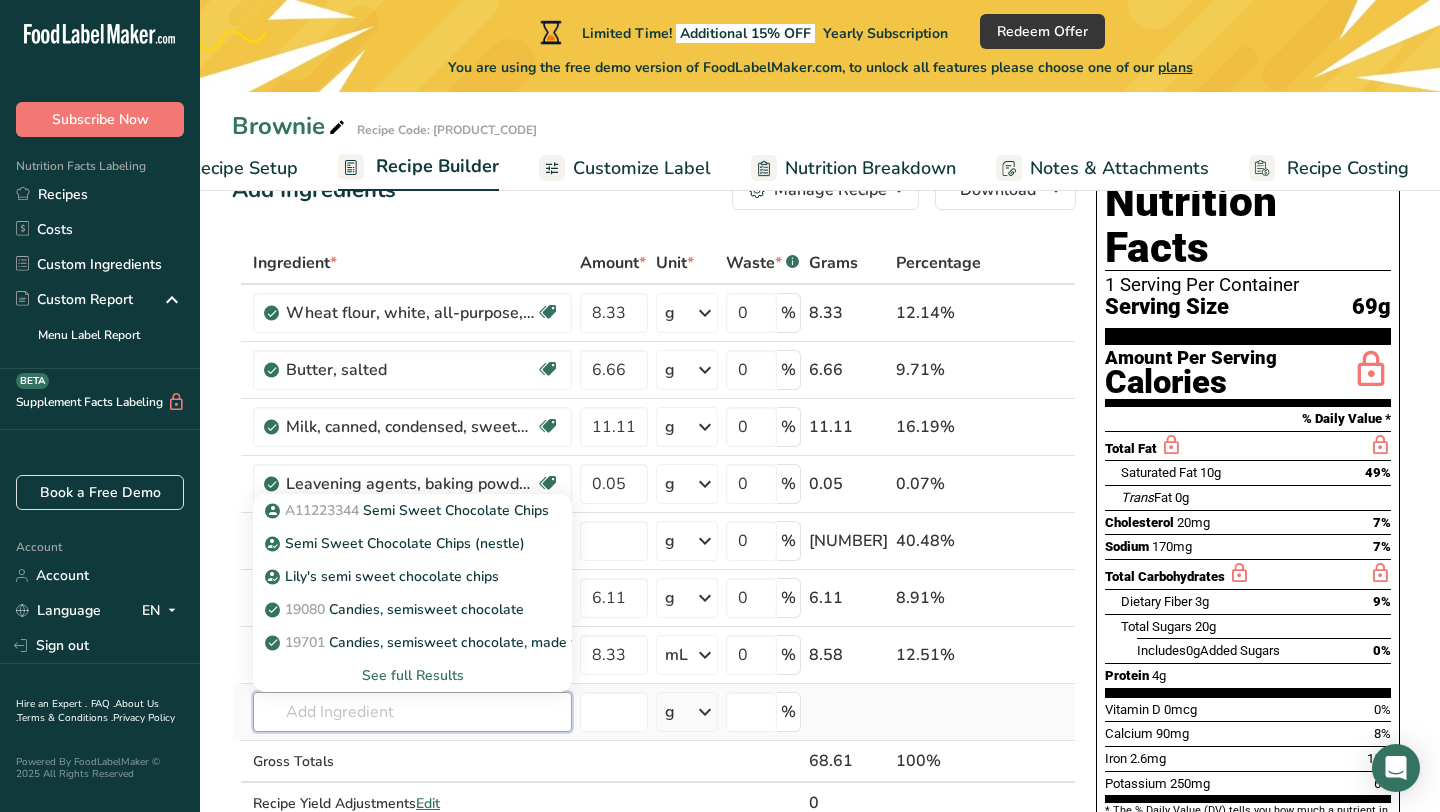 click at bounding box center (412, 712) 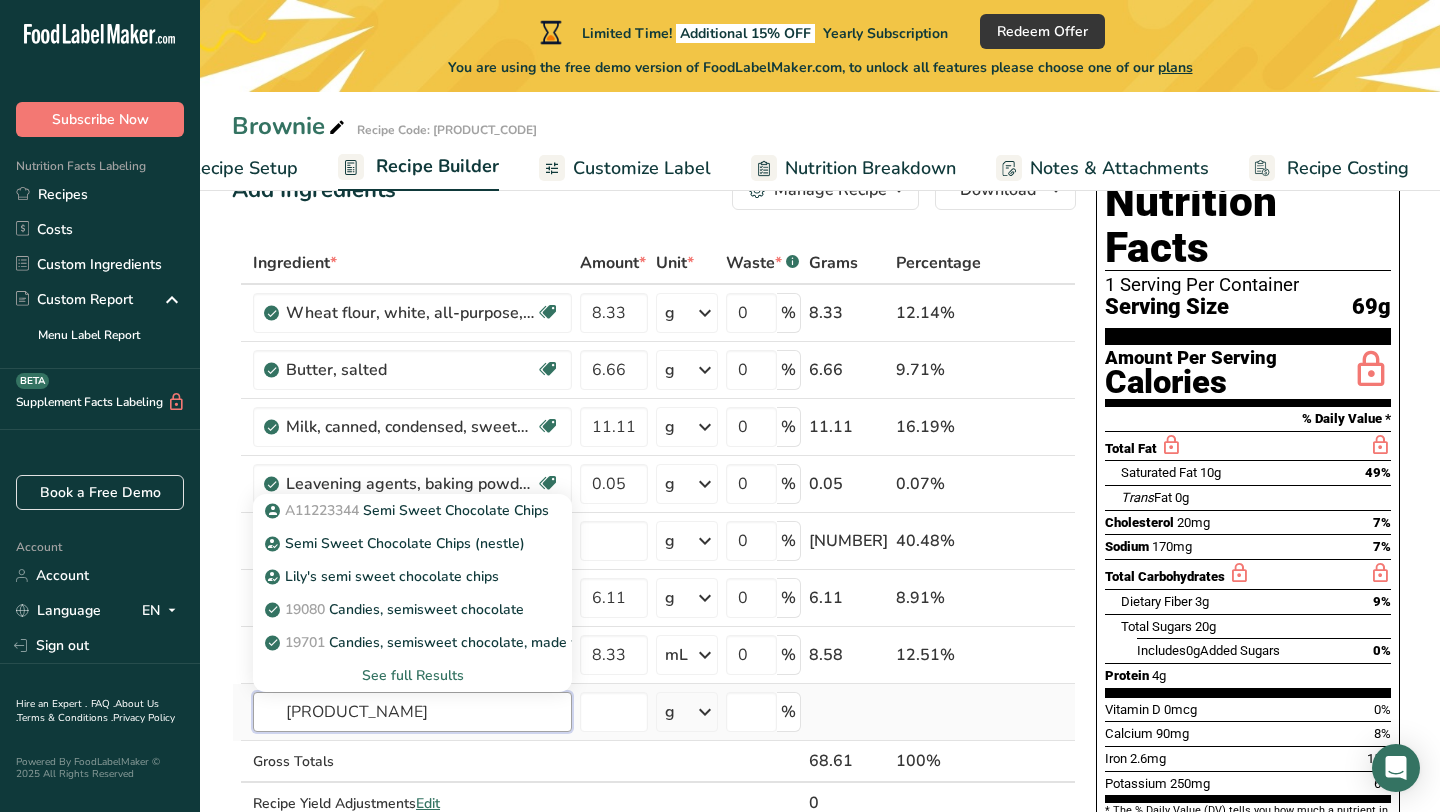 type on "Semi Sweet Choco" 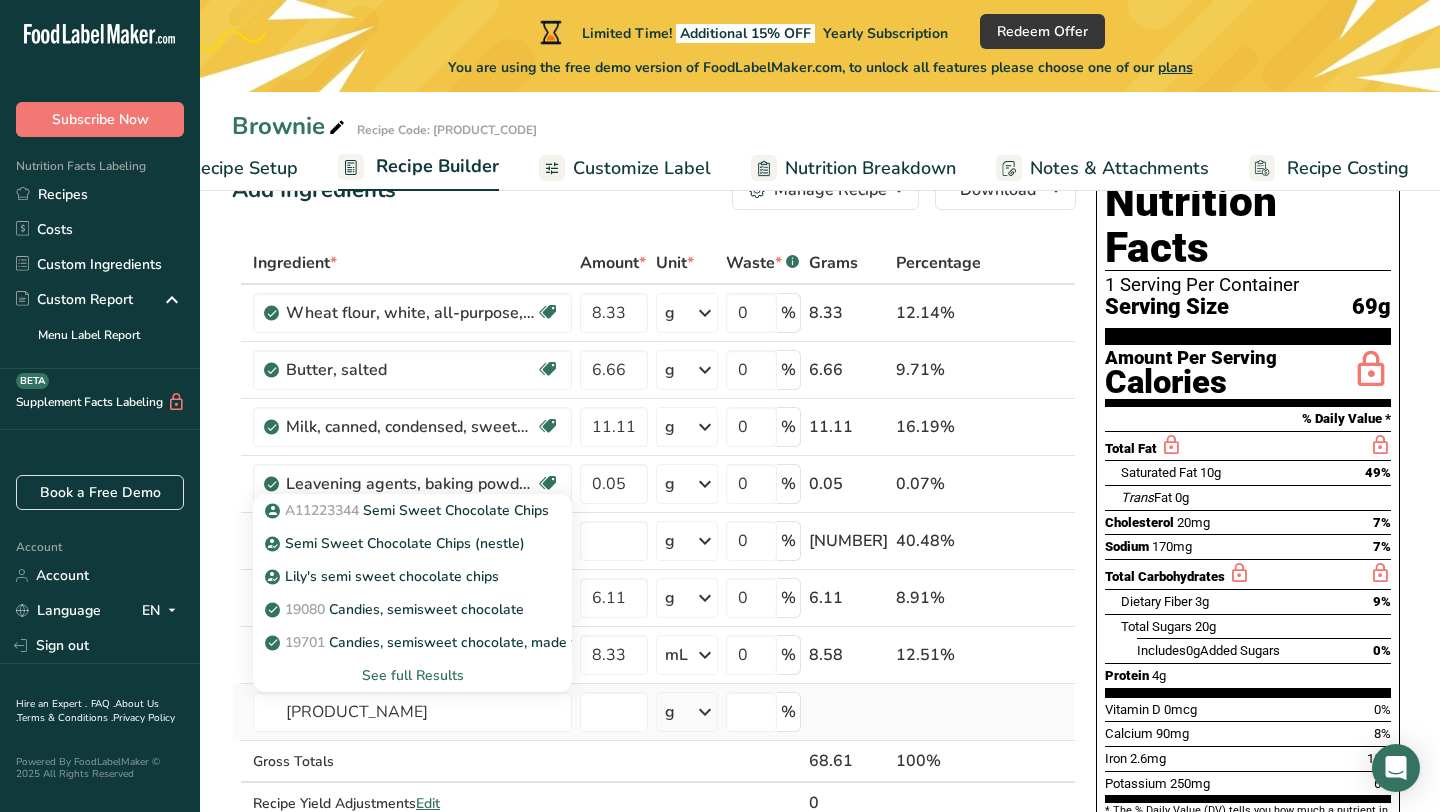 type 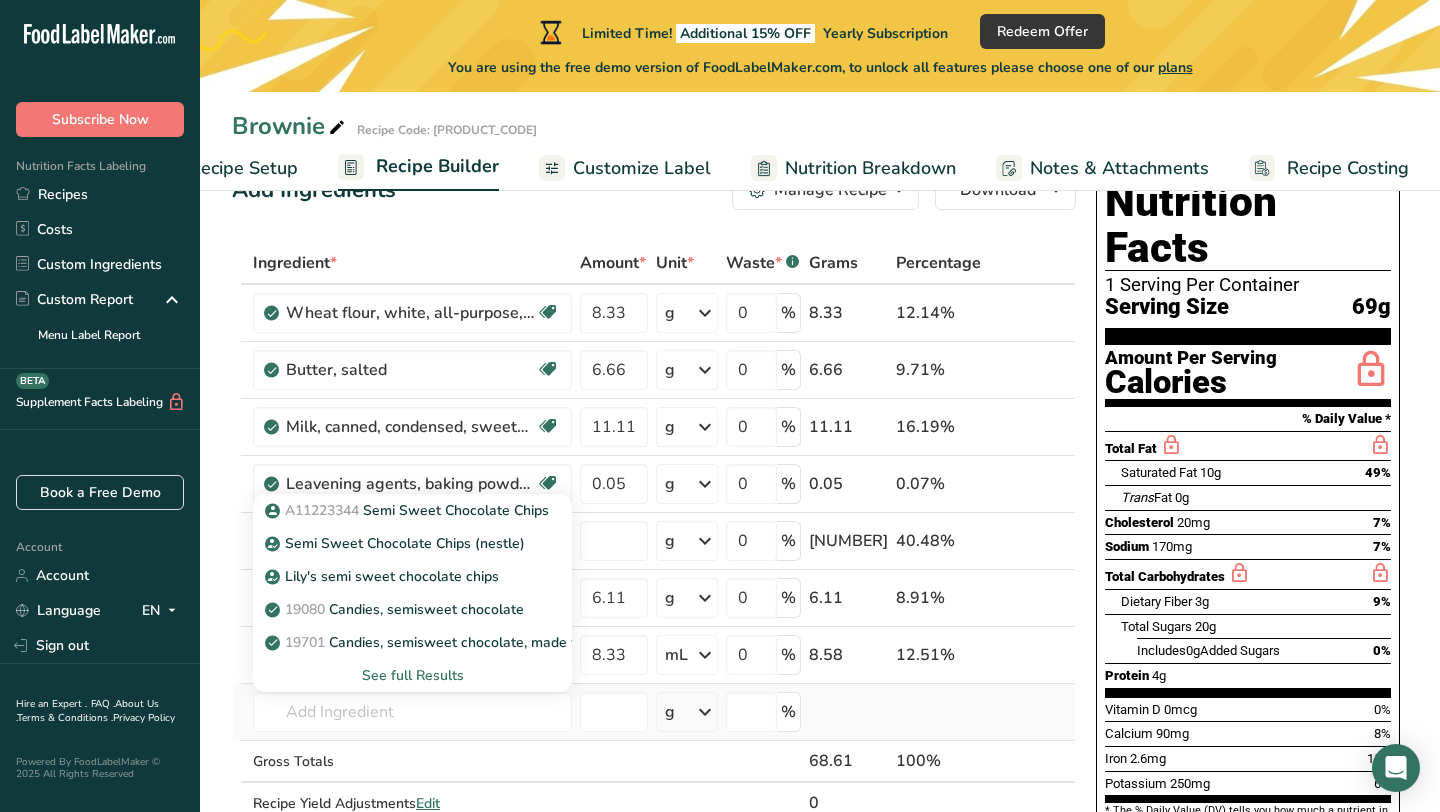 click on "See full Results" at bounding box center (412, 675) 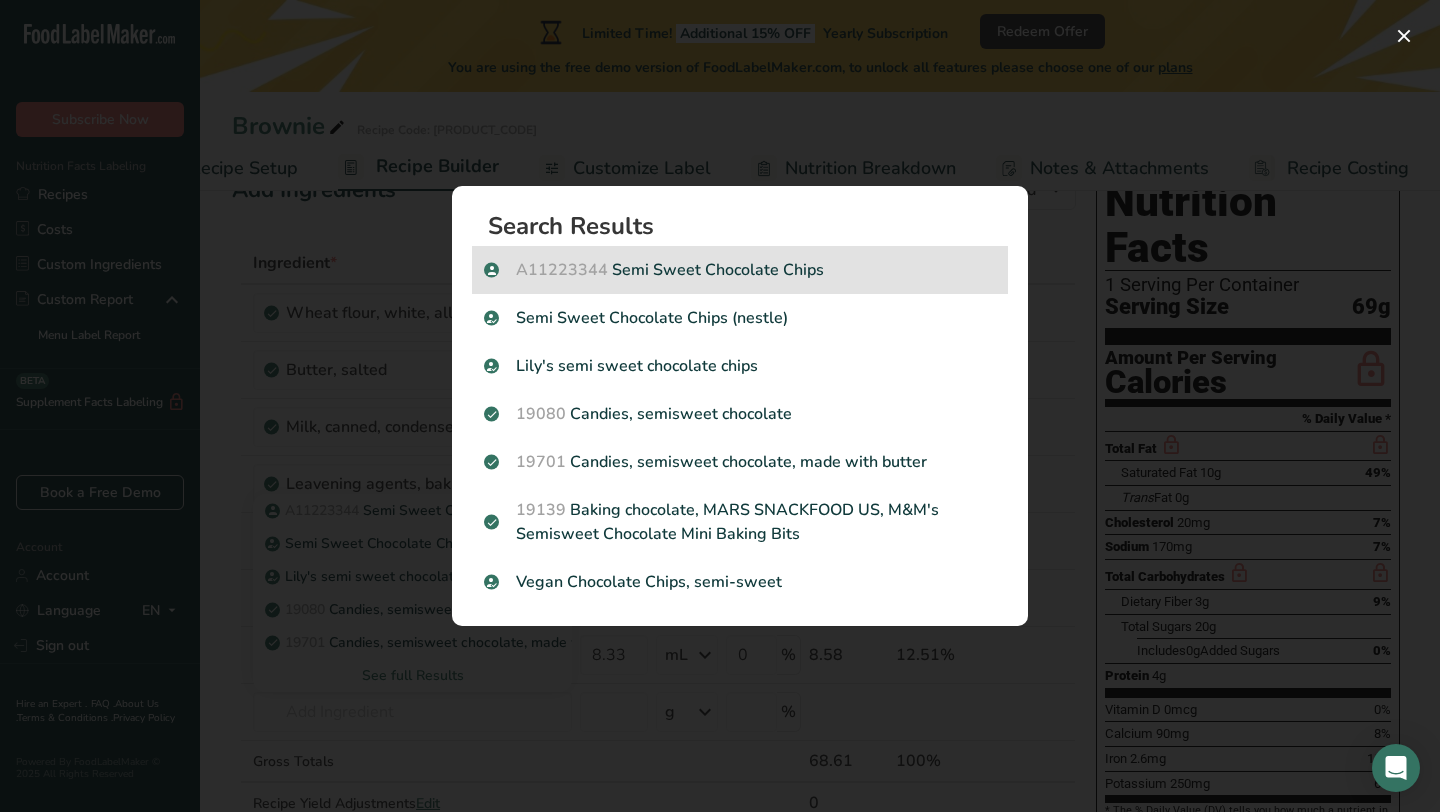 click on "A11223344
Semi Sweet Chocolate Chips" at bounding box center (740, 270) 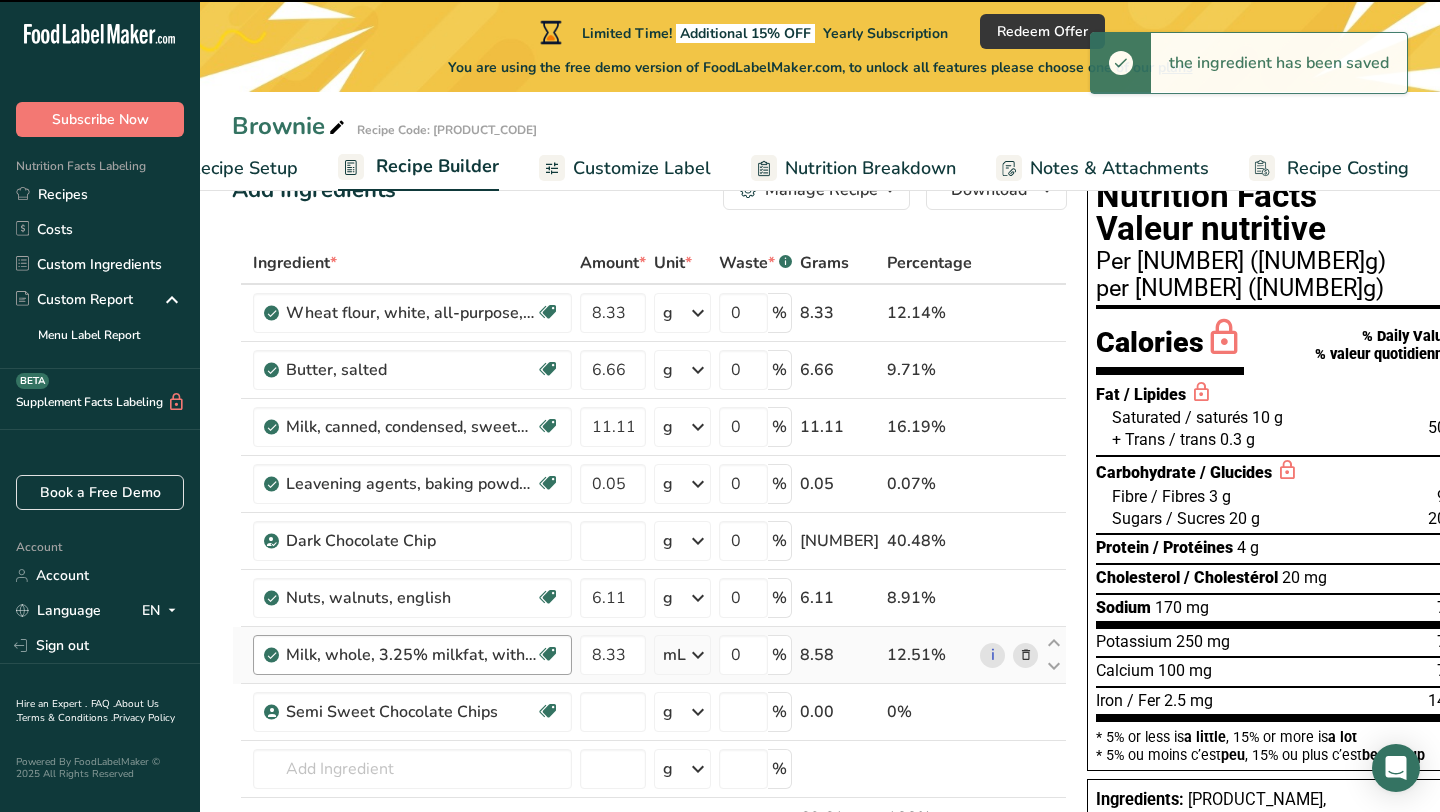 type on "0" 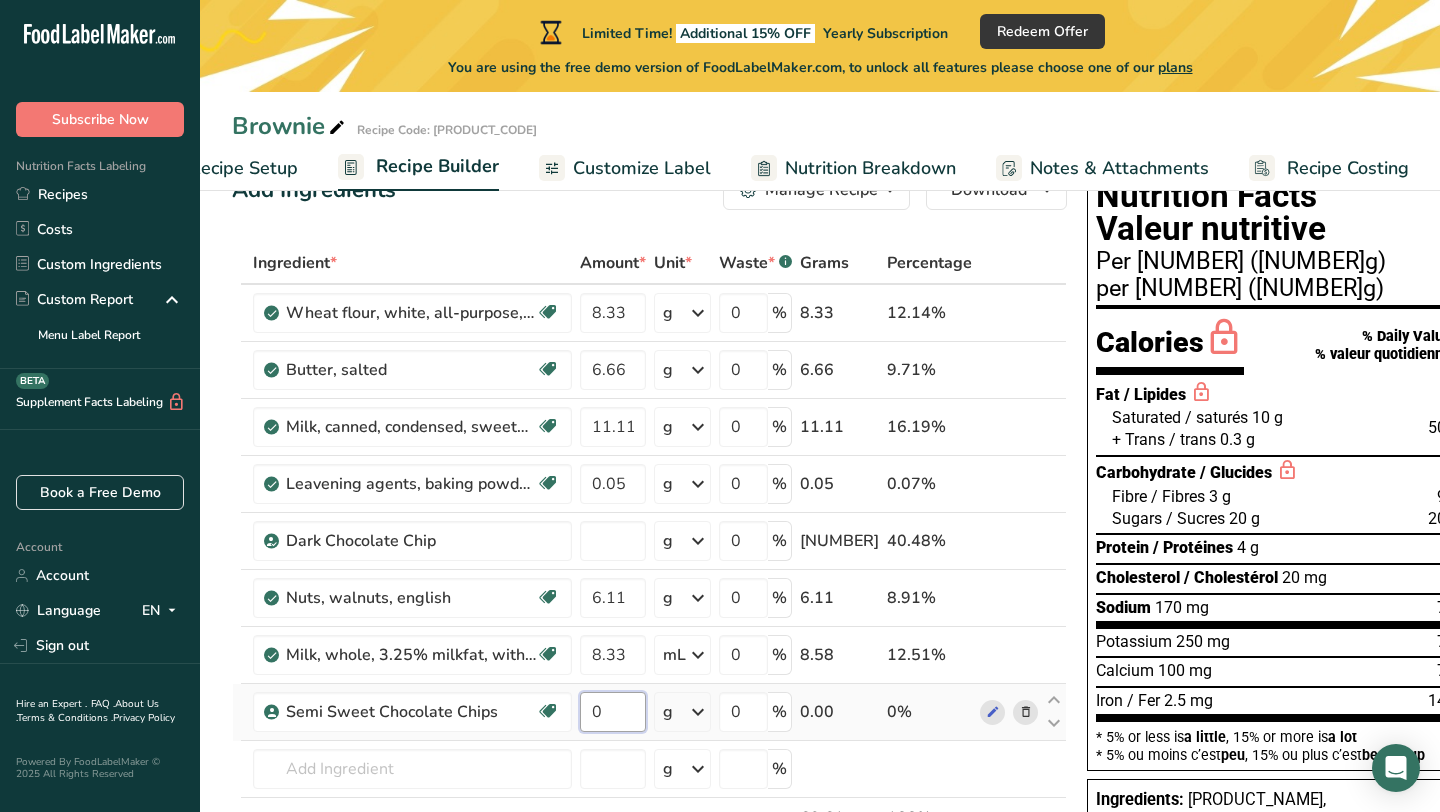 click on "0" at bounding box center [613, 712] 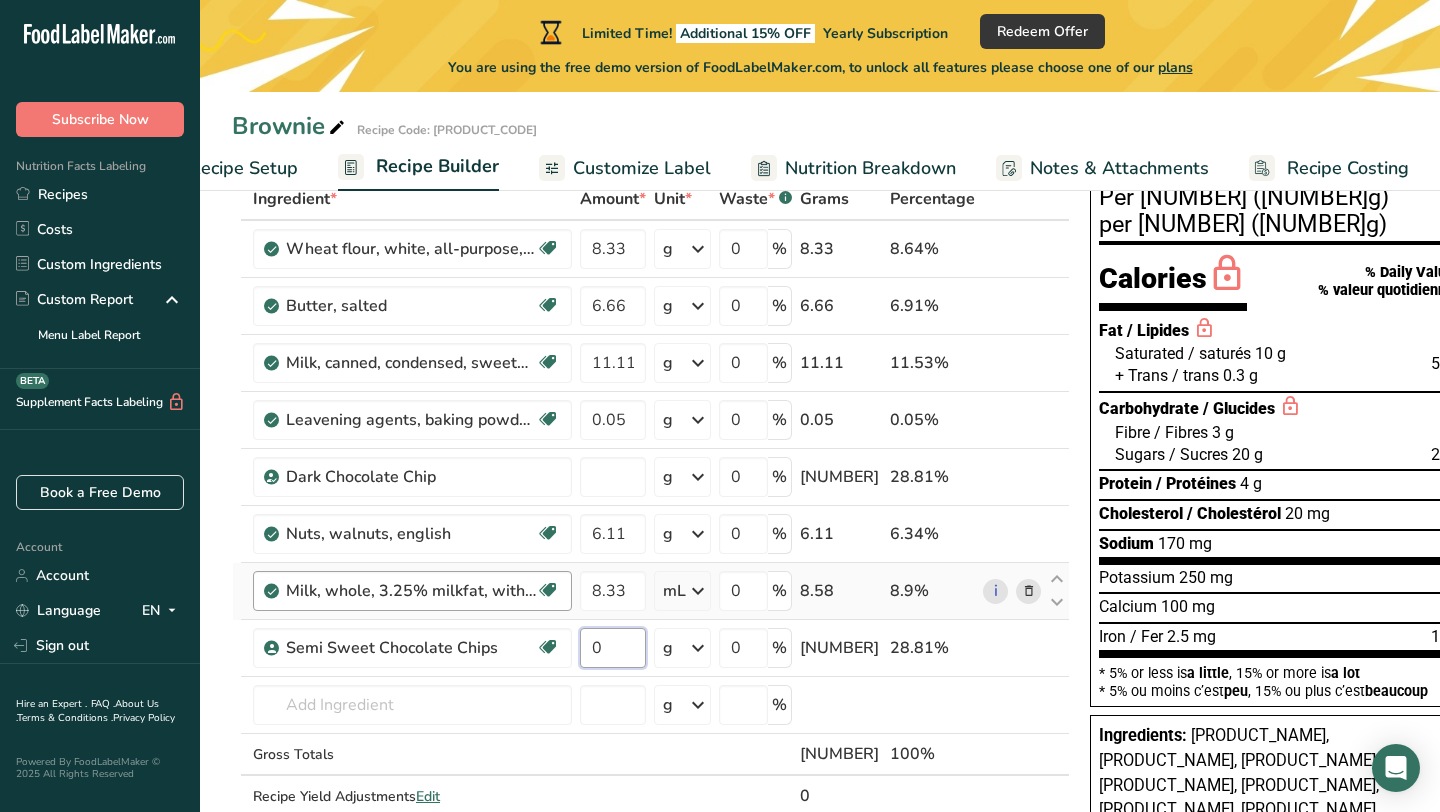 scroll, scrollTop: 141, scrollLeft: 0, axis: vertical 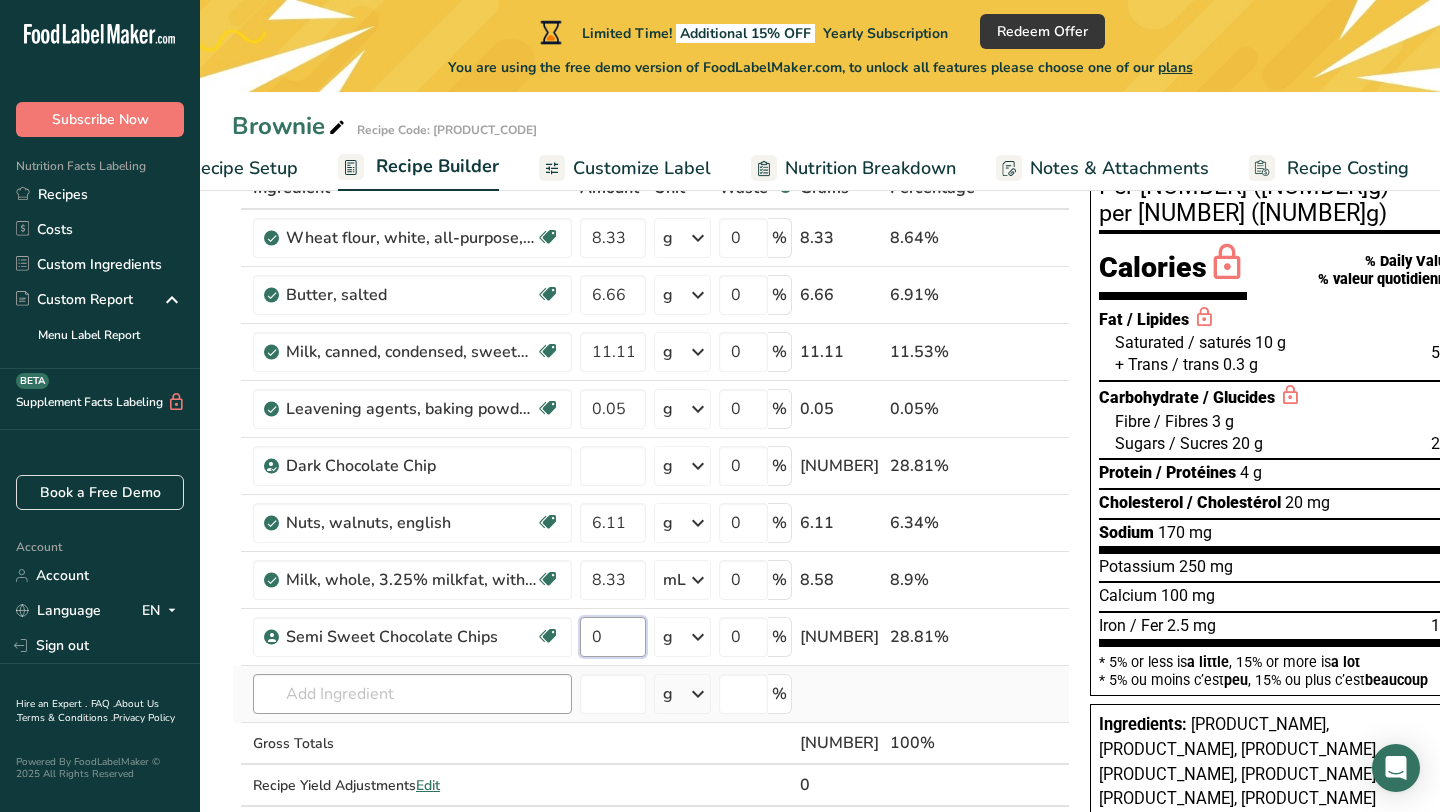 type on "27.77" 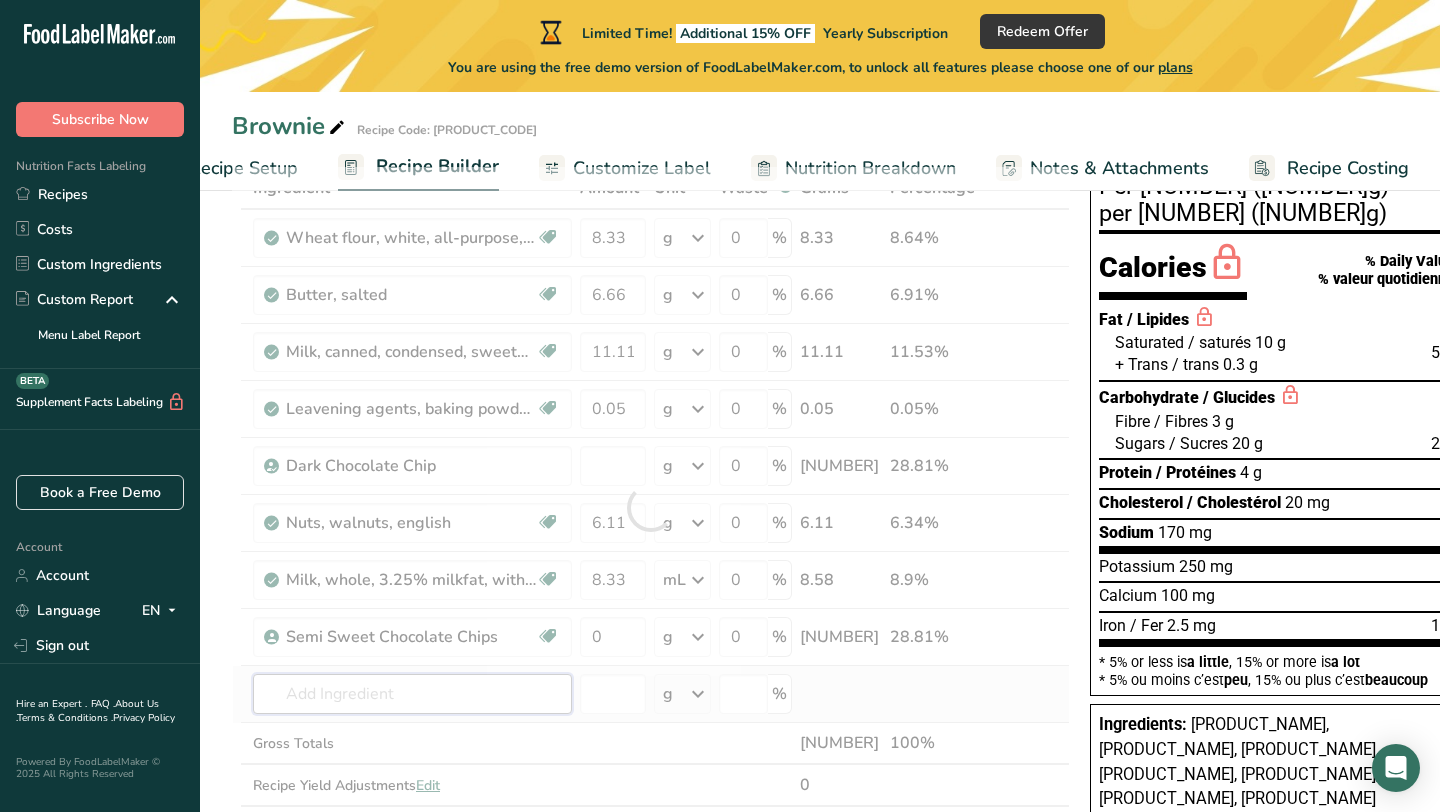 click on "Ingredient *
Amount *
Unit *
Waste *   .a-a{fill:#347362;}.b-a{fill:#fff;}          Grams
Percentage
Wheat flour, white, all-purpose, self-rising, enriched
Dairy free
Vegan
Vegetarian
Soy free
8.33
g
Portions
1 cup
Weight Units
g
kg
mg
See more
Volume Units
l
Volume units require a density conversion. If you know your ingredient's density enter it below. Otherwise, click on "RIA" our AI Regulatory bot - she will be able to help you
lb/ft3
g/cm3
Confirm
mL
lb/ft3
0" at bounding box center [651, 507] 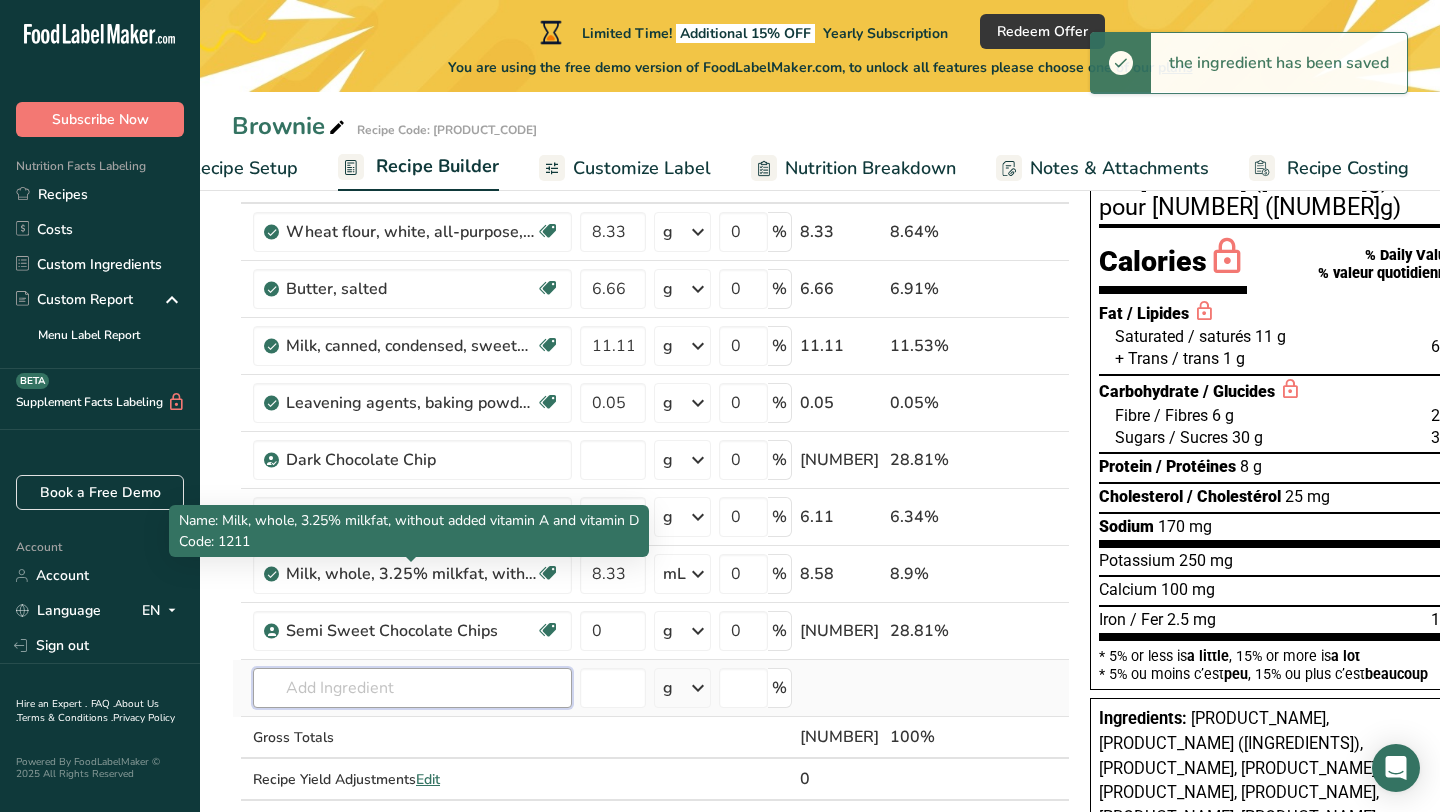 scroll, scrollTop: 154, scrollLeft: 0, axis: vertical 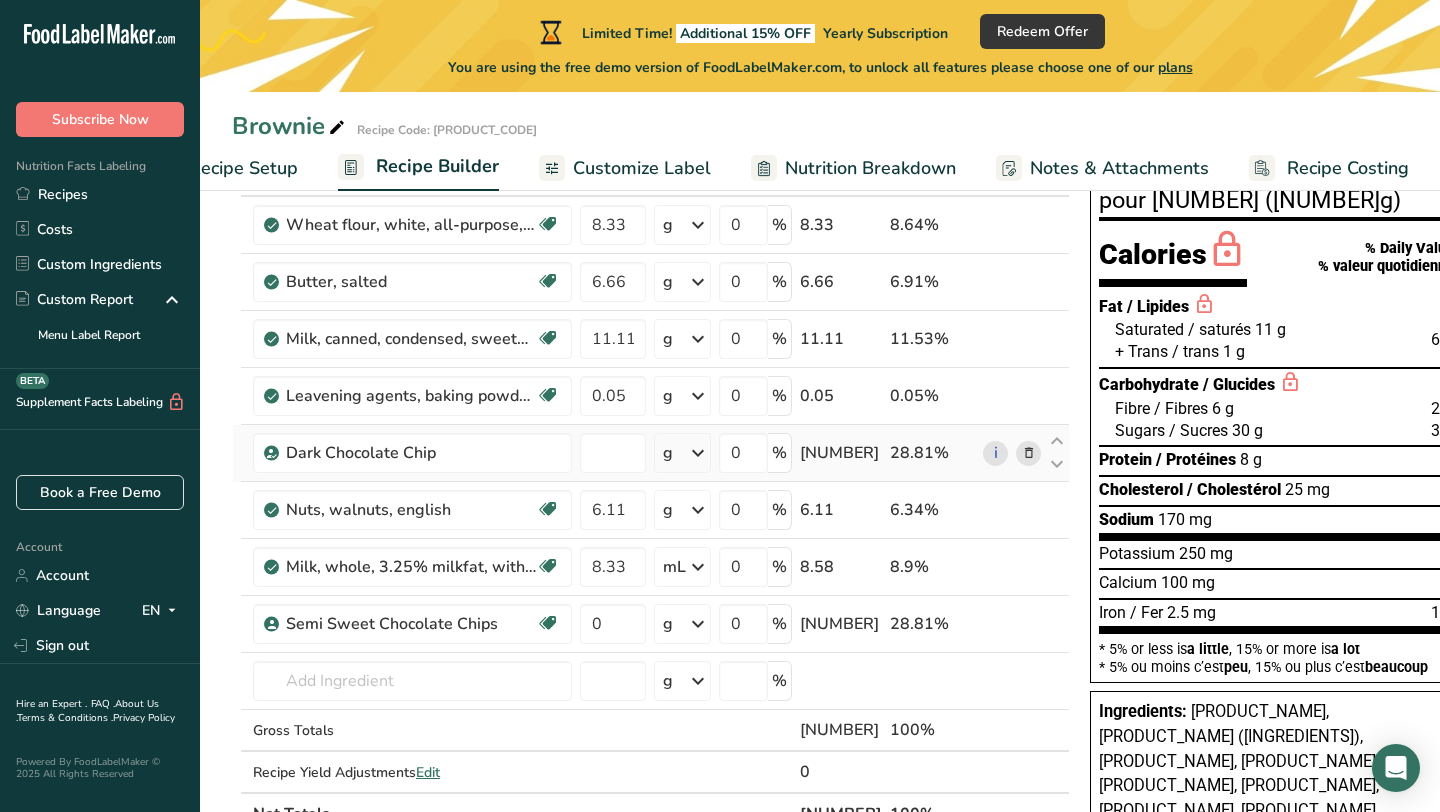 click at bounding box center [1029, 453] 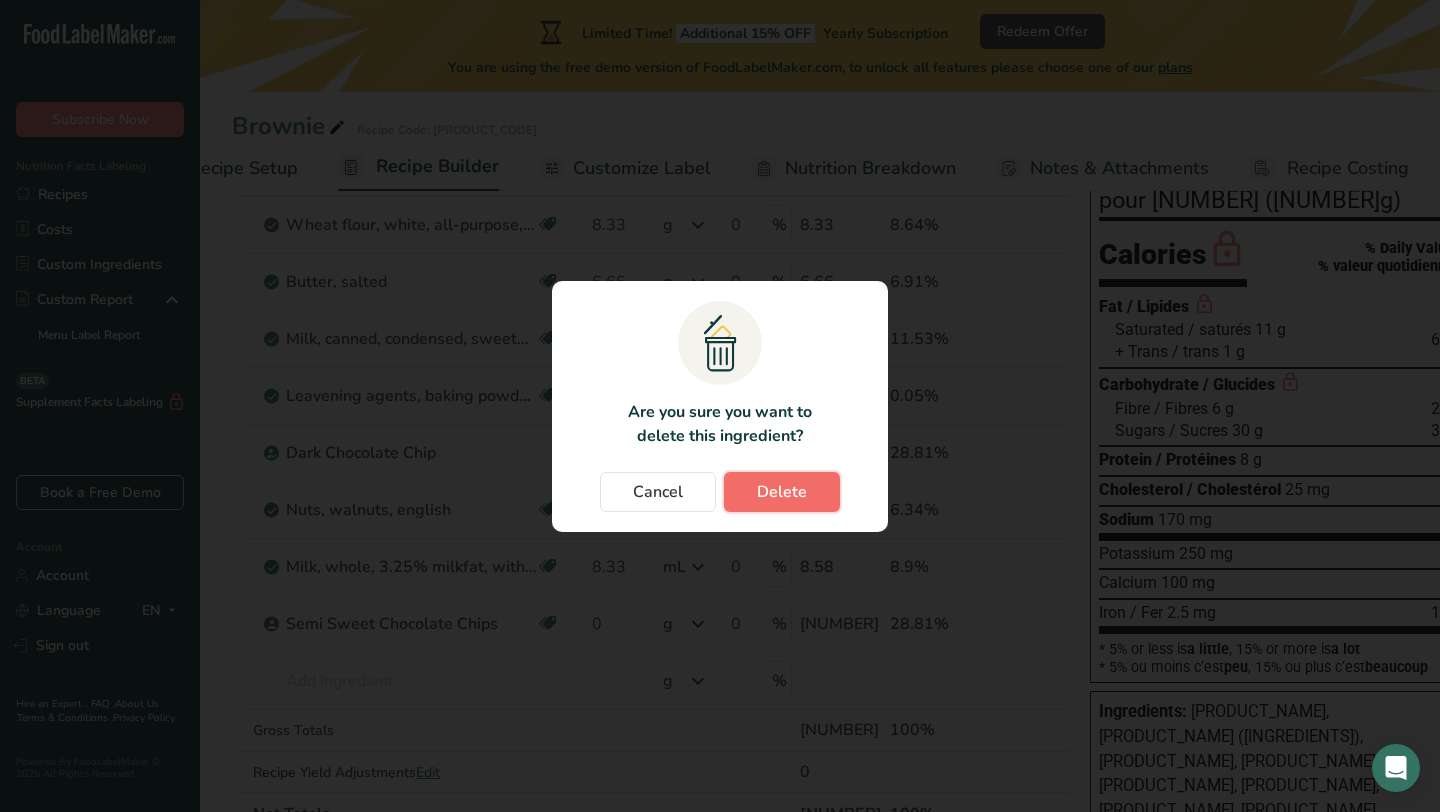 click on "Delete" at bounding box center [782, 492] 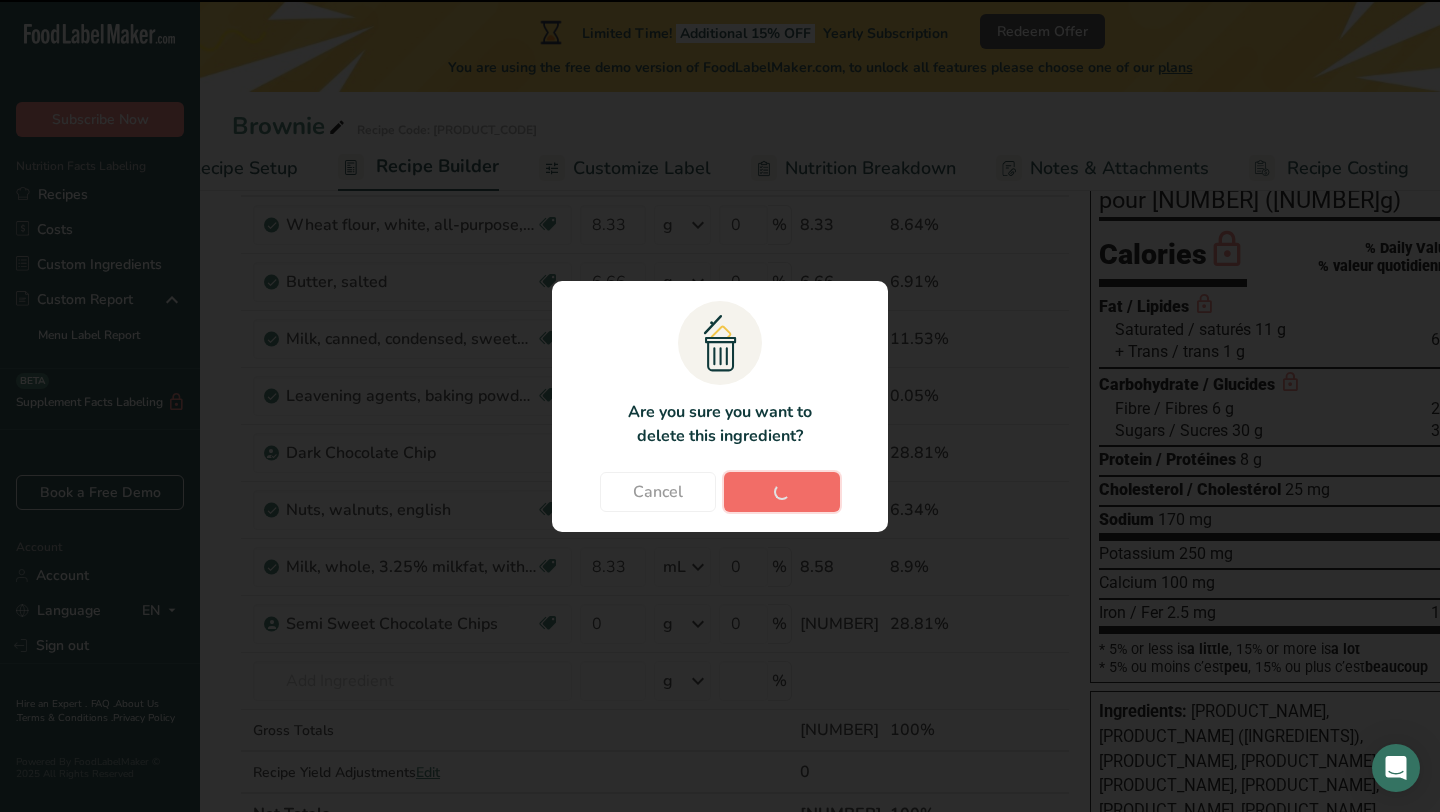 type on "6.11" 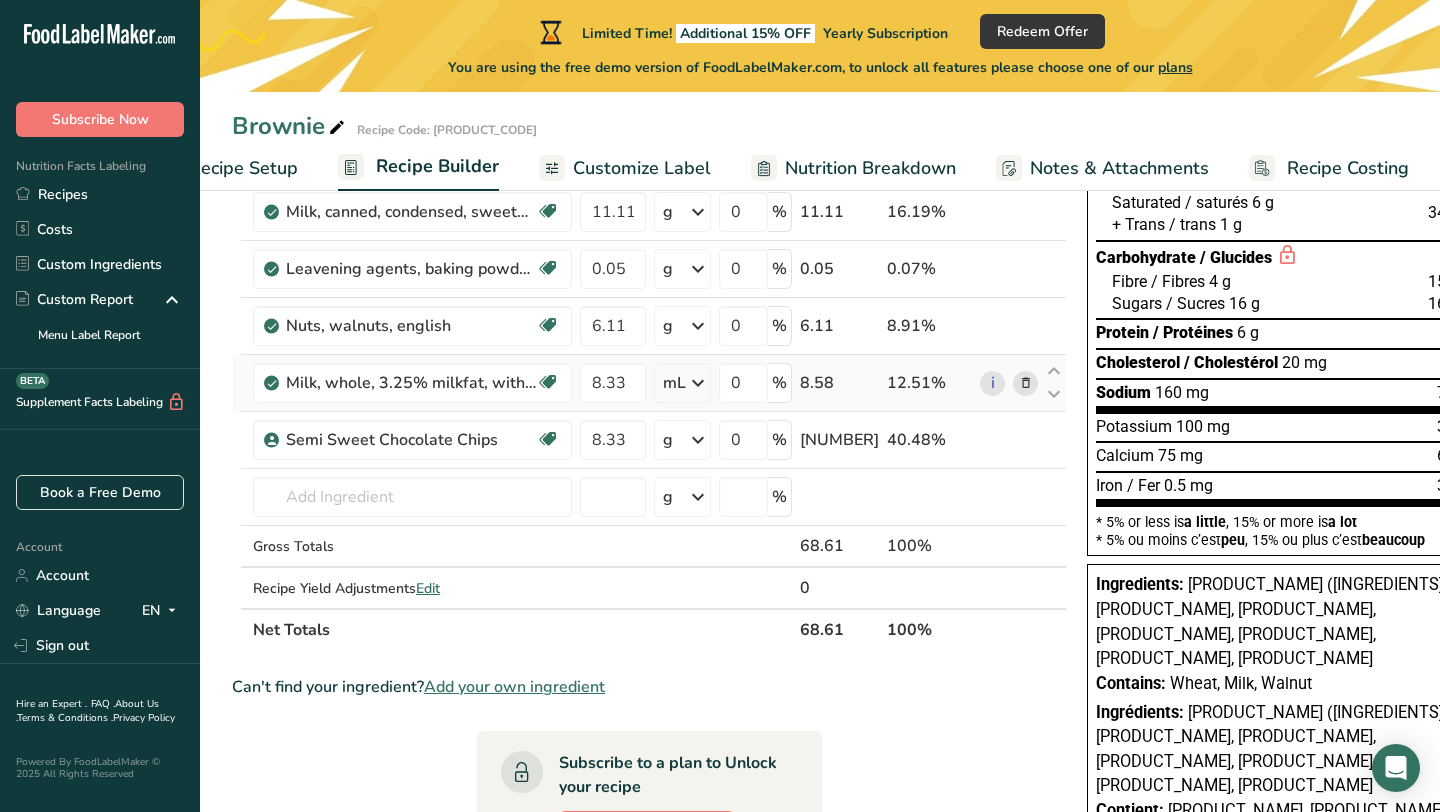 scroll, scrollTop: 286, scrollLeft: 0, axis: vertical 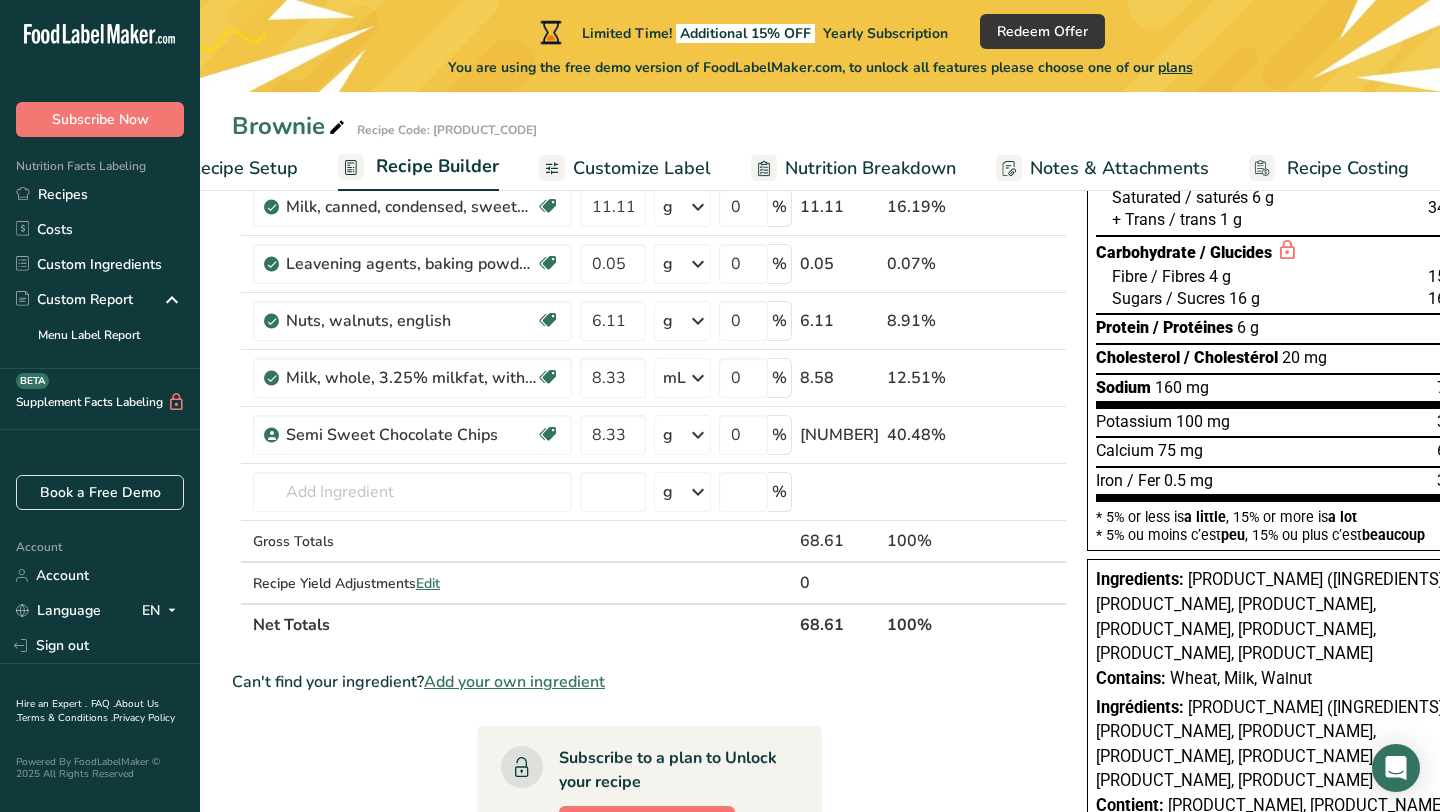 click at bounding box center [1054, 624] 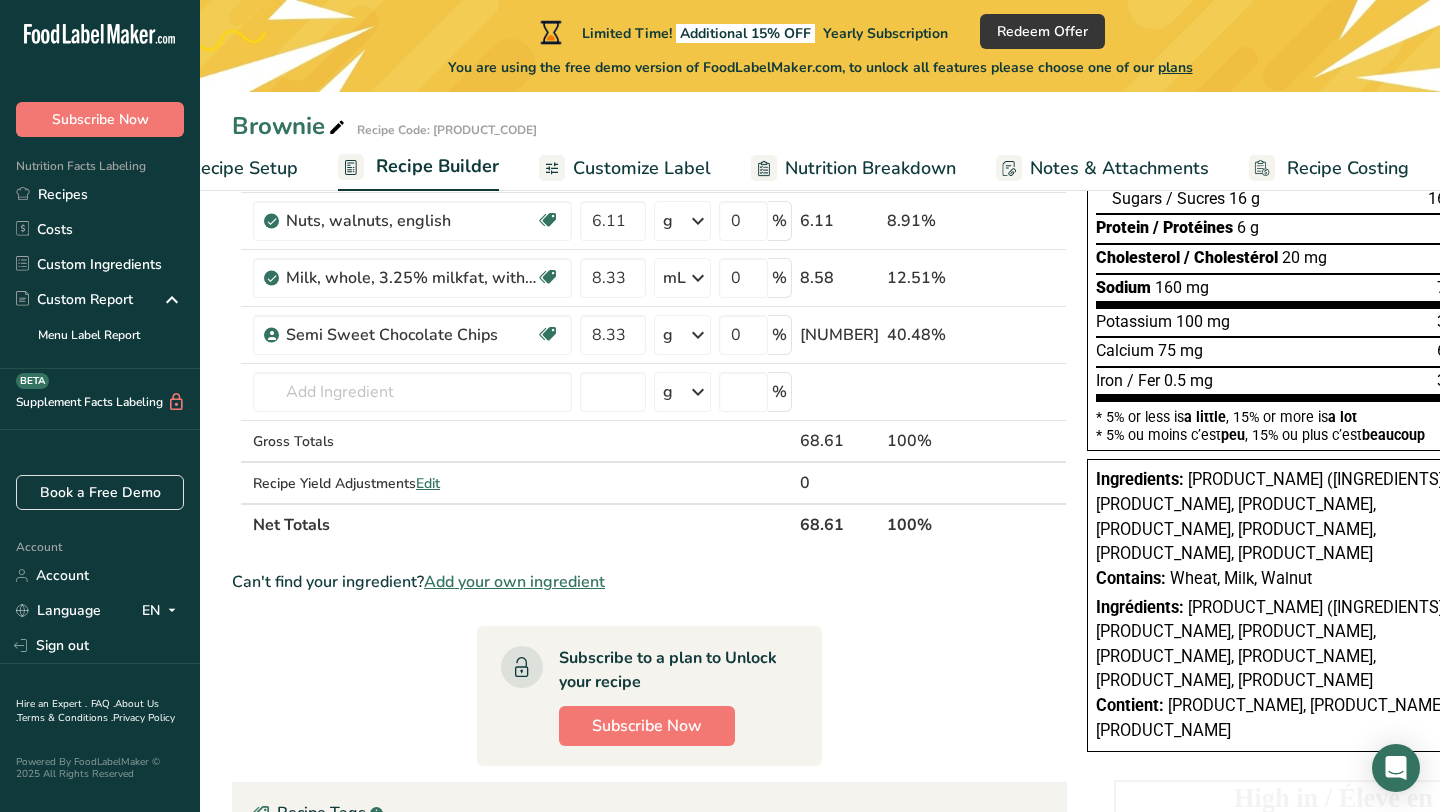scroll, scrollTop: 382, scrollLeft: 0, axis: vertical 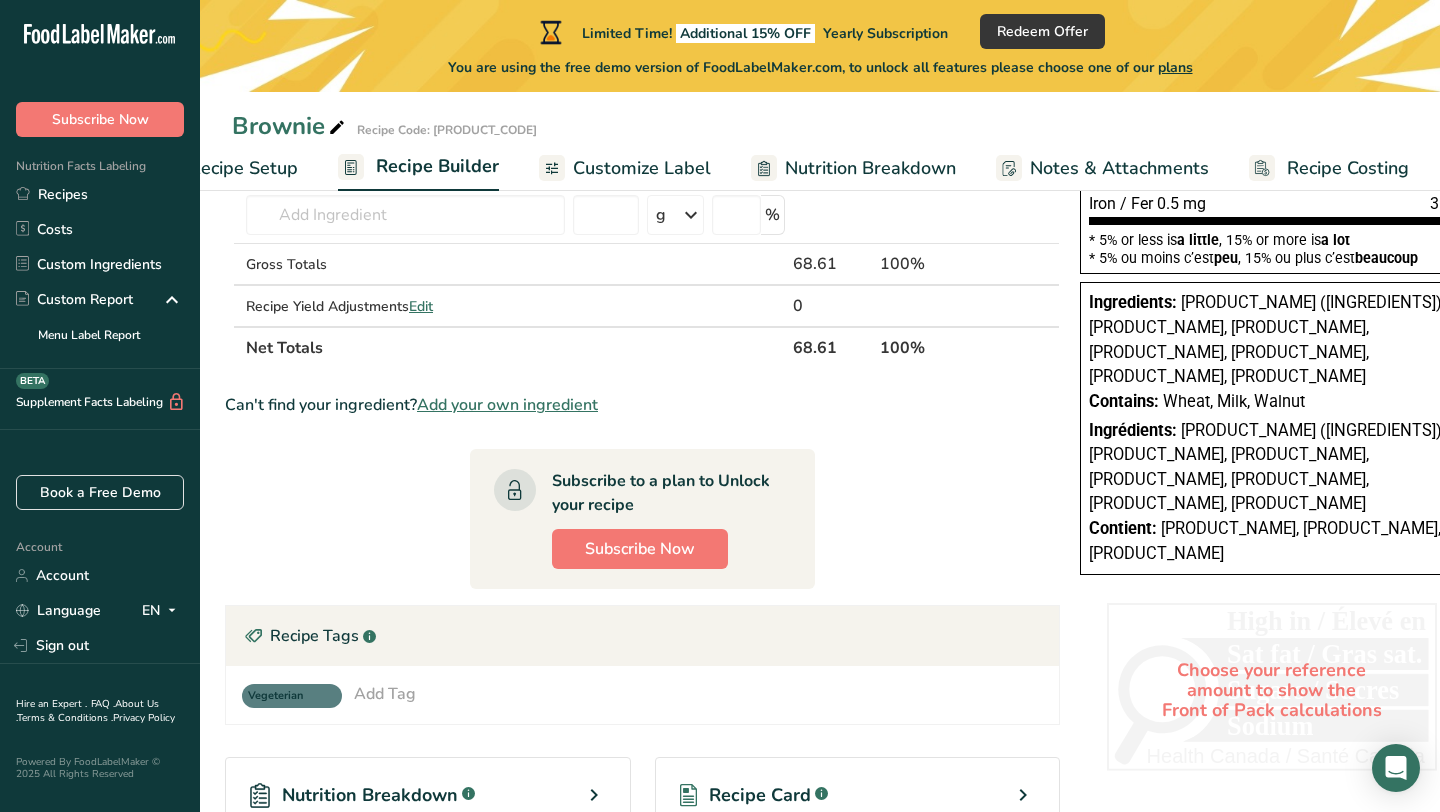 click on "Nutrition Facts
Valeur nutritive
Per 1 (69g)
pour 1 (69g)
Calories
% Daily Value *
% valeur quotidienne *
Fat
/ Lipides
Saturated
/ saturés
6 g
34
%
+ Trans
/ trans
1 g
Carbohydrate
/ Glucides
Fibre
/ Fibres
4 g
15
%
Sugars
/ Sucres
16 g" at bounding box center (1272, 124) 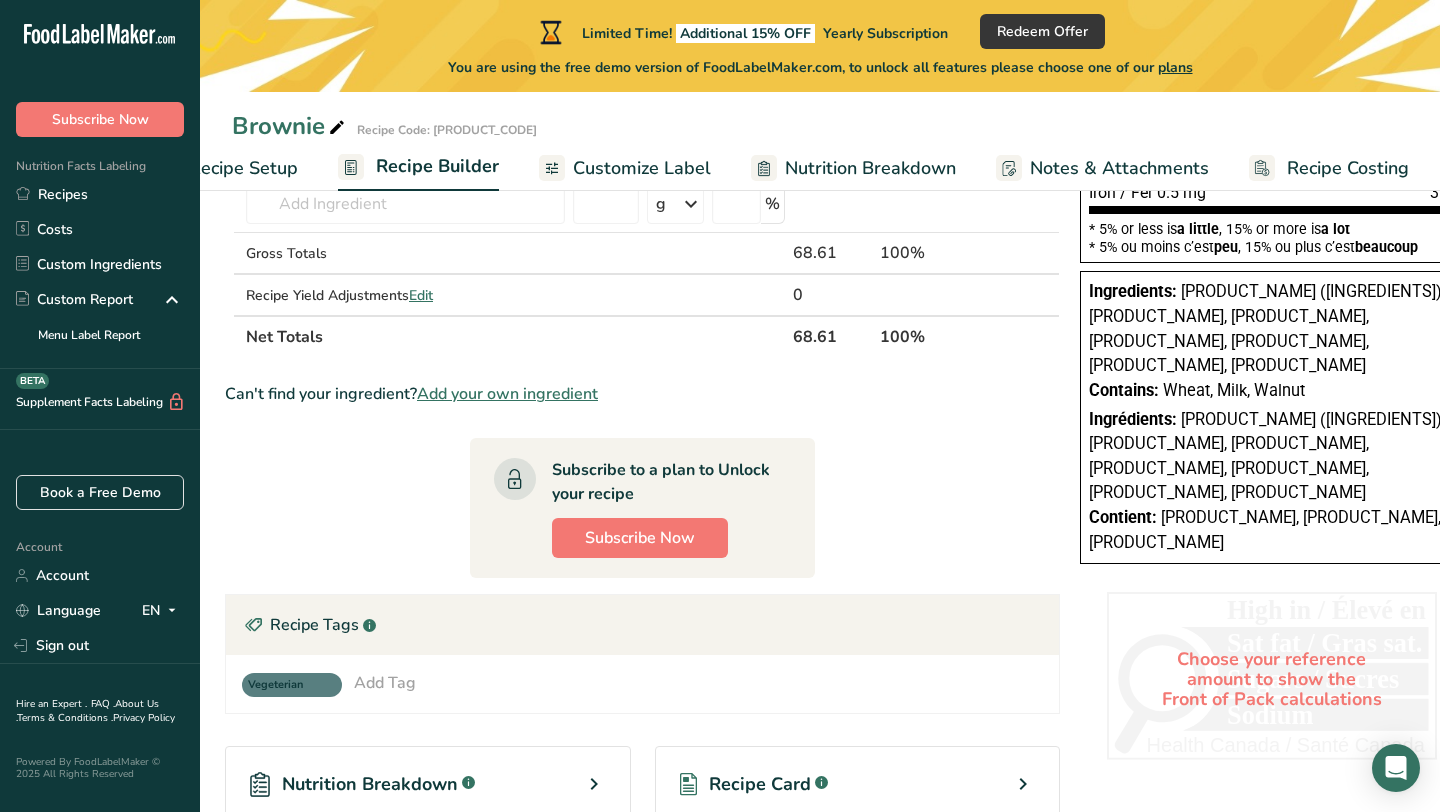 scroll, scrollTop: 564, scrollLeft: 0, axis: vertical 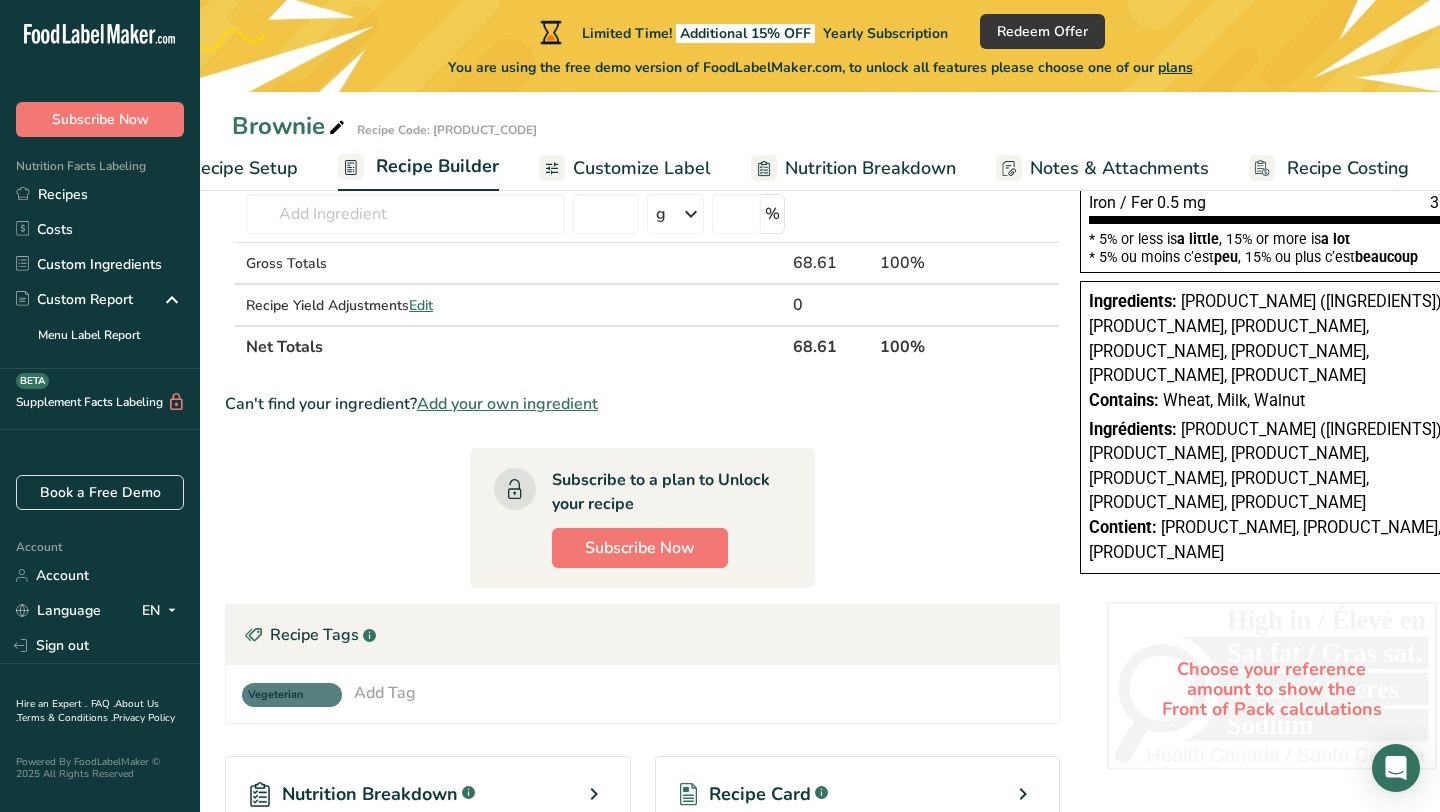 click on "Ingredients:    Choco Chips (Sugar, cocoa butter, soy lecithin (an emulsifier), vanilla extract), Sweetened condensed milk, Milk, All-Purpose Flour, Salted Butter, Walnuts, Baking Powder   Contains:
Wheat, Milk, Walnut
Ingrédients:
Choco Chips (Sugar, cocoa butter, soy lecithin (an emulsifier), vanilla extract), Lait condensé sucré, Milk, Farine tout usage, Beurre salé, Noix, Poudre à lever
Contient:
Blé, Lait, Noyer" at bounding box center [1272, 427] 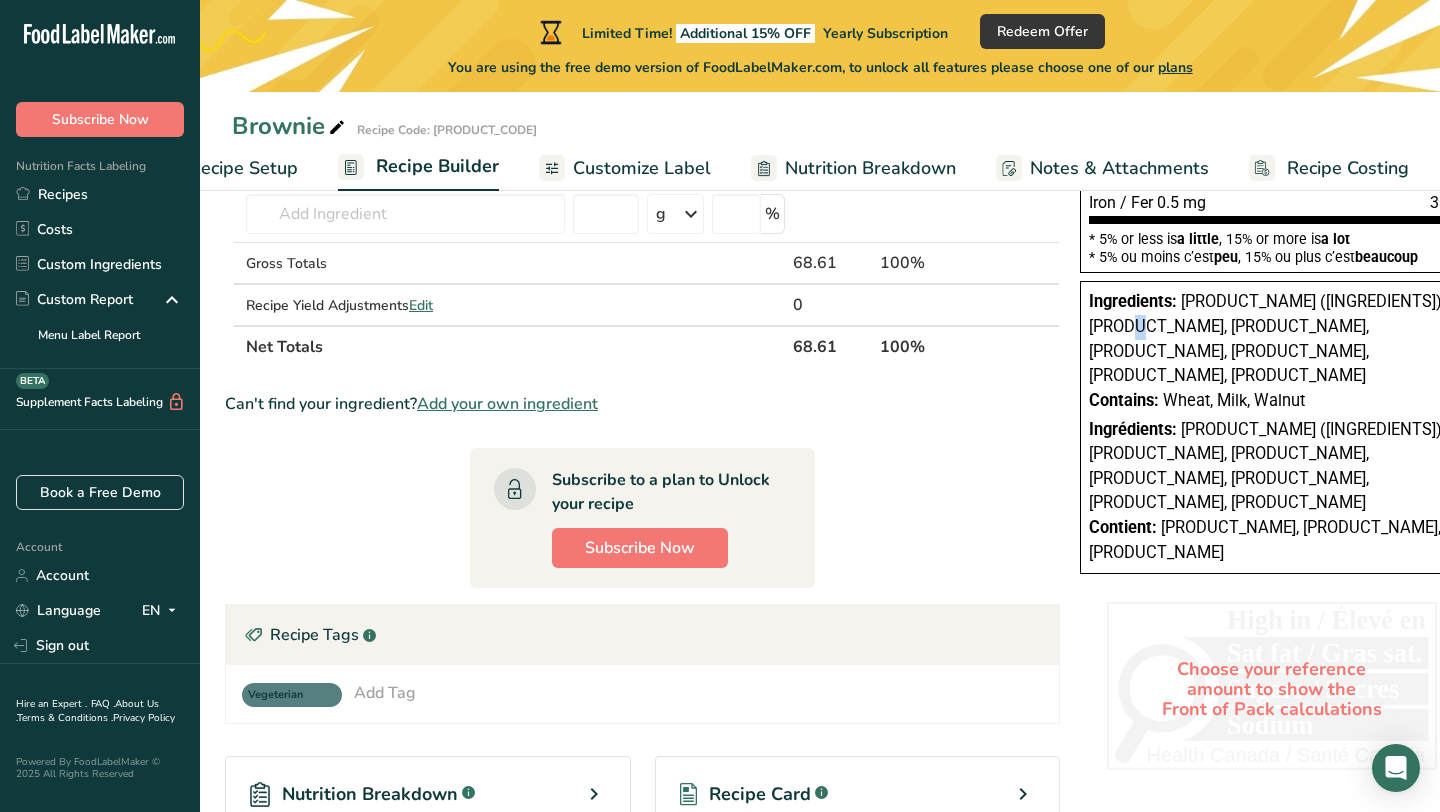 click on "Choco Chips (Sugar, cocoa butter, soy lecithin (an emulsifier), vanilla extract), Sweetened condensed milk, Milk, All-Purpose Flour, Salted Butter, Walnuts, Baking Powder" at bounding box center [1267, 338] 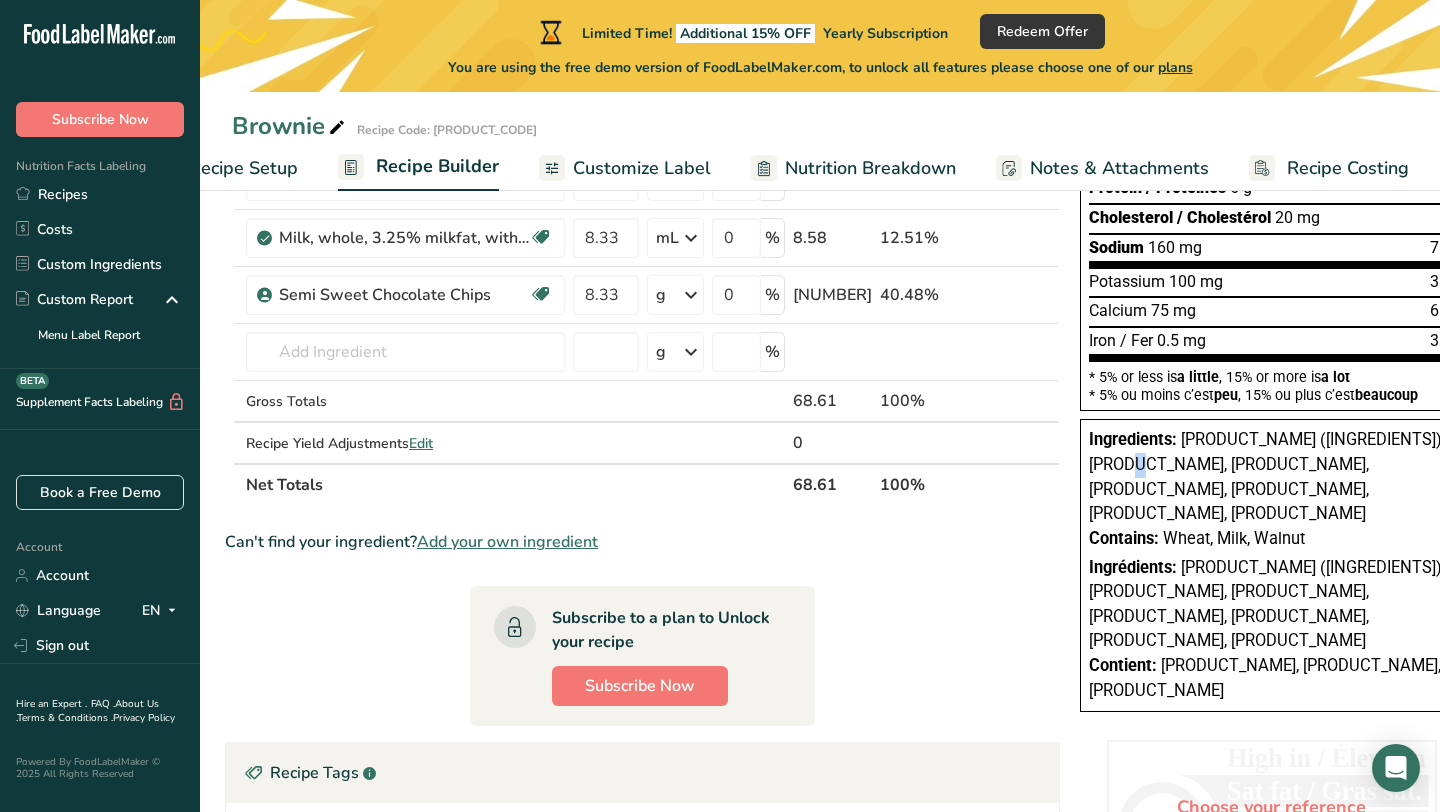 scroll, scrollTop: 586, scrollLeft: 0, axis: vertical 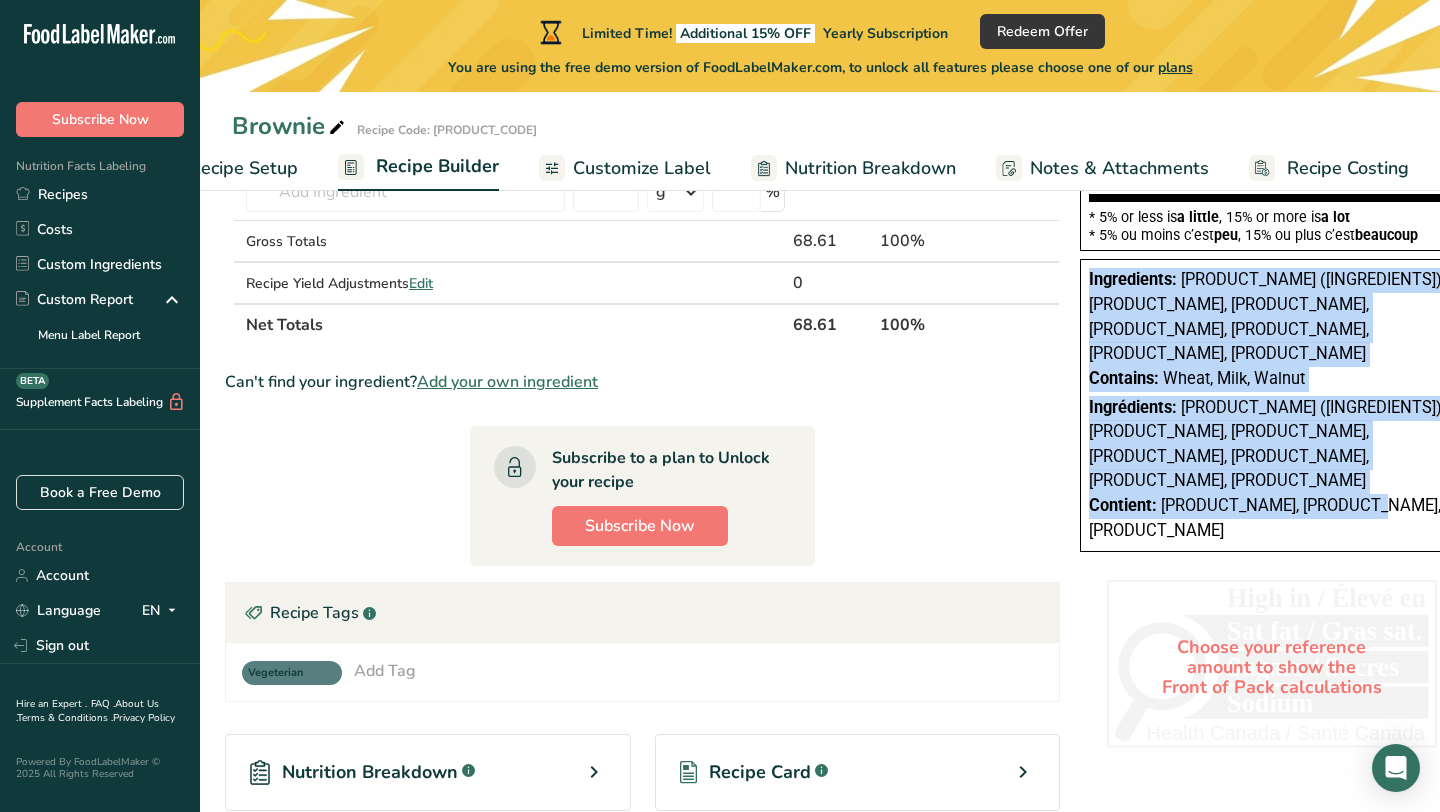 drag, startPoint x: 1056, startPoint y: 280, endPoint x: 1243, endPoint y: 504, distance: 291.79617 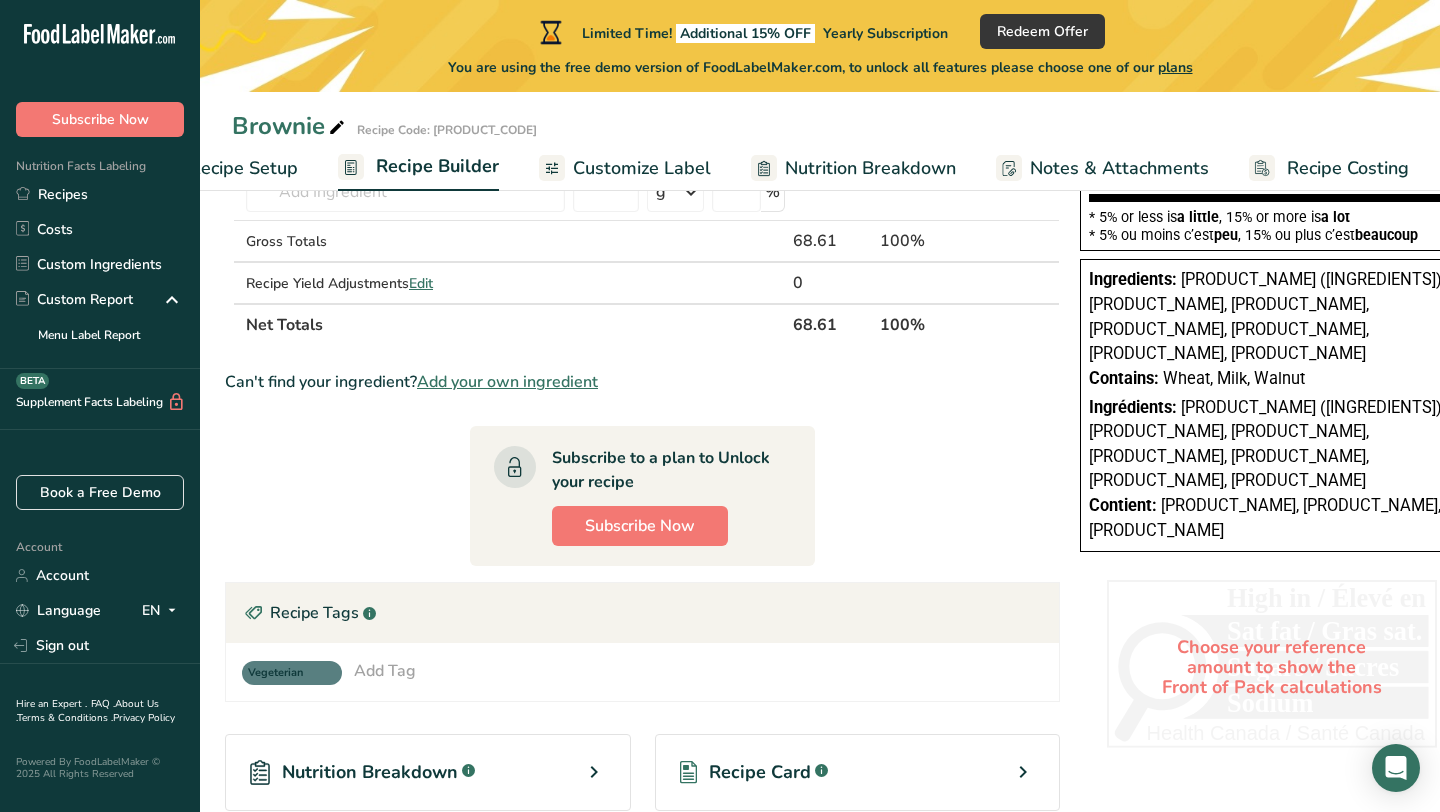 scroll, scrollTop: 0, scrollLeft: 0, axis: both 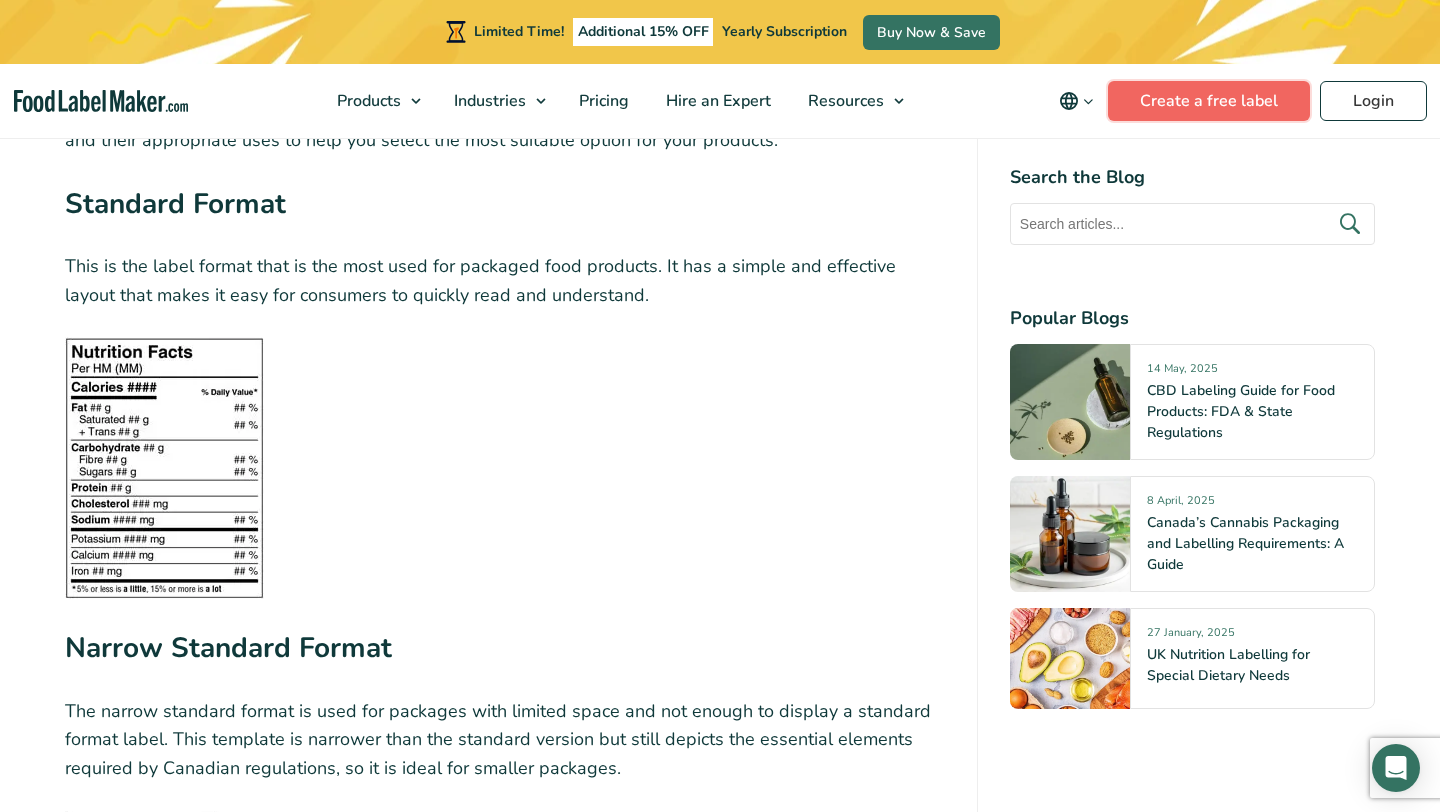 click on "Create a free label" at bounding box center [1209, 101] 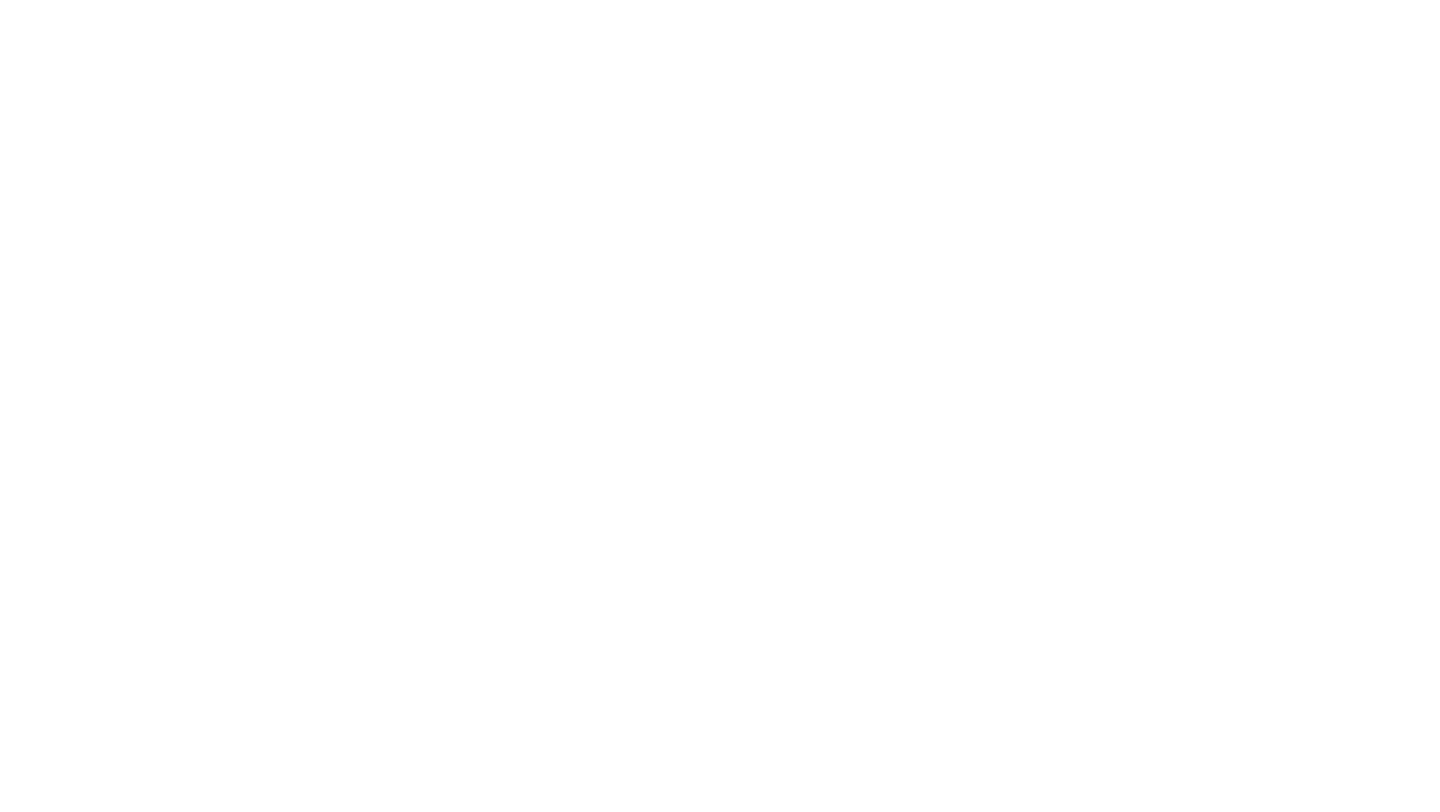 scroll, scrollTop: 0, scrollLeft: 0, axis: both 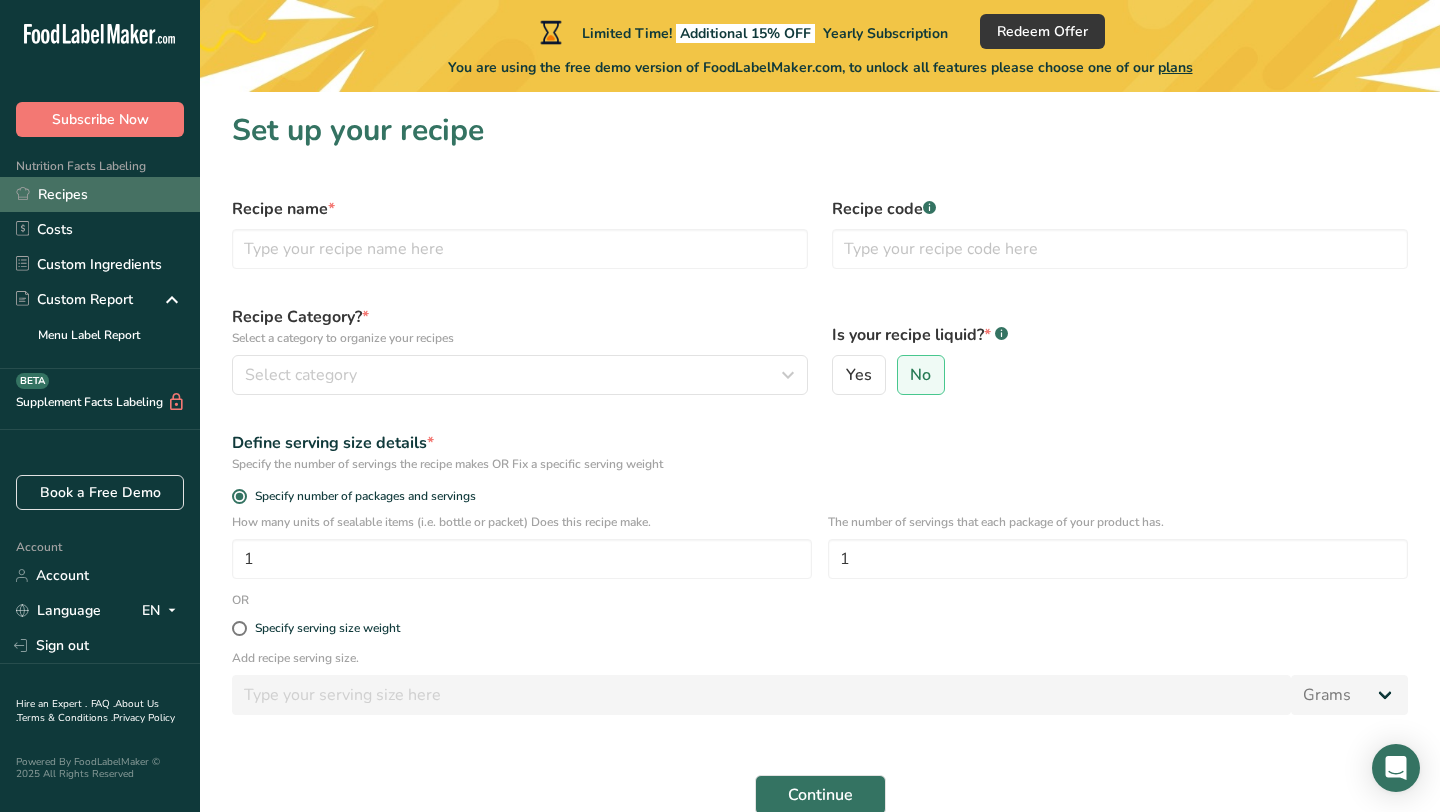click on "Recipes" at bounding box center (100, 194) 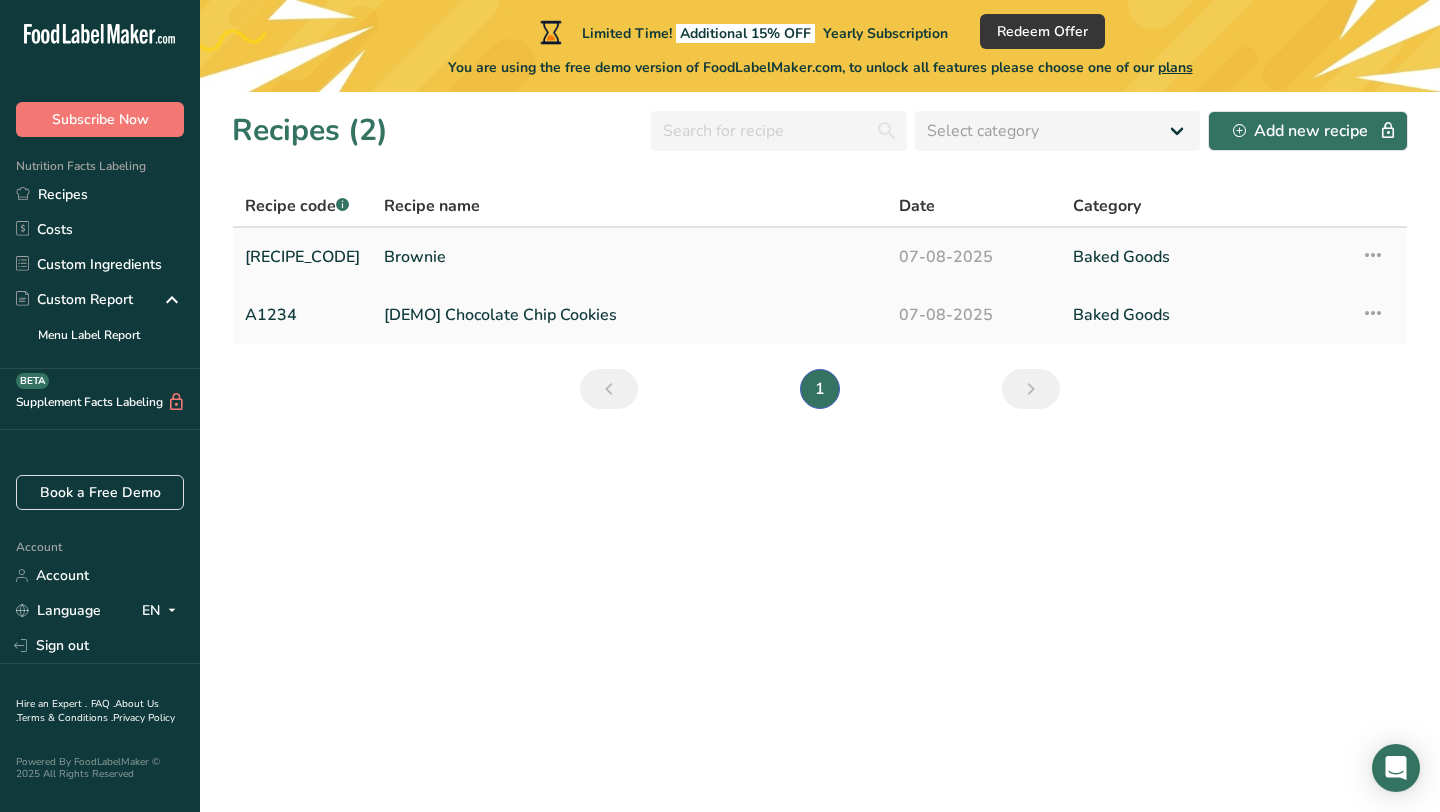 click on "Brownie" at bounding box center (629, 257) 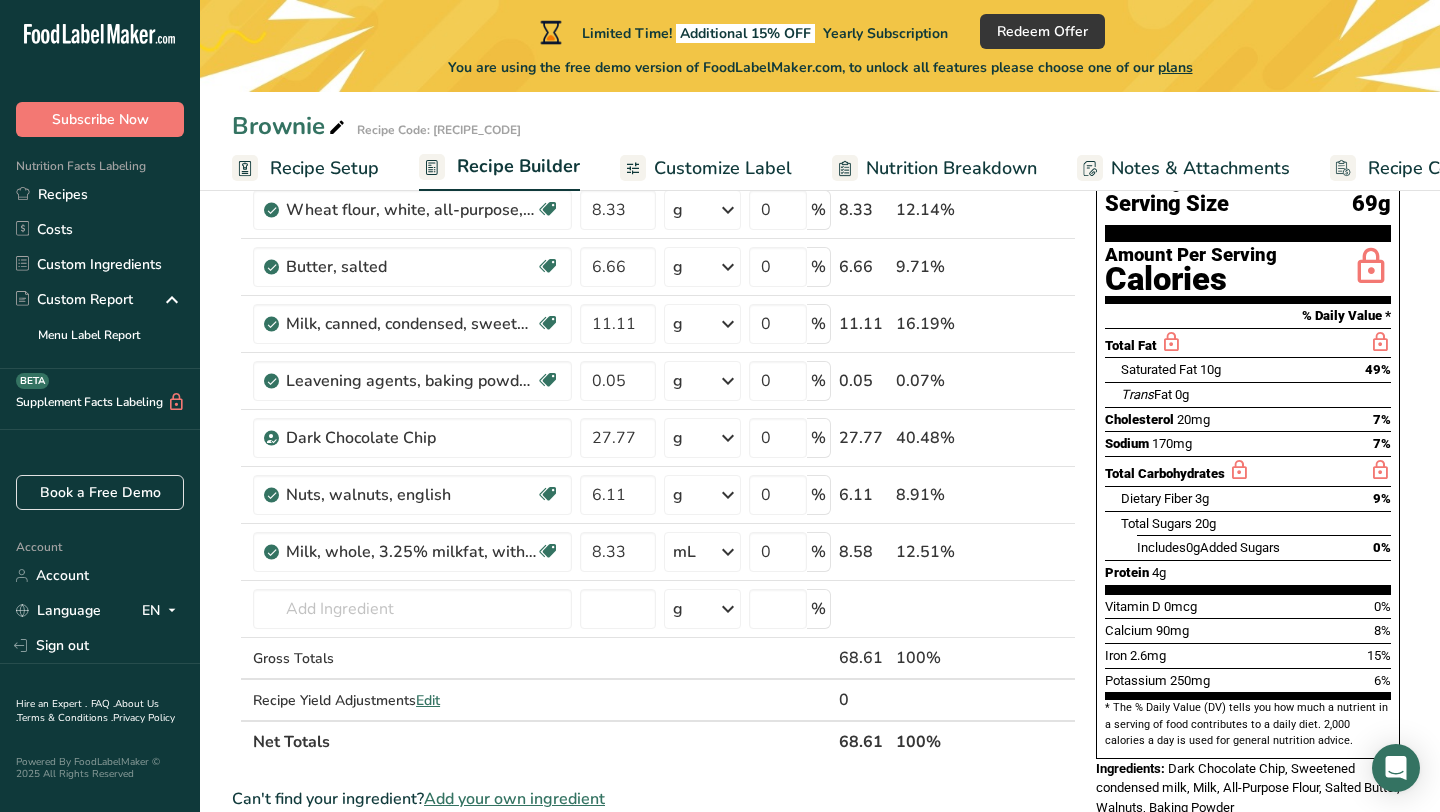 scroll, scrollTop: 219, scrollLeft: 0, axis: vertical 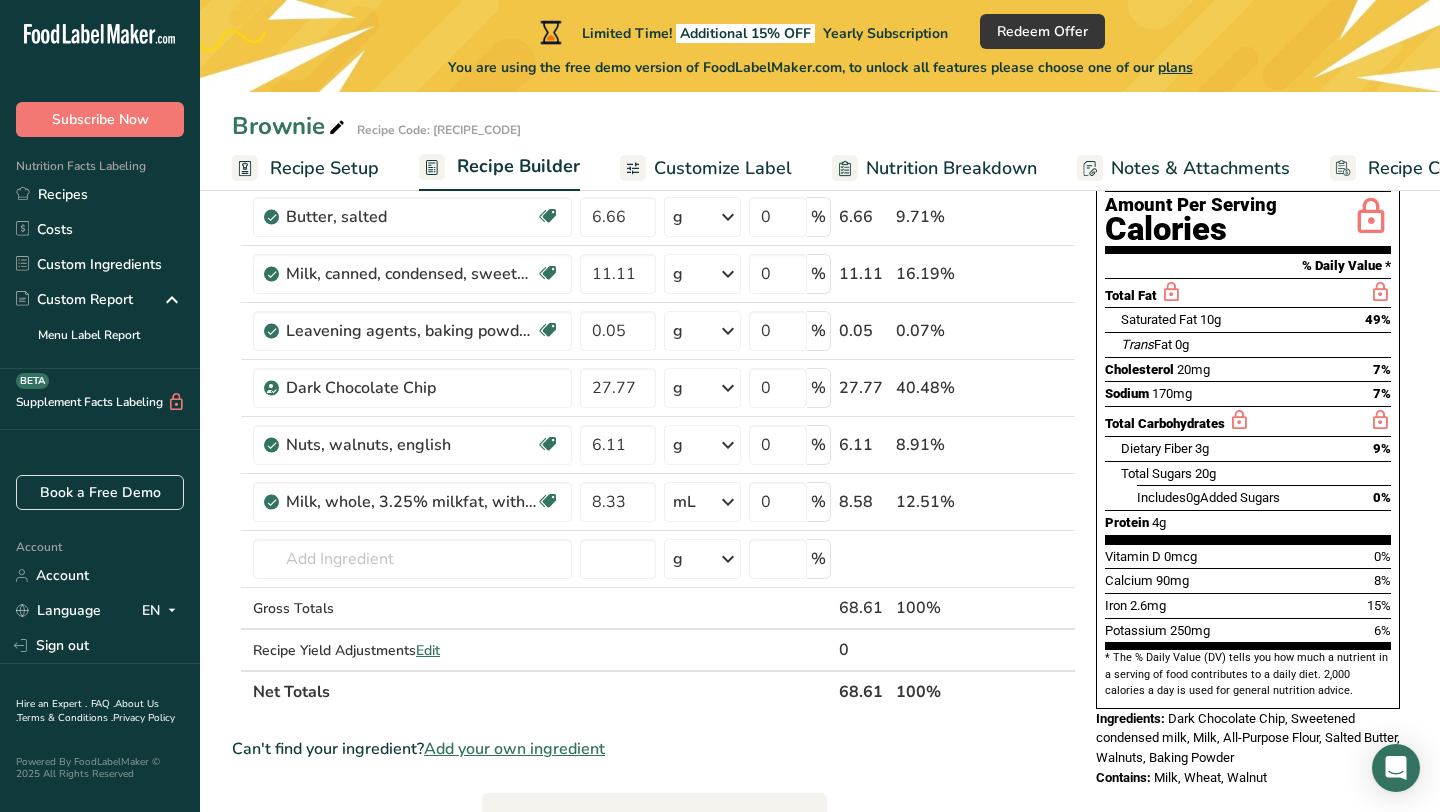 drag, startPoint x: 1097, startPoint y: 745, endPoint x: 1195, endPoint y: 686, distance: 114.38969 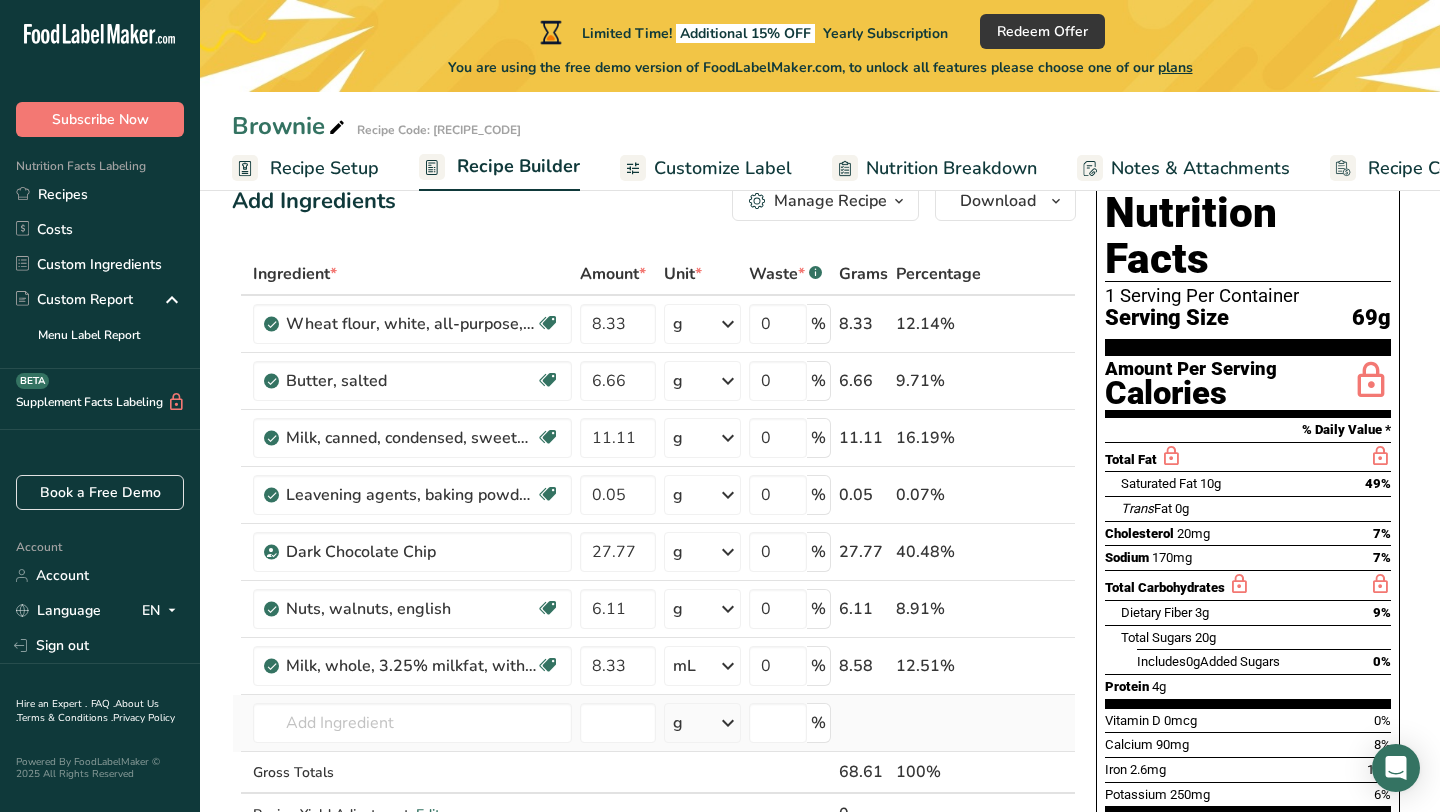 scroll, scrollTop: 0, scrollLeft: 0, axis: both 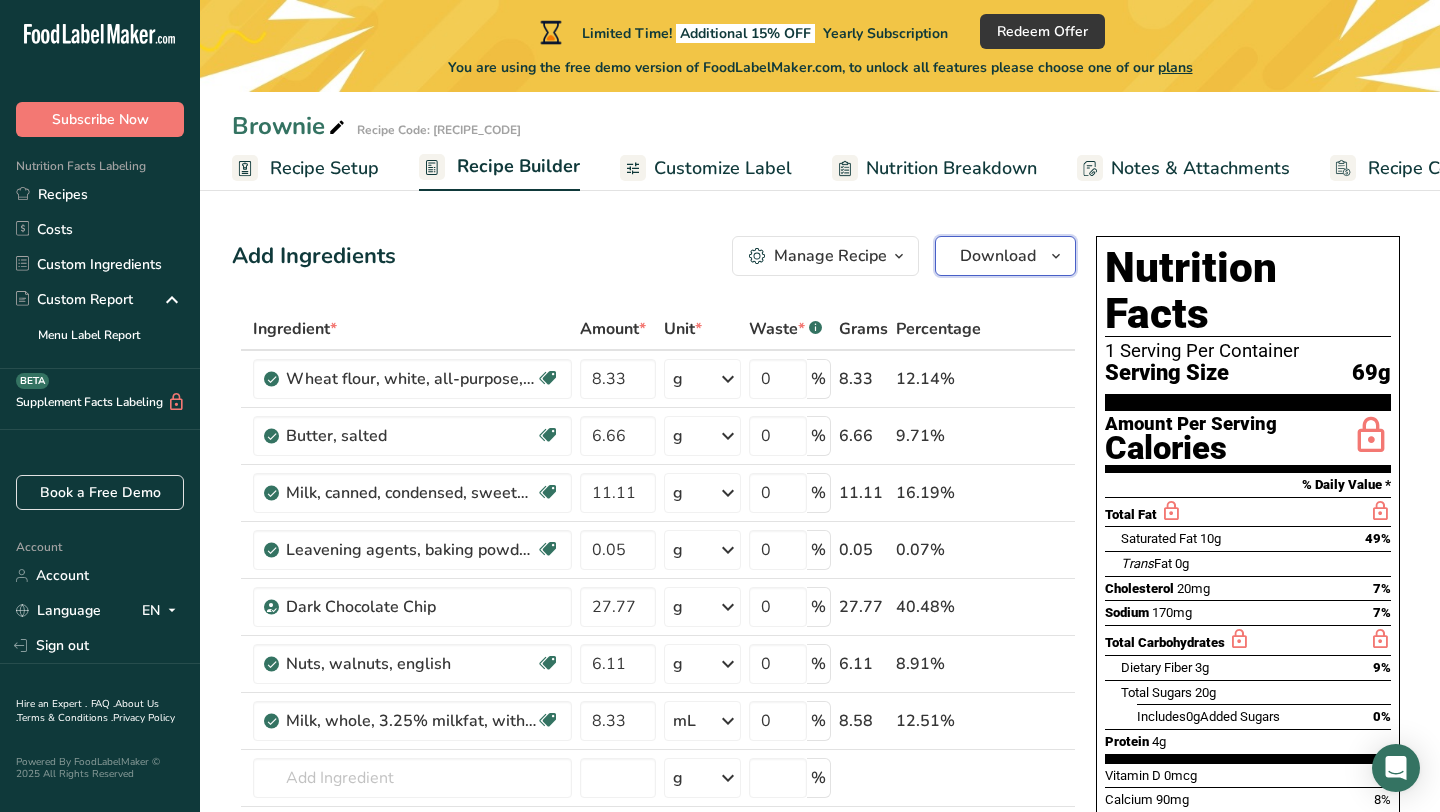 click on "Download" at bounding box center (998, 256) 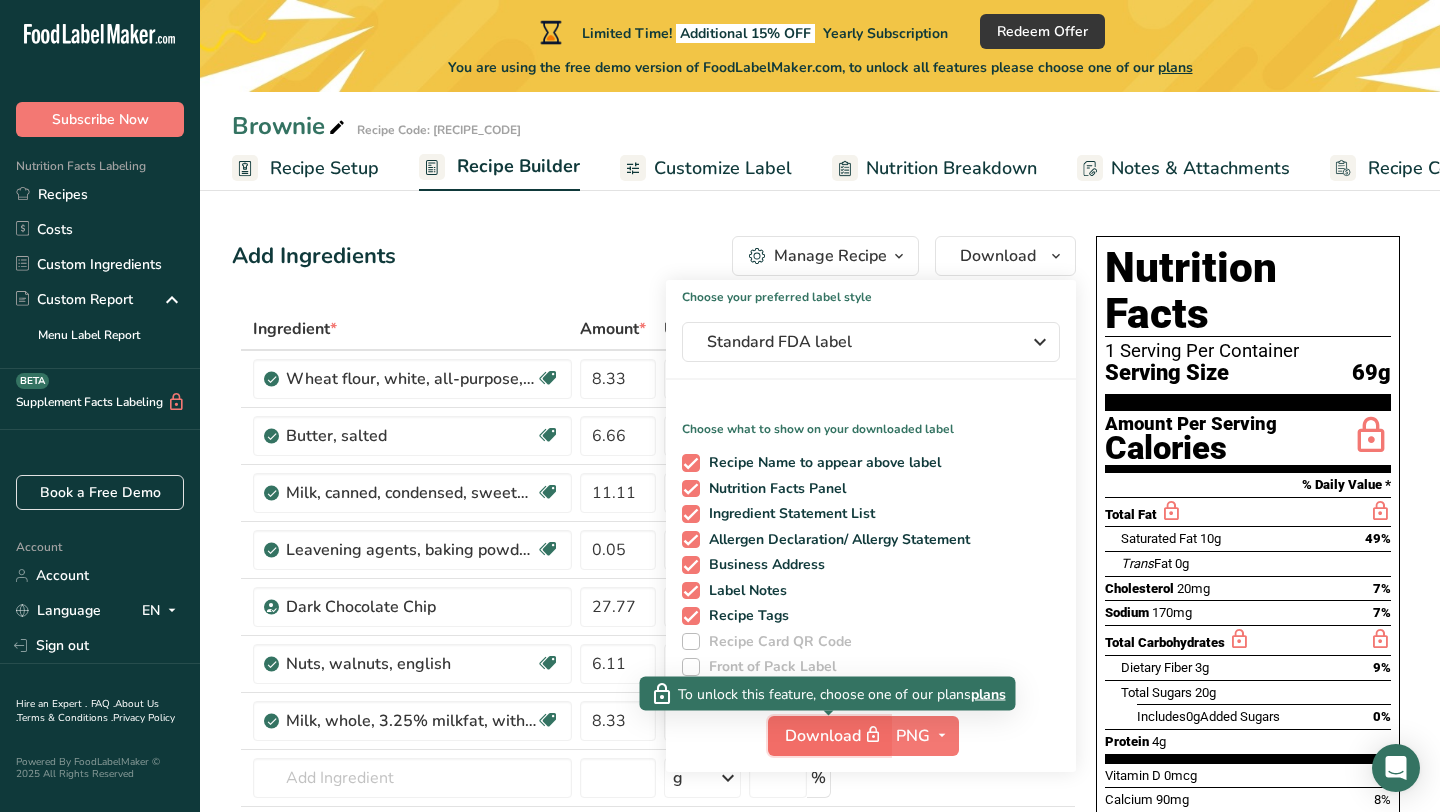 click on "Download" at bounding box center (829, 736) 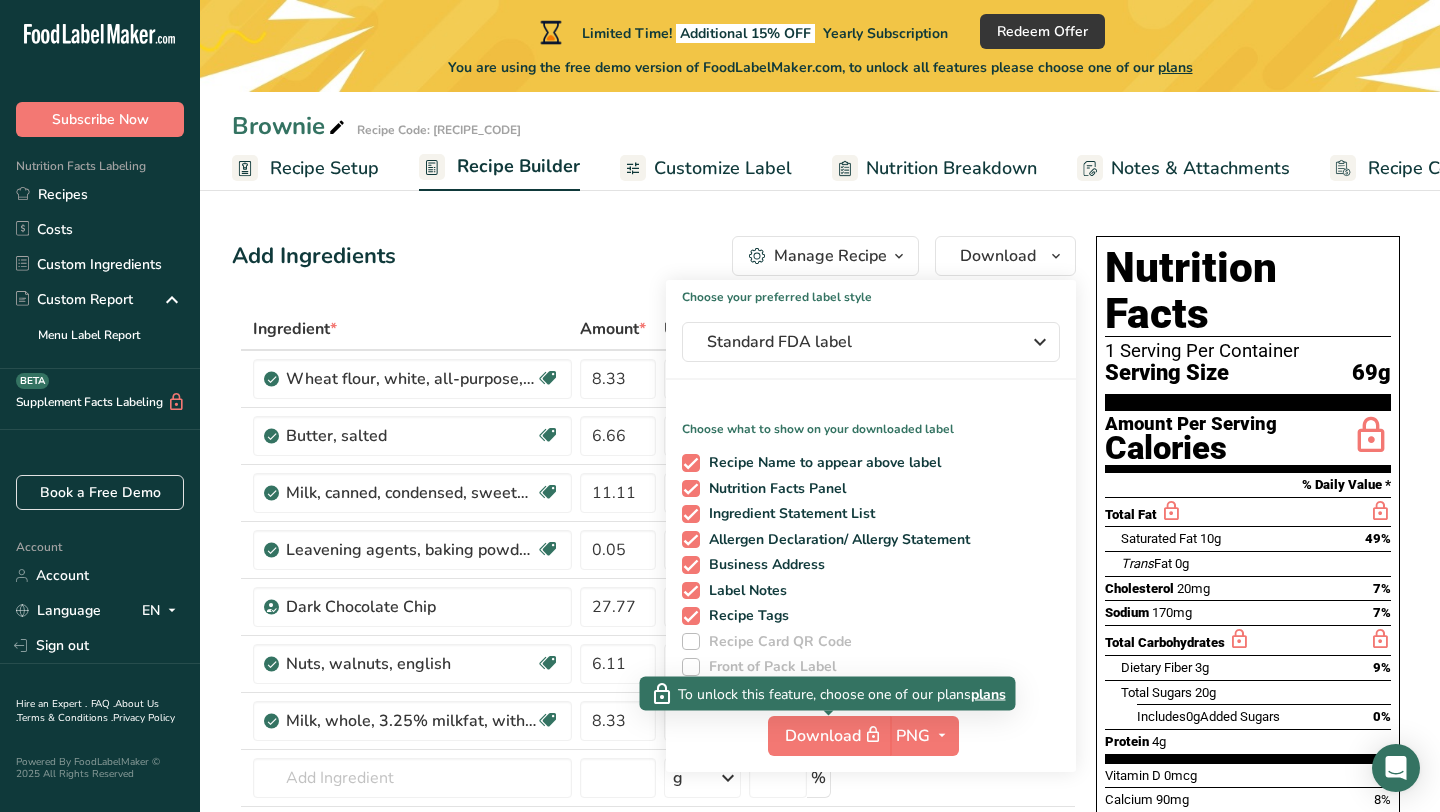 click on "plans" at bounding box center (988, 693) 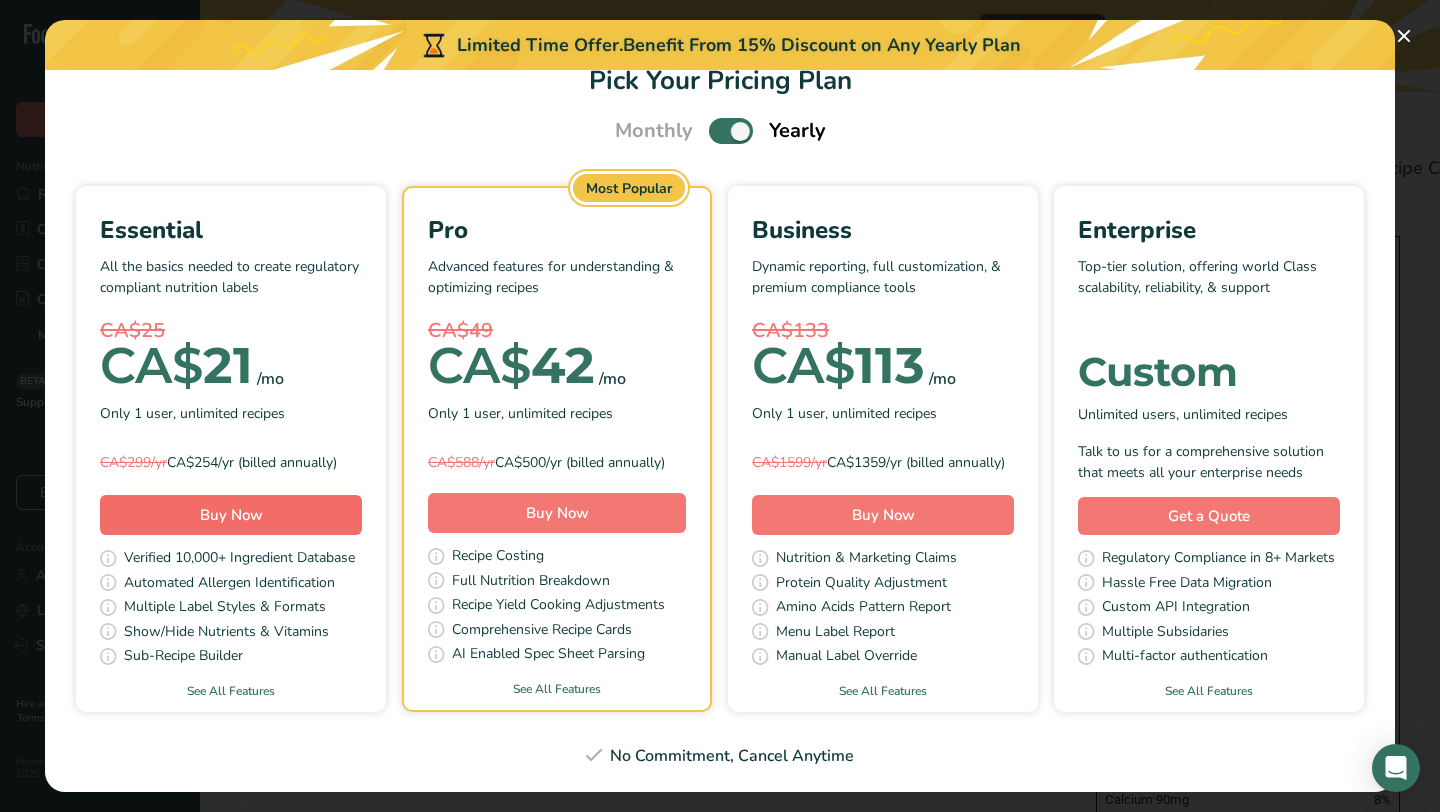 scroll, scrollTop: 62, scrollLeft: 0, axis: vertical 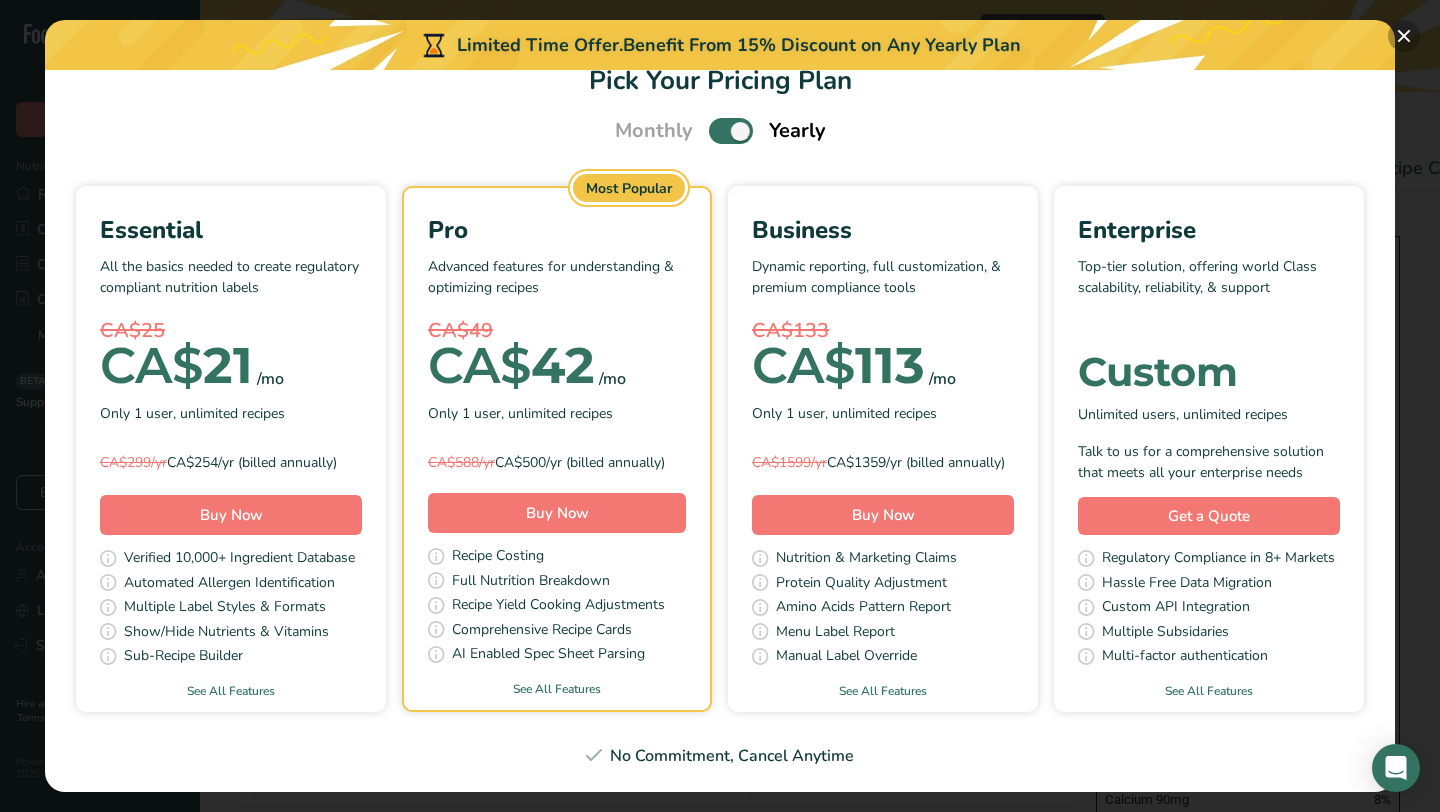 click at bounding box center (1404, 36) 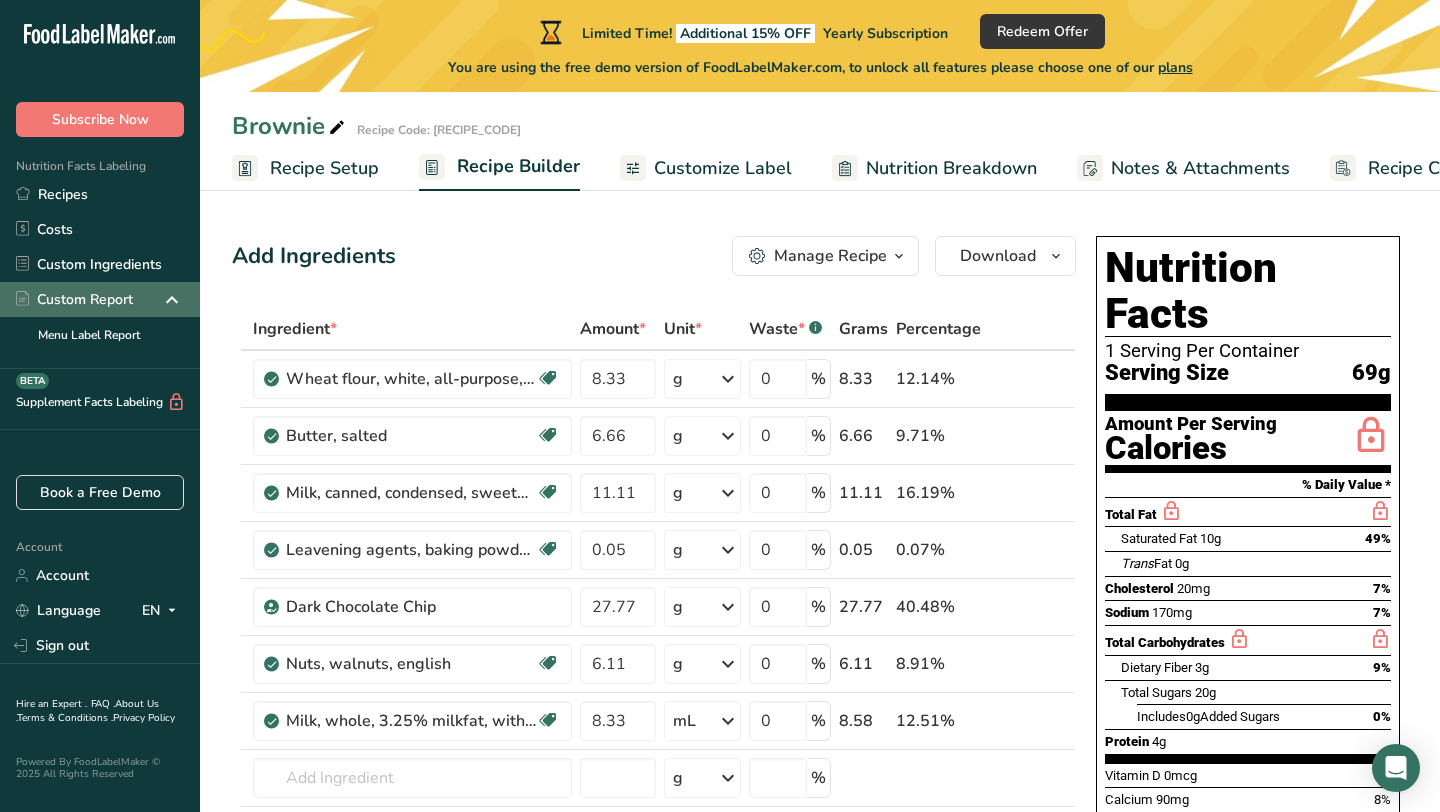 click on "Custom Report" at bounding box center [100, 299] 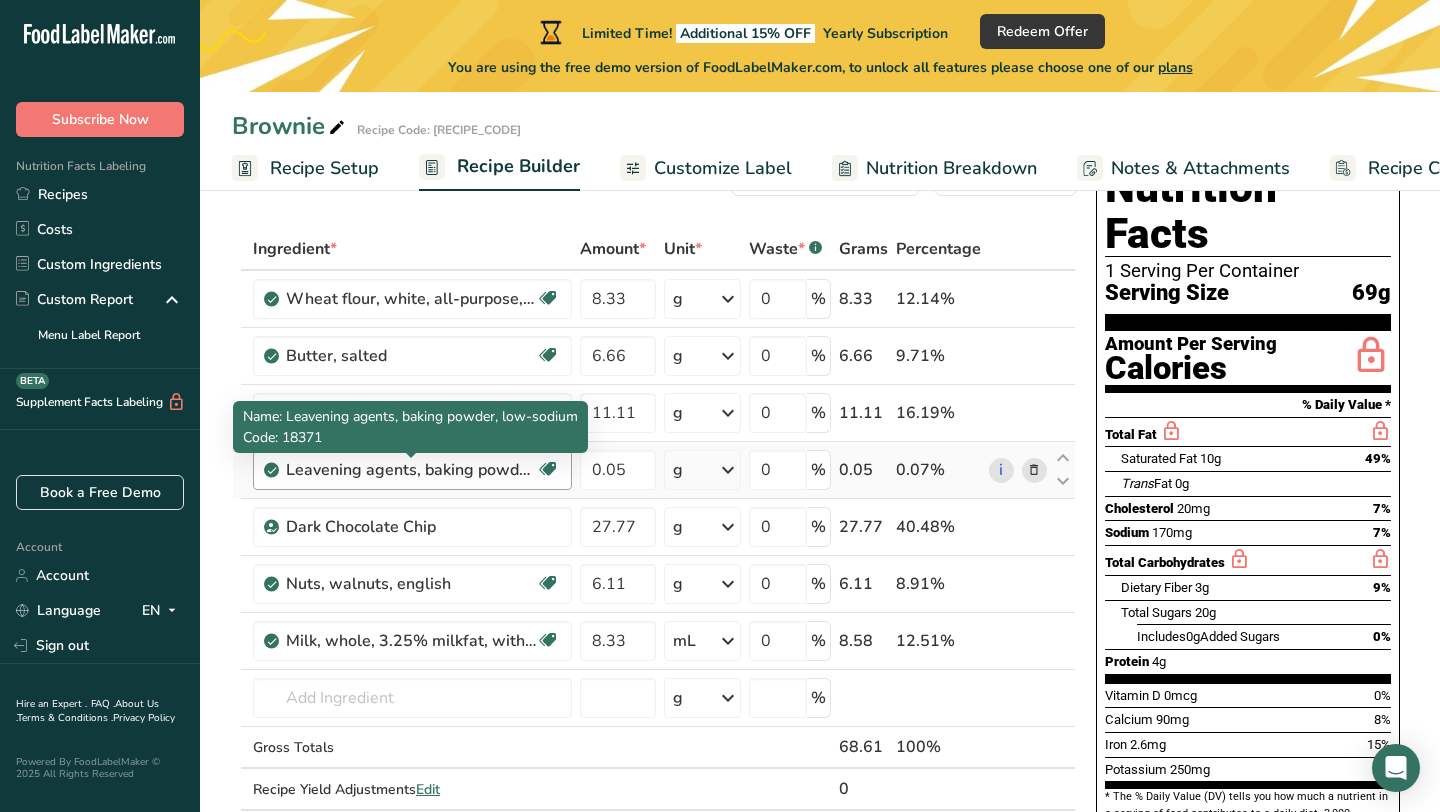scroll, scrollTop: 0, scrollLeft: 0, axis: both 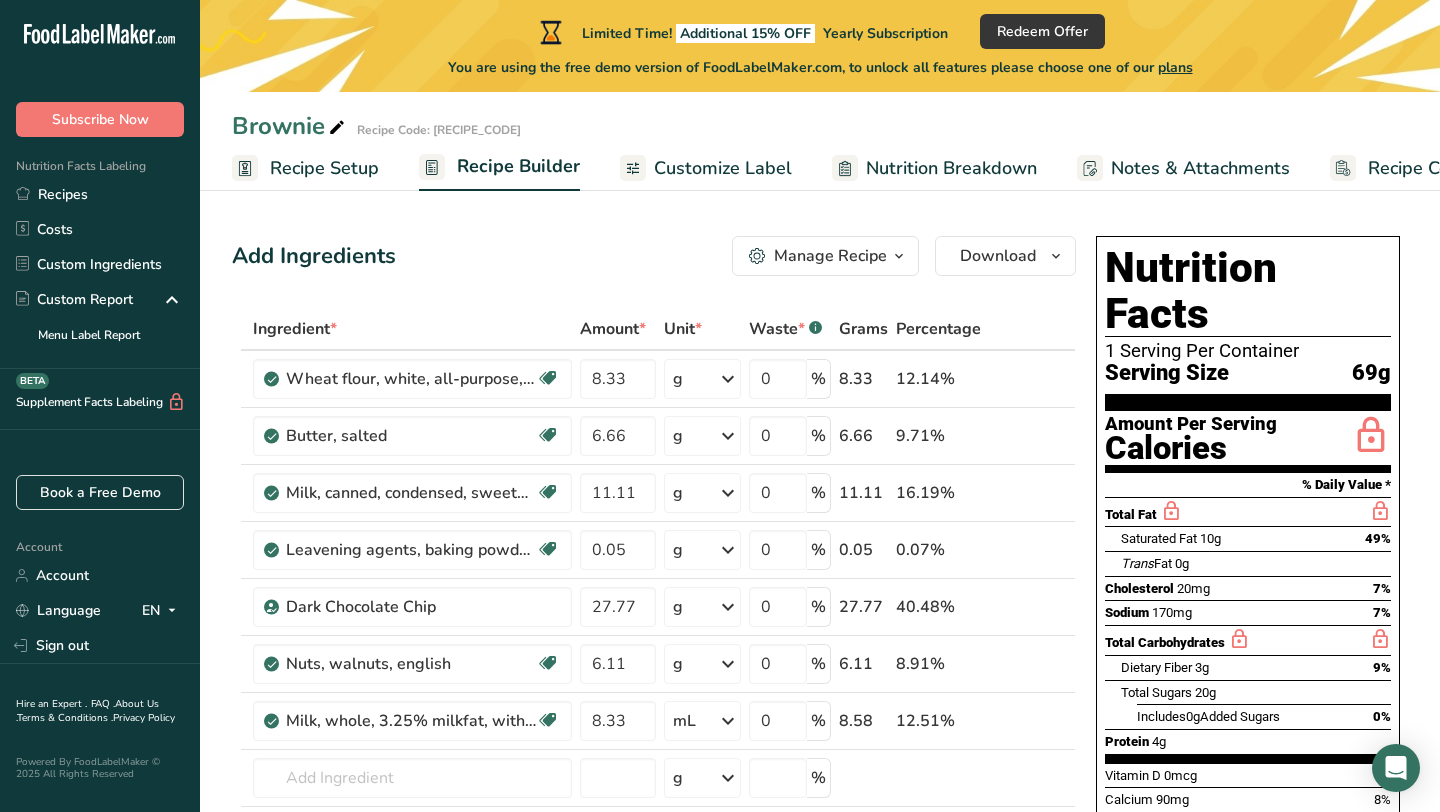 click on "Add Ingredients
Manage Recipe         Delete Recipe             Duplicate Recipe               Scale Recipe               Save as Sub-Recipe   .a-a{fill:#347362;}.b-a{fill:#fff;}                                 Nutrition Breakdown                 Recipe Card
NEW
Amino Acids Pattern Report             Activity History
Download
Choose your preferred label style
Standard FDA label
Standard FDA label
The most common format for nutrition facts labels in compliance with the FDA's typeface, style and requirements
Tabular FDA label
A label format compliant with the FDA regulations presented in a tabular (horizontal) display.
Linear FDA label
A simple linear display for small sized packages.
Simplified FDA label" at bounding box center [654, 256] 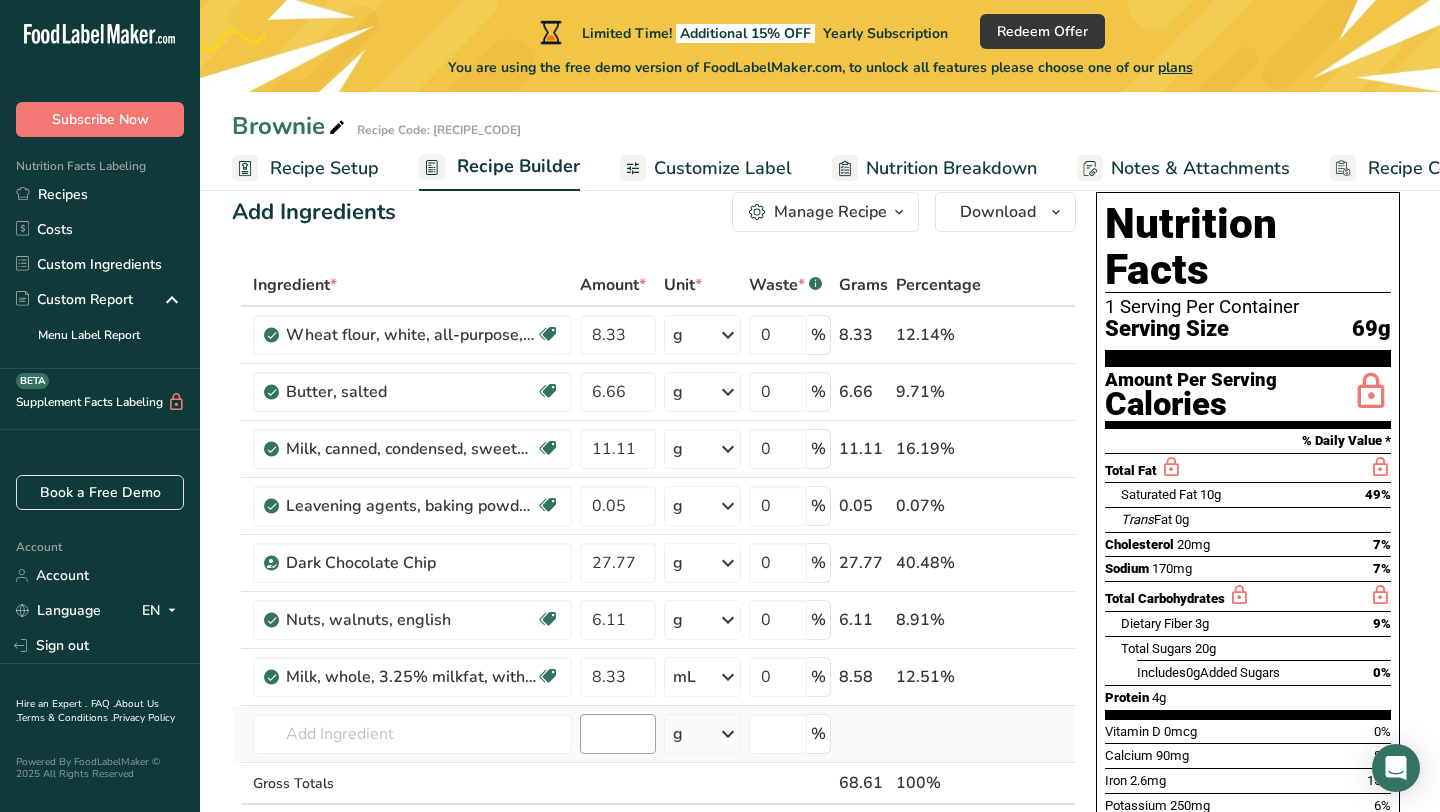 scroll, scrollTop: 0, scrollLeft: 0, axis: both 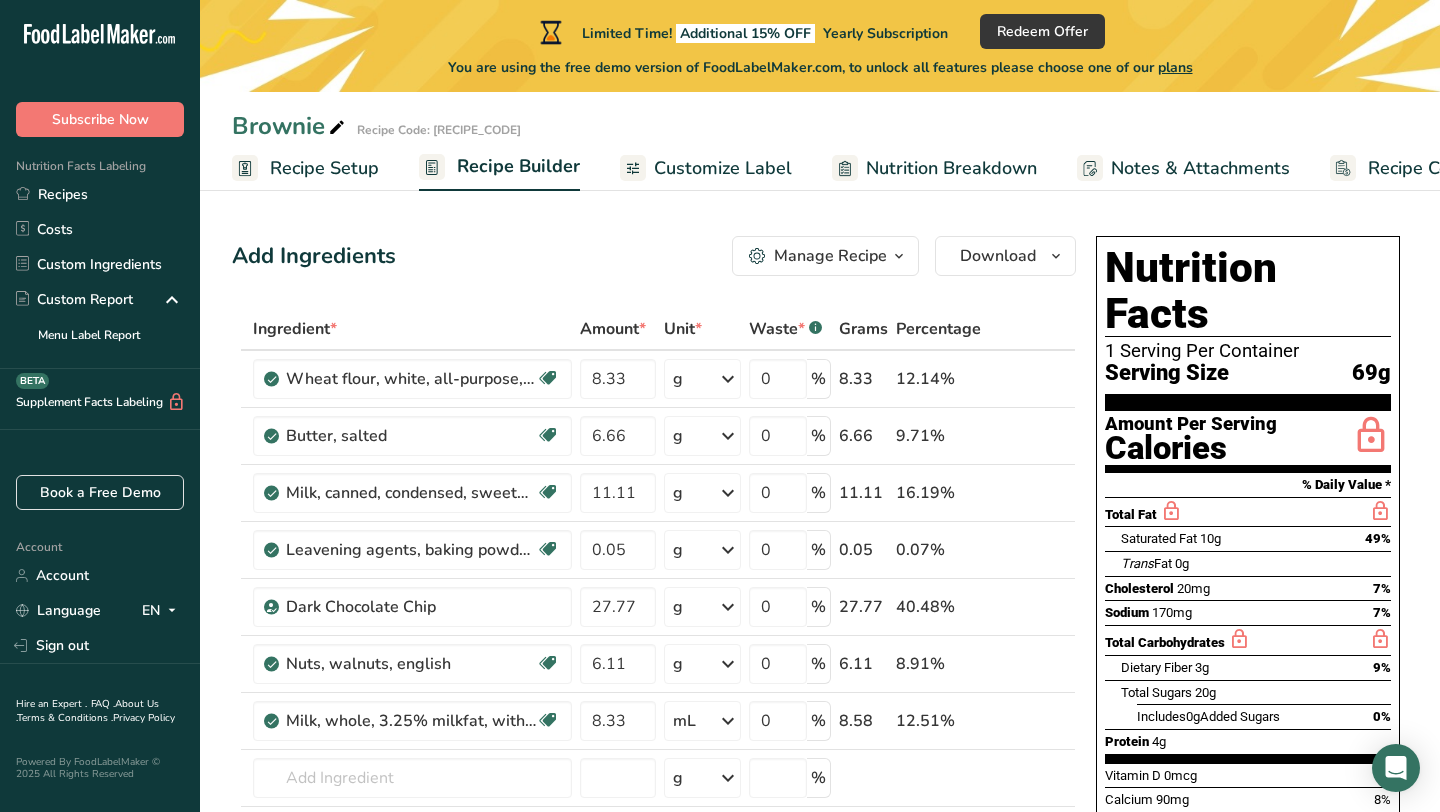 click on "Customize Label" at bounding box center (723, 168) 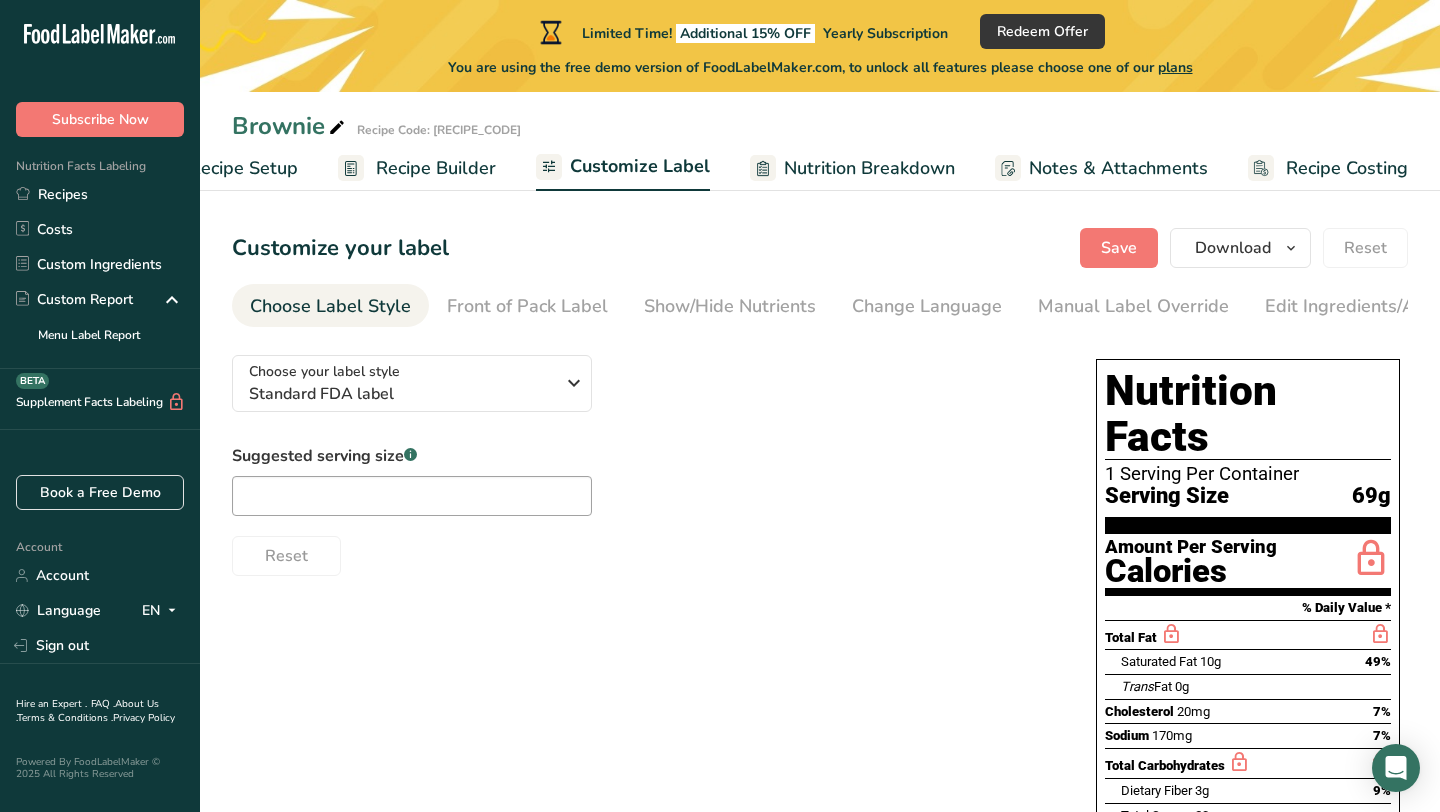 scroll, scrollTop: 0, scrollLeft: 81, axis: horizontal 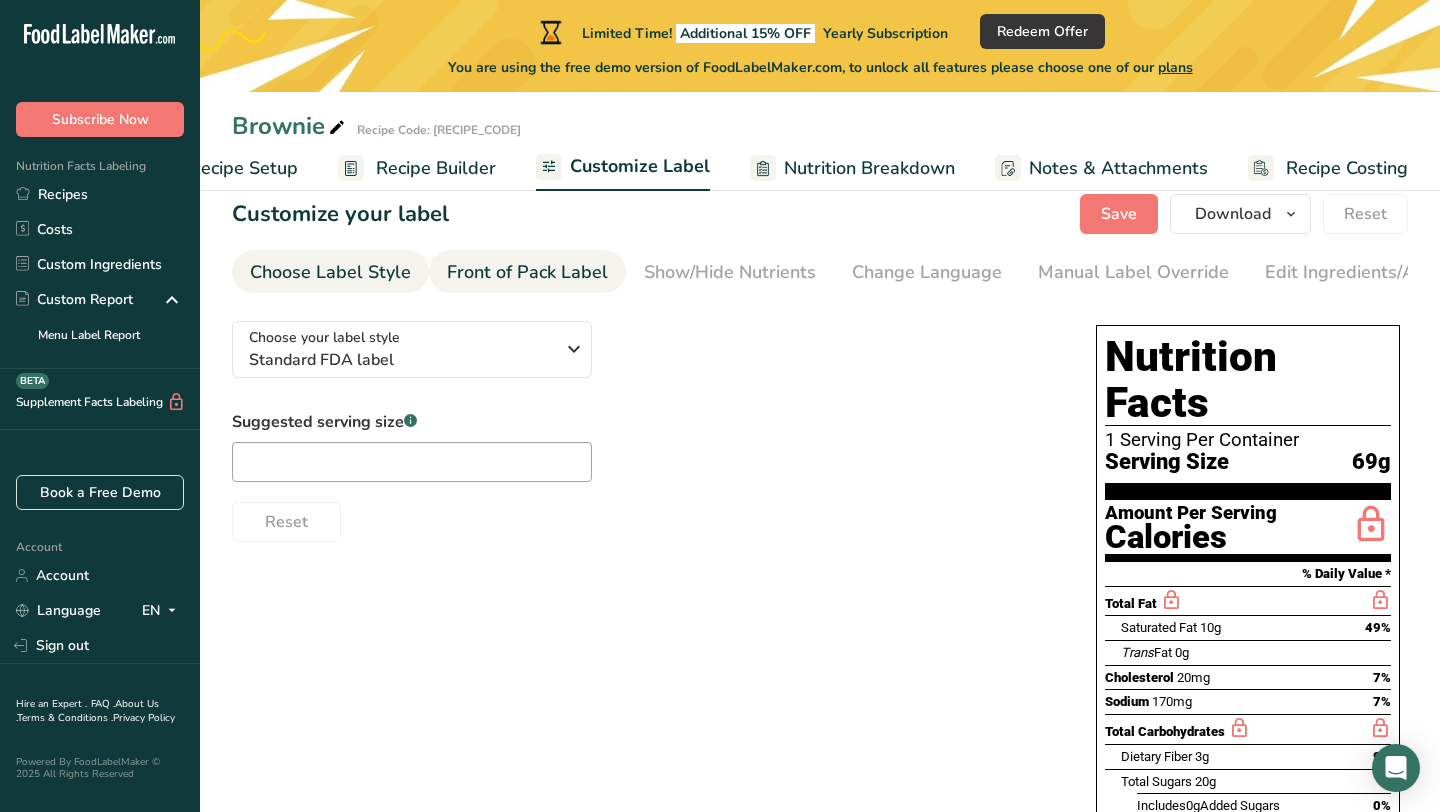 click on "Front of Pack Label" at bounding box center [527, 272] 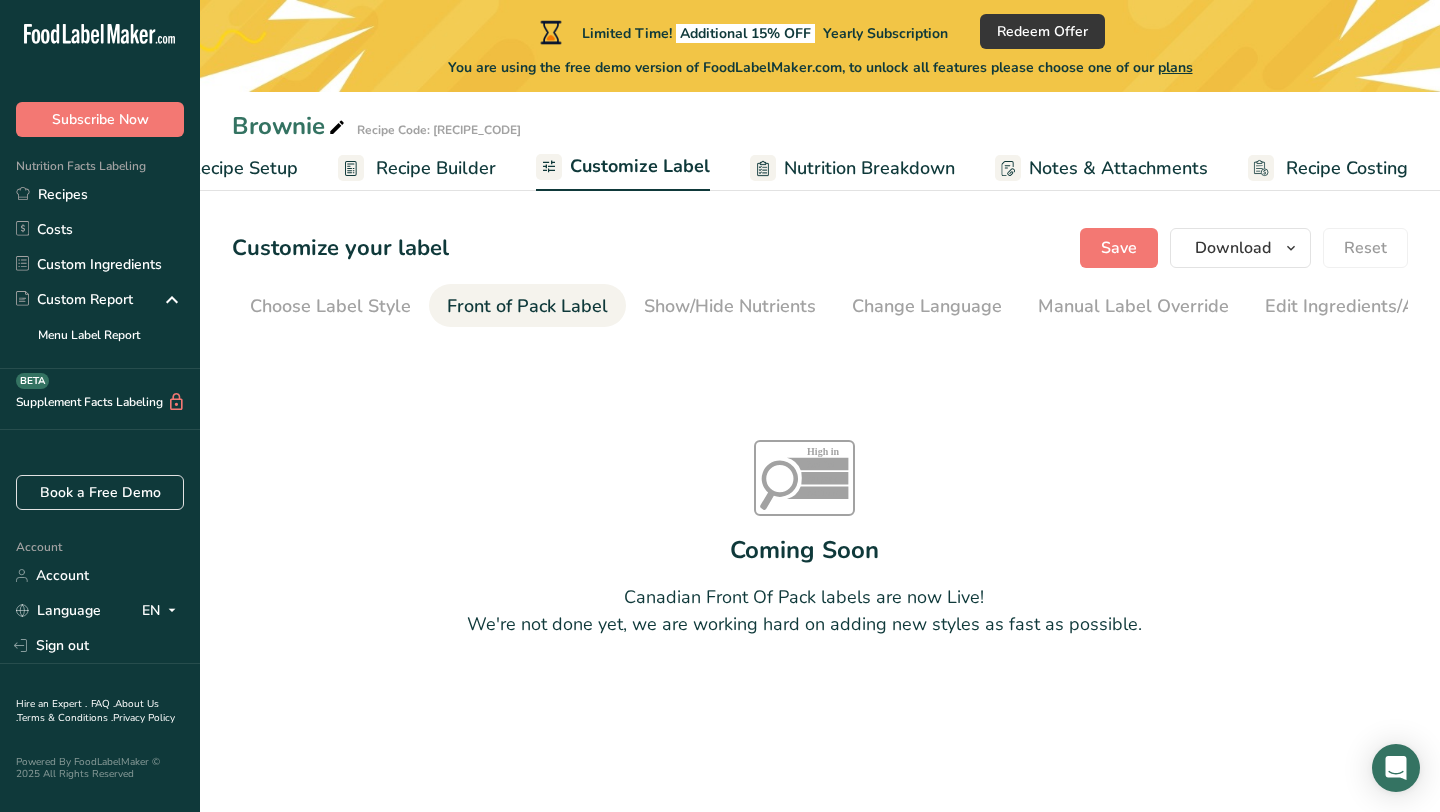 scroll, scrollTop: 0, scrollLeft: 0, axis: both 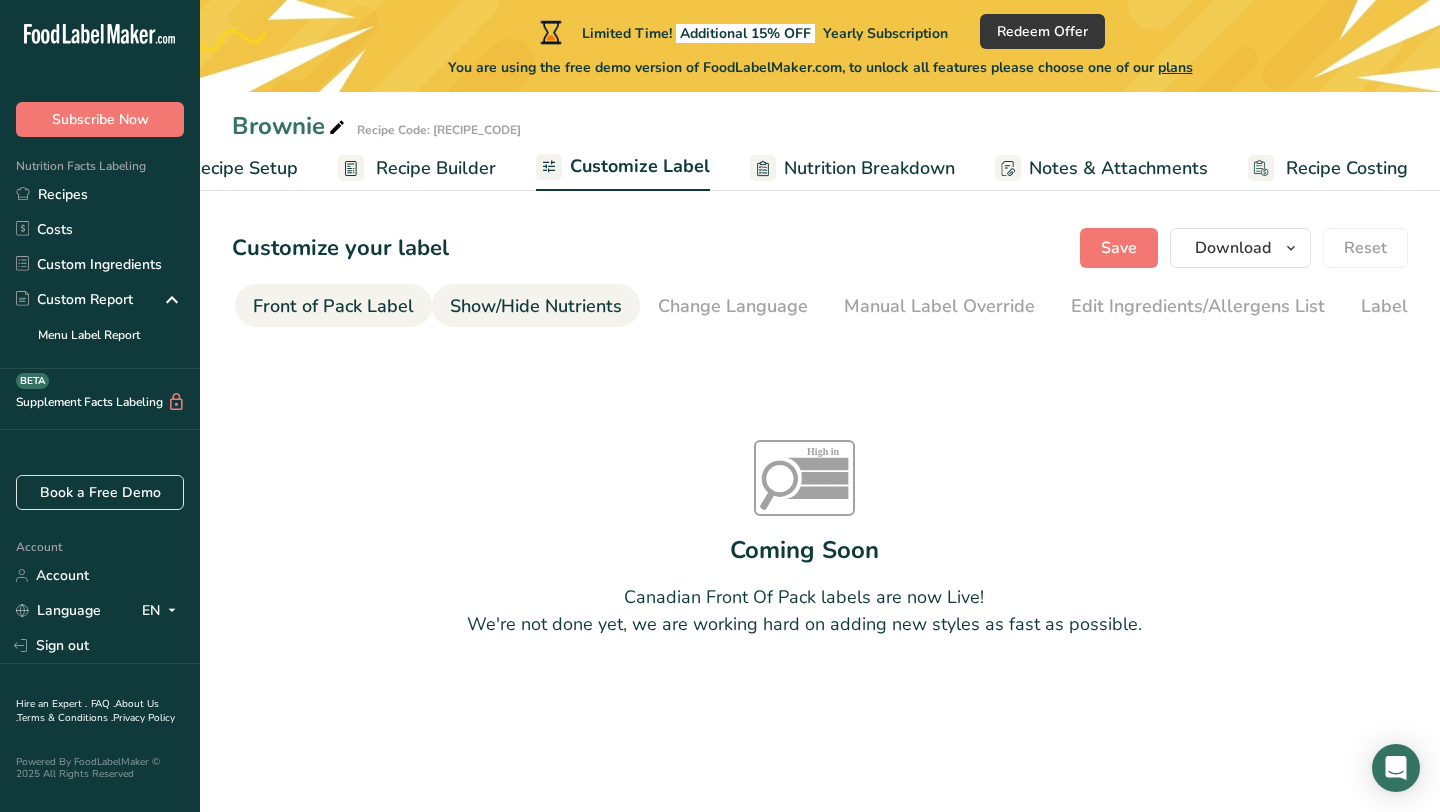 click on "Show/Hide Nutrients" at bounding box center (536, 306) 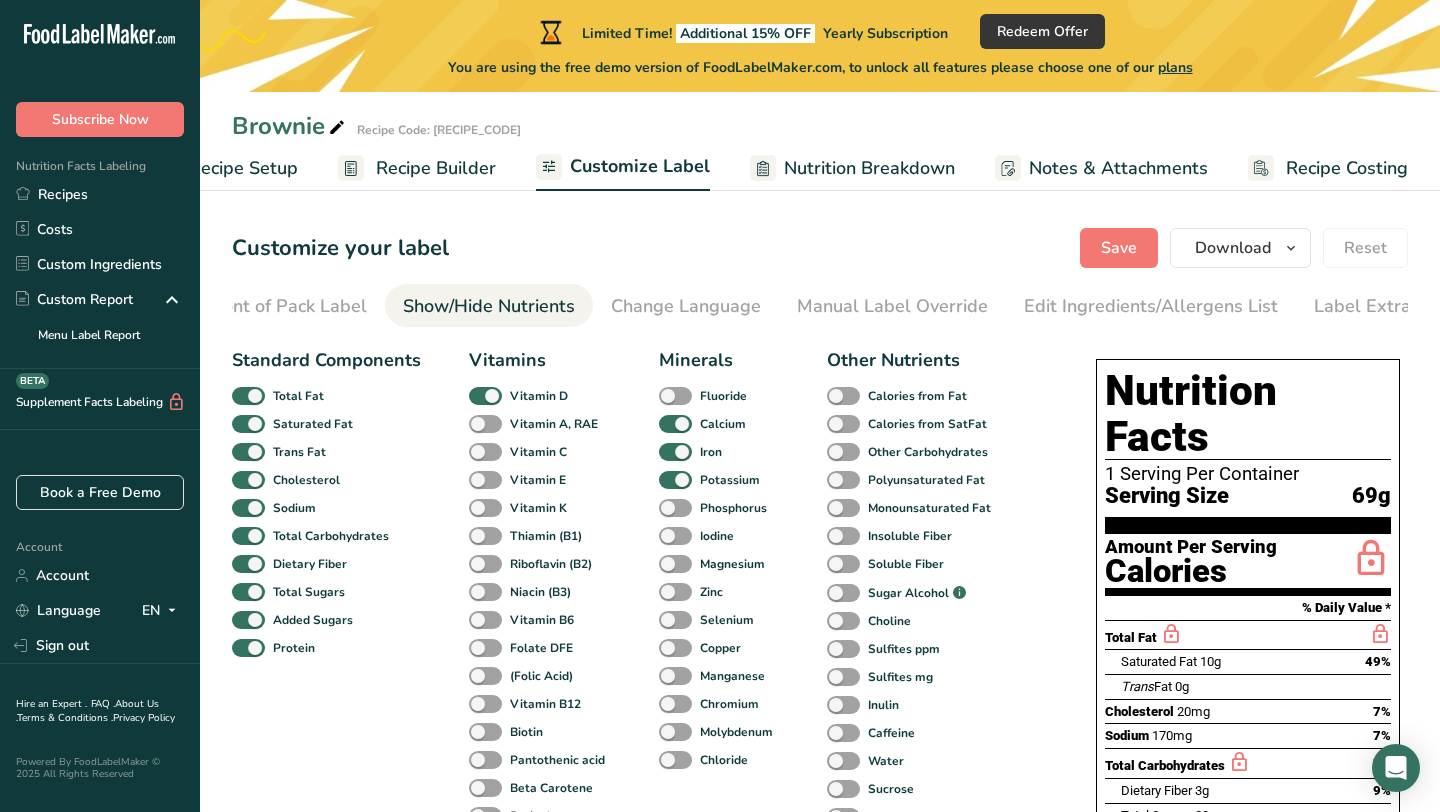 scroll, scrollTop: 0, scrollLeft: 277, axis: horizontal 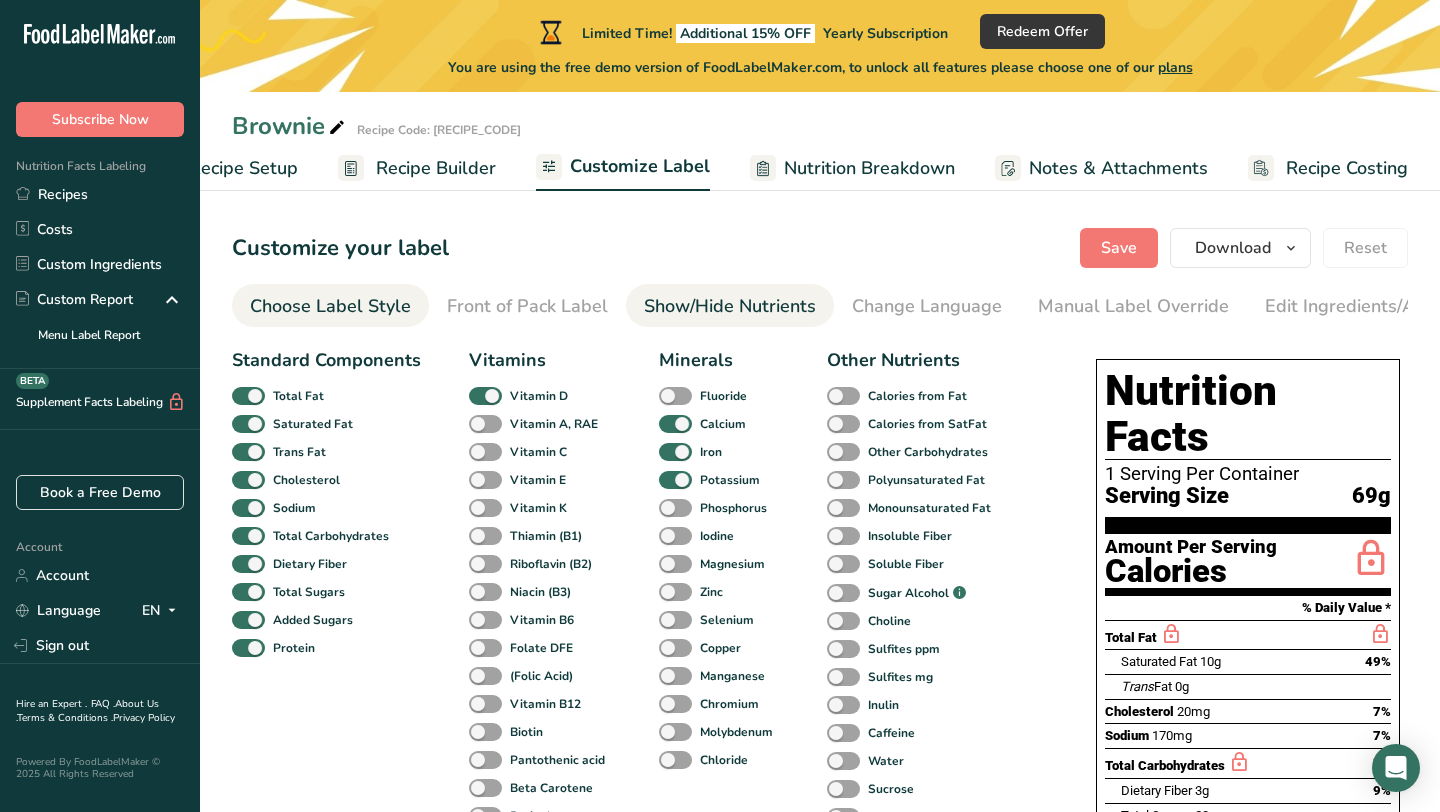 click on "Choose Label Style" at bounding box center (330, 306) 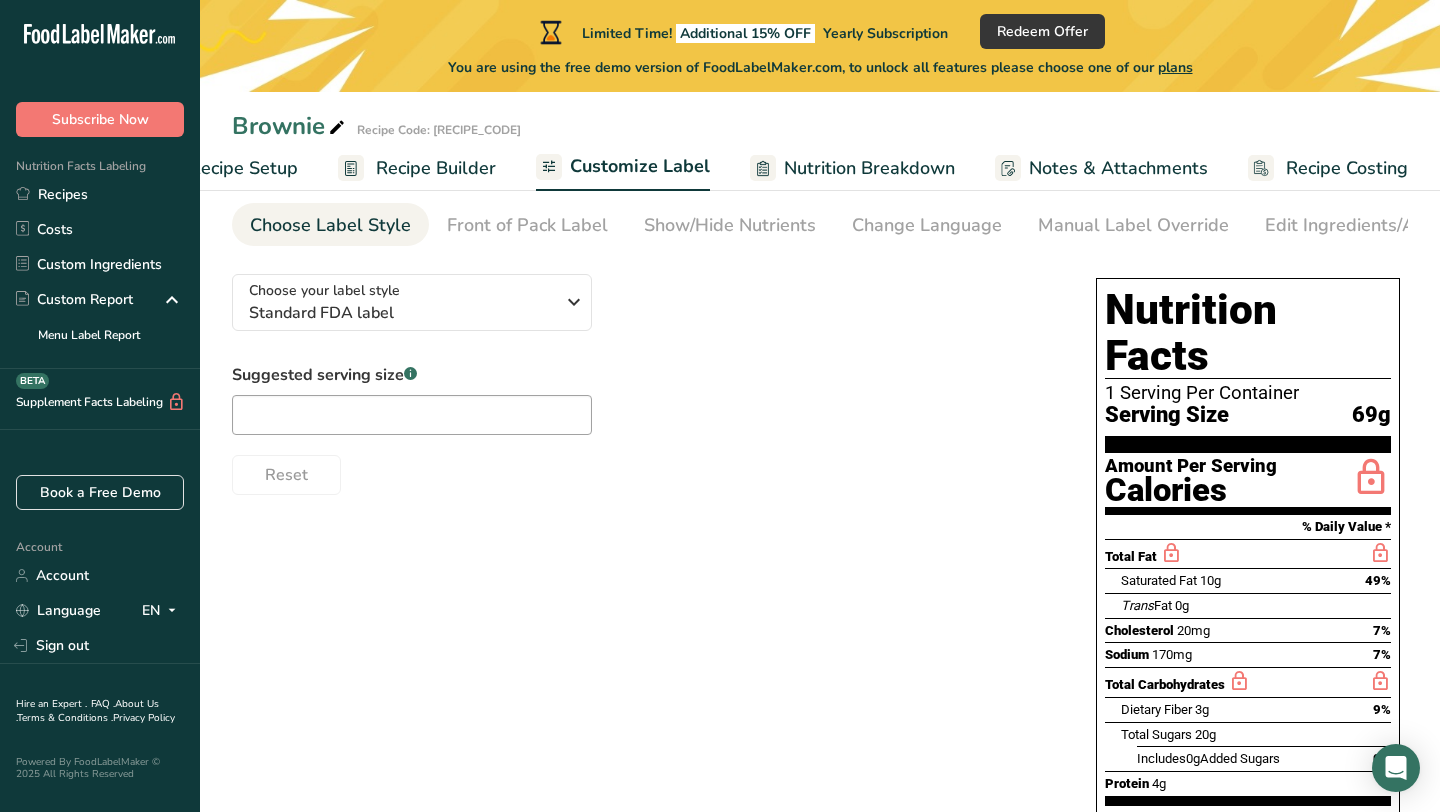 scroll, scrollTop: 110, scrollLeft: 0, axis: vertical 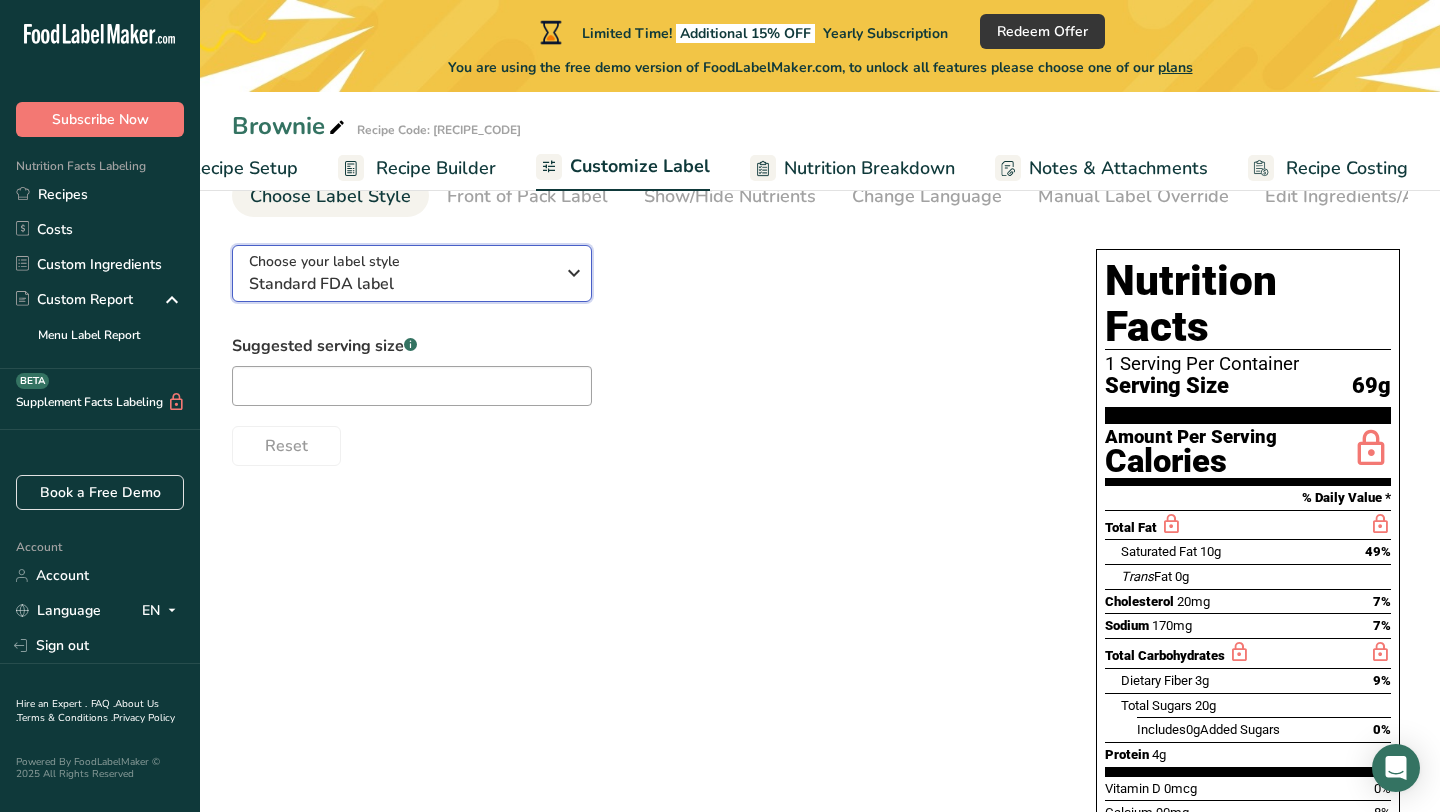 click on "Standard FDA label" at bounding box center [401, 284] 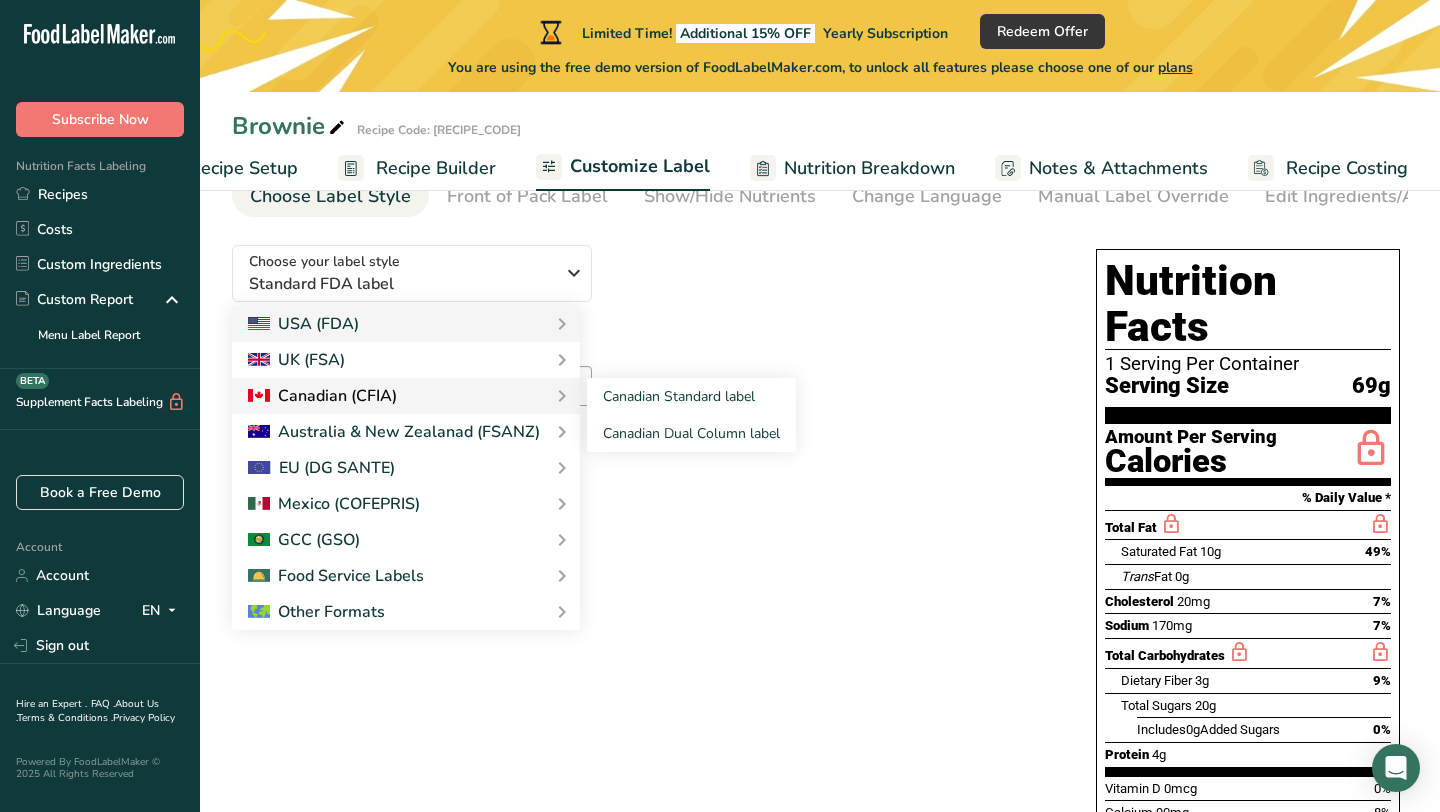 click on "Canadian (CFIA)" at bounding box center [406, 396] 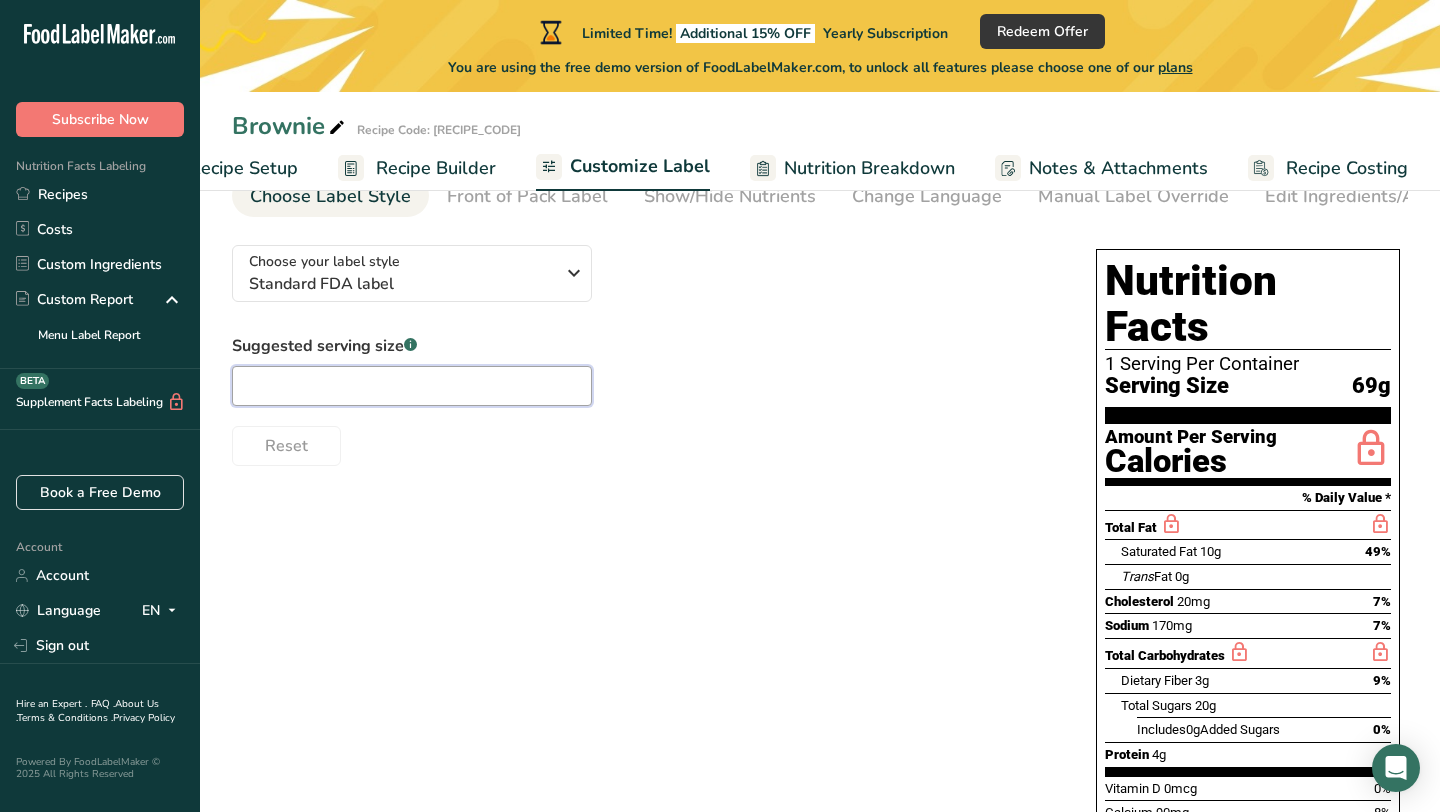click at bounding box center [412, 386] 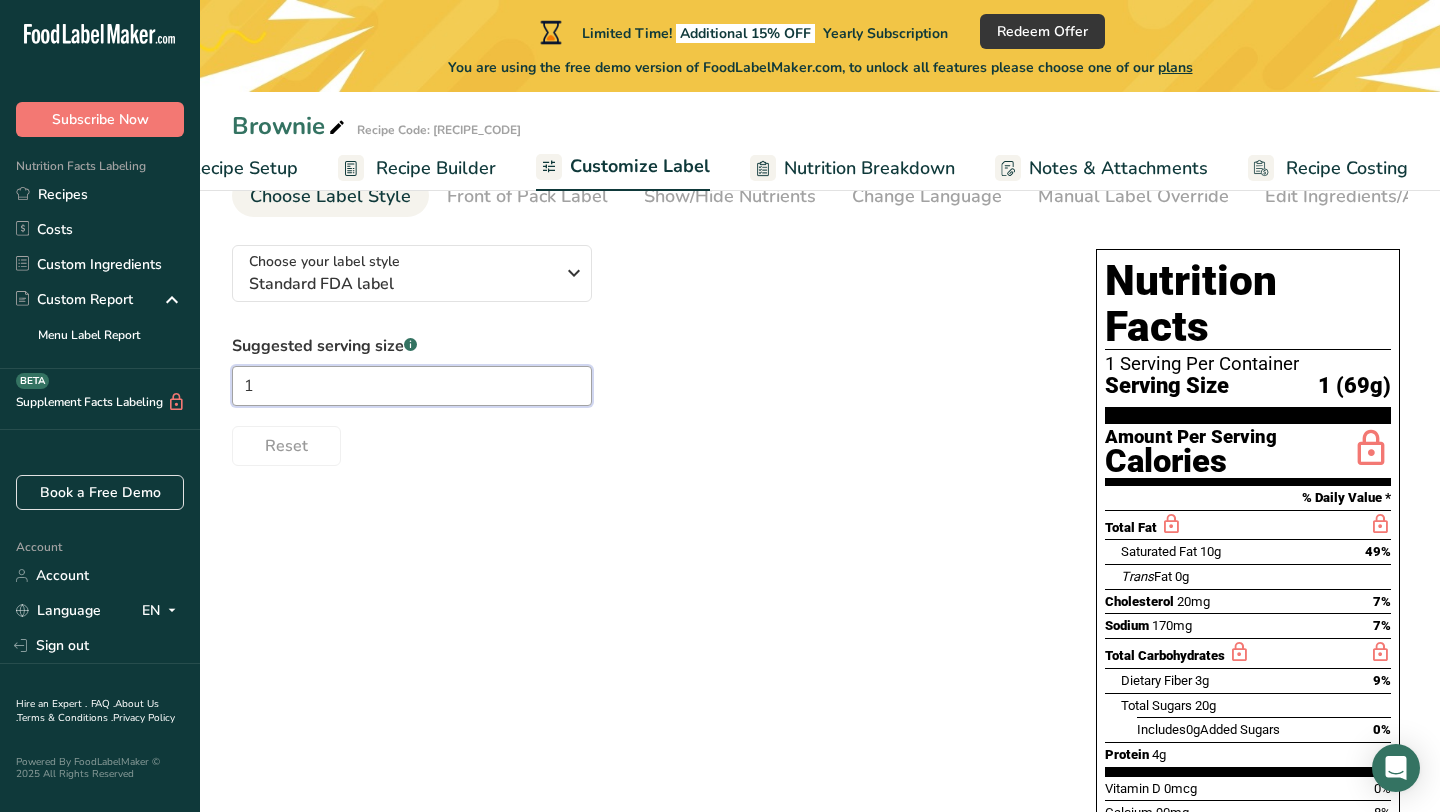 type on "1" 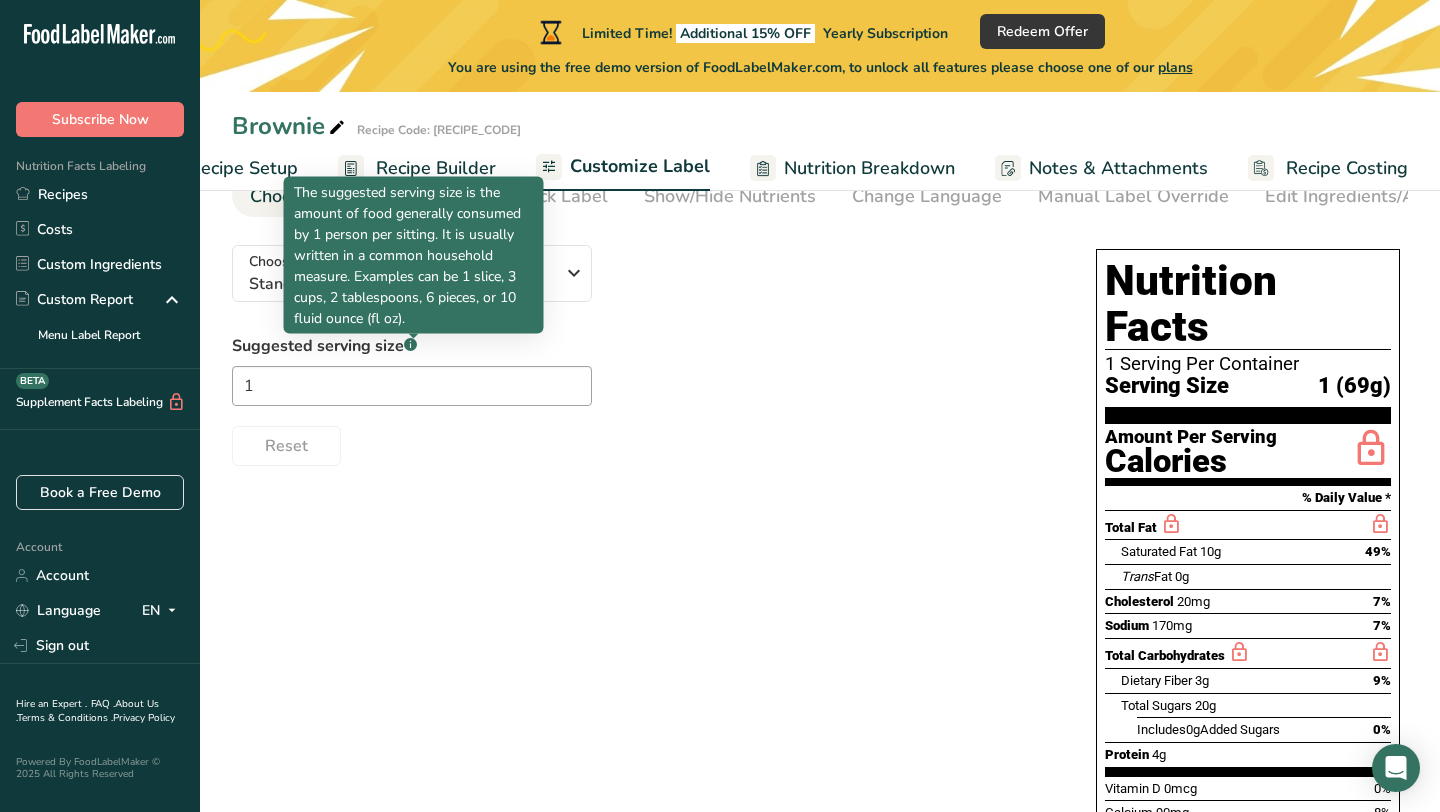 click 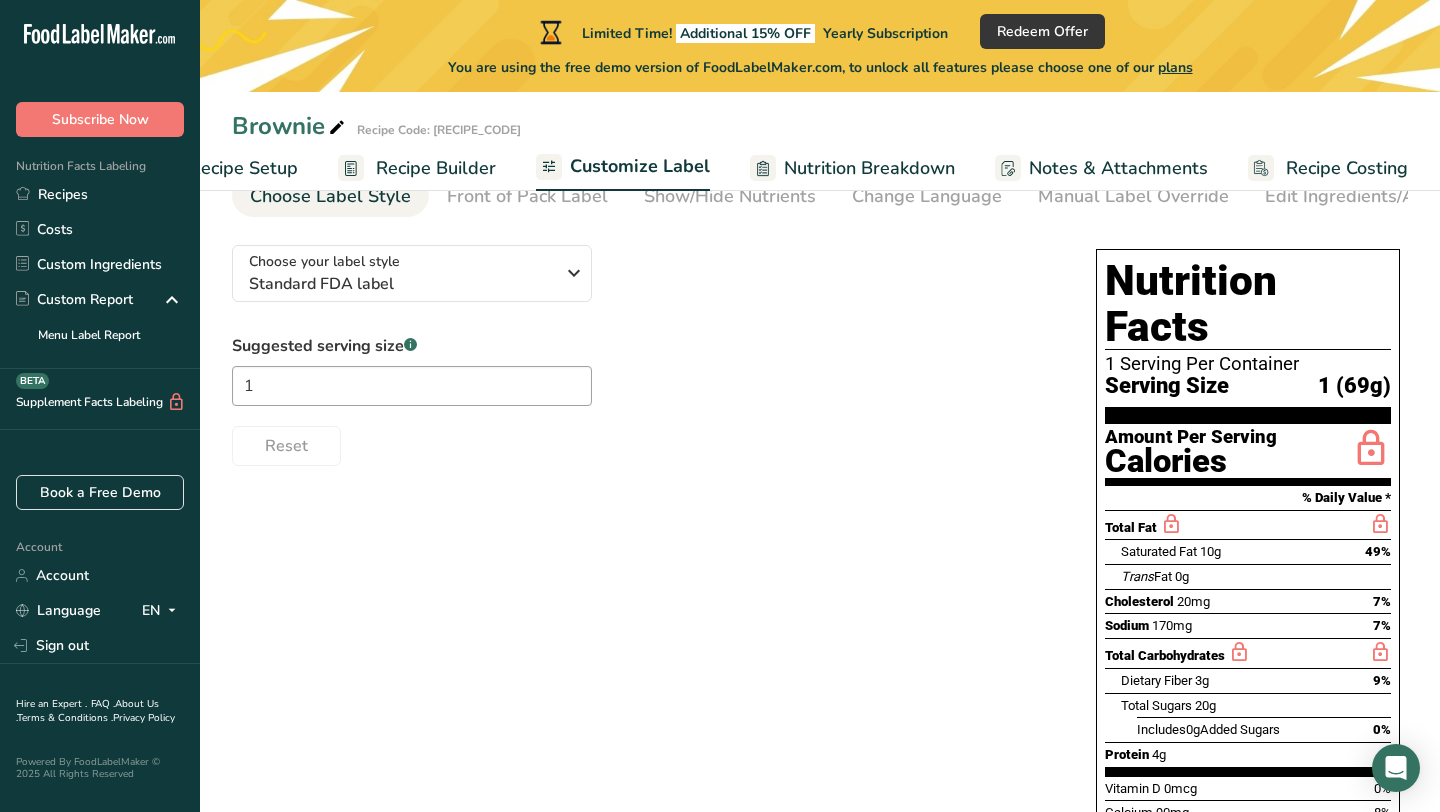click 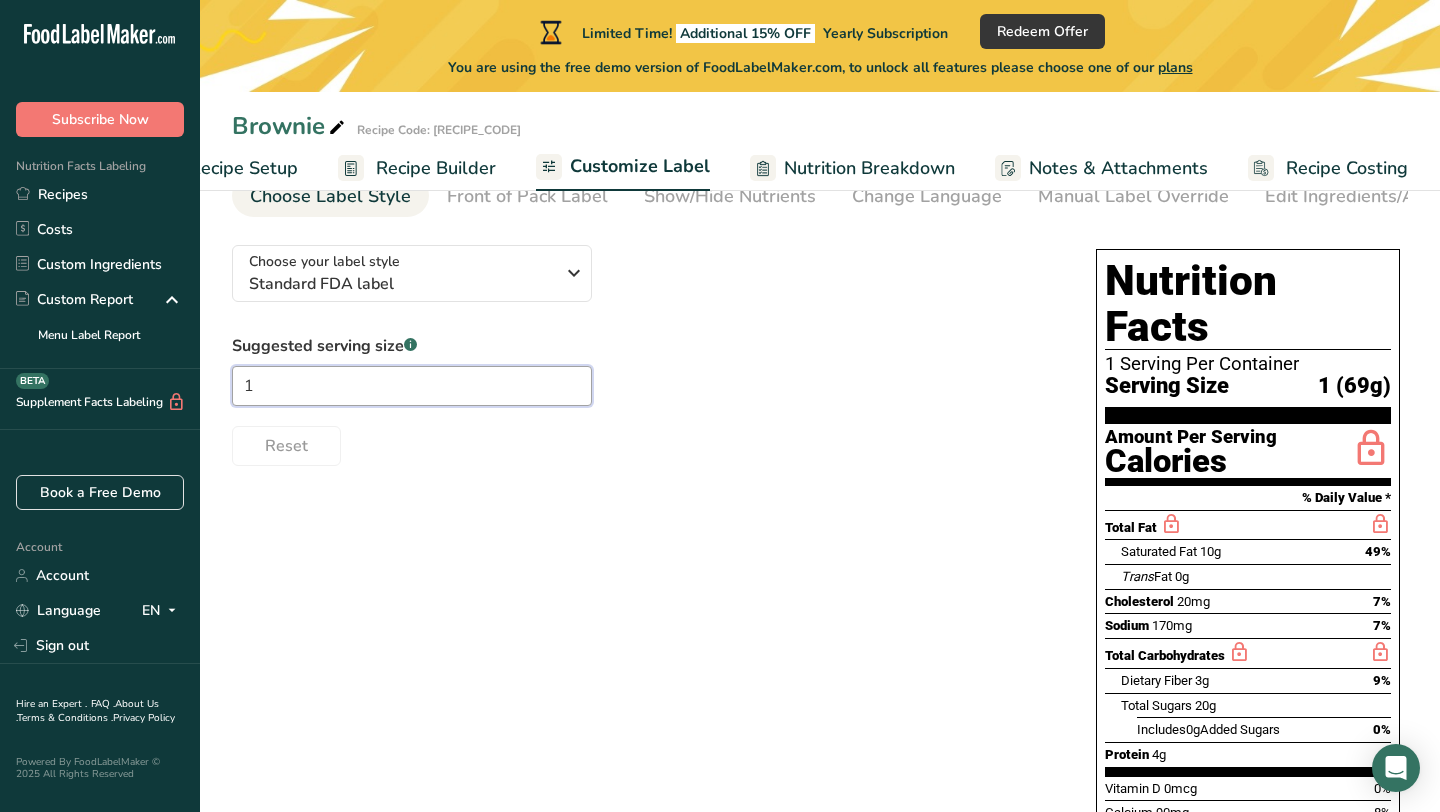 click on "1" at bounding box center (412, 386) 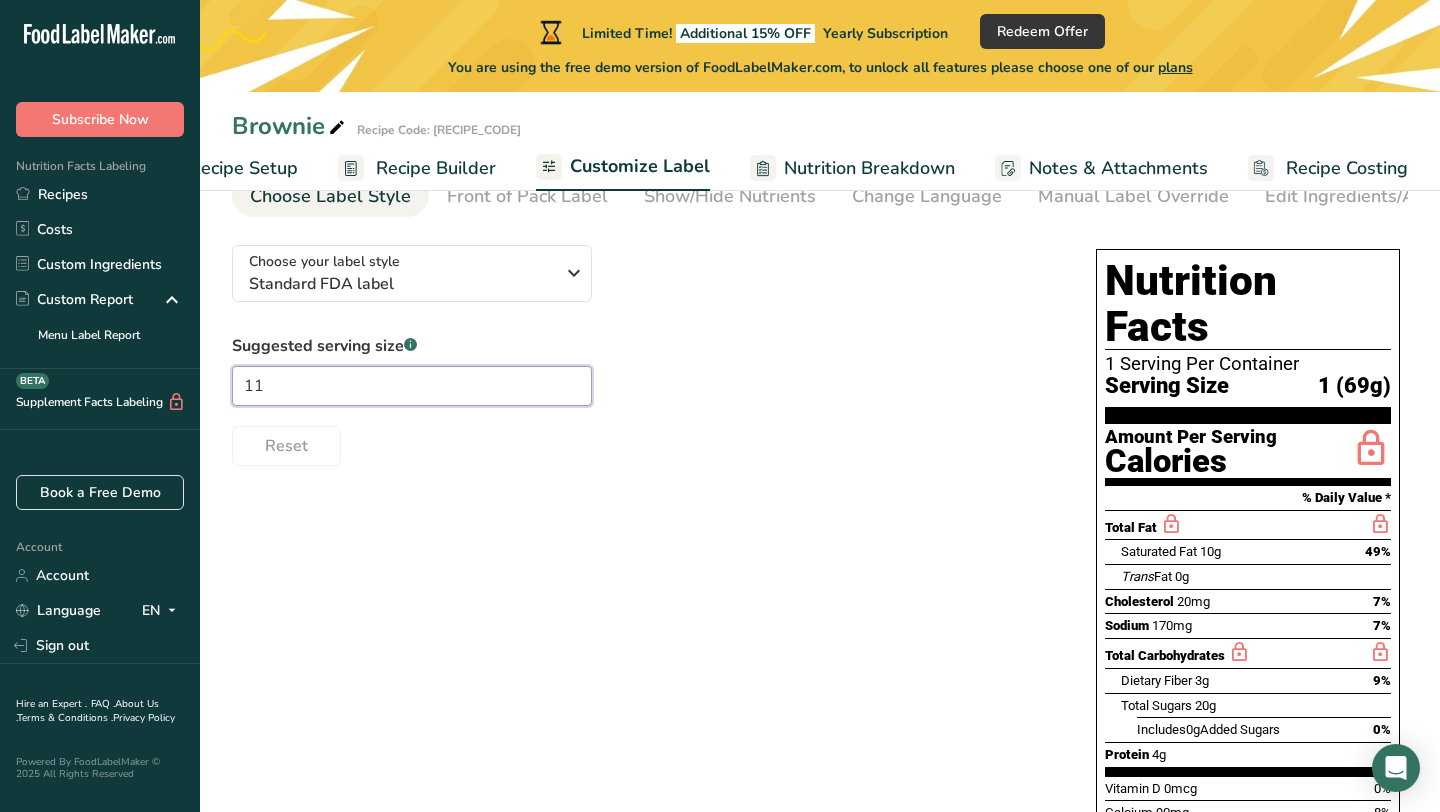type on "1" 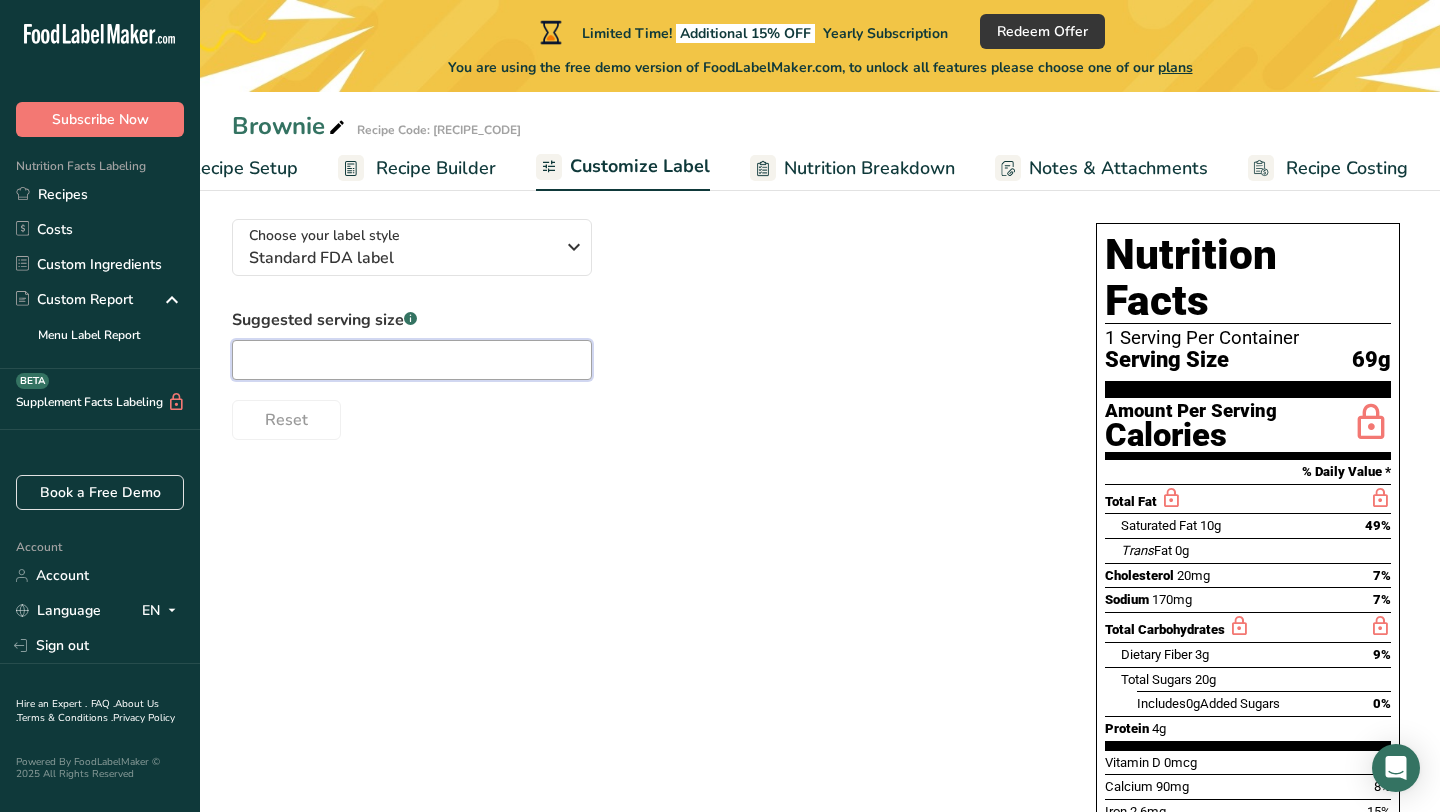 scroll, scrollTop: 139, scrollLeft: 0, axis: vertical 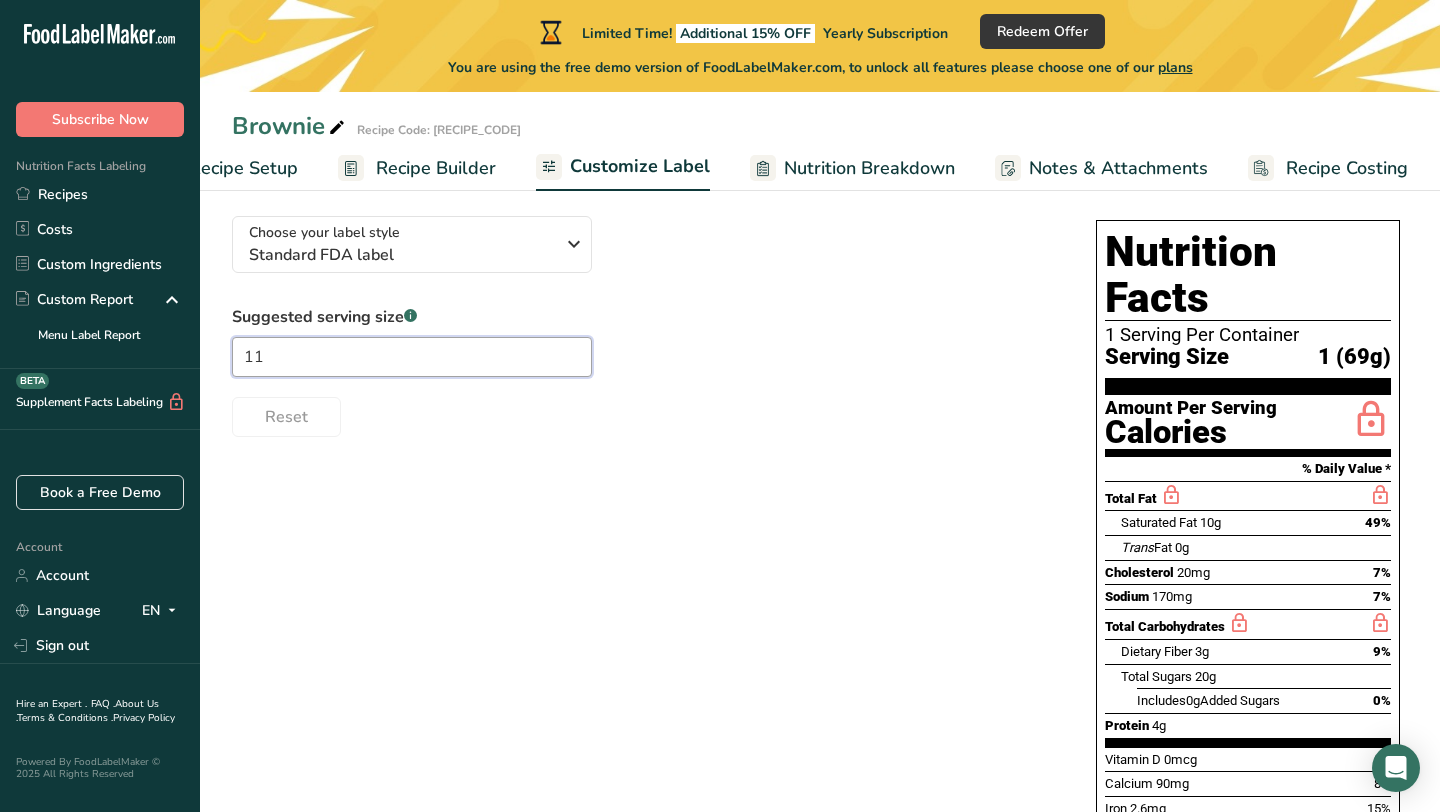 type on "1" 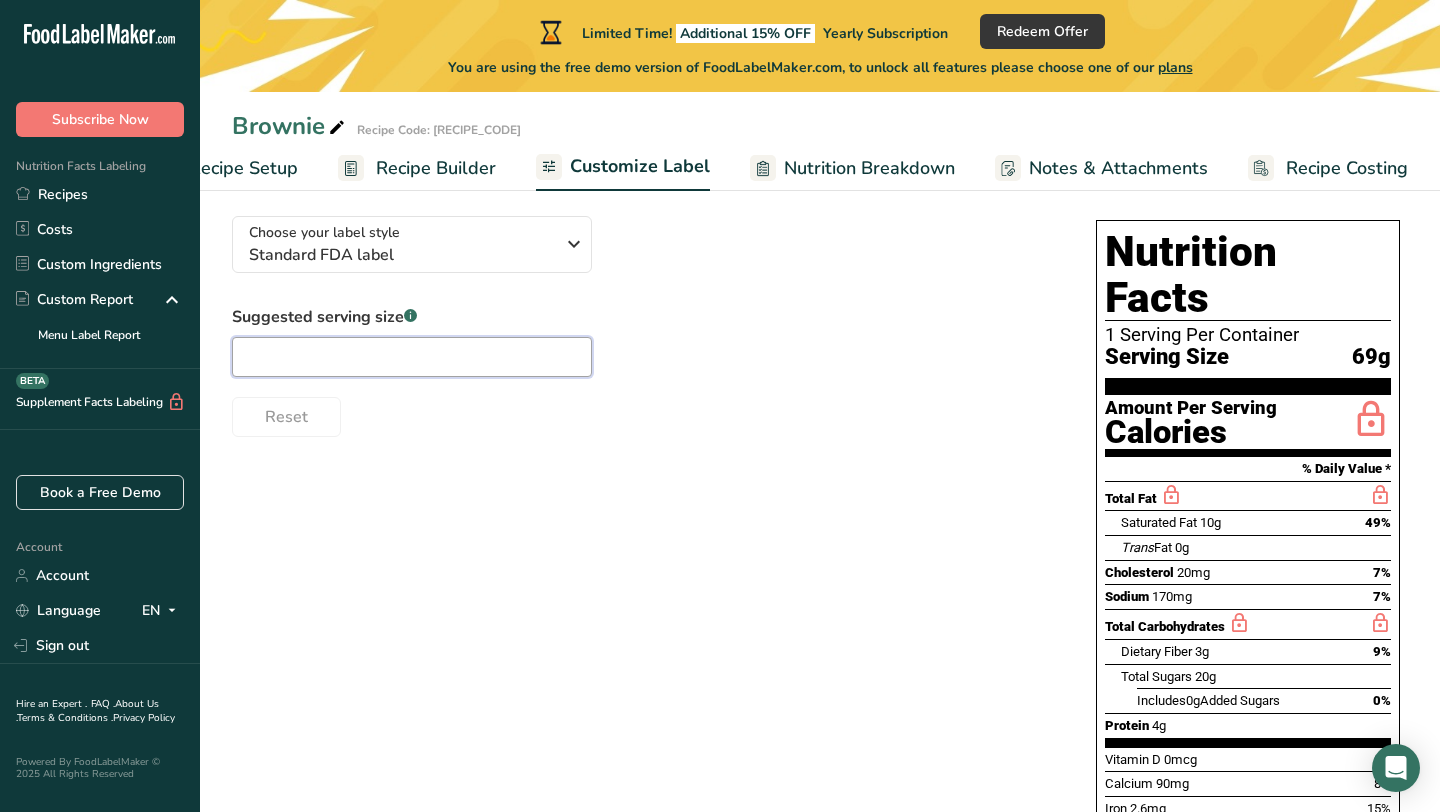 type on "1" 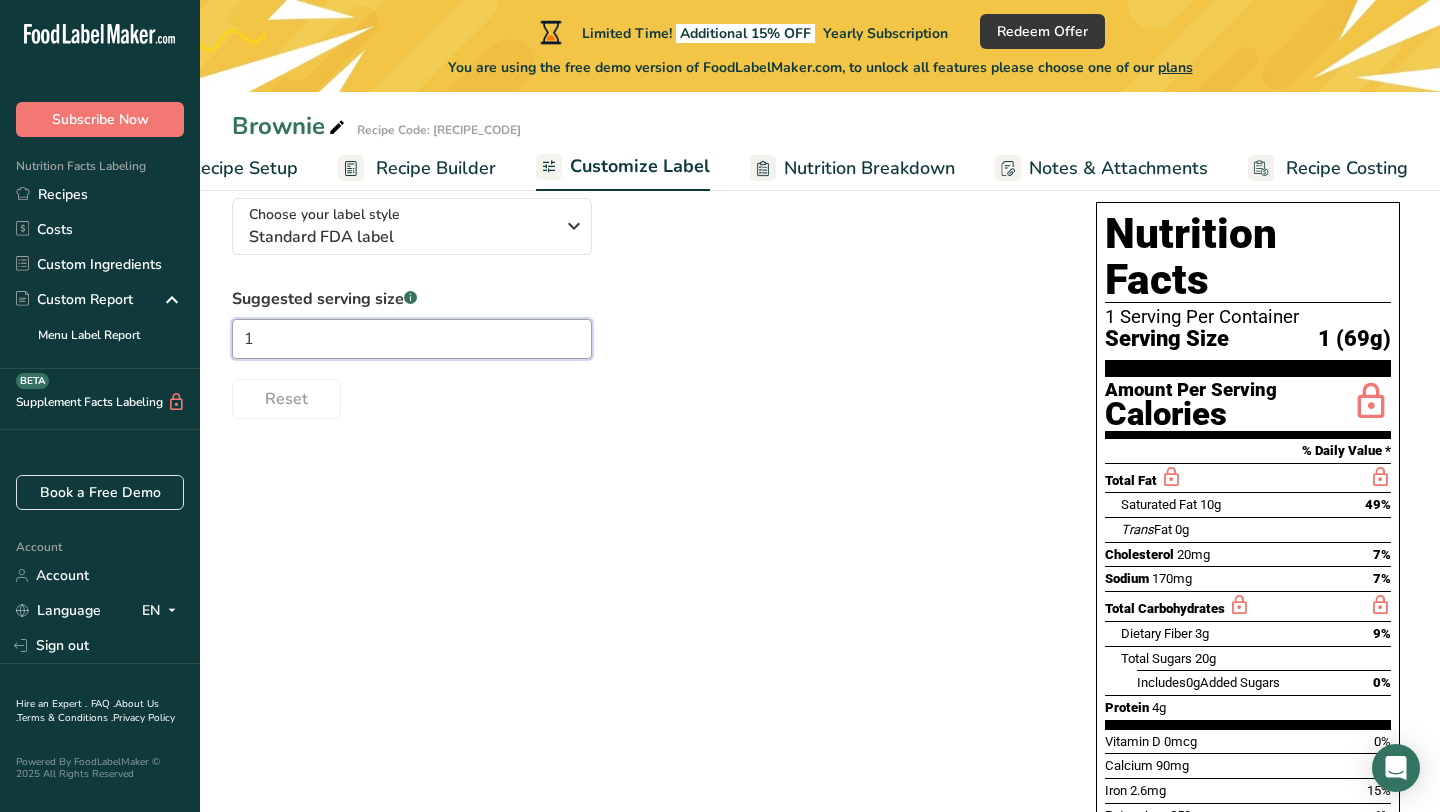 scroll, scrollTop: 156, scrollLeft: 0, axis: vertical 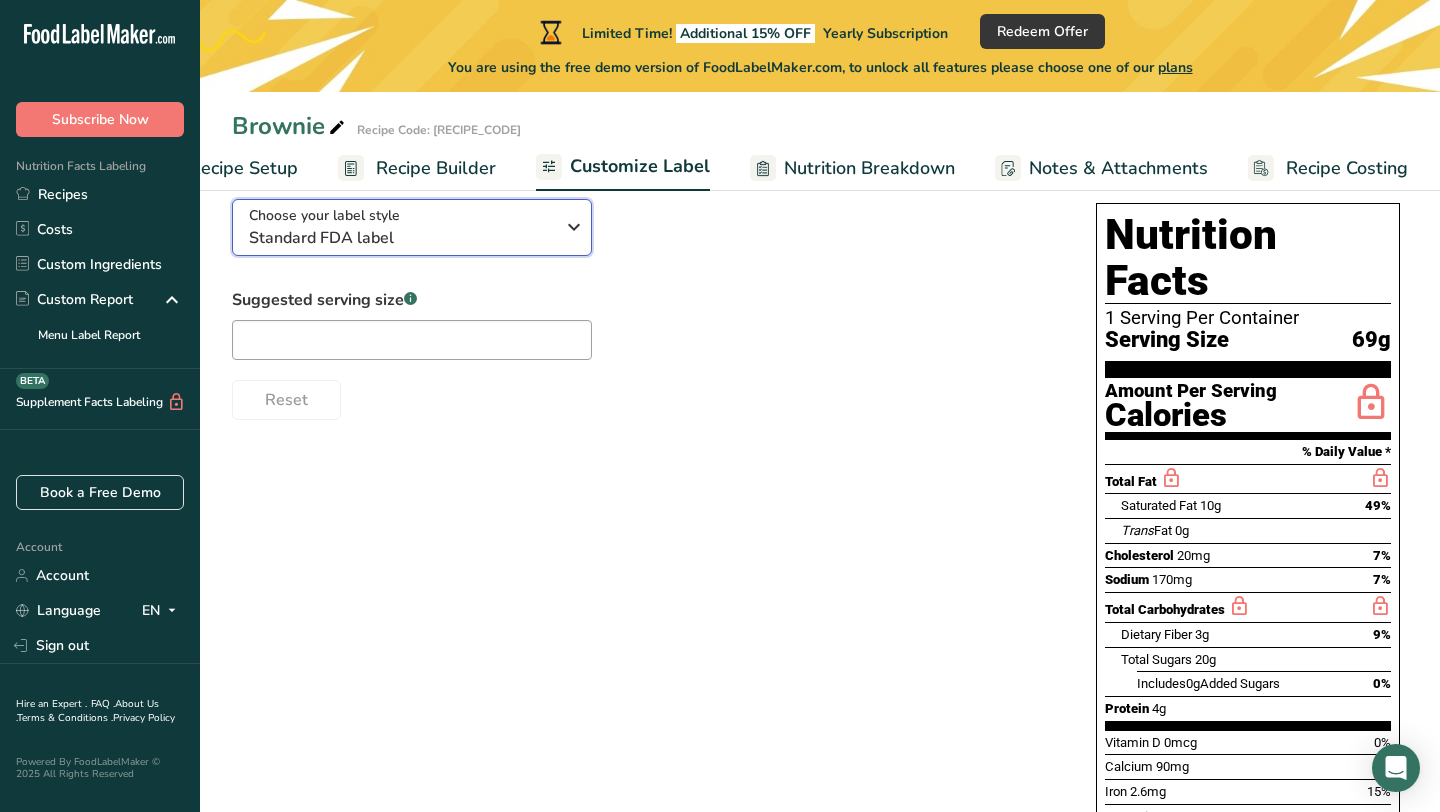 click on "Choose your label style
Standard FDA label" at bounding box center (409, 227) 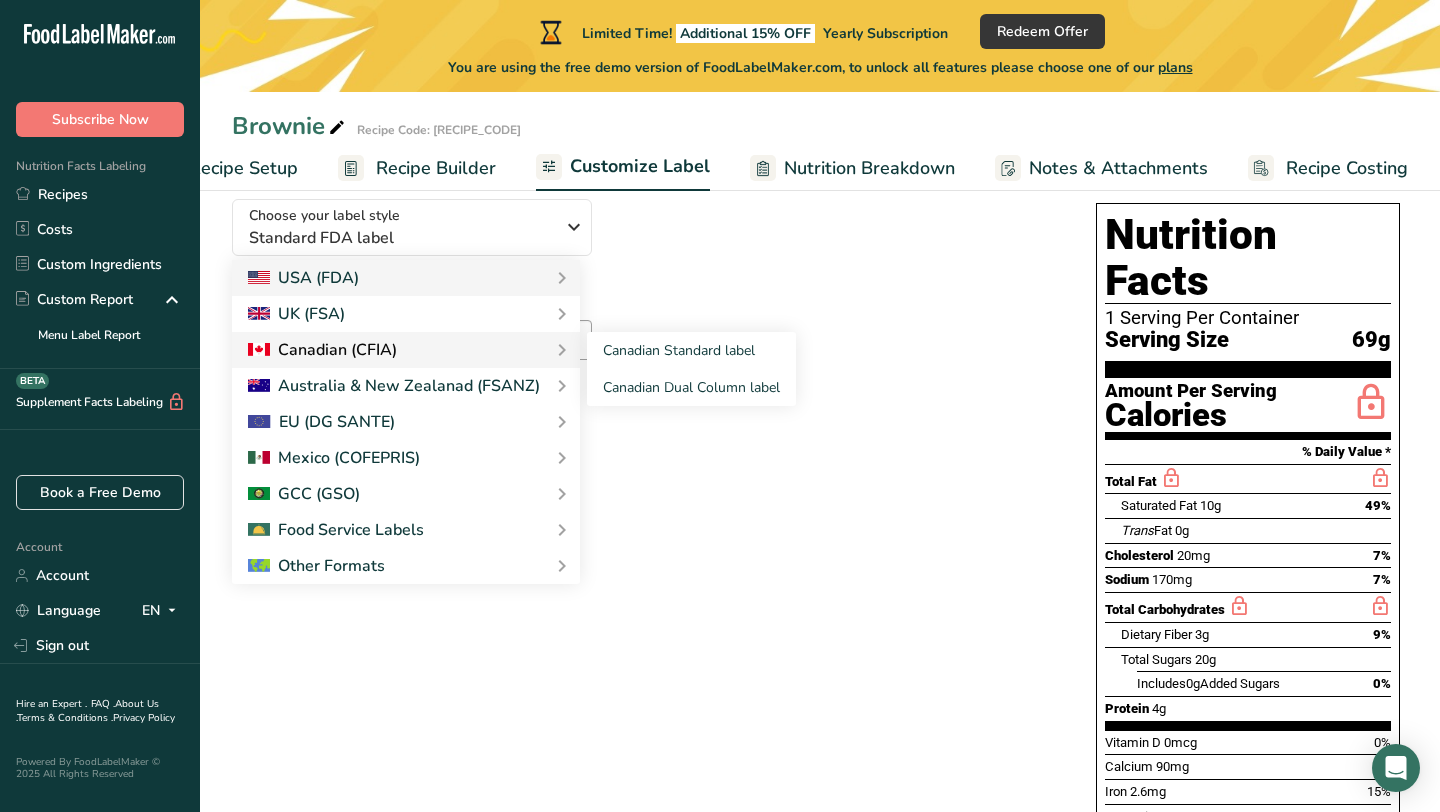 click on "Canadian (CFIA)" at bounding box center (406, 350) 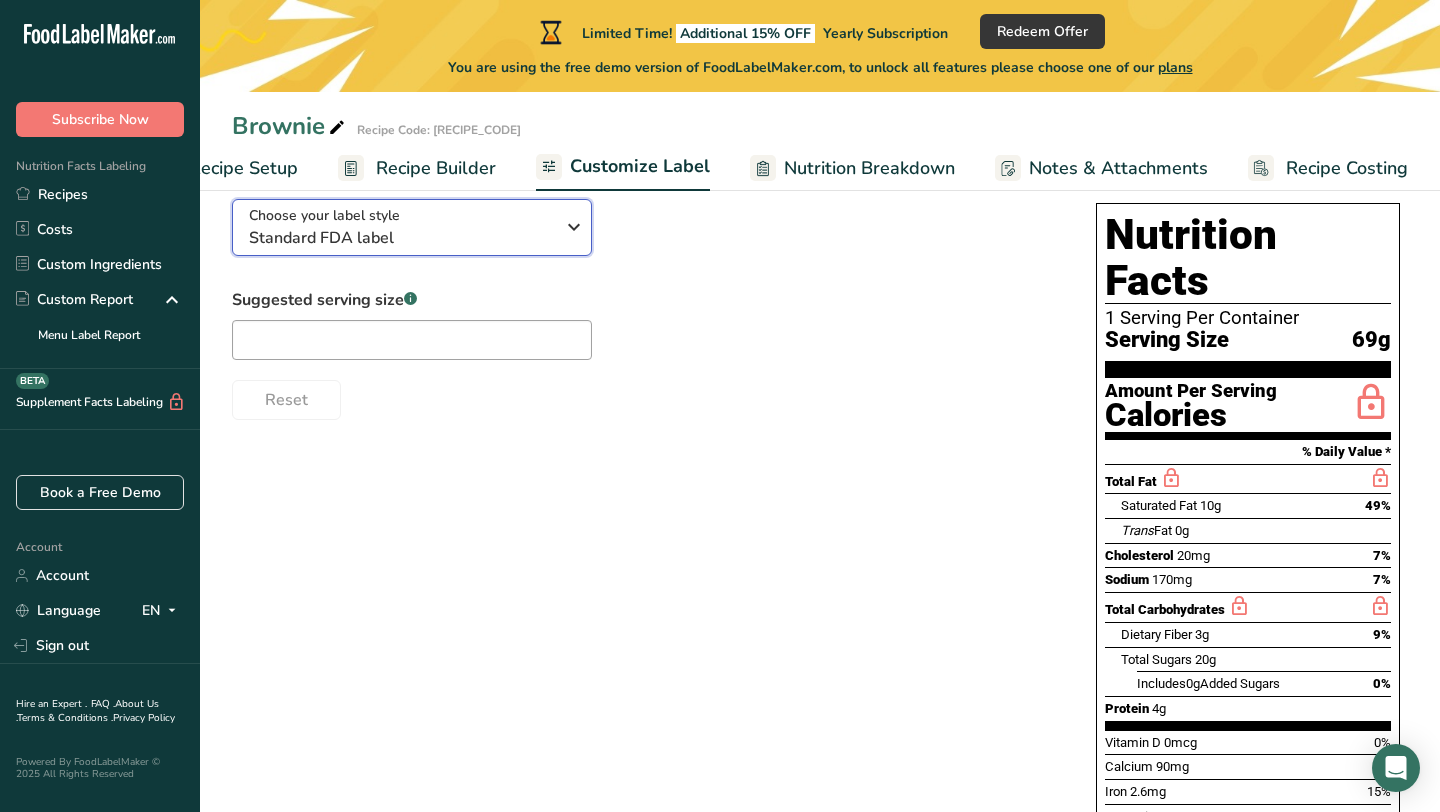 click on "Standard FDA label" at bounding box center [401, 238] 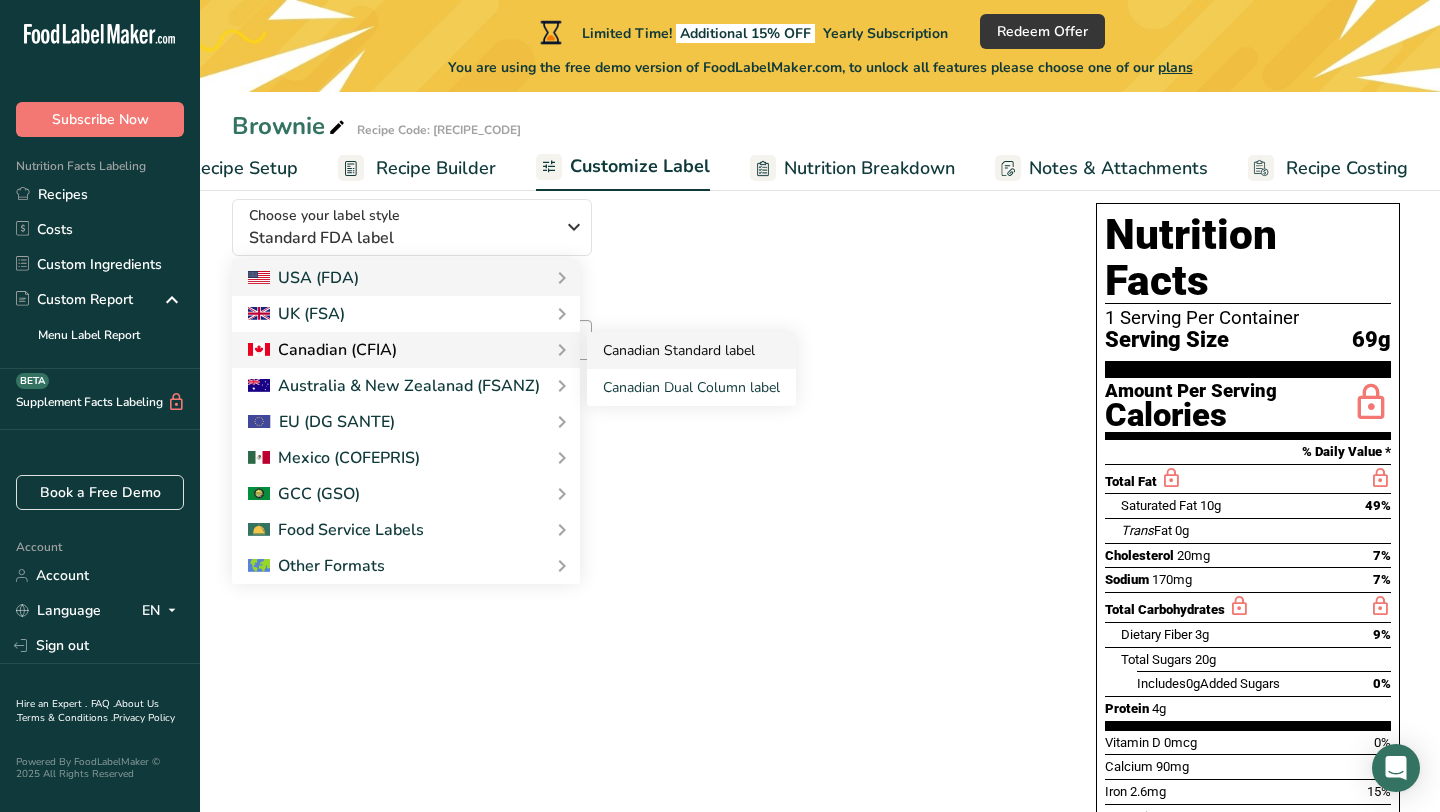 click on "Canadian Standard label" at bounding box center (691, 350) 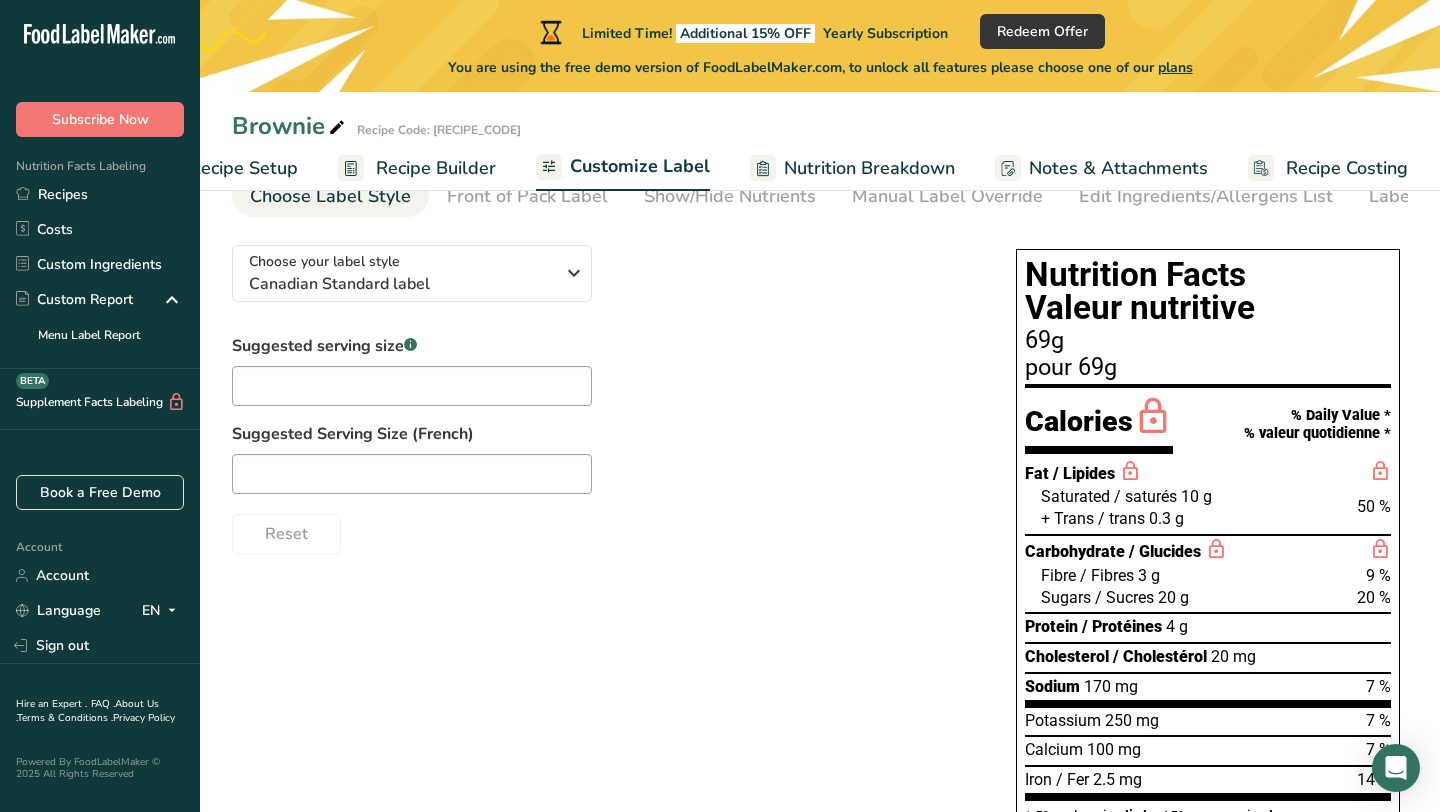scroll, scrollTop: 103, scrollLeft: 0, axis: vertical 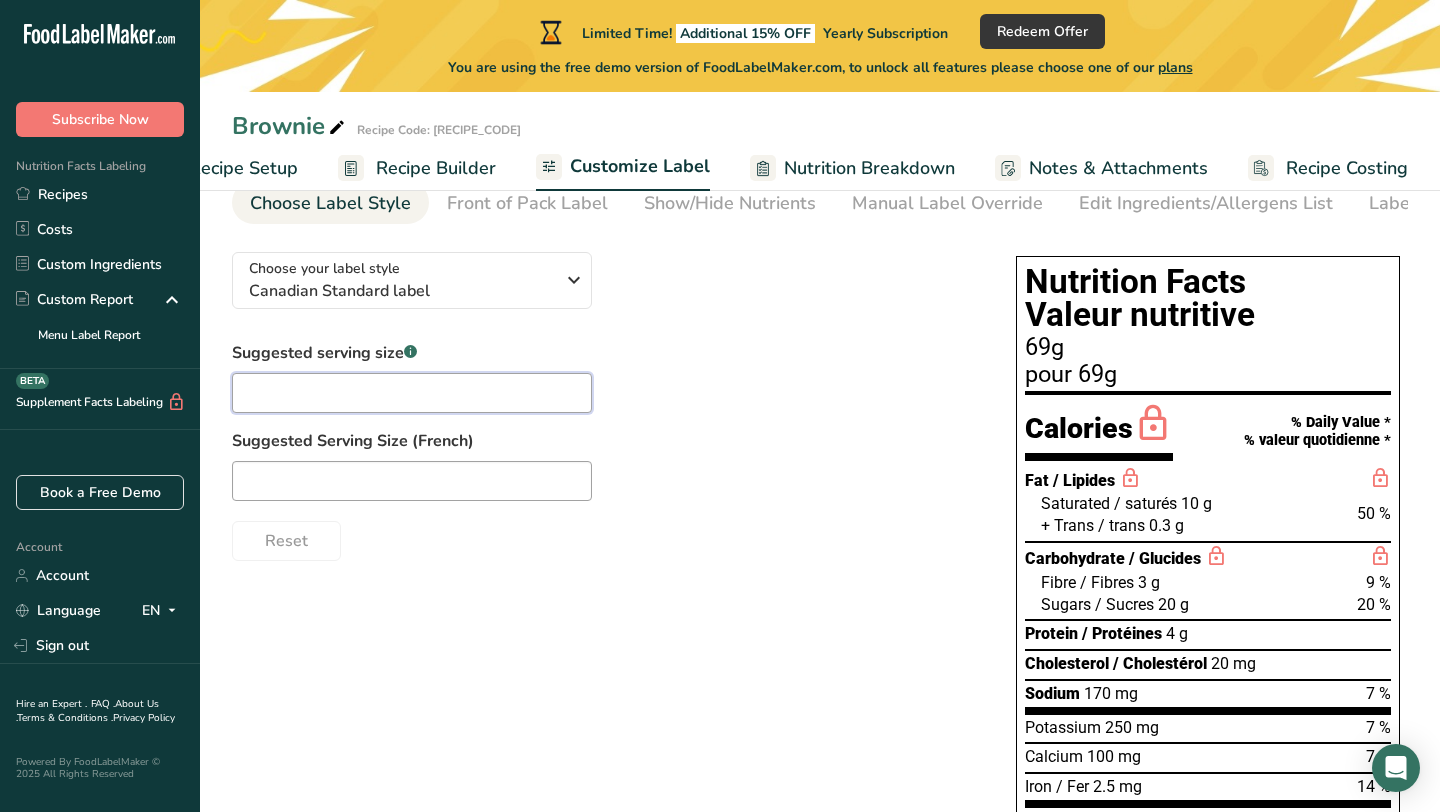click at bounding box center (412, 393) 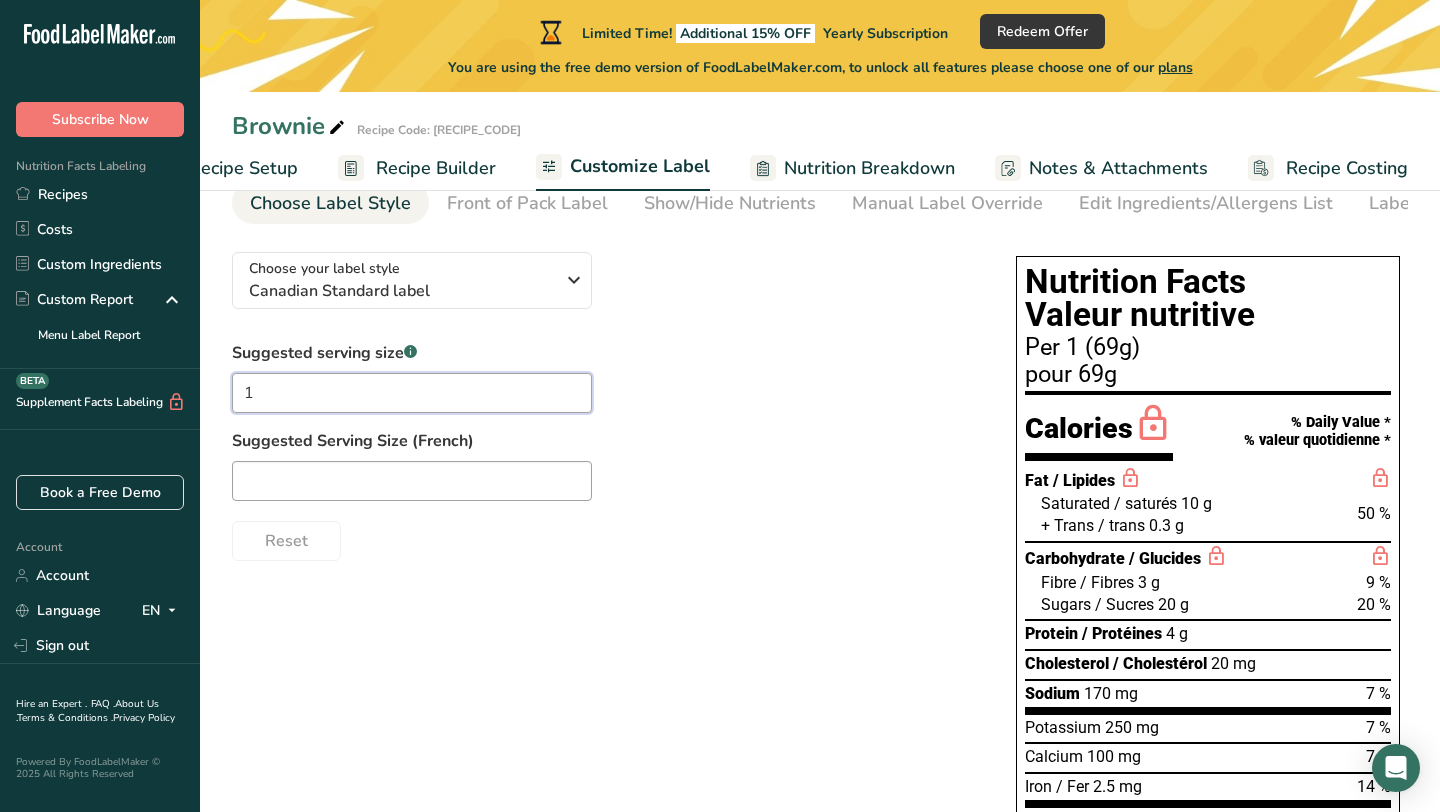 type on "1" 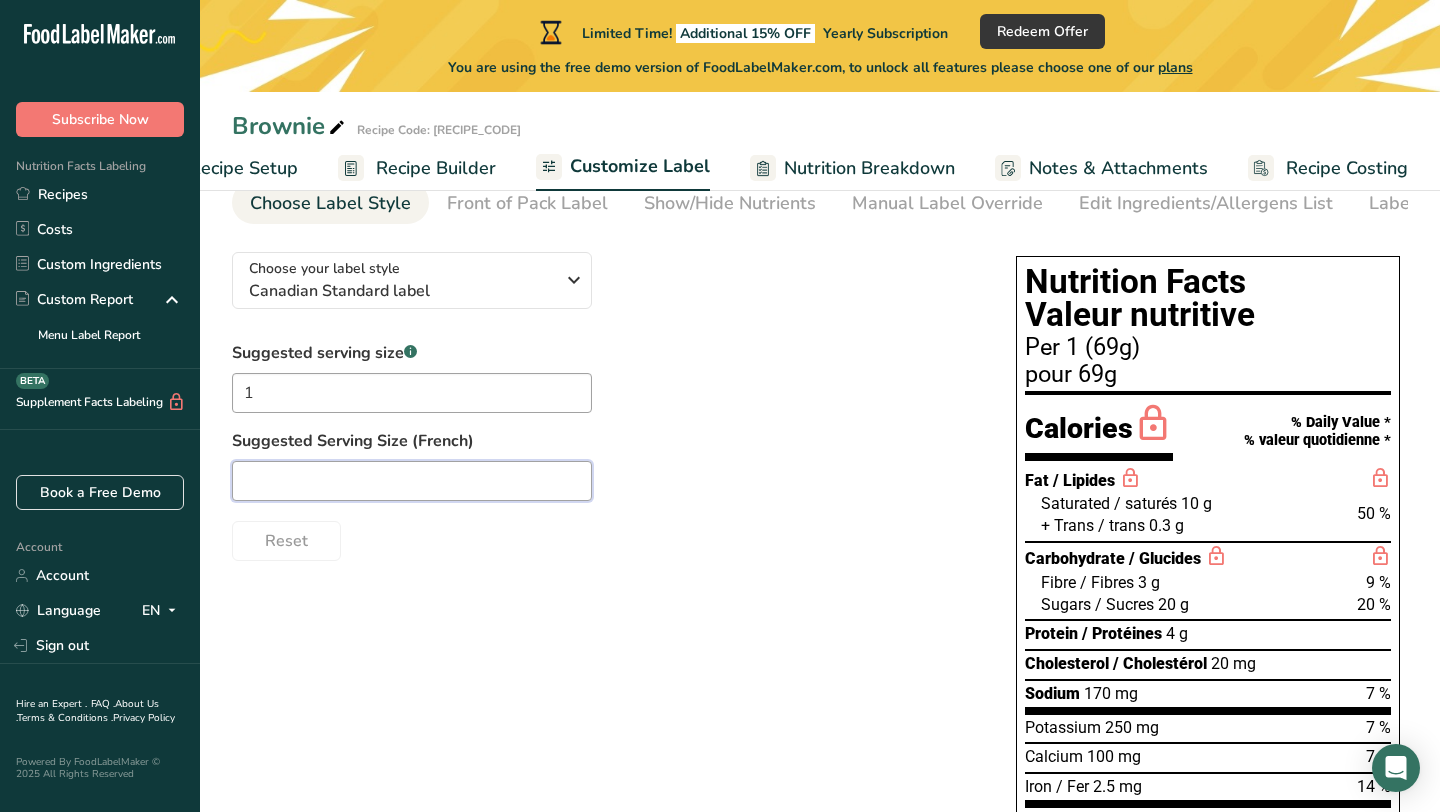 click at bounding box center (412, 481) 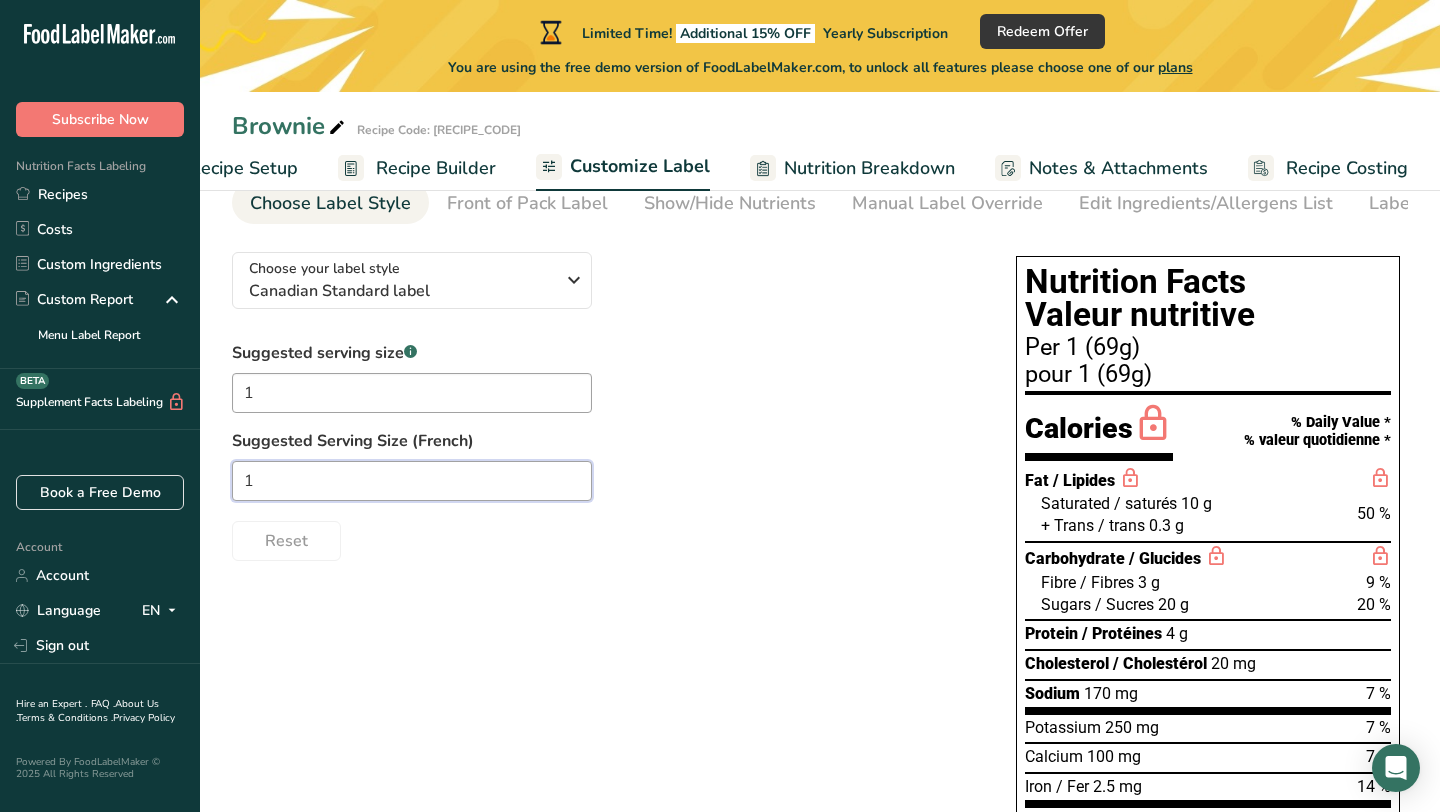 type 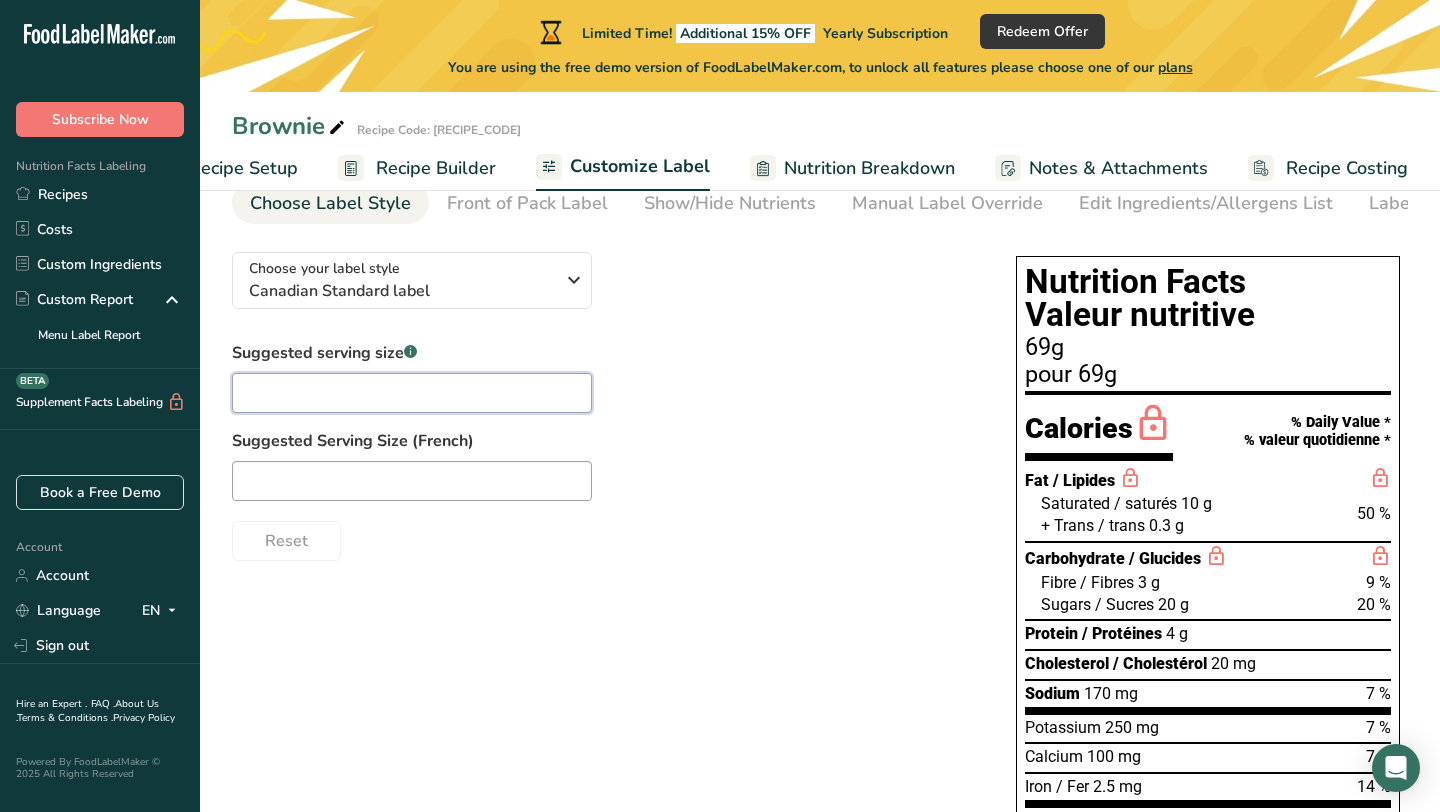 type on "1" 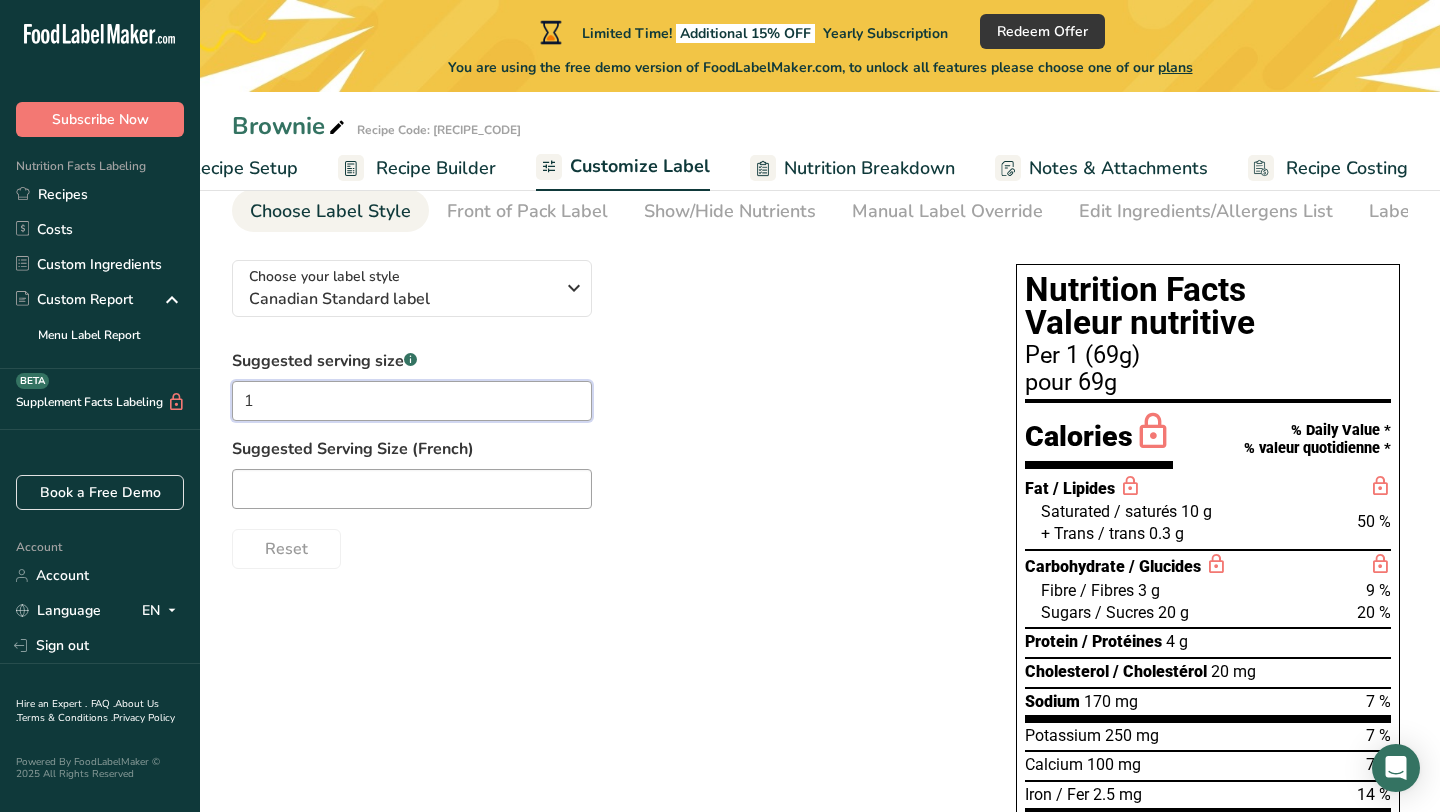 scroll, scrollTop: 34, scrollLeft: 0, axis: vertical 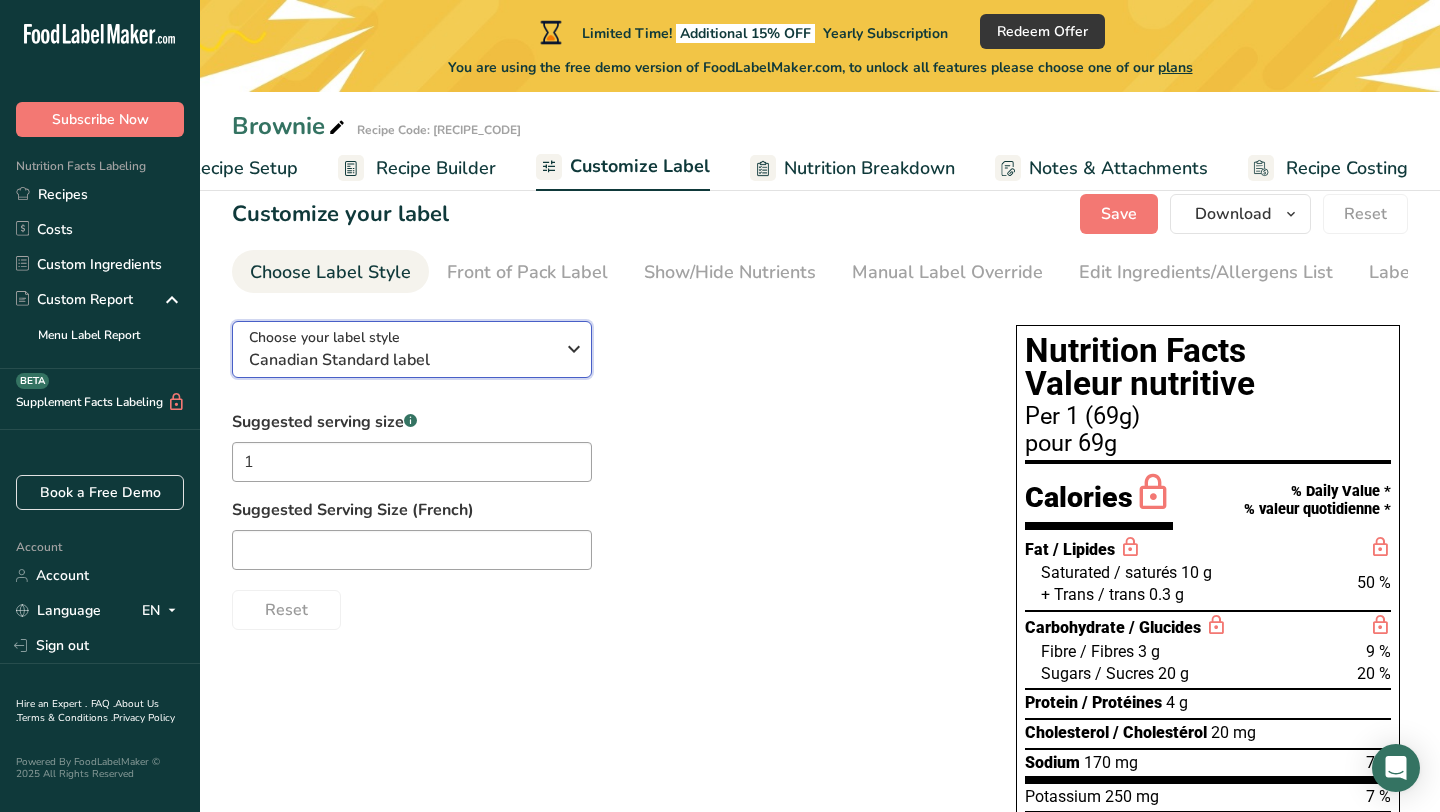 click at bounding box center [574, 349] 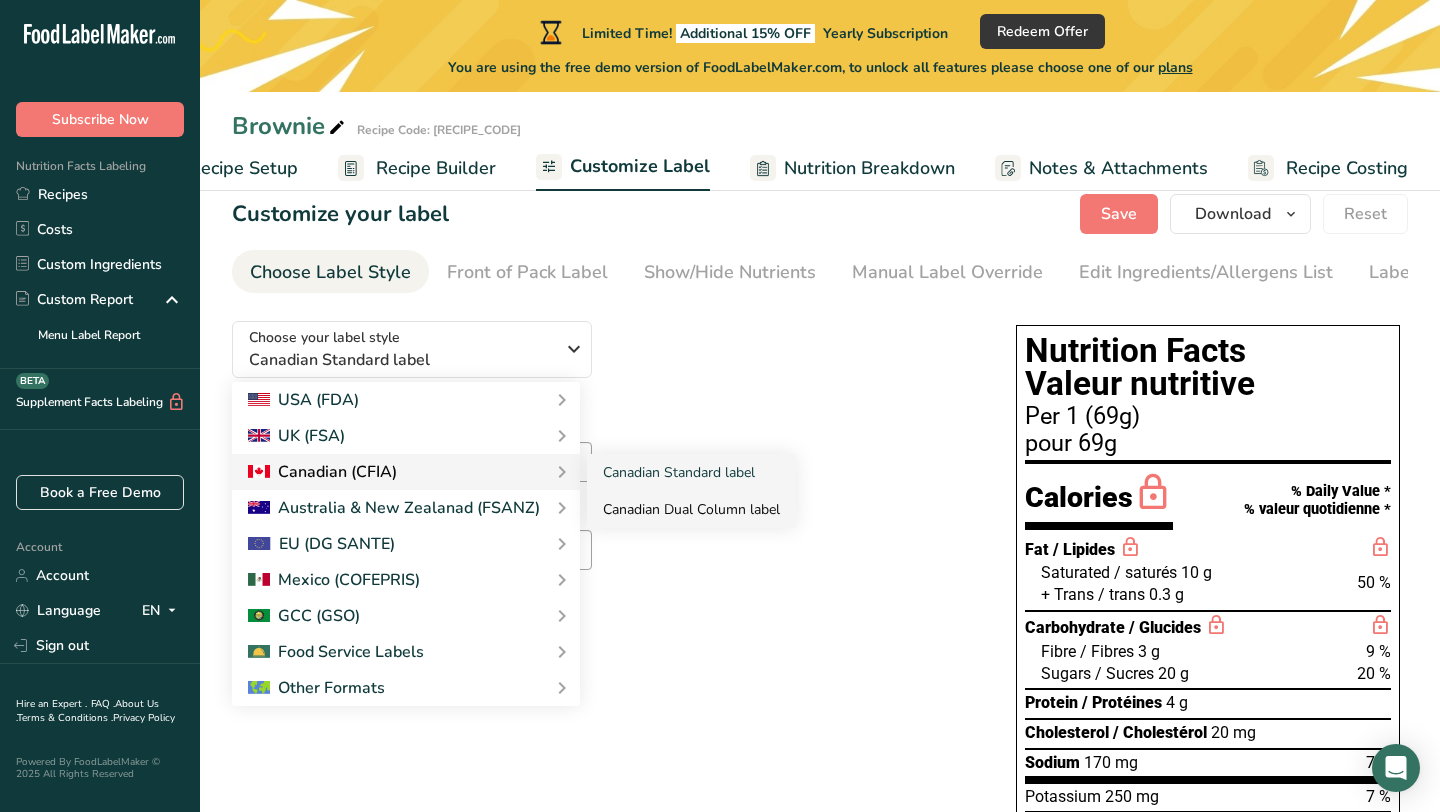 click on "Canadian Dual Column label" at bounding box center (691, 509) 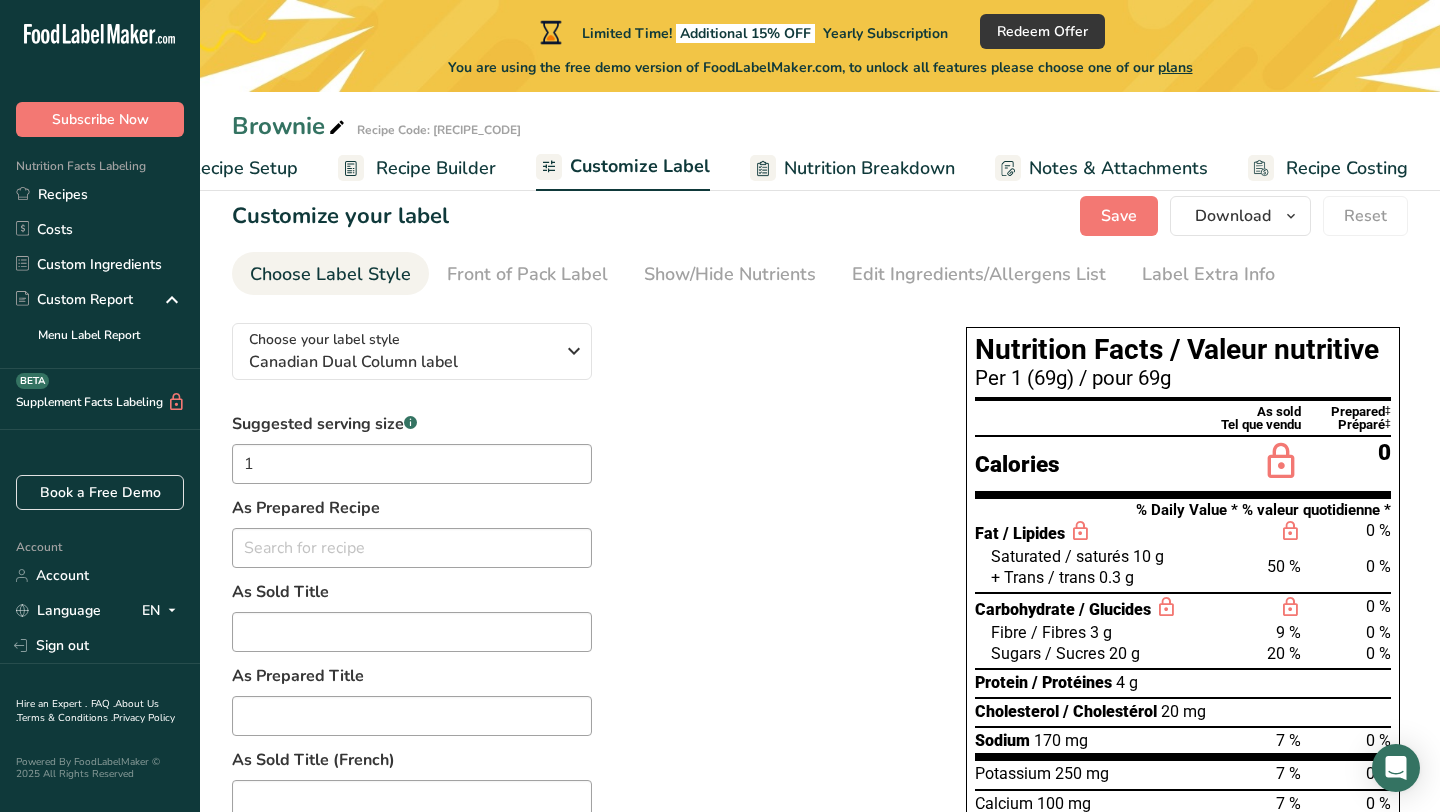 scroll, scrollTop: 0, scrollLeft: 0, axis: both 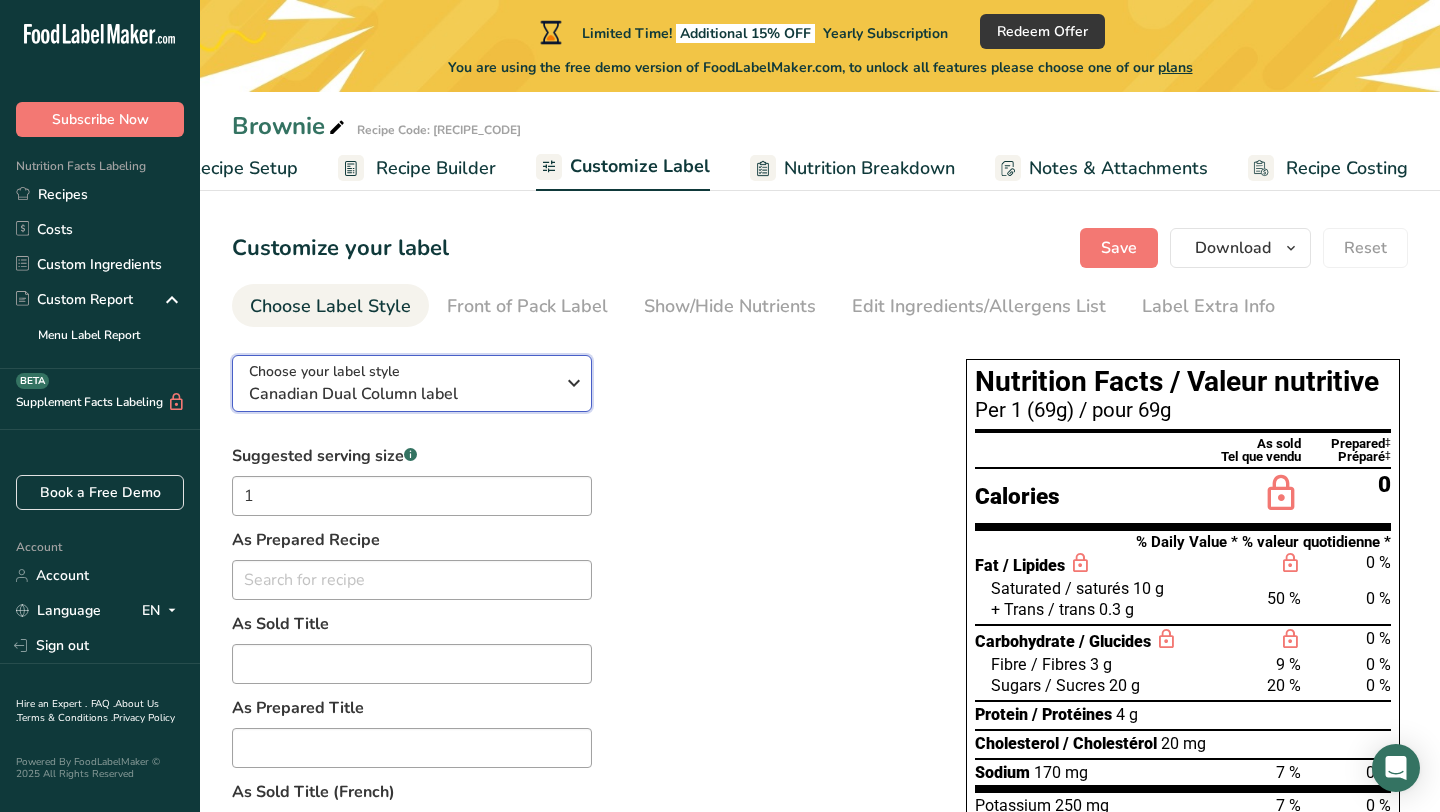 click on "Choose your label style
Canadian Dual Column label" at bounding box center [401, 383] 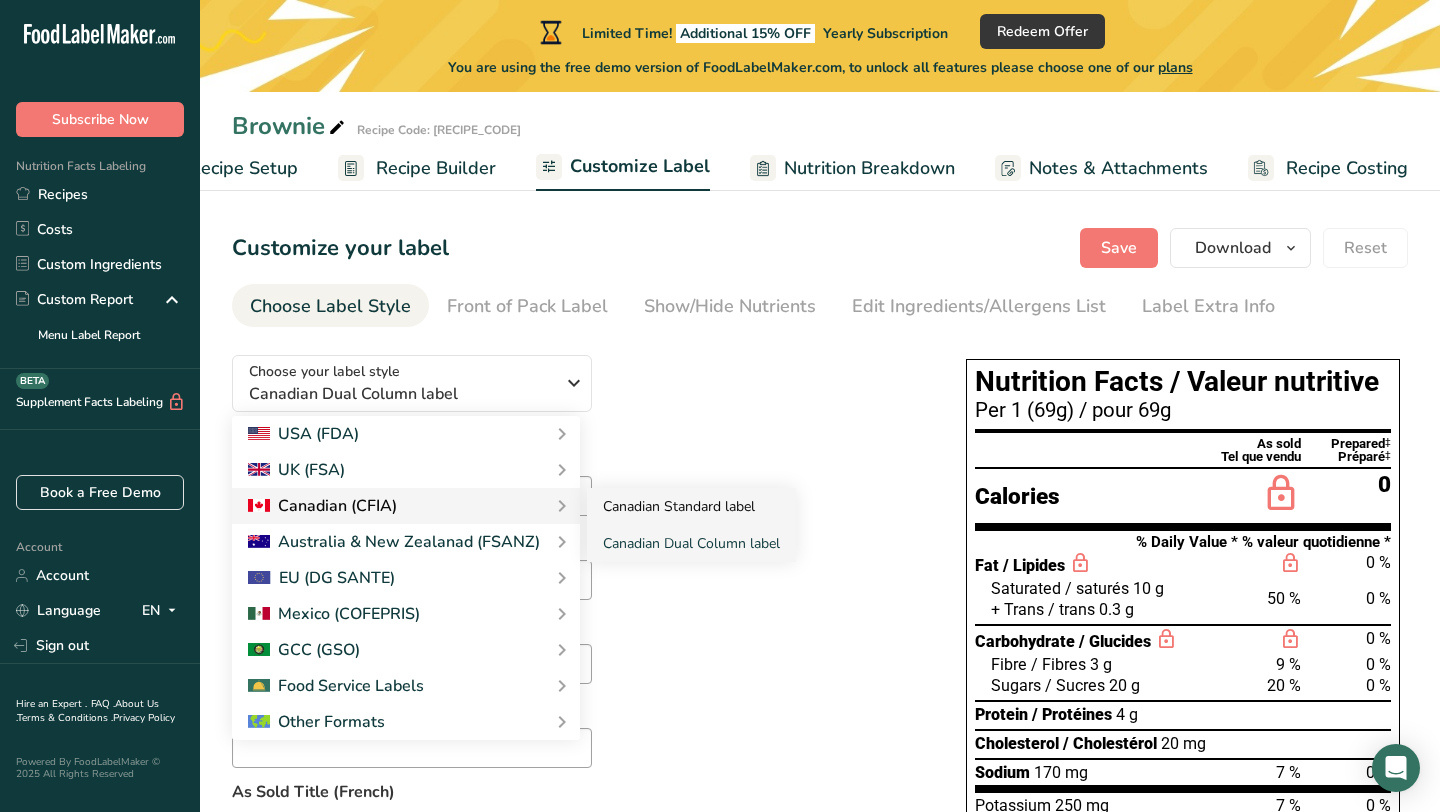 click on "Canadian Standard label" at bounding box center [691, 506] 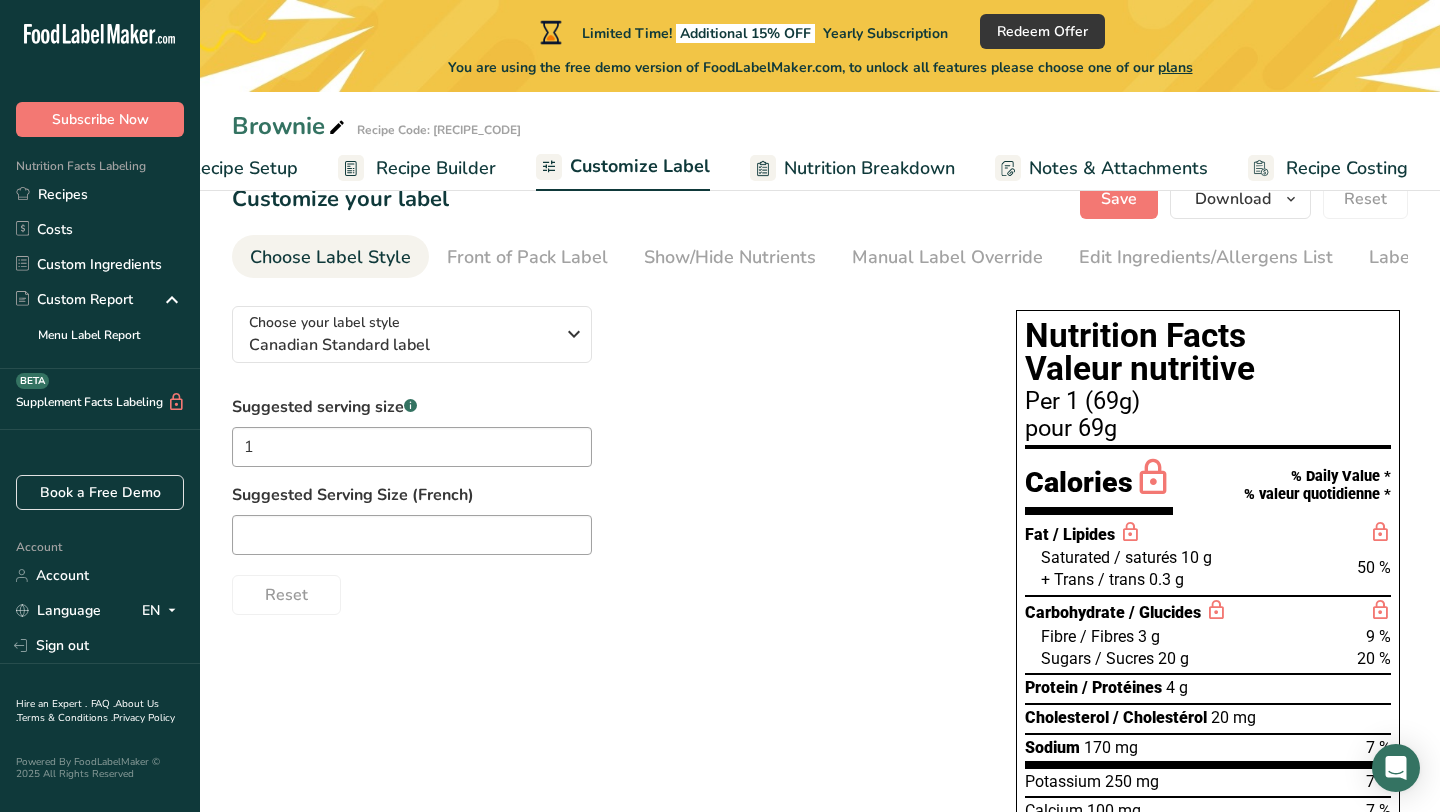 scroll, scrollTop: 14, scrollLeft: 0, axis: vertical 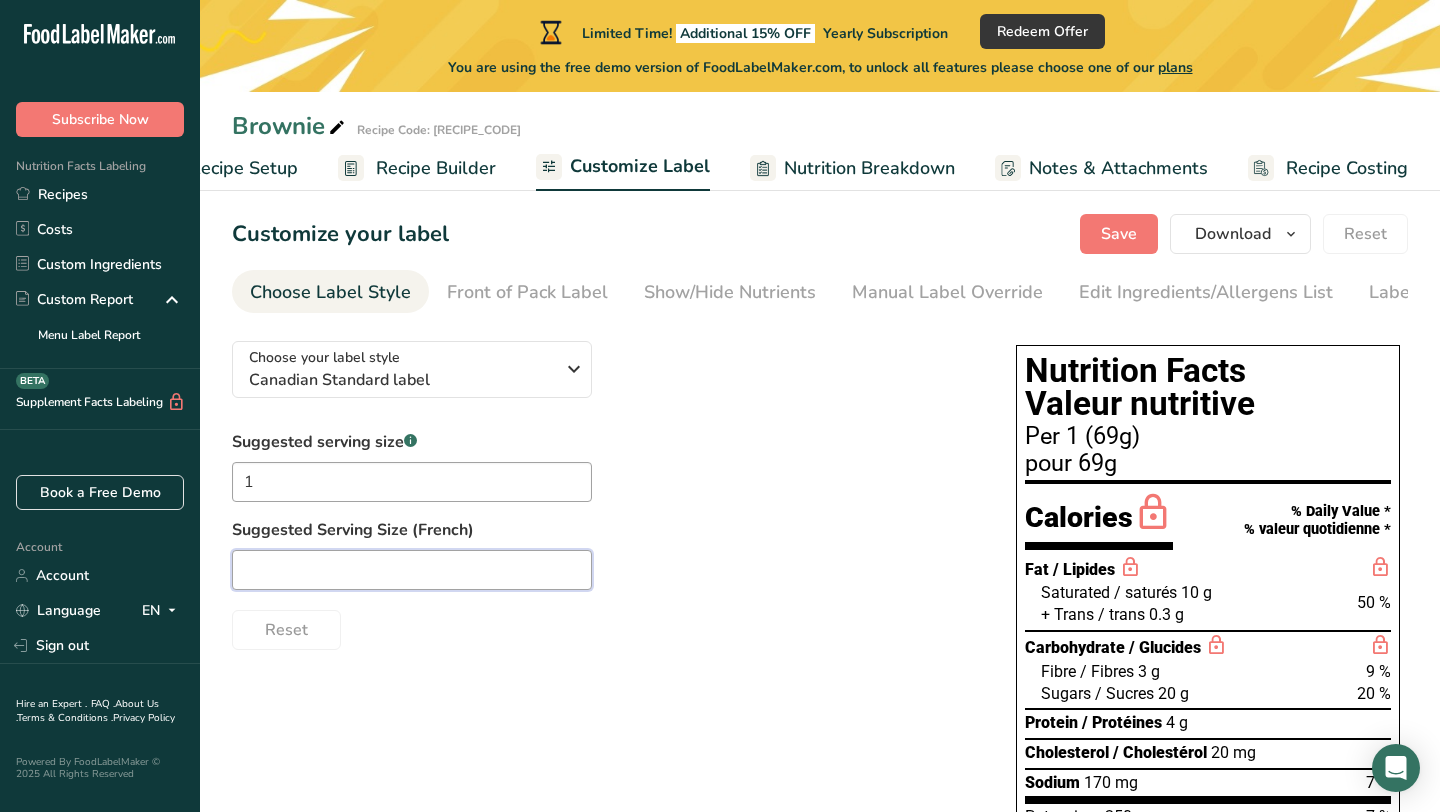 click at bounding box center [412, 570] 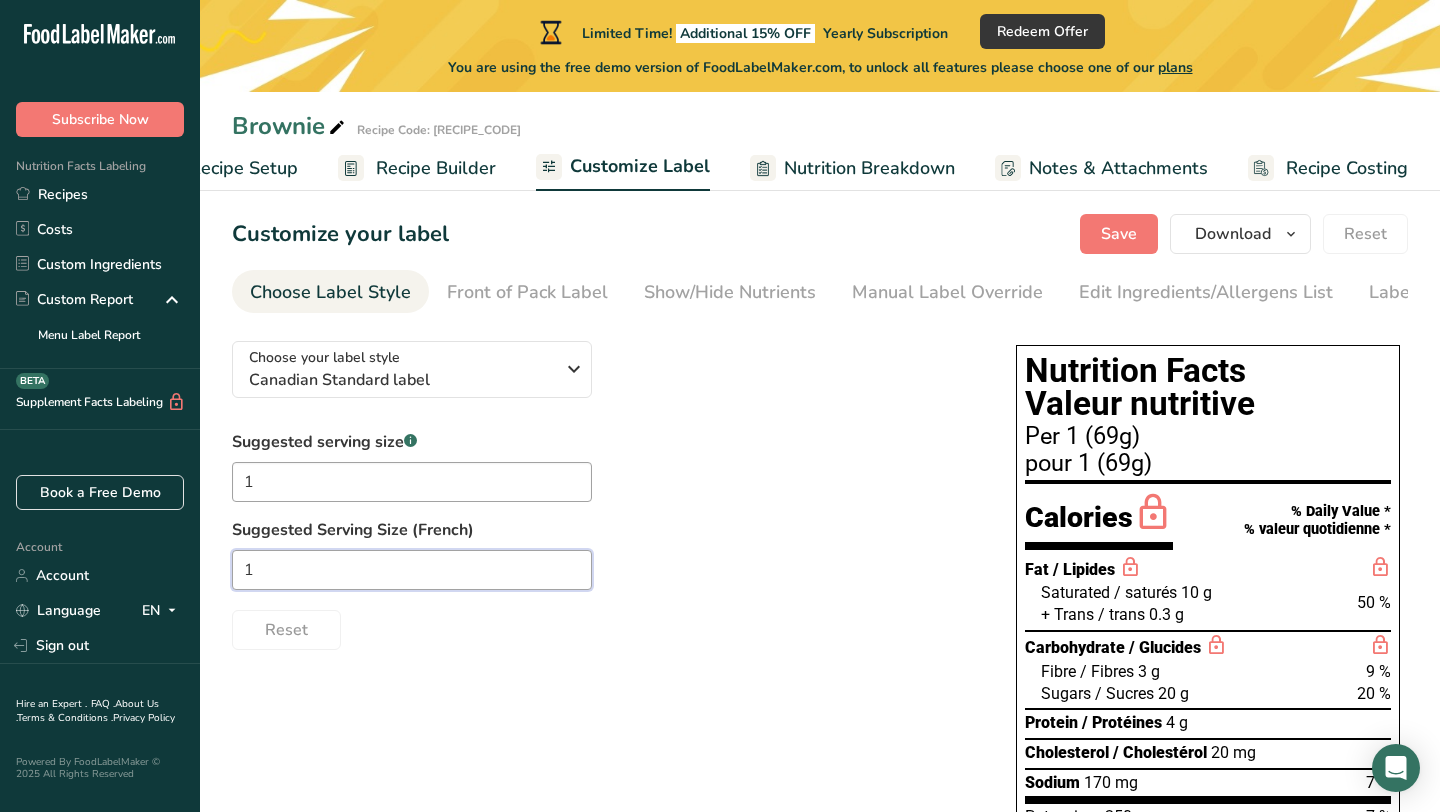 type on "1" 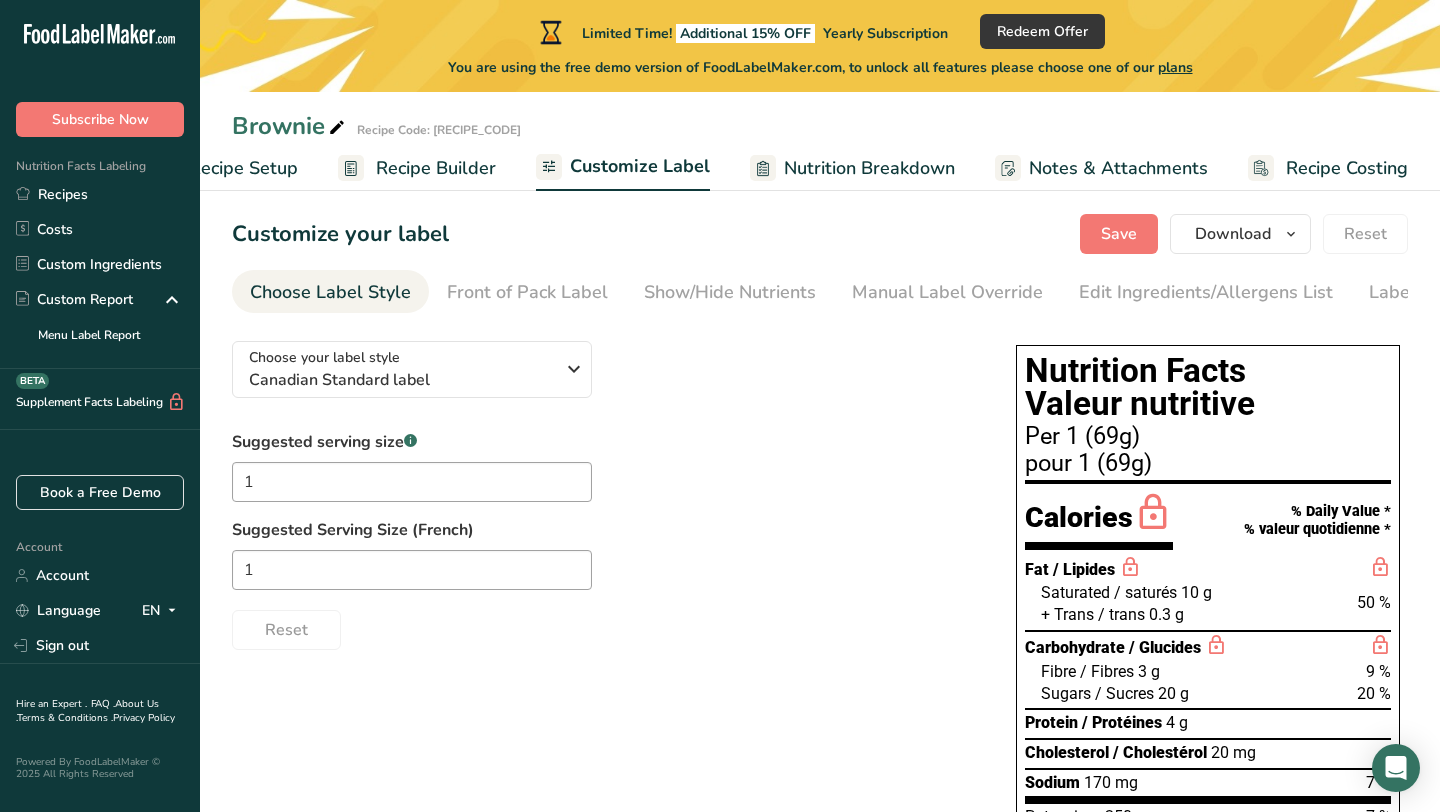 click on "Reset" at bounding box center [604, 626] 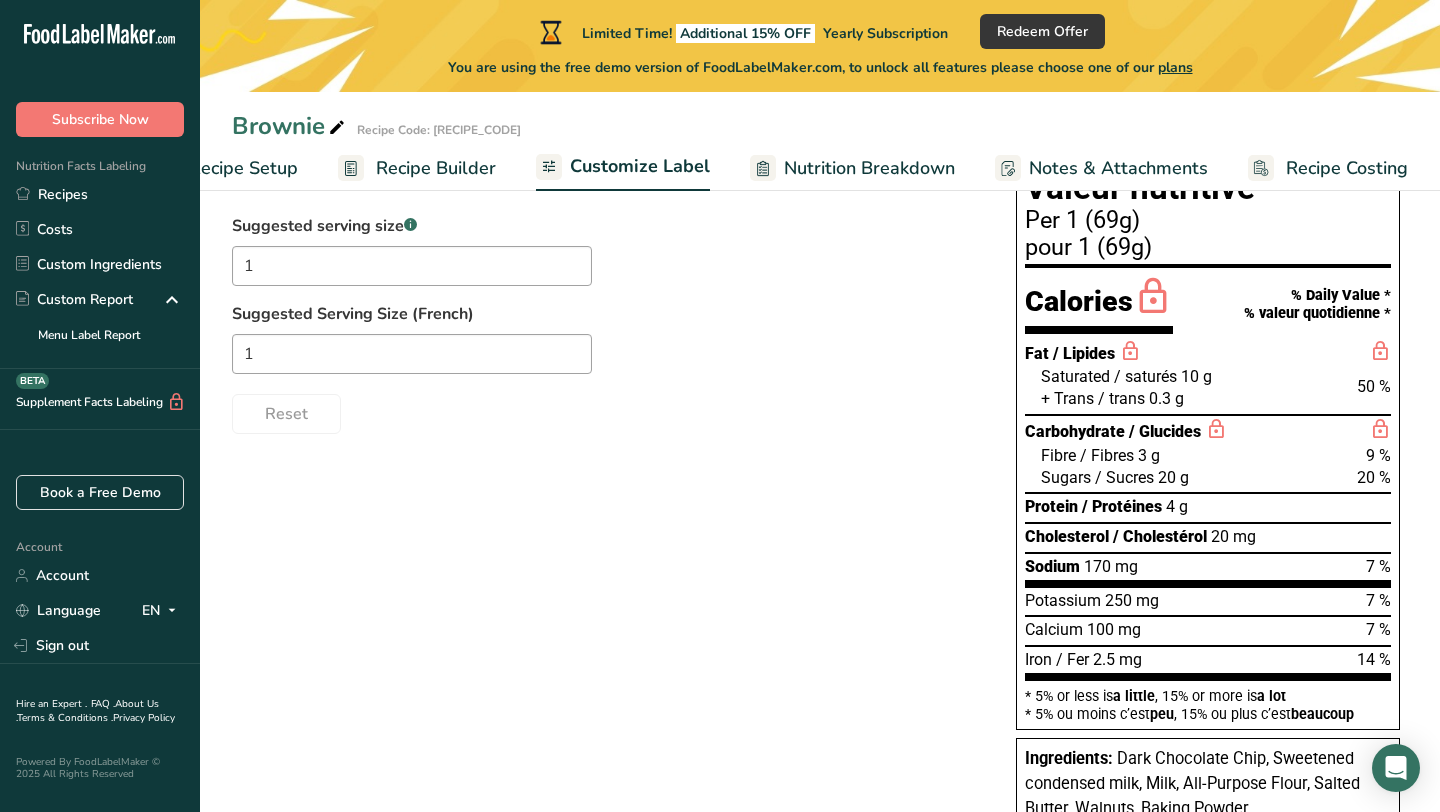 scroll, scrollTop: 0, scrollLeft: 0, axis: both 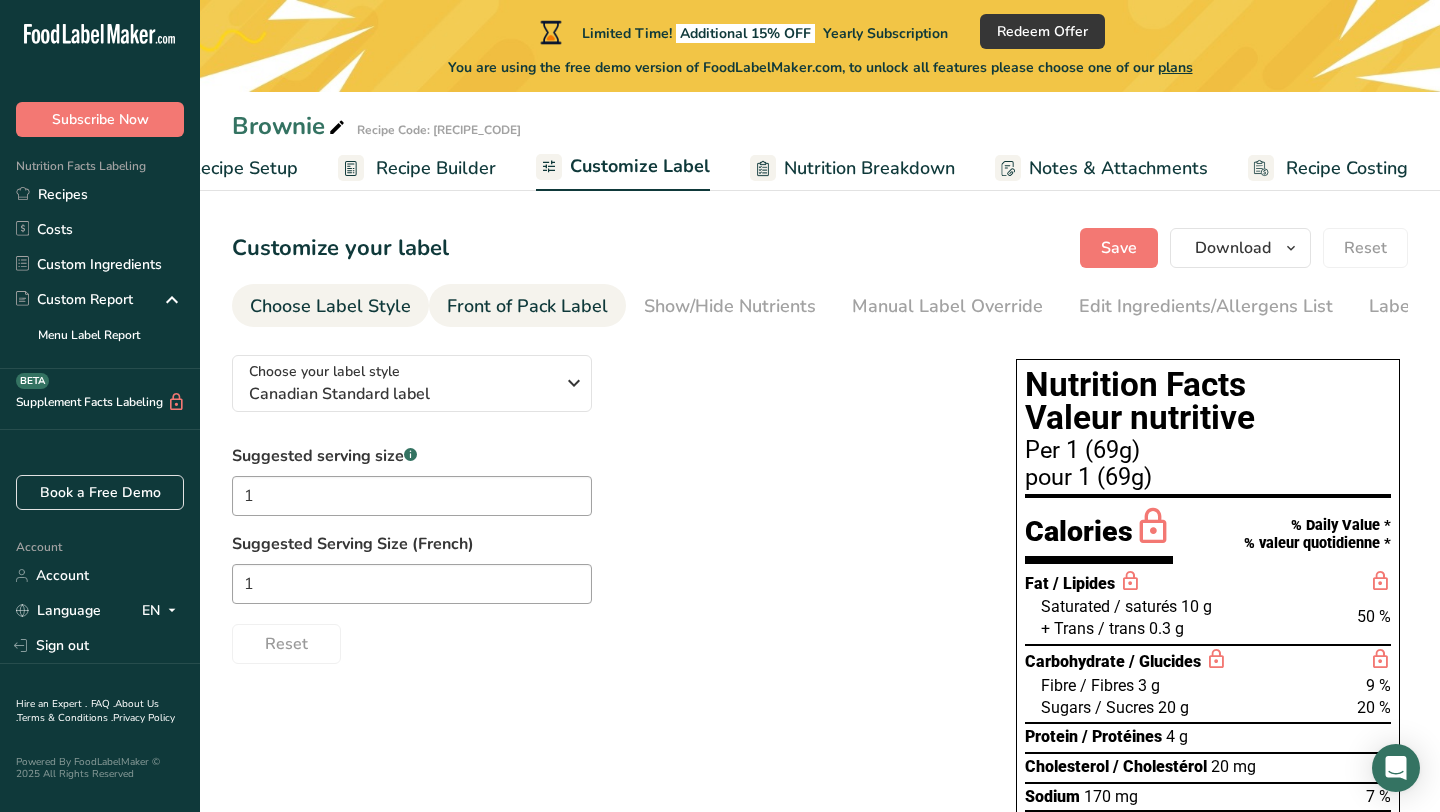 click on "Front of Pack Label" at bounding box center [527, 306] 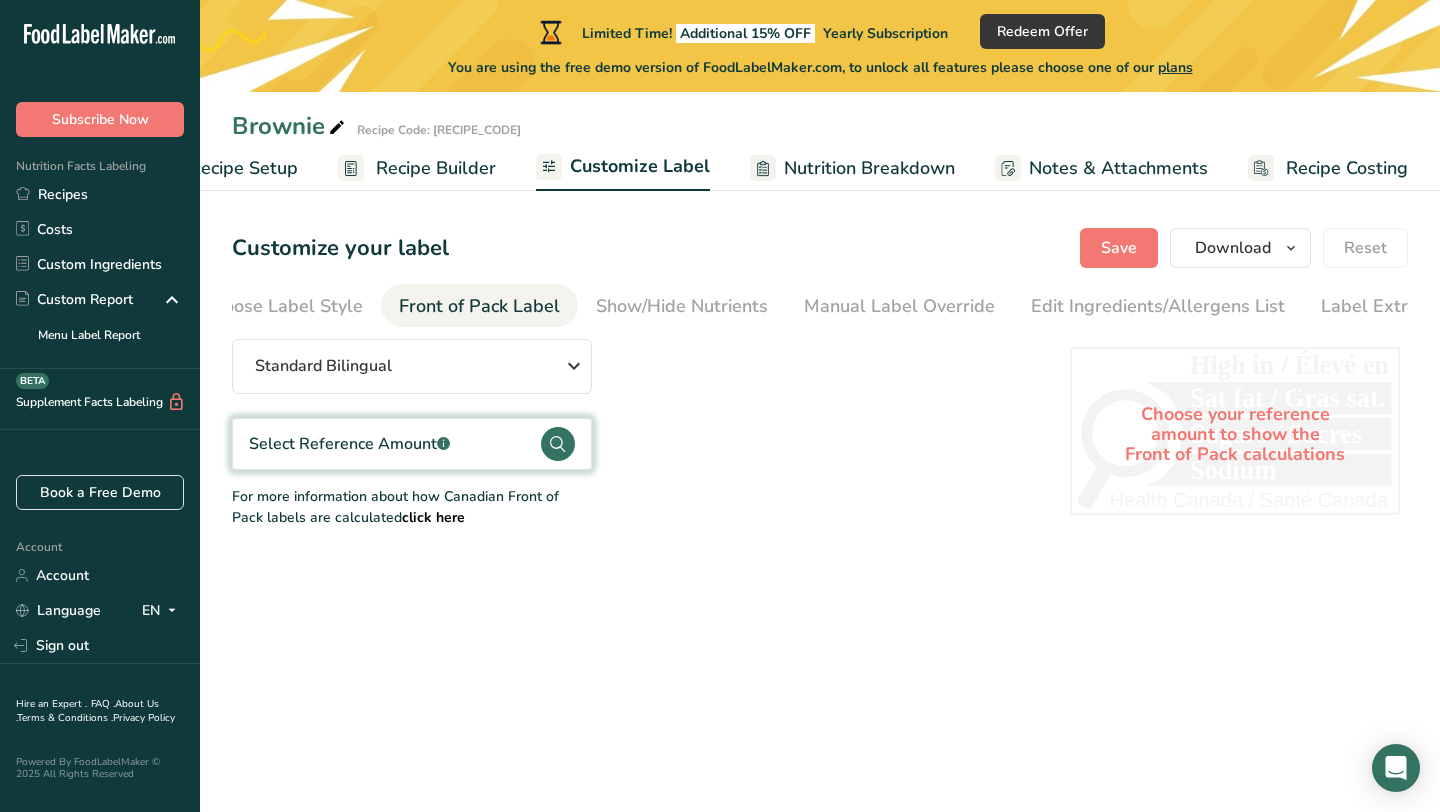 scroll, scrollTop: 0, scrollLeft: 92, axis: horizontal 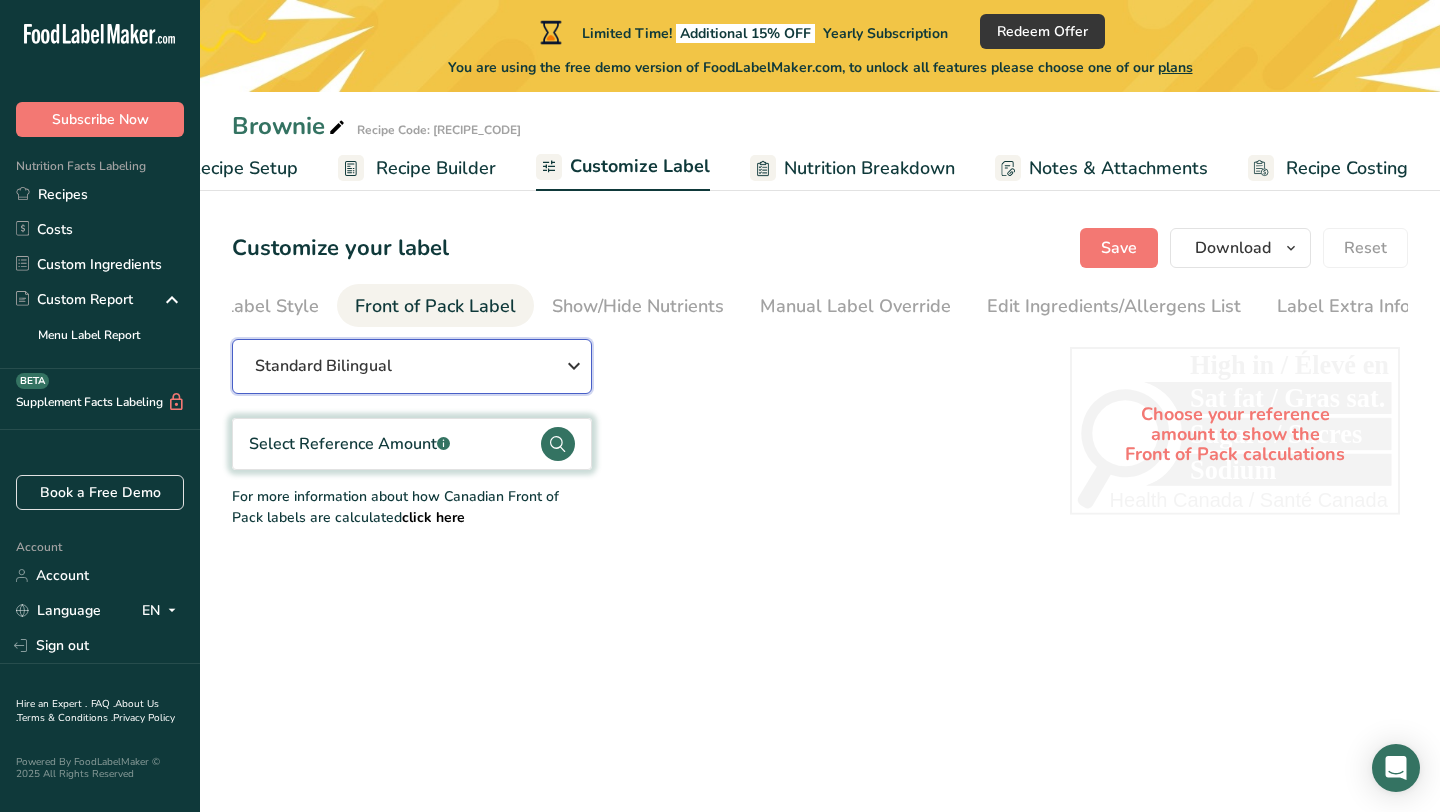 click on "Standard Bilingual" at bounding box center (412, 366) 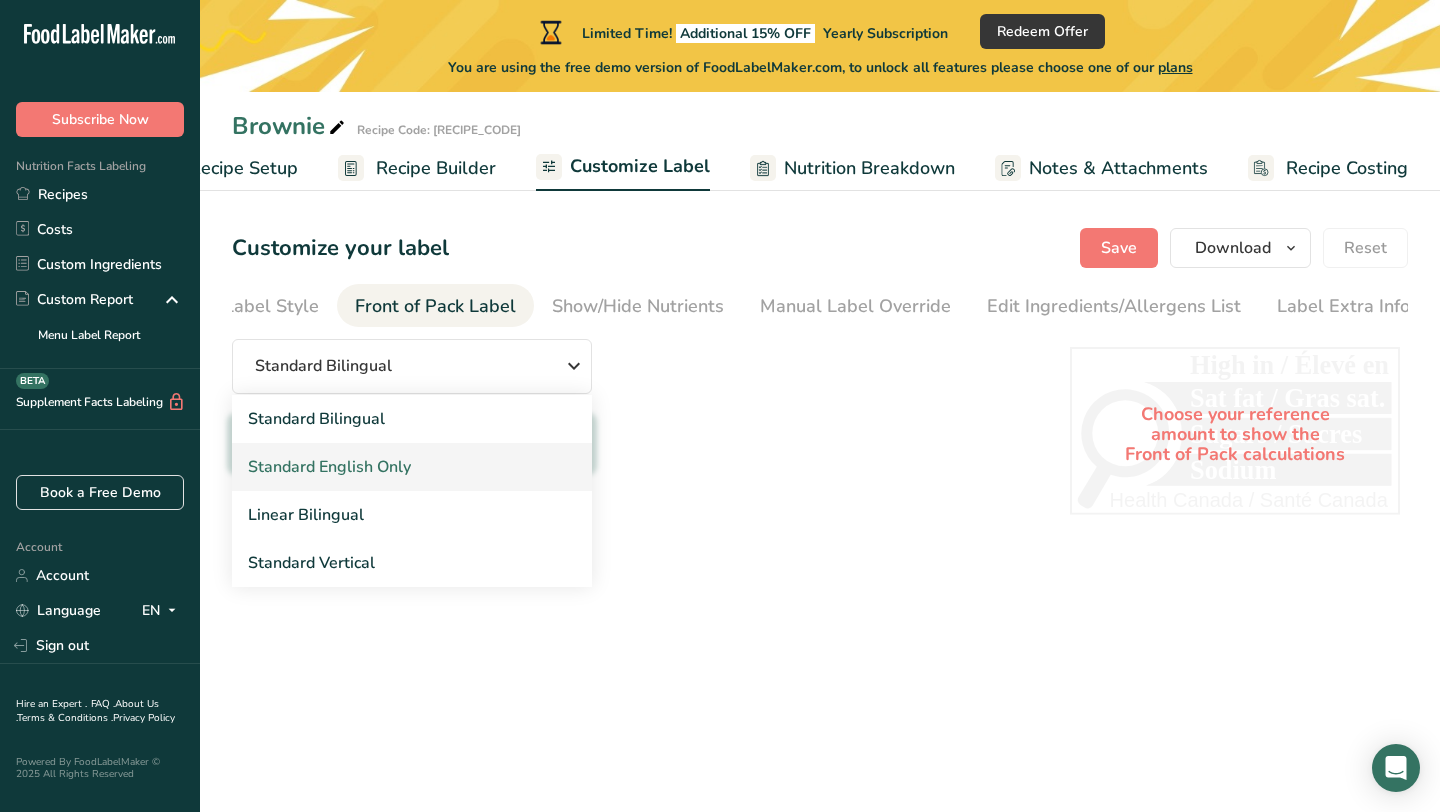 click on "Standard English Only" at bounding box center (412, 467) 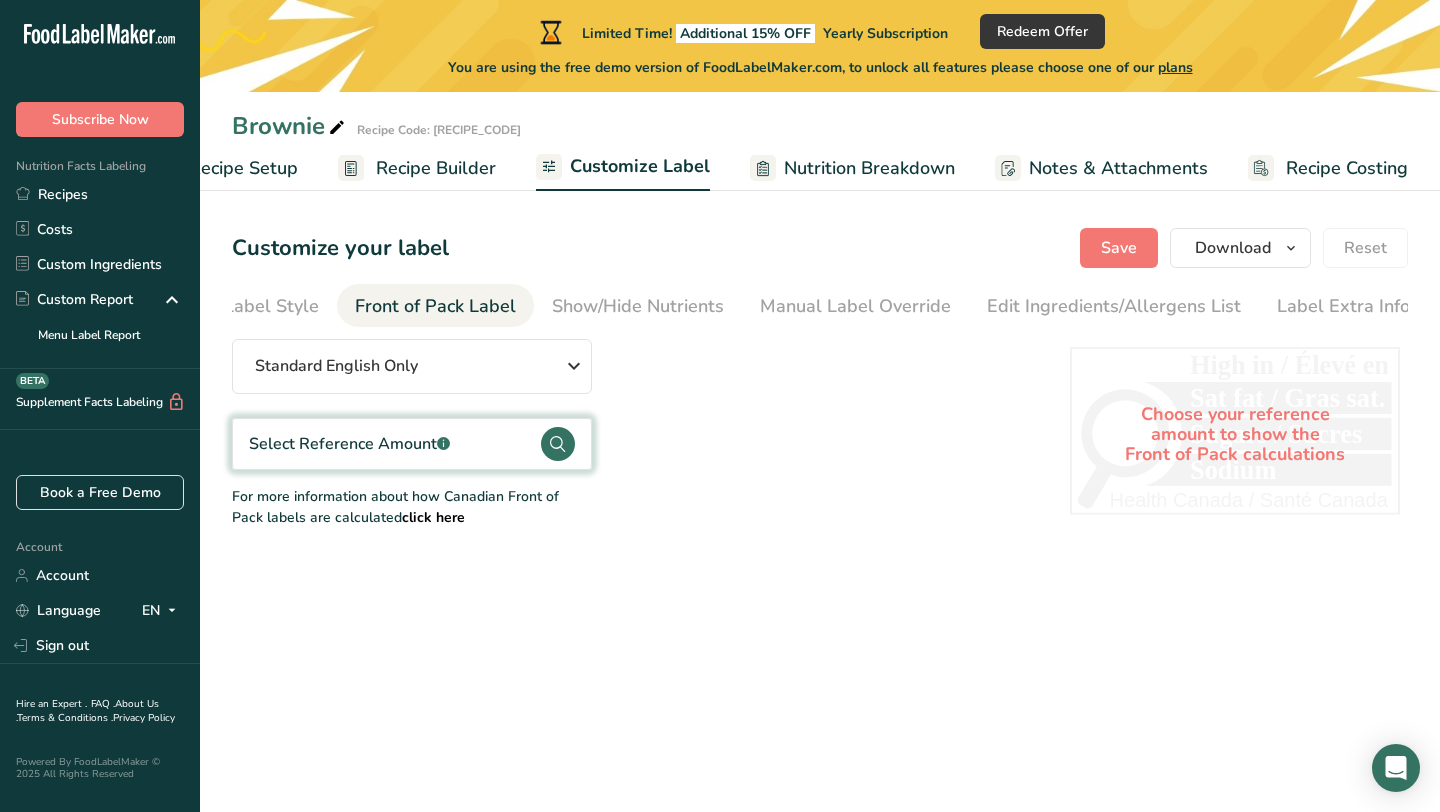 click on "Select Reference Amount
.a-a{fill:#347362;}.b-a{fill:#fff;}" at bounding box center (412, 444) 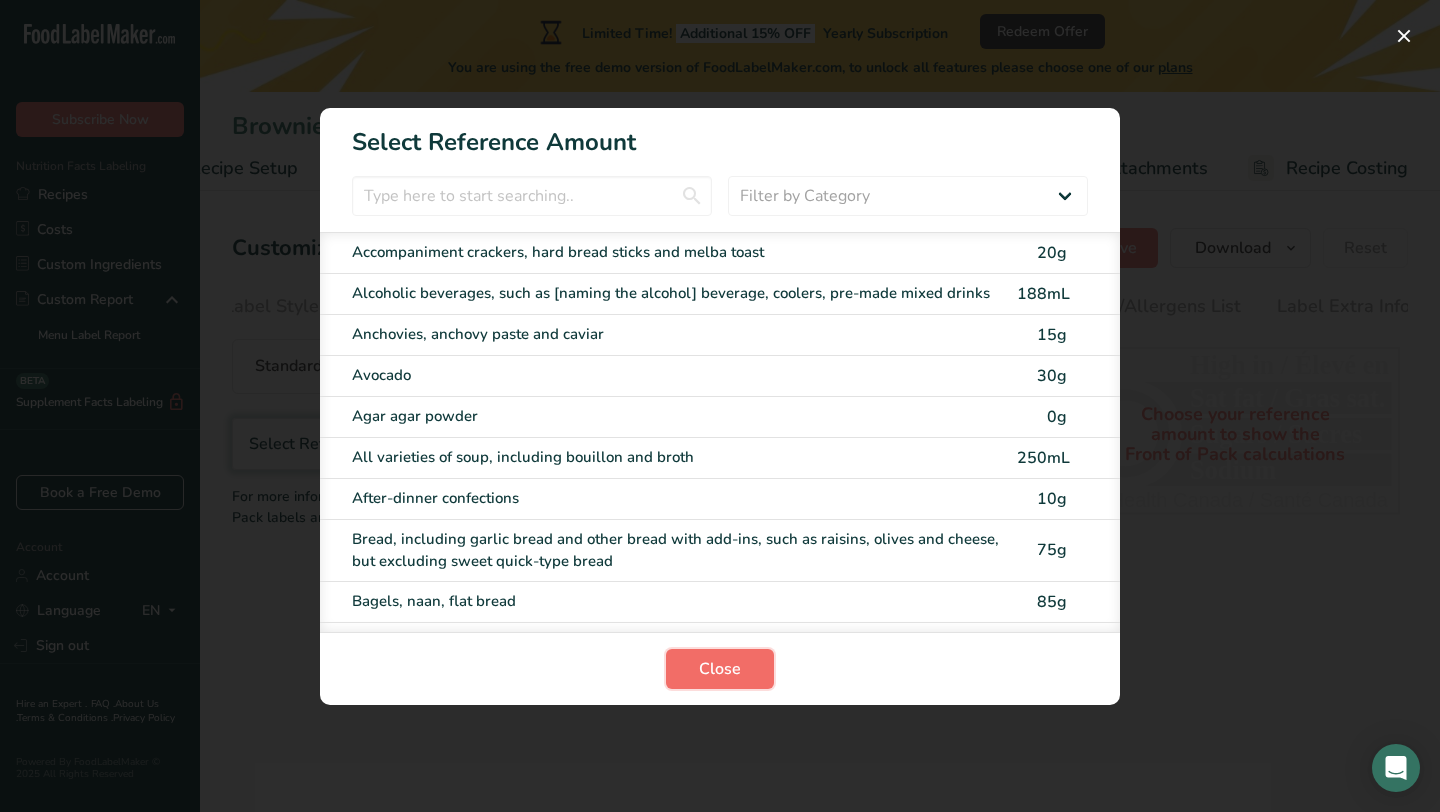 click on "Close" at bounding box center (720, 669) 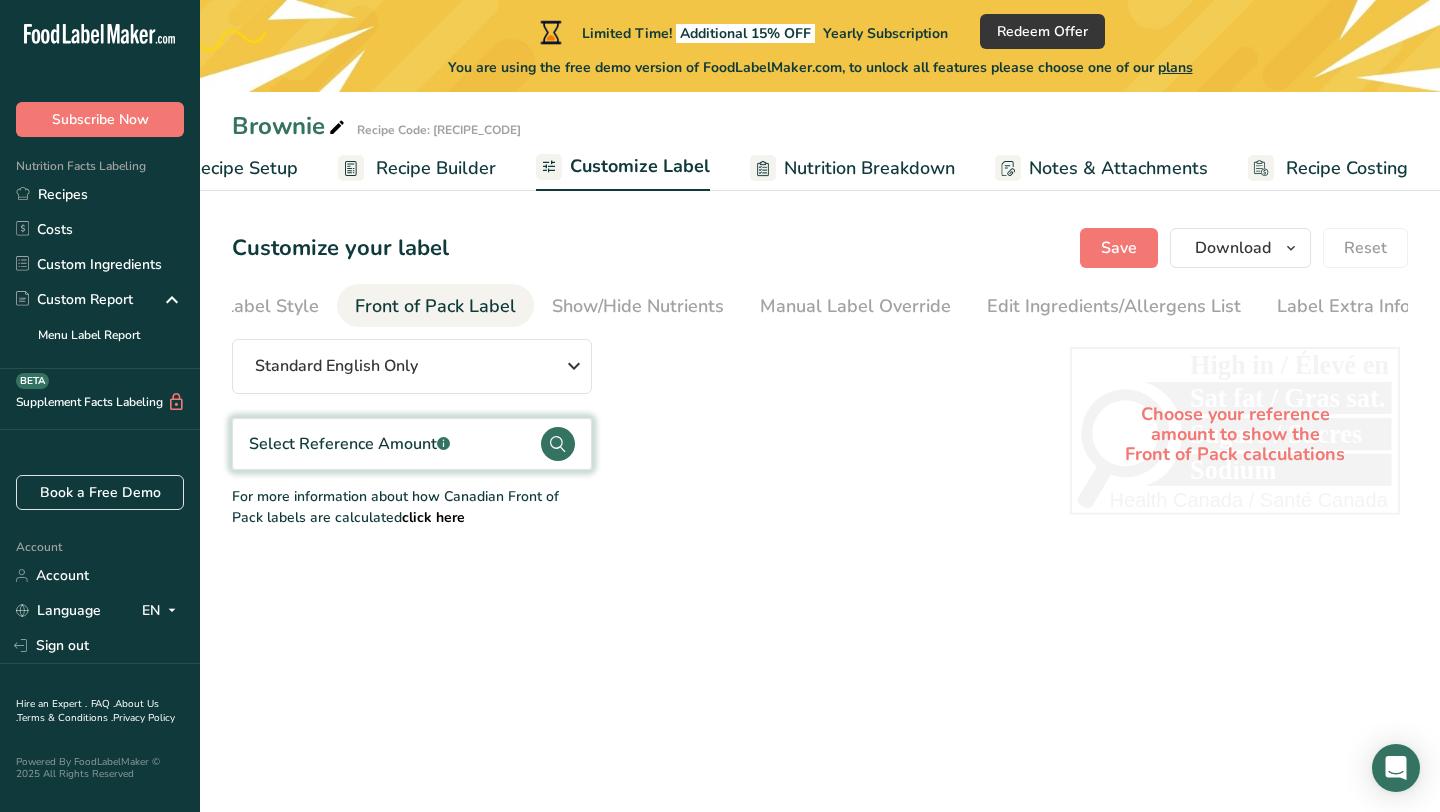 click on "click here" at bounding box center [433, 517] 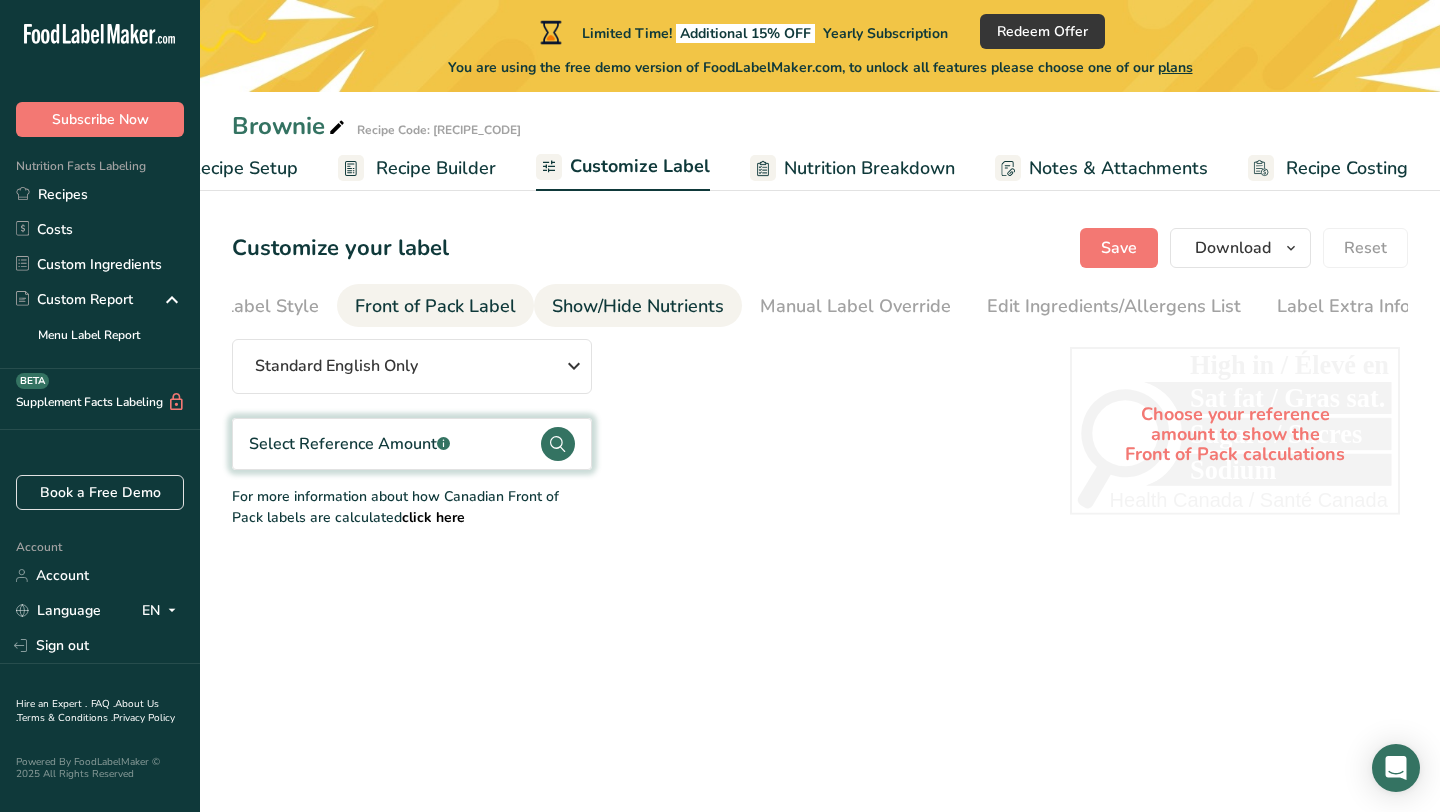 click on "Show/Hide Nutrients" at bounding box center [638, 306] 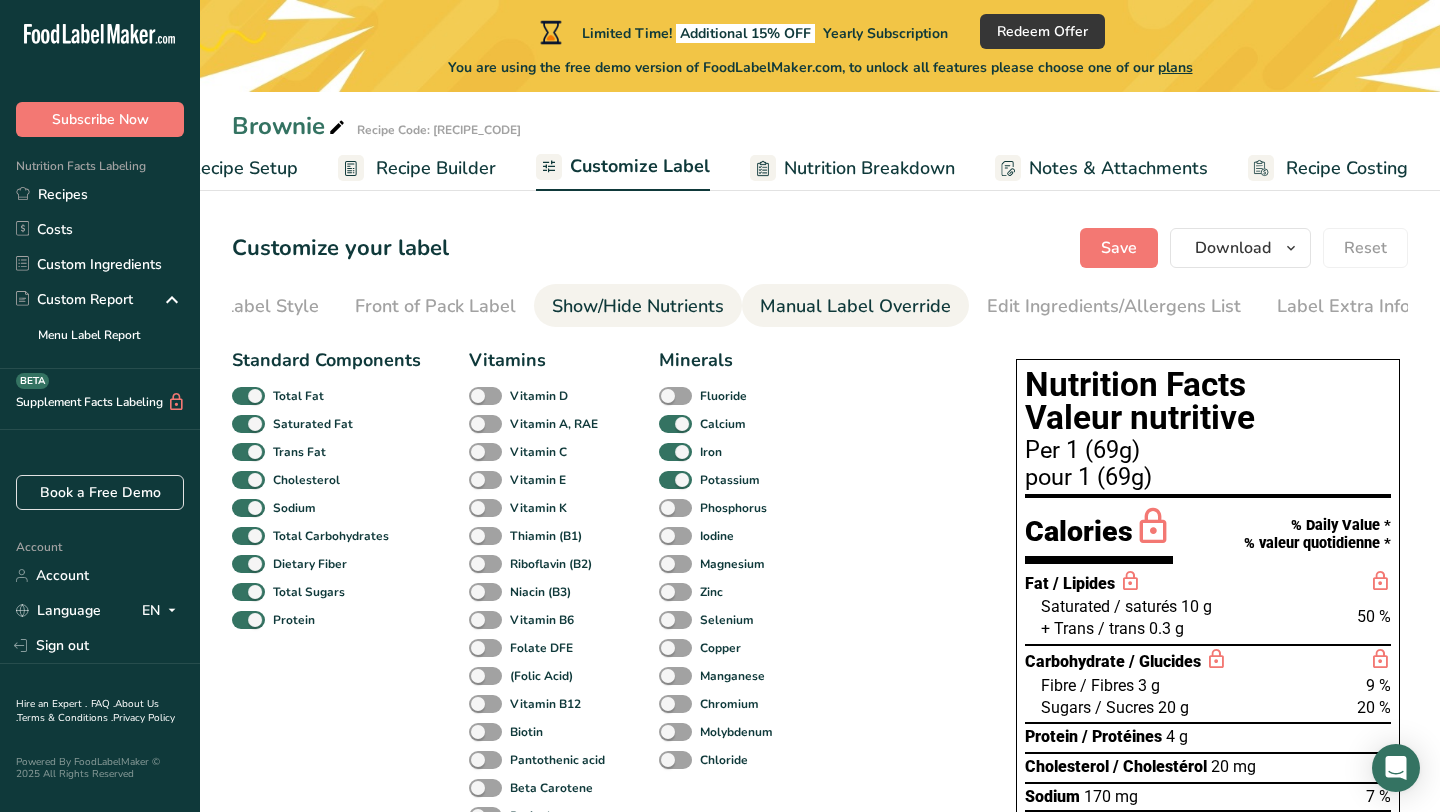click on "Manual Label Override" at bounding box center (855, 306) 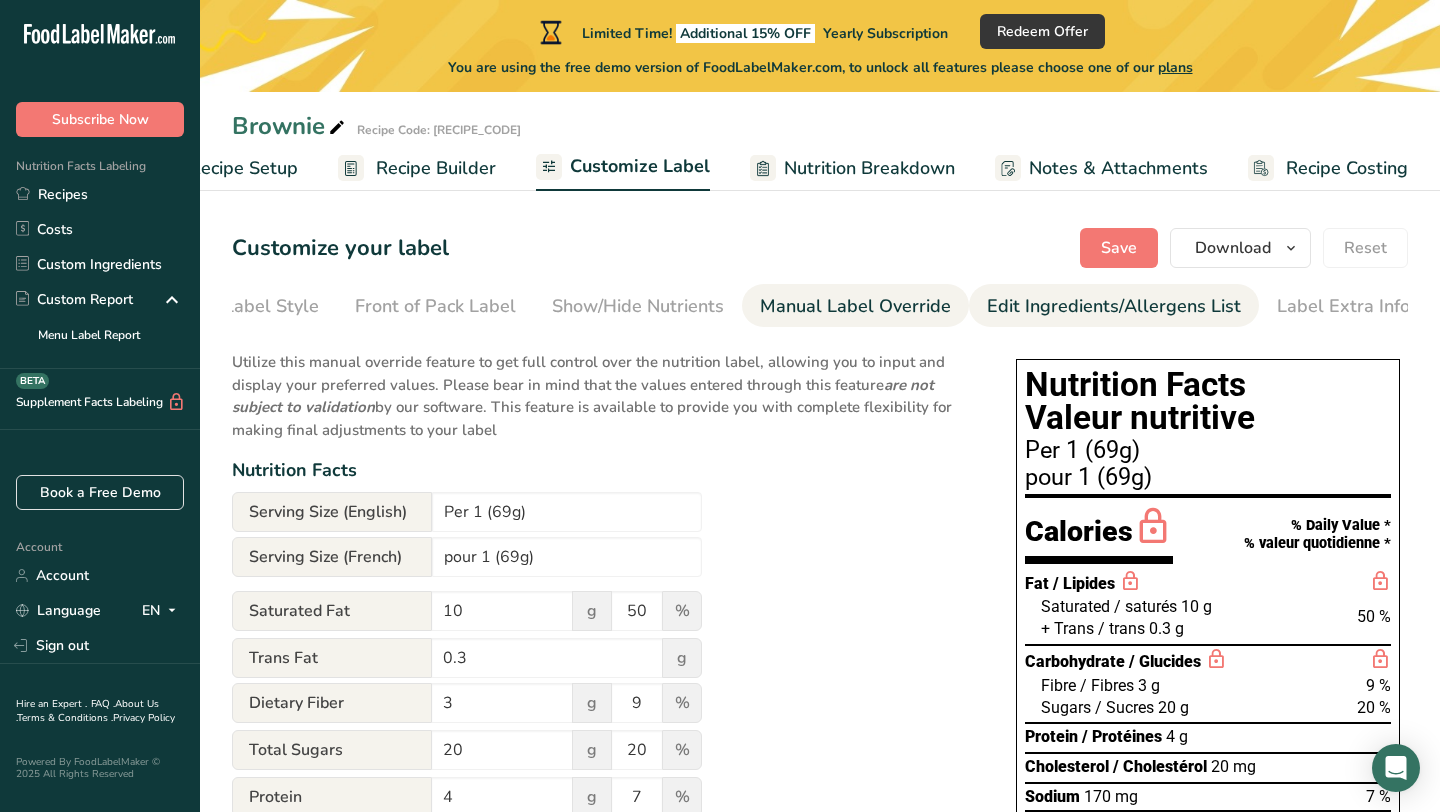 click on "Edit Ingredients/Allergens List" at bounding box center [1114, 306] 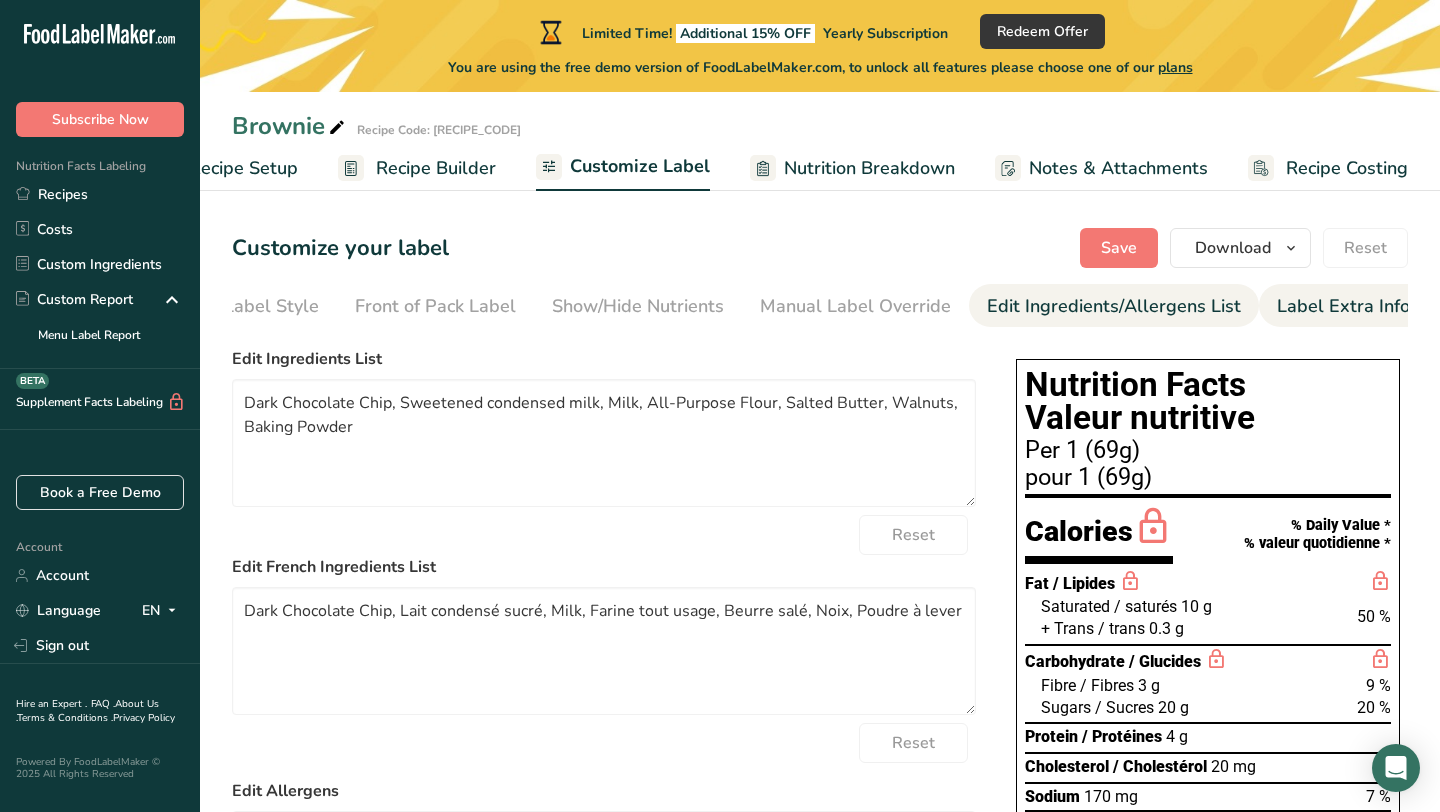 click on "Label Extra Info" at bounding box center [1343, 306] 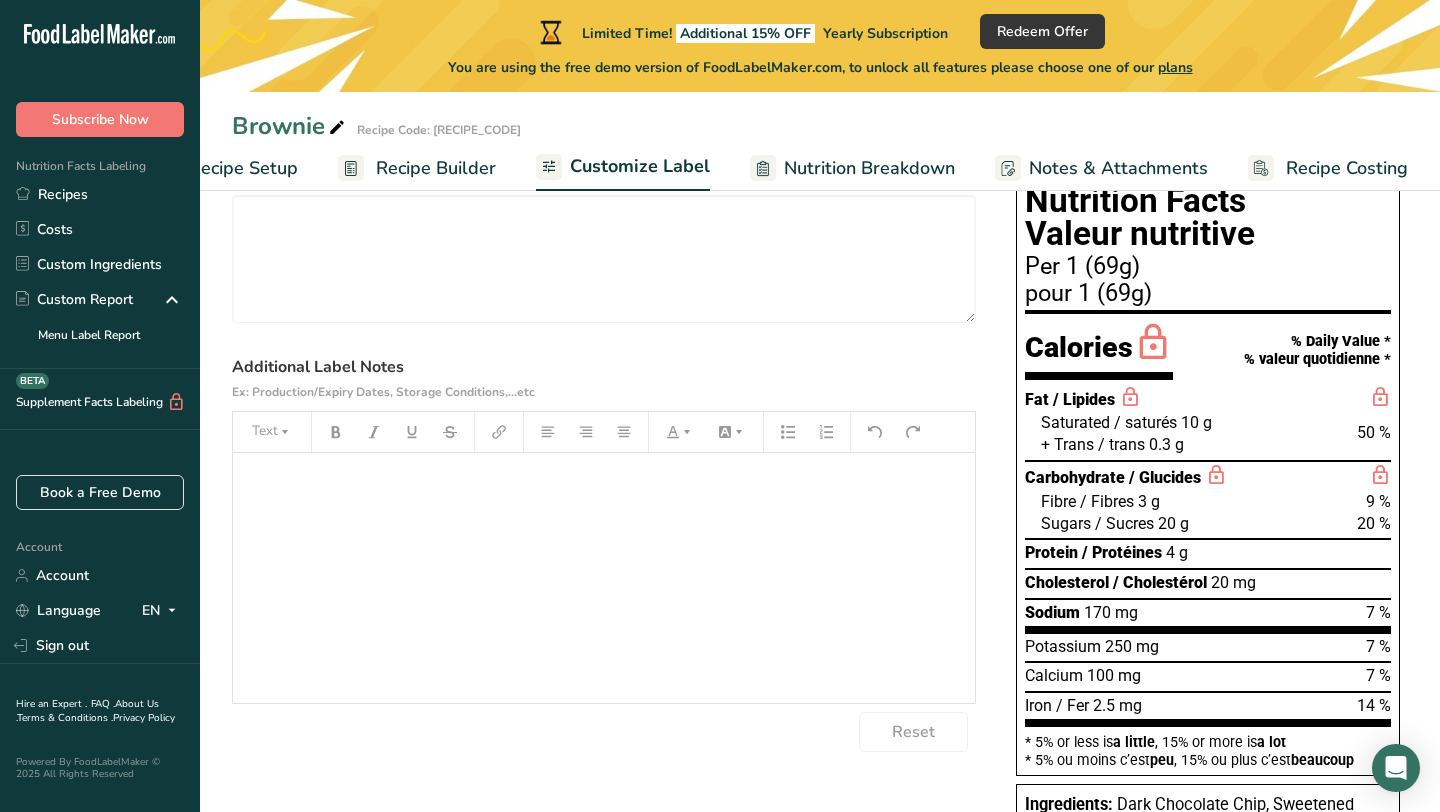 scroll, scrollTop: 45, scrollLeft: 0, axis: vertical 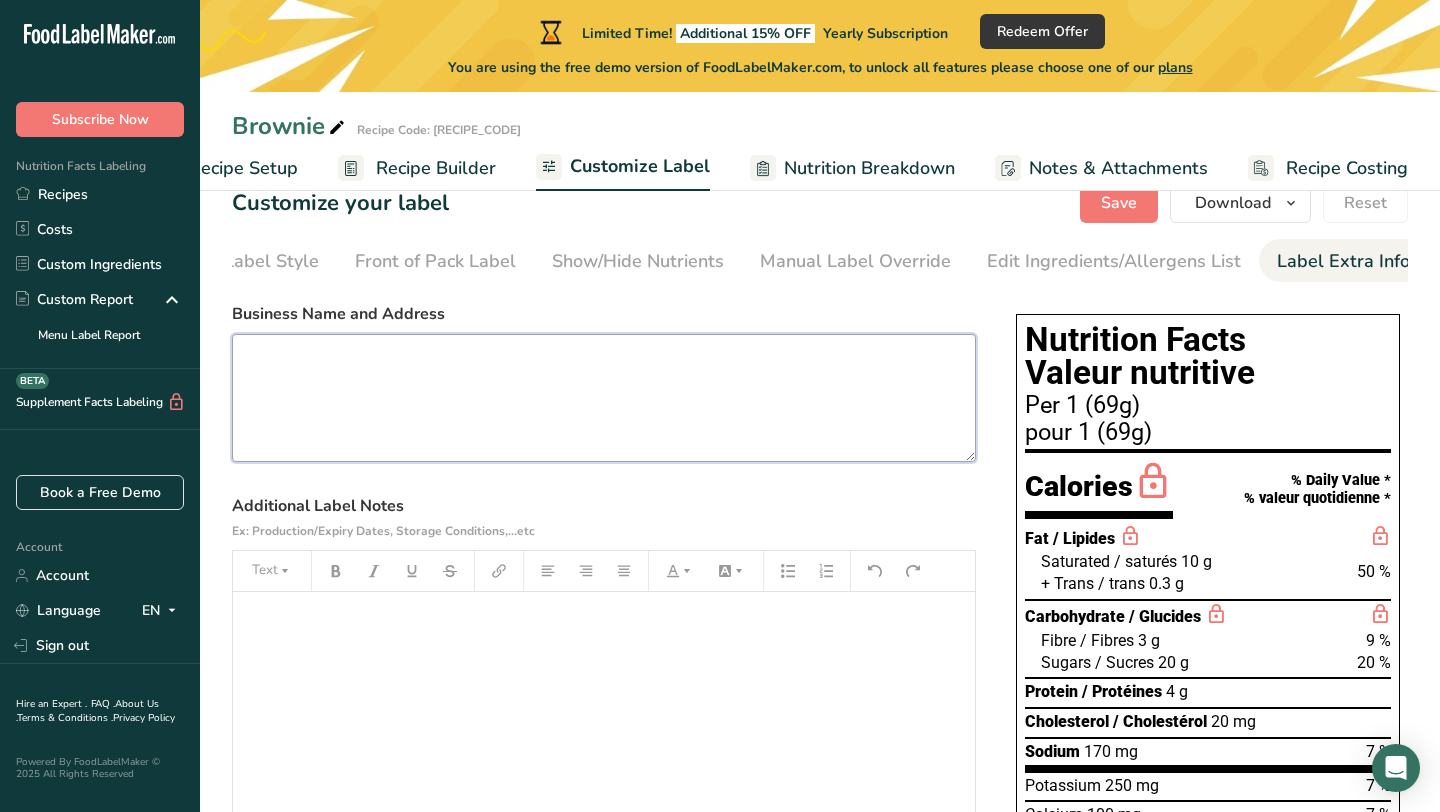 click at bounding box center (604, 398) 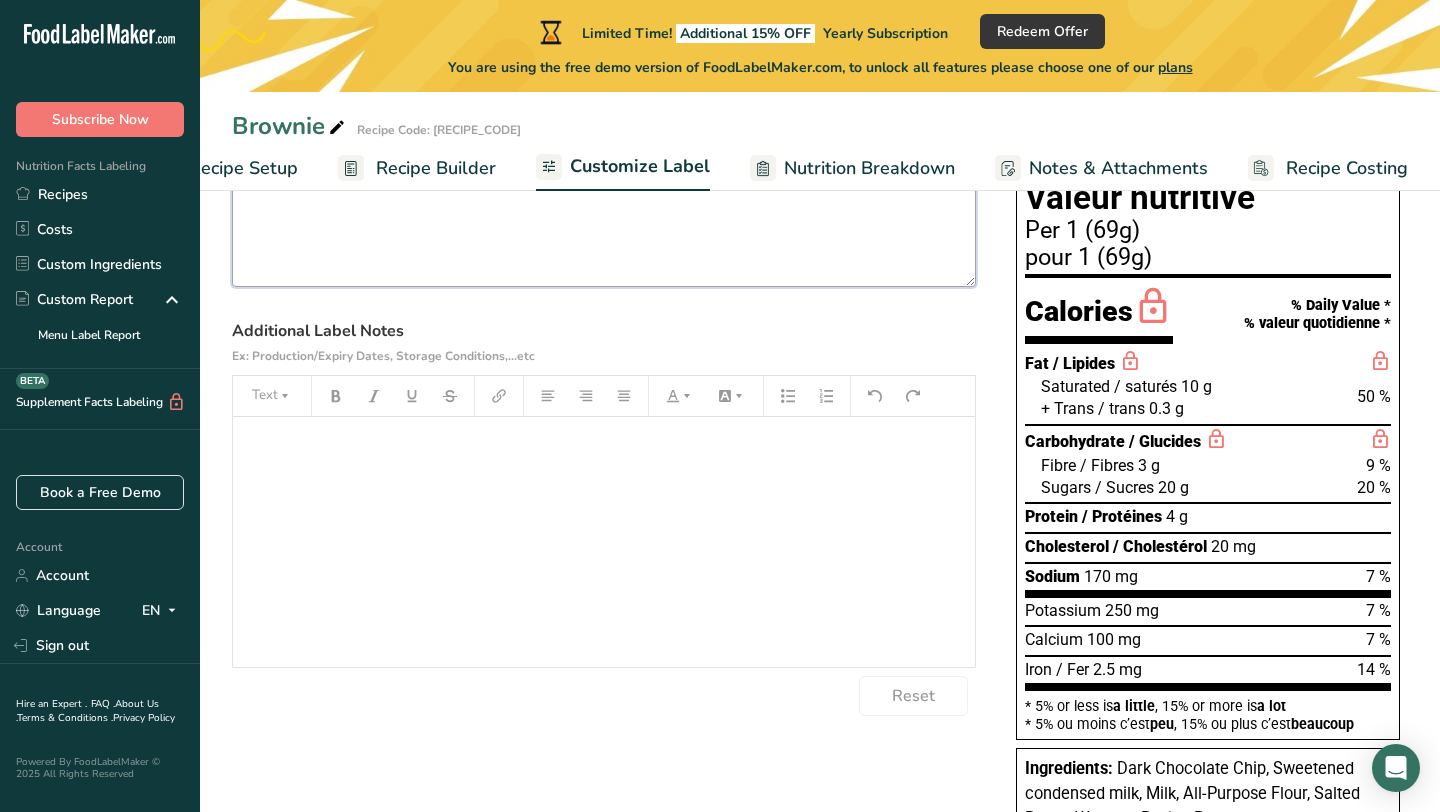 scroll, scrollTop: 301, scrollLeft: 0, axis: vertical 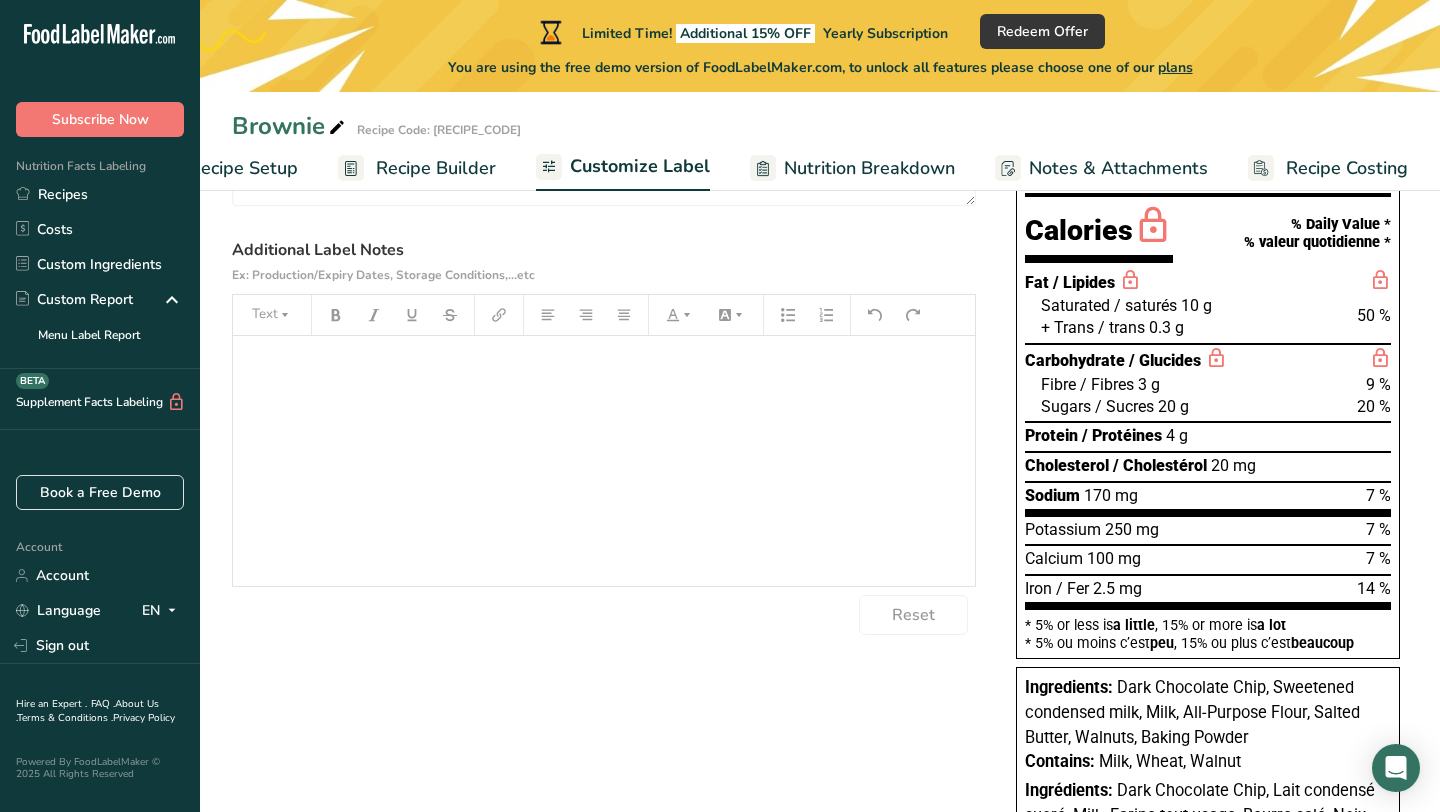 click on "﻿" at bounding box center [604, 461] 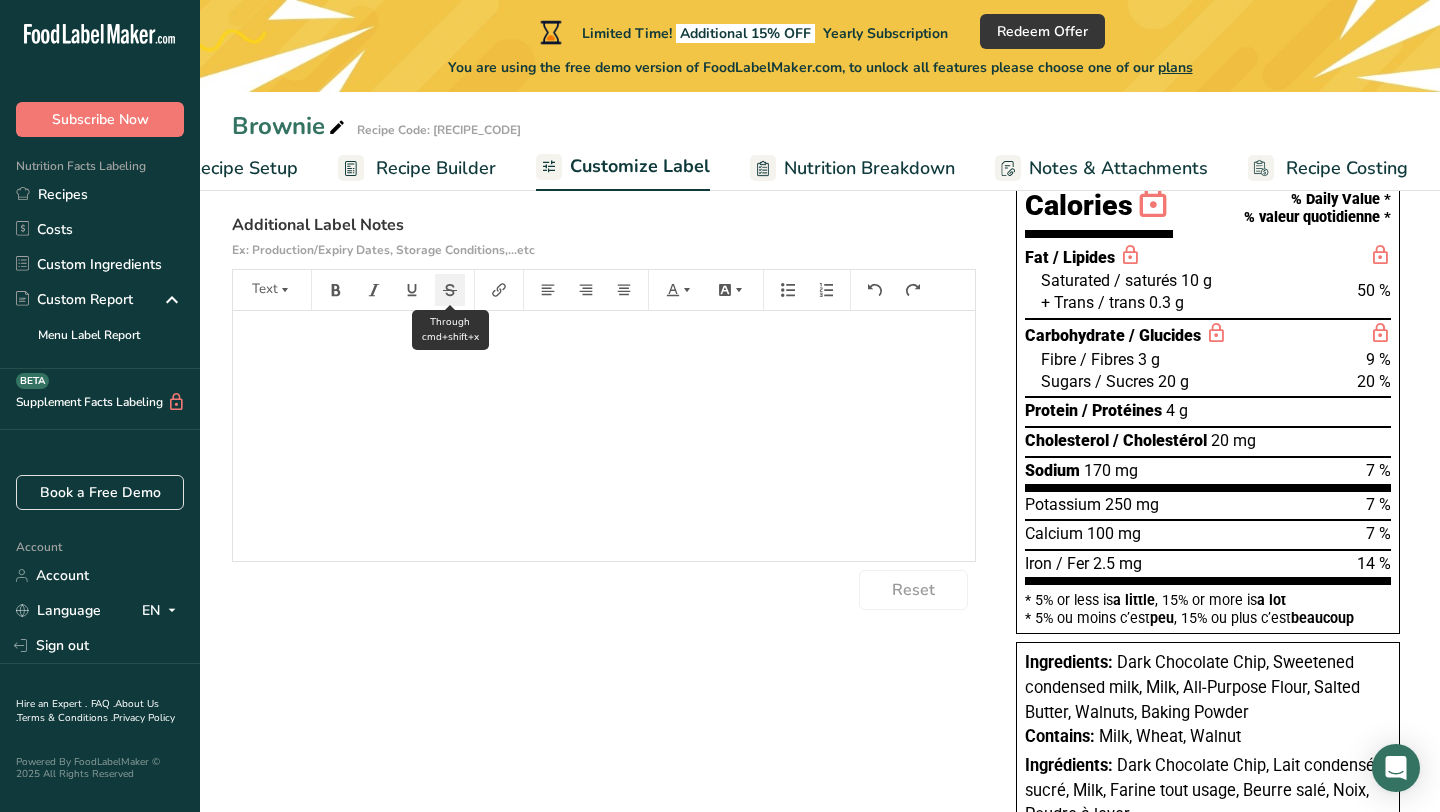 scroll, scrollTop: 0, scrollLeft: 0, axis: both 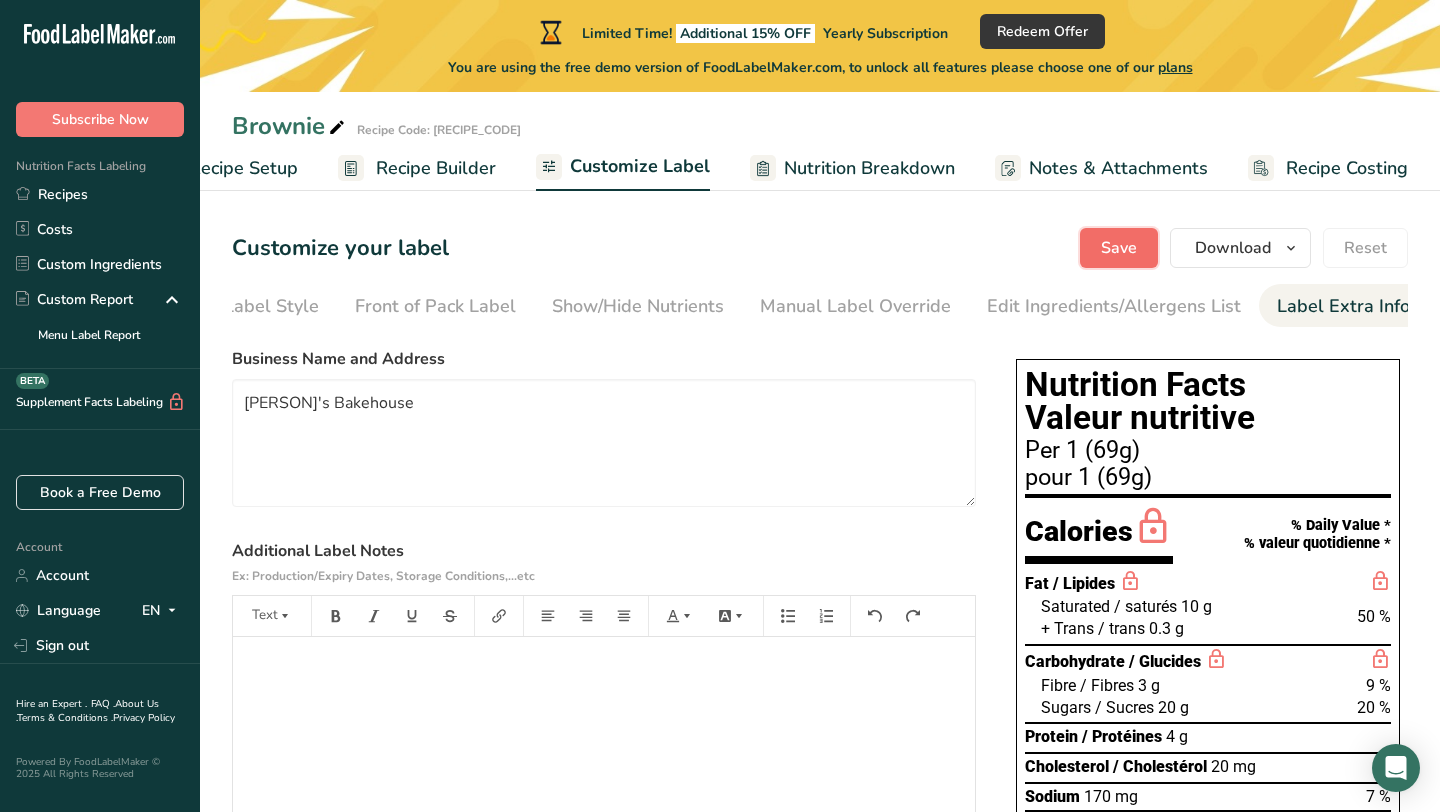 click on "Save" at bounding box center [1119, 248] 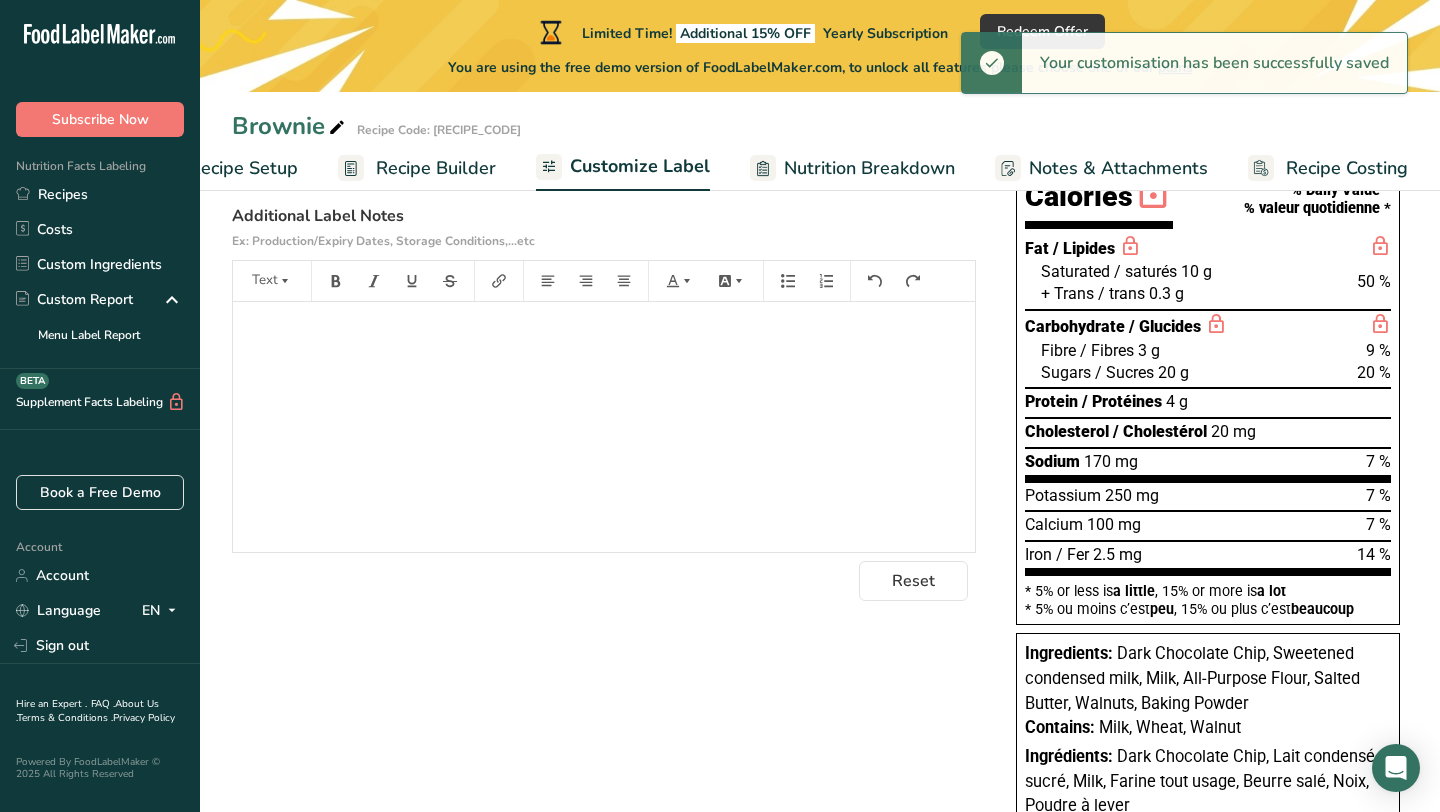 scroll, scrollTop: 0, scrollLeft: 0, axis: both 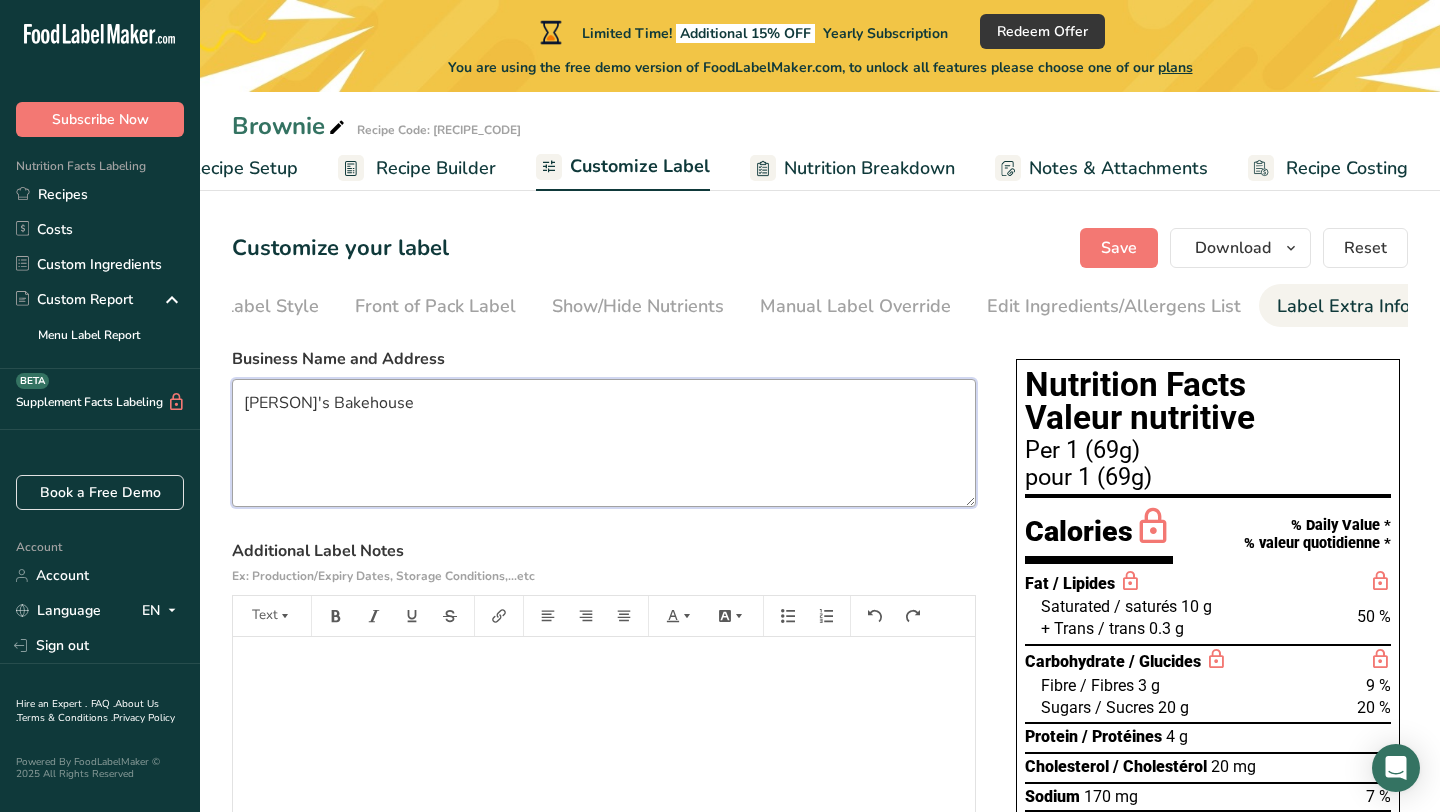 click on "Urja's Bakehouse" at bounding box center (604, 443) 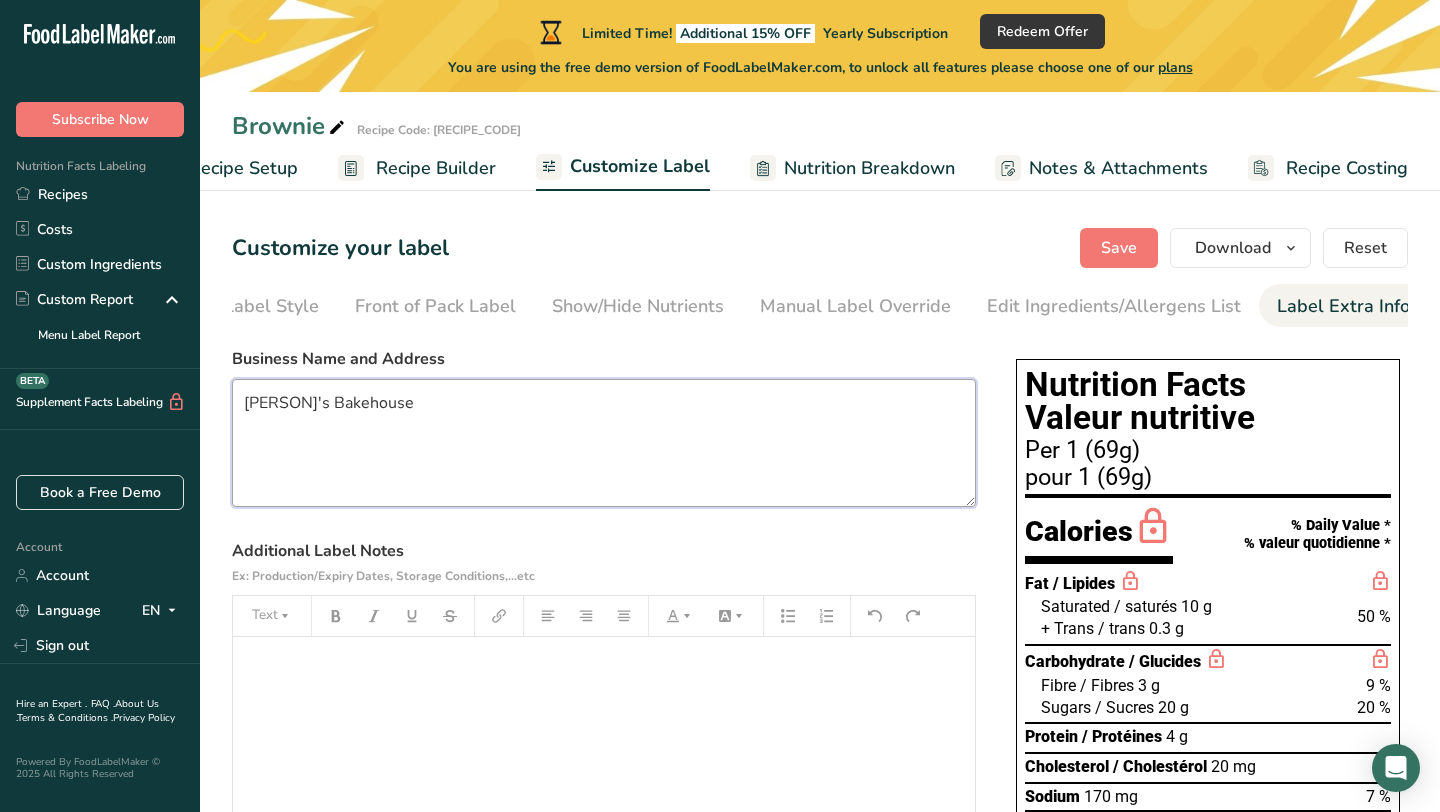 click on "Urja's Bakehouse" at bounding box center [604, 443] 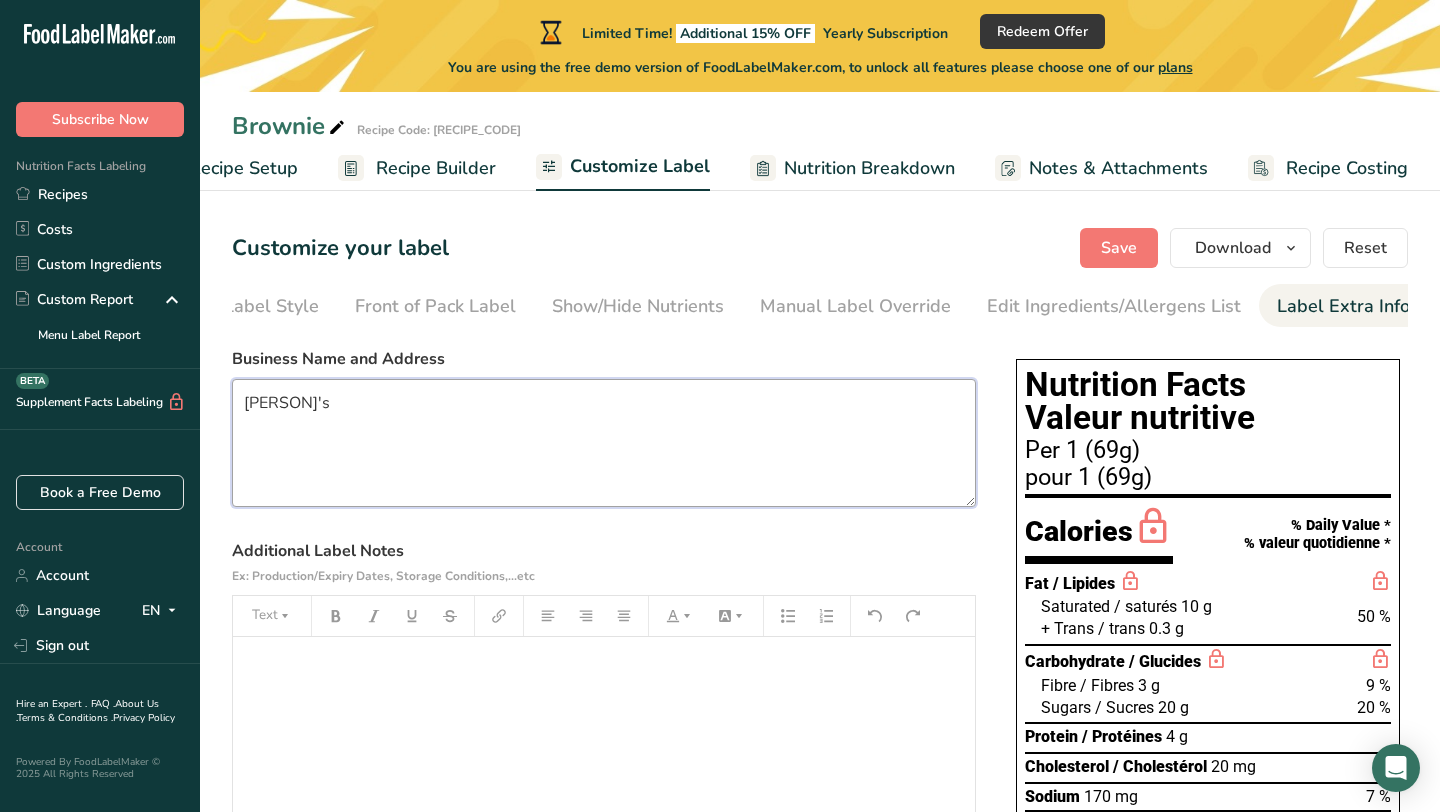 type on "Urja'" 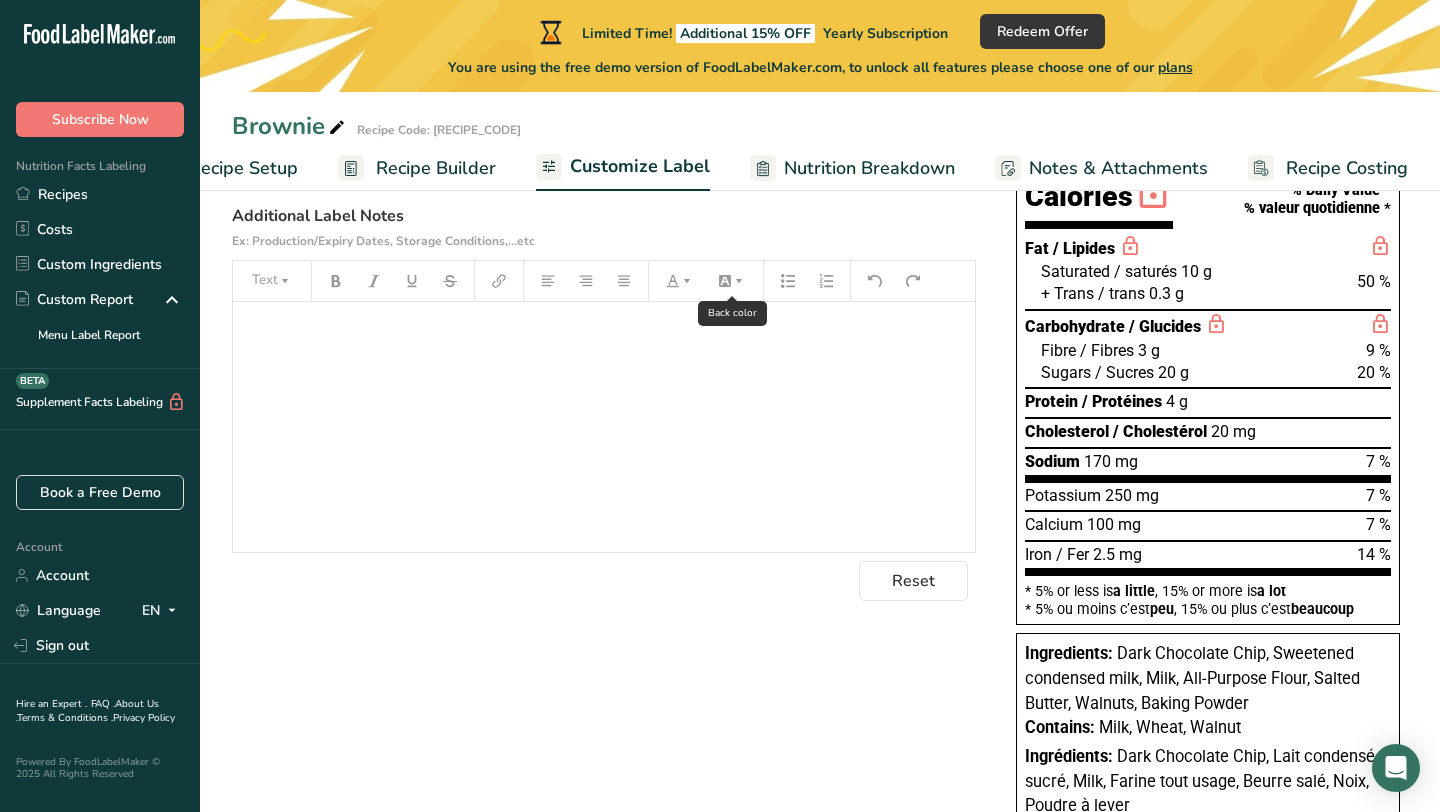 scroll, scrollTop: 0, scrollLeft: 0, axis: both 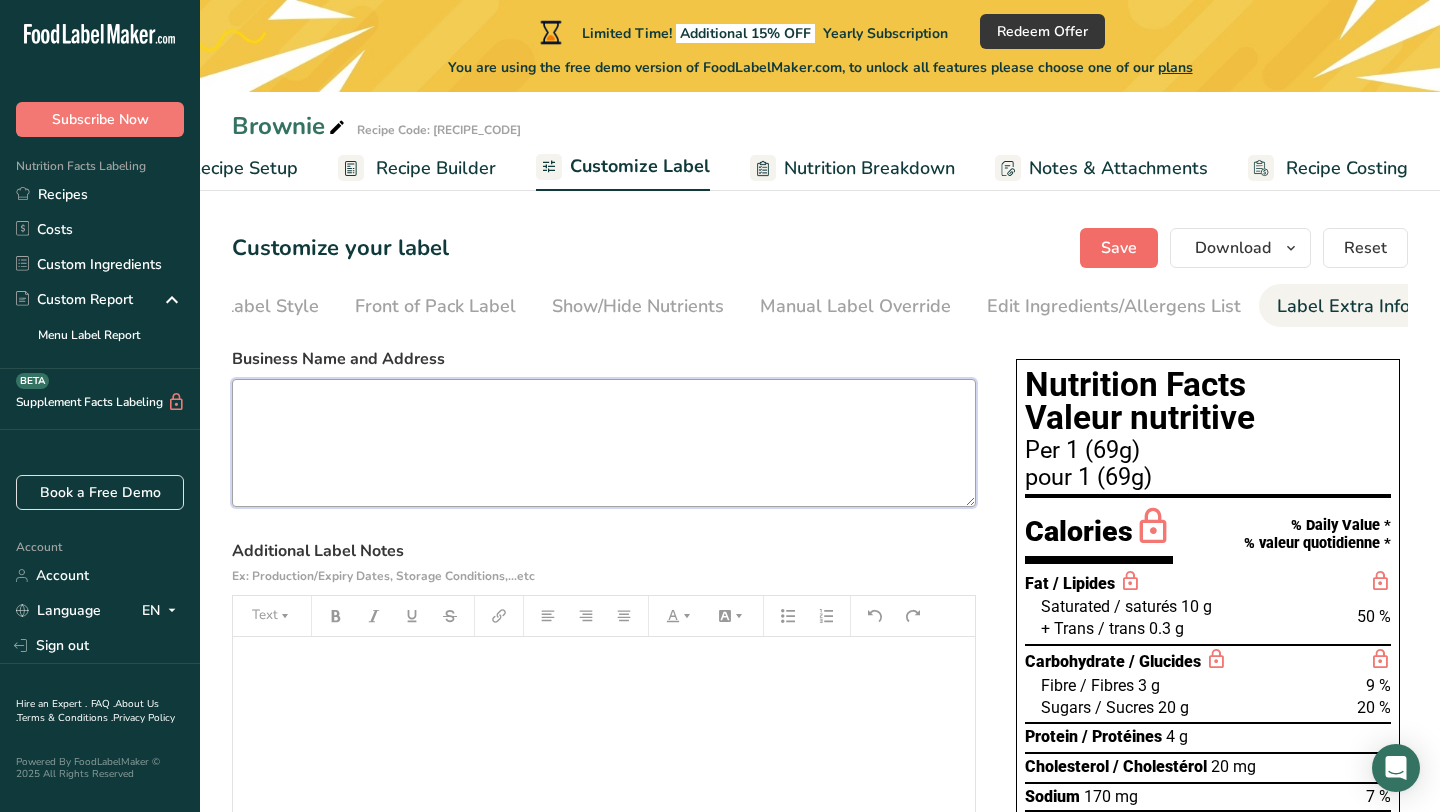 type 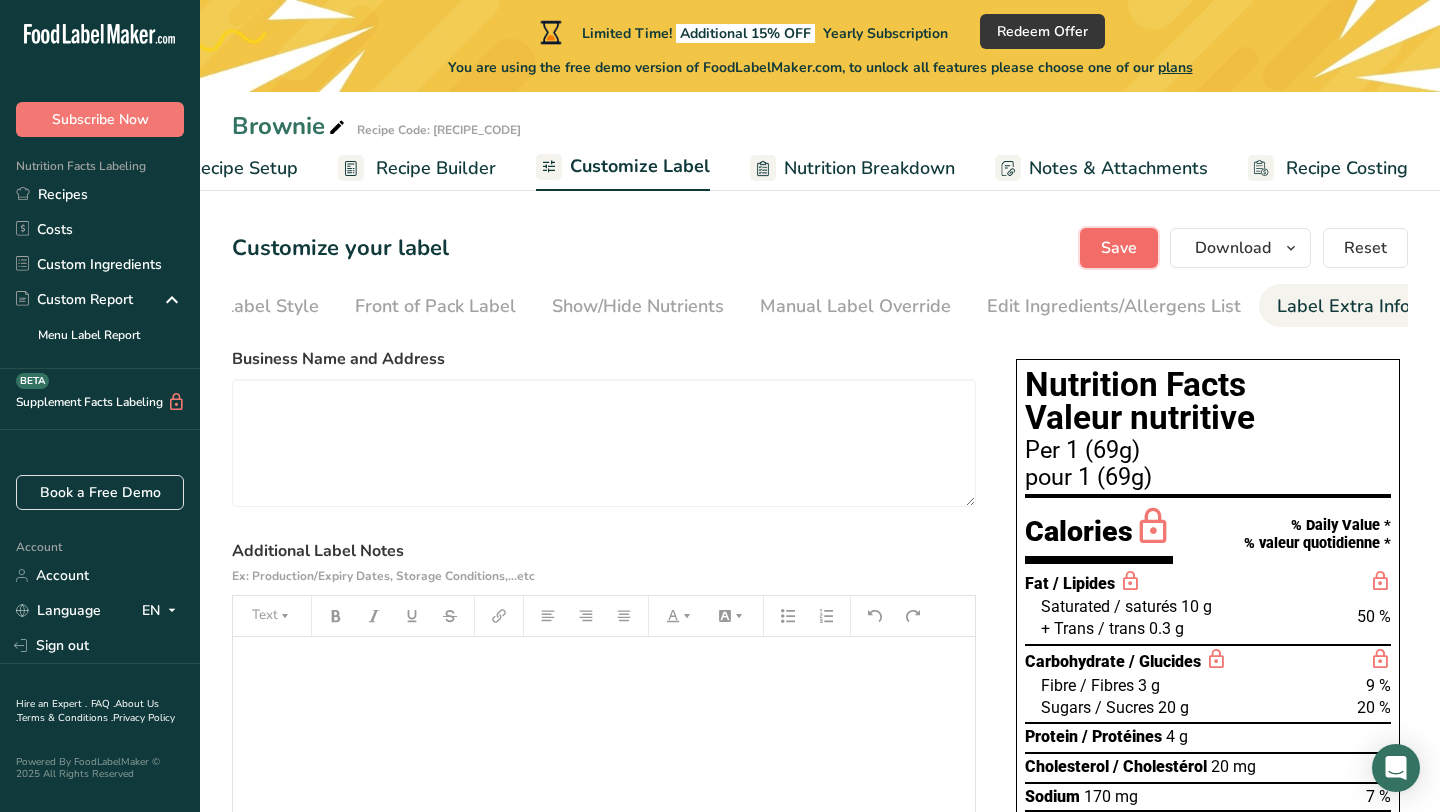 click on "Save" at bounding box center (1119, 248) 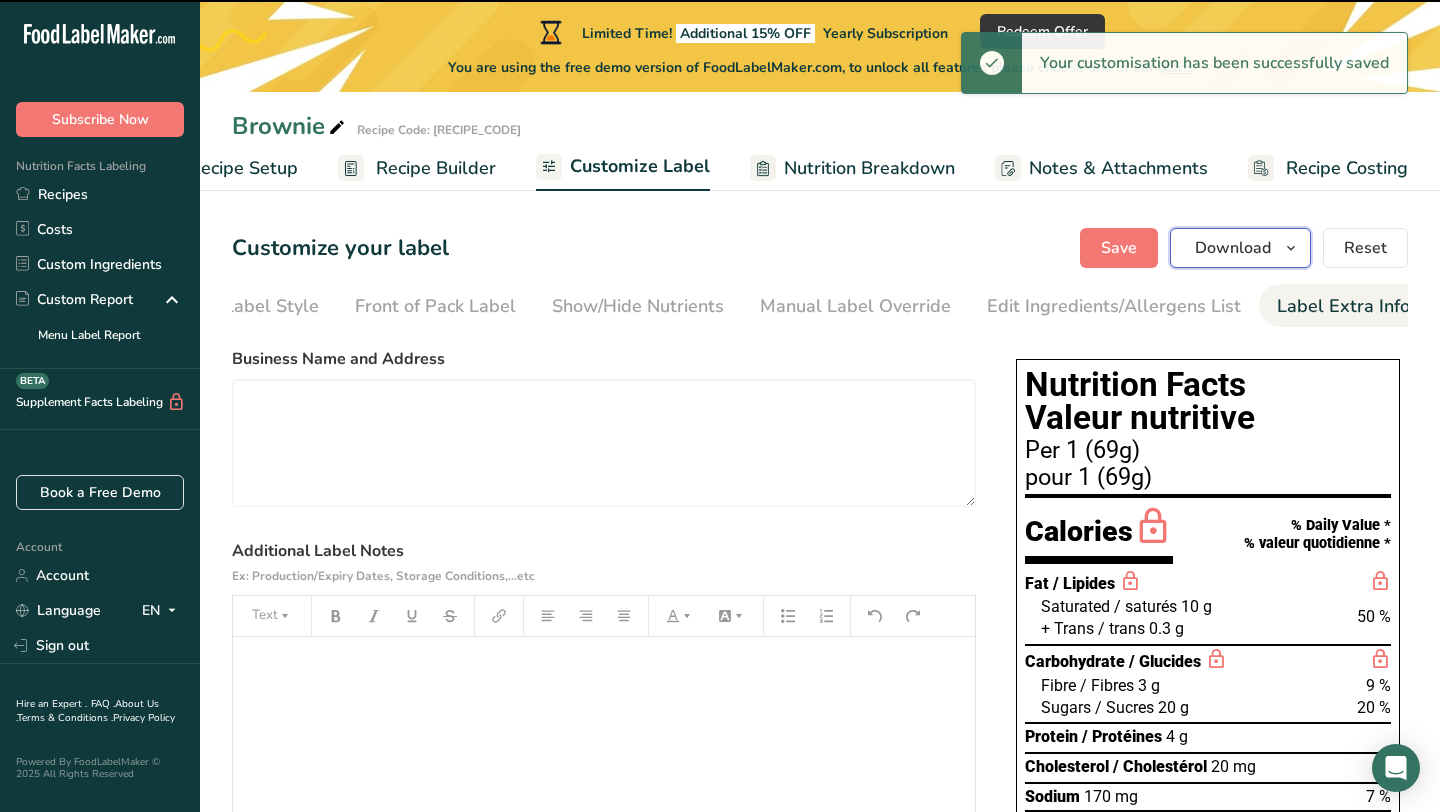 click on "Download" at bounding box center [1233, 248] 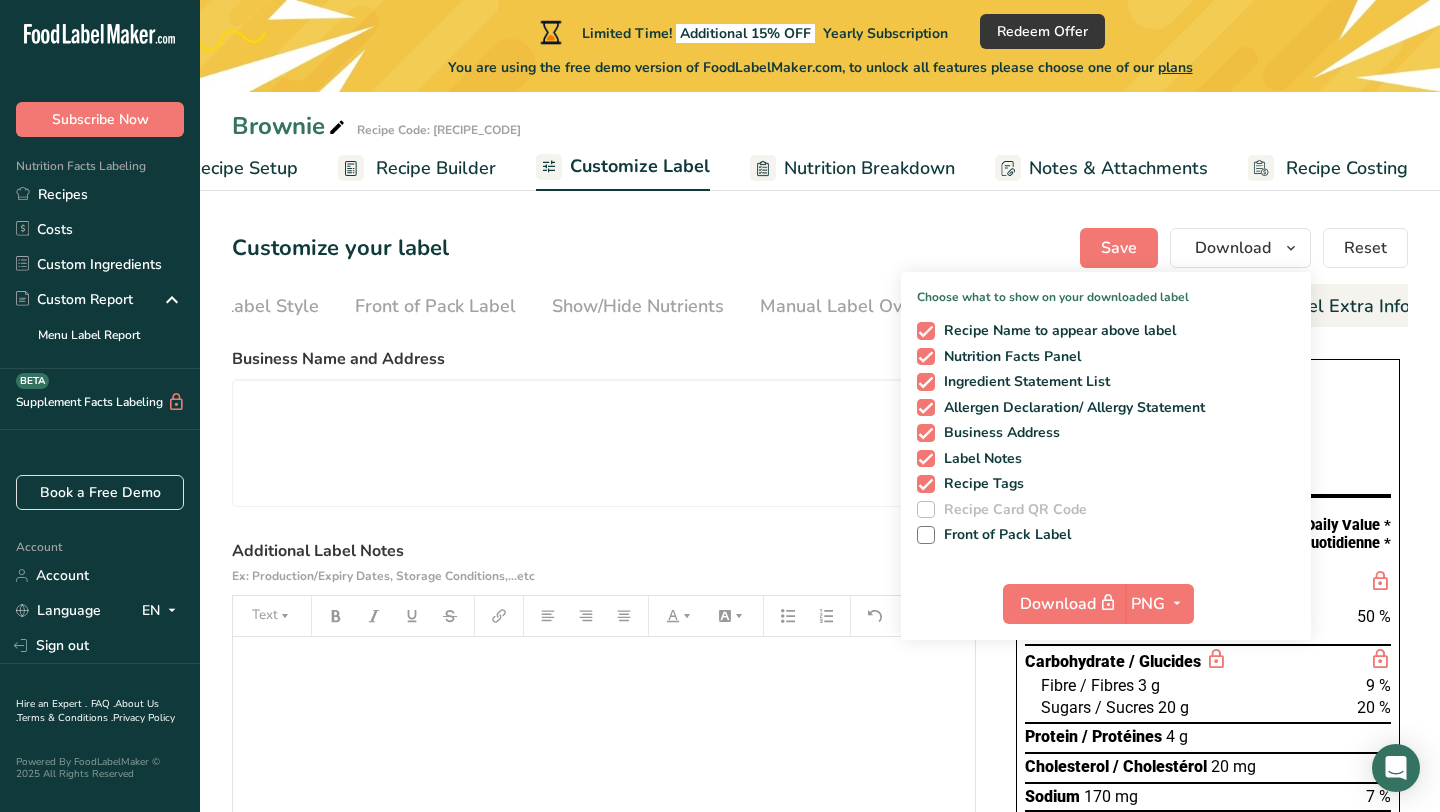 click on "Business Name and Address
Additional Label Notes
Ex: Production/Expiry Dates, Storage Conditions,...etc
Text   ﻿
Reset" at bounding box center (604, 641) 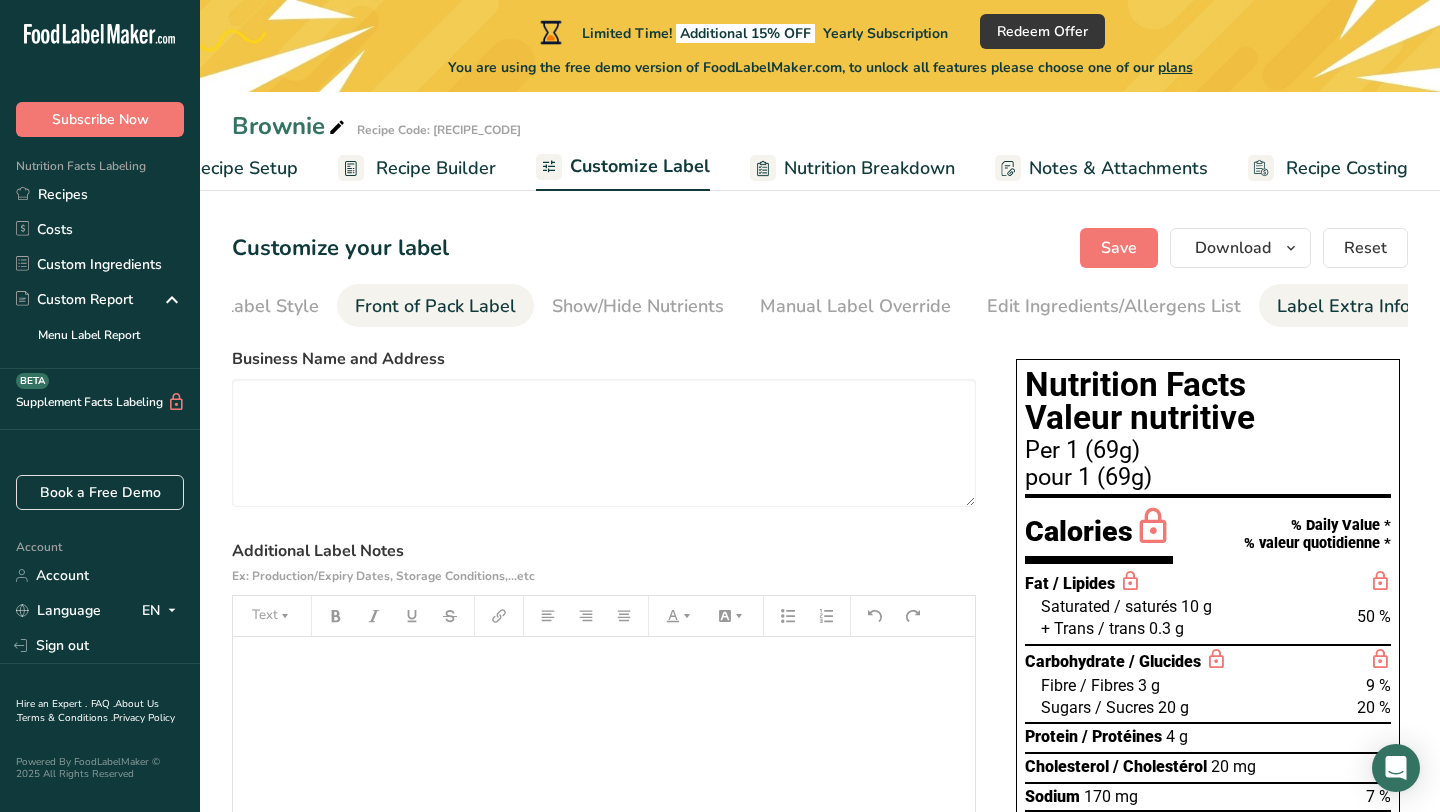 click on "Front of Pack Label" at bounding box center (435, 306) 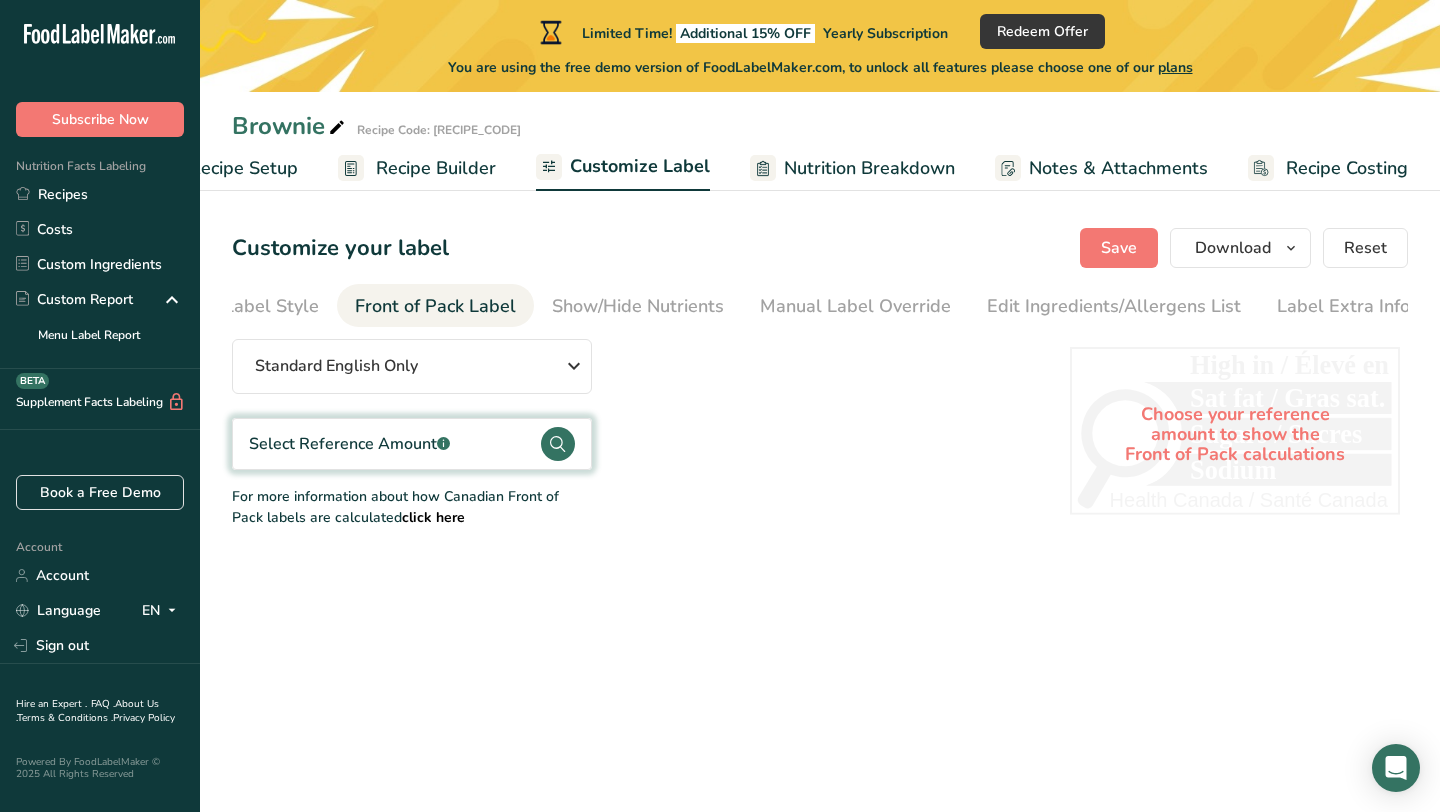 click on "Nutrition Breakdown" at bounding box center (869, 168) 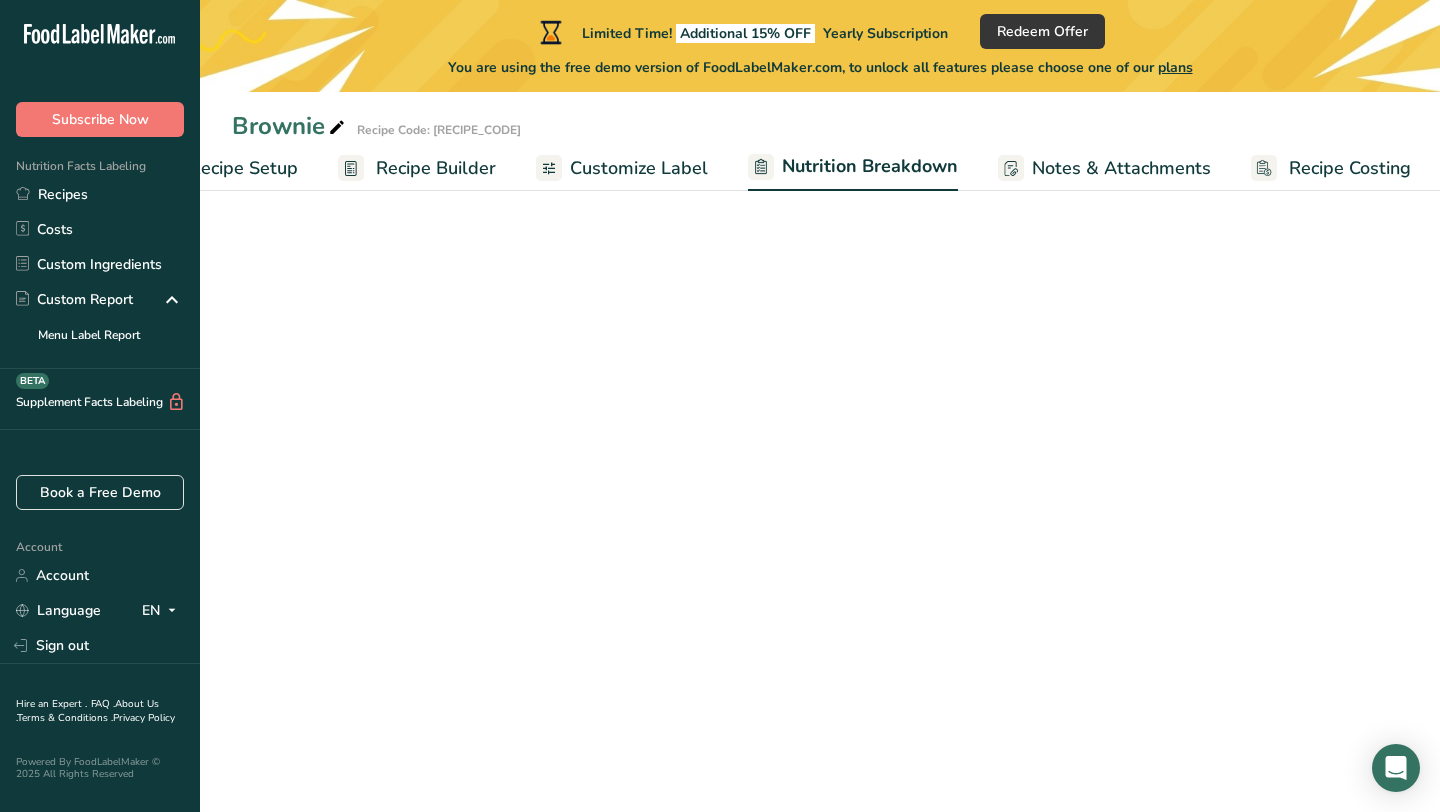 scroll, scrollTop: 0, scrollLeft: 83, axis: horizontal 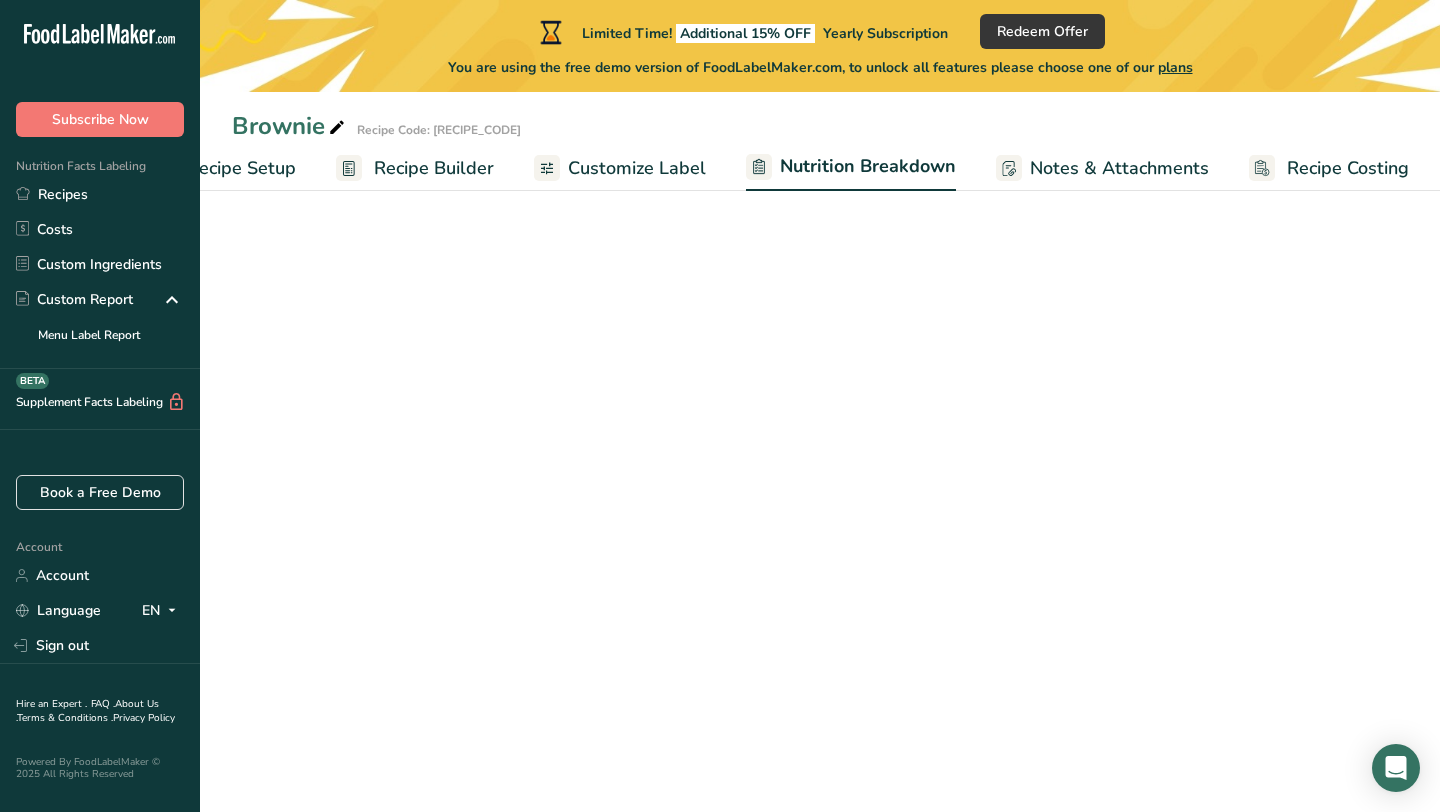 select on "Calories" 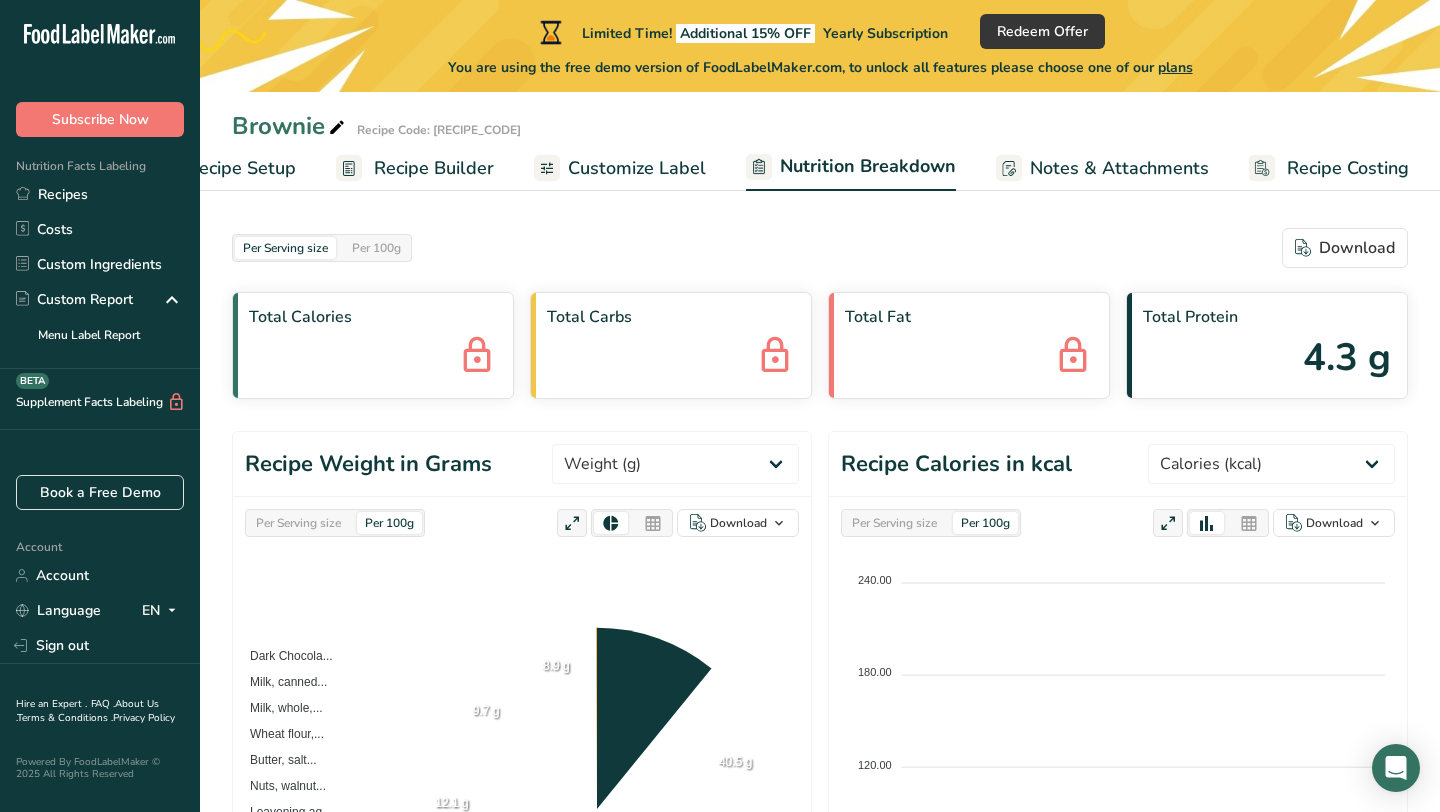 click on "Recipe Builder" at bounding box center (434, 168) 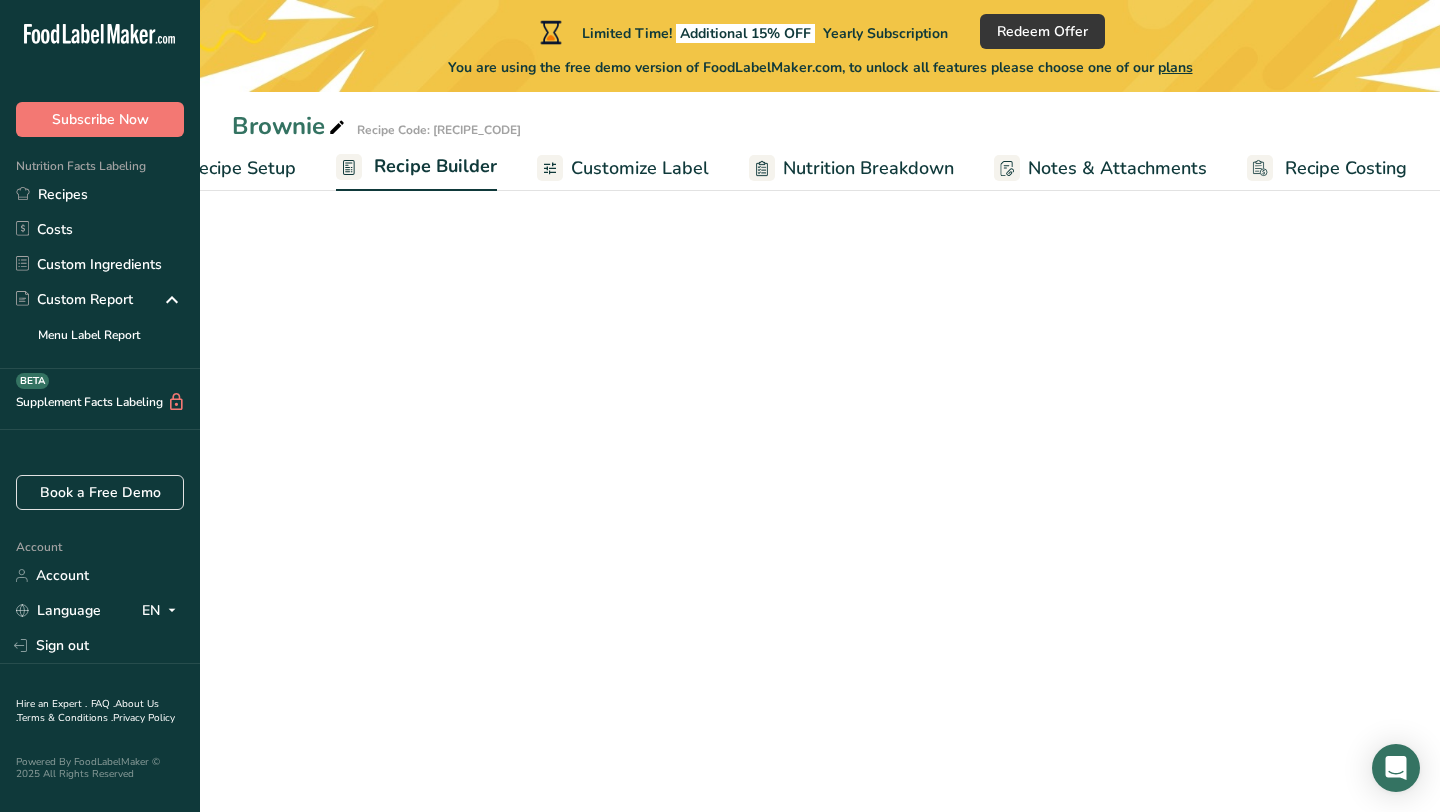 scroll, scrollTop: 0, scrollLeft: 81, axis: horizontal 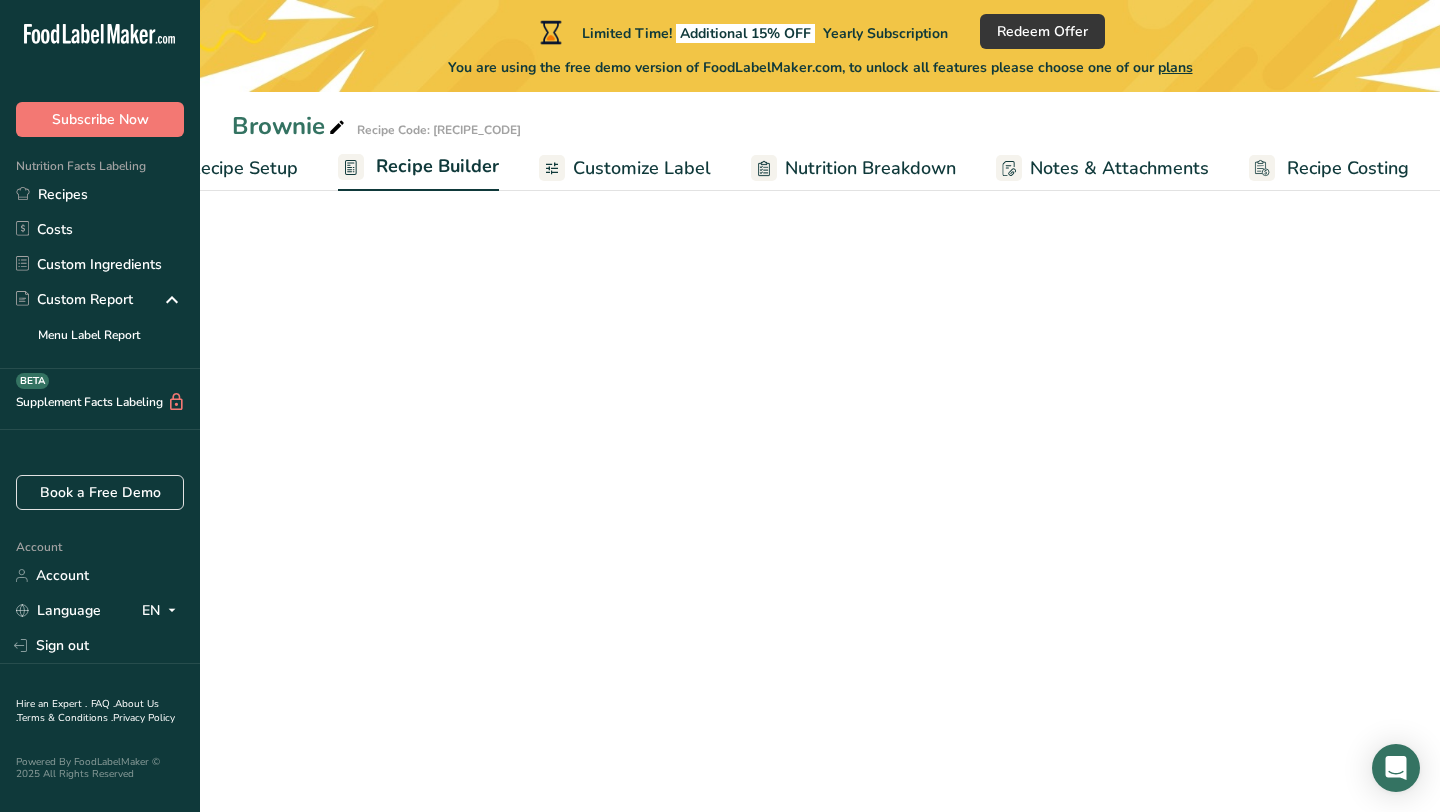 click on "Recipe Setup" at bounding box center [243, 168] 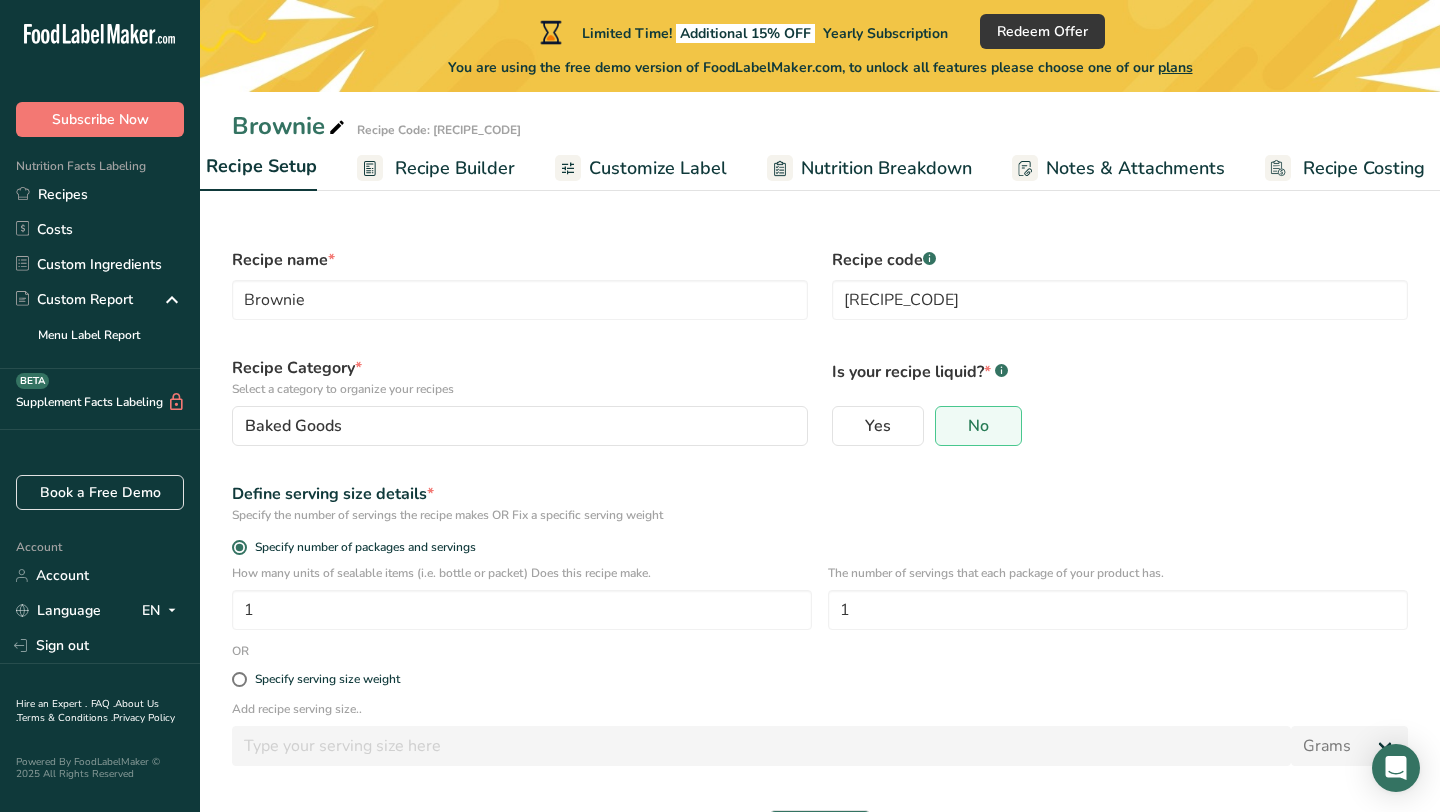 scroll, scrollTop: 0, scrollLeft: 7, axis: horizontal 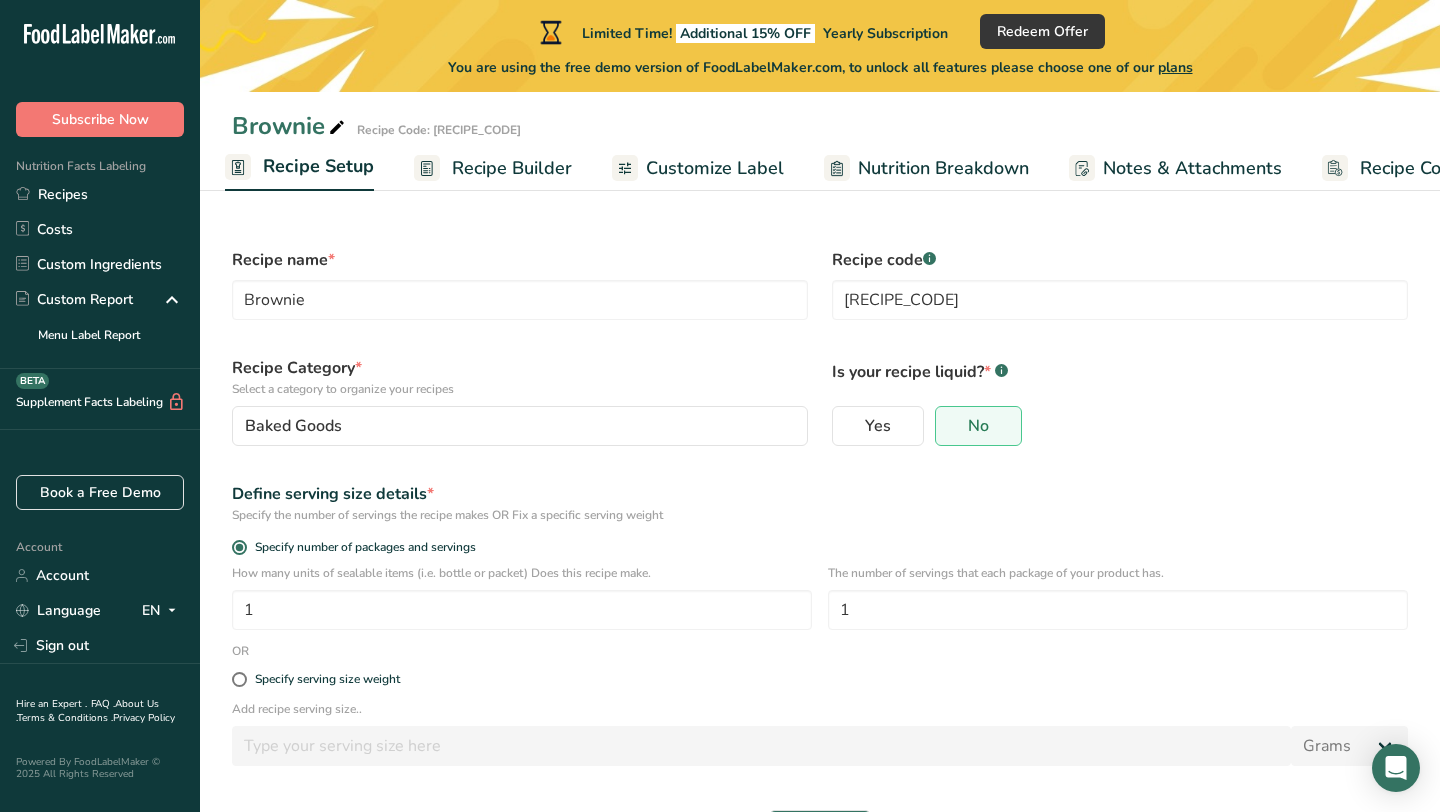 click on "Recipe Builder" at bounding box center [512, 168] 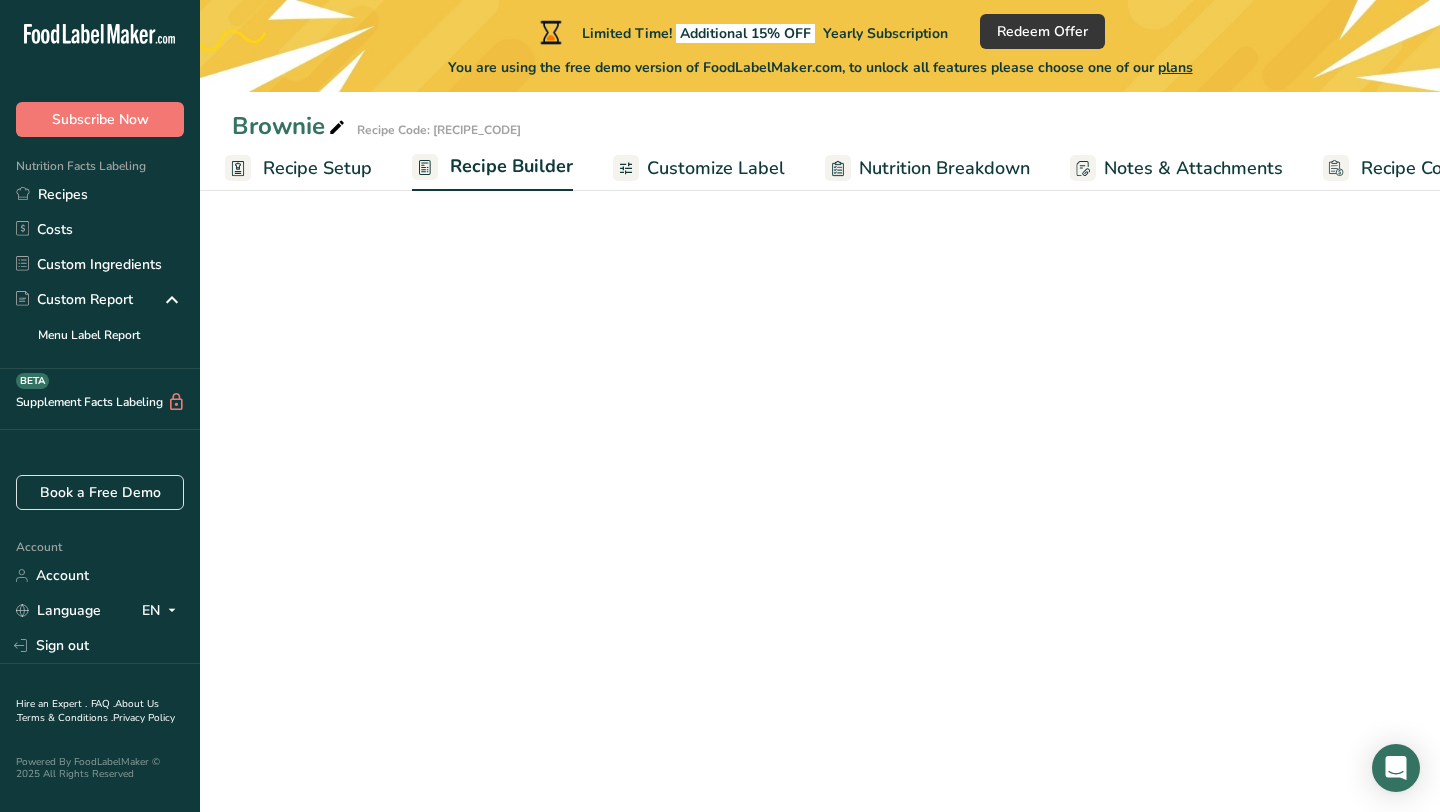 scroll, scrollTop: 0, scrollLeft: 81, axis: horizontal 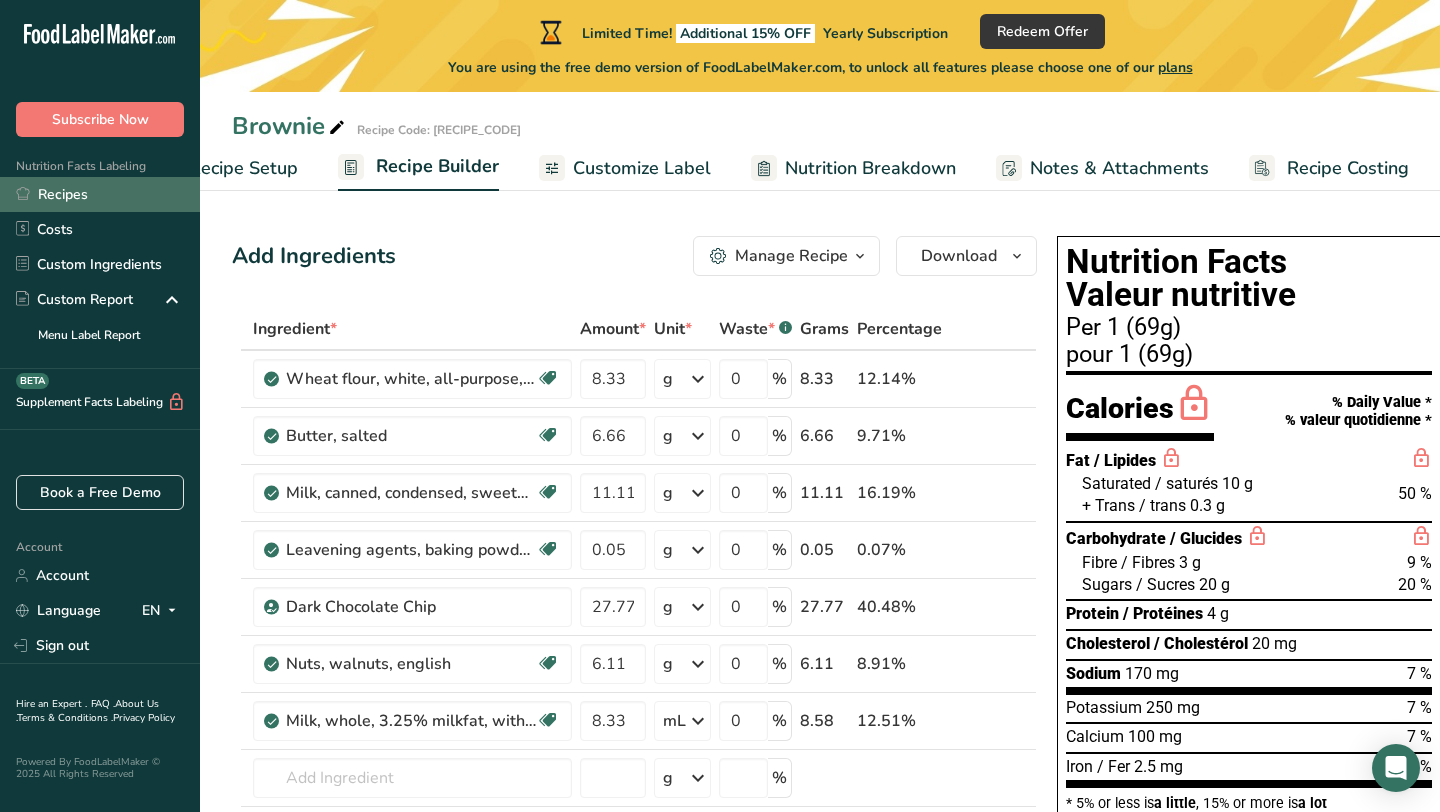 click on "Recipes" at bounding box center [100, 194] 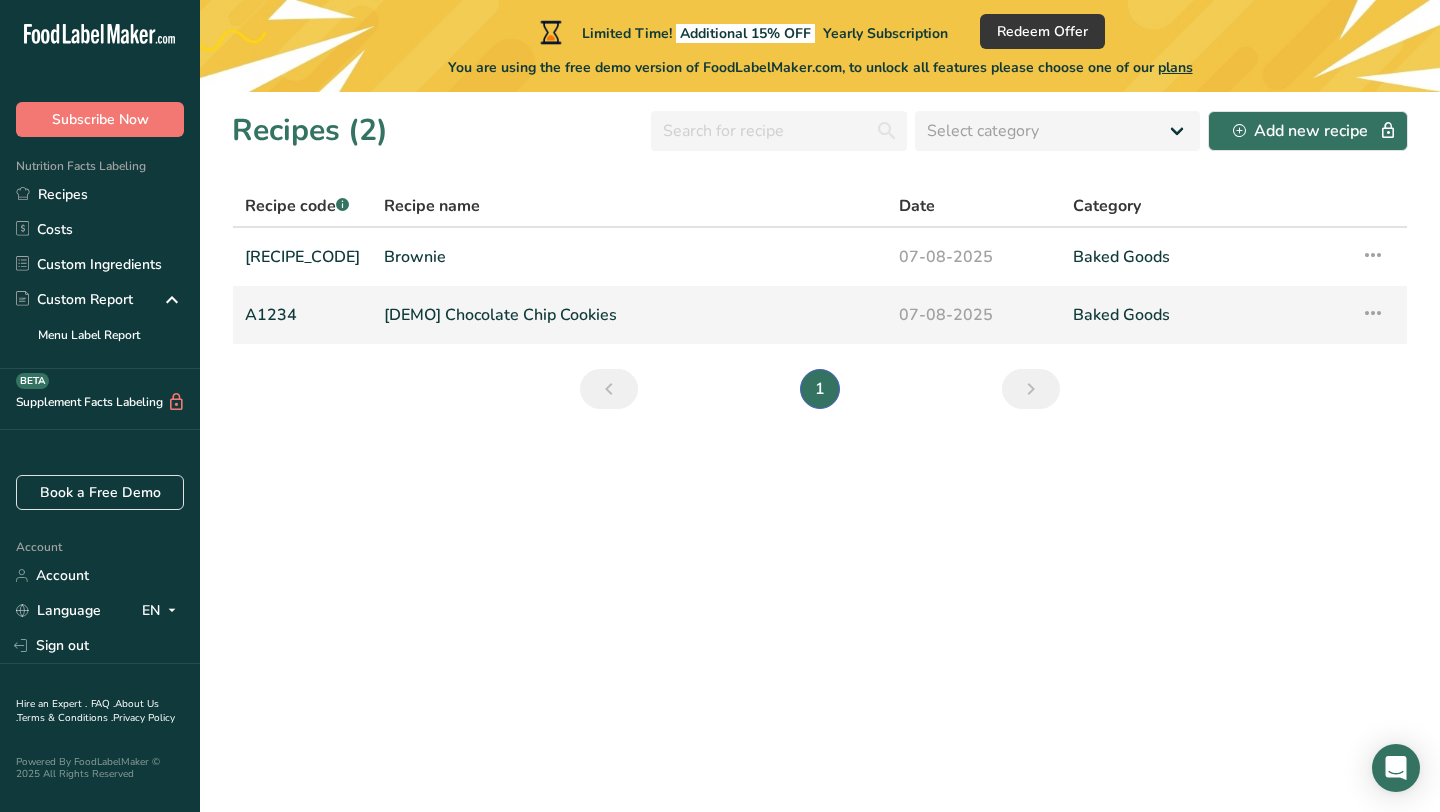 click on "[DEMO] Chocolate Chip Cookies" at bounding box center [629, 315] 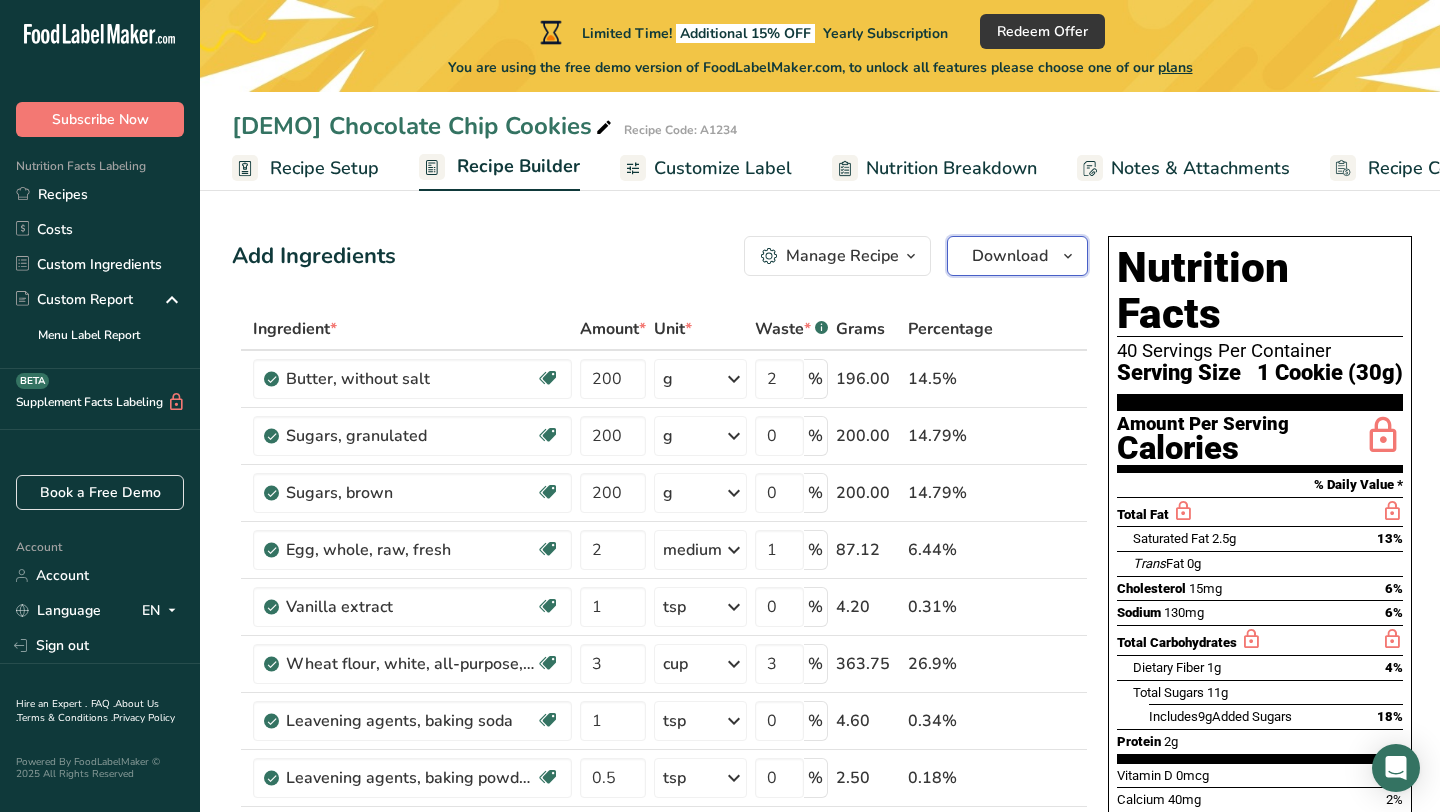 click on "Download" at bounding box center [1017, 256] 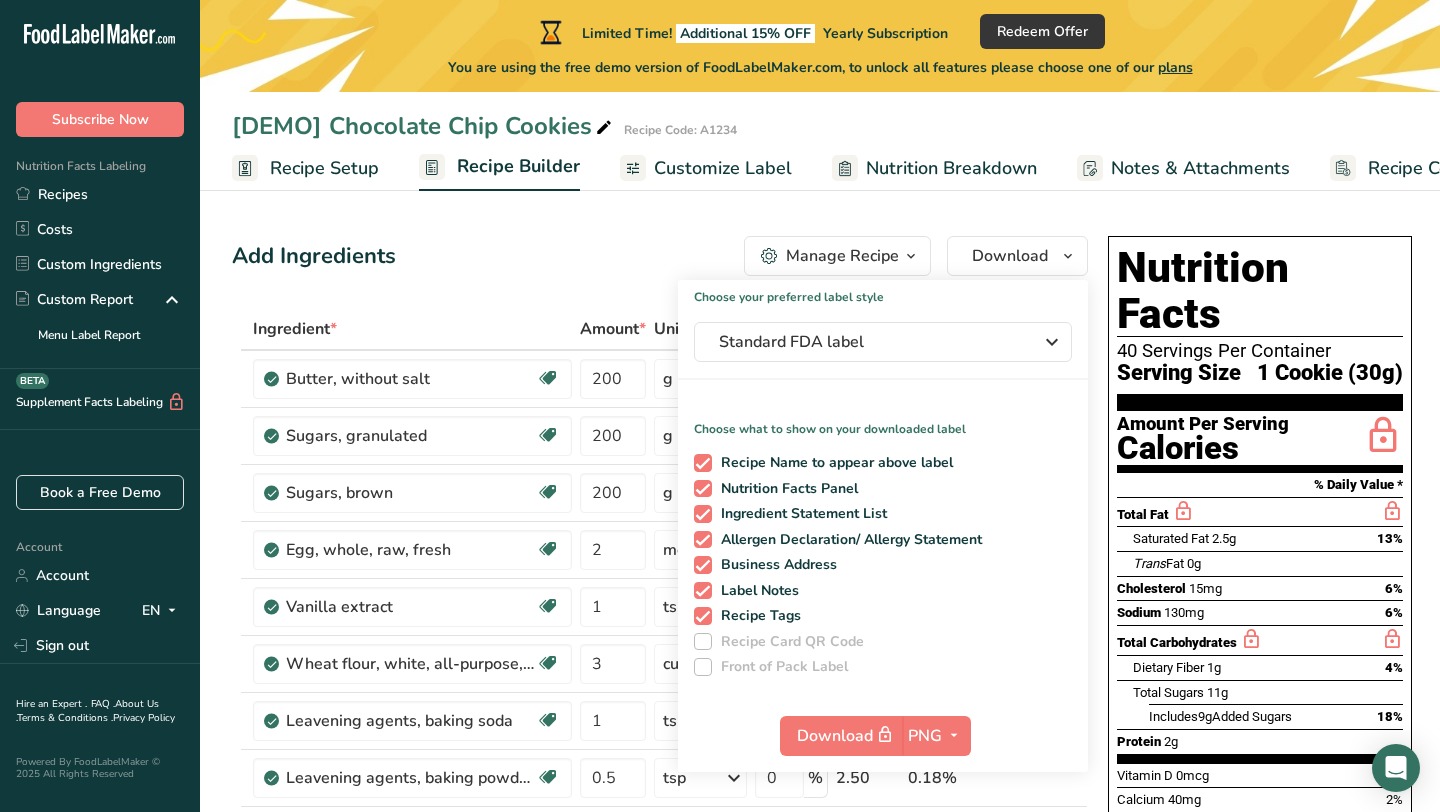 click on "Add Ingredients
Manage Recipe         Delete Recipe             Duplicate Recipe               Scale Recipe               Save as Sub-Recipe   .a-a{fill:#347362;}.b-a{fill:#fff;}                                 Nutrition Breakdown                 Recipe Card
NEW
Amino Acids Pattern Report             Activity History
Download
Choose your preferred label style
Standard FDA label
Standard FDA label
The most common format for nutrition facts labels in compliance with the FDA's typeface, style and requirements
Tabular FDA label
A label format compliant with the FDA regulations presented in a tabular (horizontal) display.
Linear FDA label
A simple linear display for small sized packages.
Simplified FDA label" at bounding box center [666, 983] 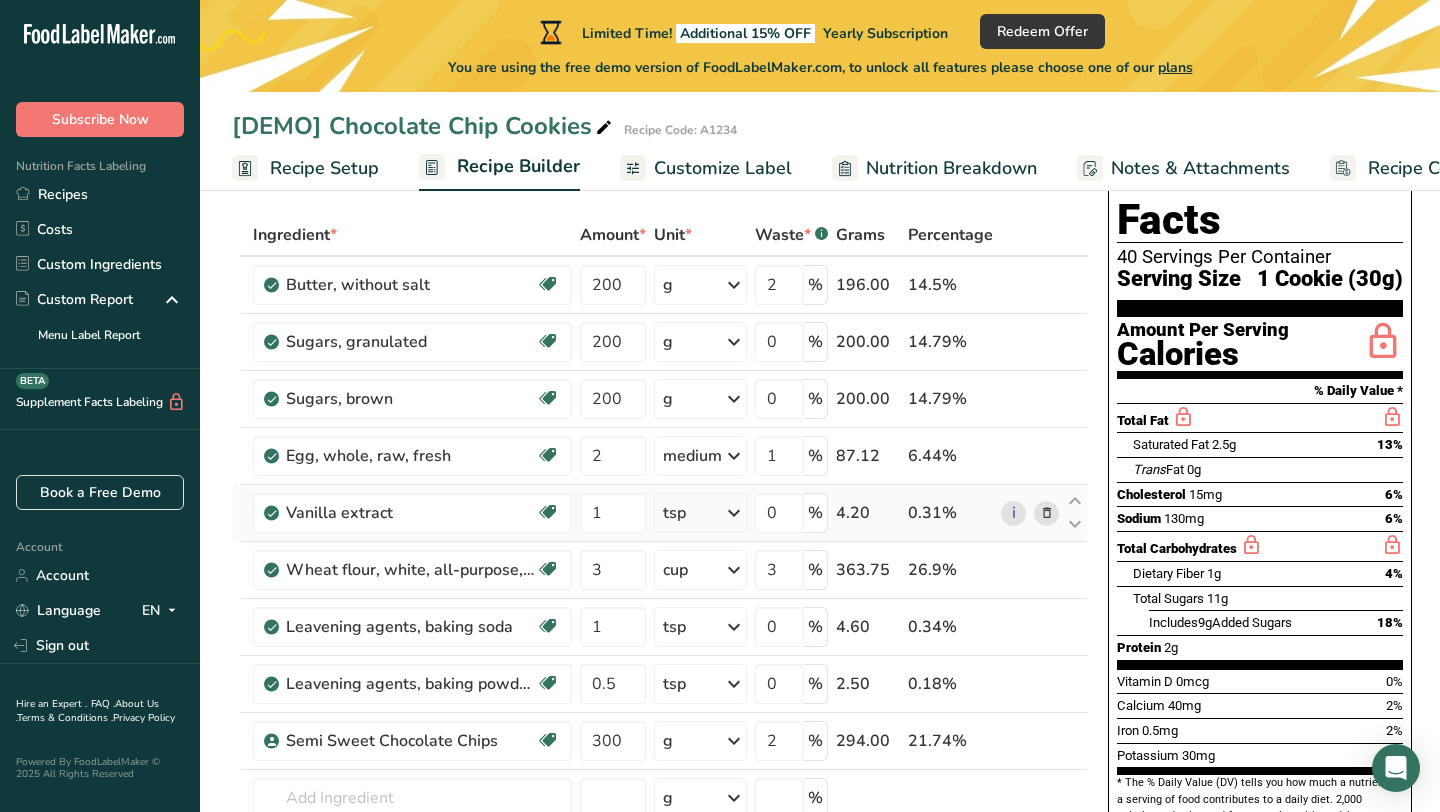 scroll, scrollTop: 0, scrollLeft: 0, axis: both 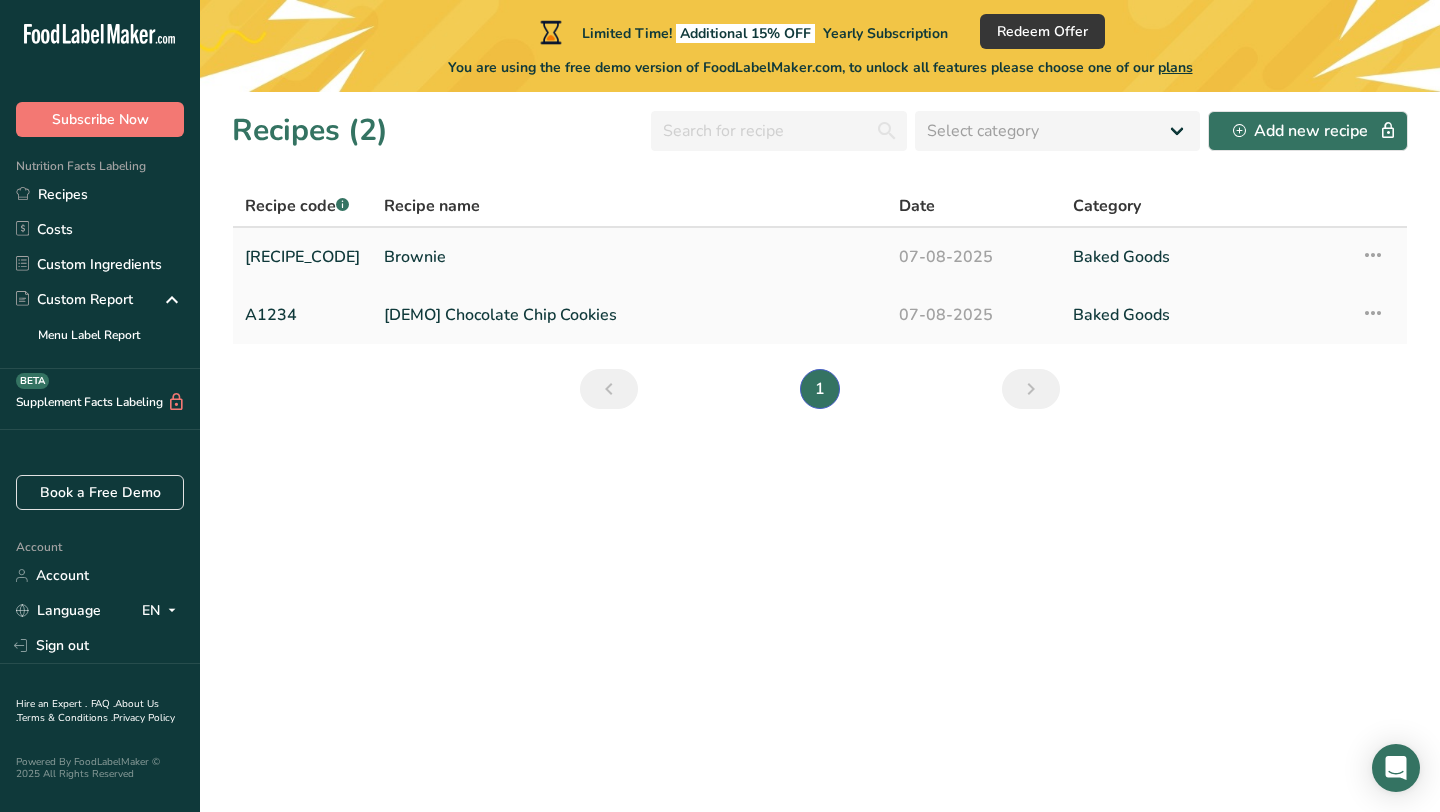 click on "Brownie" at bounding box center (629, 257) 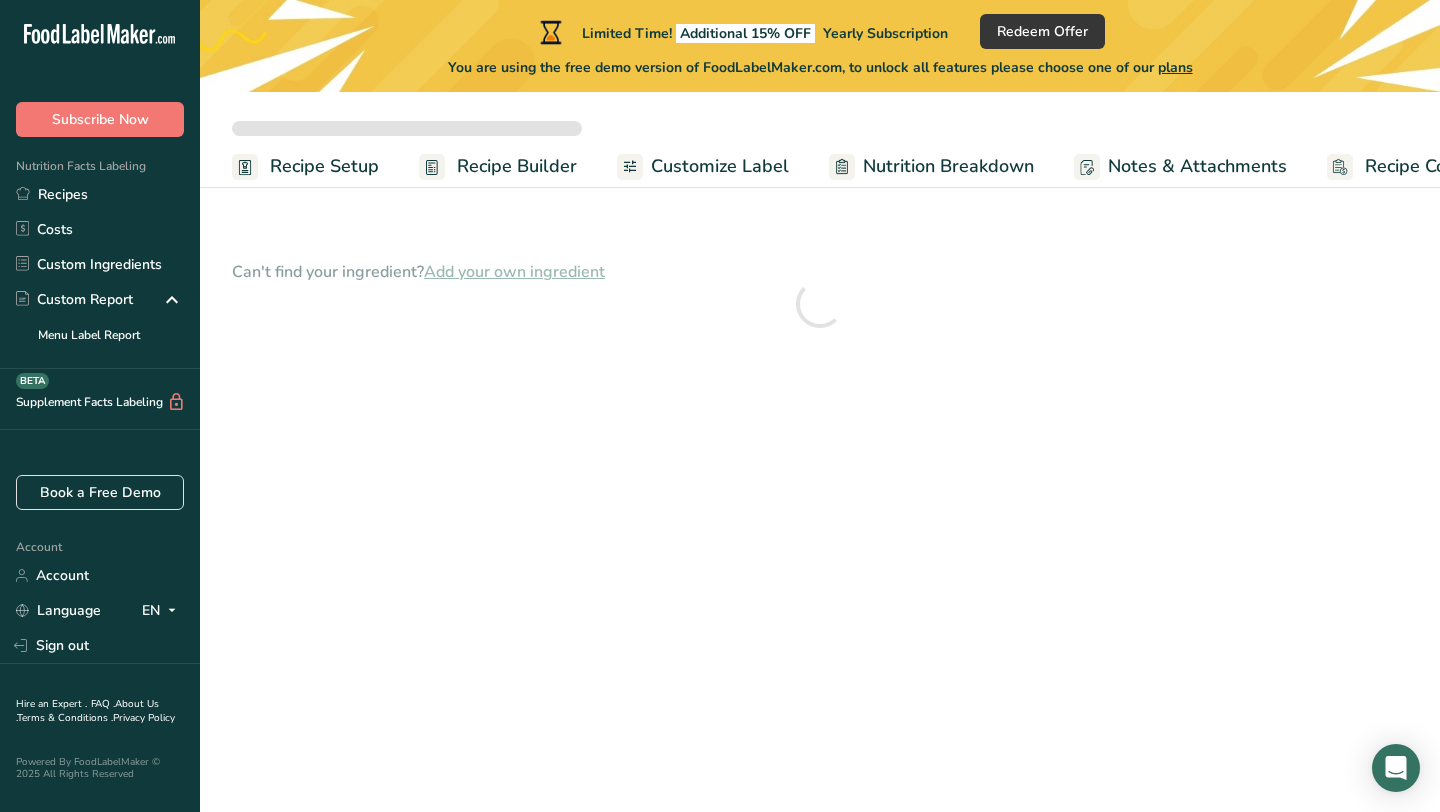 click on "Recipe Setup" at bounding box center (324, 166) 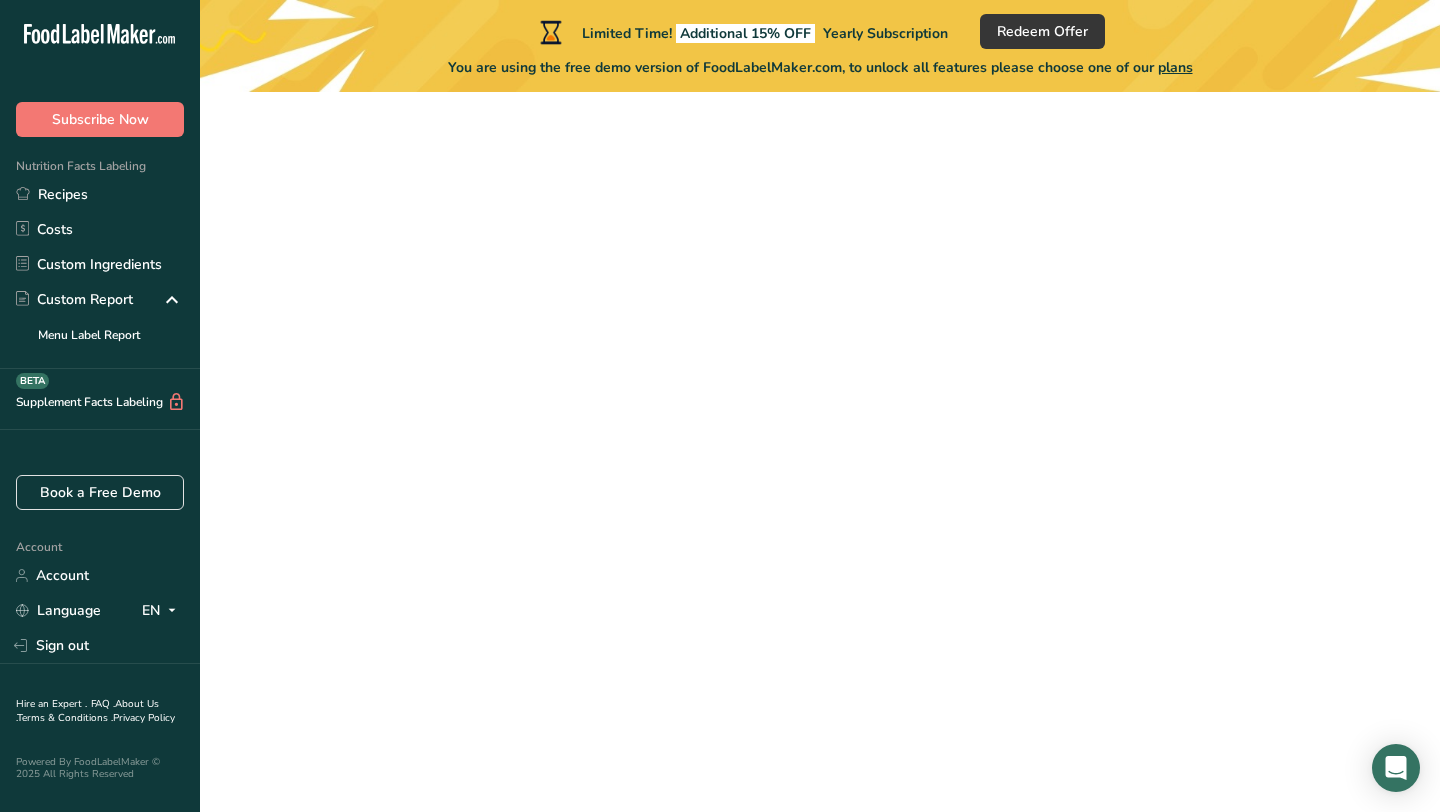 select 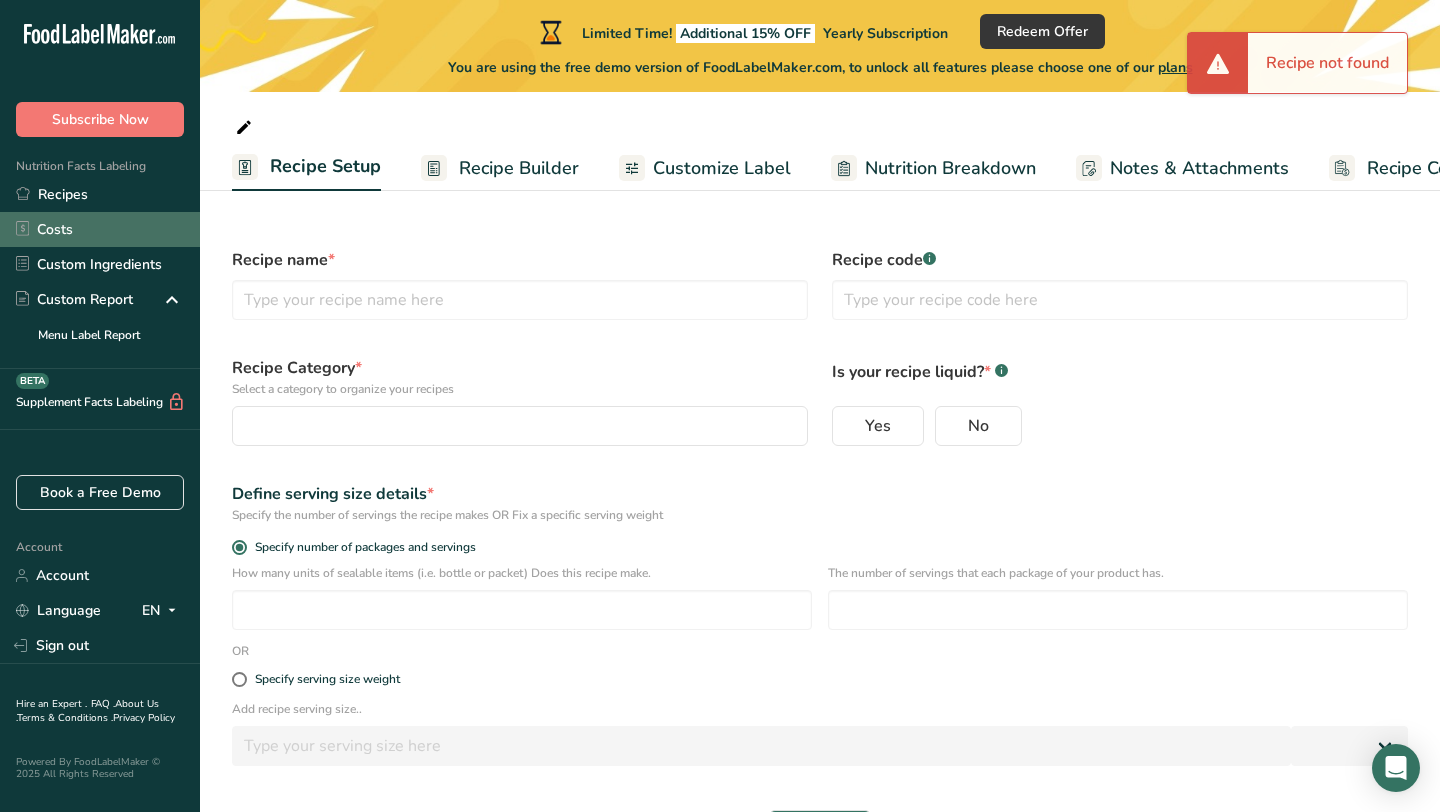click on "Costs" at bounding box center [100, 229] 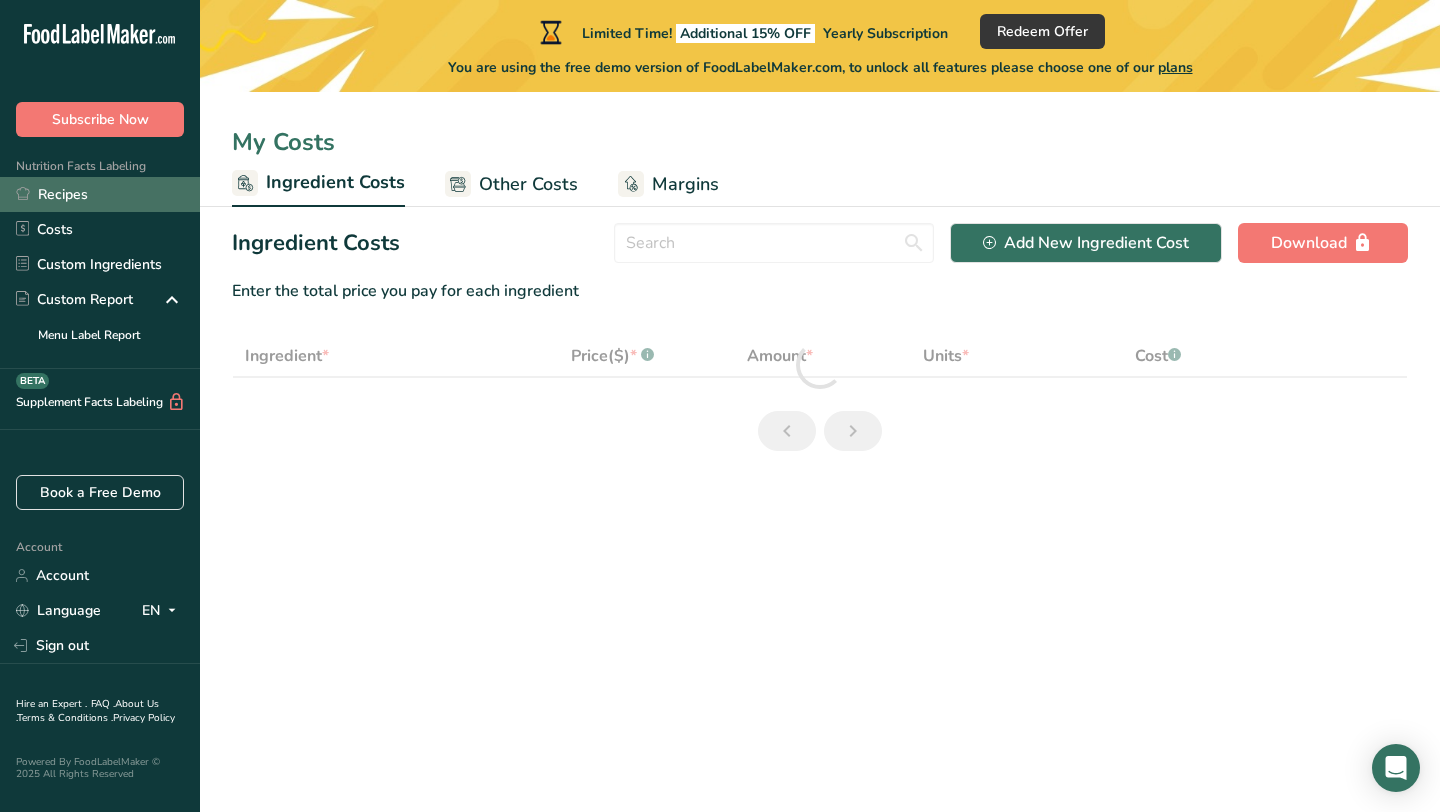 click on "Recipes" at bounding box center (100, 194) 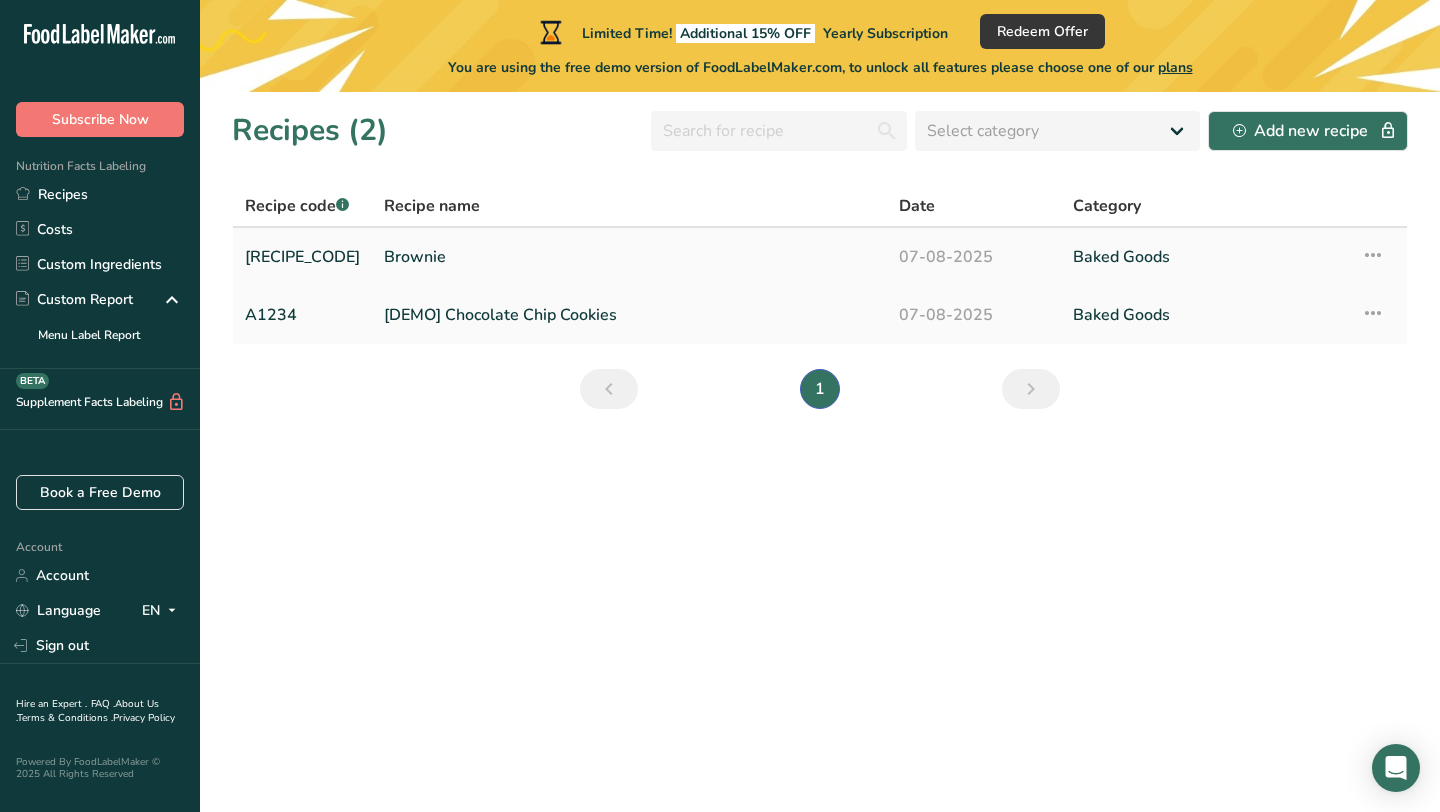 click on "ubh-01" at bounding box center (302, 257) 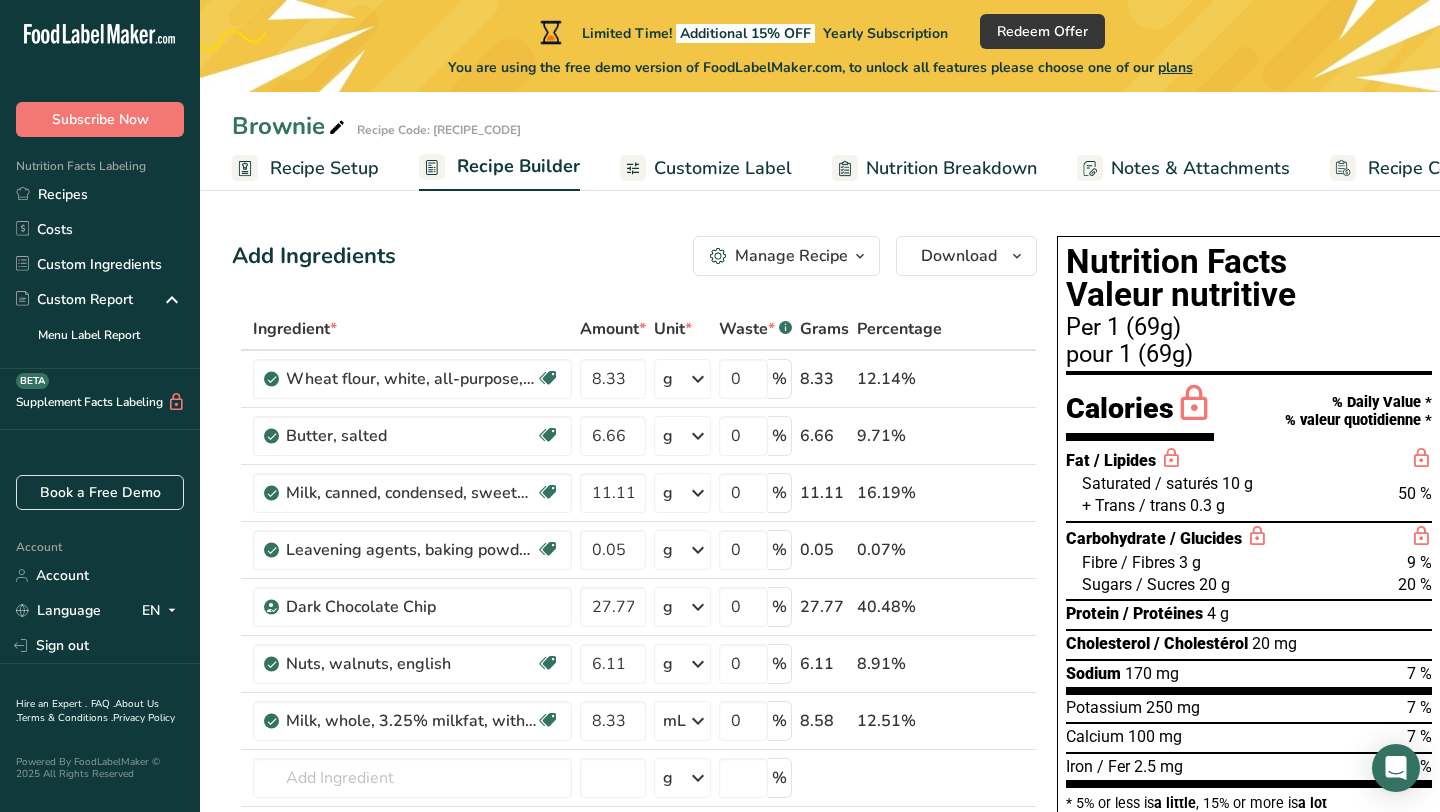 click on "Recipe Setup" at bounding box center (324, 168) 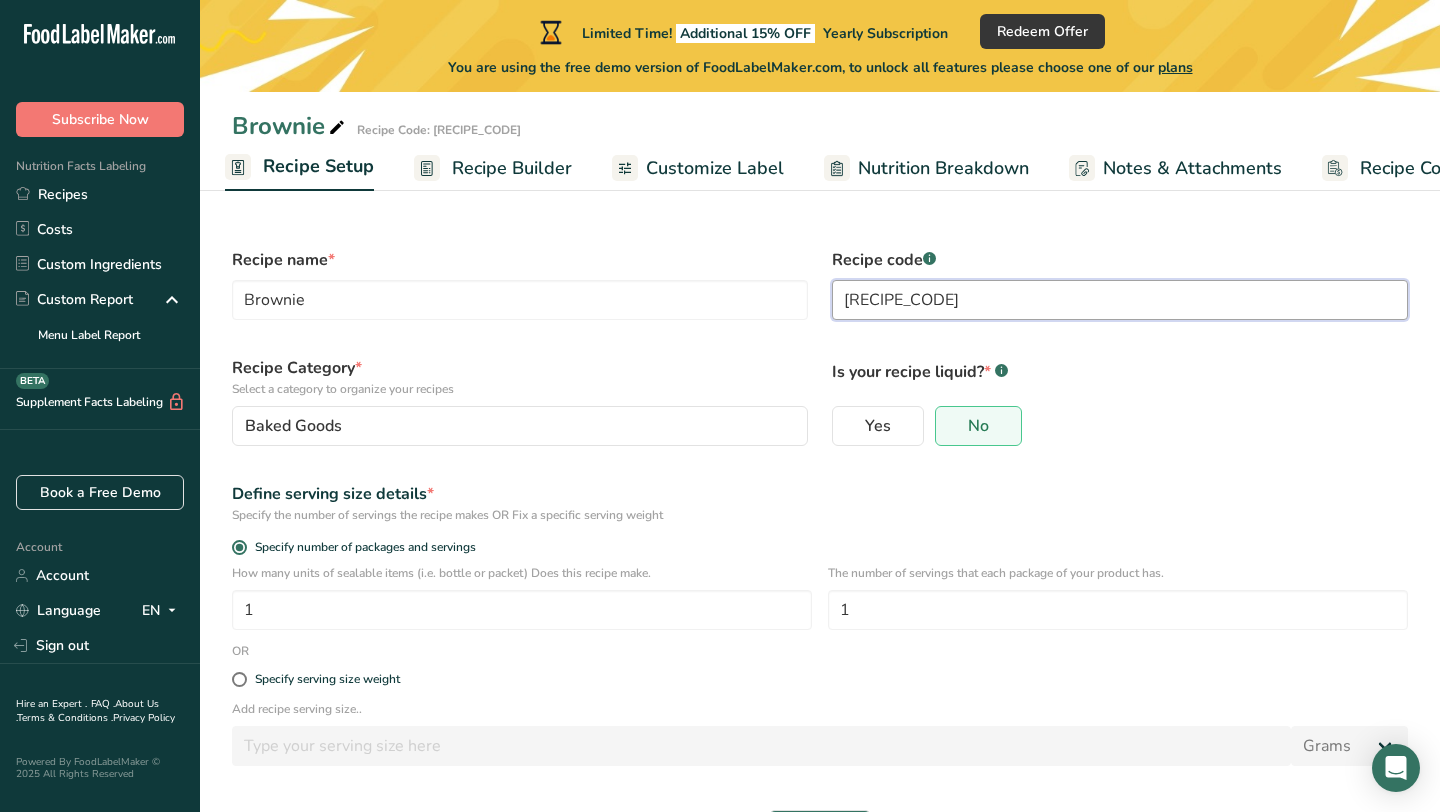 click on "ubh-01" at bounding box center (1120, 300) 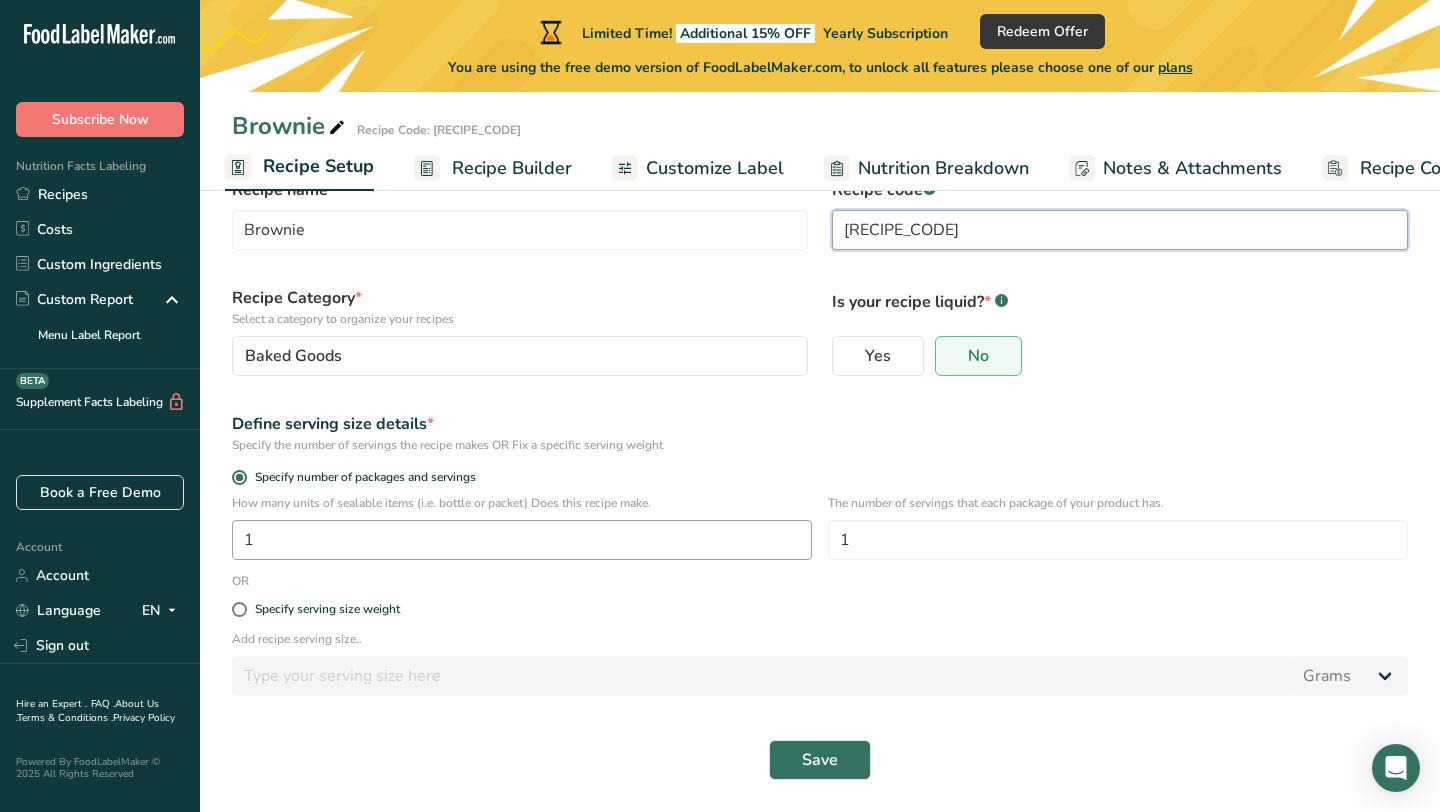scroll, scrollTop: 64, scrollLeft: 0, axis: vertical 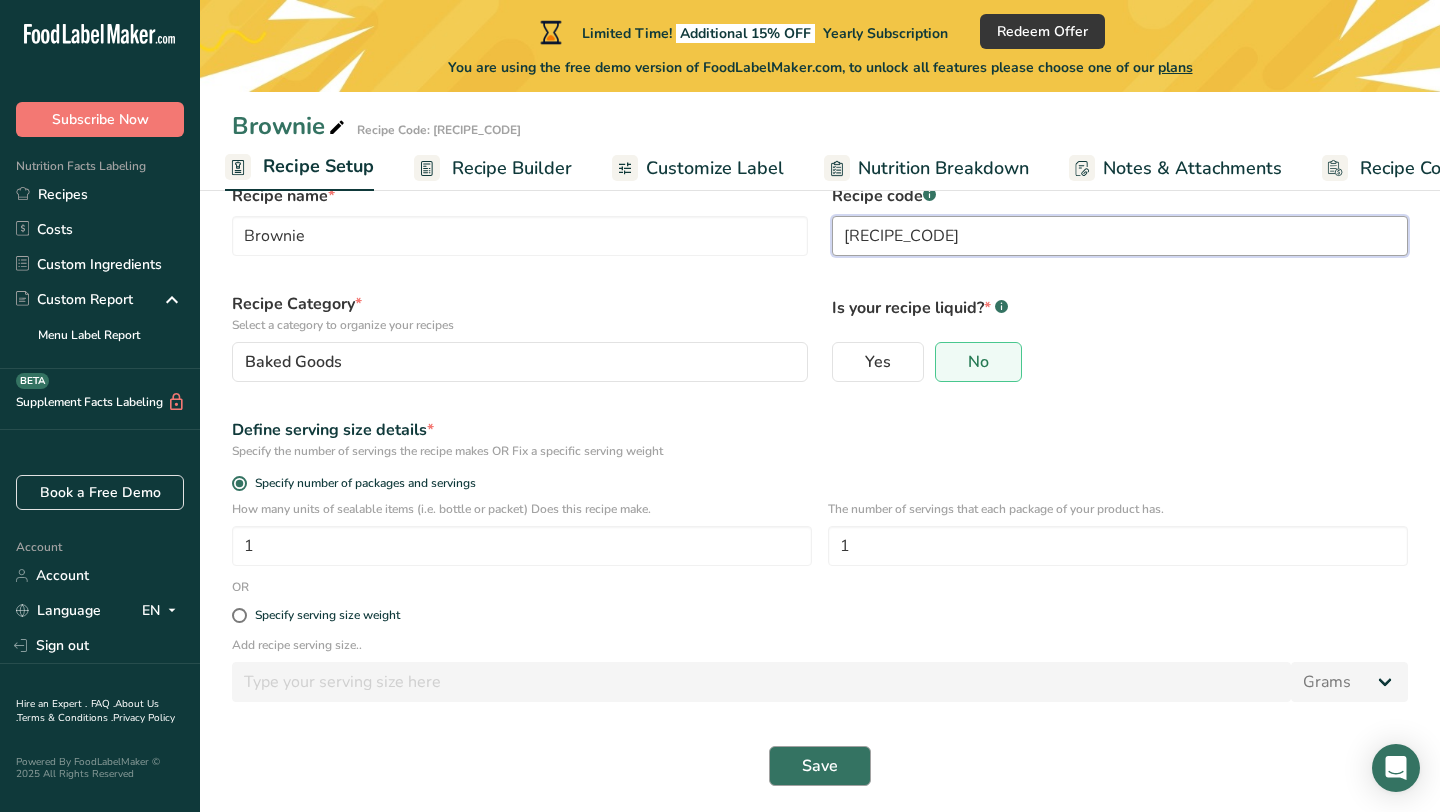 type on "UBH01" 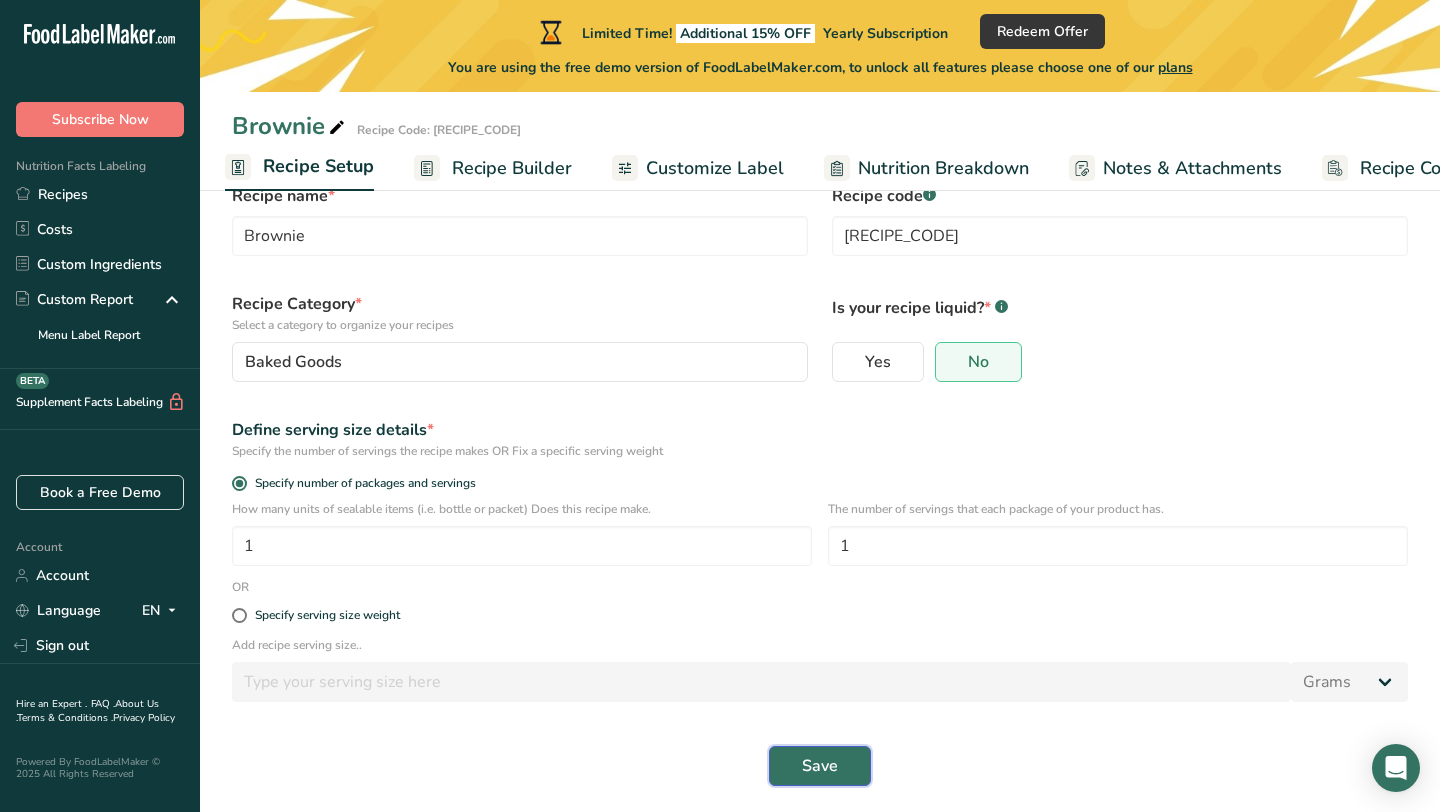 click on "Save" at bounding box center [820, 766] 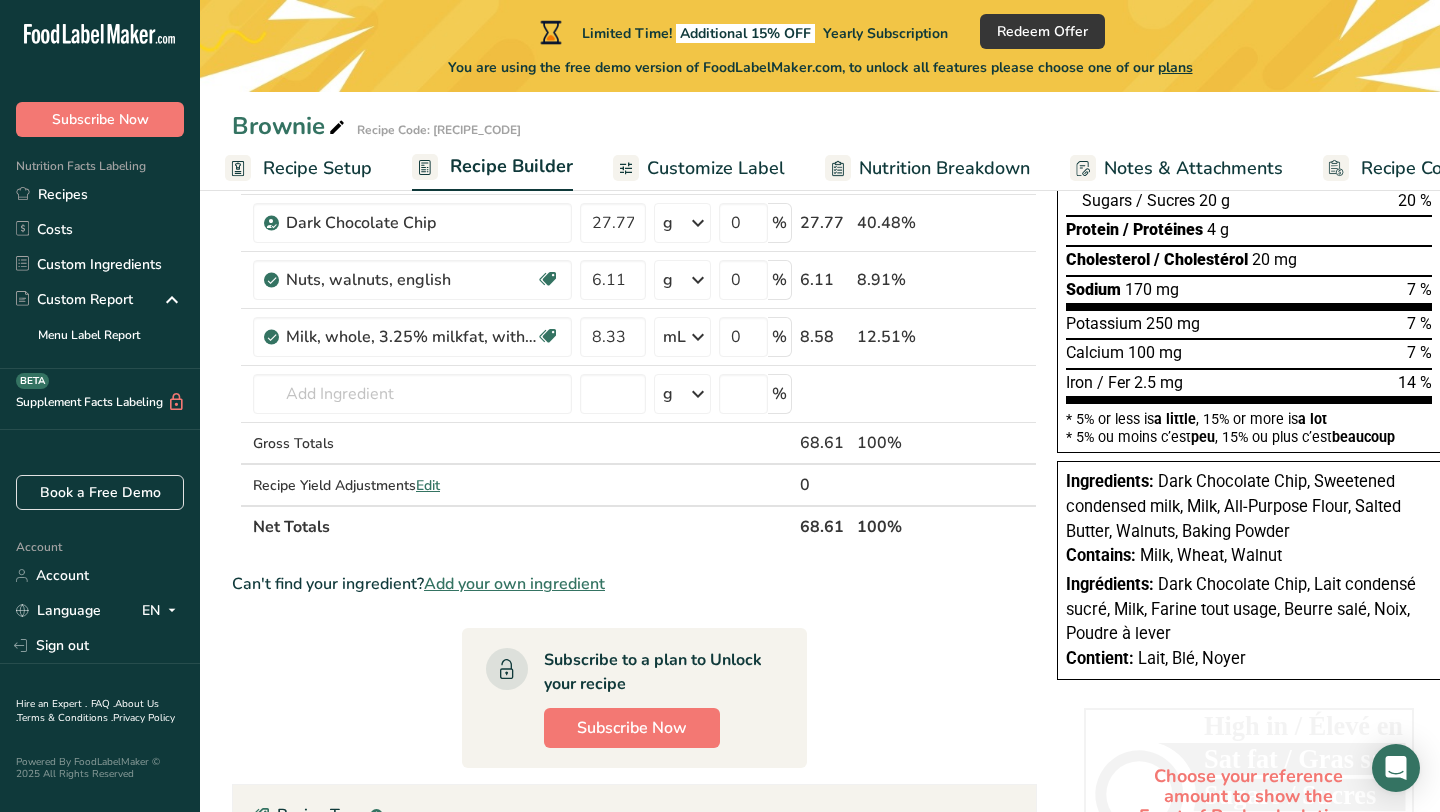 scroll, scrollTop: 408, scrollLeft: 0, axis: vertical 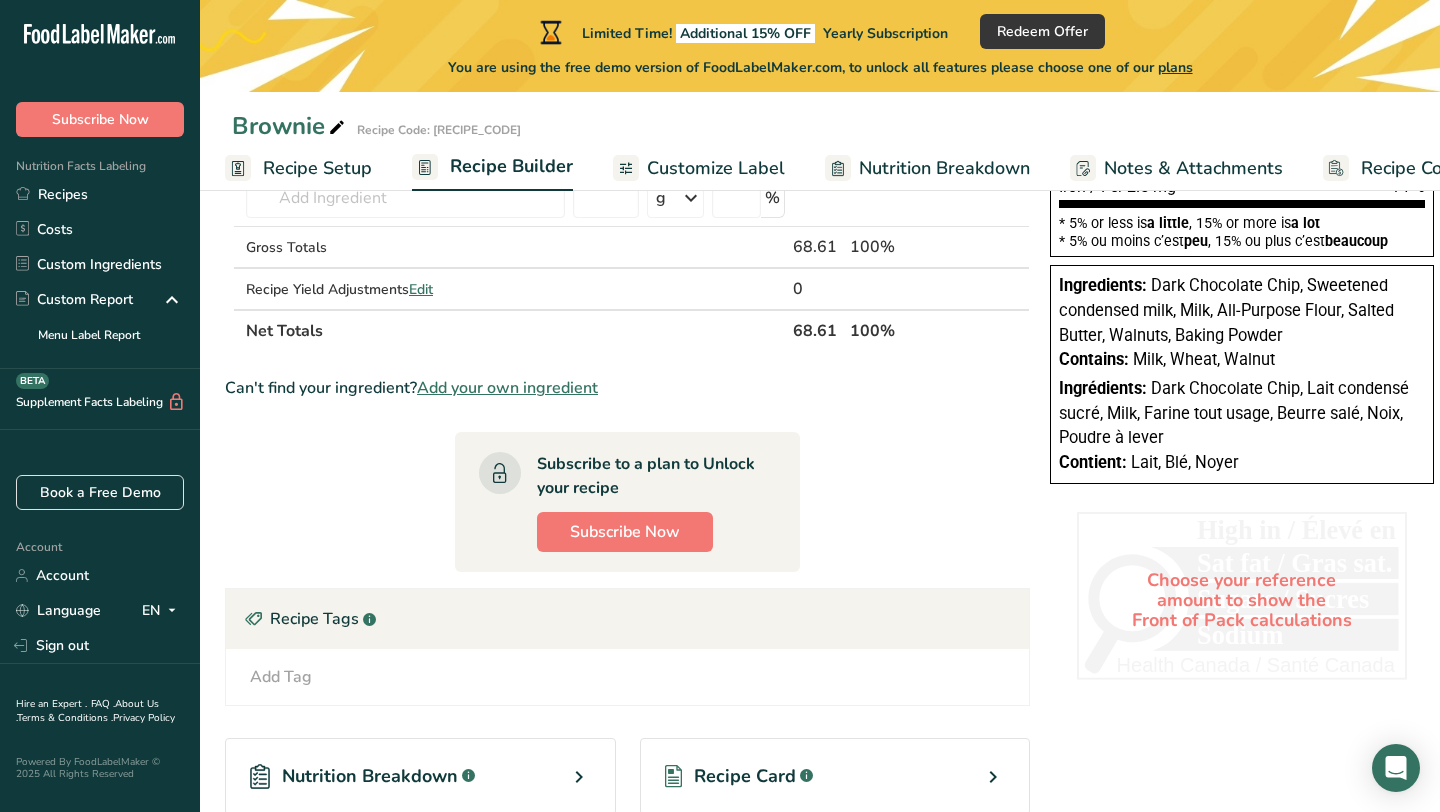 click on "Nutrition Breakdown
.a-a{fill:#347362;}.b-a{fill:#fff;}
Recipe Card
.a-a{fill:#347362;}.b-a{fill:#fff;}" at bounding box center [627, 776] 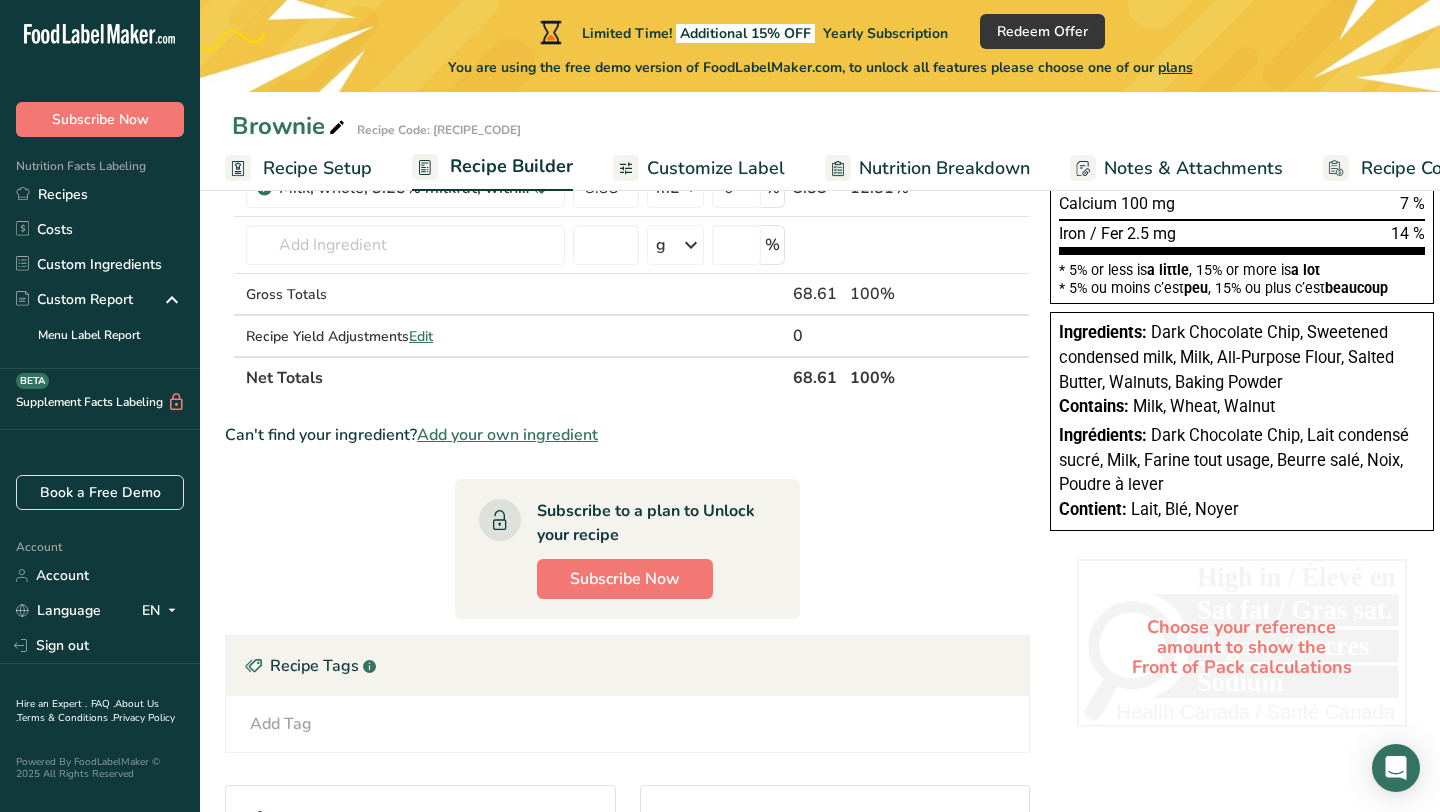 scroll, scrollTop: 527, scrollLeft: 0, axis: vertical 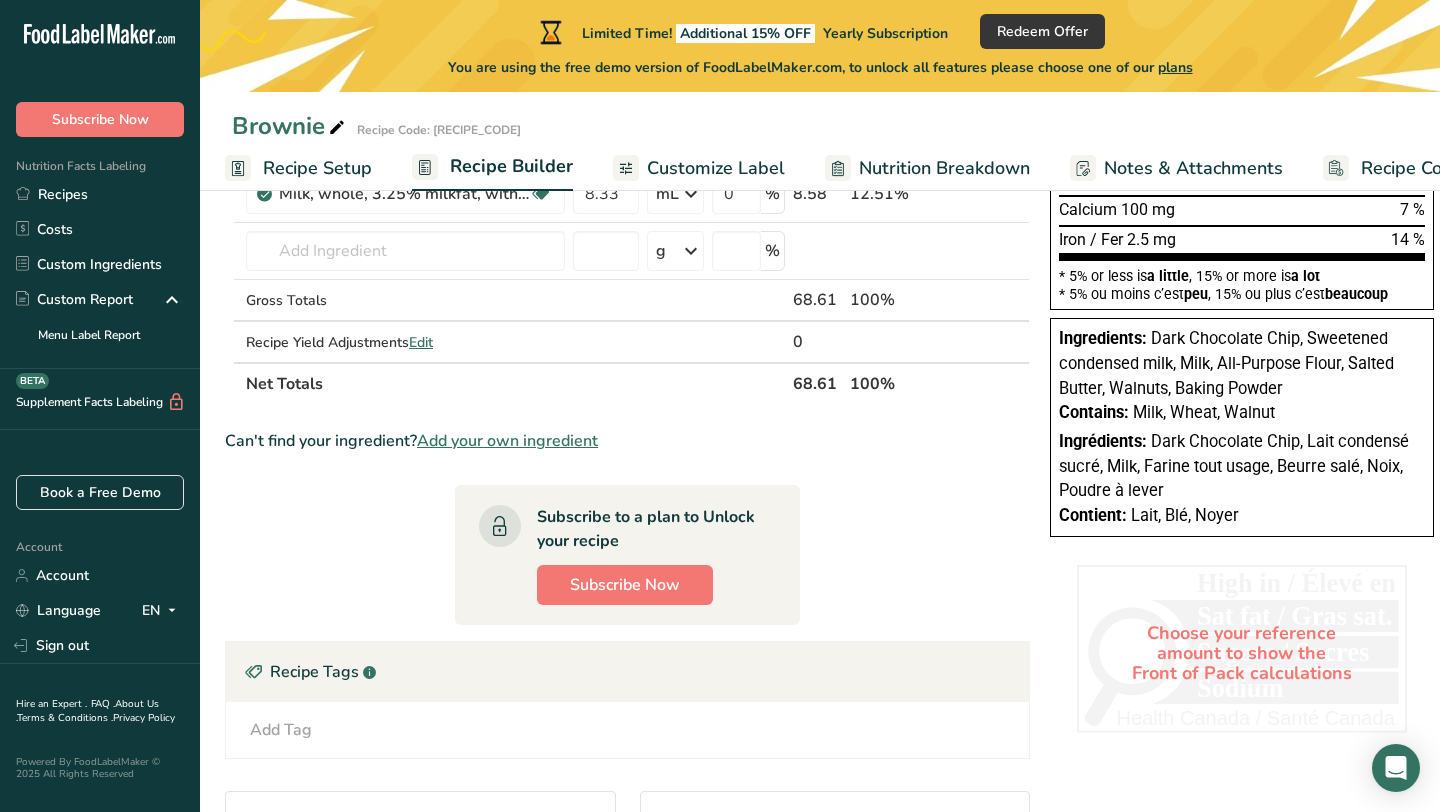 click on "Ingredient *
Amount *
Unit *
Waste *   .a-a{fill:#347362;}.b-a{fill:#fff;}          Grams
Percentage
Wheat flour, white, all-purpose, self-rising, enriched
Dairy free
Vegan
Vegetarian
Soy free
8.33
g
Portions
1 cup
Weight Units
g
kg
mg
See more
Volume Units
l
Volume units require a density conversion. If you know your ingredient's density enter it below. Otherwise, click on "RIA" our AI Regulatory bot - she will be able to help you
lb/ft3
g/cm3
Confirm
mL
lb/ft3" at bounding box center [627, 401] 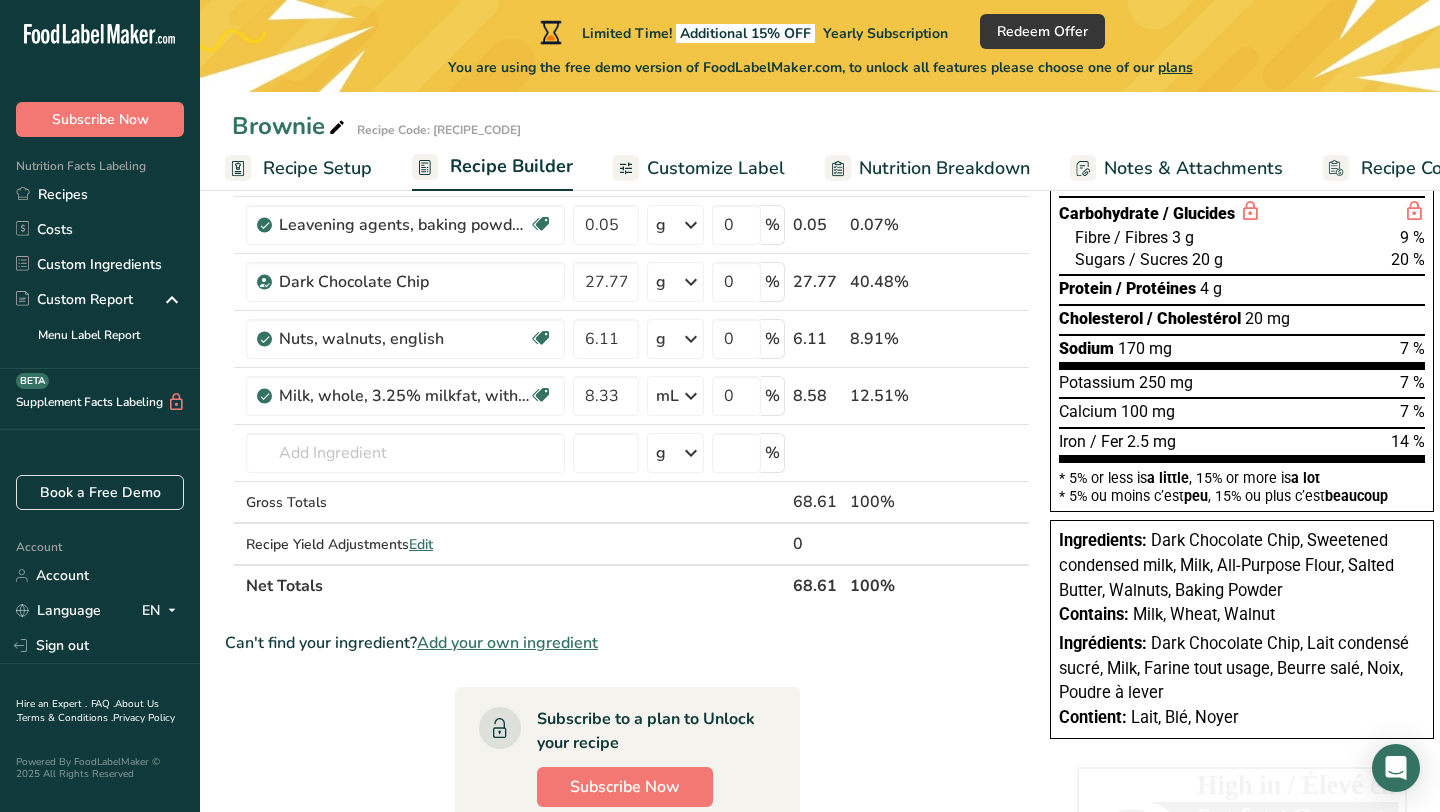 scroll, scrollTop: 364, scrollLeft: 0, axis: vertical 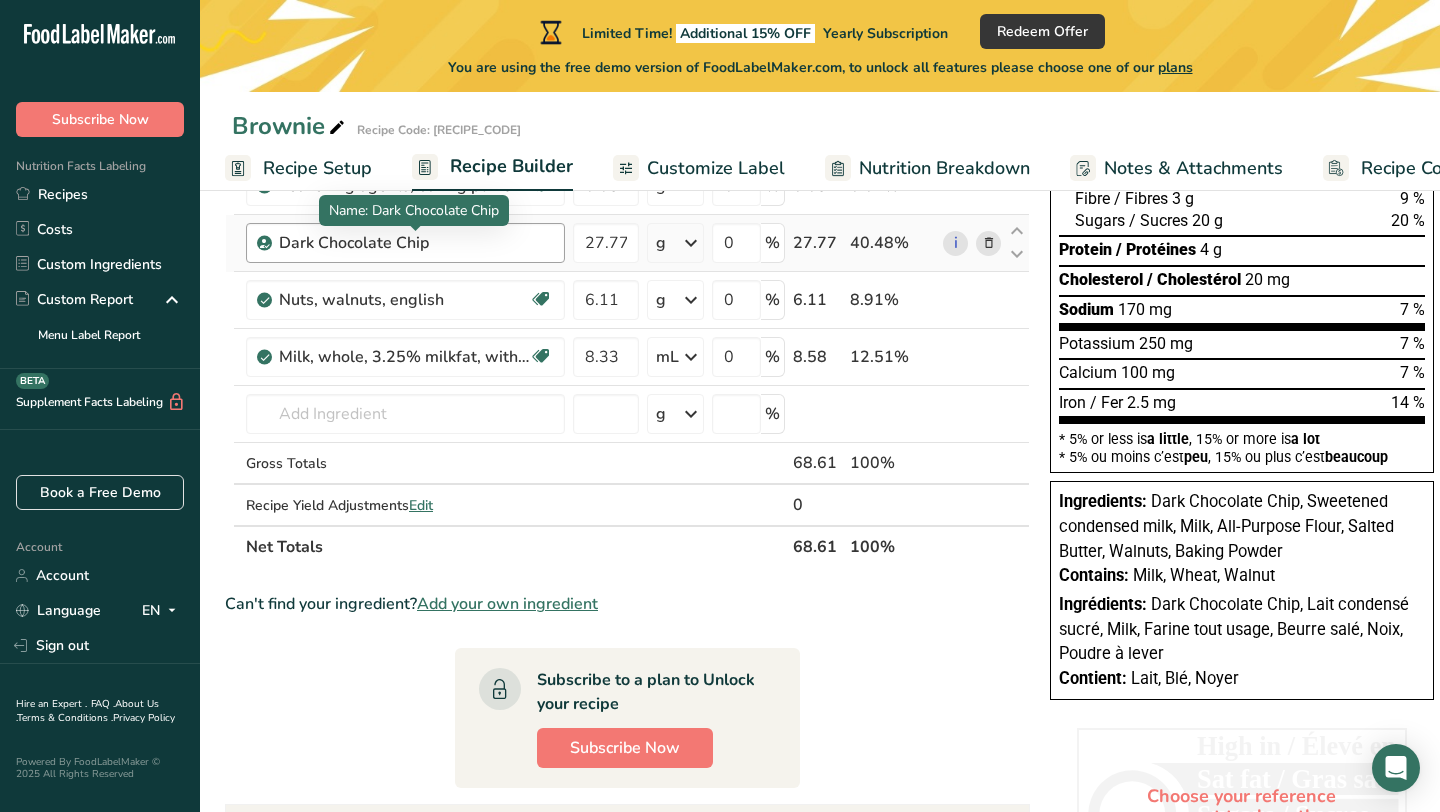 click on "Dark Chocolate Chip" at bounding box center (404, 243) 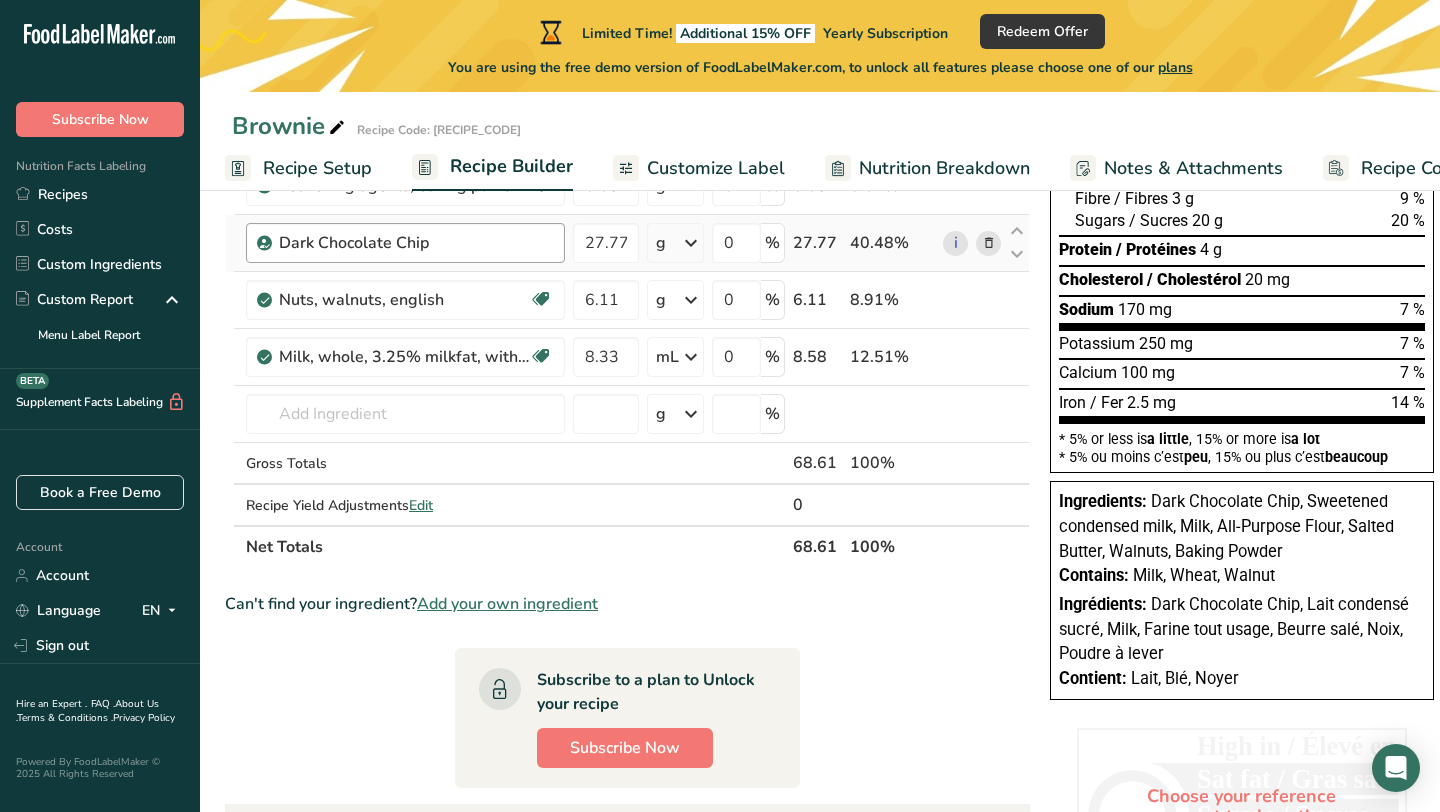 click on "Dark Chocolate Chip" at bounding box center [404, 243] 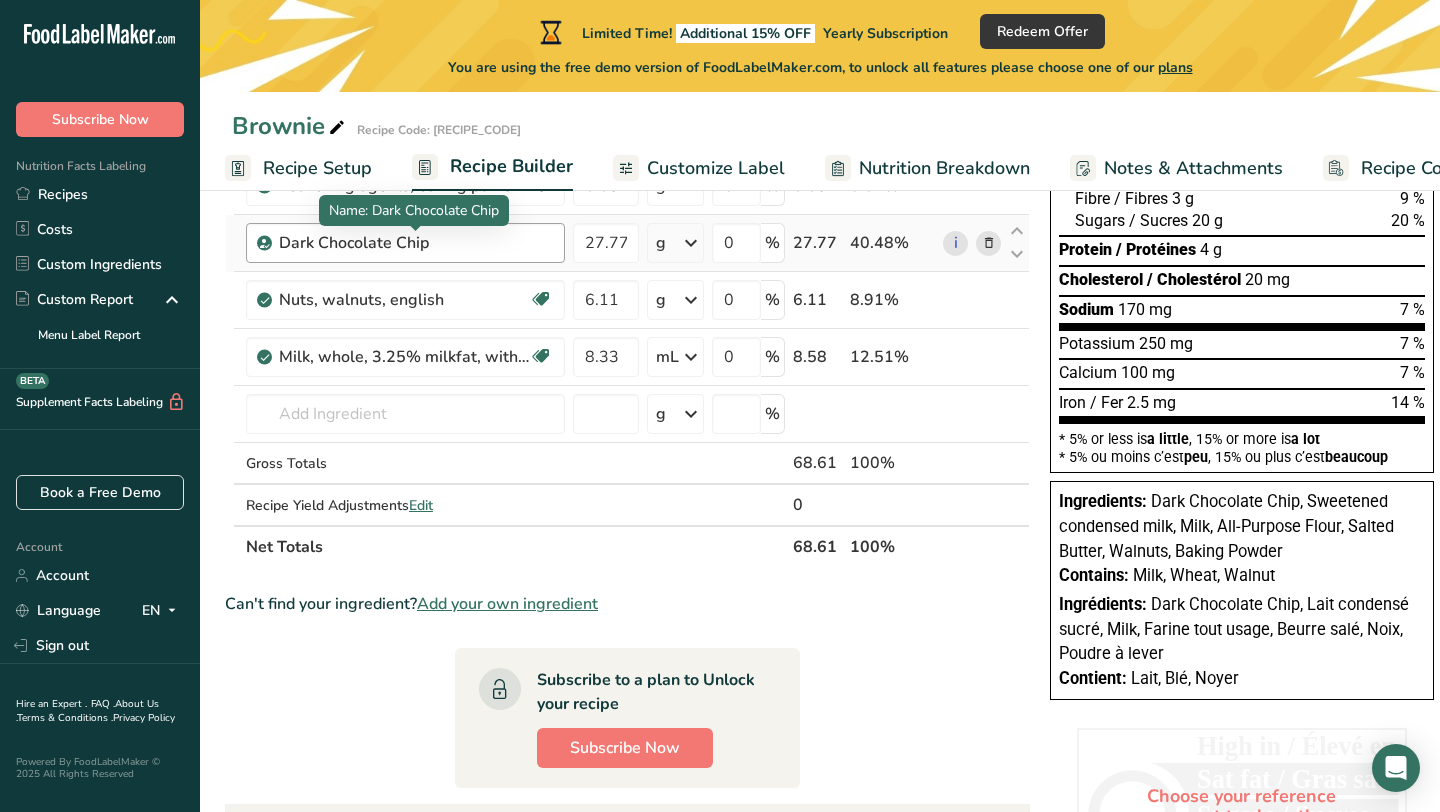 click on "Dark Chocolate Chip" at bounding box center [404, 243] 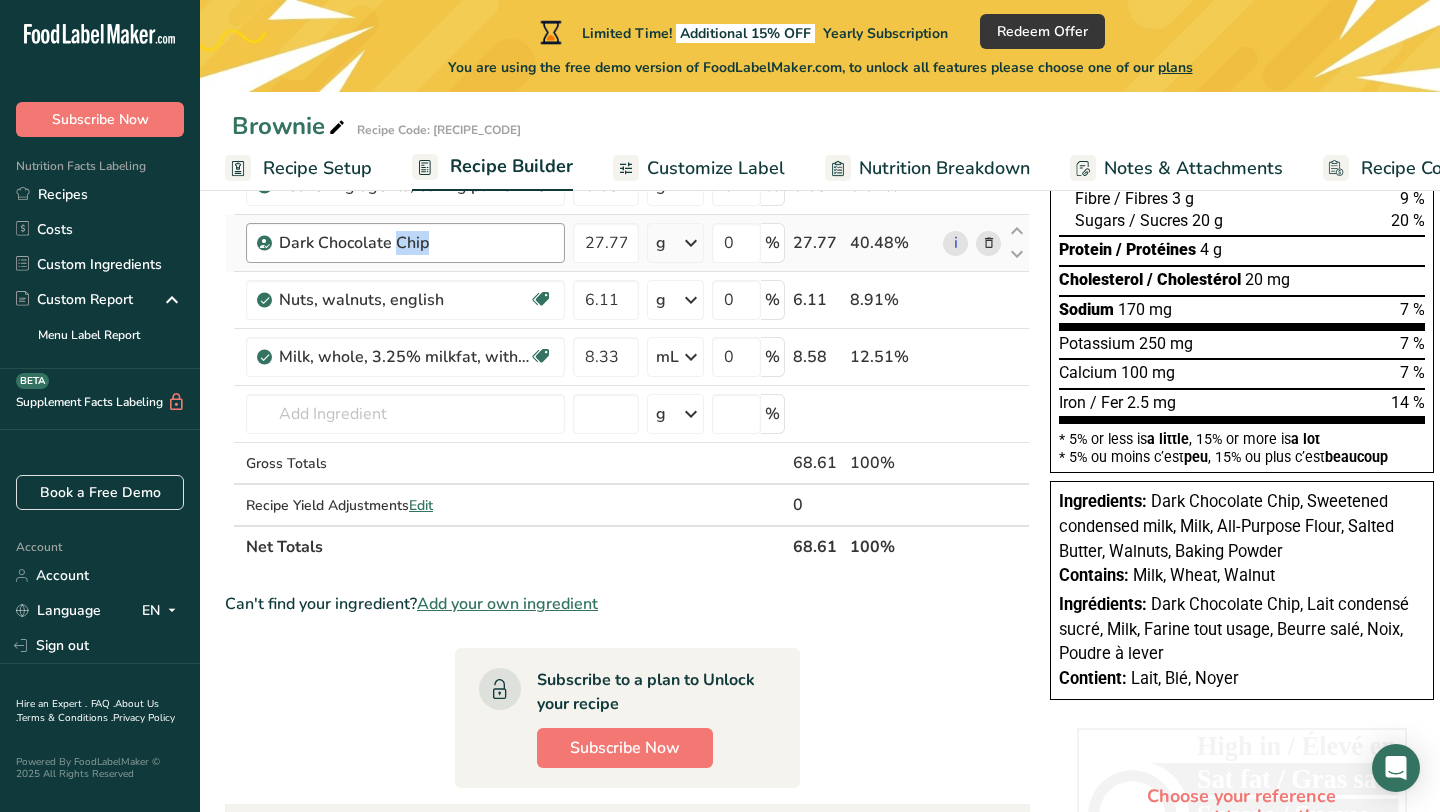 click on "Dark Chocolate Chip" at bounding box center (404, 243) 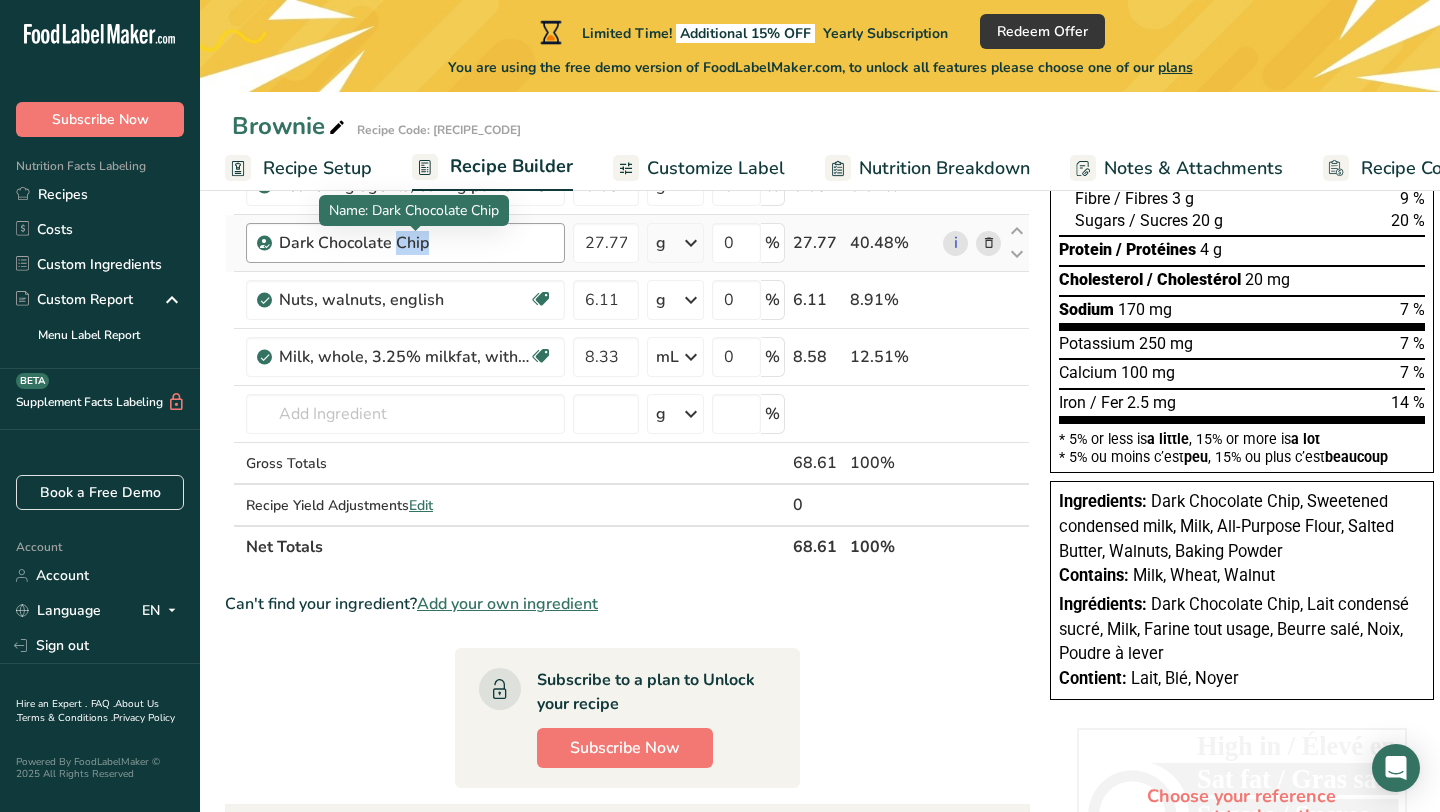 click on "Dark Chocolate Chip" at bounding box center (404, 243) 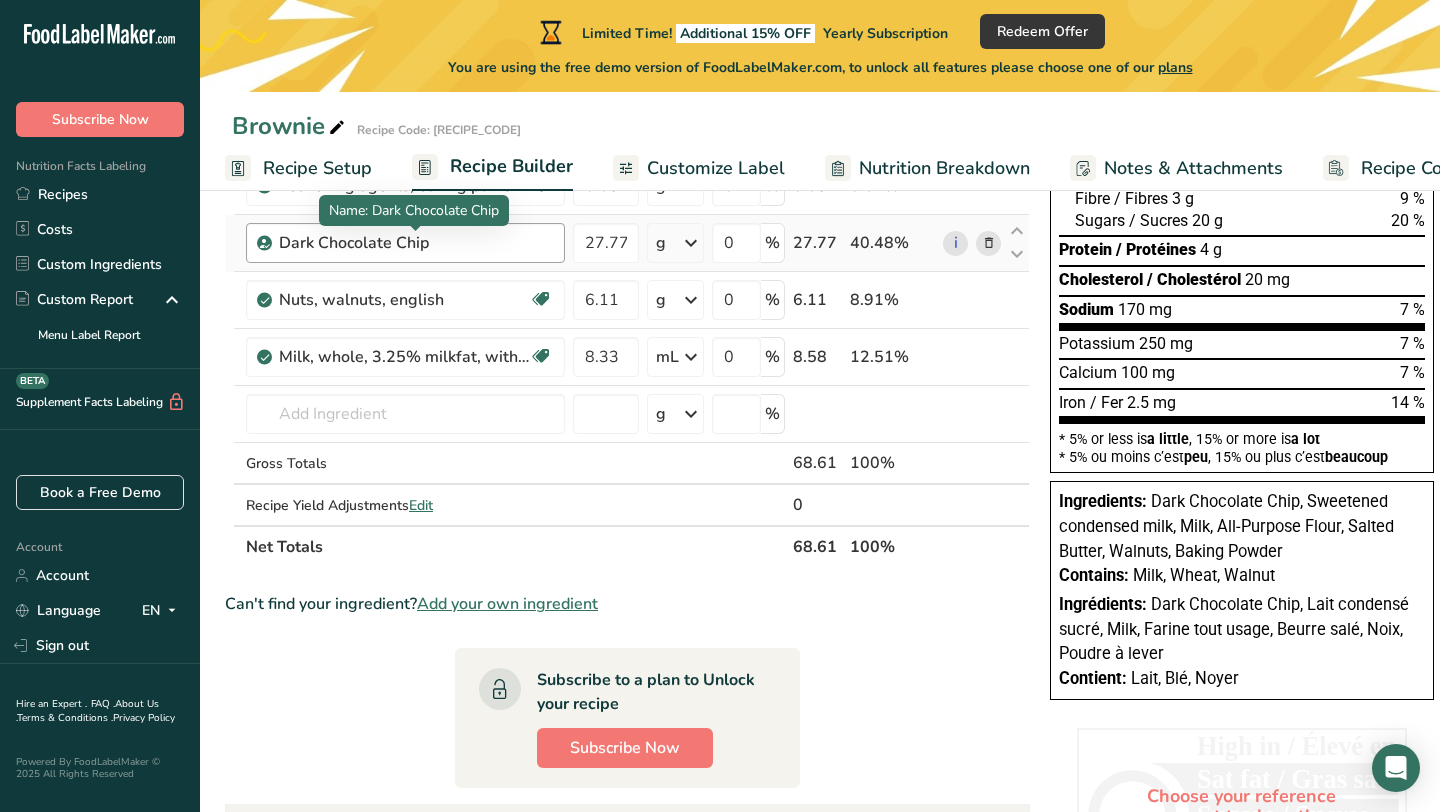 click on "Dark Chocolate Chip" at bounding box center (404, 243) 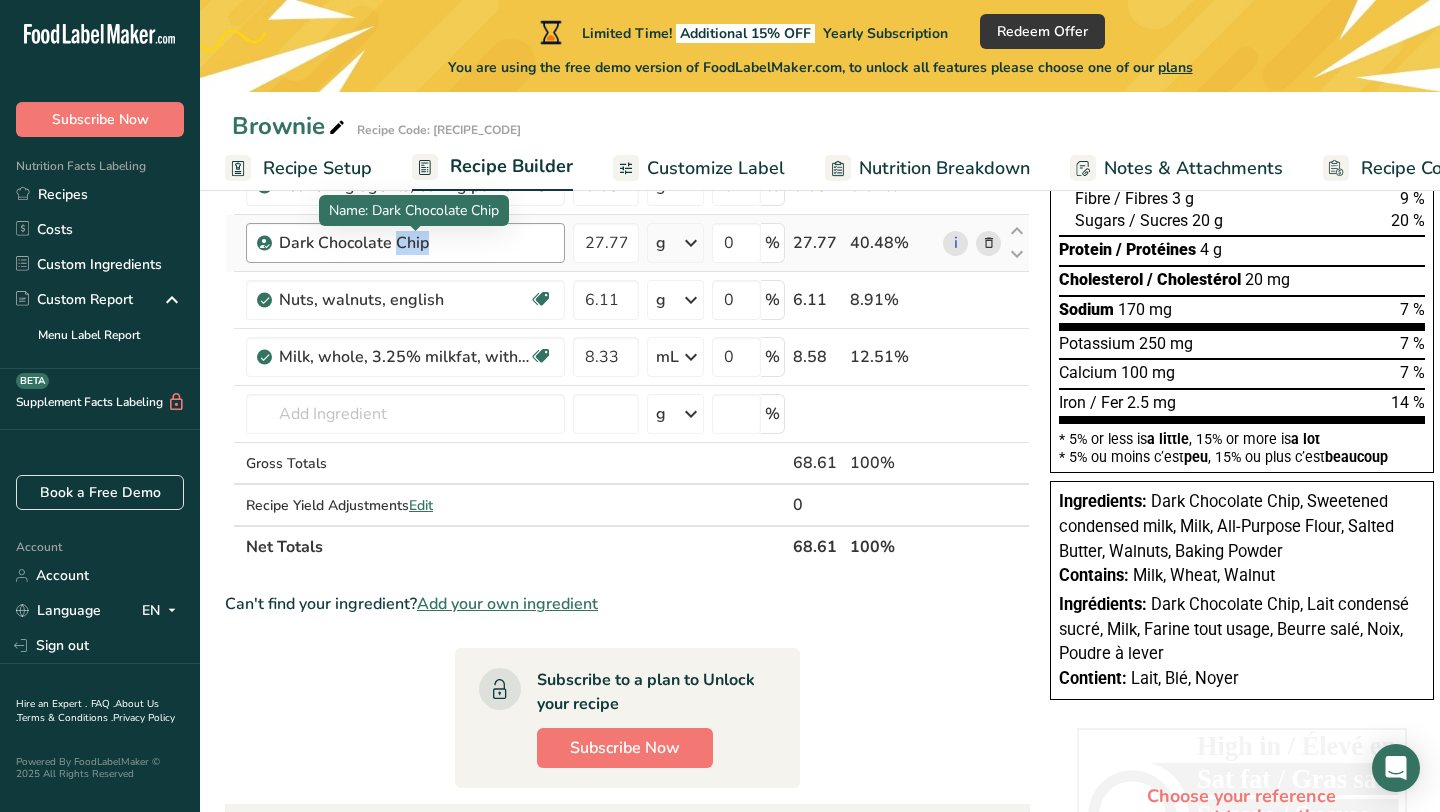 click on "Dark Chocolate Chip" at bounding box center [404, 243] 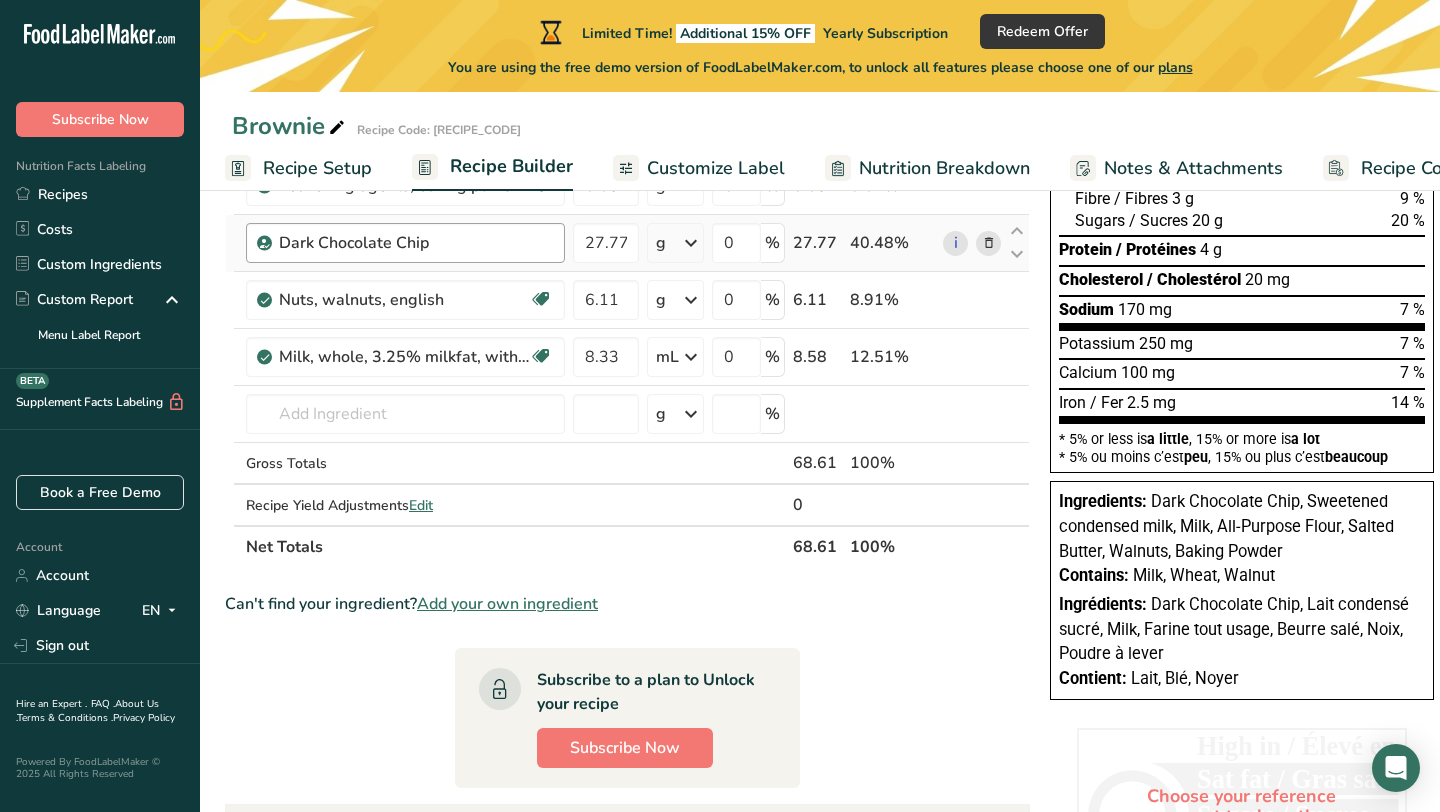 click on "Dark Chocolate Chip" at bounding box center [404, 243] 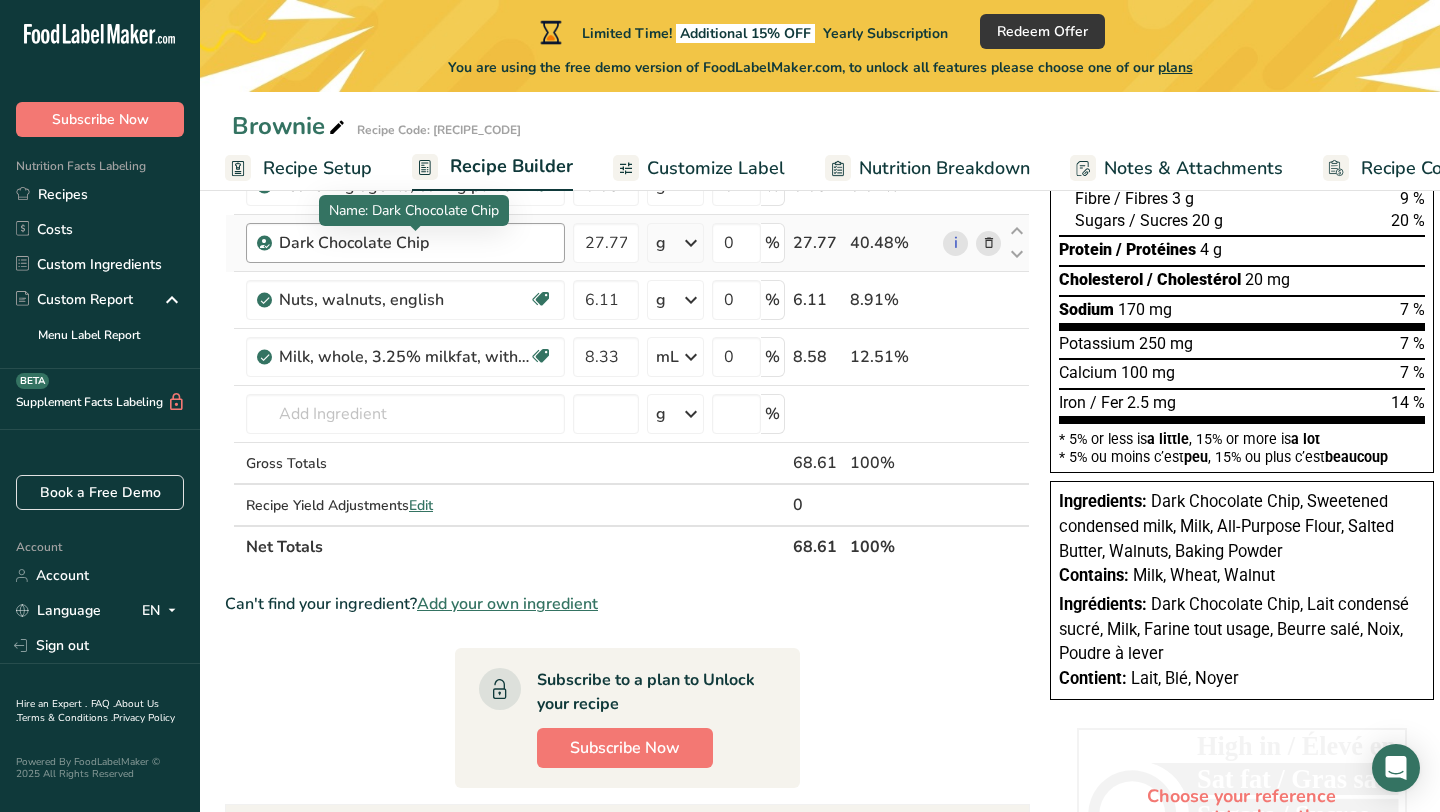 click on "Dark Chocolate Chip" at bounding box center [404, 243] 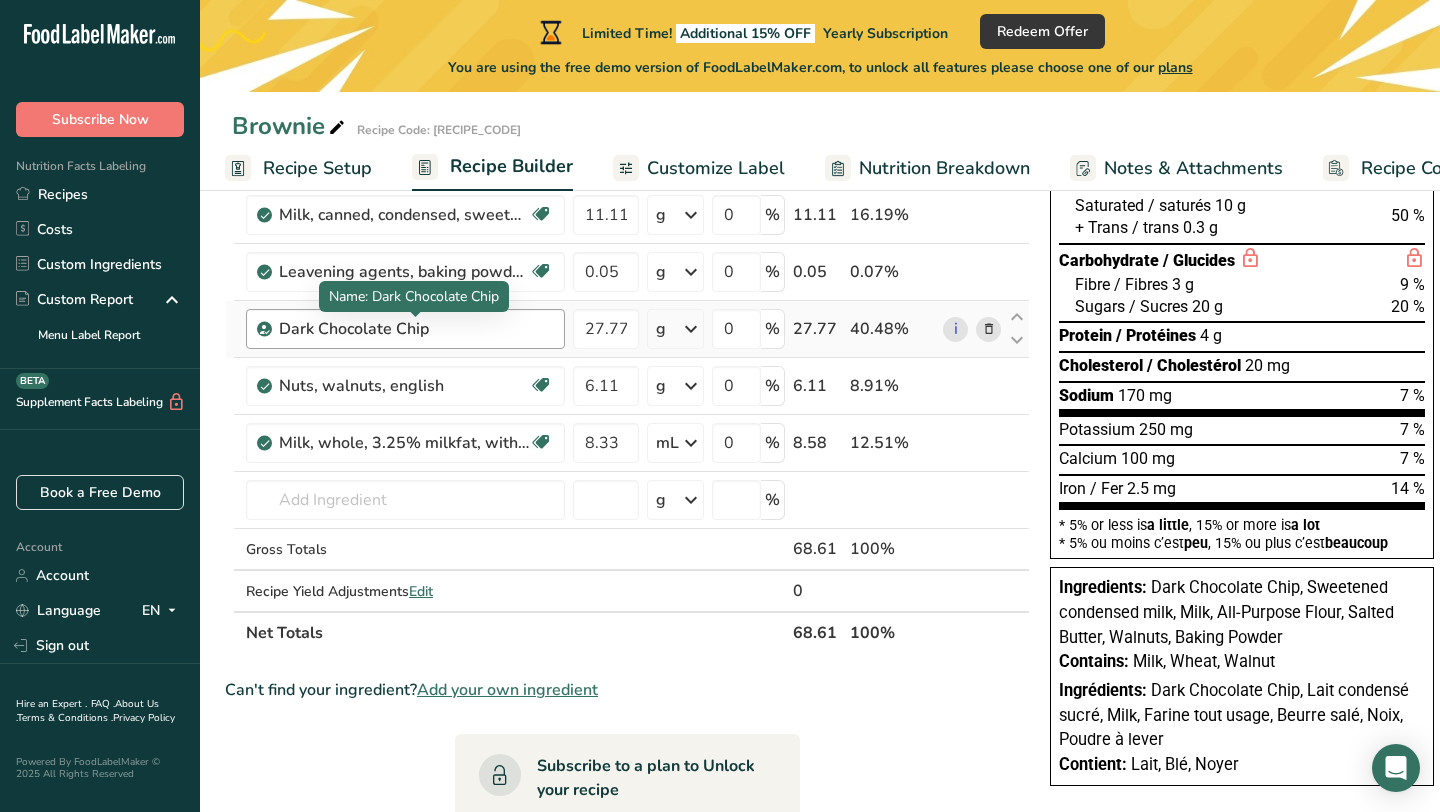scroll, scrollTop: 276, scrollLeft: 0, axis: vertical 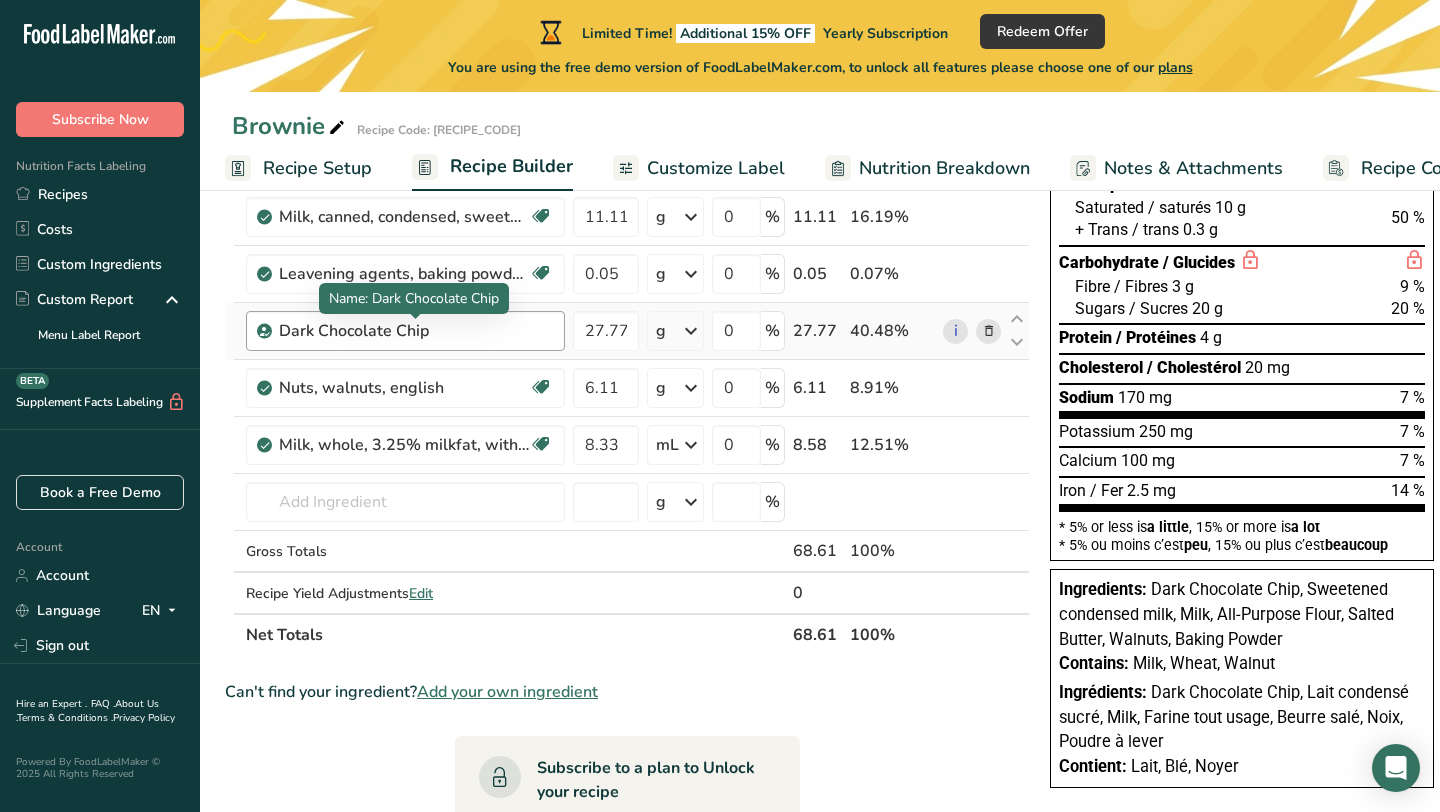 click on "Dark Chocolate Chip" at bounding box center [404, 331] 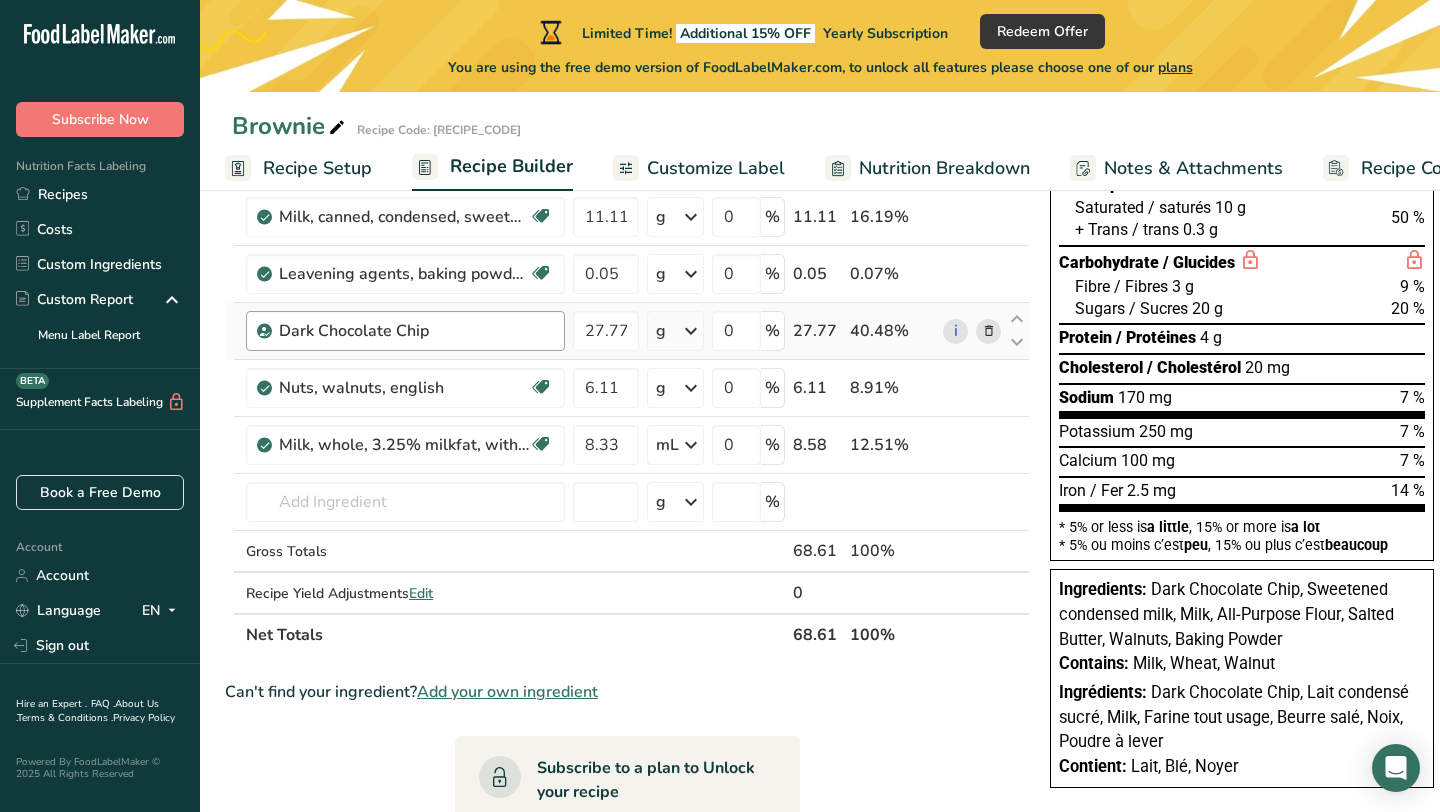 click on "Dark Chocolate Chip" at bounding box center (404, 331) 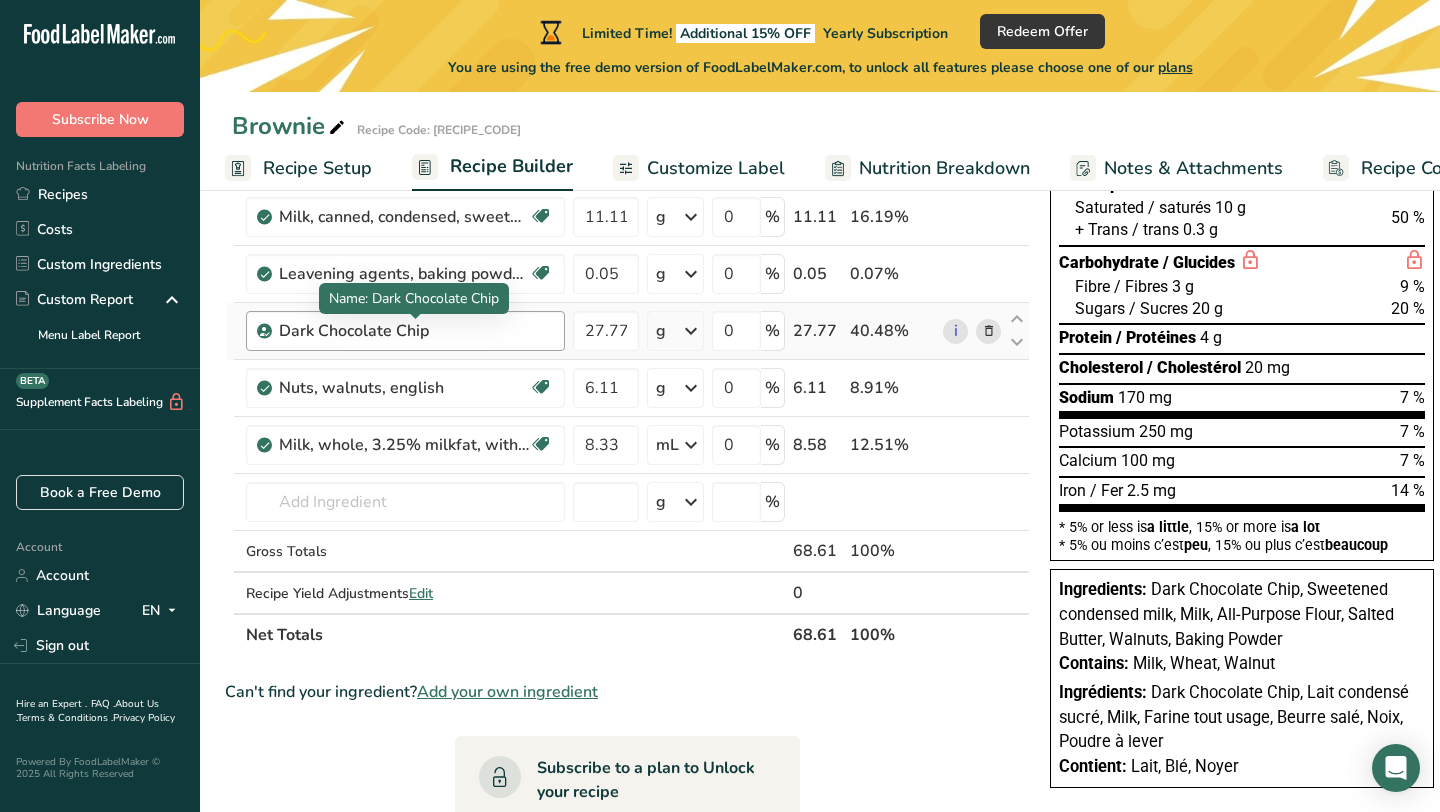 click on "Dark Chocolate Chip" at bounding box center (404, 331) 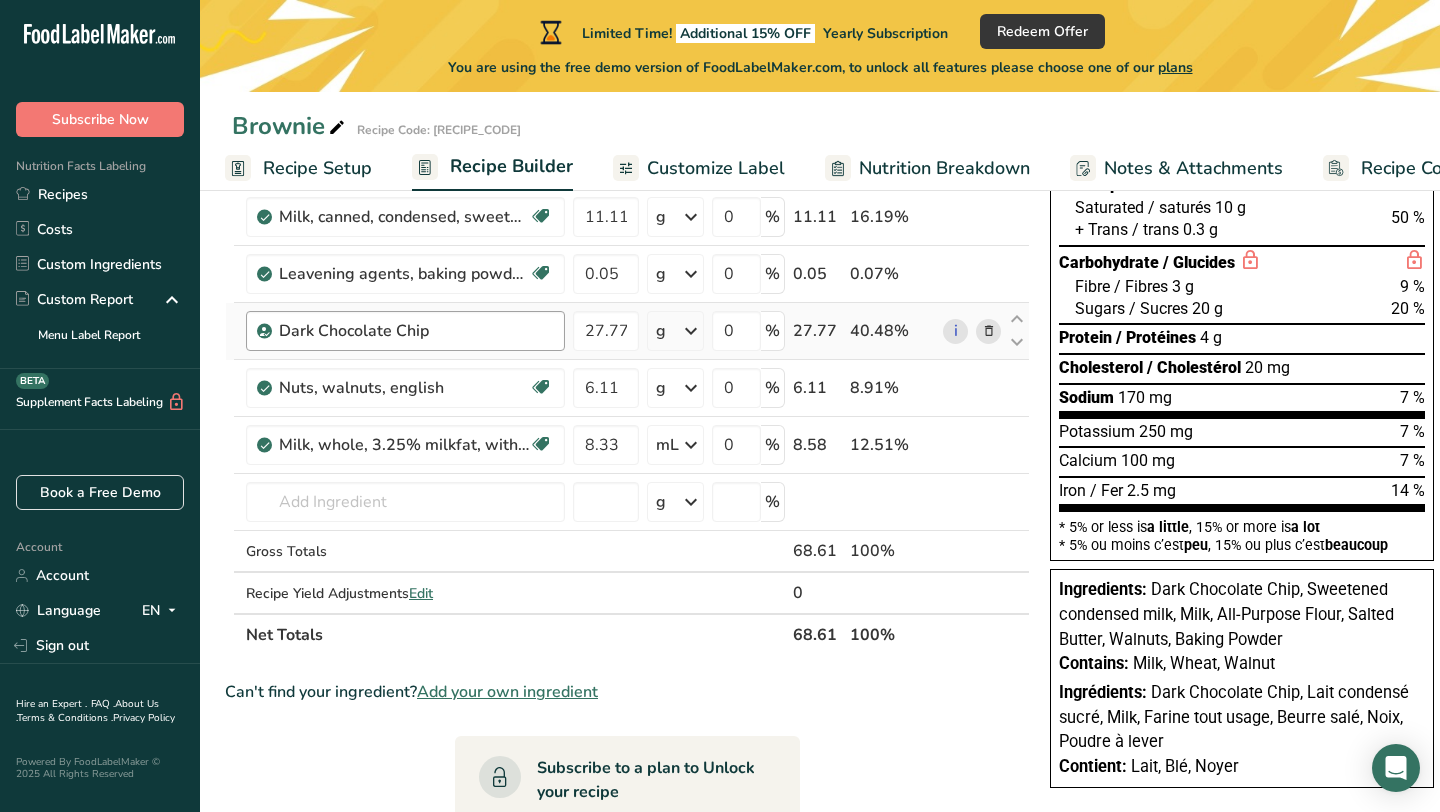 click on "Dark Chocolate Chip" at bounding box center (404, 331) 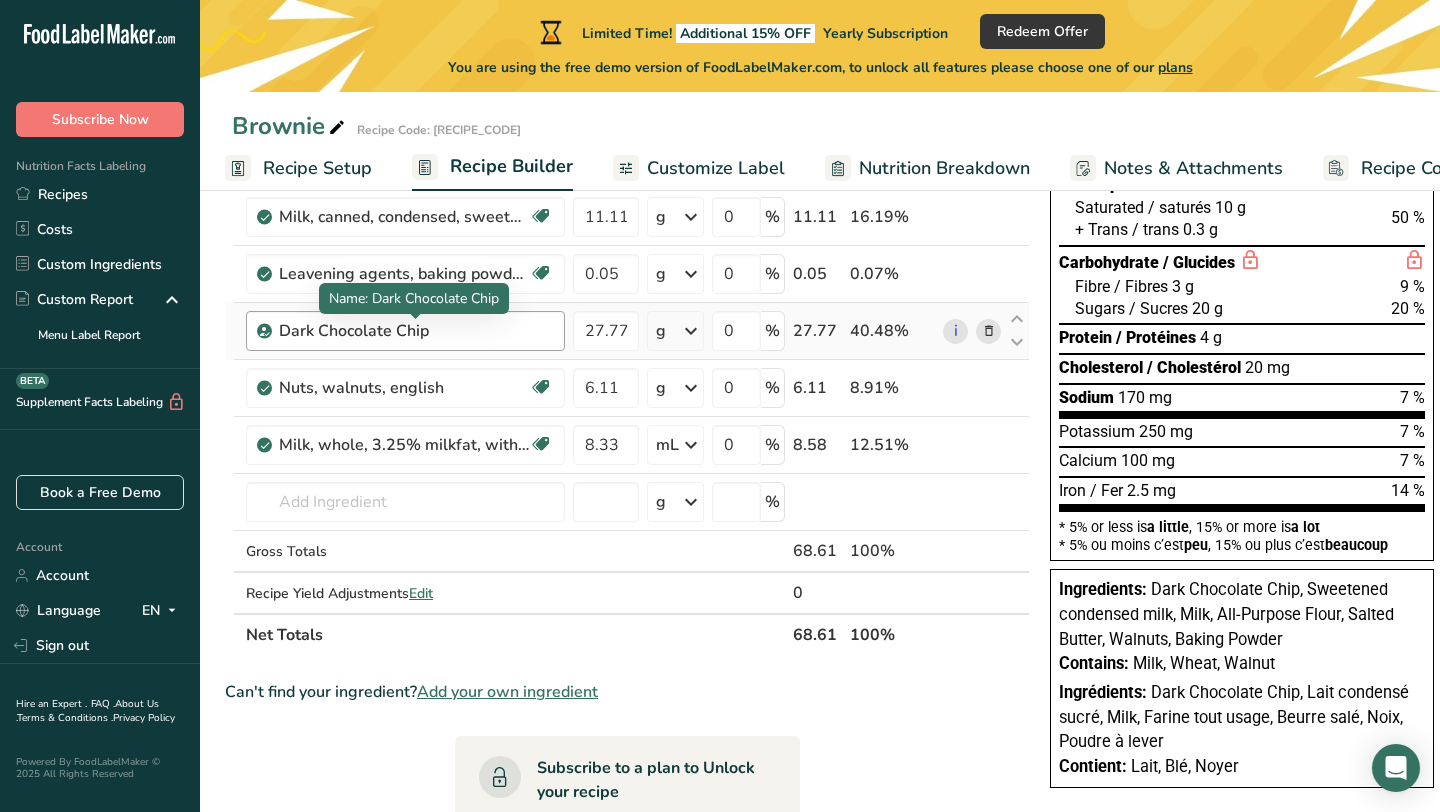 click on "Dark Chocolate Chip" at bounding box center (404, 331) 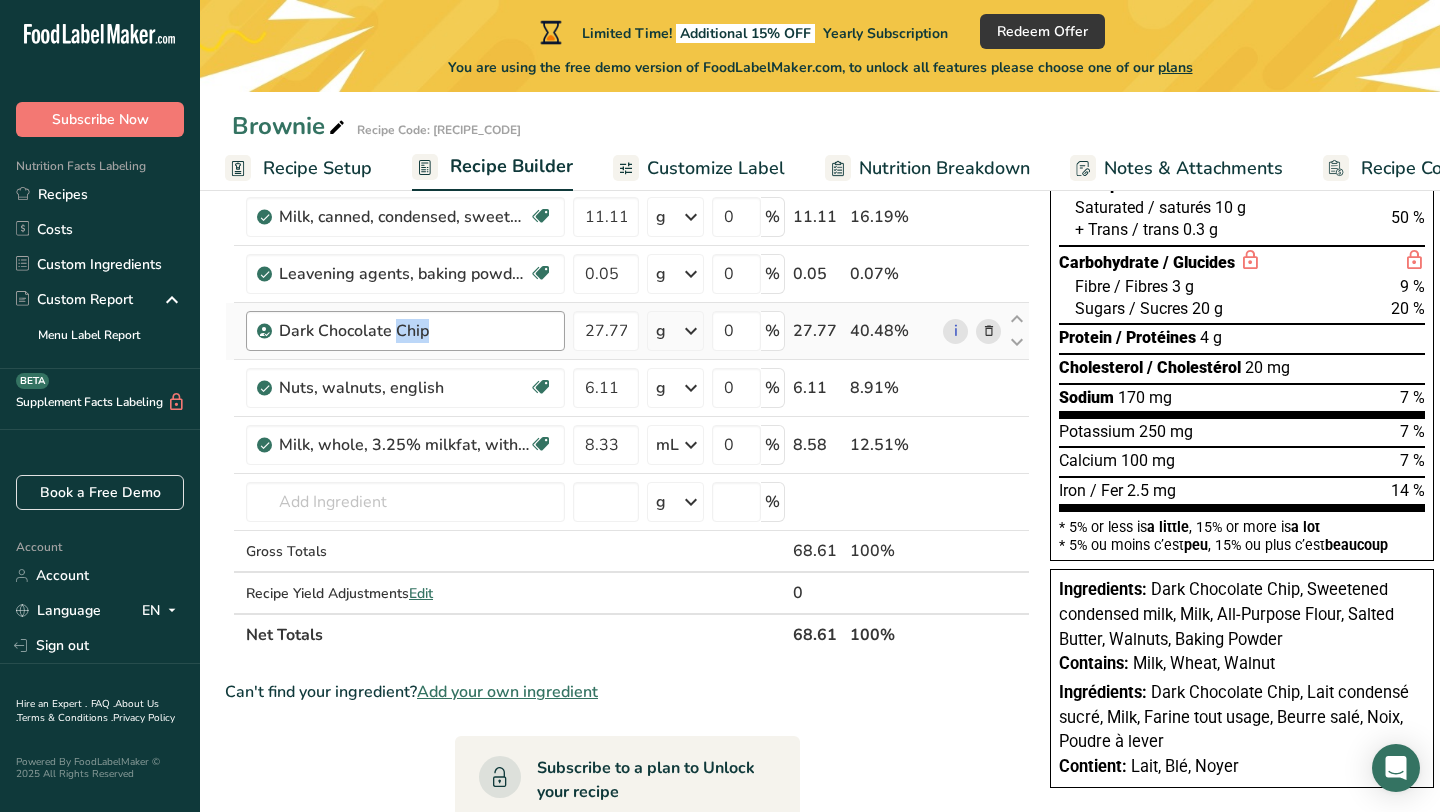 click on "Dark Chocolate Chip" at bounding box center (404, 331) 